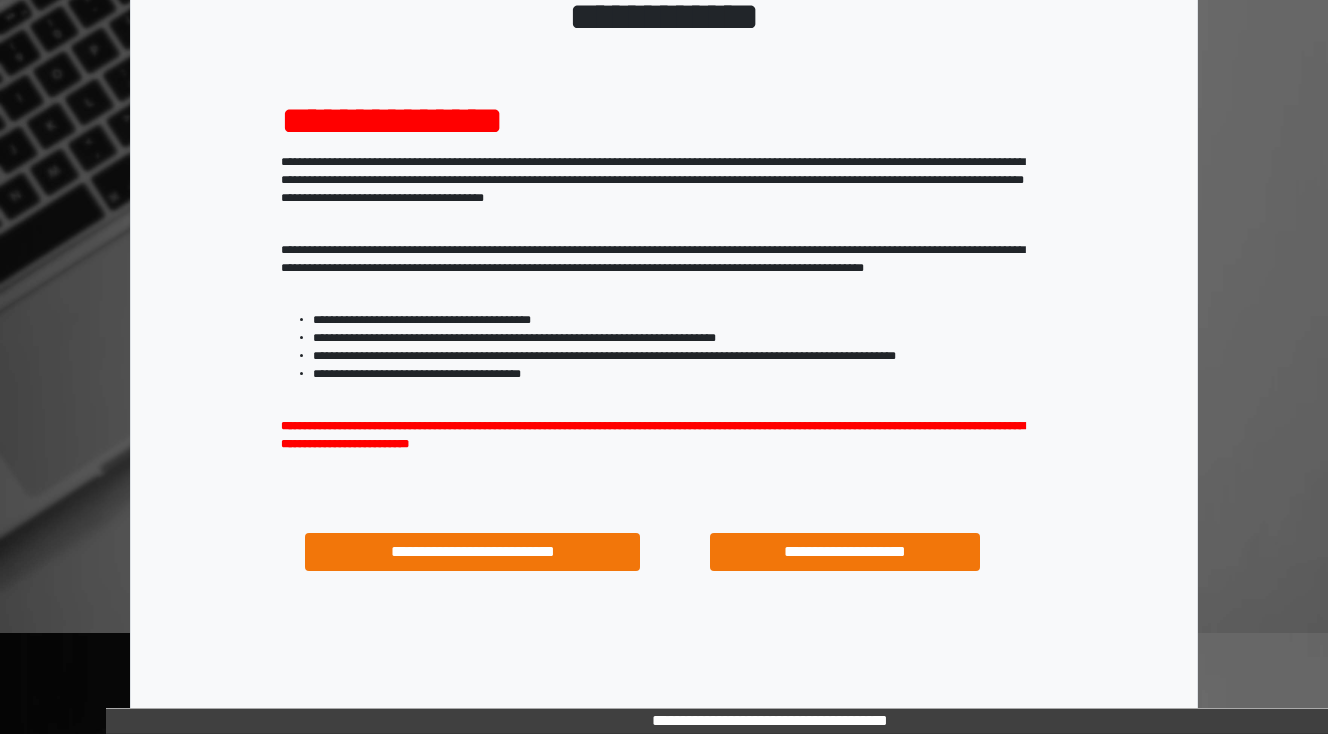 scroll, scrollTop: 160, scrollLeft: 0, axis: vertical 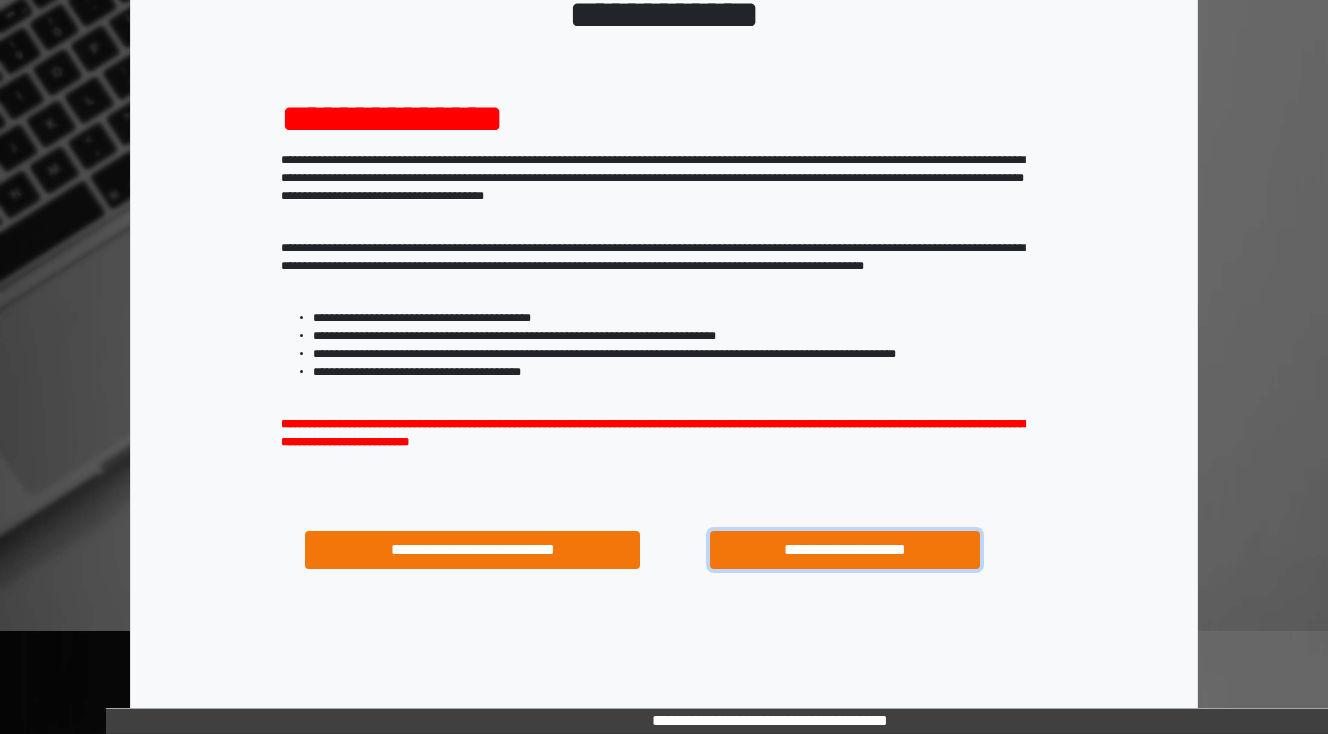 click on "**********" at bounding box center [844, 550] 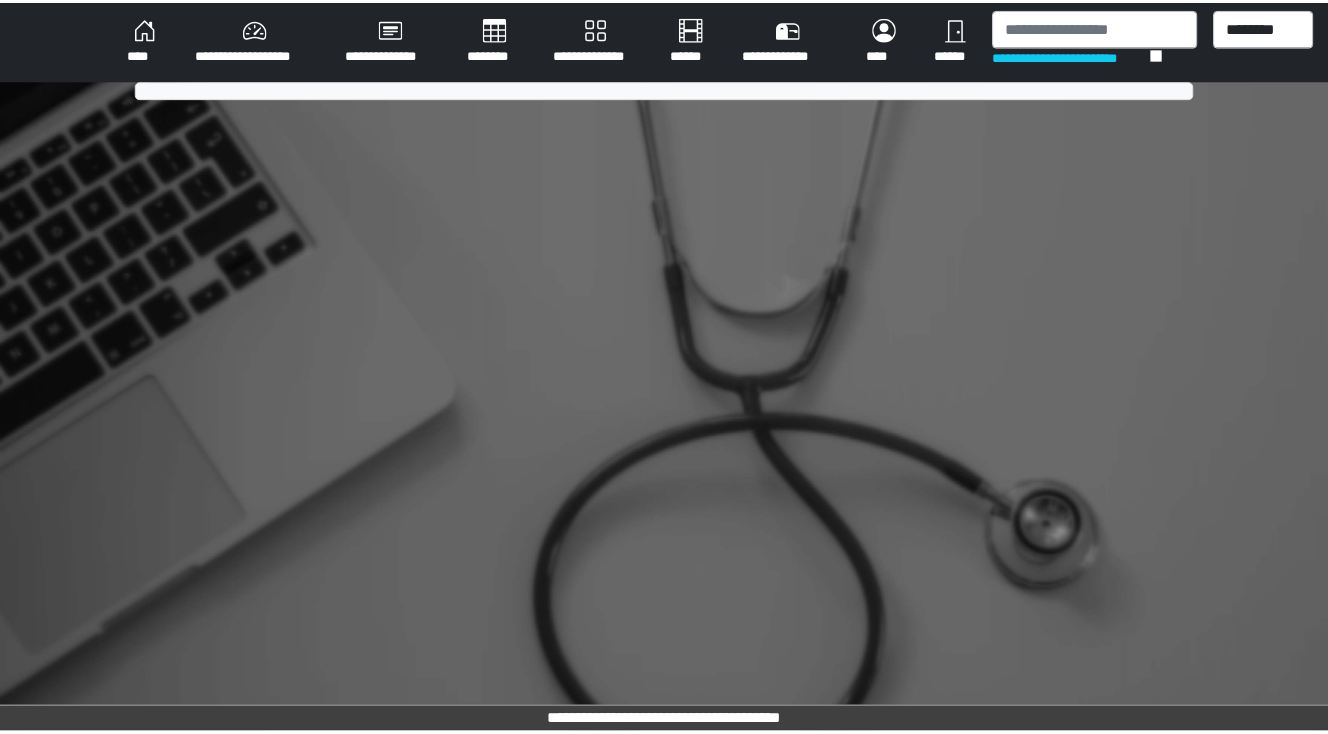 scroll, scrollTop: 0, scrollLeft: 0, axis: both 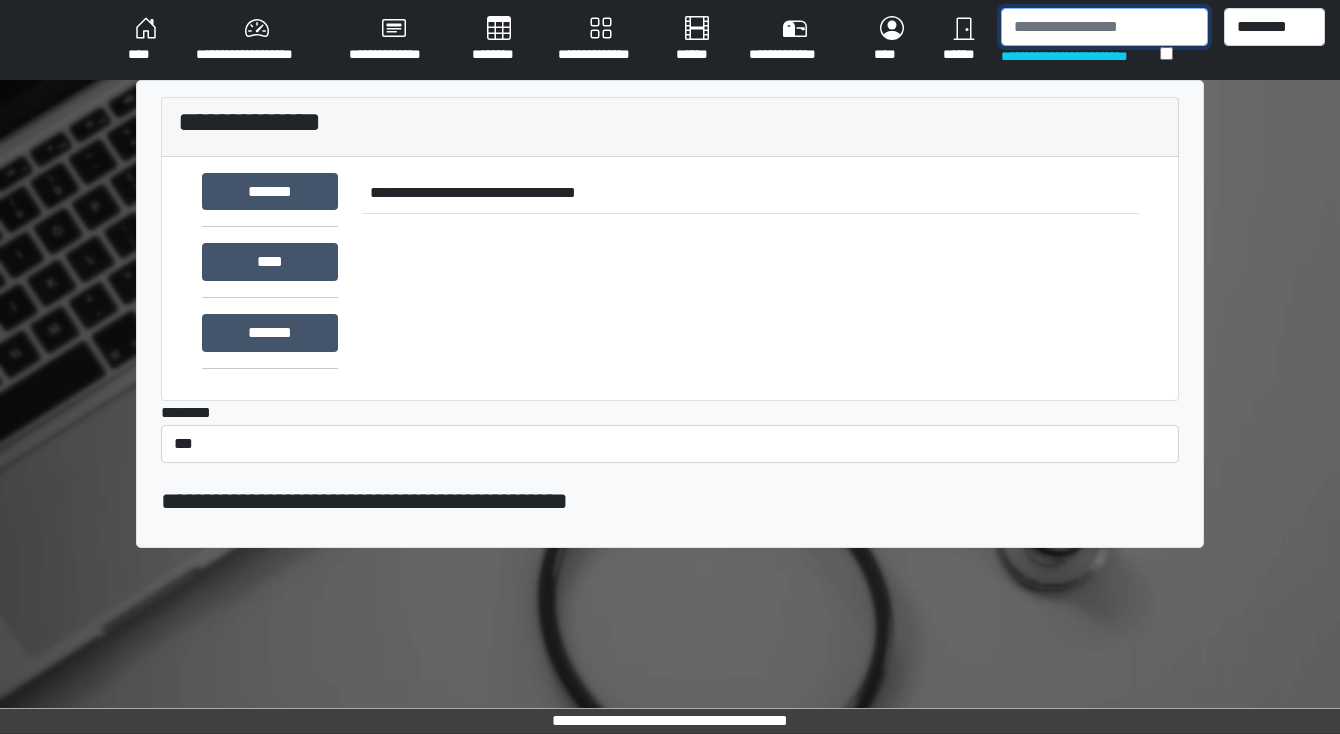 click at bounding box center (1104, 27) 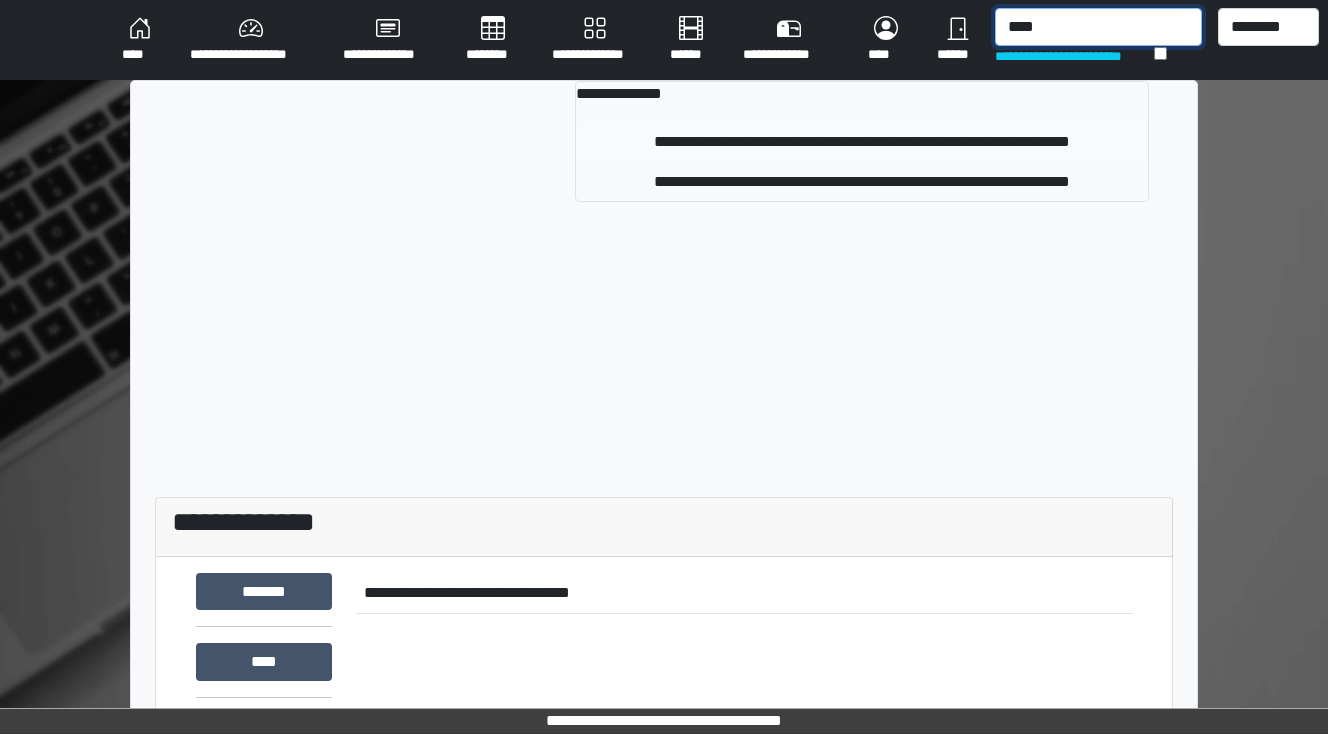 type on "****" 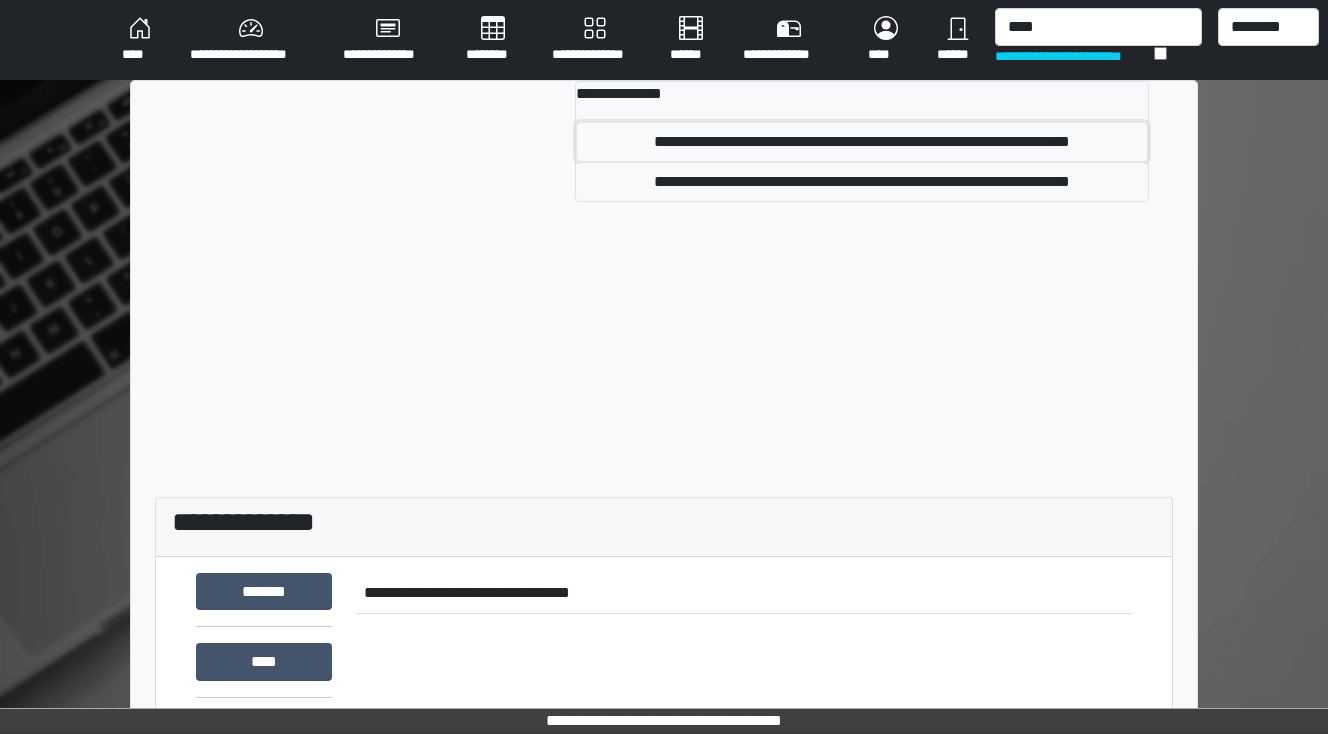 click on "**********" at bounding box center [862, 142] 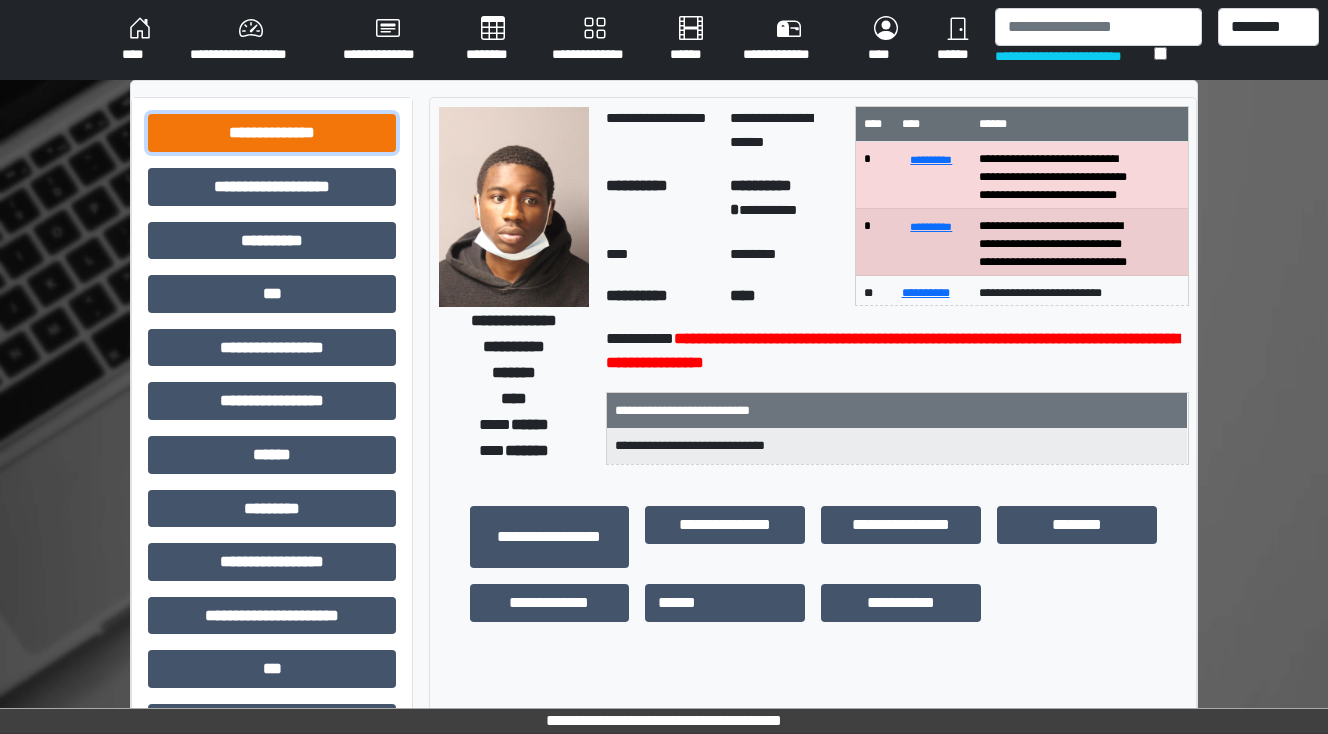 click on "**********" at bounding box center [272, 133] 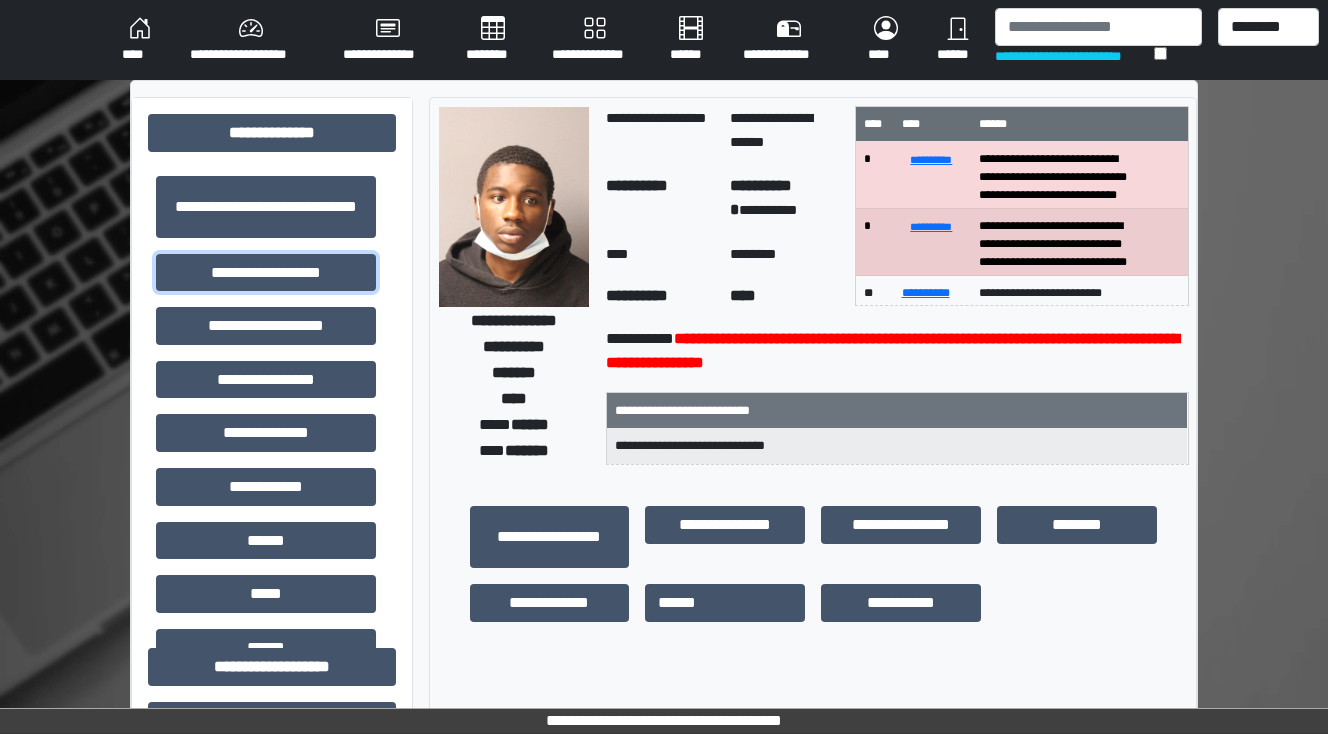 drag, startPoint x: 283, startPoint y: 273, endPoint x: 336, endPoint y: 296, distance: 57.77543 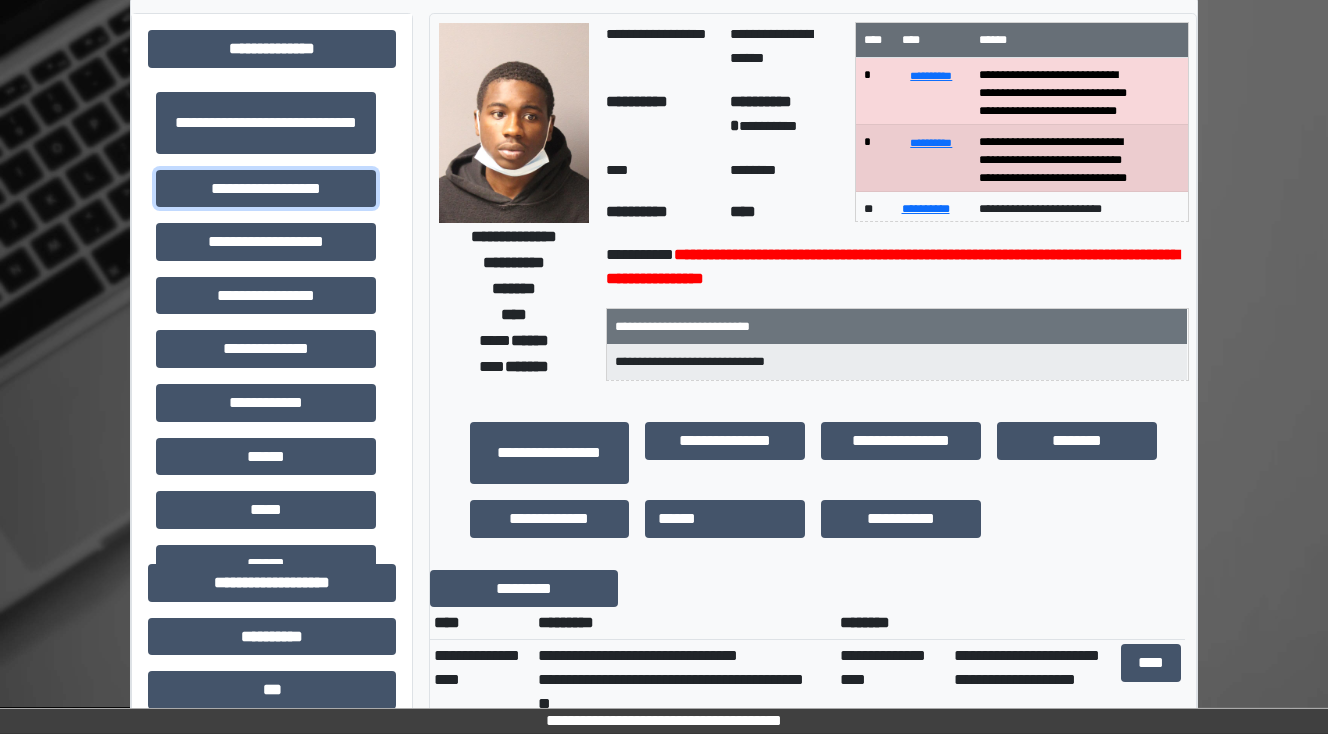 scroll, scrollTop: 0, scrollLeft: 0, axis: both 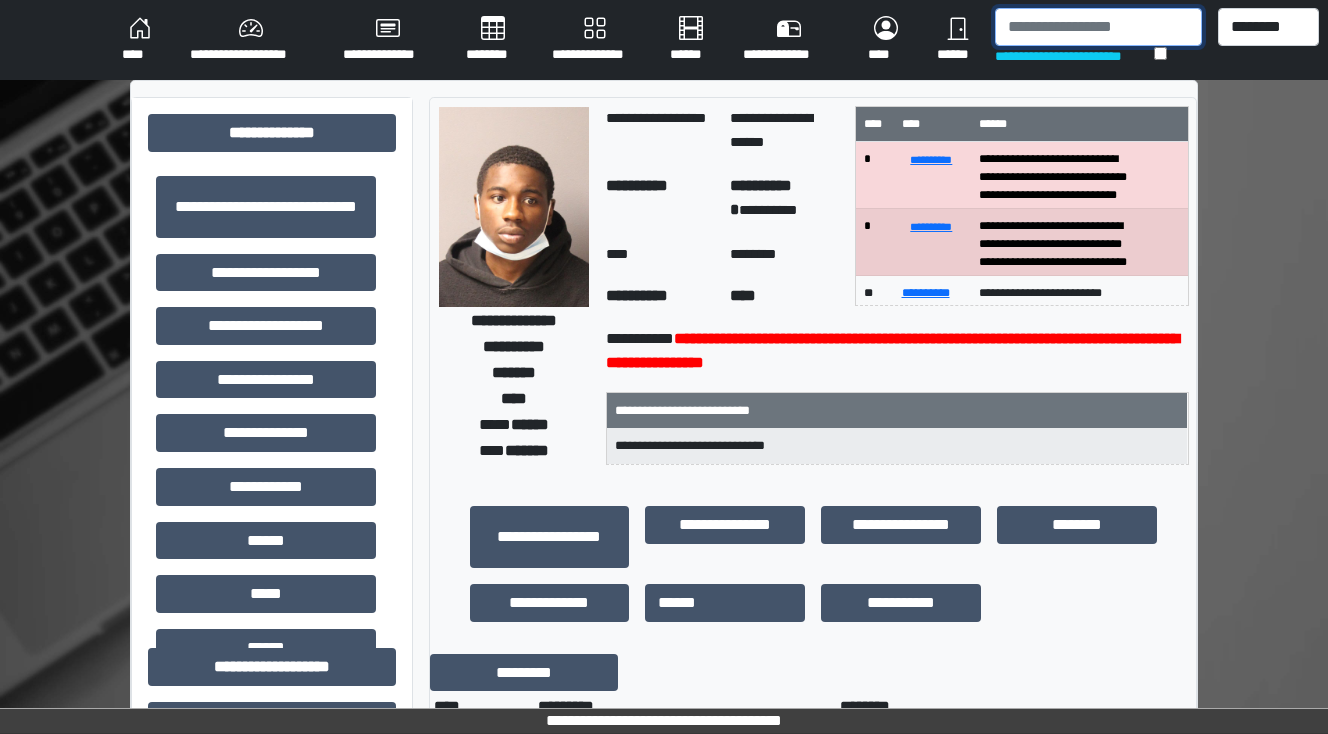 click at bounding box center (1098, 27) 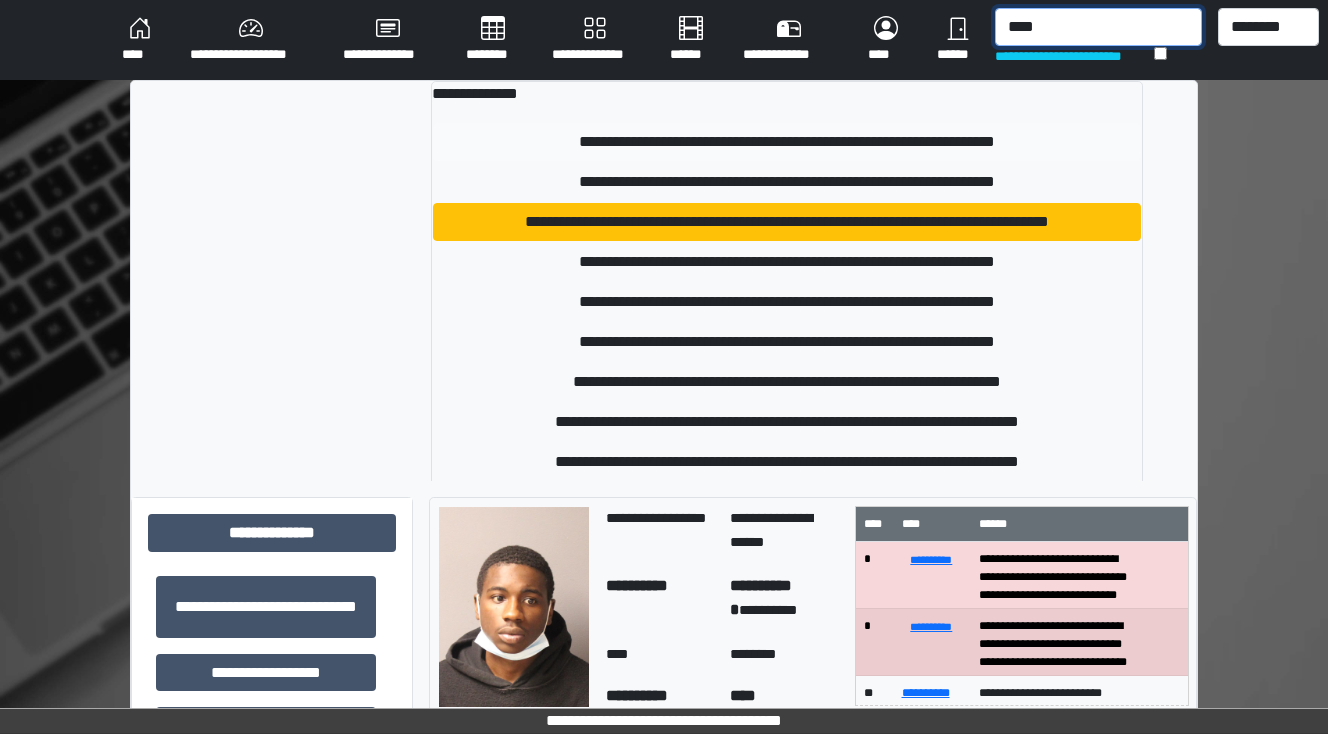 type on "****" 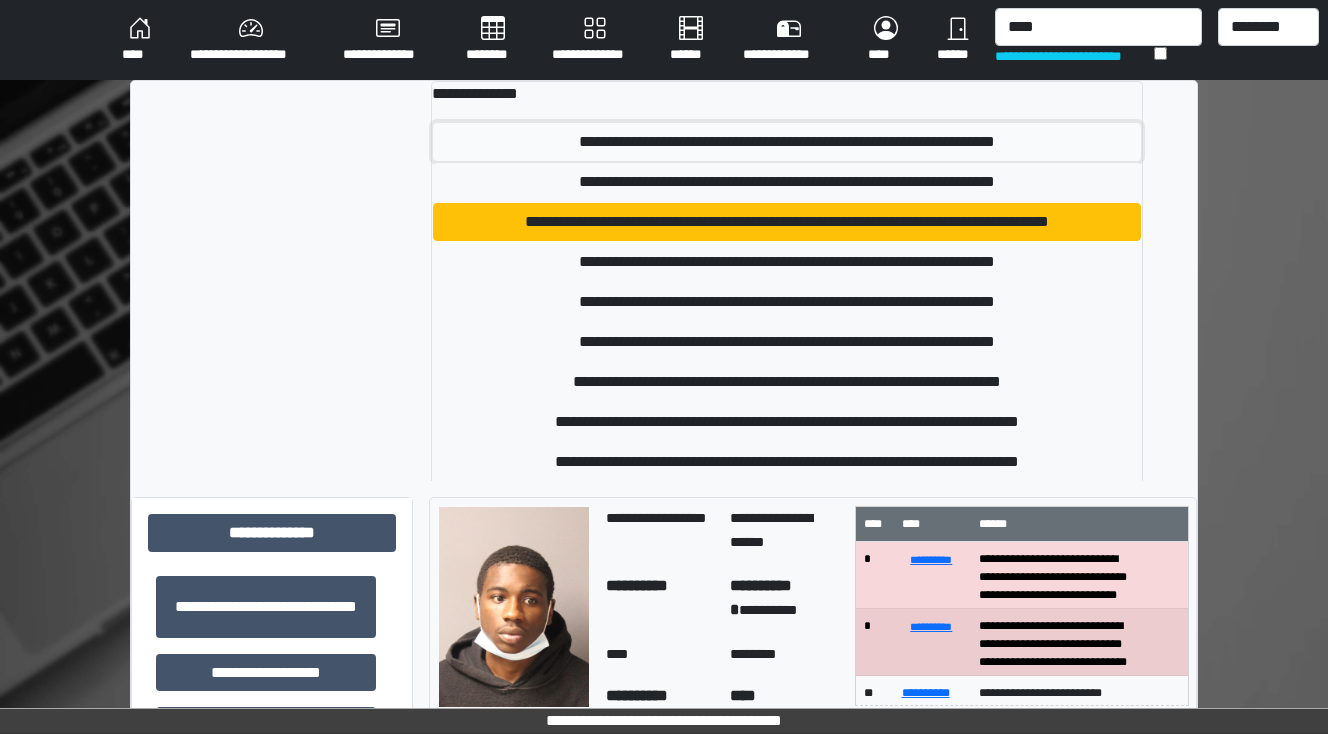 click on "**********" at bounding box center (787, 142) 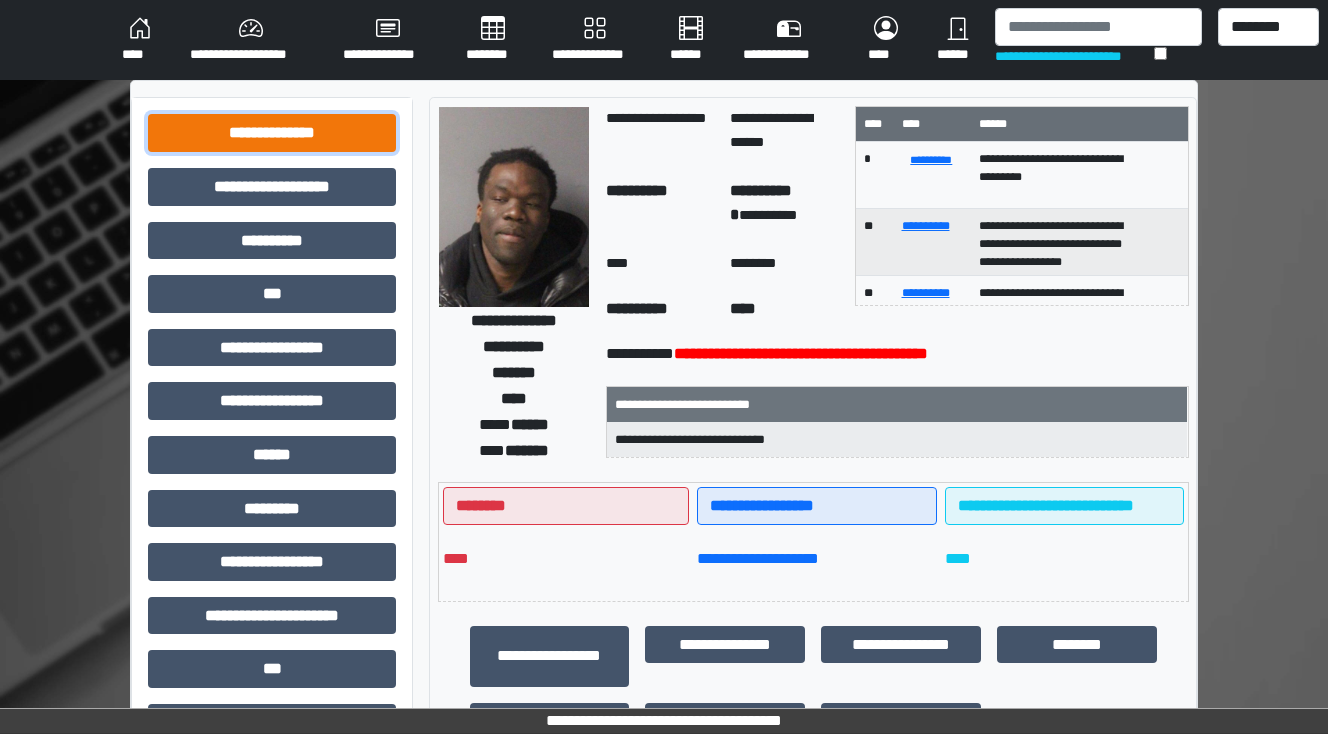click on "**********" at bounding box center (272, 133) 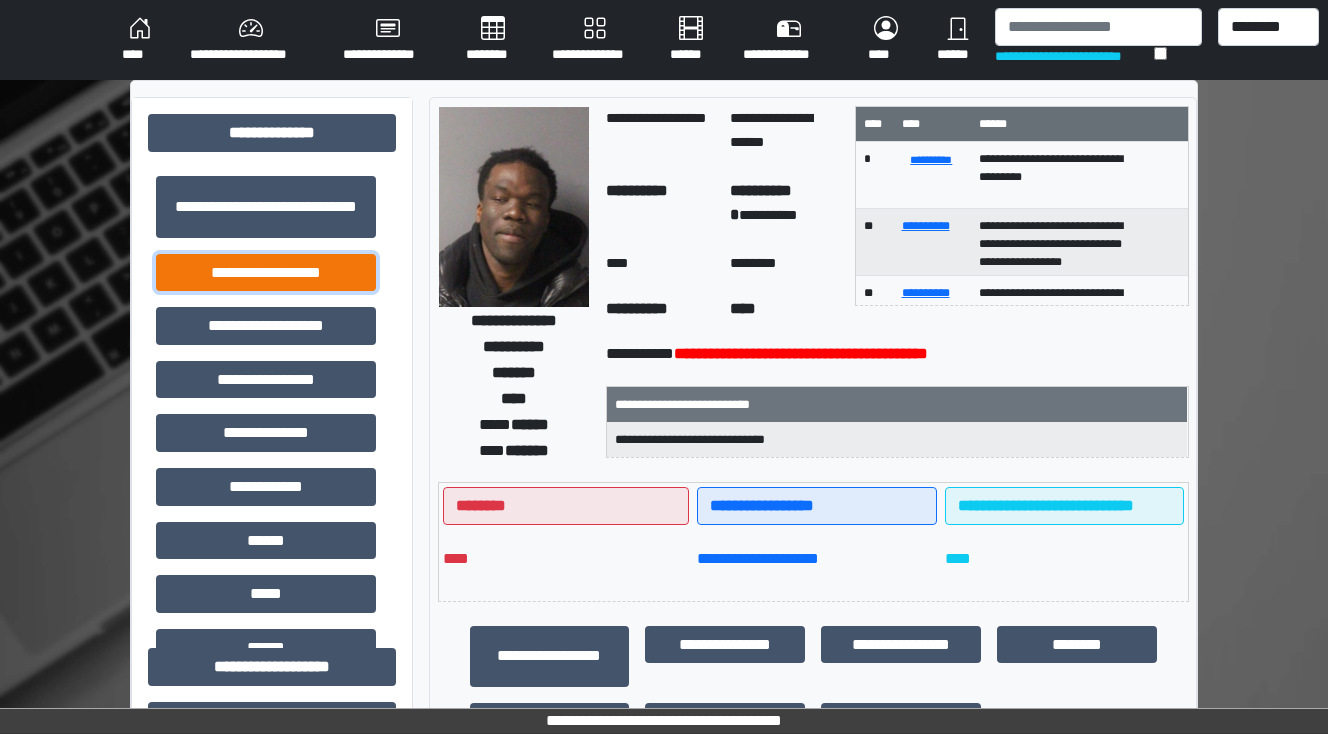 click on "**********" at bounding box center [266, 273] 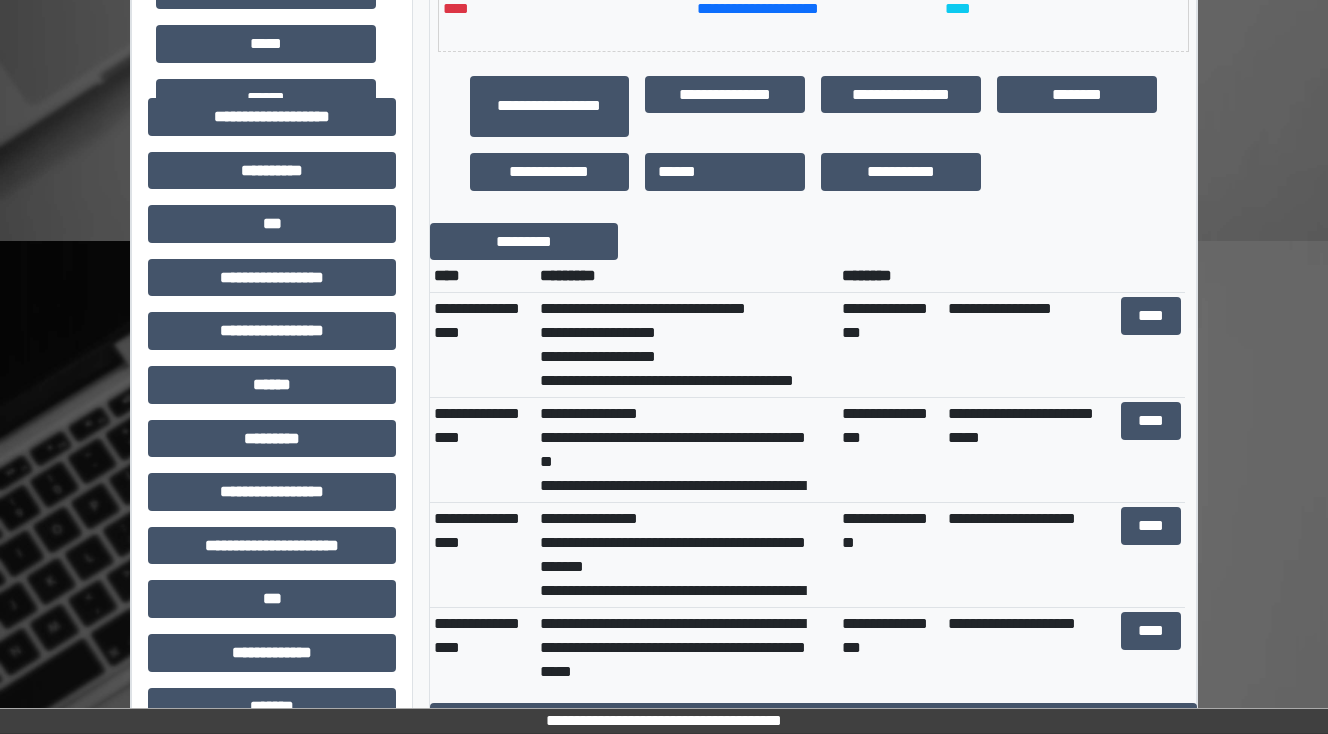 scroll, scrollTop: 560, scrollLeft: 0, axis: vertical 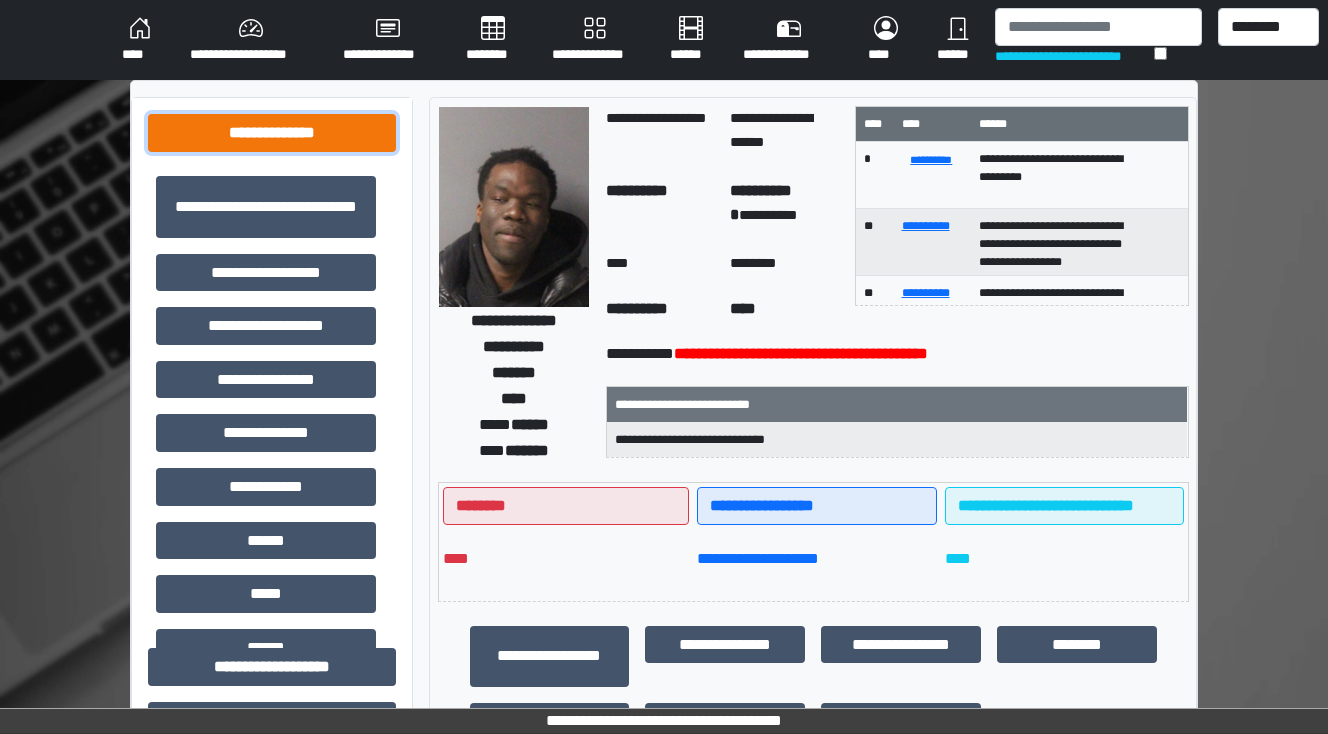 click on "**********" at bounding box center [272, 133] 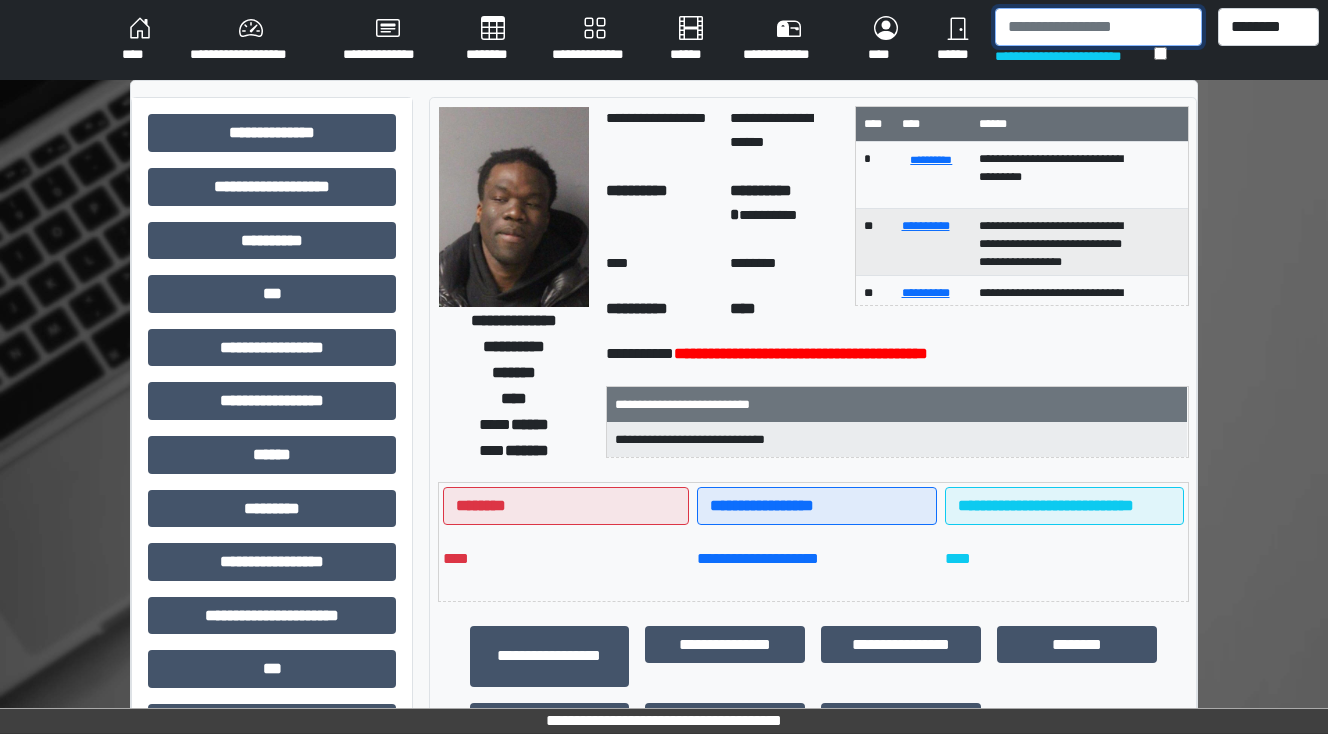 click at bounding box center [1098, 27] 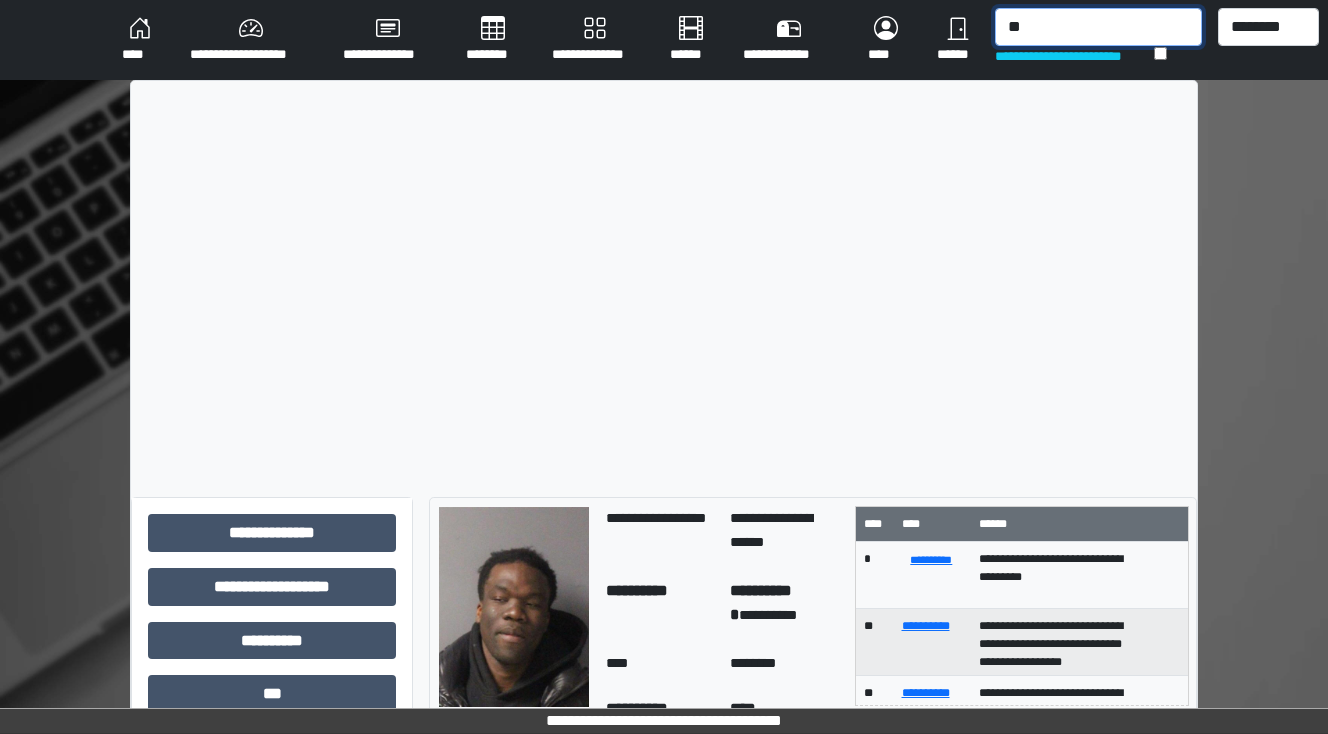 type on "*" 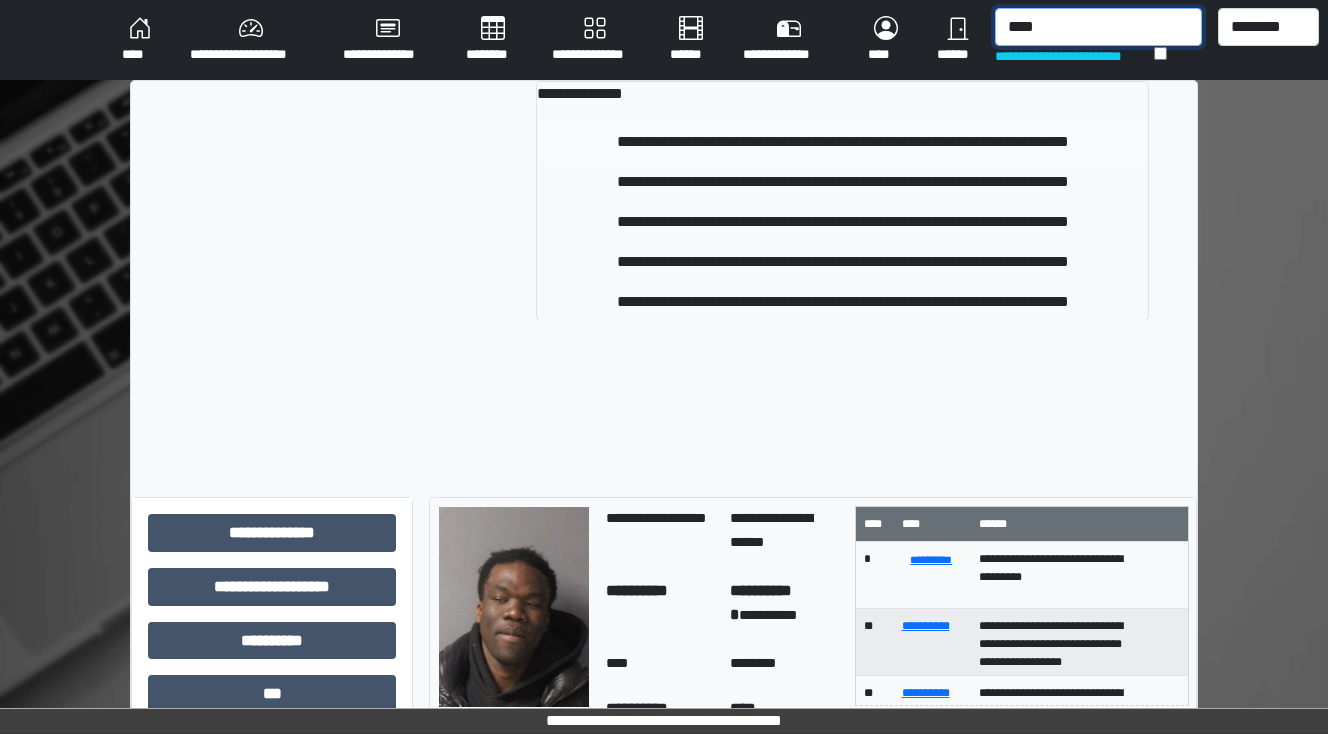 type on "****" 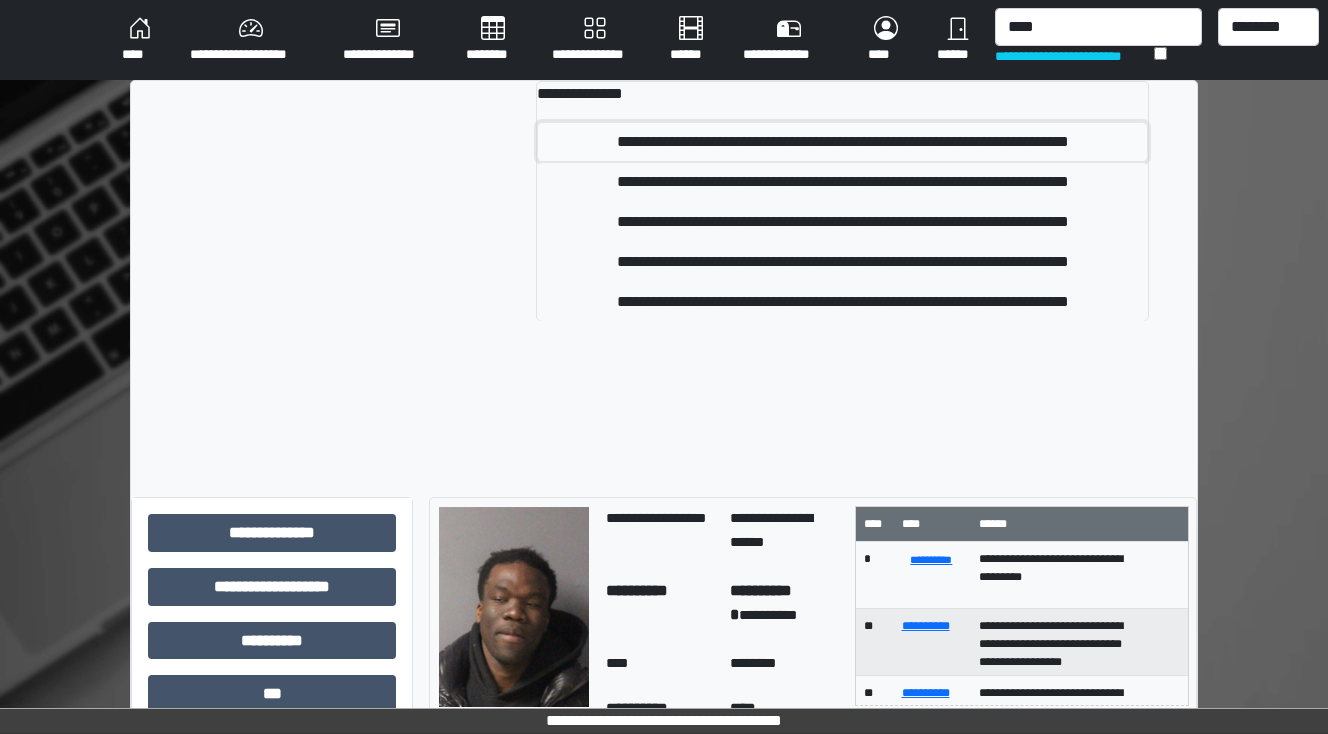click on "**********" at bounding box center (843, 142) 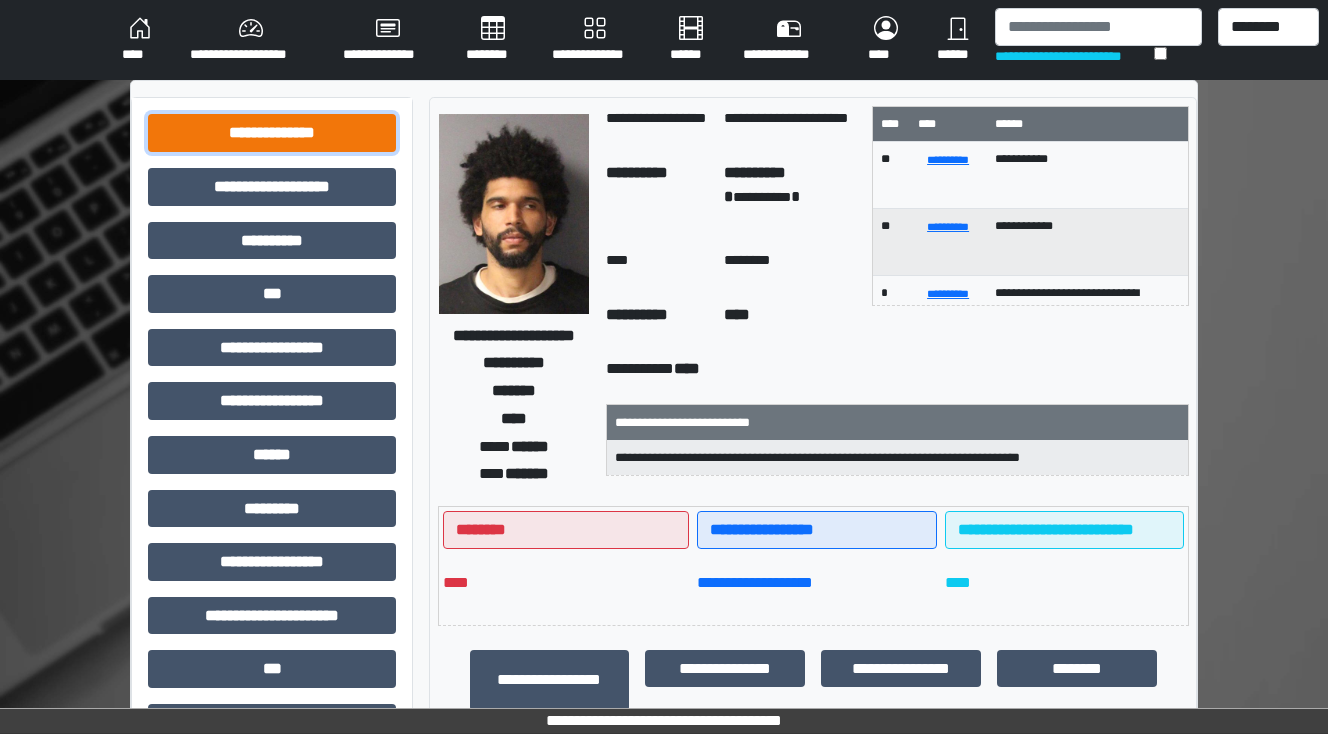 click on "**********" at bounding box center (272, 133) 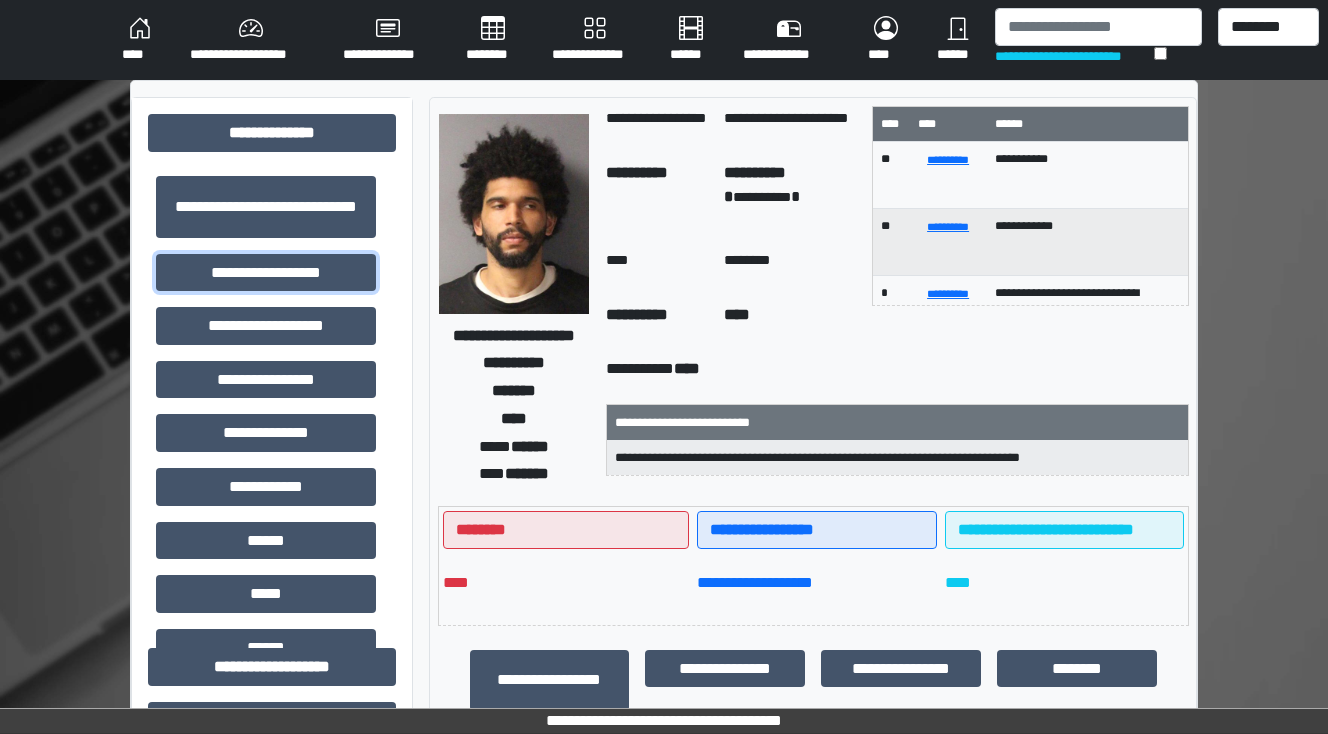drag, startPoint x: 274, startPoint y: 284, endPoint x: 484, endPoint y: 368, distance: 226.17693 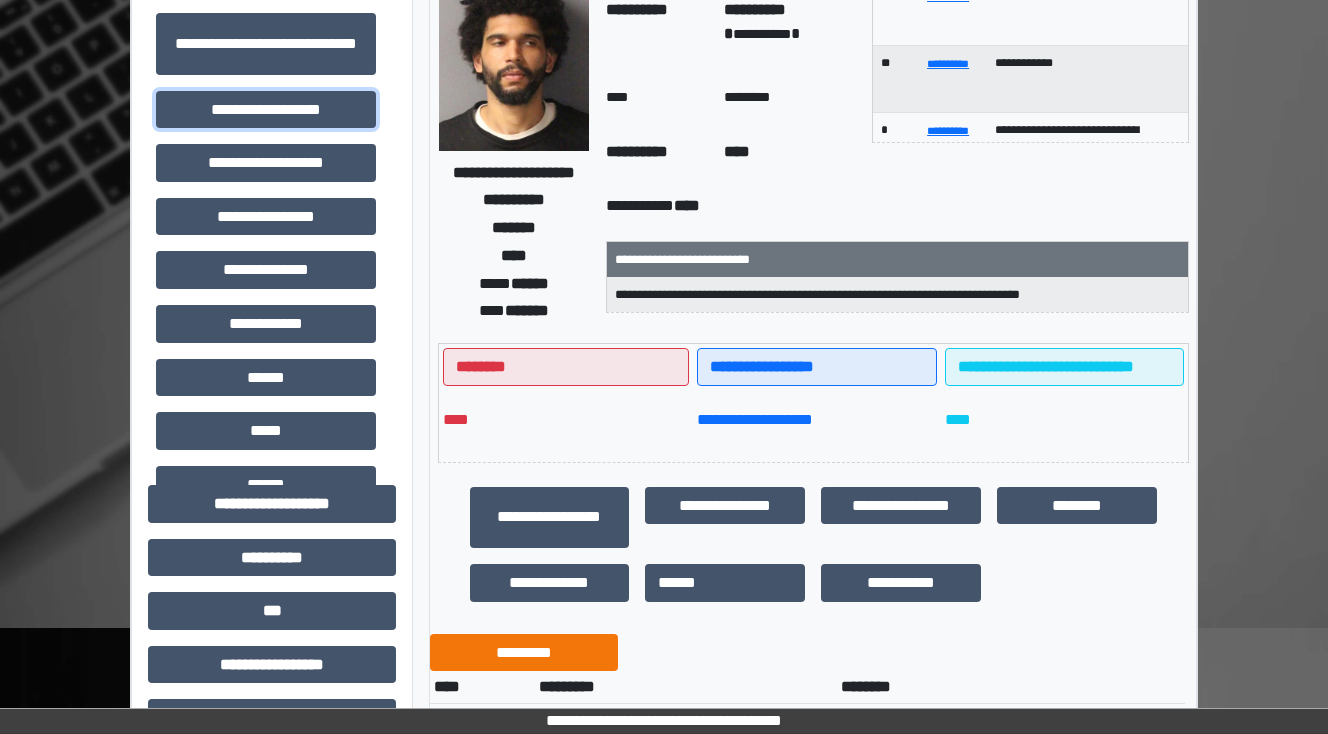 scroll, scrollTop: 0, scrollLeft: 0, axis: both 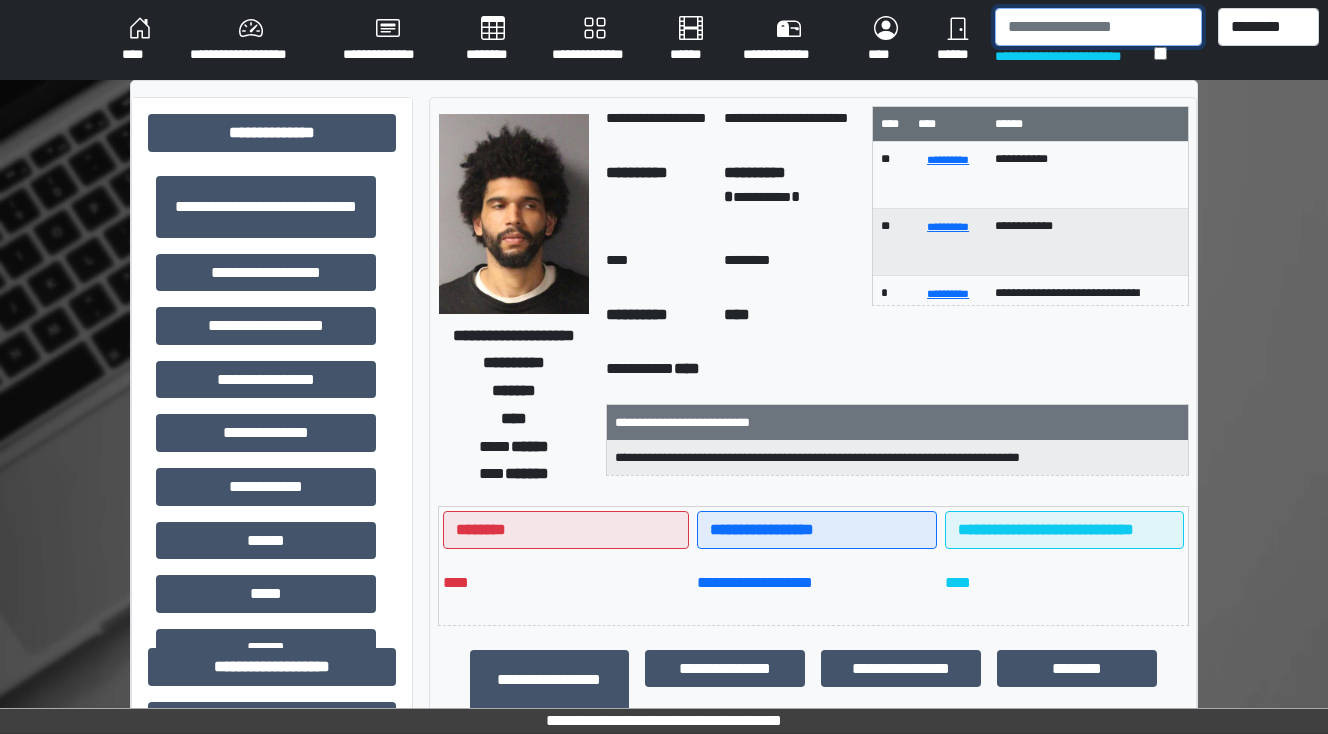 click at bounding box center [1098, 27] 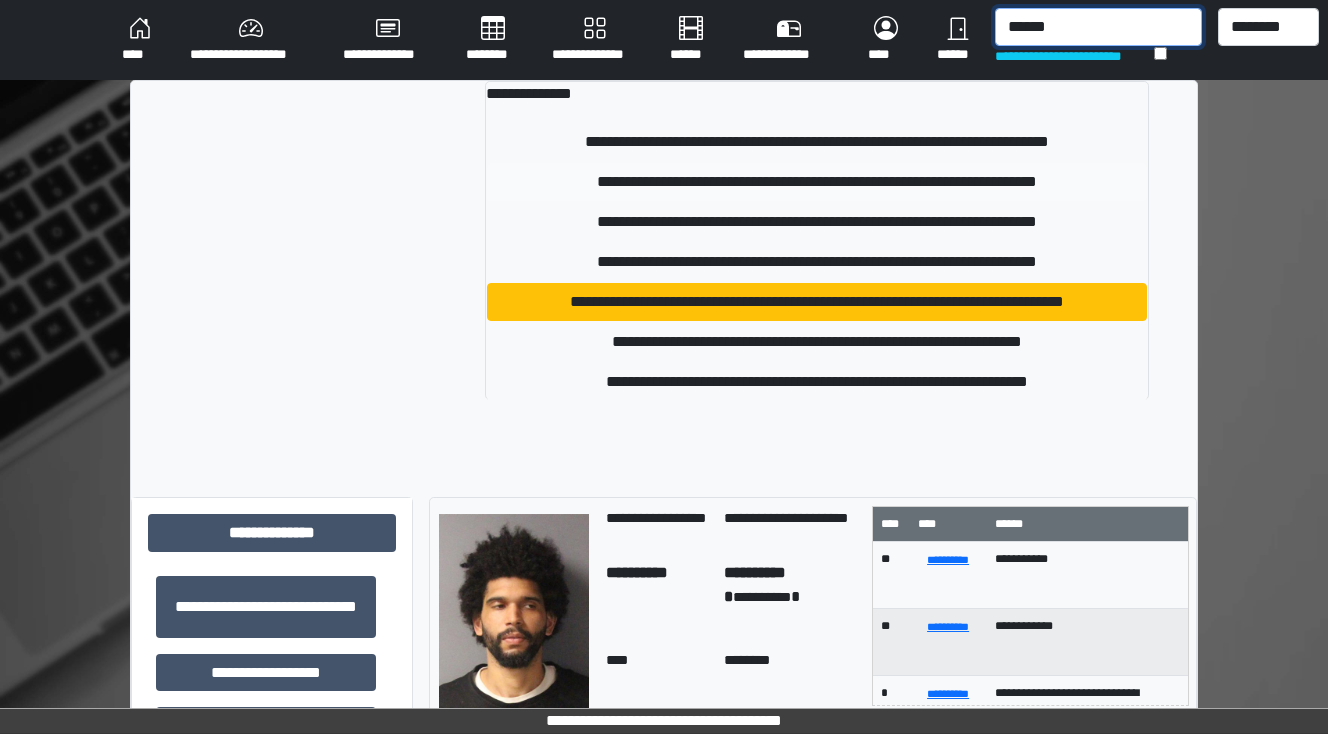 type on "******" 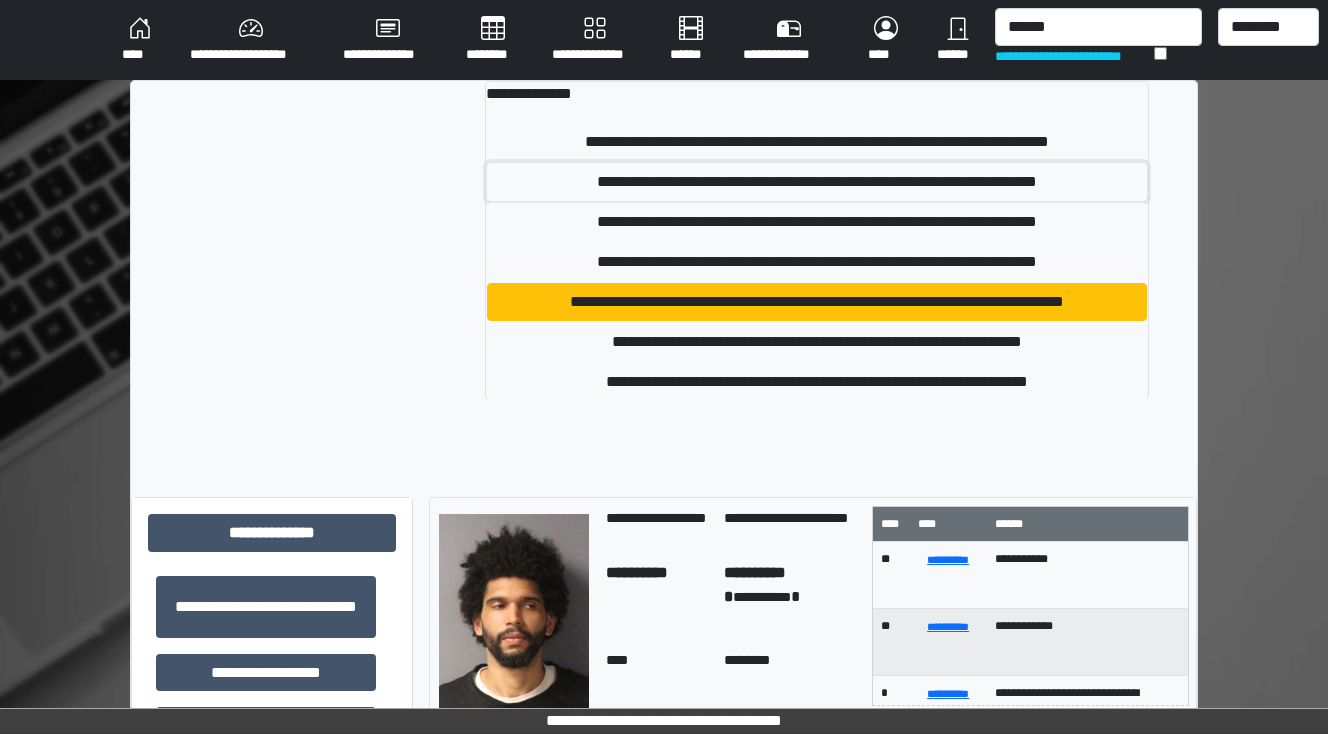 click on "**********" at bounding box center (817, 182) 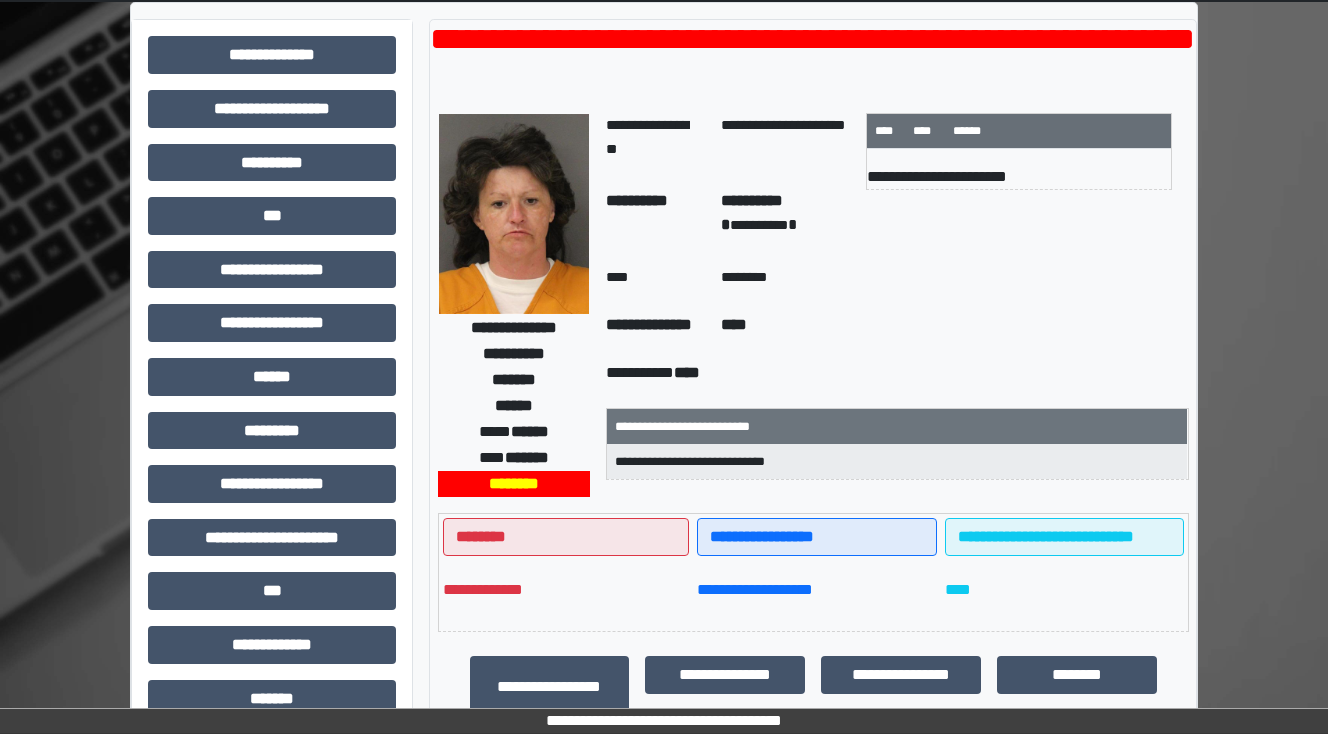scroll, scrollTop: 0, scrollLeft: 0, axis: both 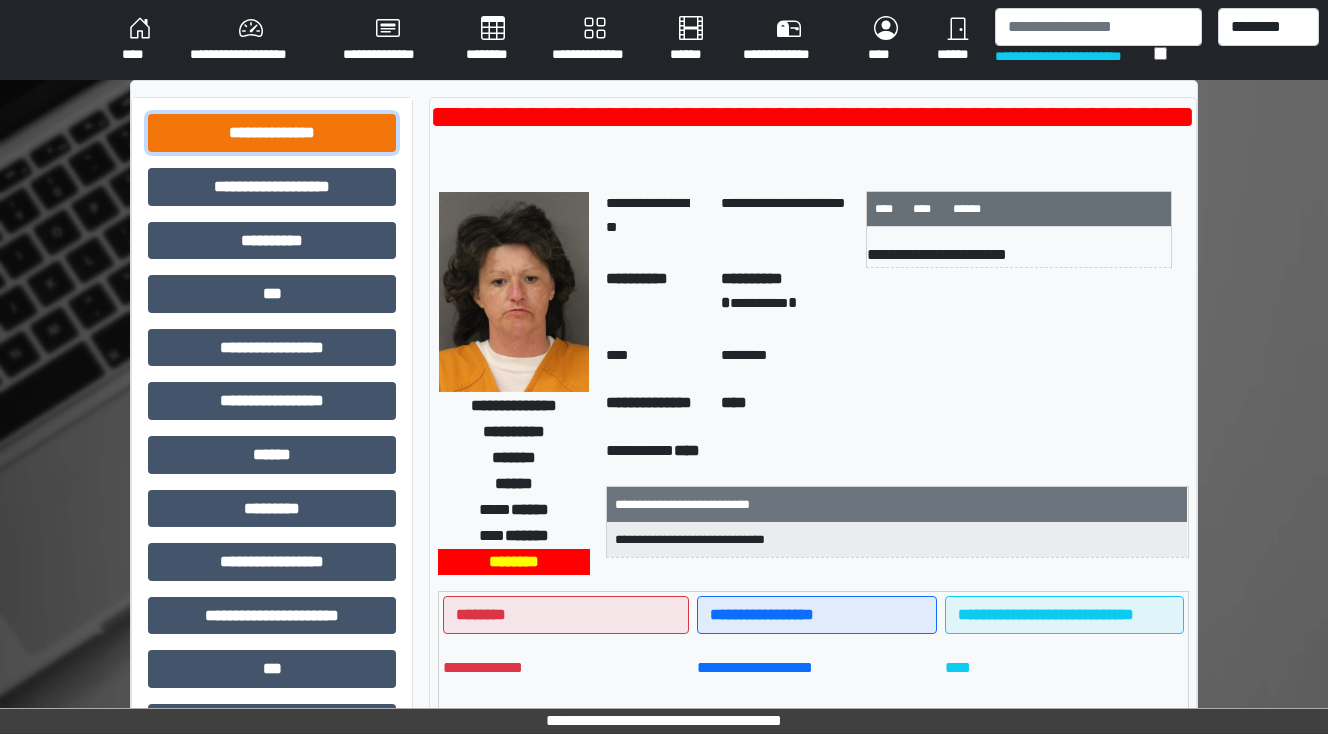 click on "**********" at bounding box center (272, 133) 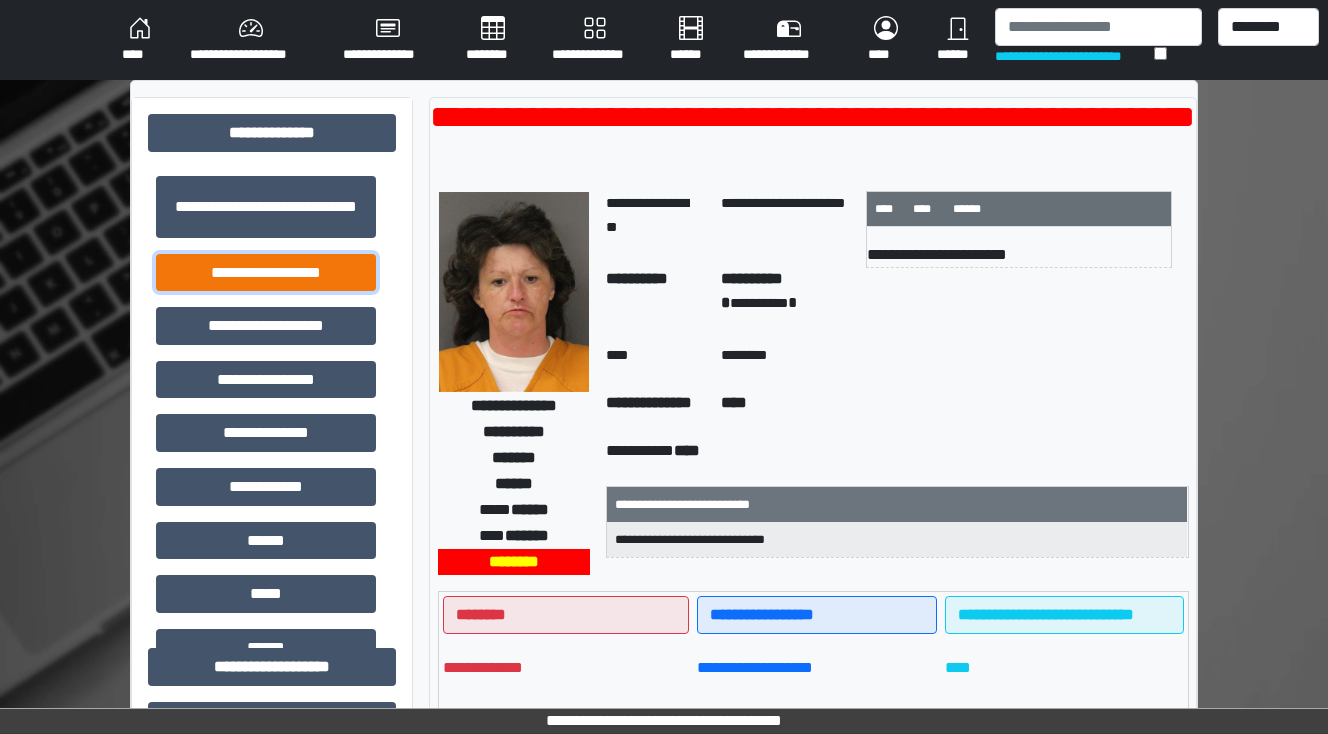 click on "**********" at bounding box center (266, 273) 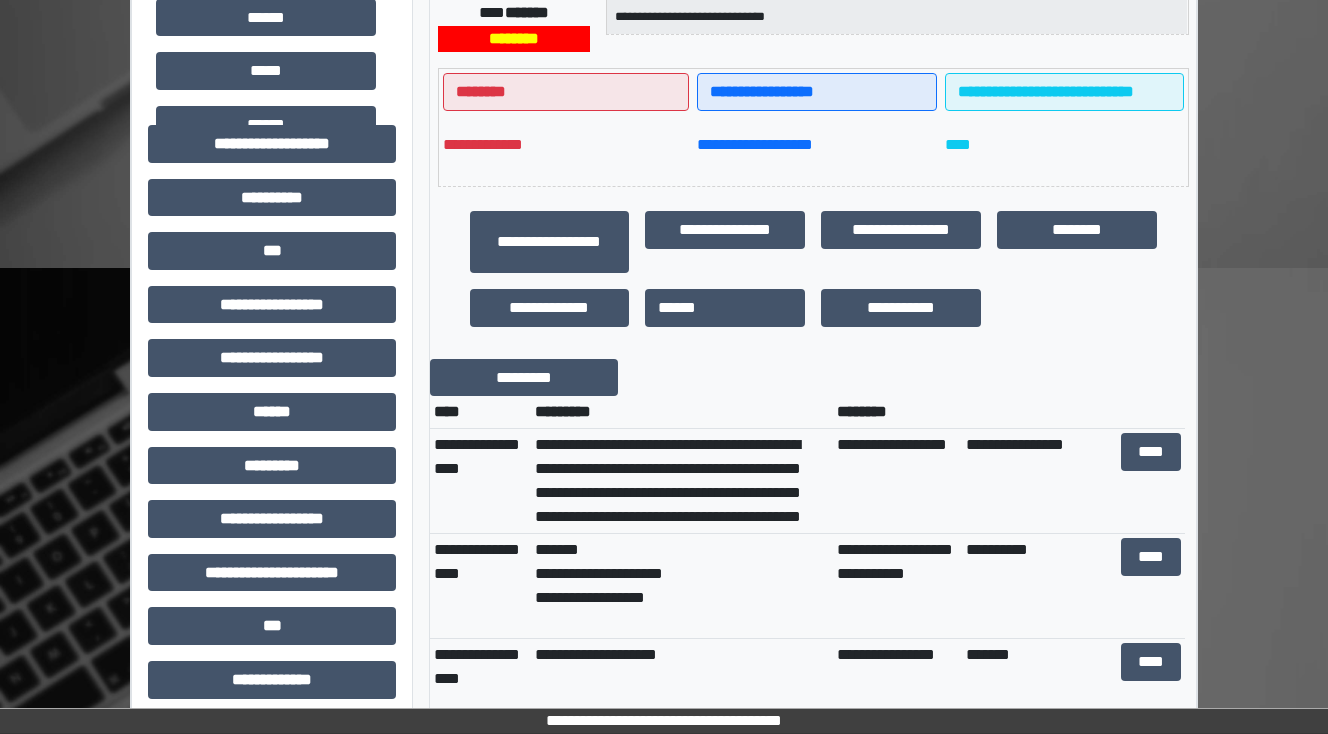 scroll, scrollTop: 560, scrollLeft: 0, axis: vertical 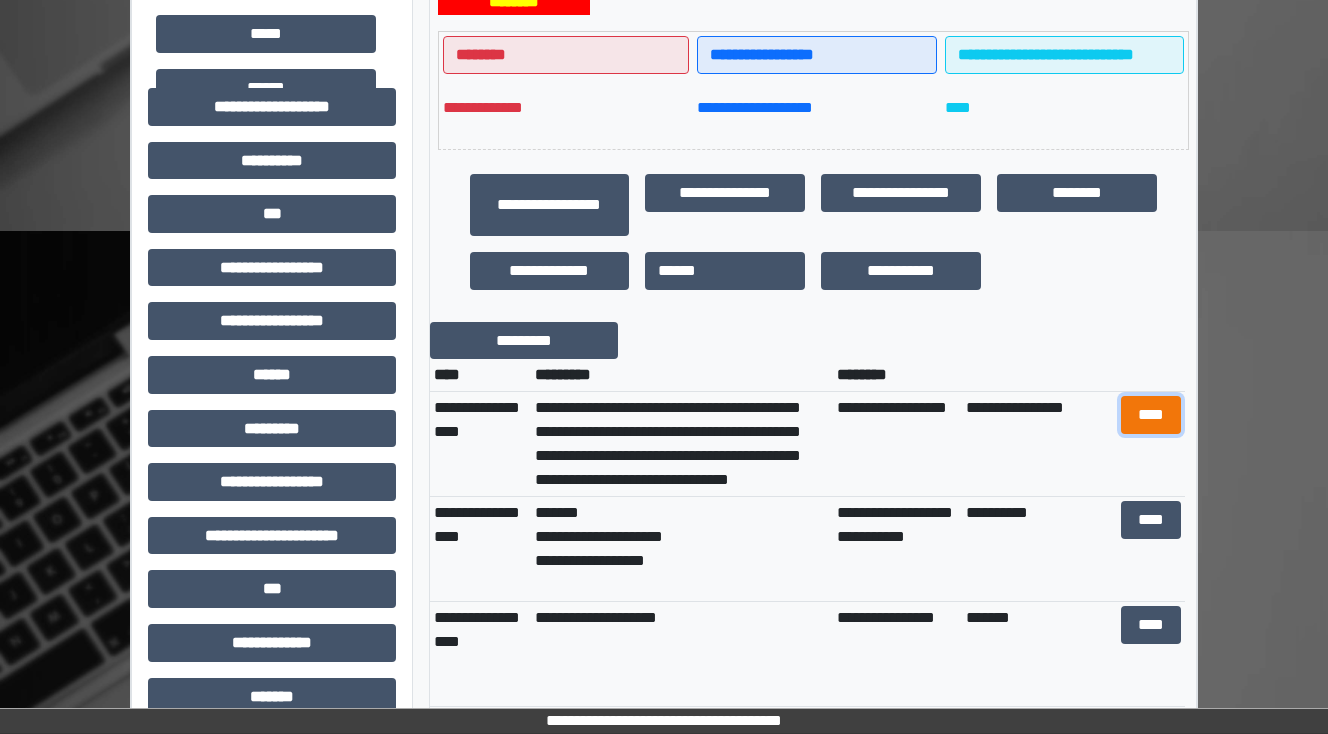 click on "****" at bounding box center [1150, 415] 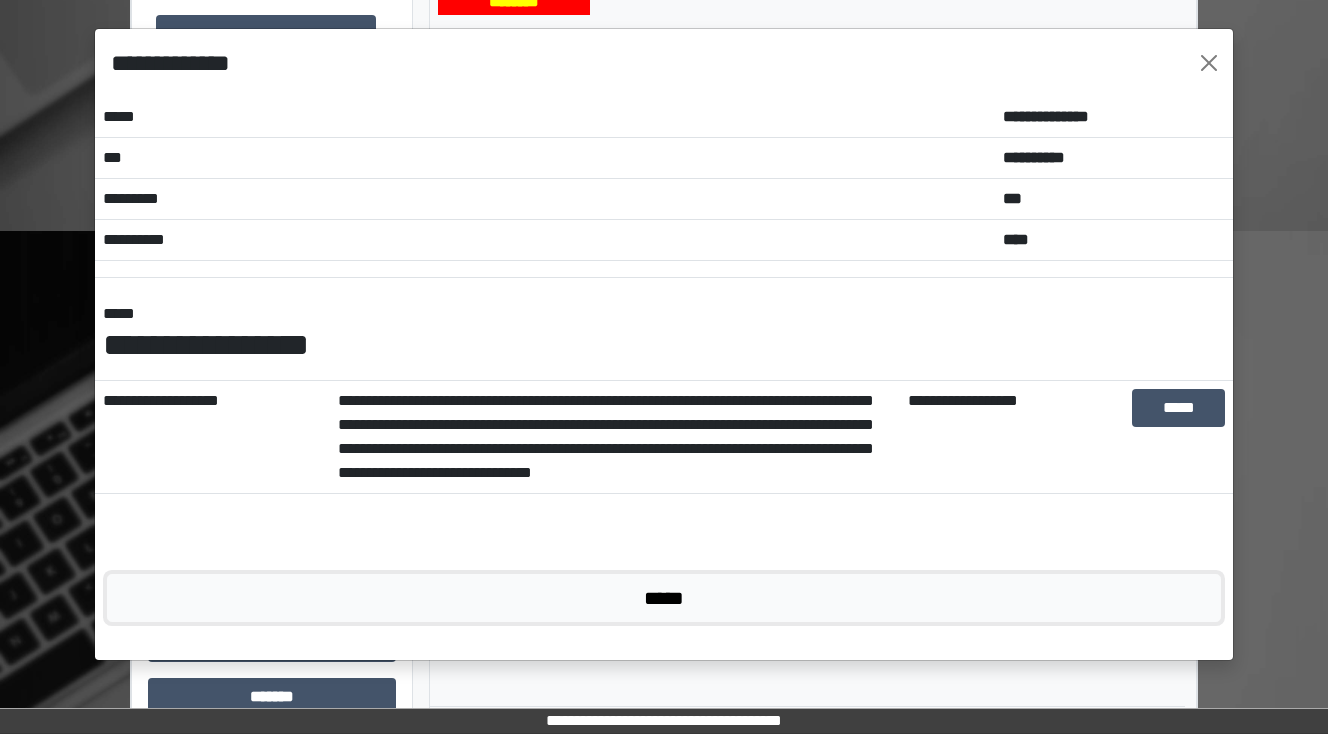click on "*****" at bounding box center [664, 598] 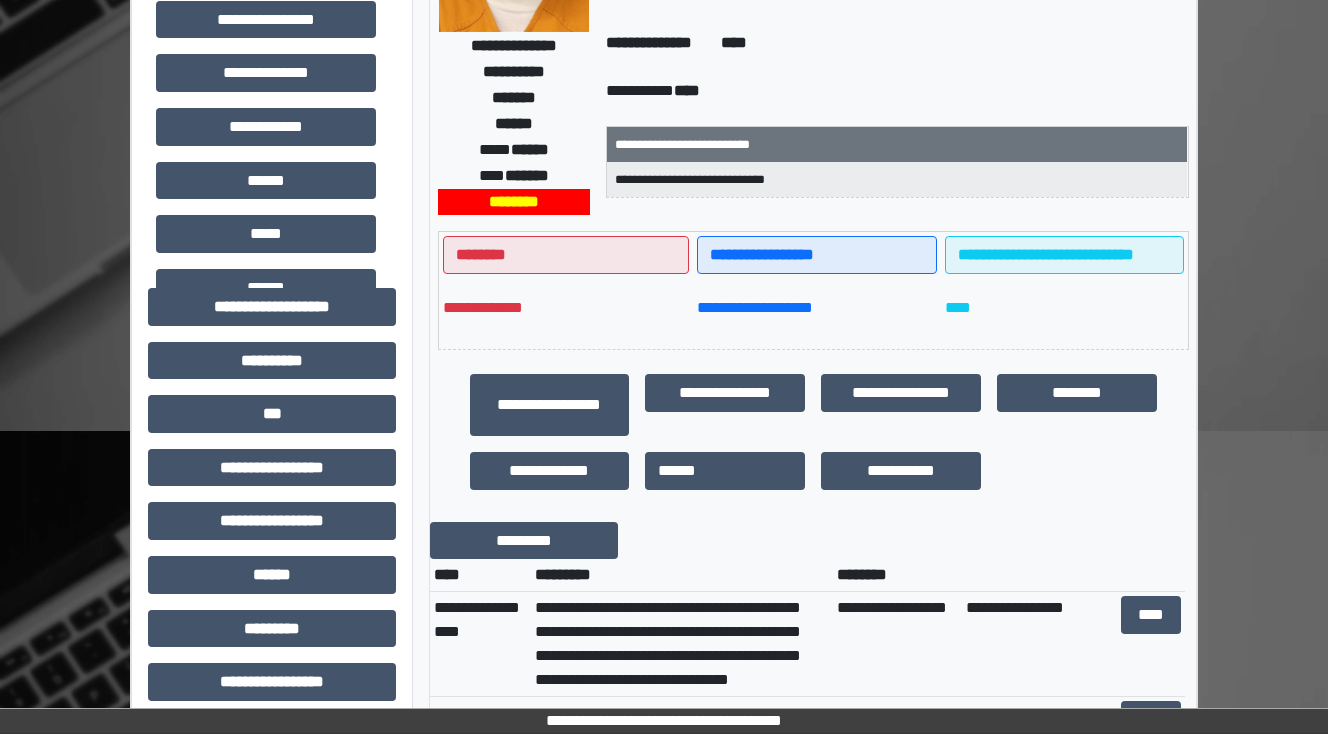scroll, scrollTop: 480, scrollLeft: 0, axis: vertical 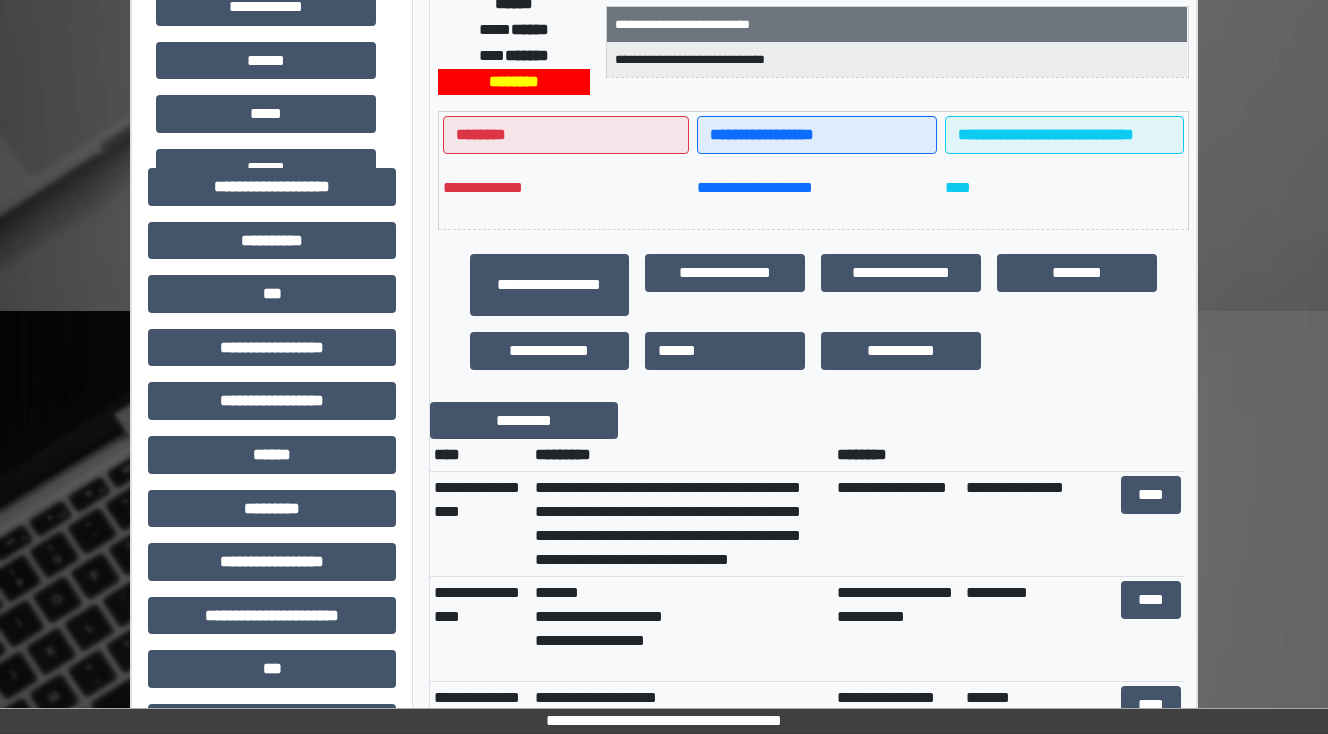 click on "****" at bounding box center (1150, 524) 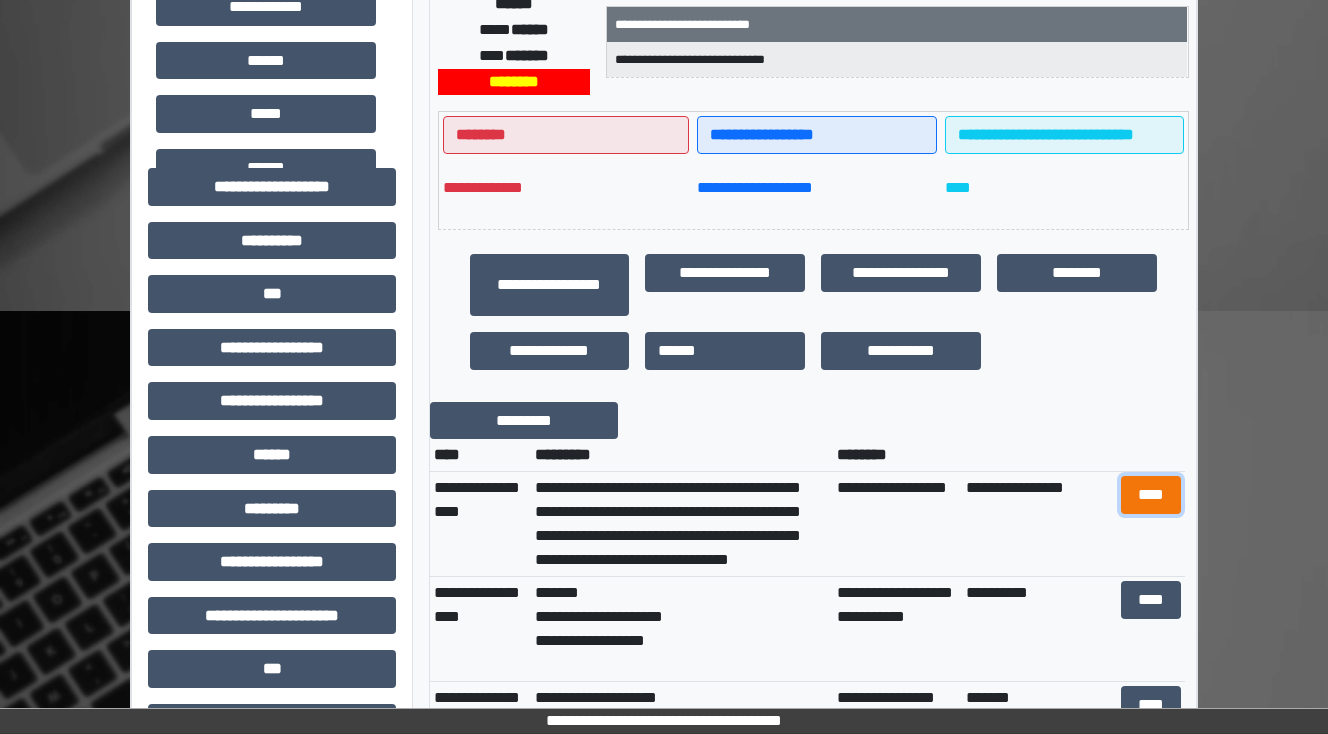 click on "****" at bounding box center (1150, 495) 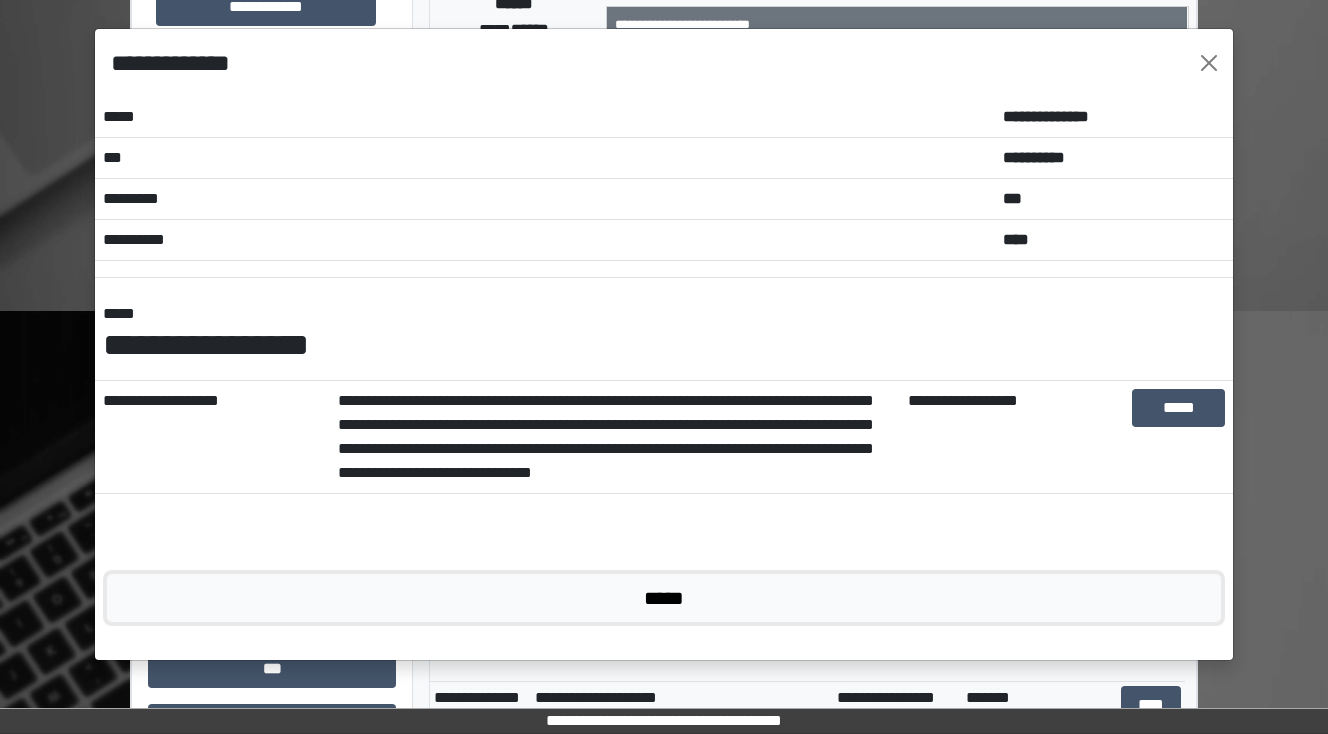 click on "*****" at bounding box center [664, 598] 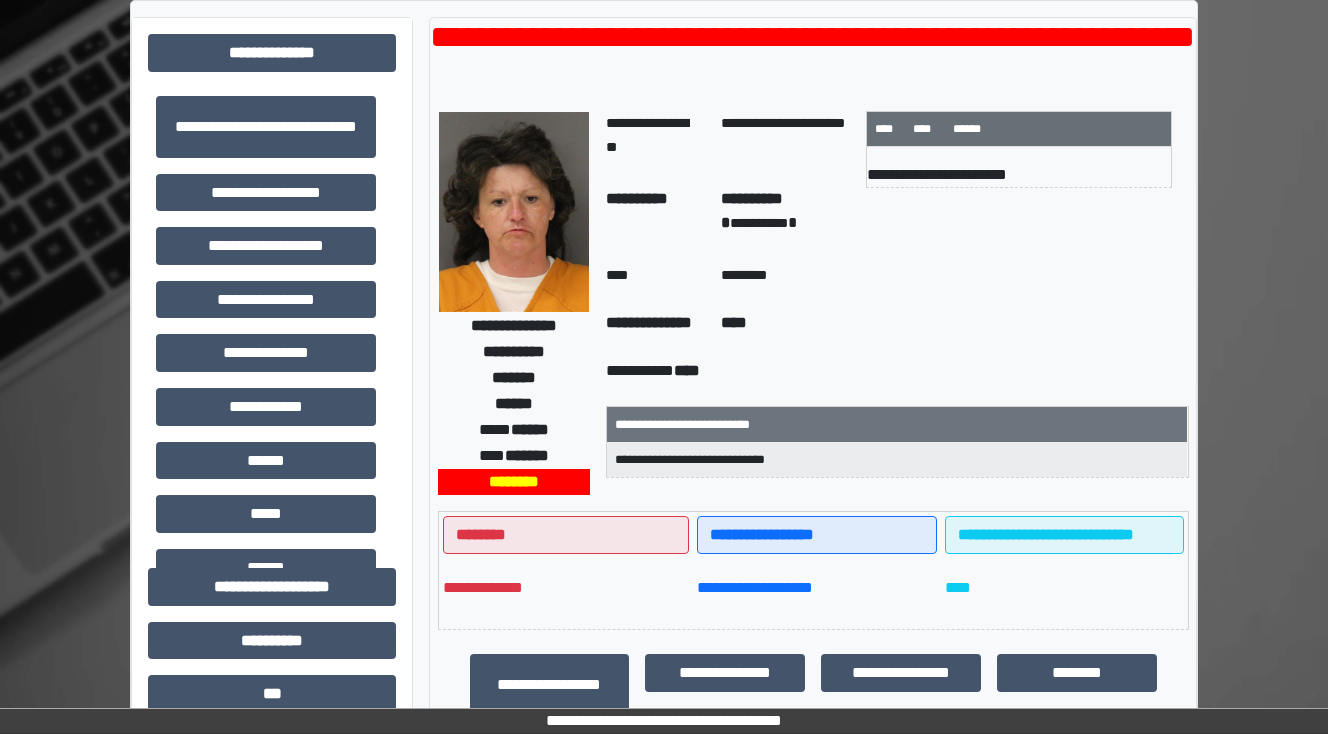 scroll, scrollTop: 80, scrollLeft: 0, axis: vertical 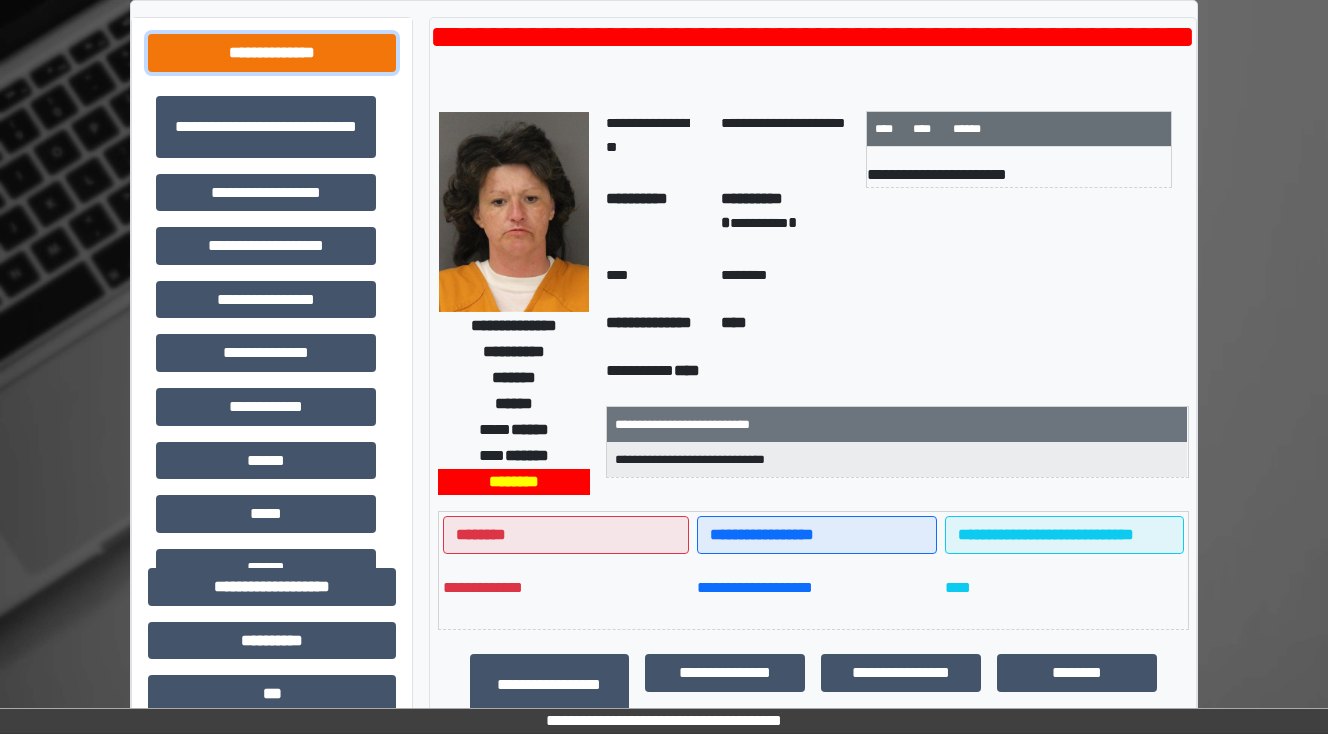 click on "**********" at bounding box center [272, 53] 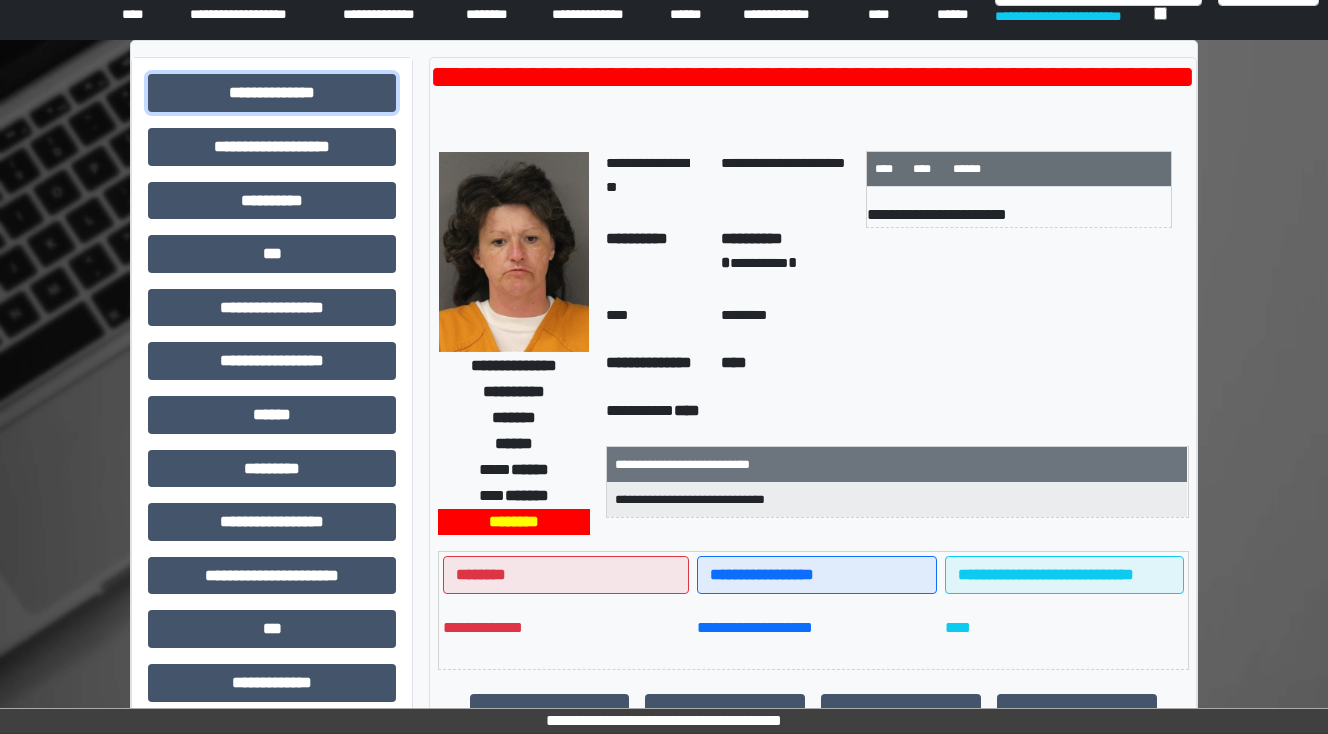 scroll, scrollTop: 0, scrollLeft: 0, axis: both 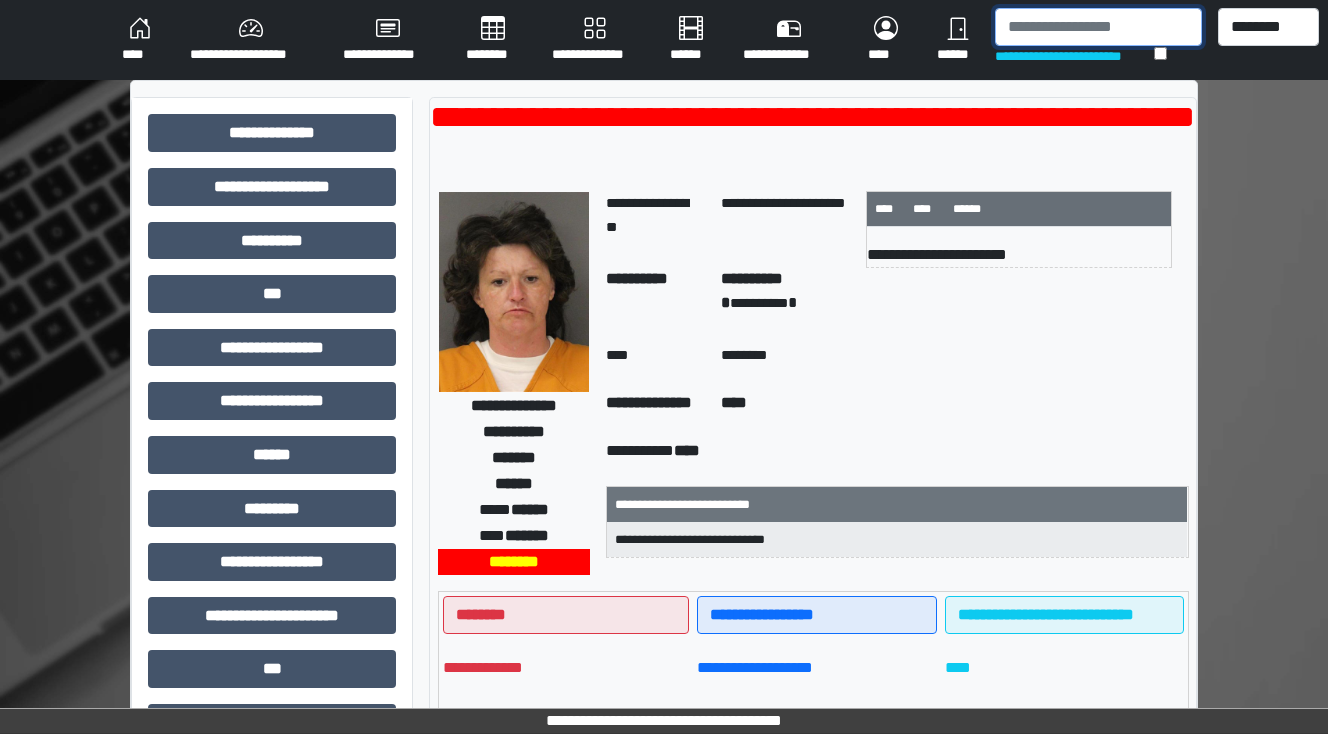 click at bounding box center [1098, 27] 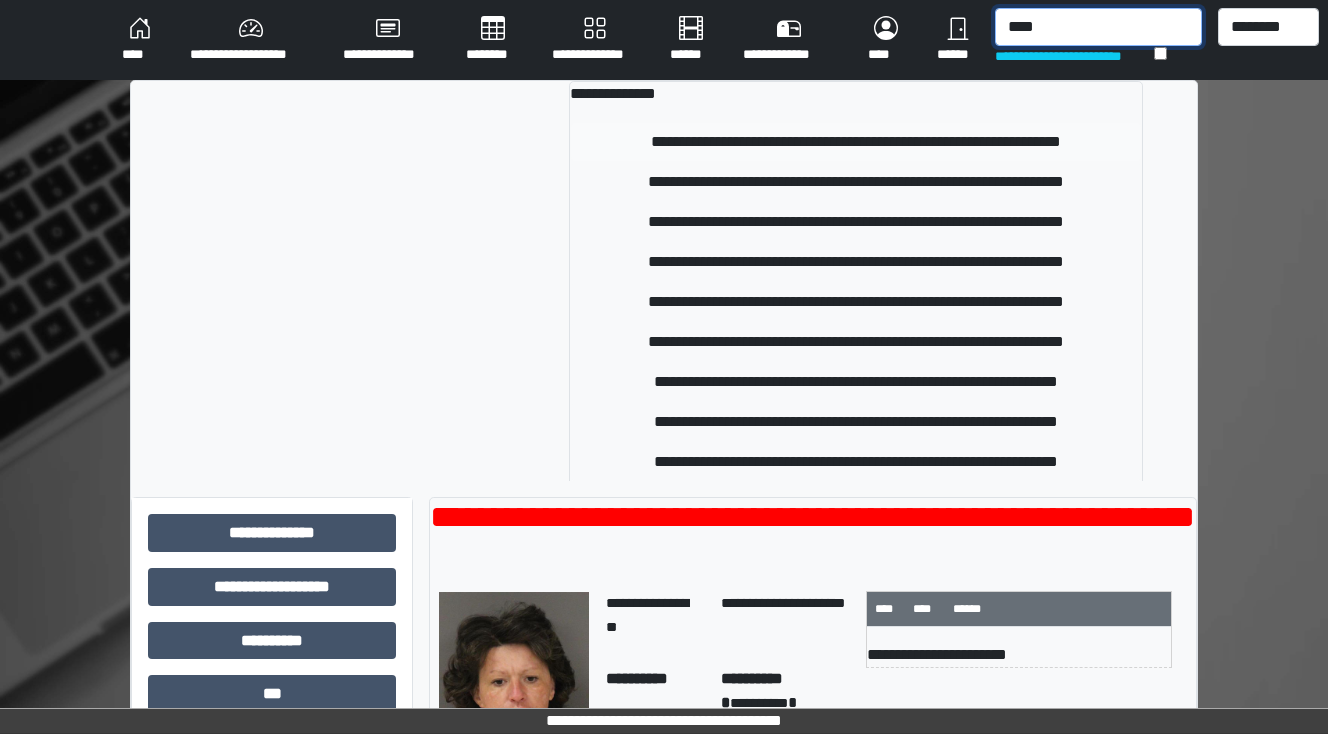 type on "****" 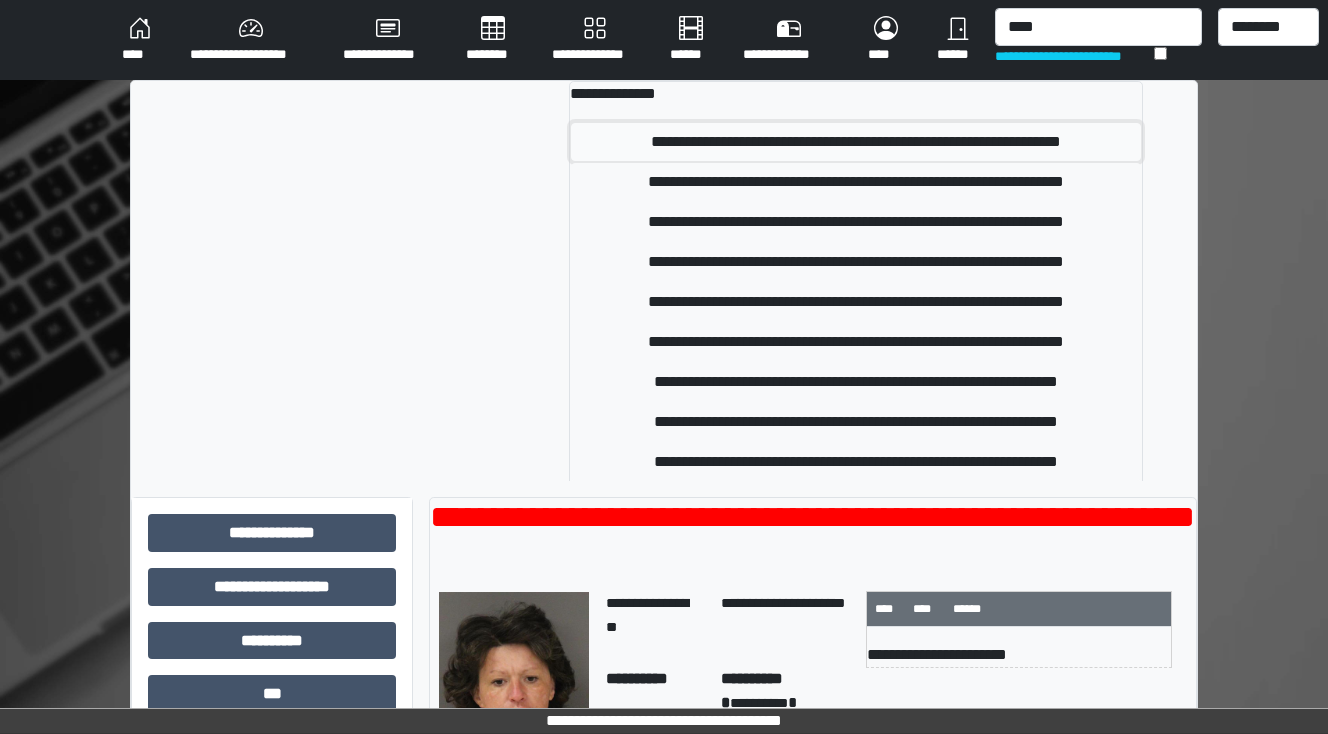 click on "**********" at bounding box center (856, 142) 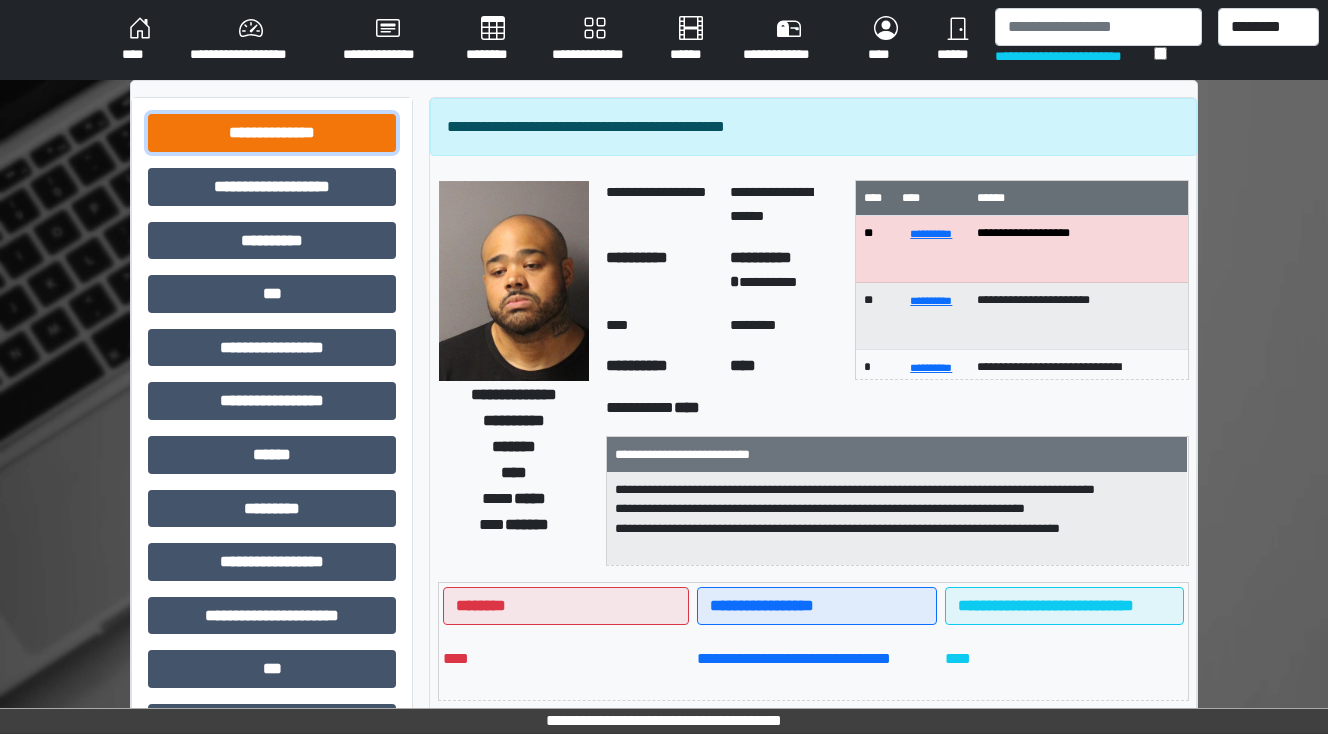 click on "**********" at bounding box center [272, 133] 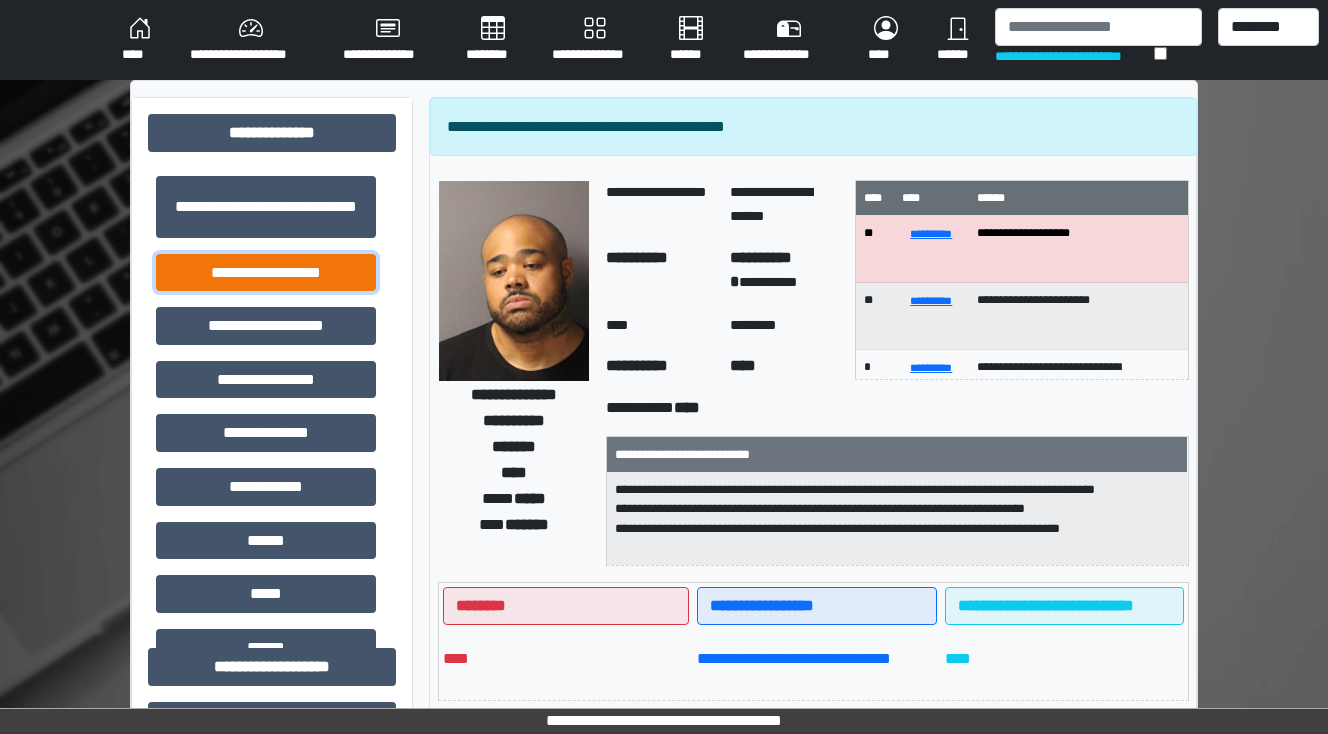 click on "**********" at bounding box center [266, 273] 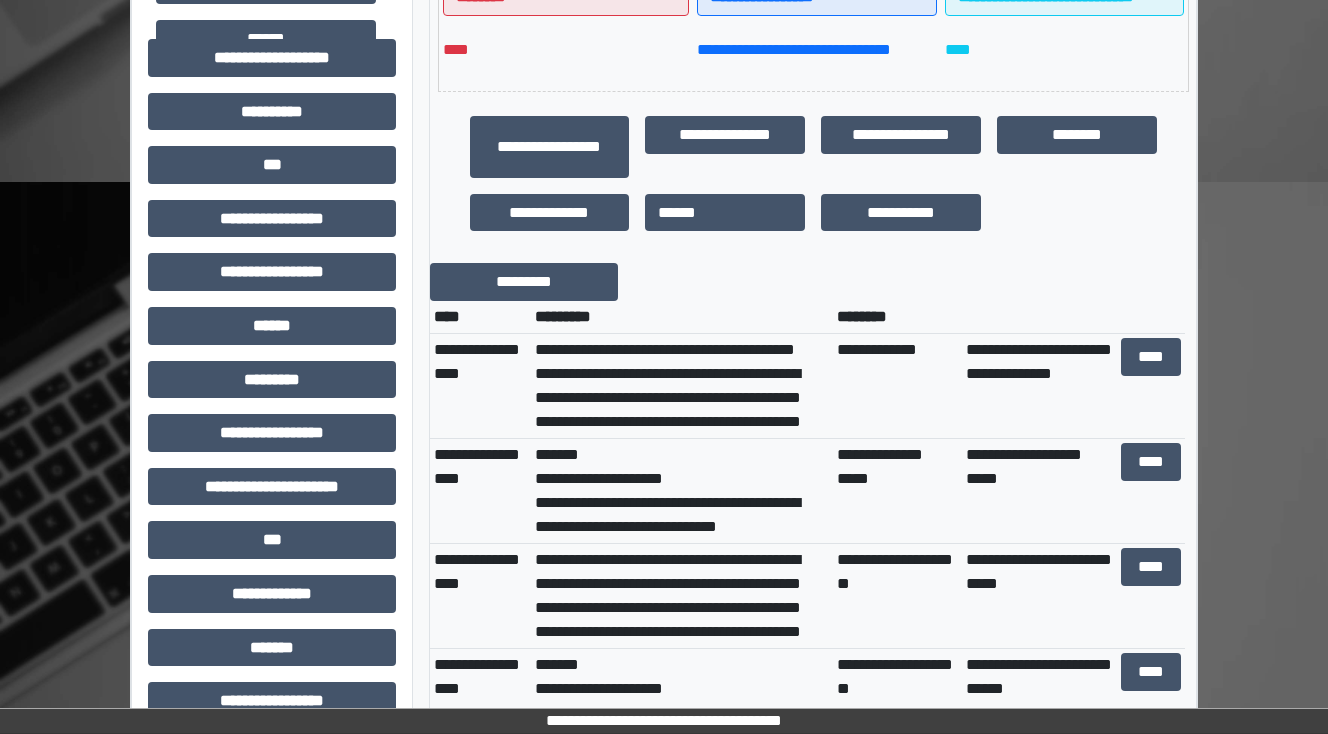 scroll, scrollTop: 640, scrollLeft: 0, axis: vertical 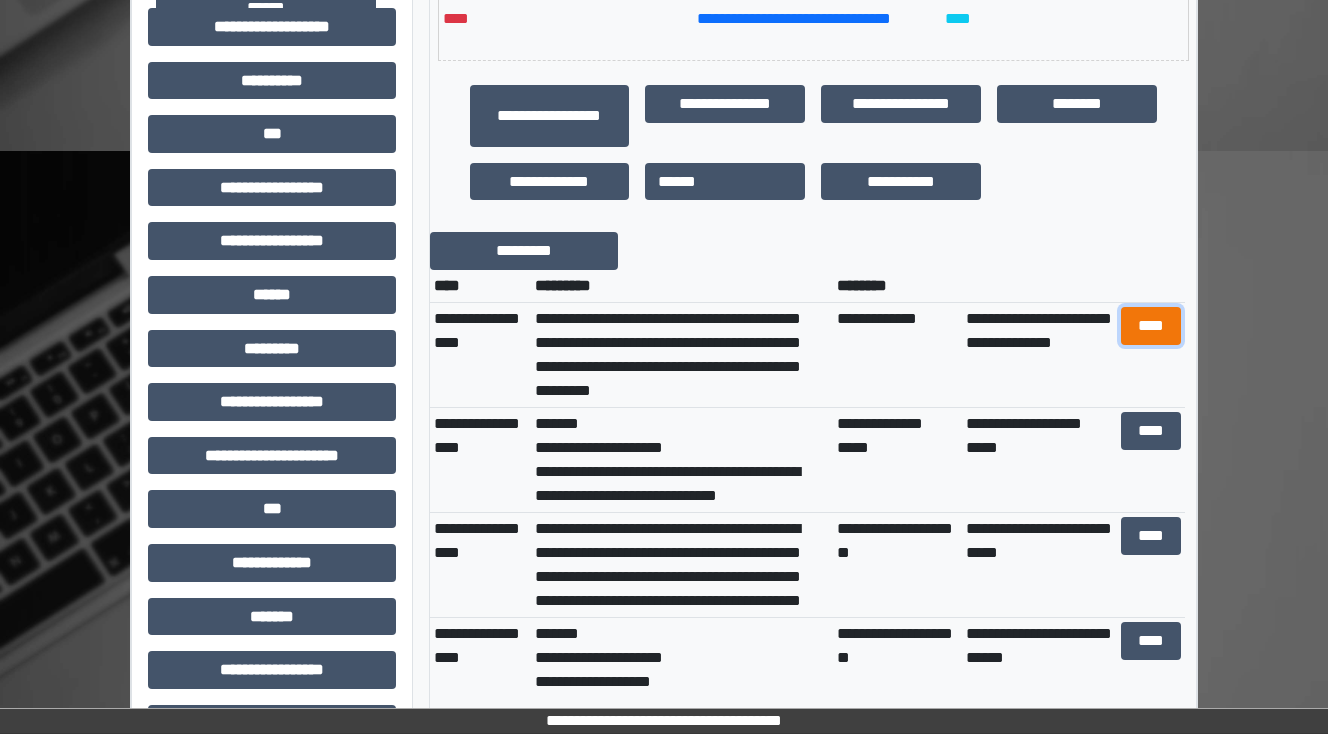 click on "****" at bounding box center [1150, 326] 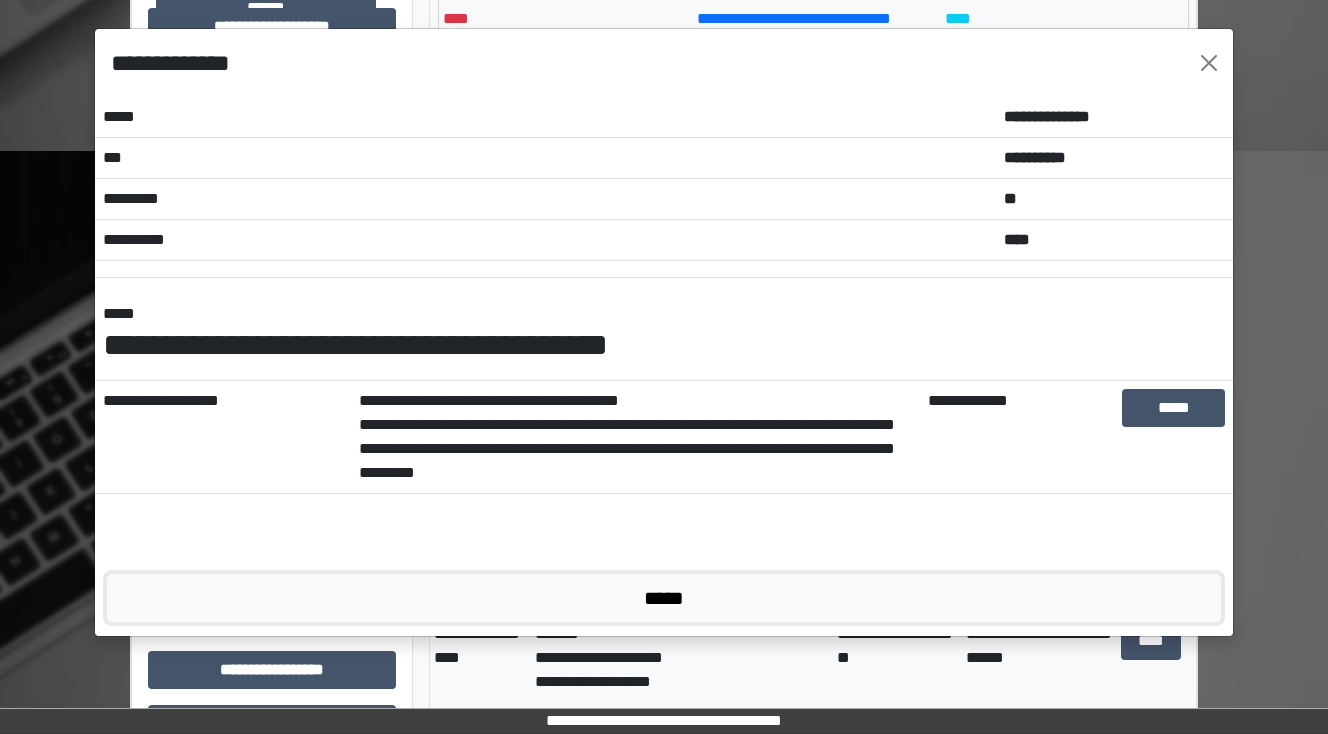 click on "*****" at bounding box center (664, 598) 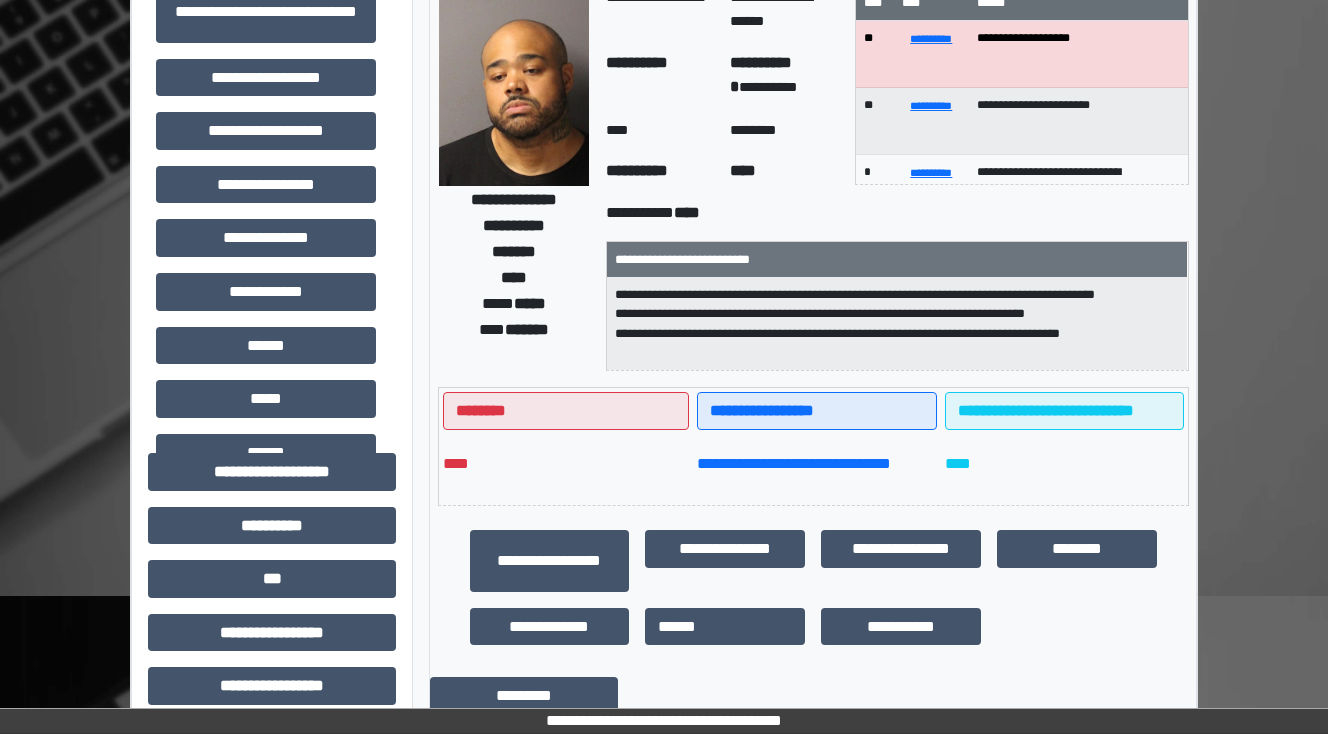 scroll, scrollTop: 0, scrollLeft: 0, axis: both 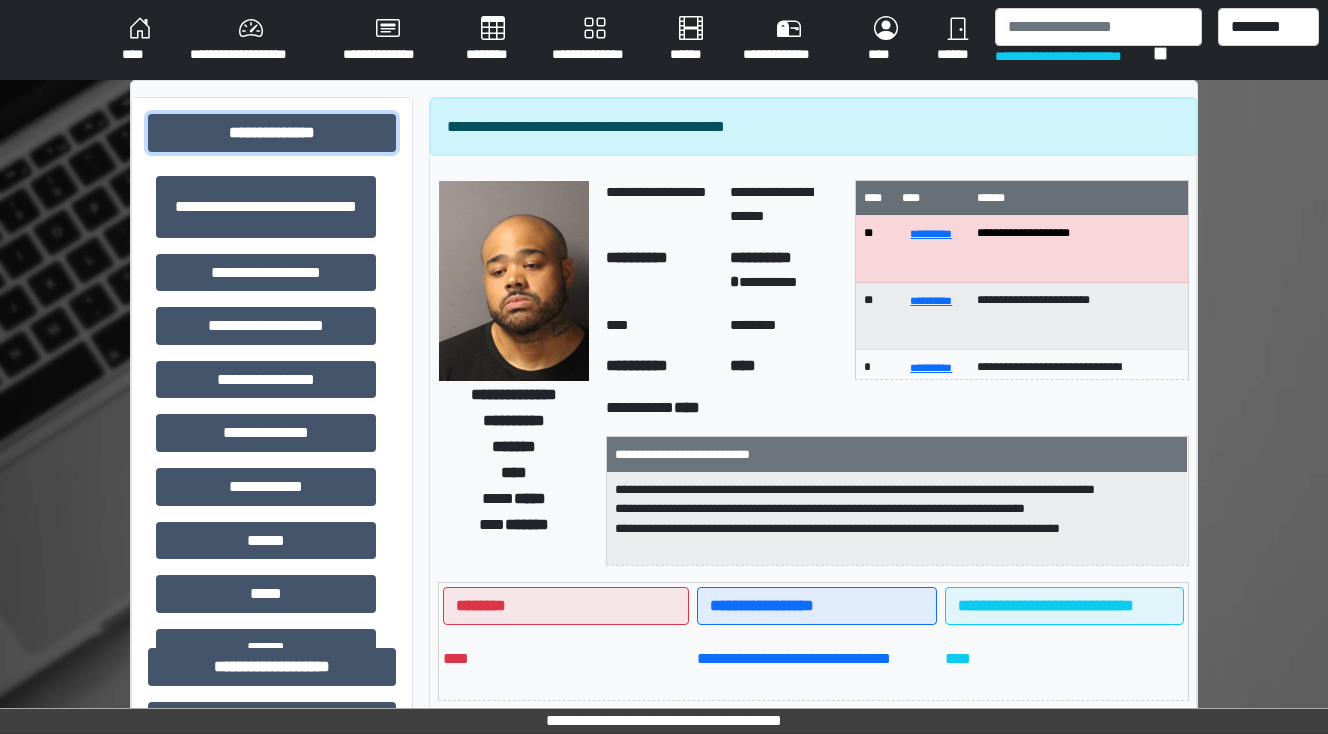 drag, startPoint x: 284, startPoint y: 125, endPoint x: 271, endPoint y: 7, distance: 118.71394 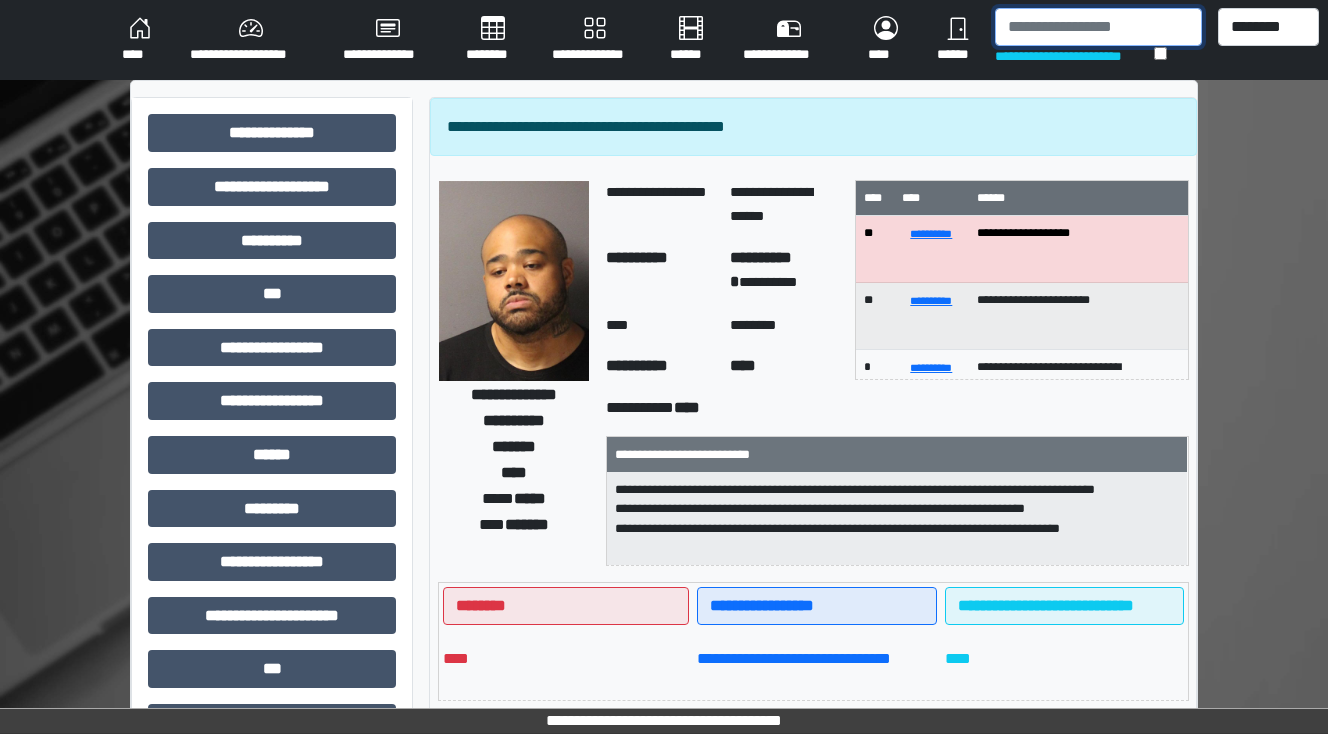 click at bounding box center (1098, 27) 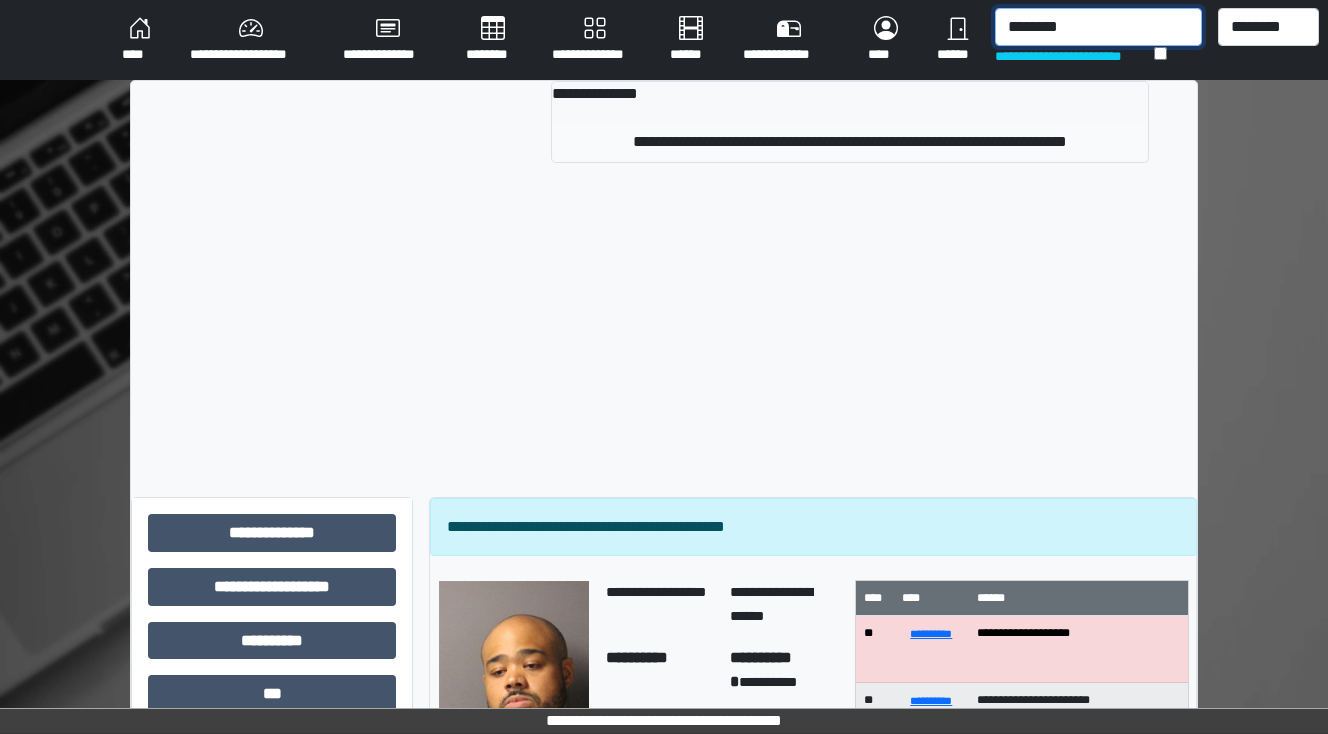 type on "********" 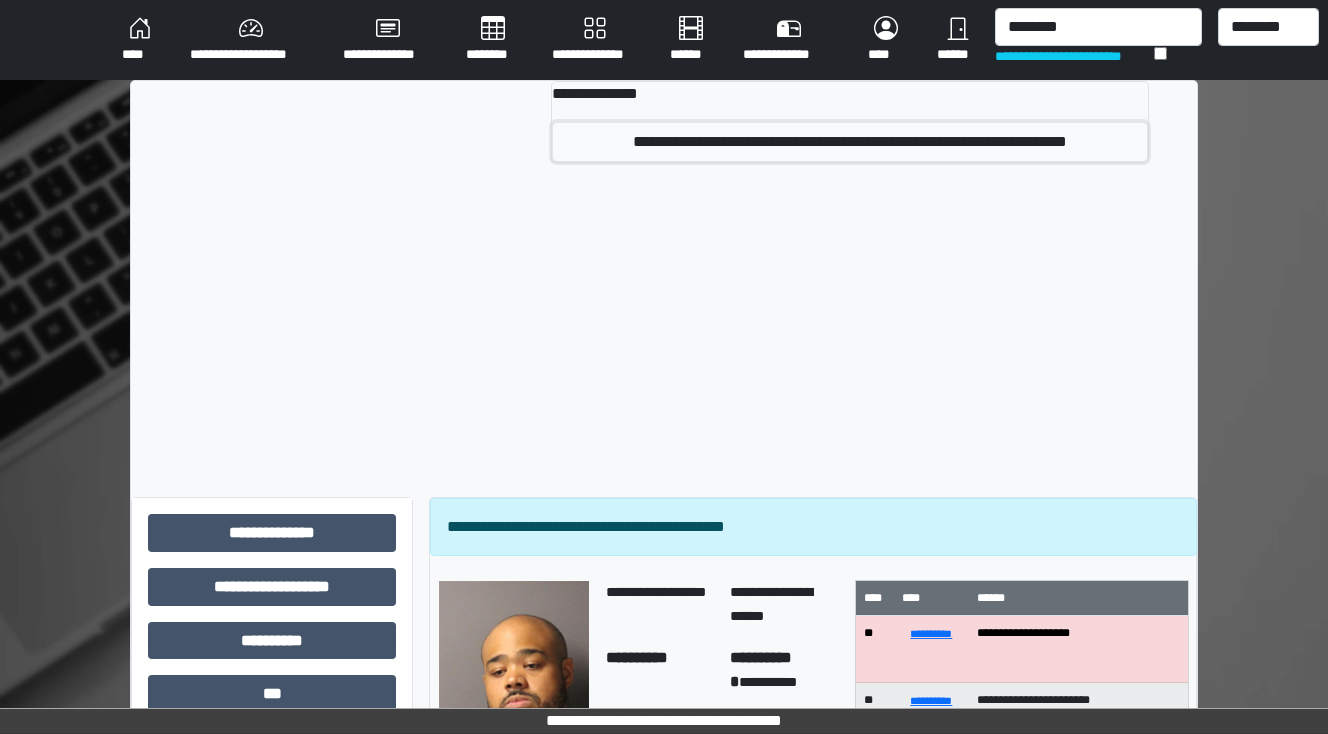 click on "**********" at bounding box center (850, 142) 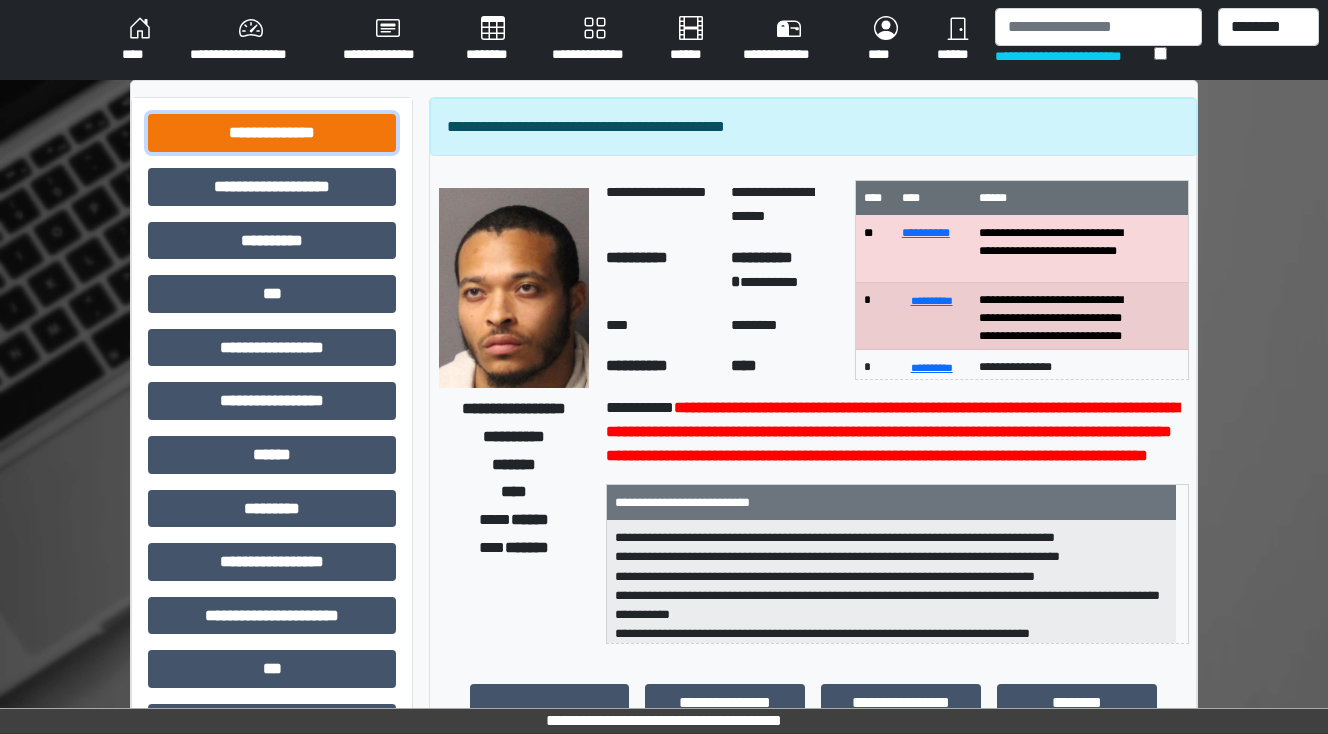 click on "**********" at bounding box center (272, 133) 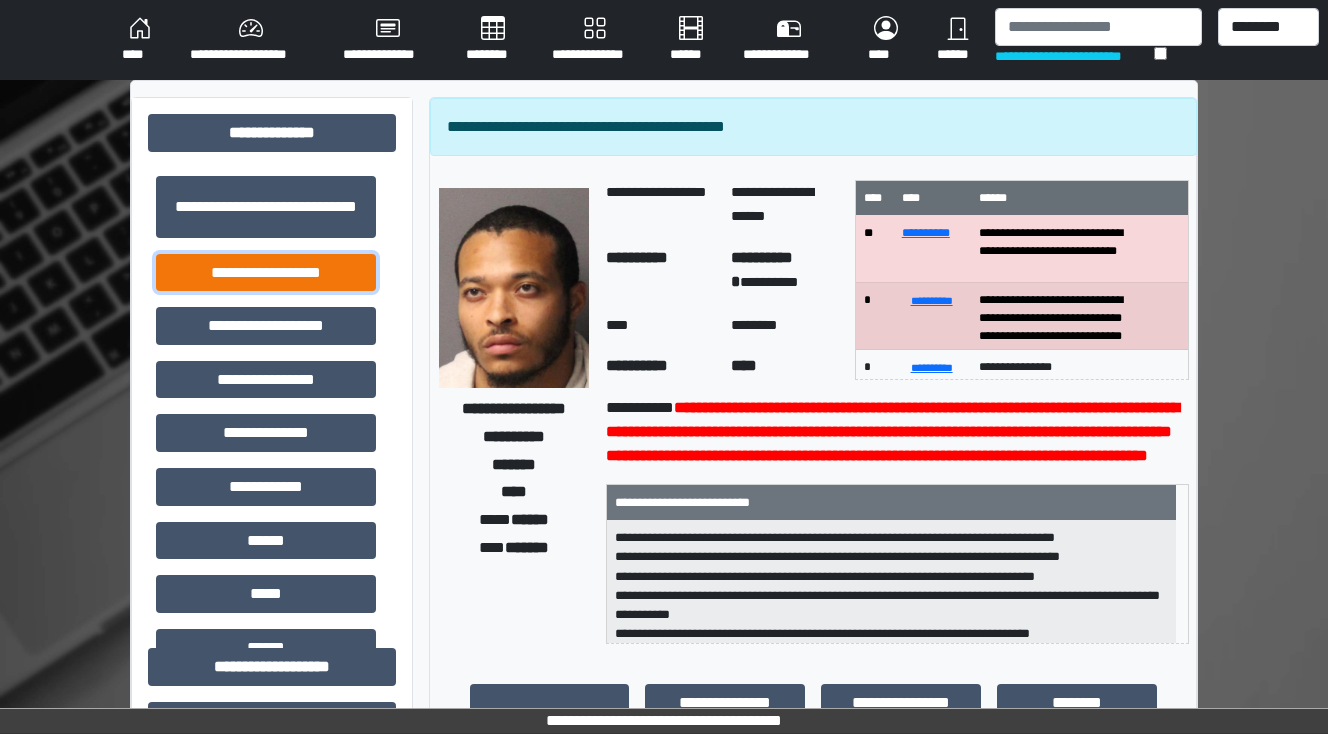 click on "**********" at bounding box center (266, 273) 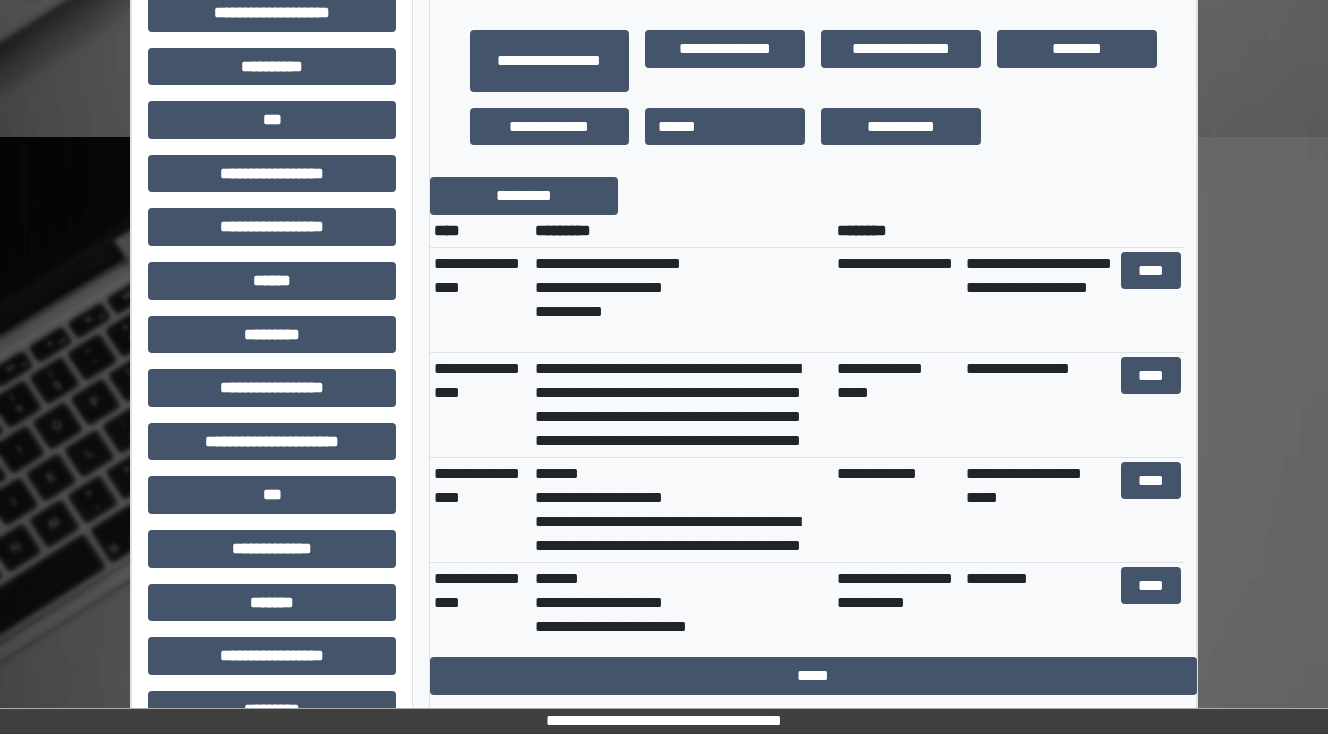 scroll, scrollTop: 720, scrollLeft: 0, axis: vertical 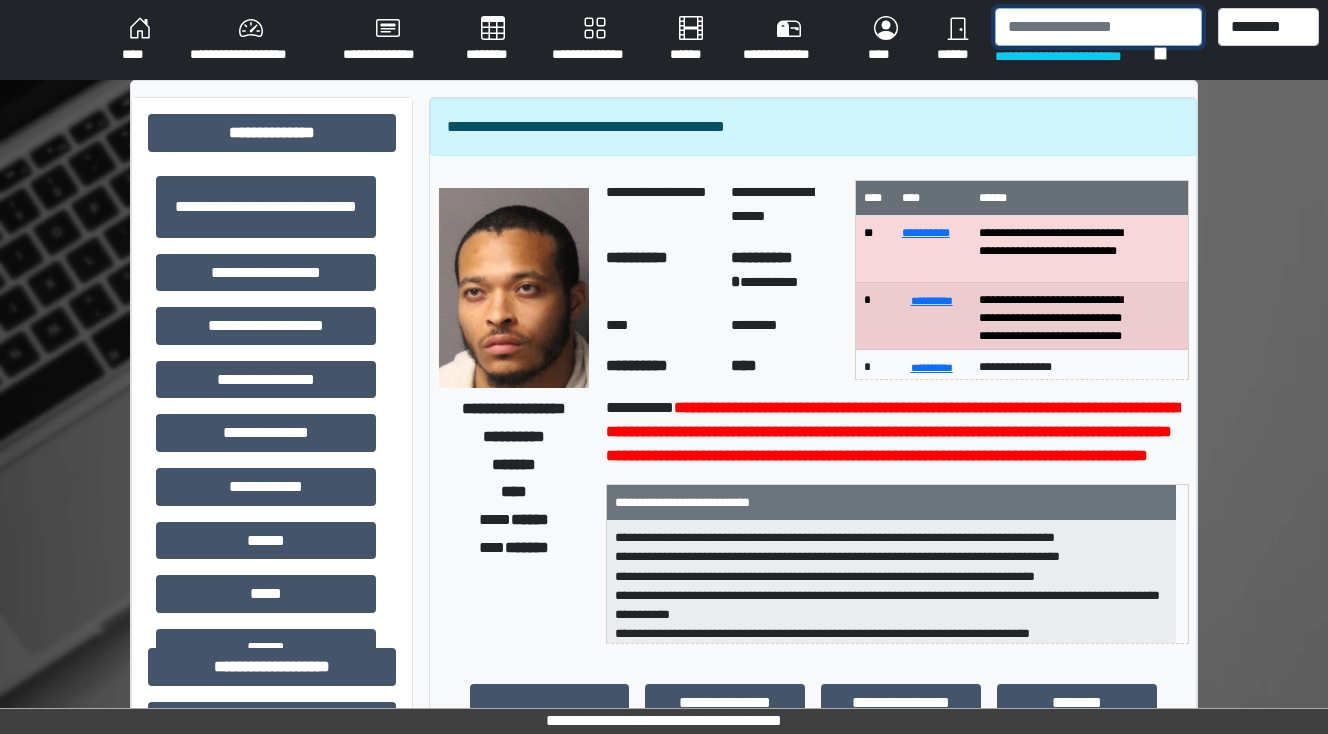 click at bounding box center [1098, 27] 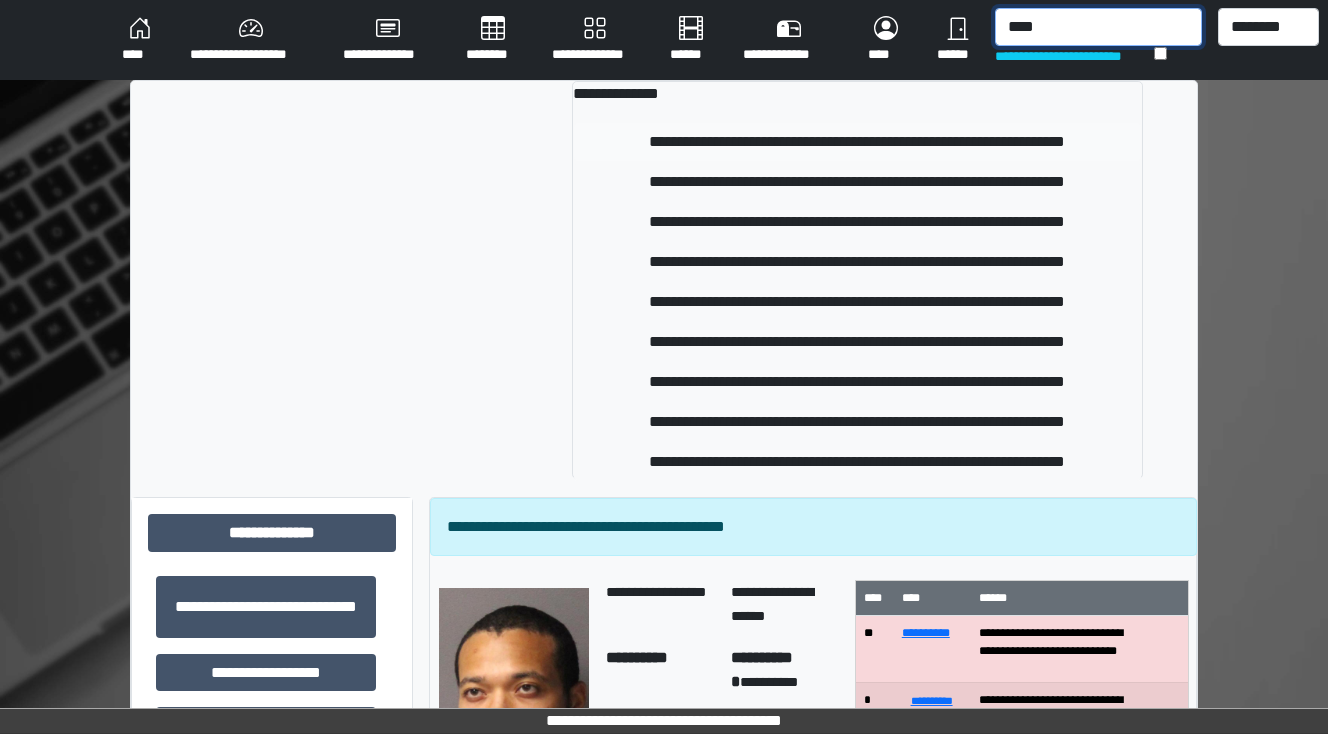 type on "****" 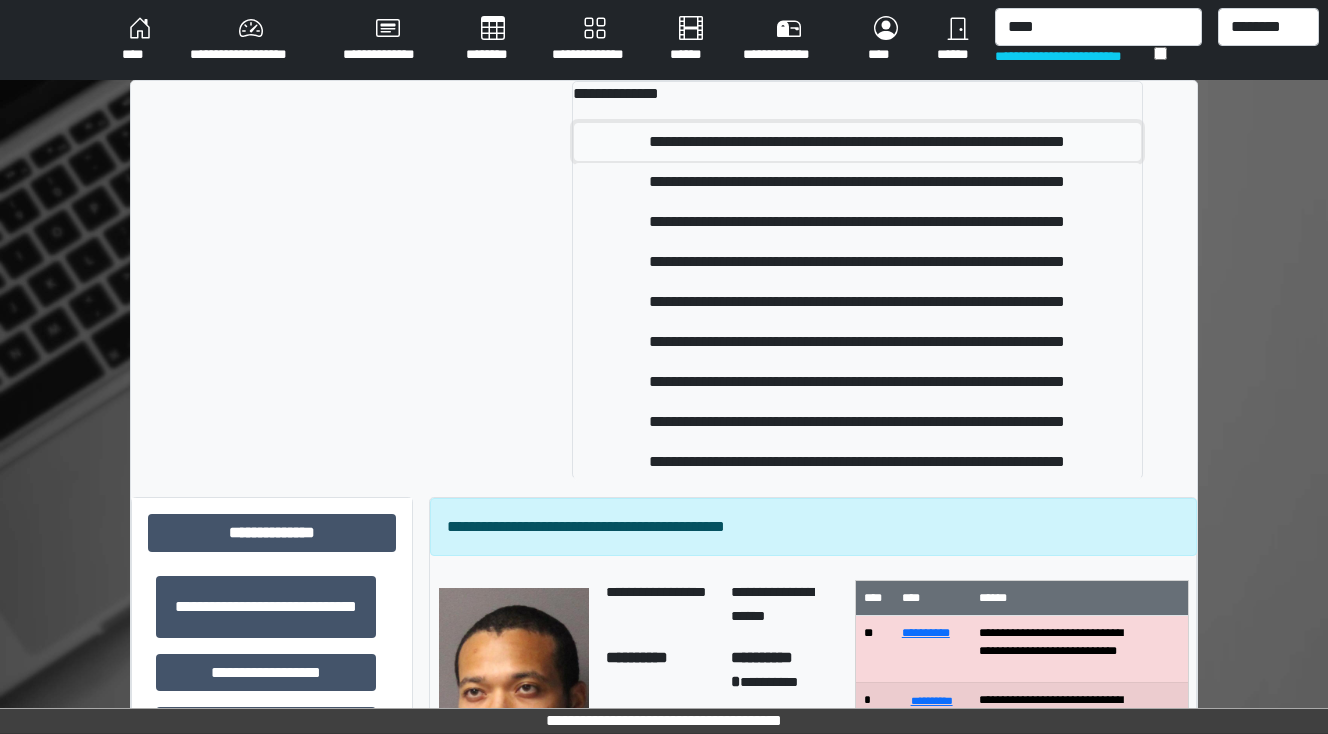 click on "**********" at bounding box center (858, 142) 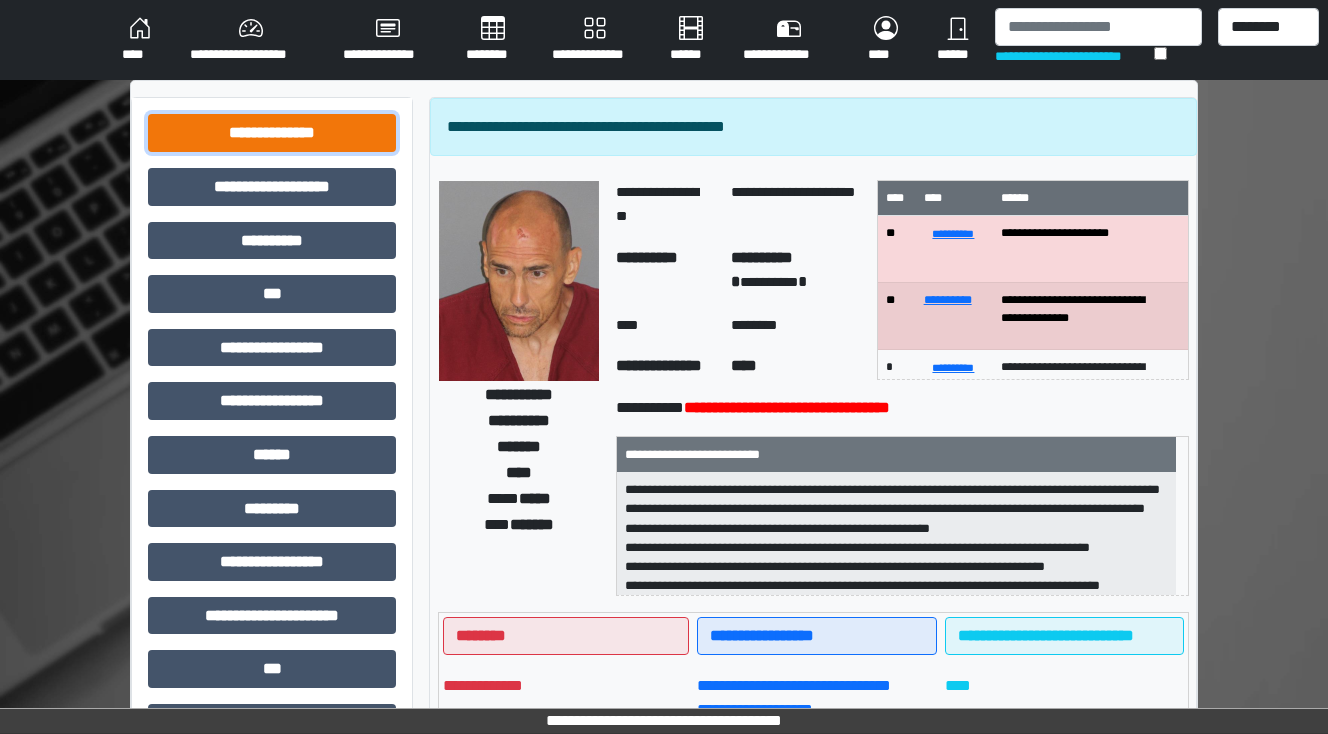 click on "**********" at bounding box center (272, 133) 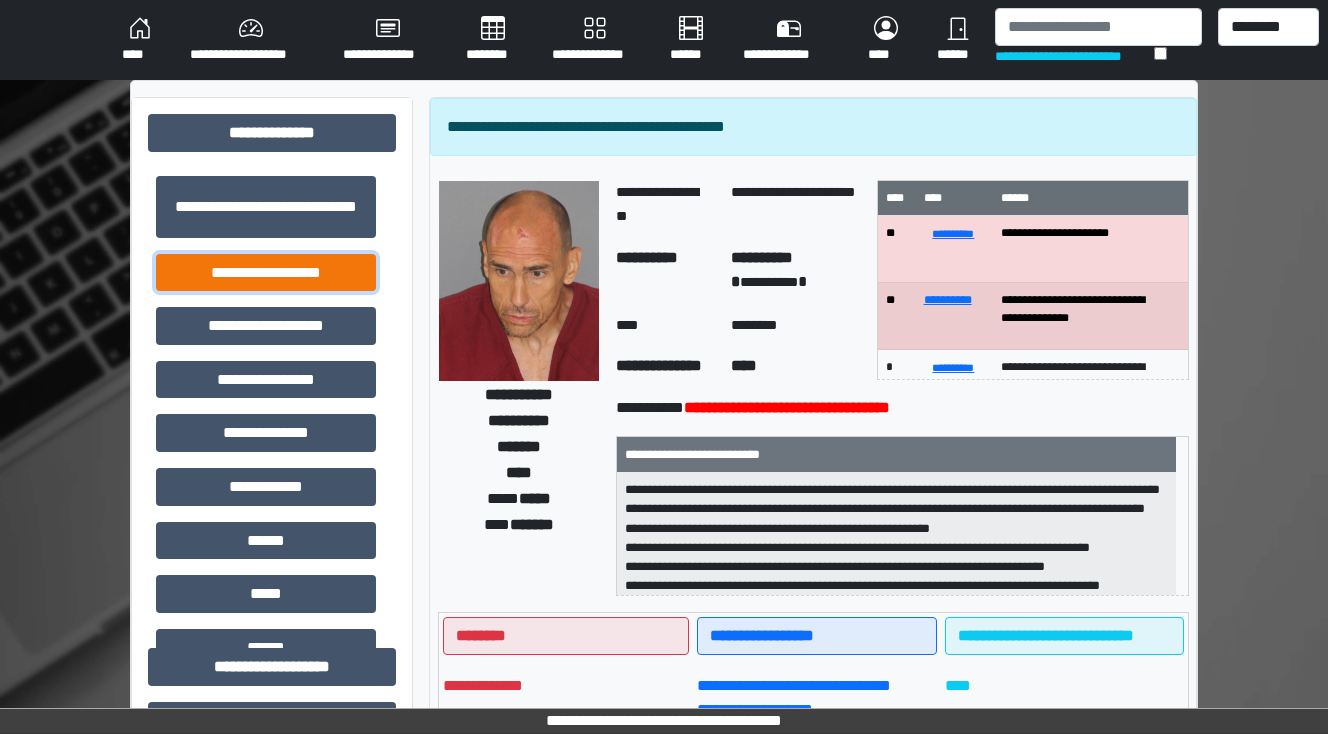 click on "**********" at bounding box center [266, 273] 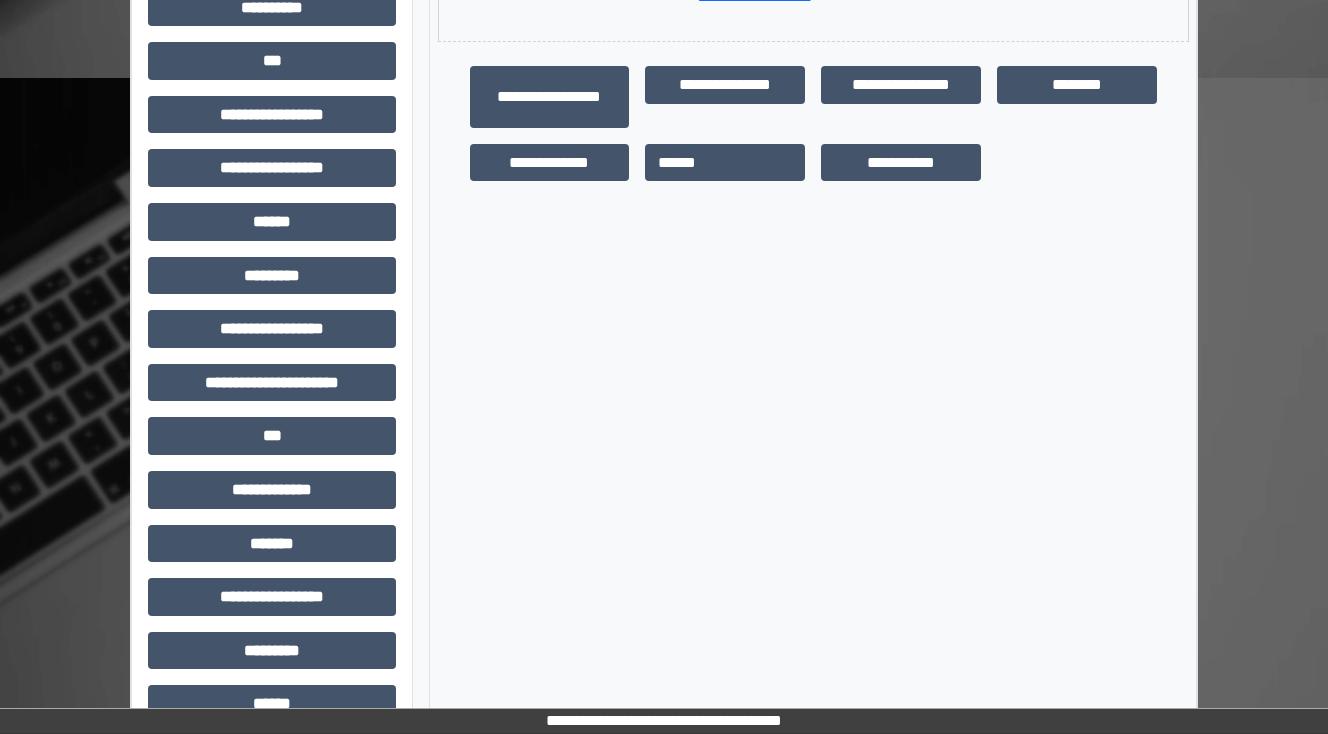 scroll, scrollTop: 720, scrollLeft: 0, axis: vertical 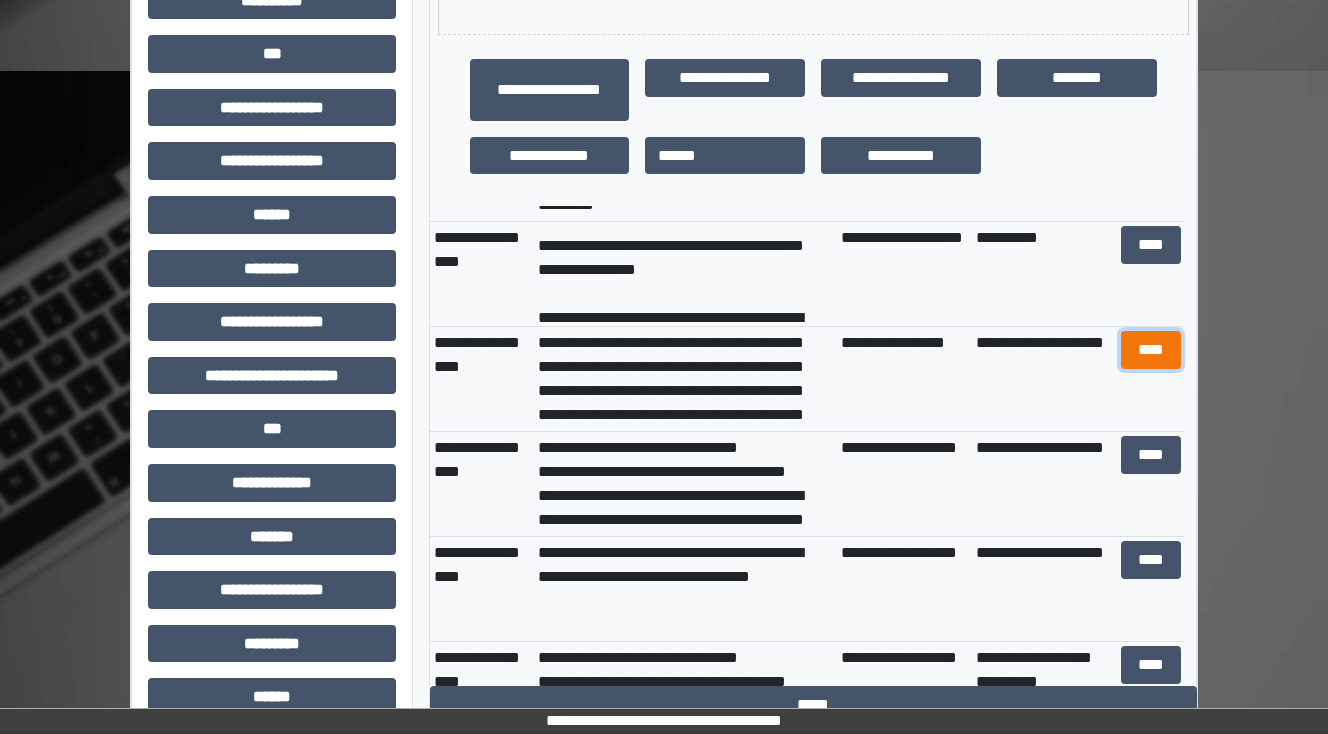 click on "****" at bounding box center (1150, 350) 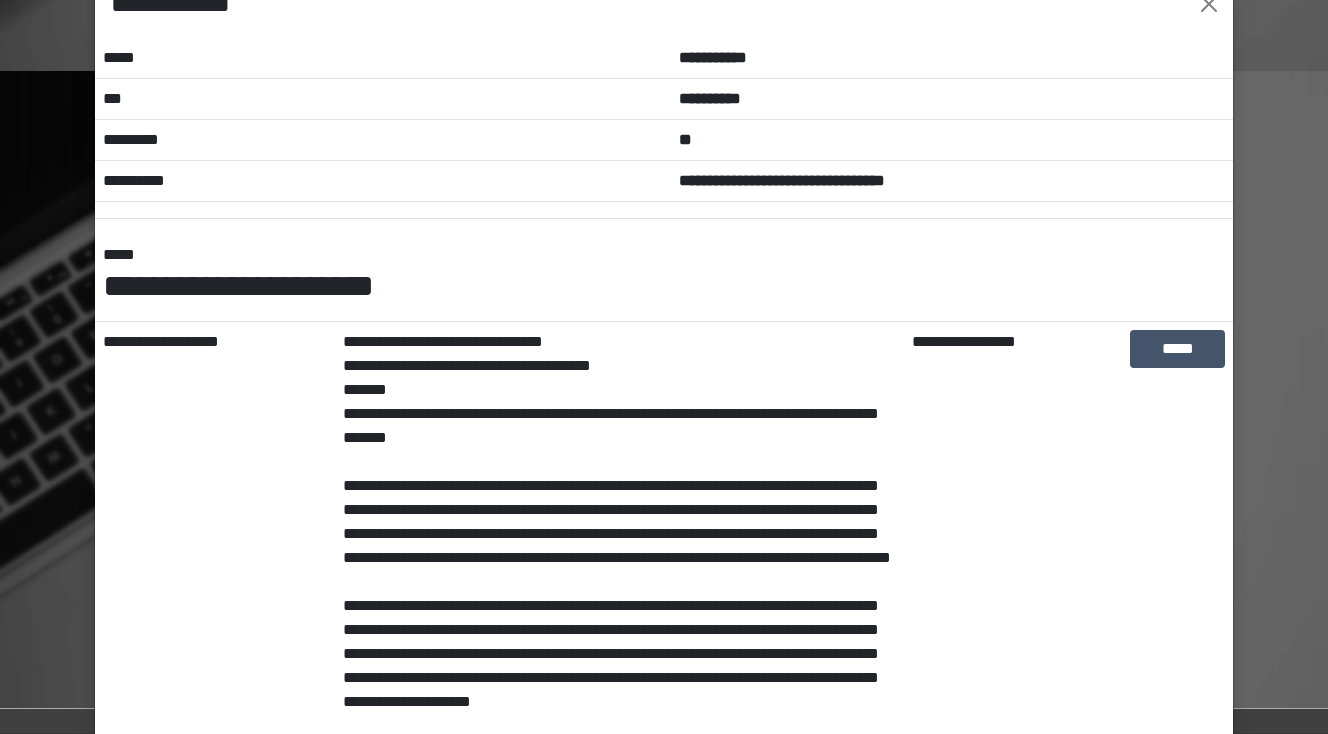 scroll, scrollTop: 0, scrollLeft: 0, axis: both 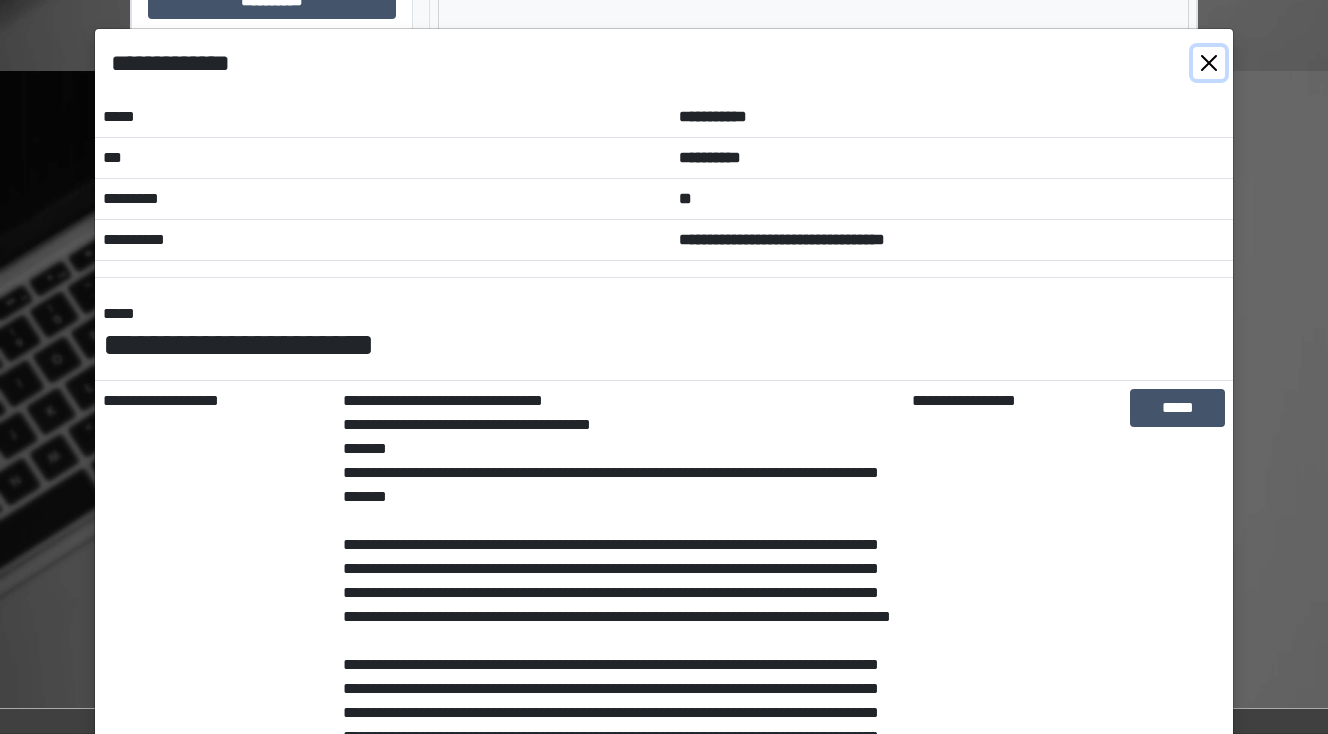 click at bounding box center [1209, 63] 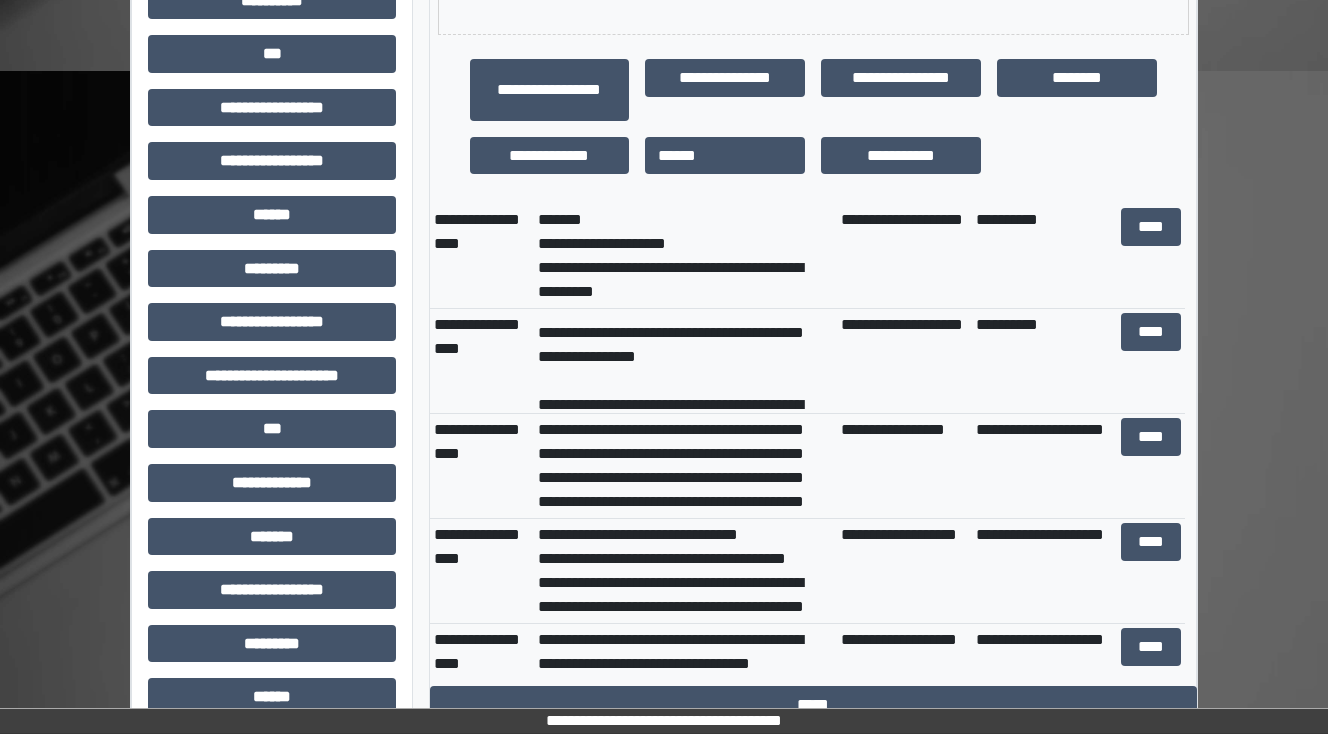 scroll, scrollTop: 0, scrollLeft: 0, axis: both 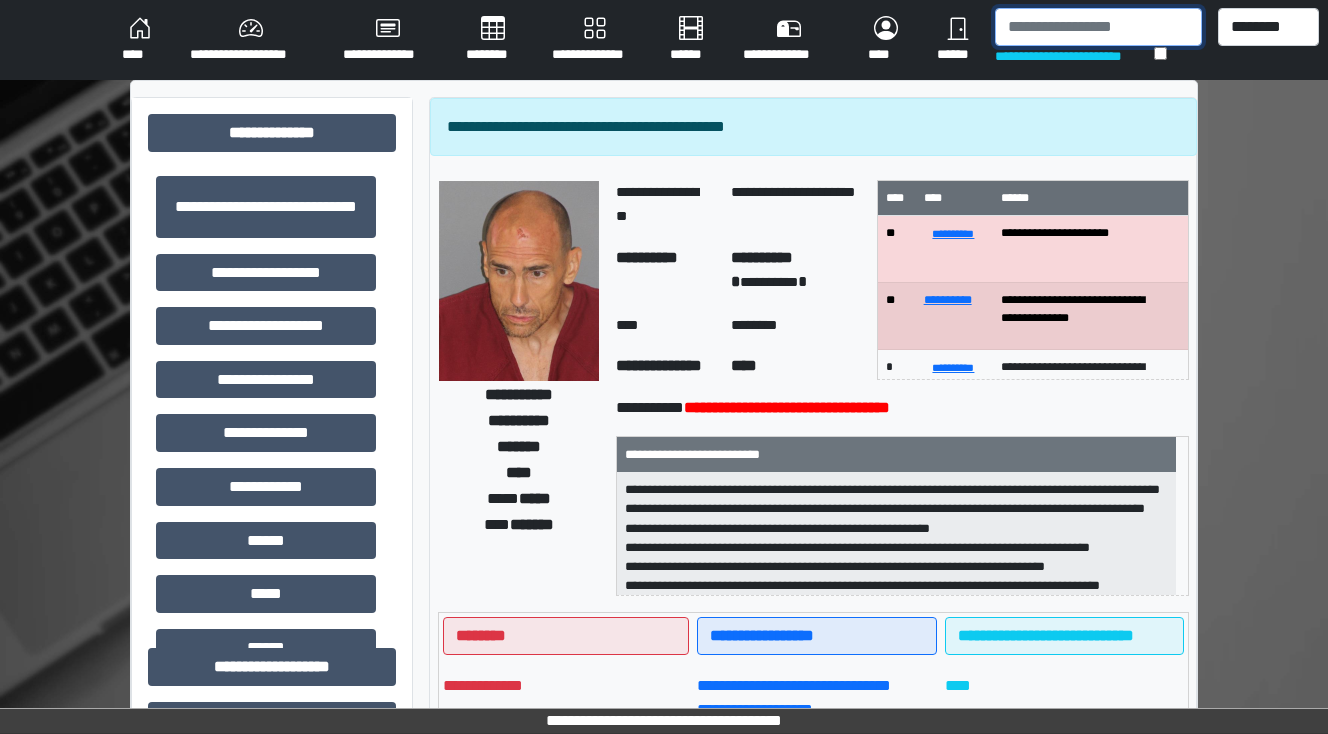 click at bounding box center [1098, 27] 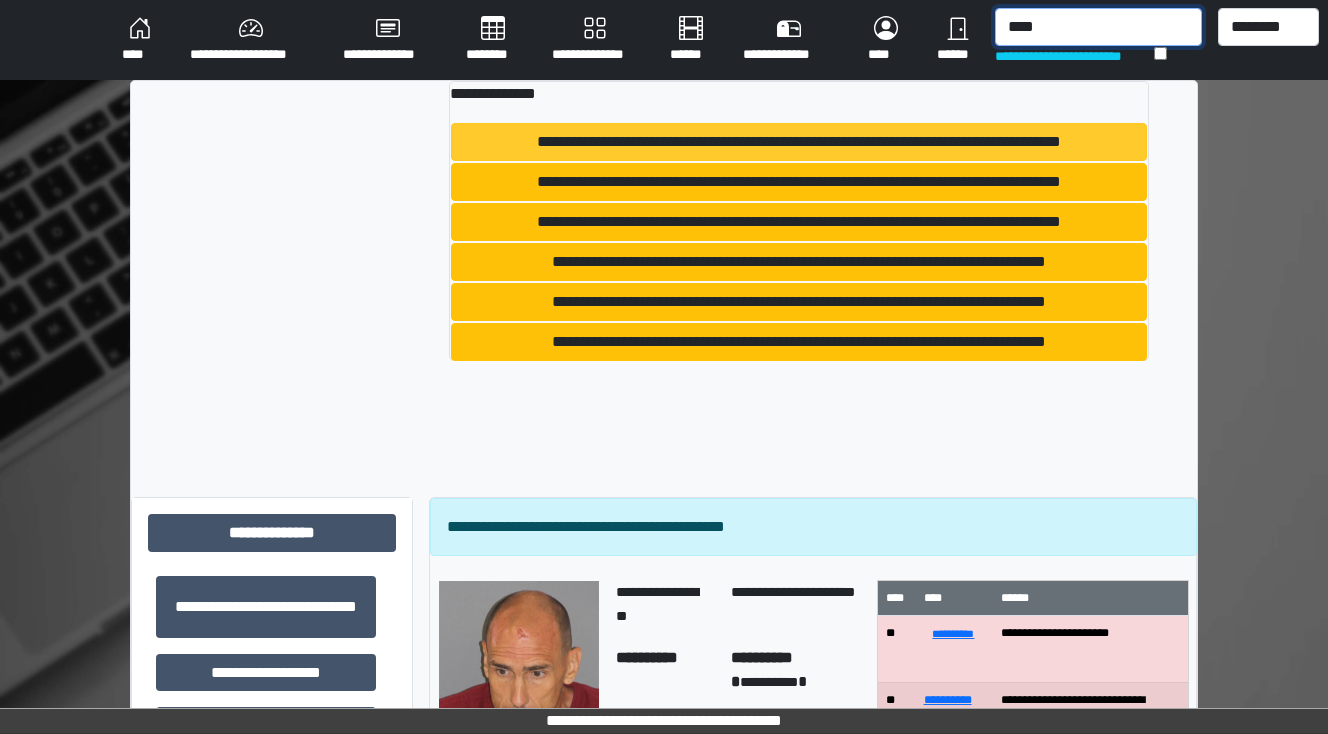 type on "****" 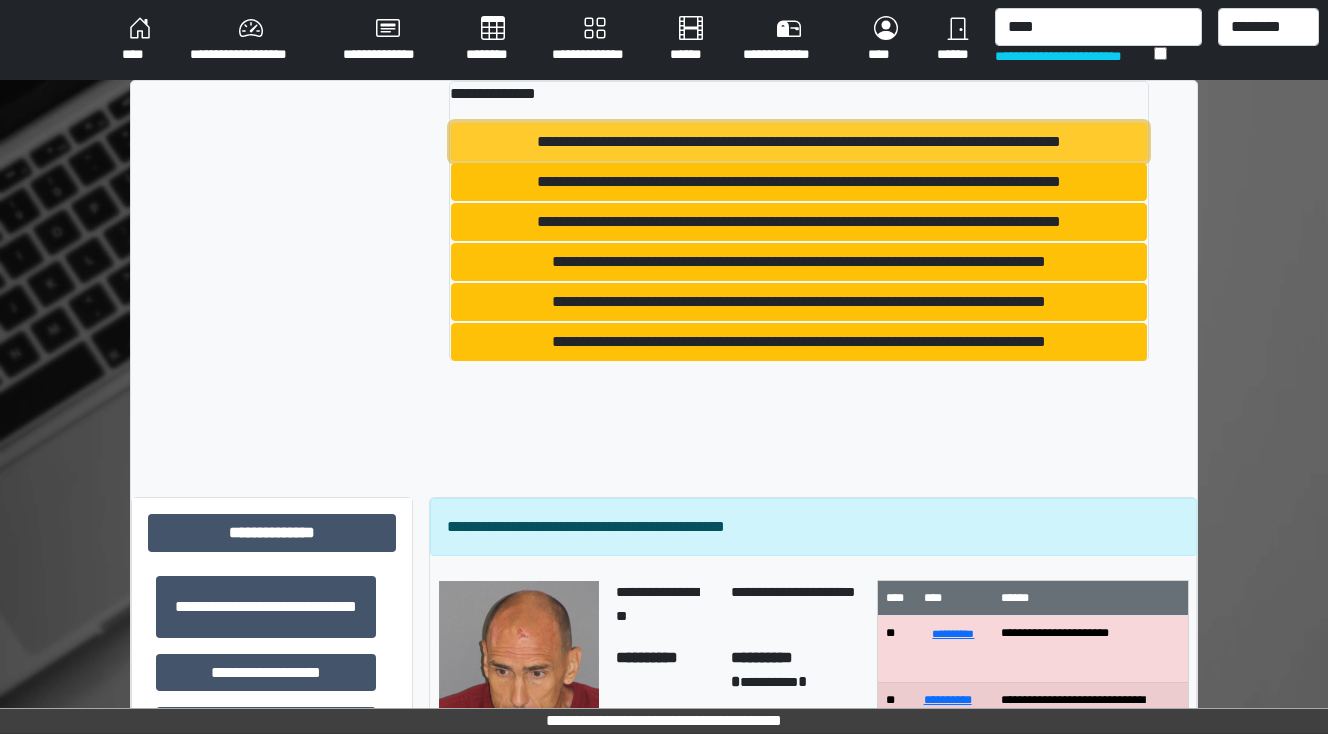 click on "**********" at bounding box center [799, 142] 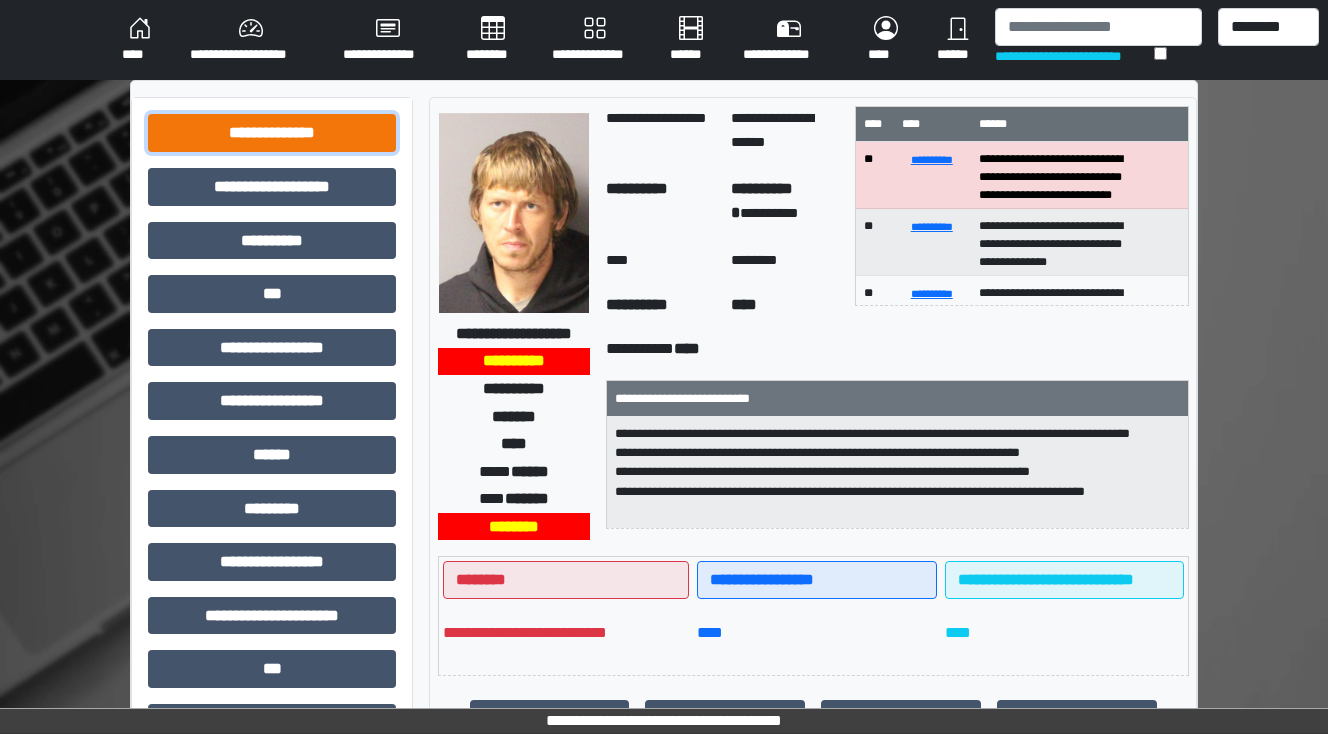 click on "**********" at bounding box center [272, 133] 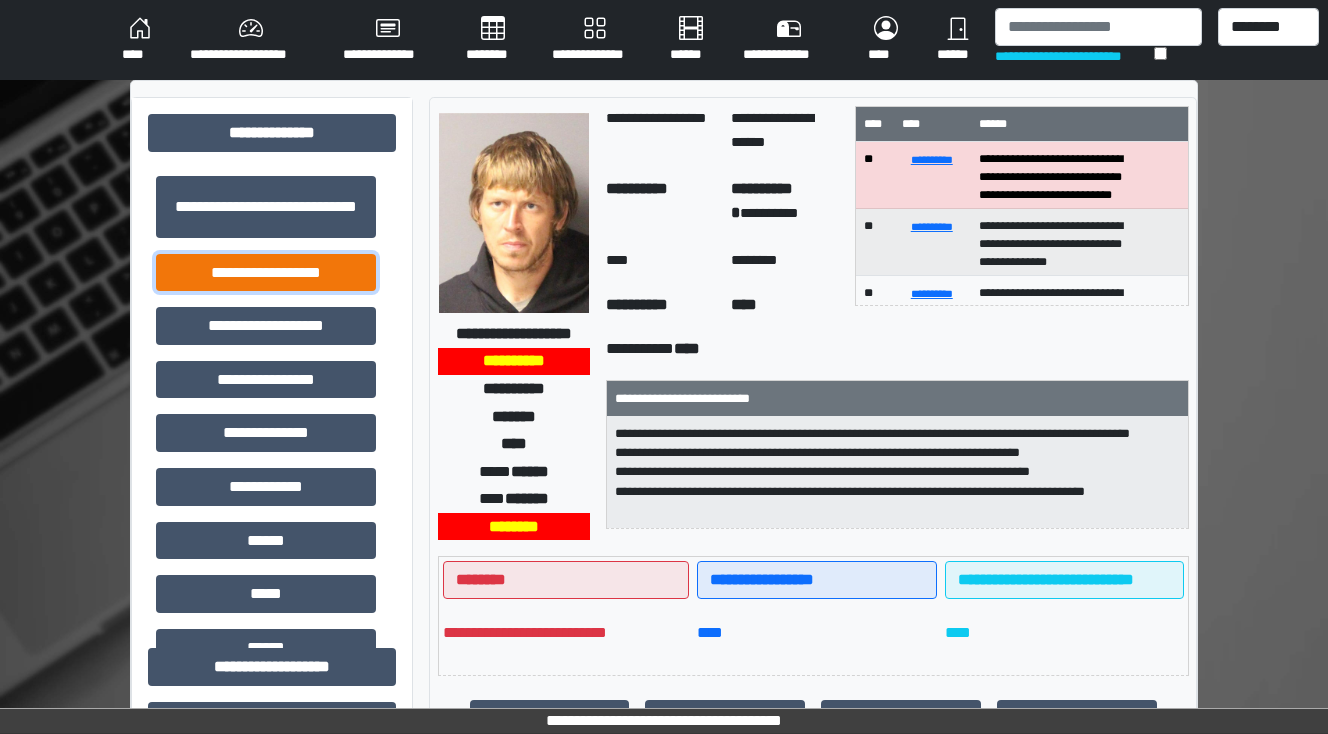 click on "**********" at bounding box center (266, 273) 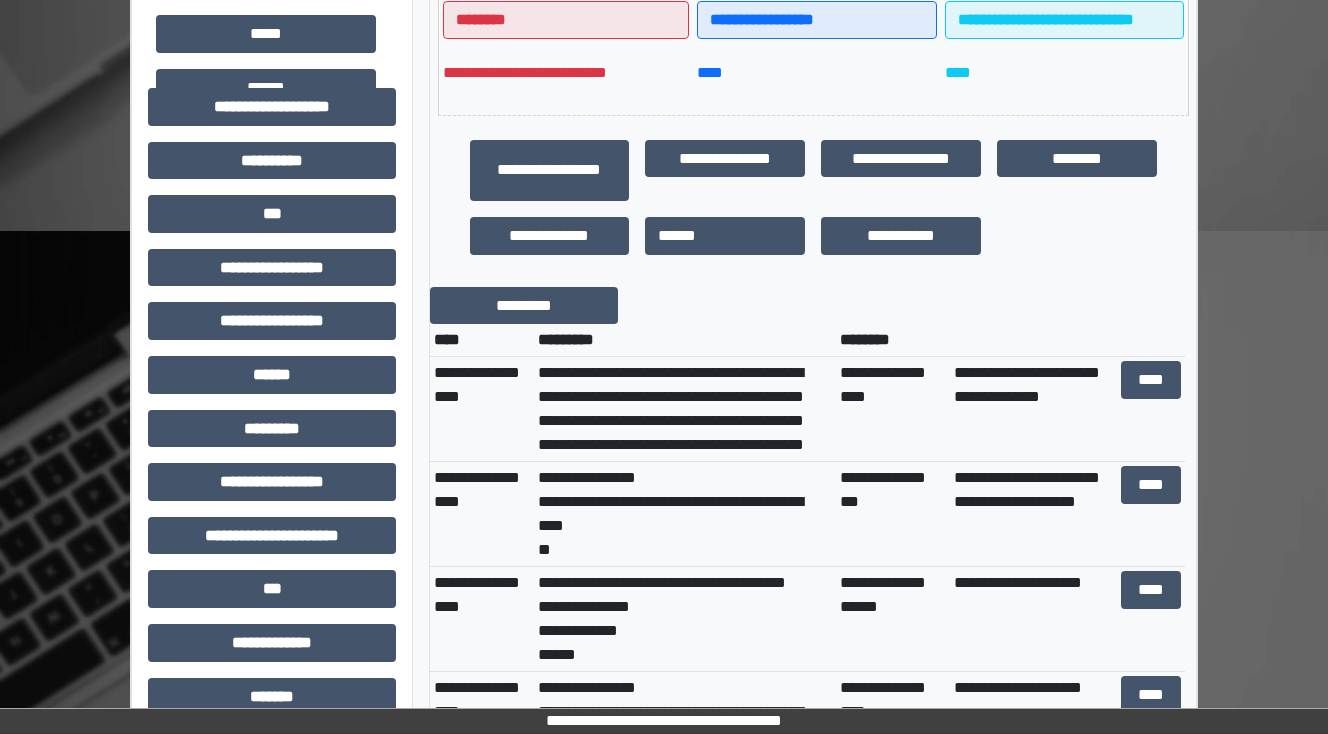 scroll, scrollTop: 640, scrollLeft: 0, axis: vertical 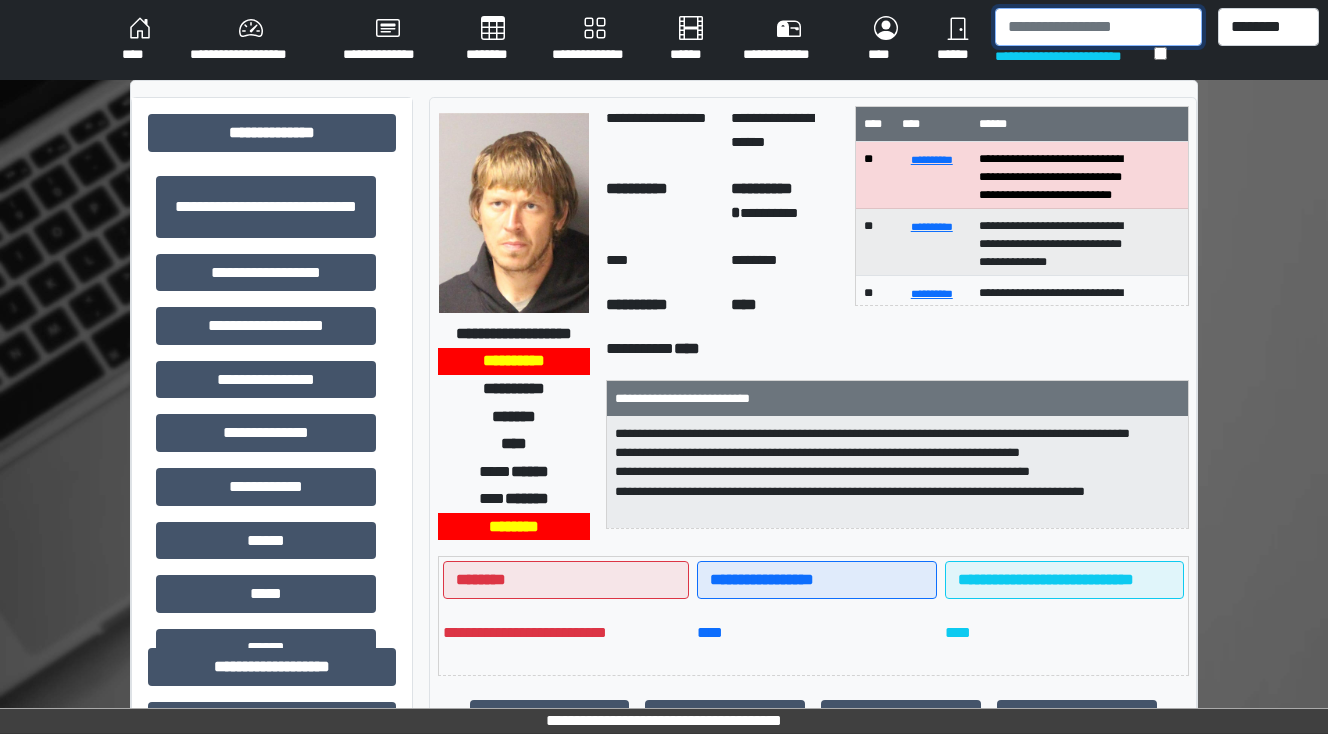 click at bounding box center (1098, 27) 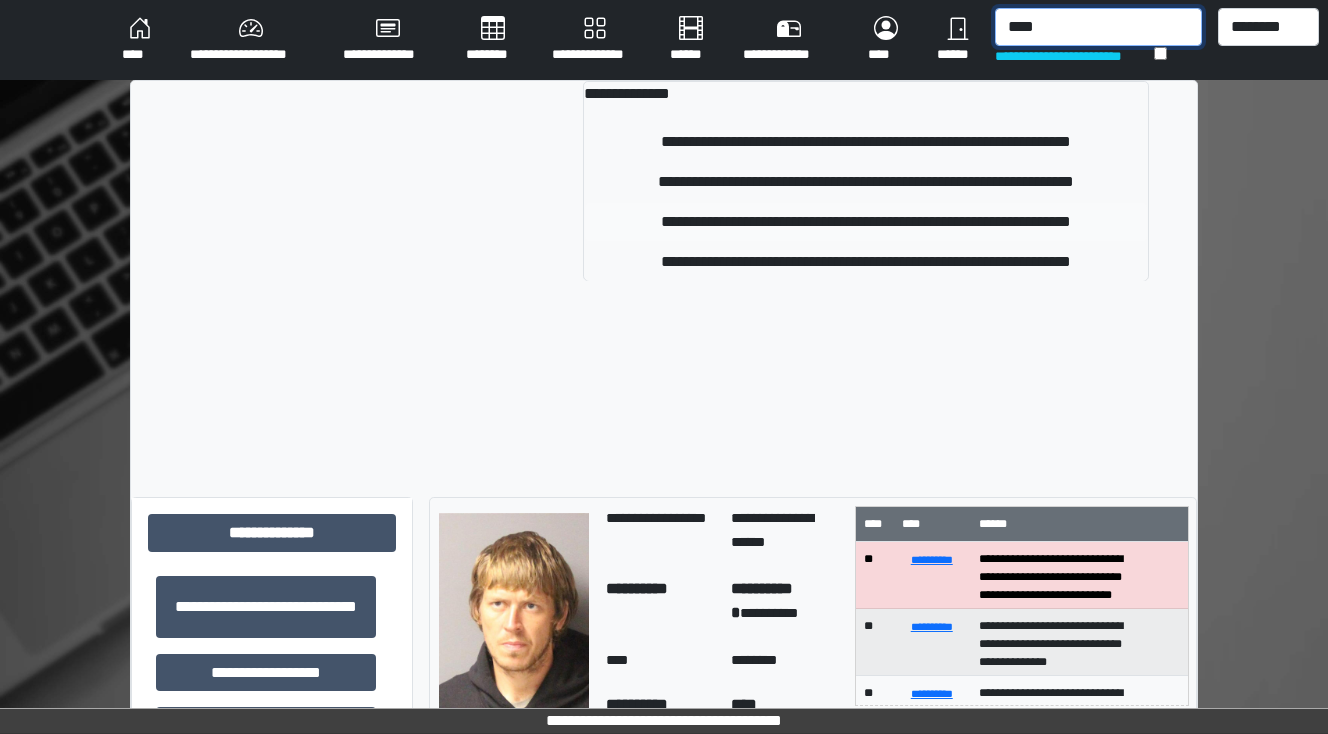 type on "****" 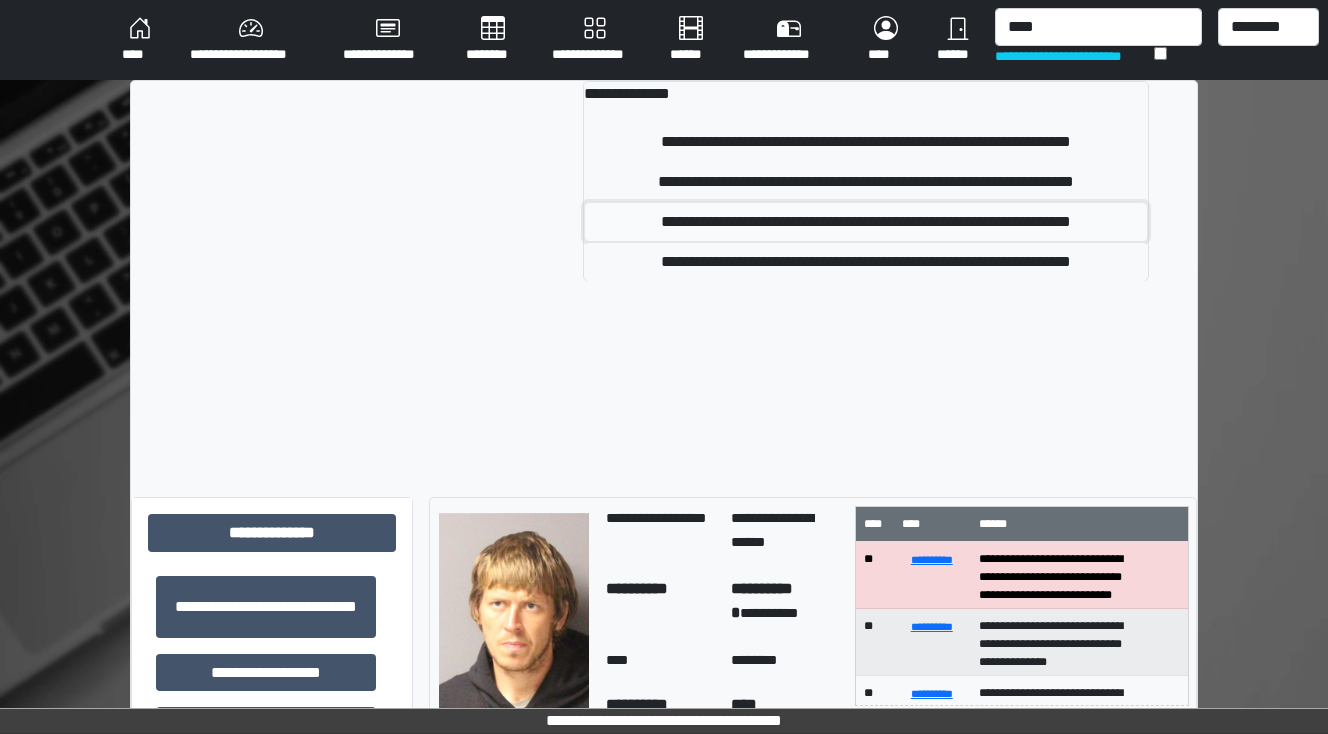 click on "**********" at bounding box center [866, 222] 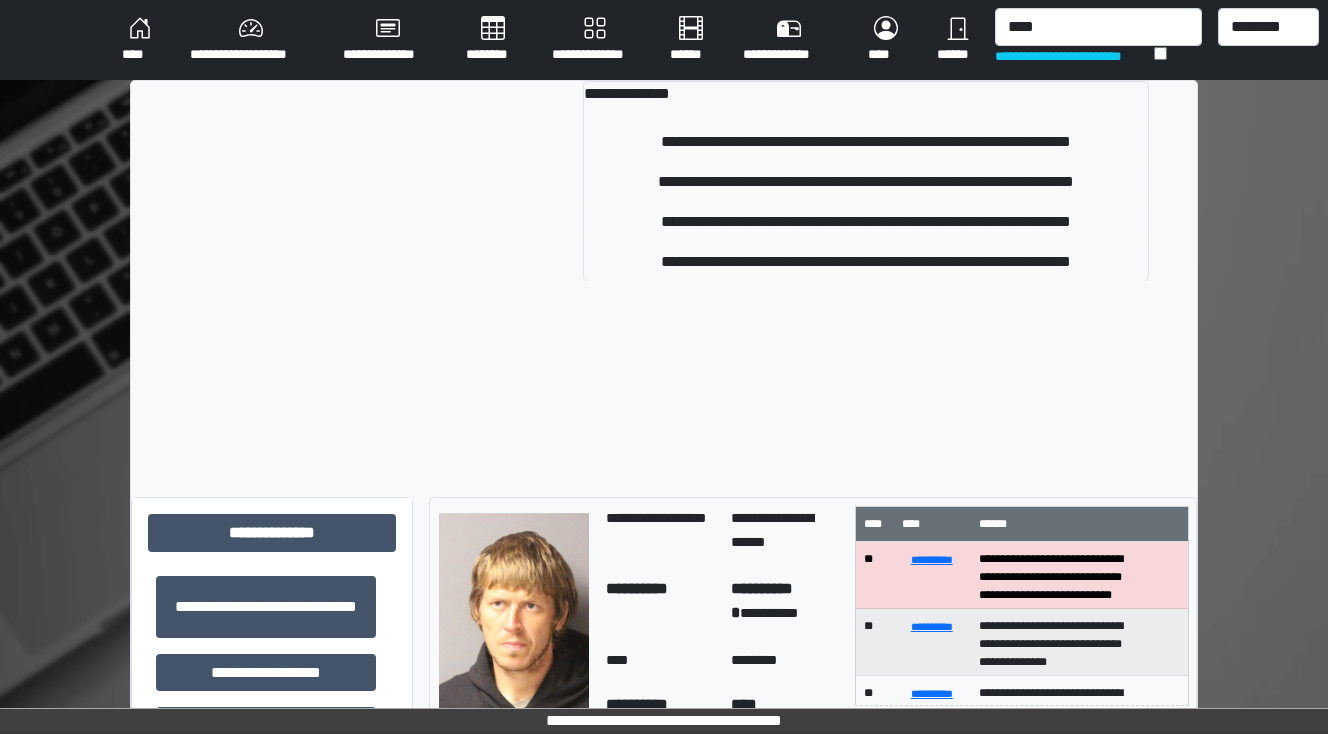 type 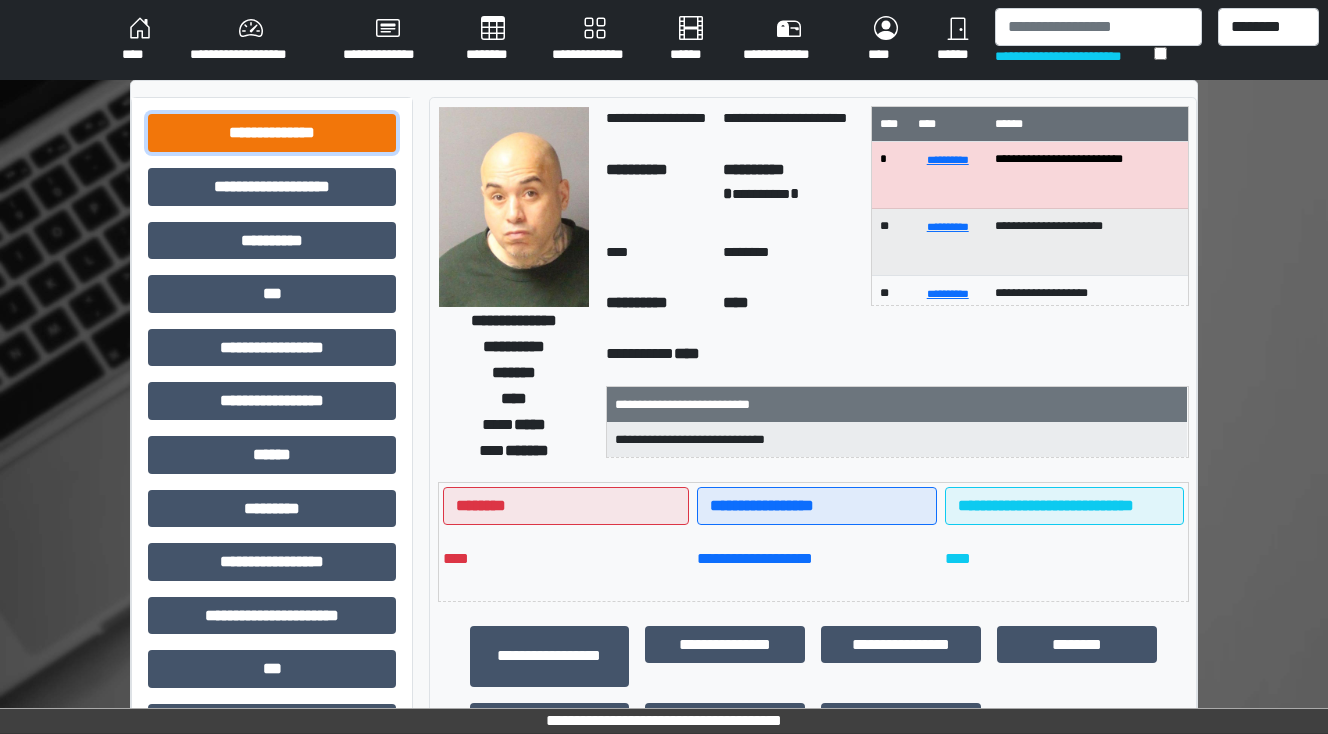 click on "**********" at bounding box center [272, 133] 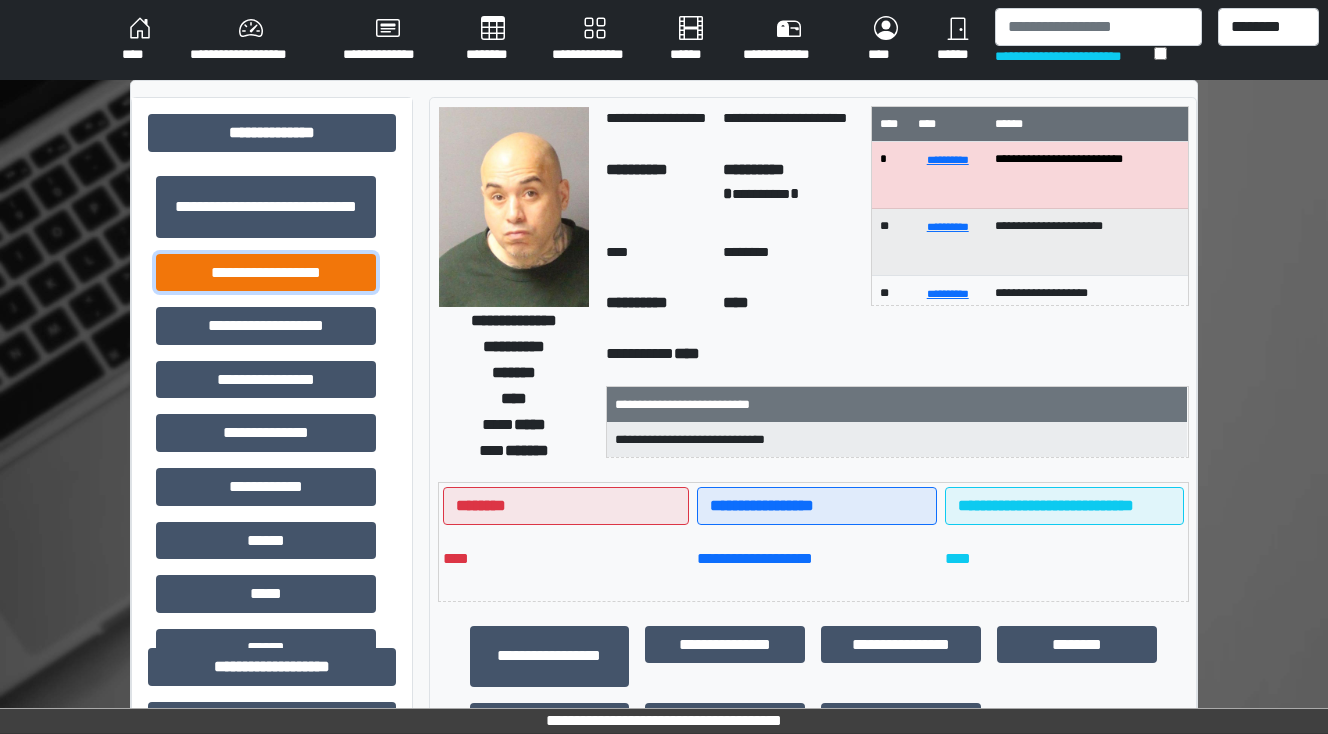 click on "**********" at bounding box center (266, 273) 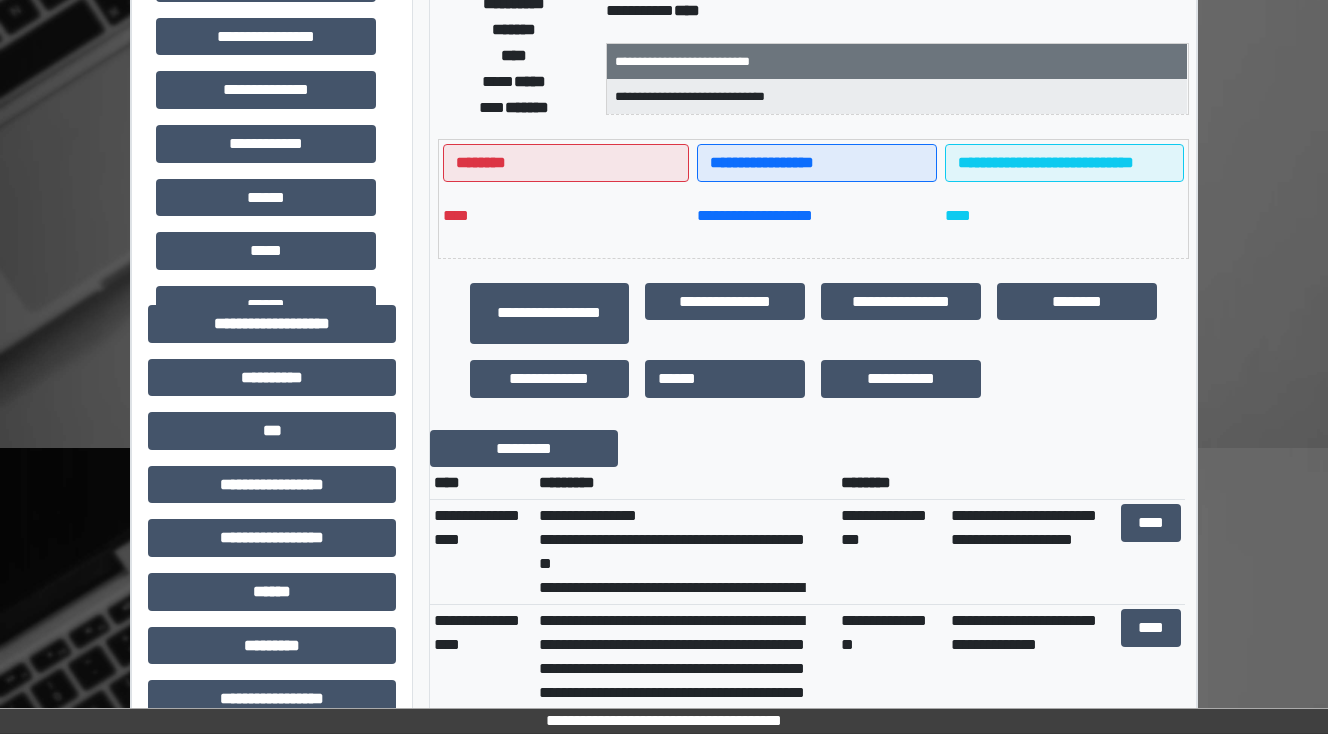 scroll, scrollTop: 0, scrollLeft: 0, axis: both 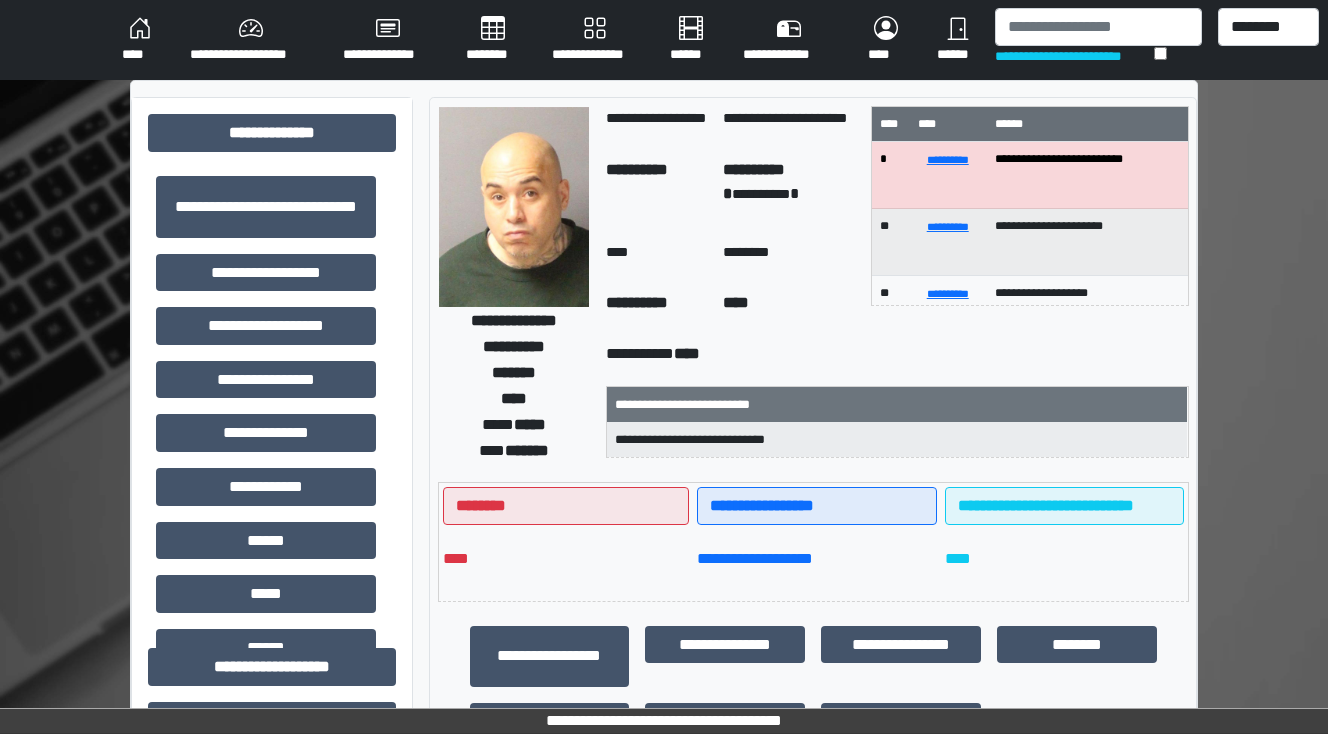 click on "****" at bounding box center (140, 40) 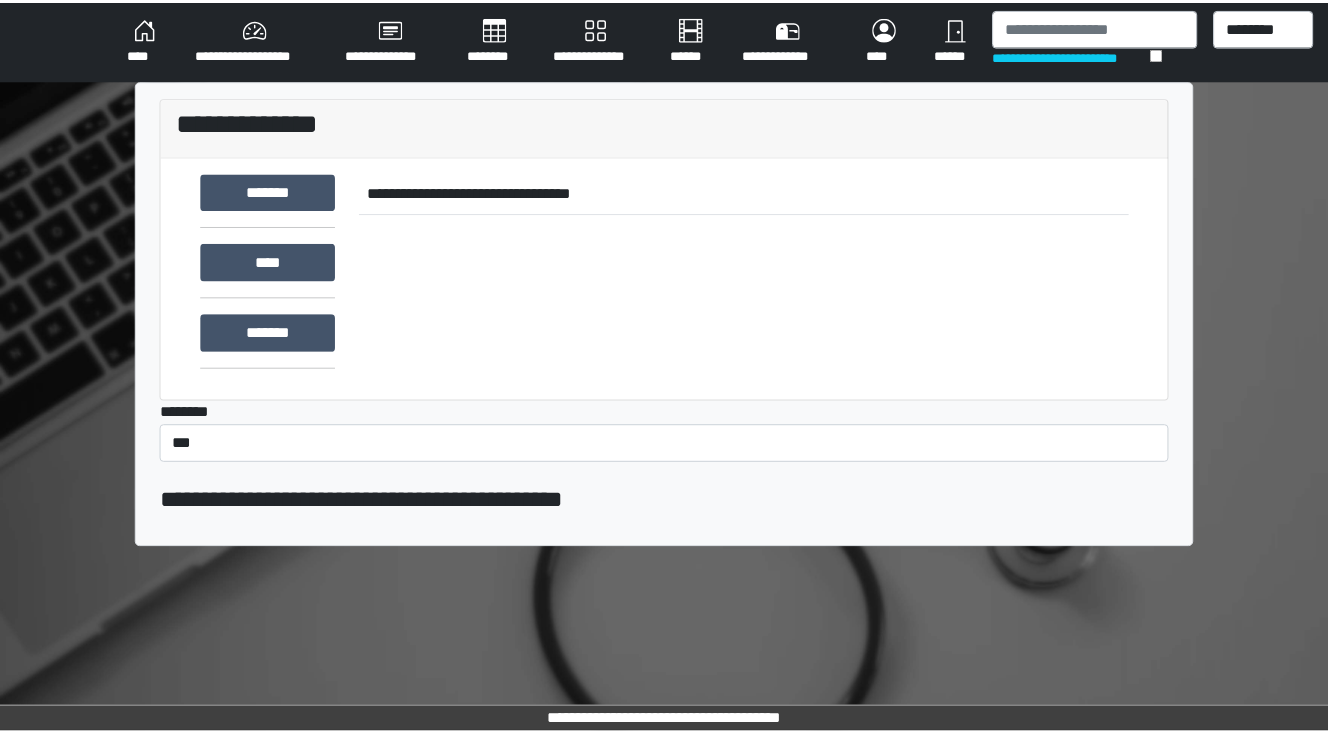 scroll, scrollTop: 0, scrollLeft: 0, axis: both 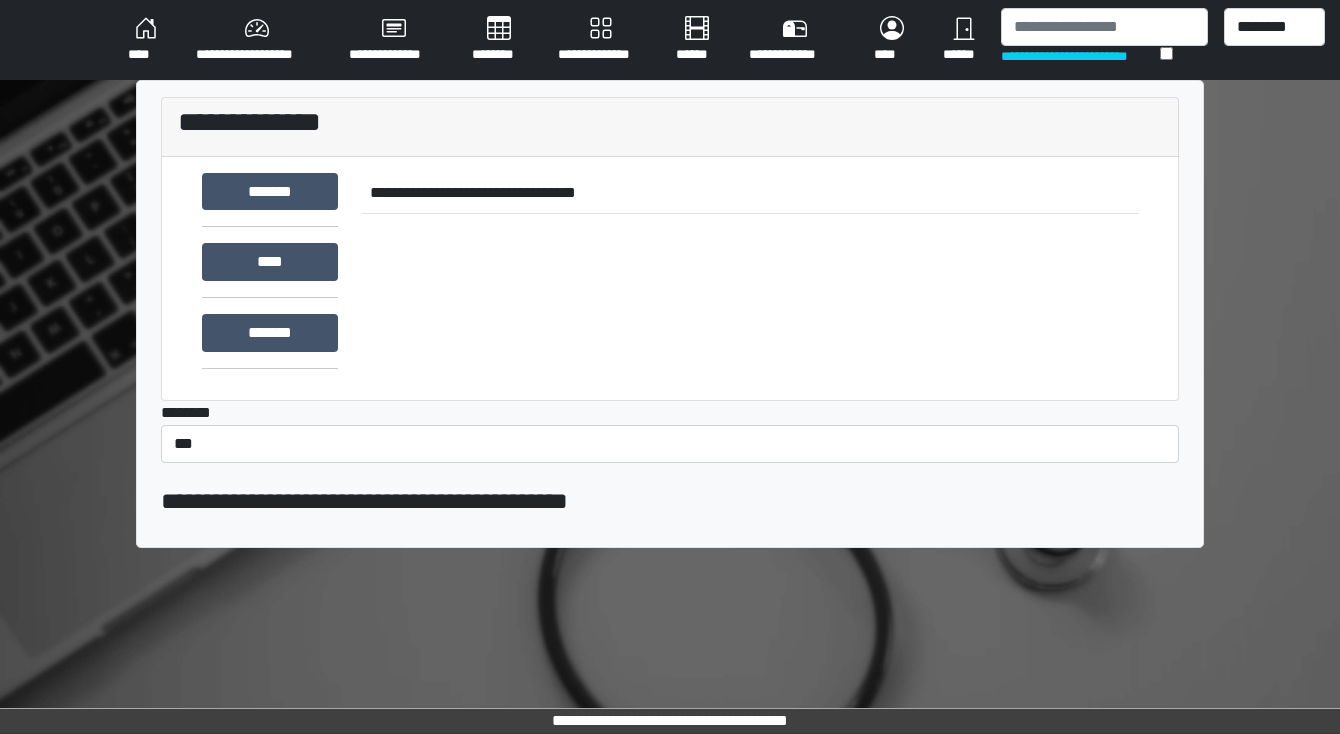 click on "********" at bounding box center [499, 40] 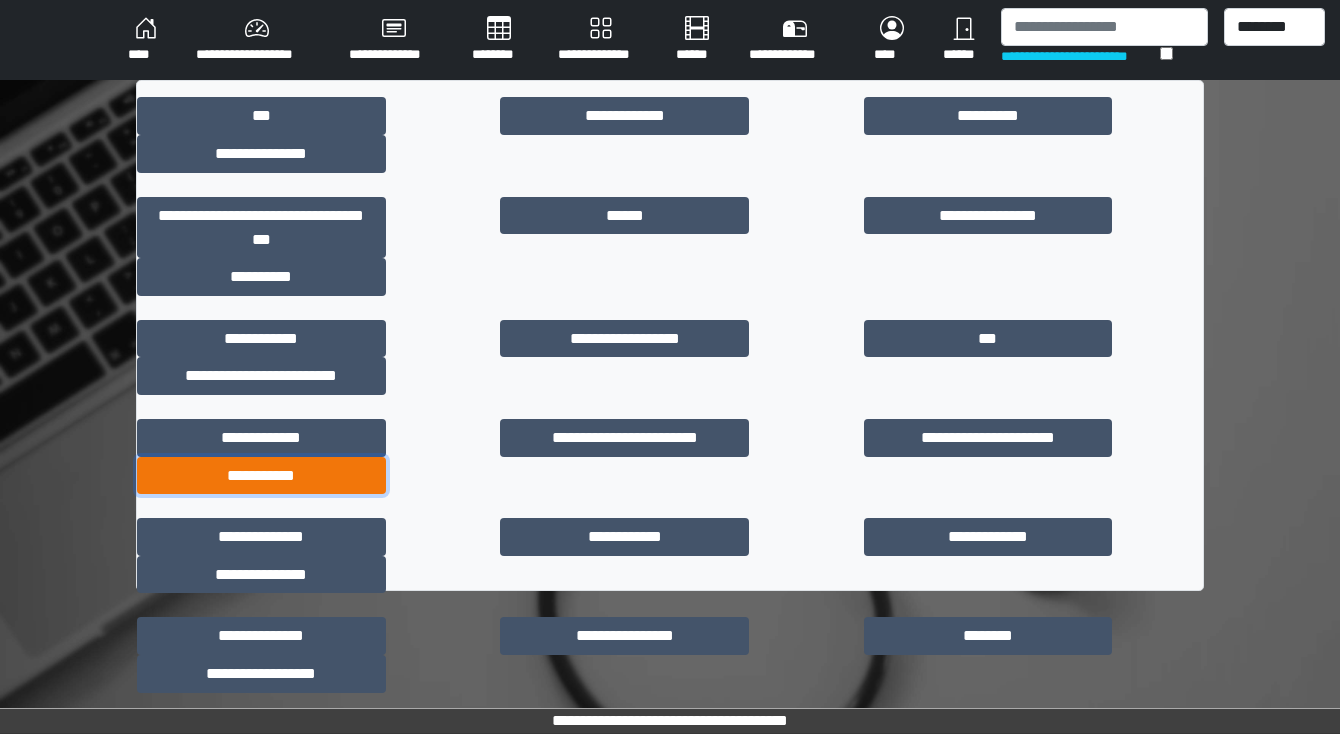 click on "**********" at bounding box center [261, 476] 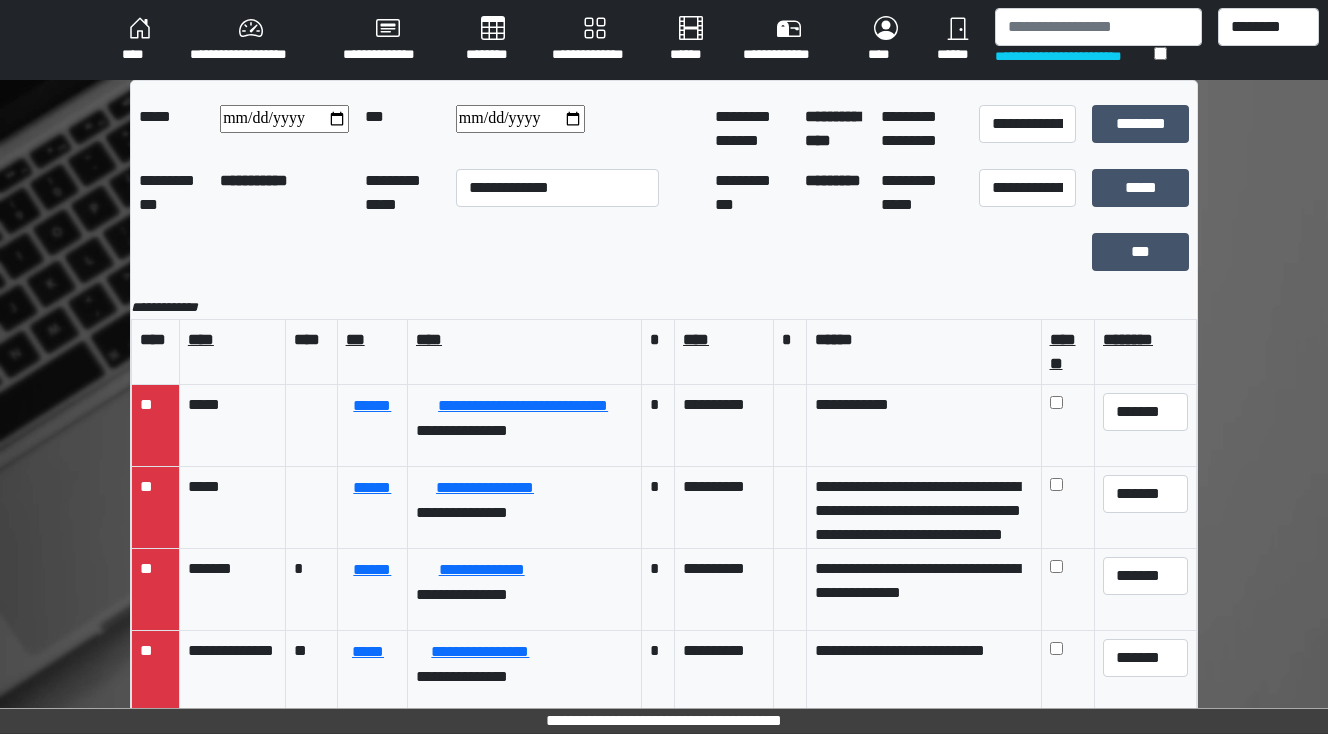 click at bounding box center (520, 119) 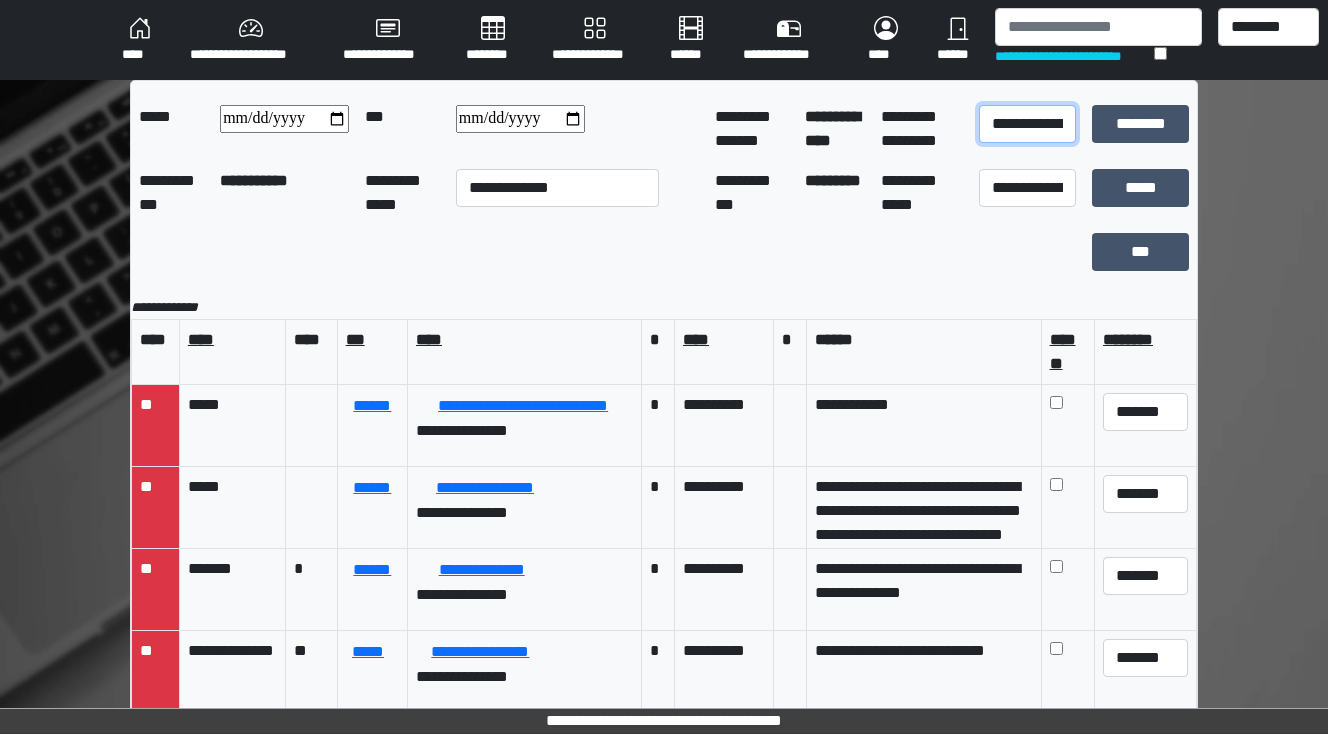click on "**********" at bounding box center (1027, 124) 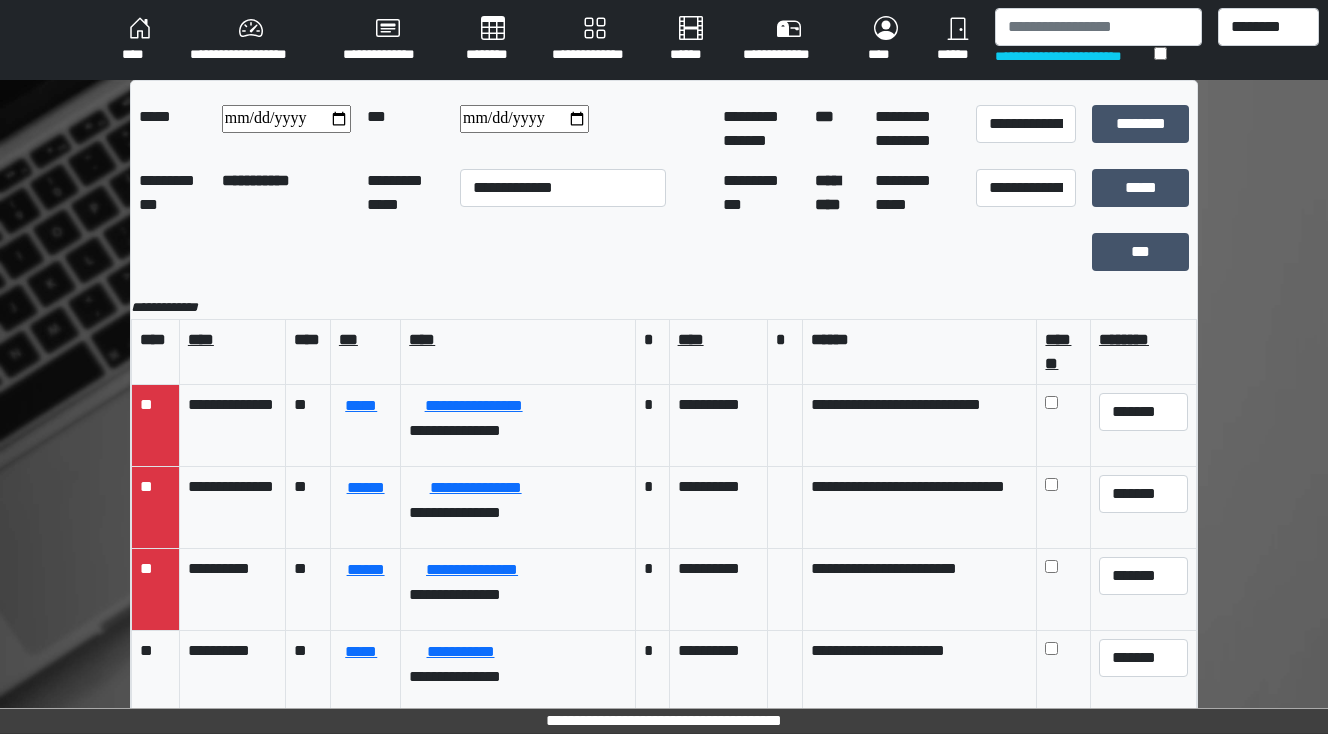 click at bounding box center [286, 119] 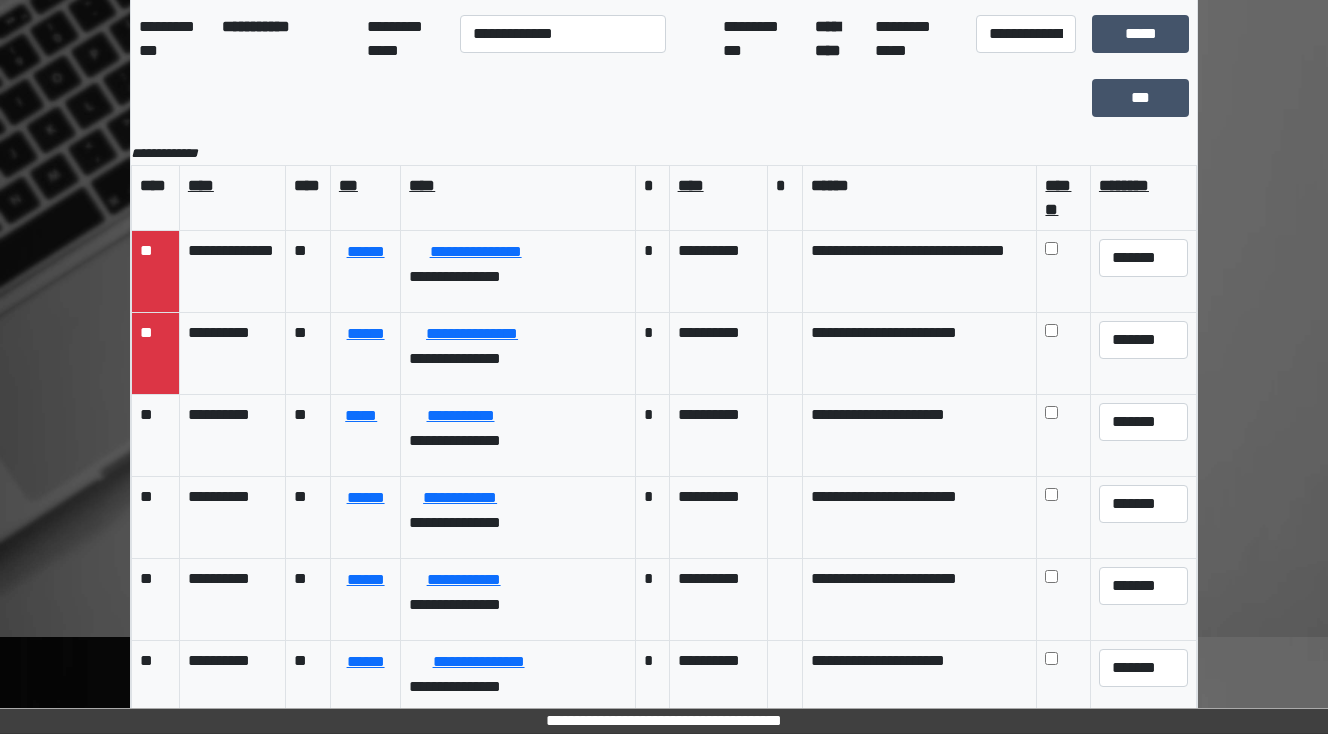 scroll, scrollTop: 160, scrollLeft: 0, axis: vertical 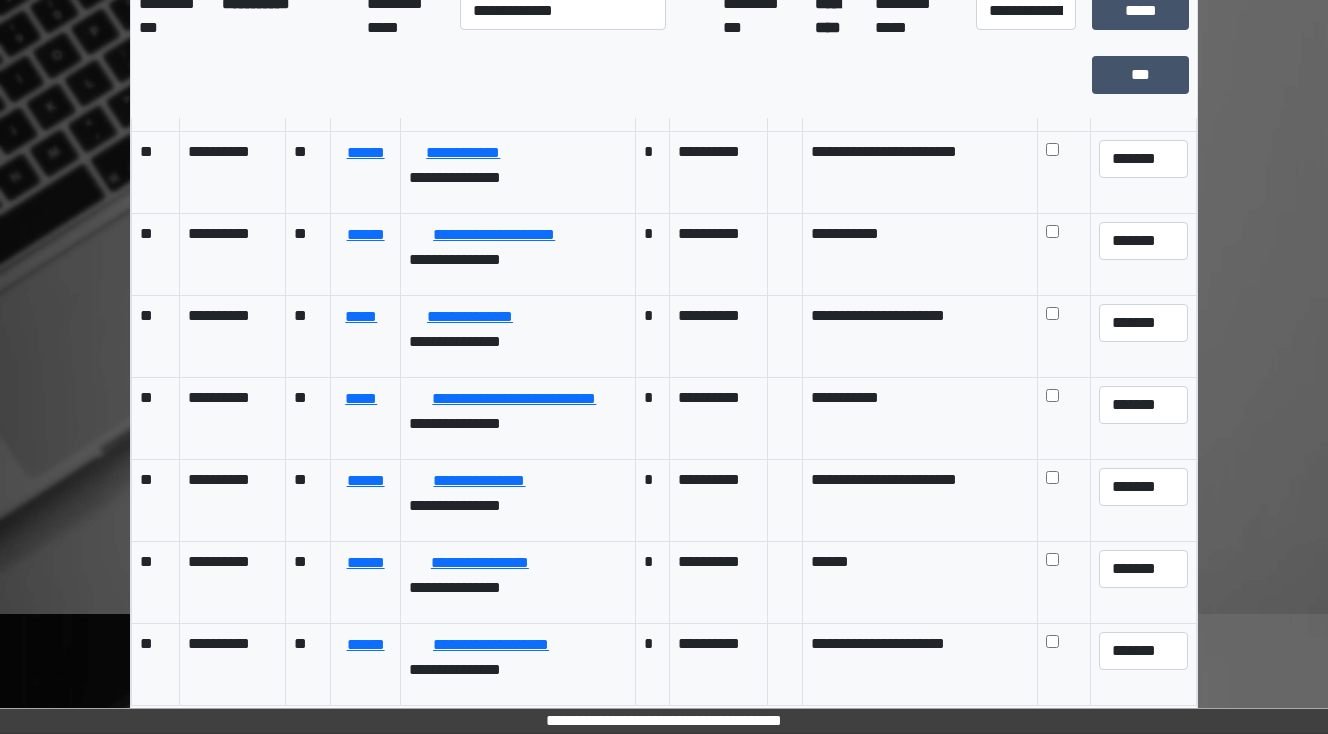 click at bounding box center [607, 75] 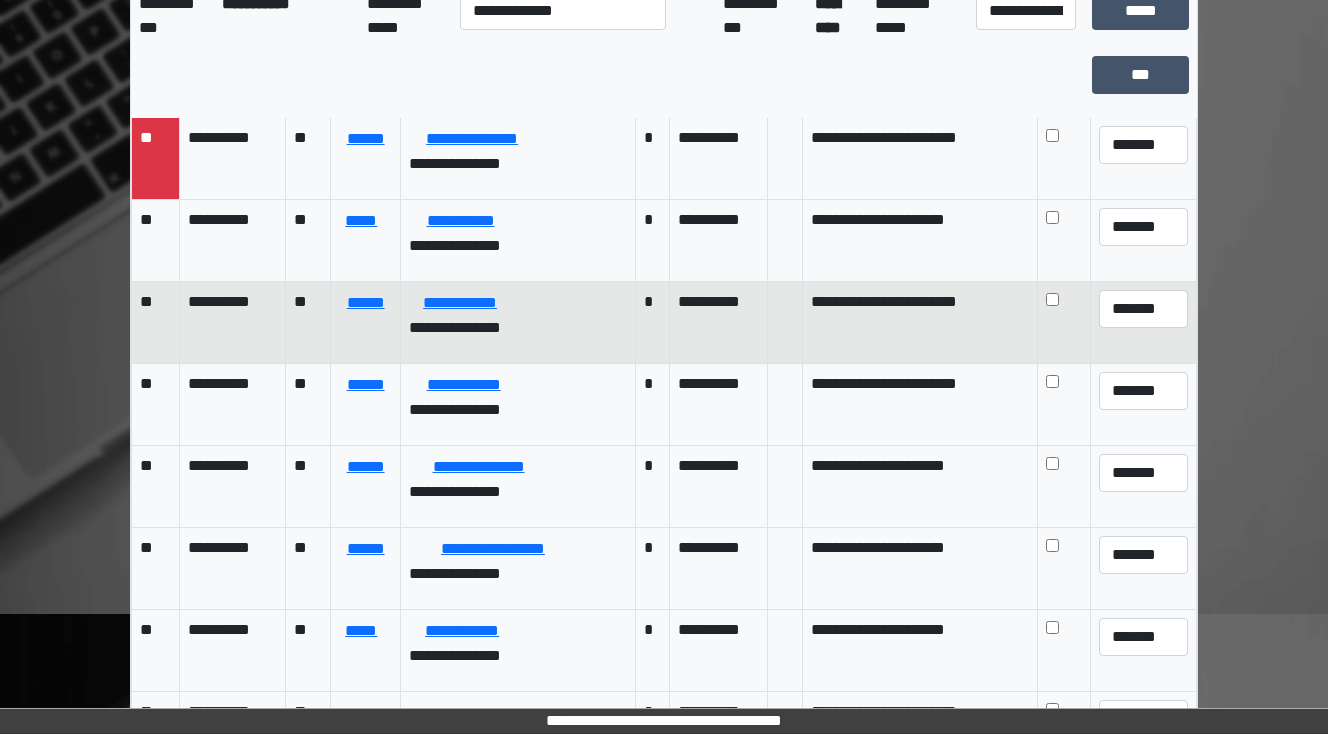 scroll, scrollTop: 0, scrollLeft: 0, axis: both 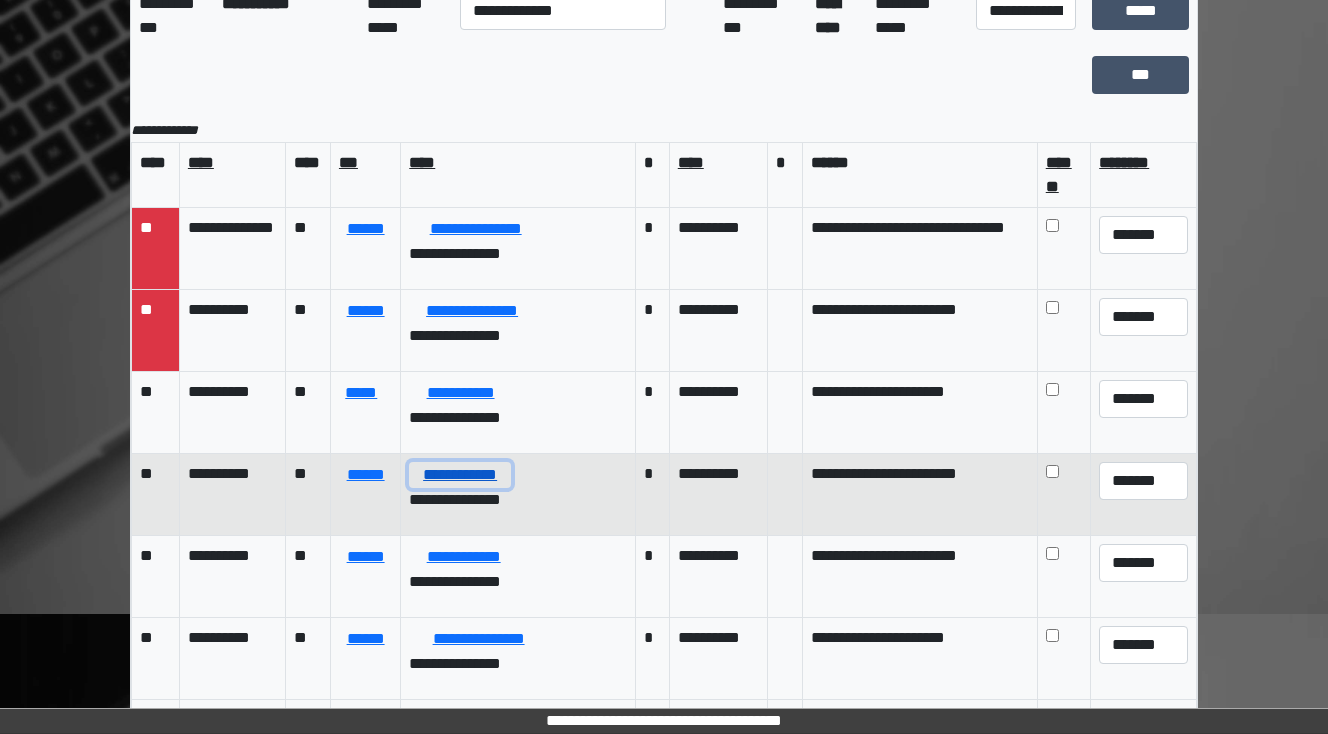 click on "**********" at bounding box center (460, 475) 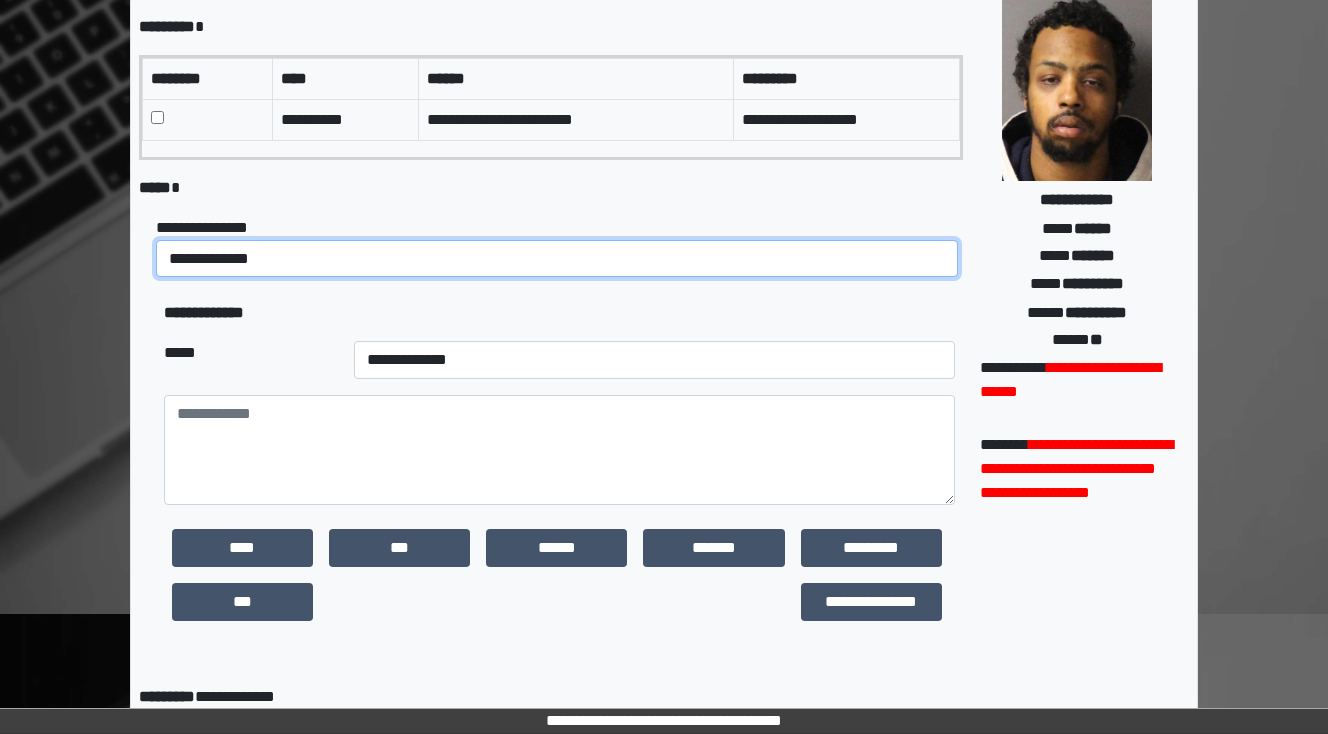 click on "**********" at bounding box center [557, 259] 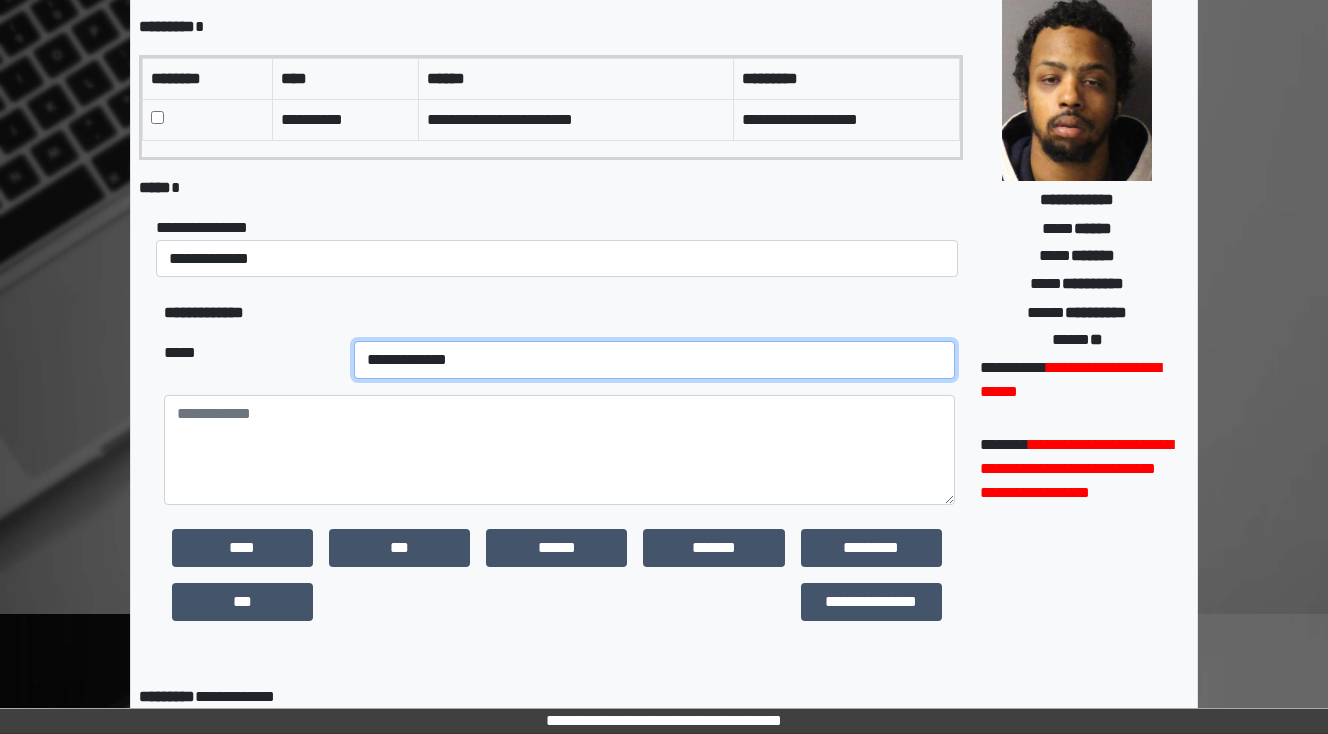 click on "**********" at bounding box center (654, 360) 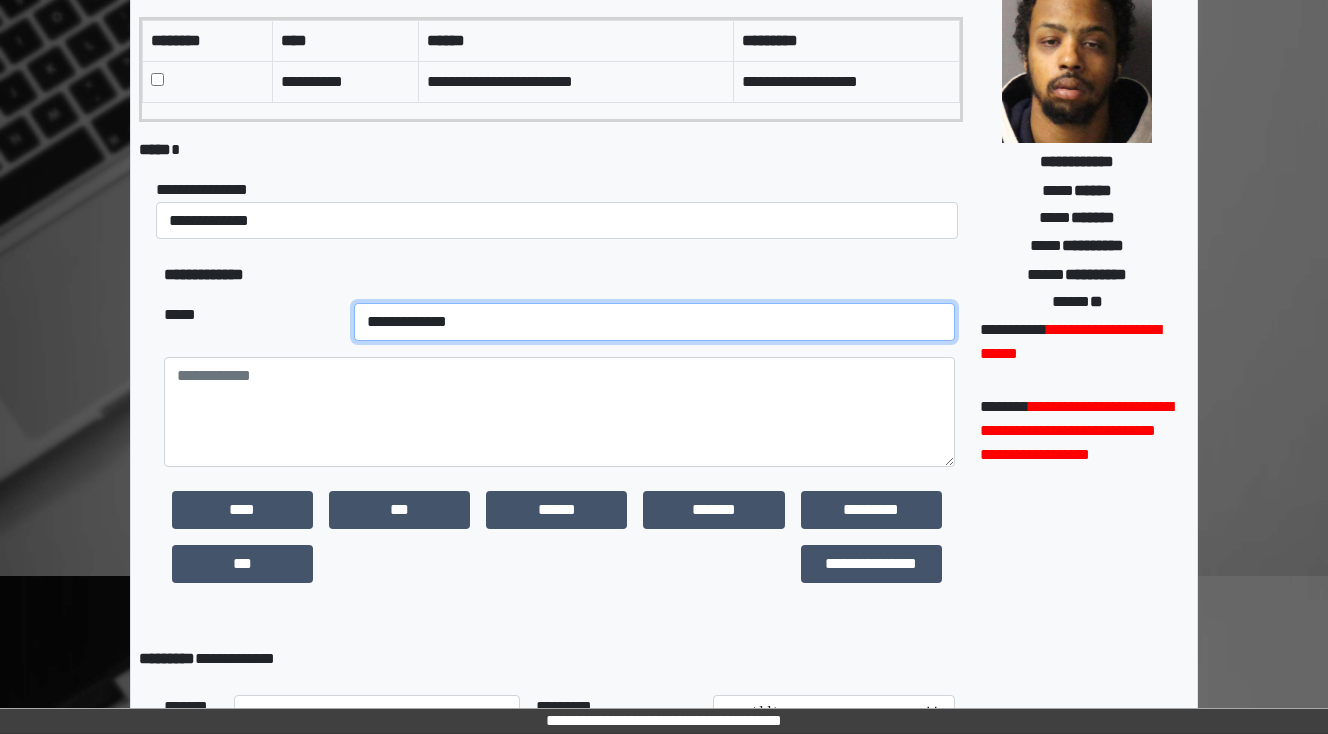 scroll, scrollTop: 257, scrollLeft: 0, axis: vertical 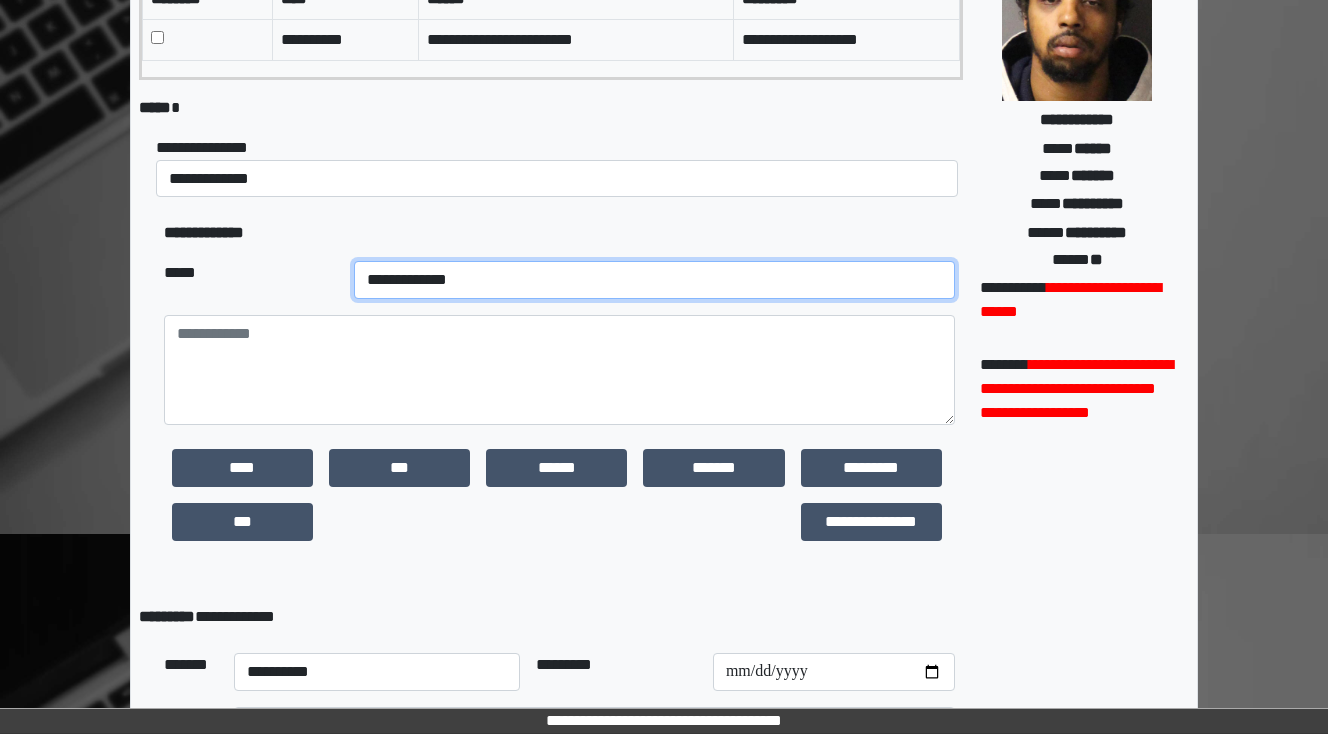 click on "**********" at bounding box center (654, 280) 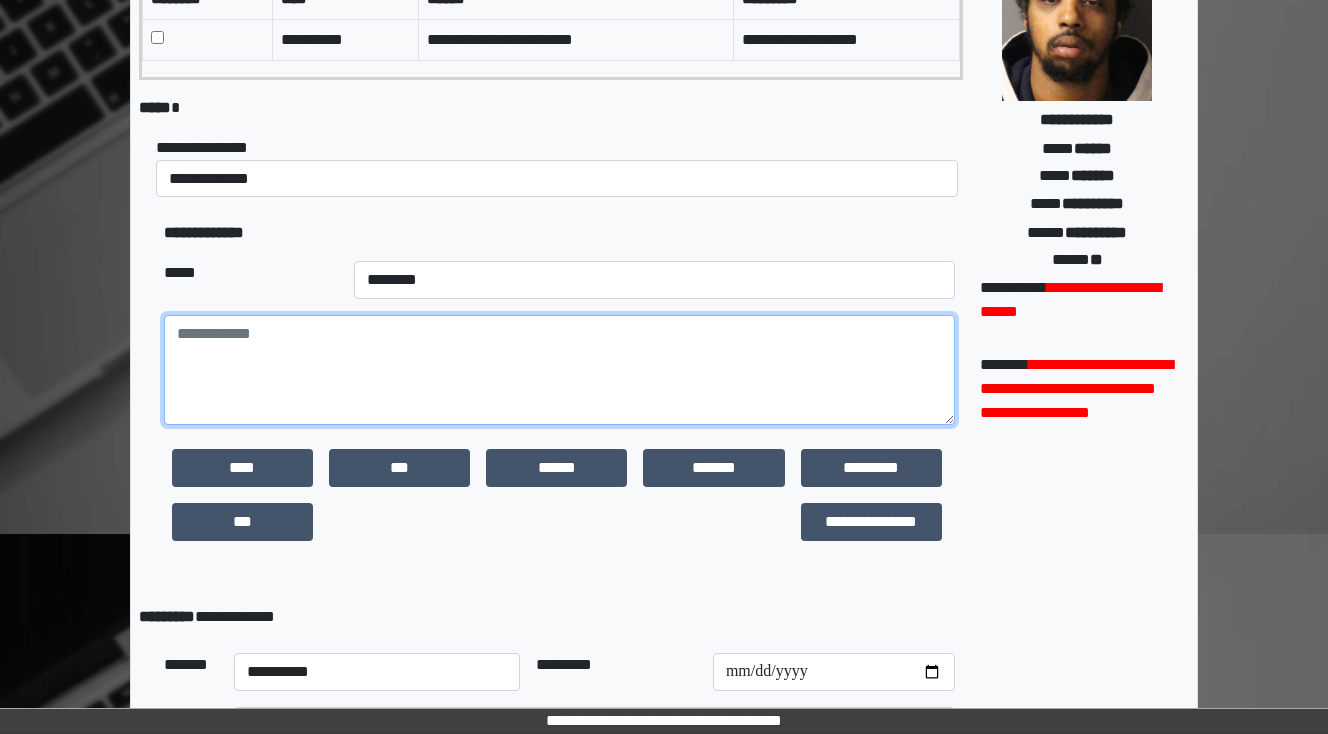 click at bounding box center (559, 370) 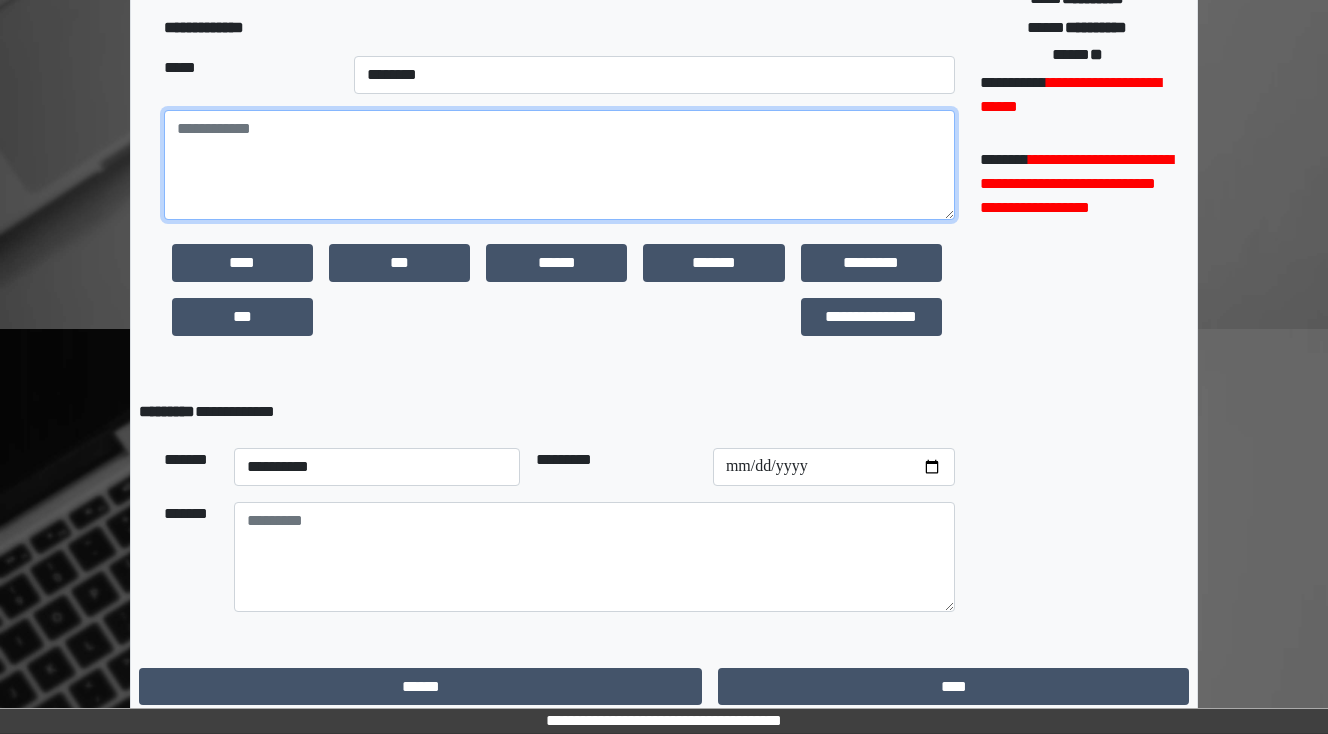 scroll, scrollTop: 470, scrollLeft: 0, axis: vertical 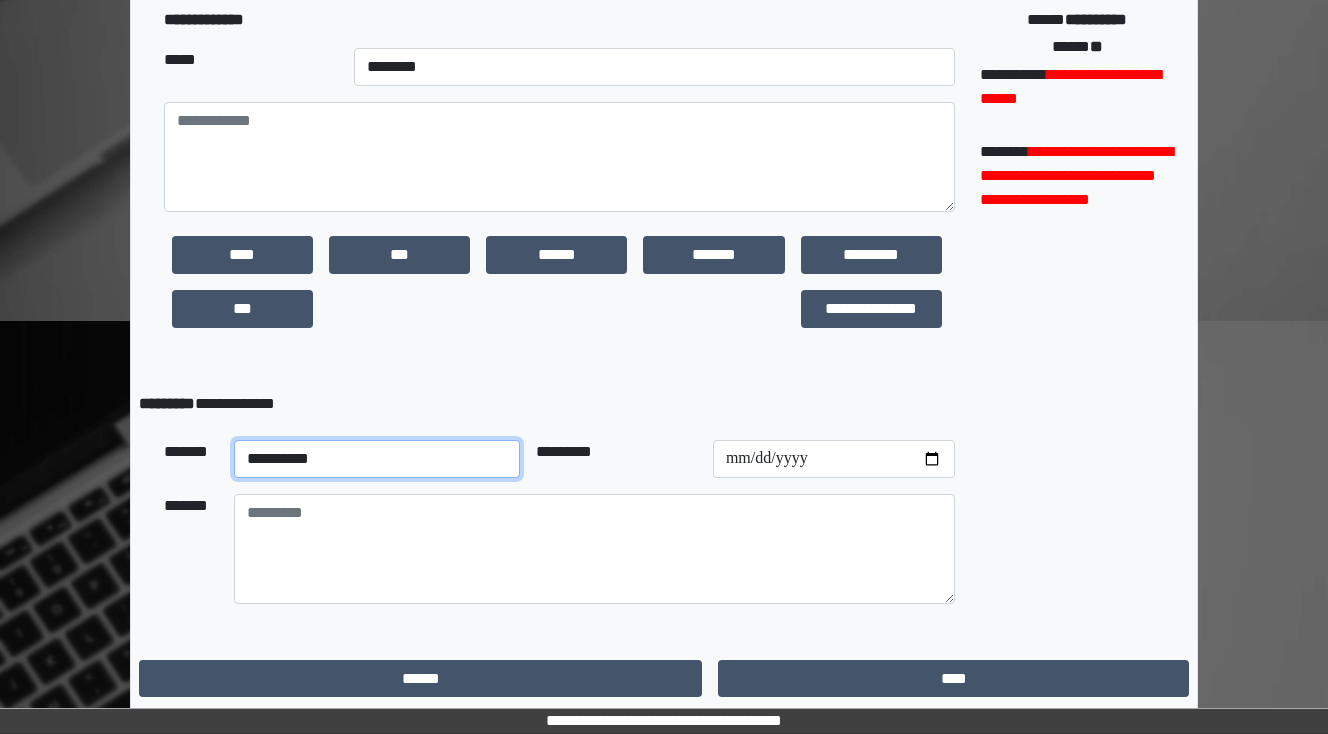 click on "**********" at bounding box center [377, 459] 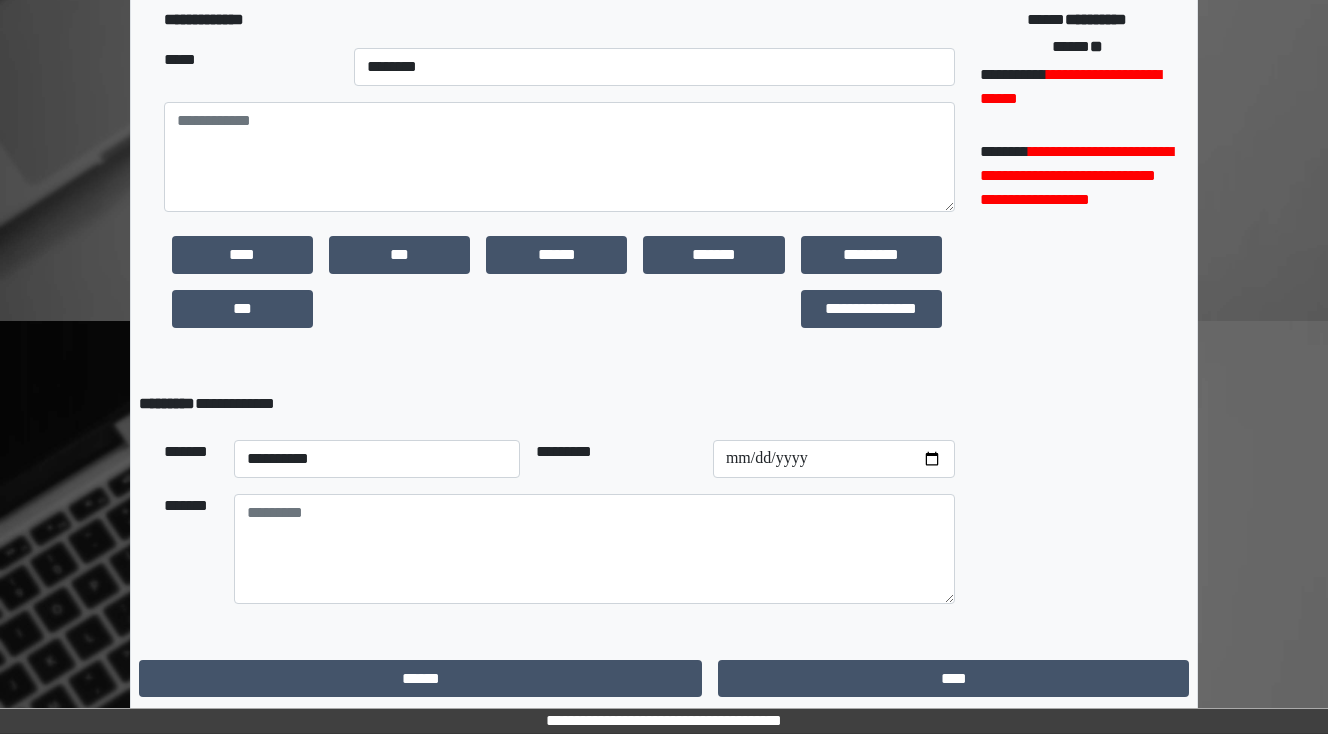 click on "**********" at bounding box center (559, 187) 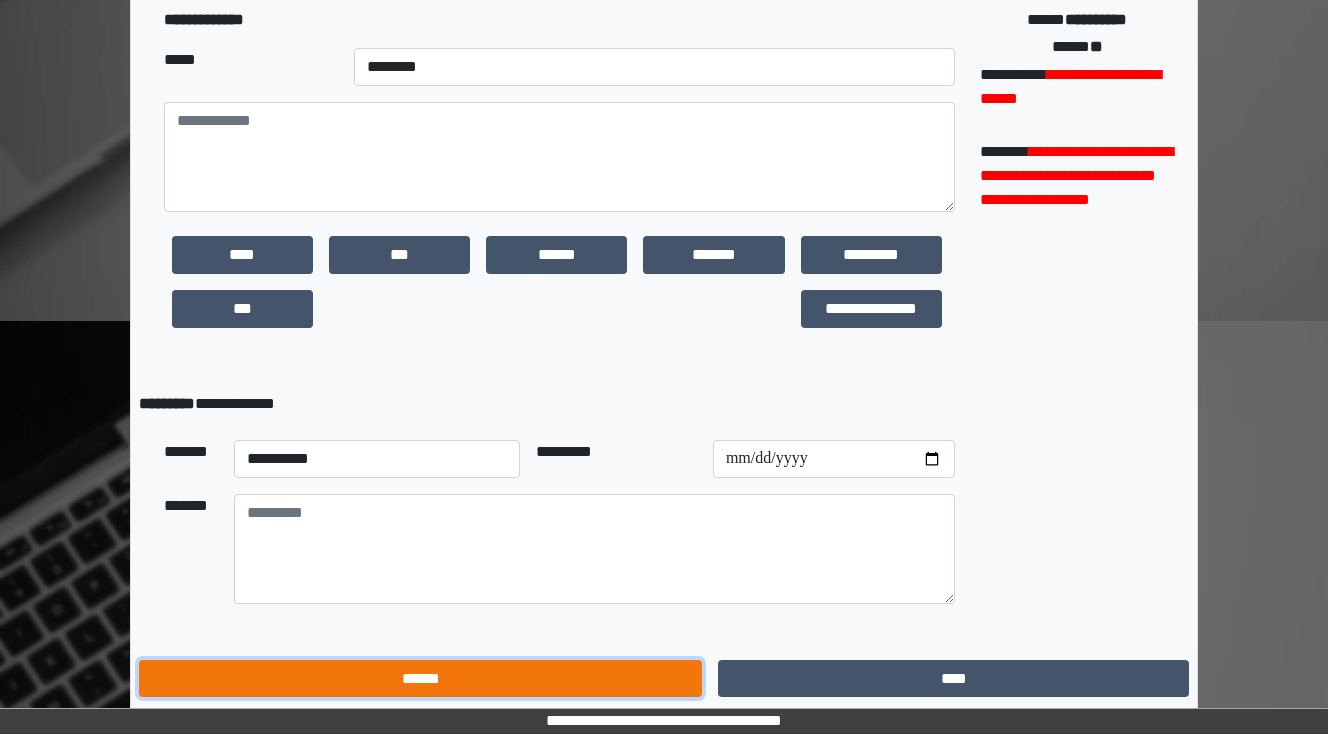 click on "******" at bounding box center (420, 679) 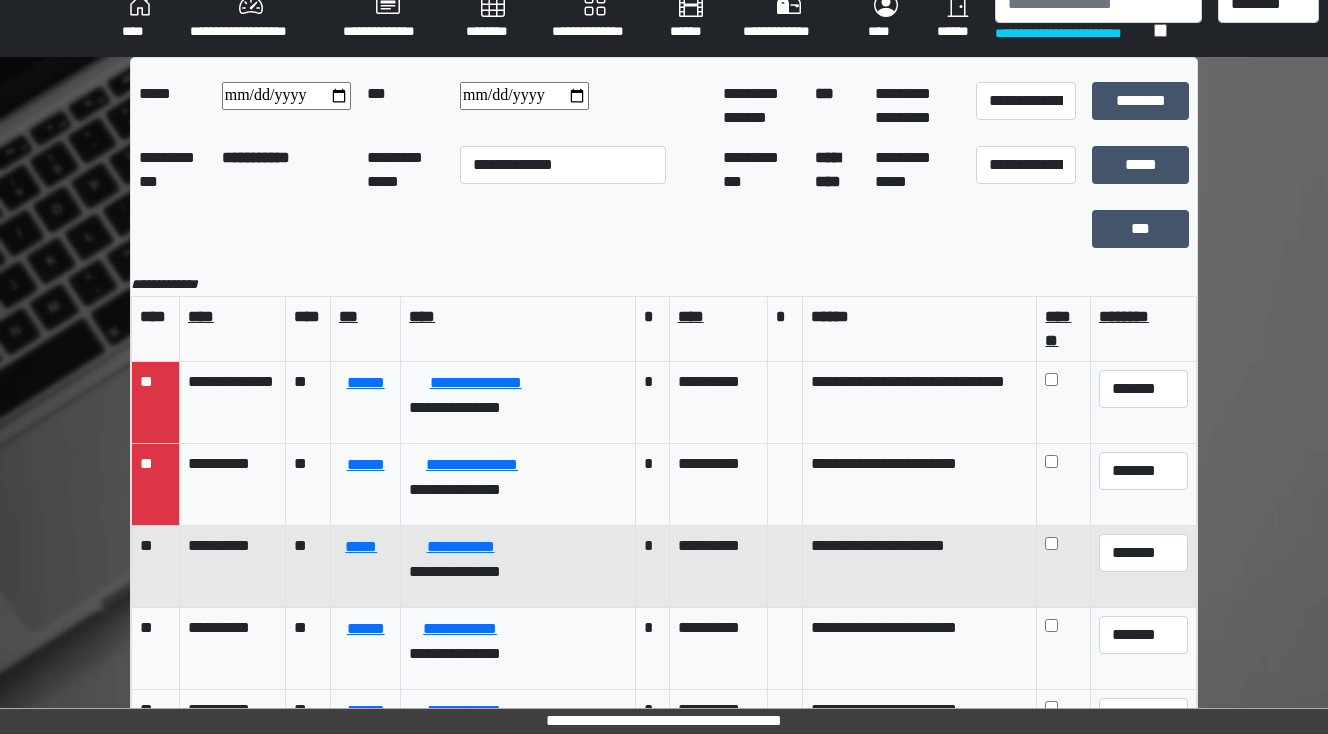 scroll, scrollTop: 0, scrollLeft: 0, axis: both 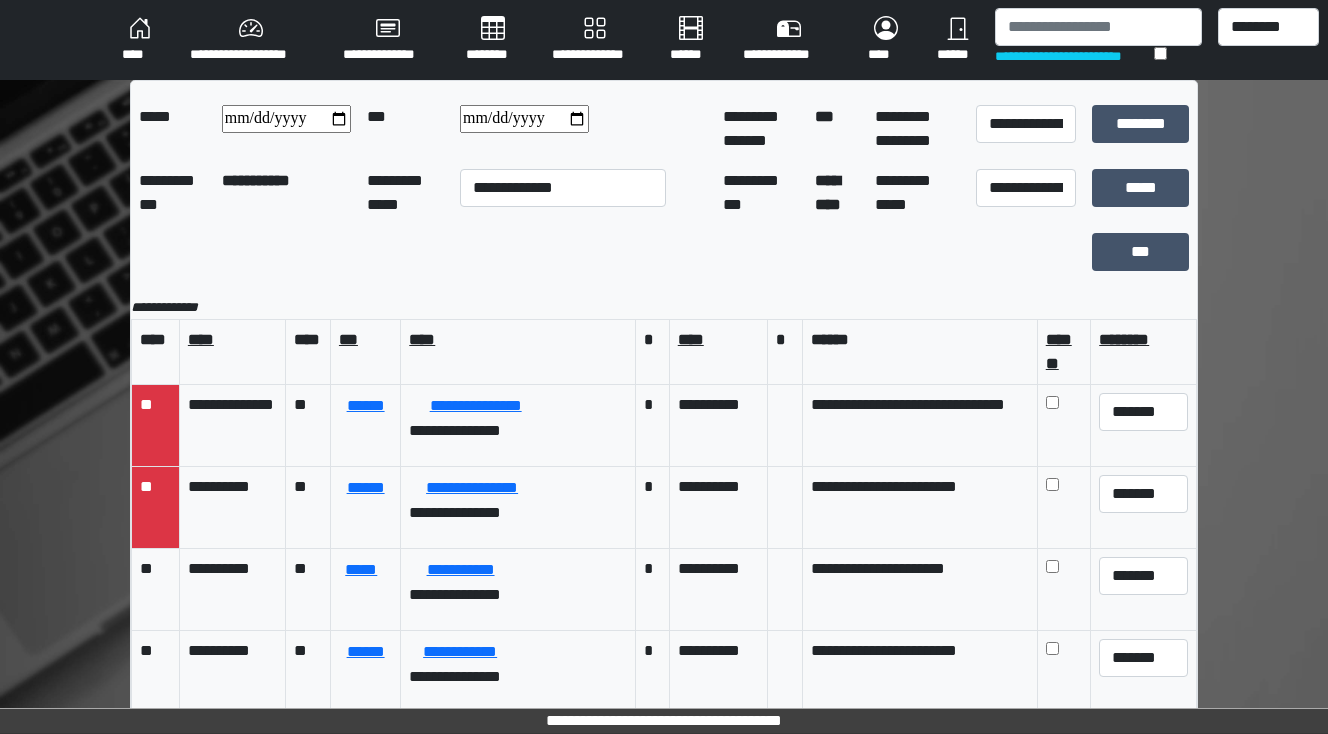 click on "********" at bounding box center (493, 40) 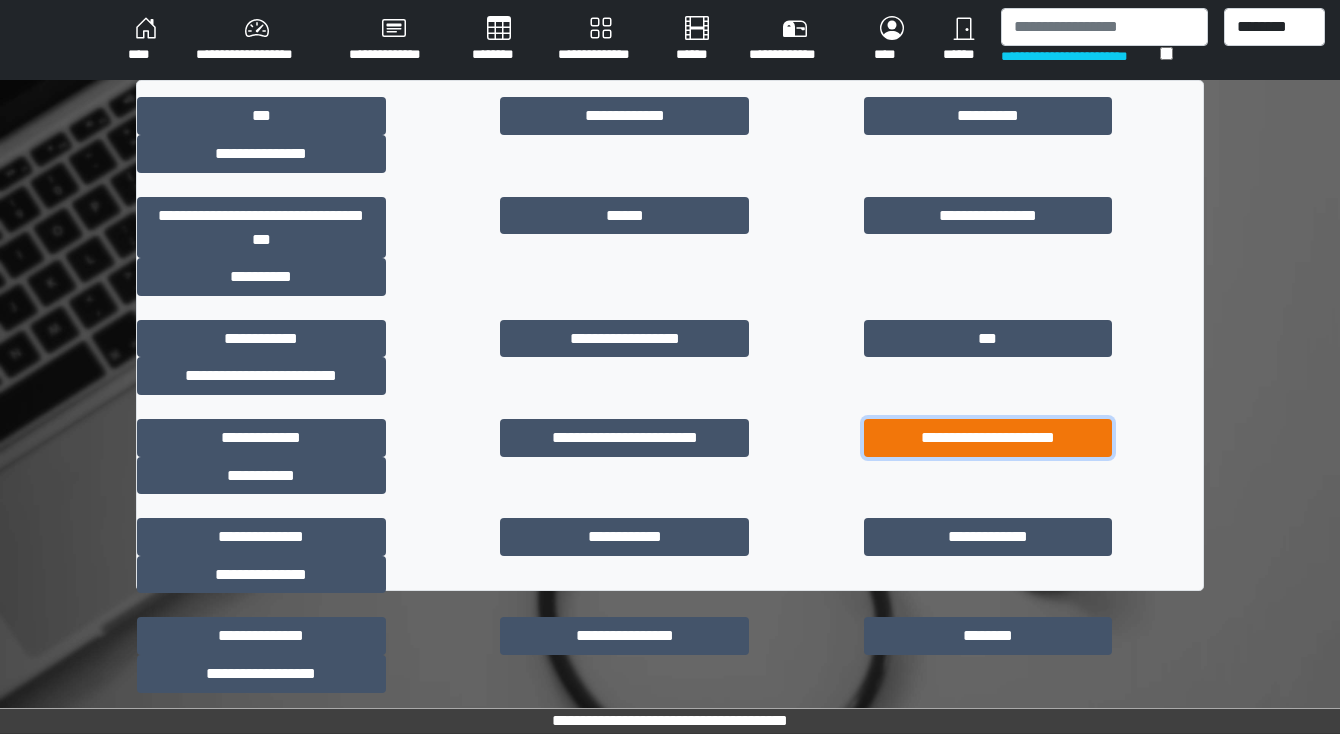 click on "**********" at bounding box center [988, 438] 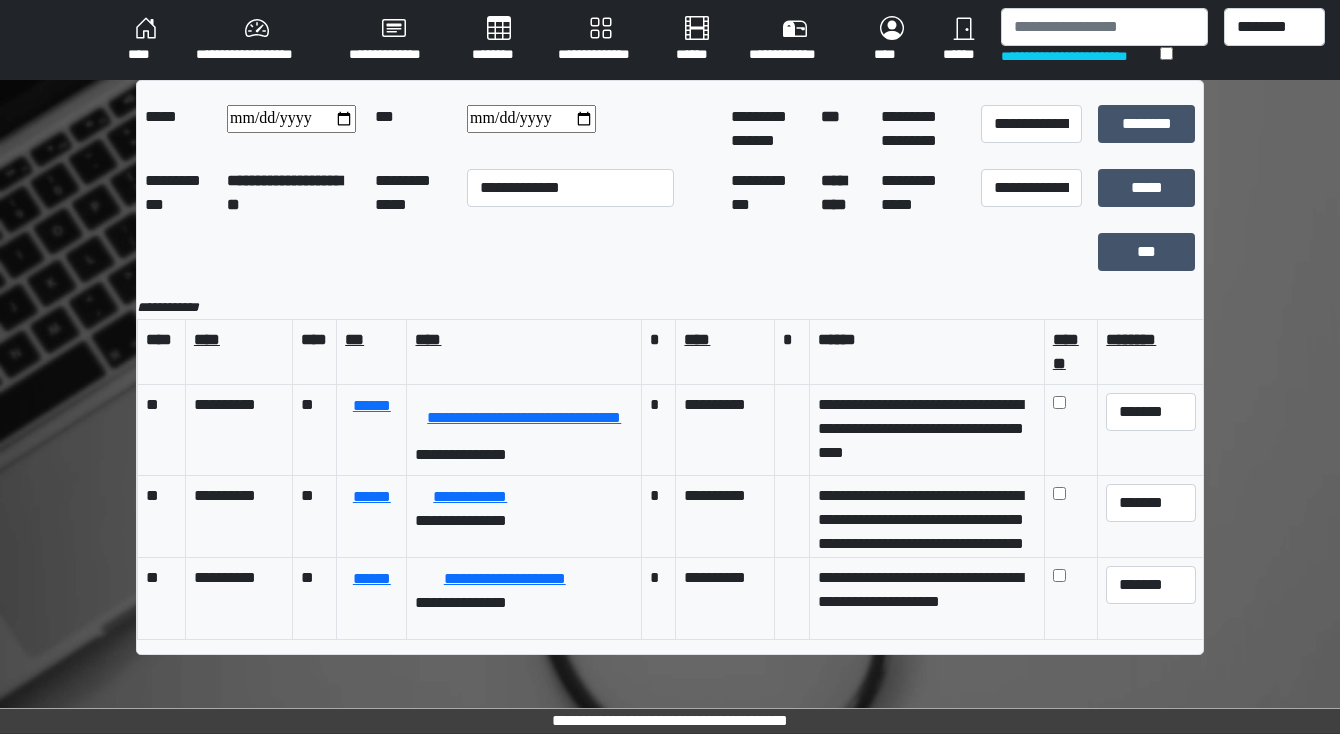 click on "**********" at bounding box center [291, 119] 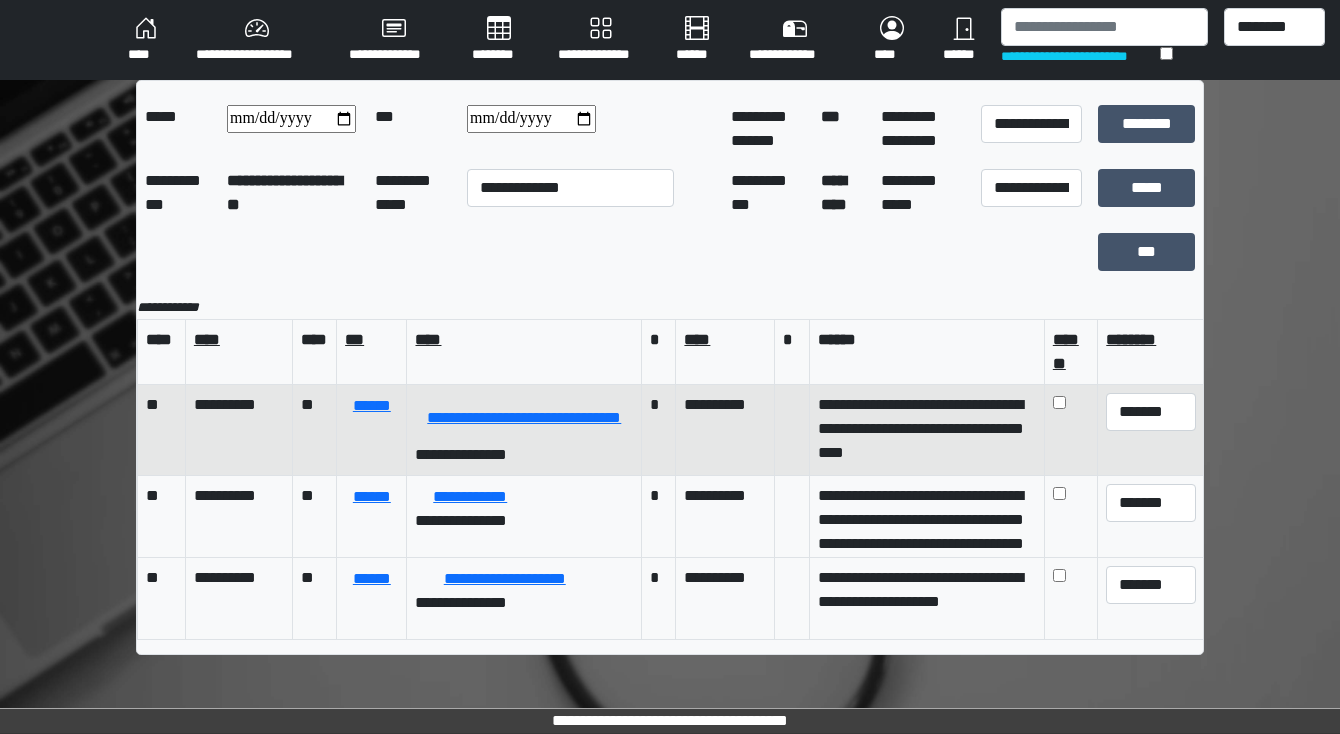 type 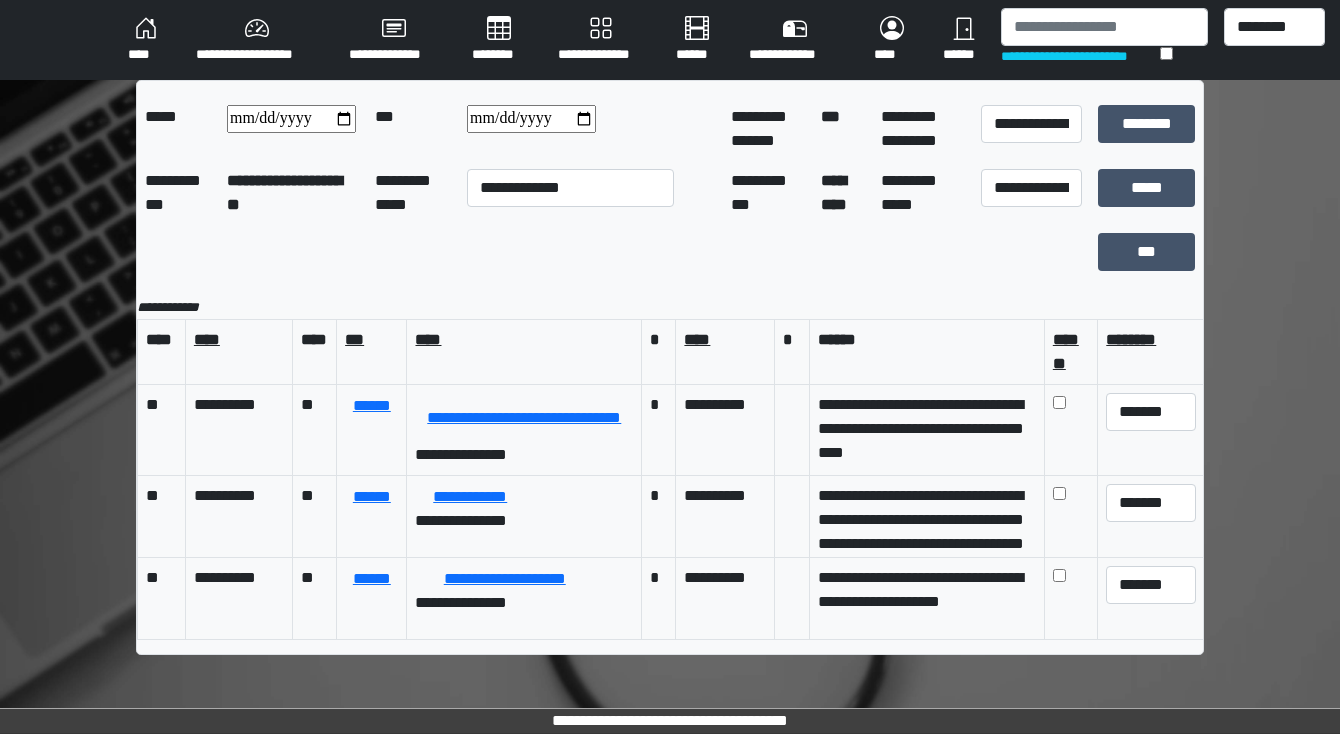 click on "**********" at bounding box center [531, 119] 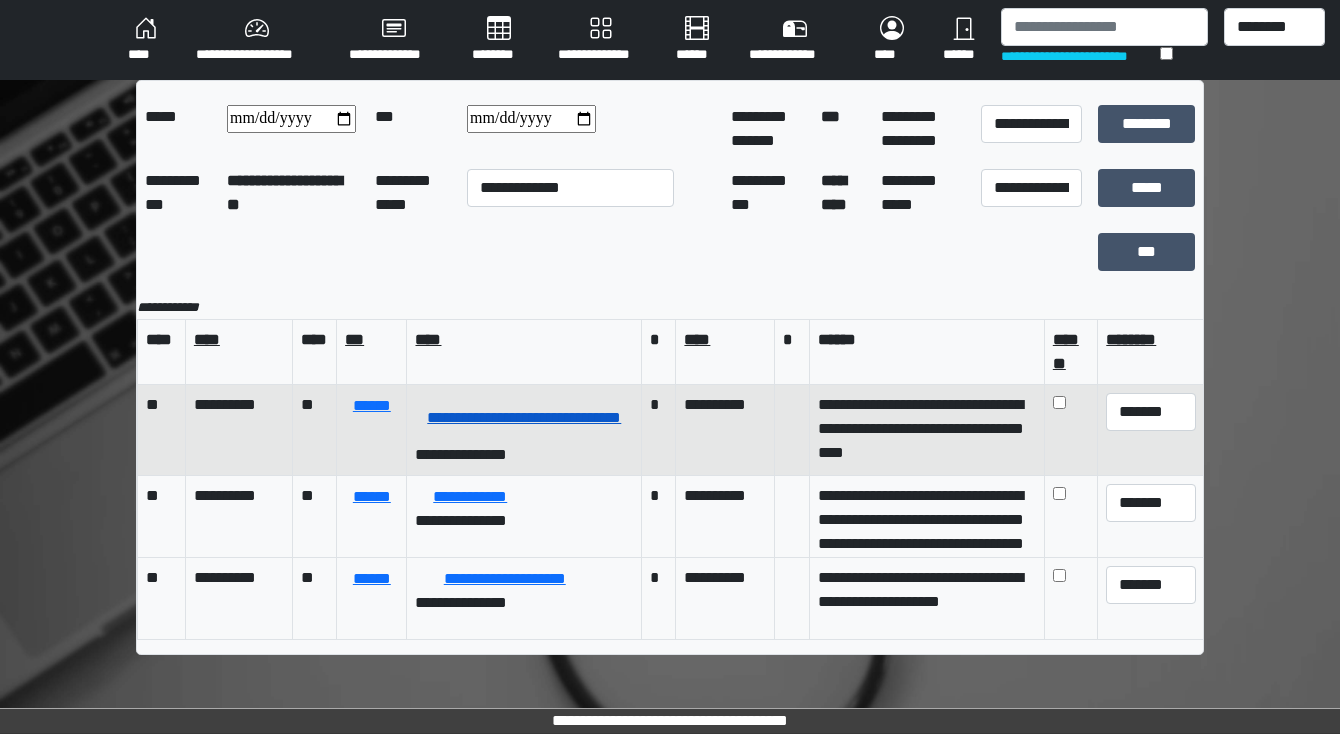 type 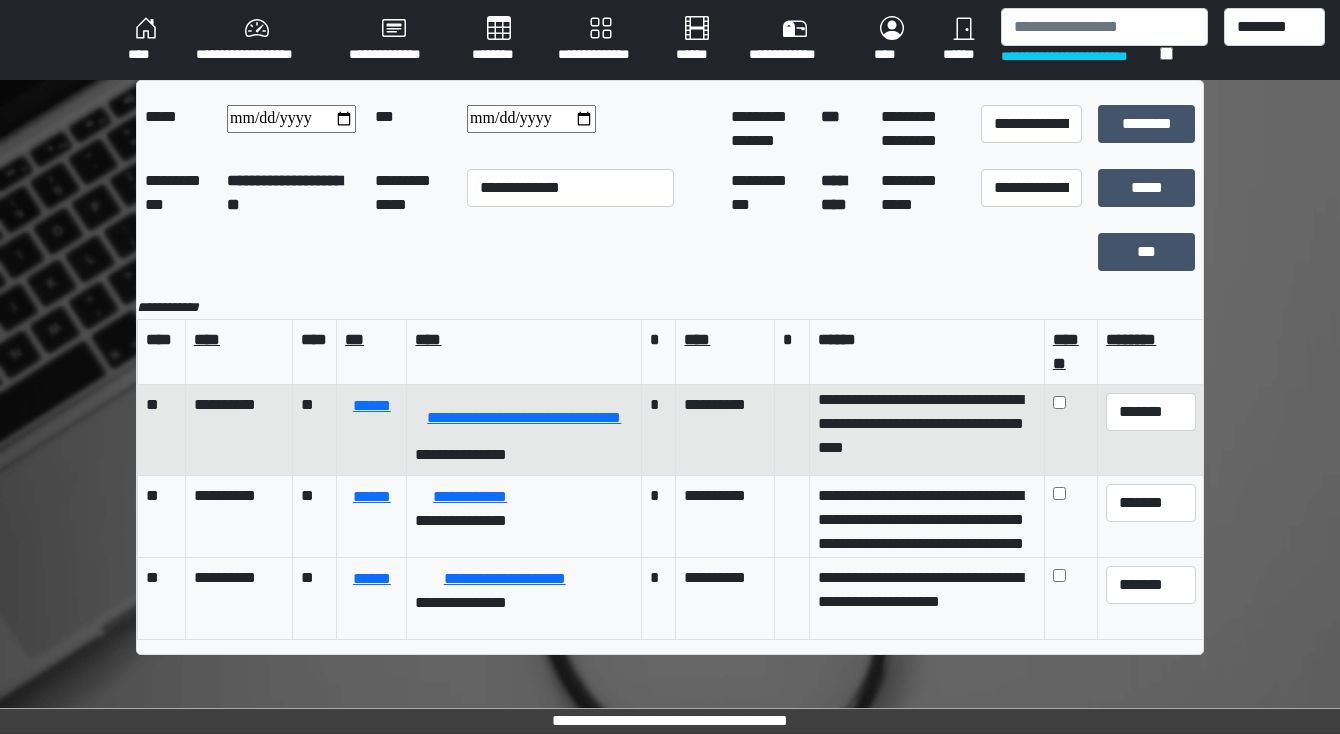 scroll, scrollTop: 7, scrollLeft: 0, axis: vertical 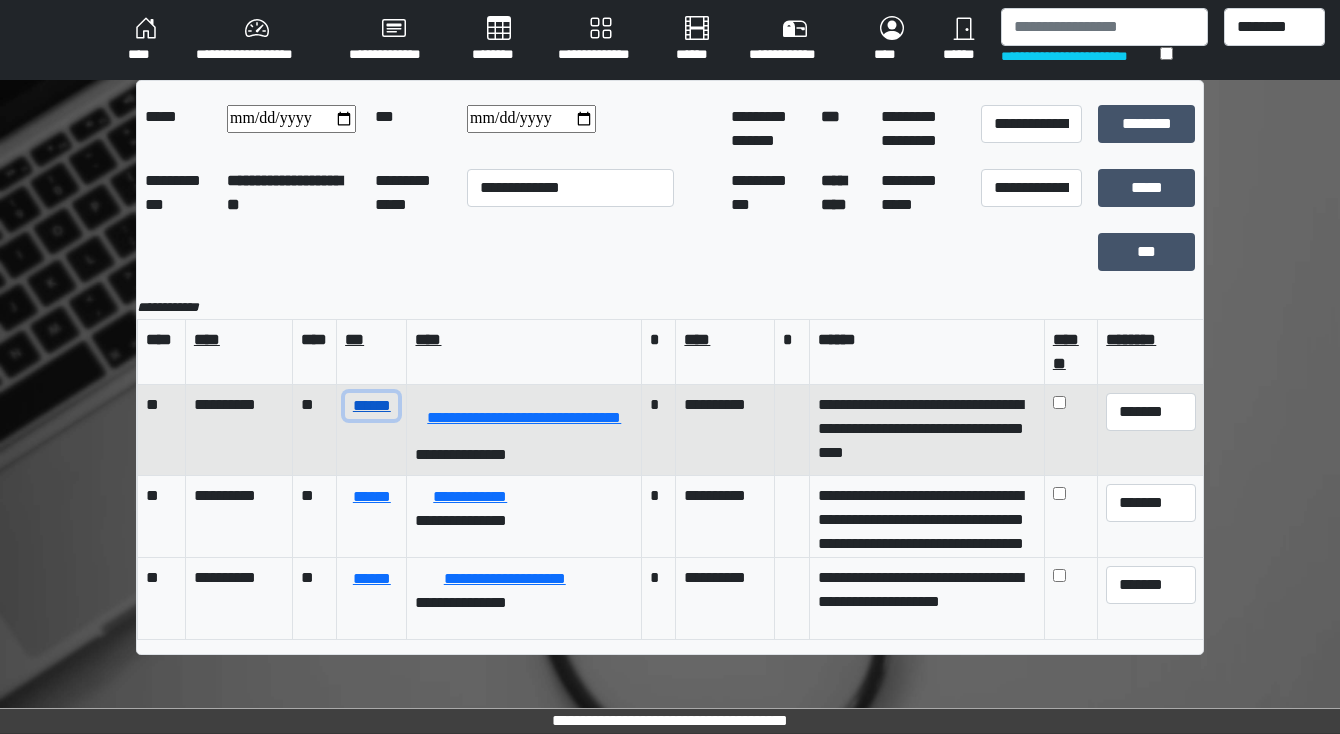 click on "******" at bounding box center (371, 406) 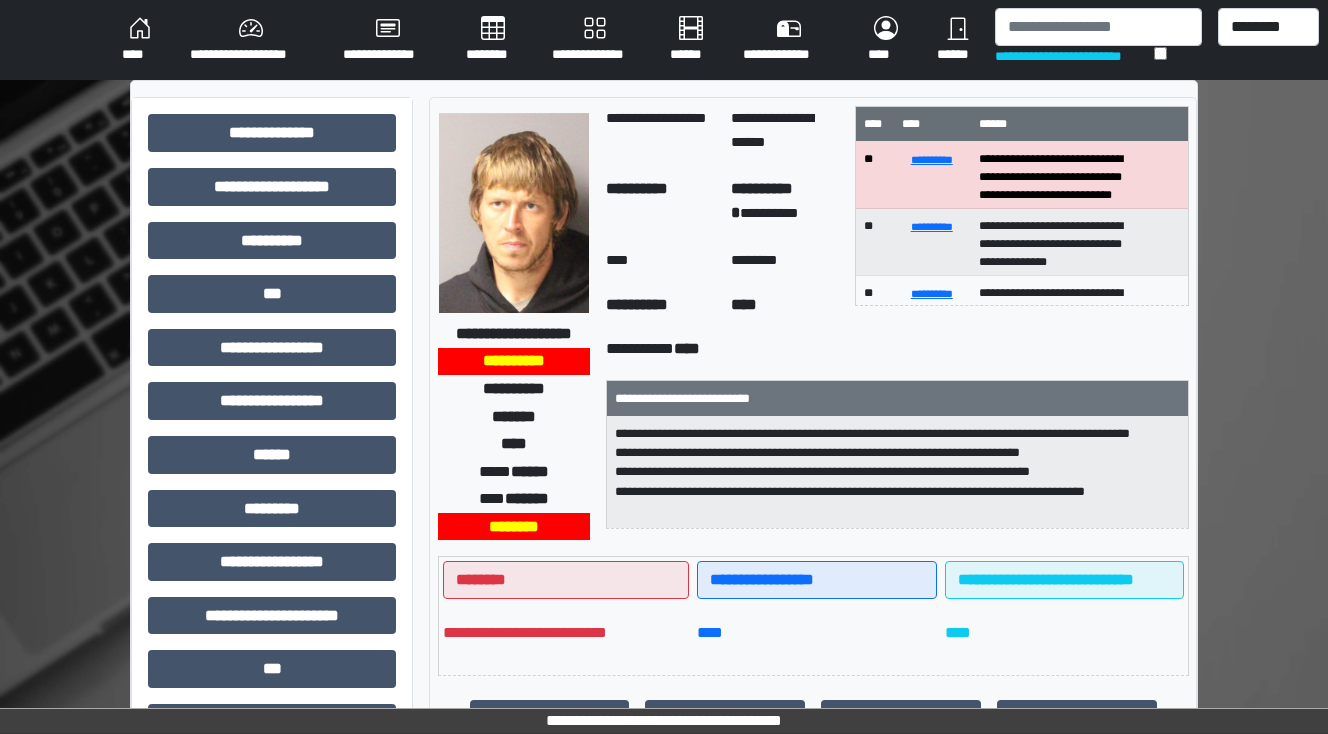 click on "********" at bounding box center [493, 40] 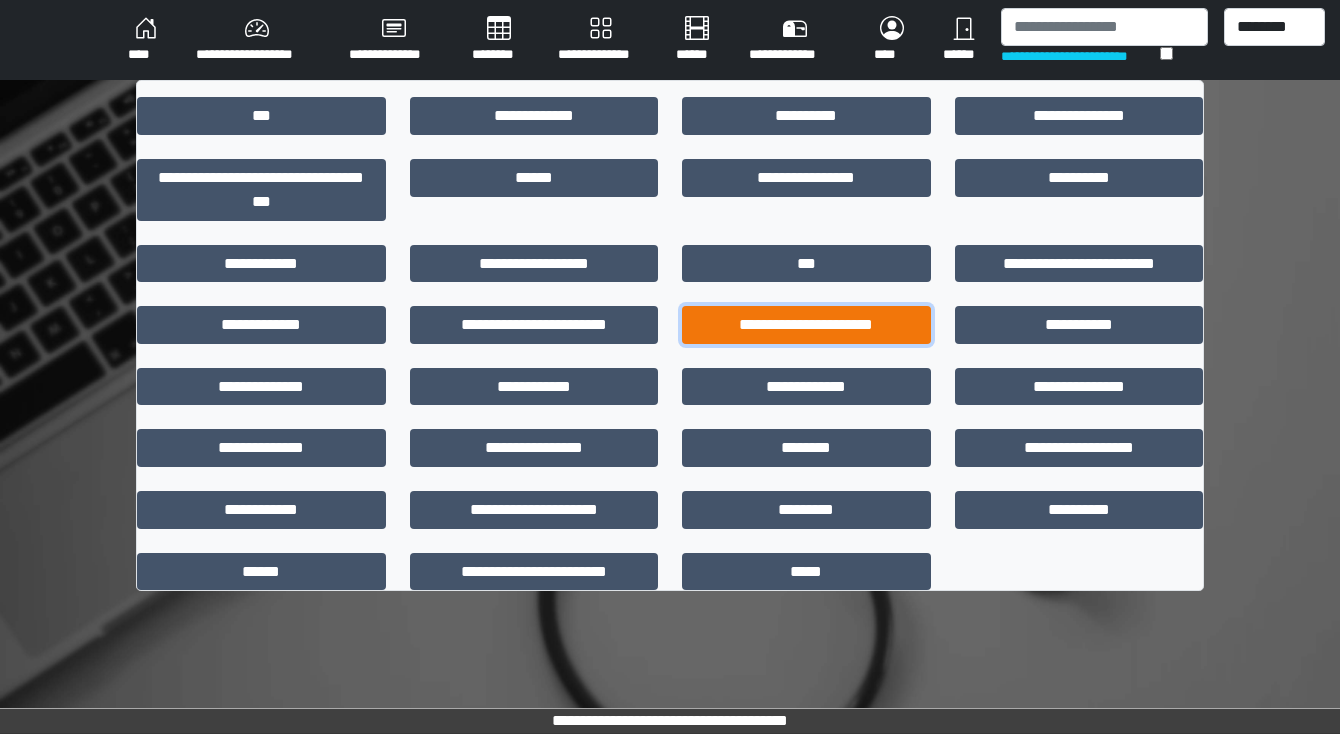 click on "**********" at bounding box center [806, 325] 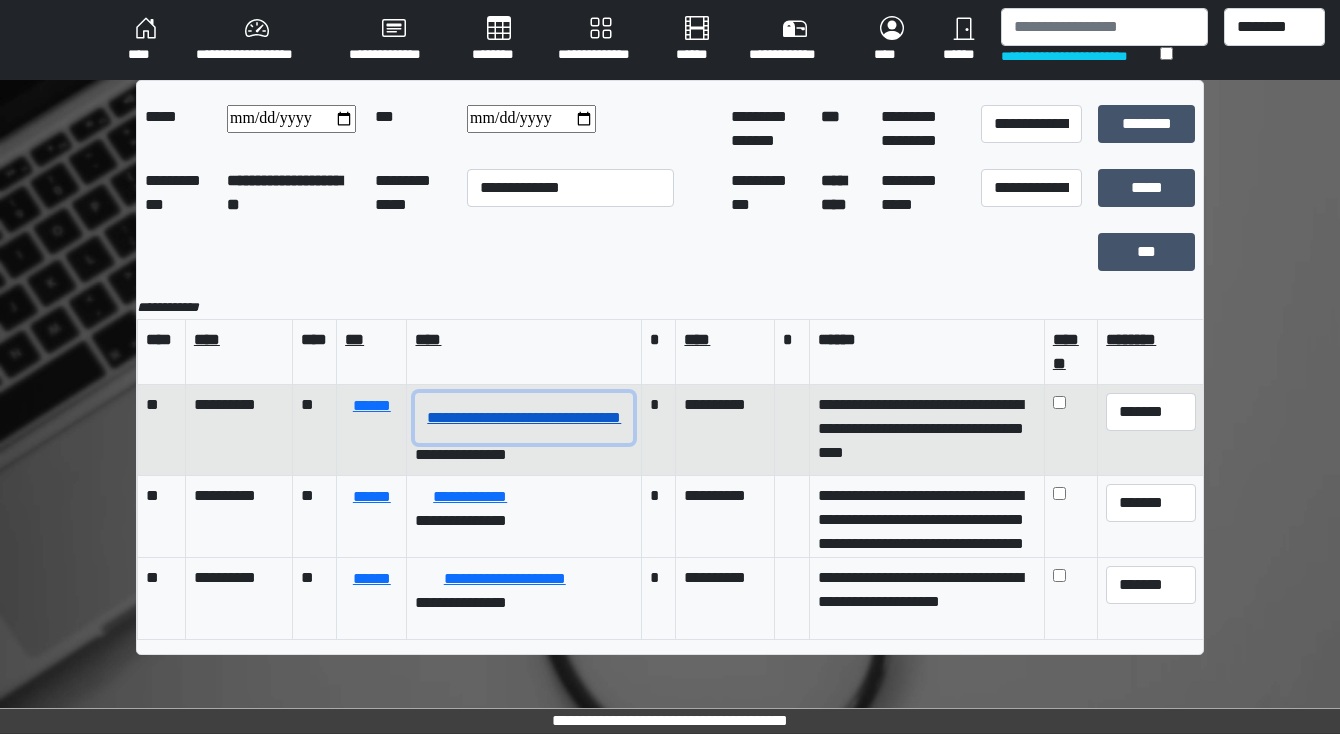 click on "**********" at bounding box center (524, 418) 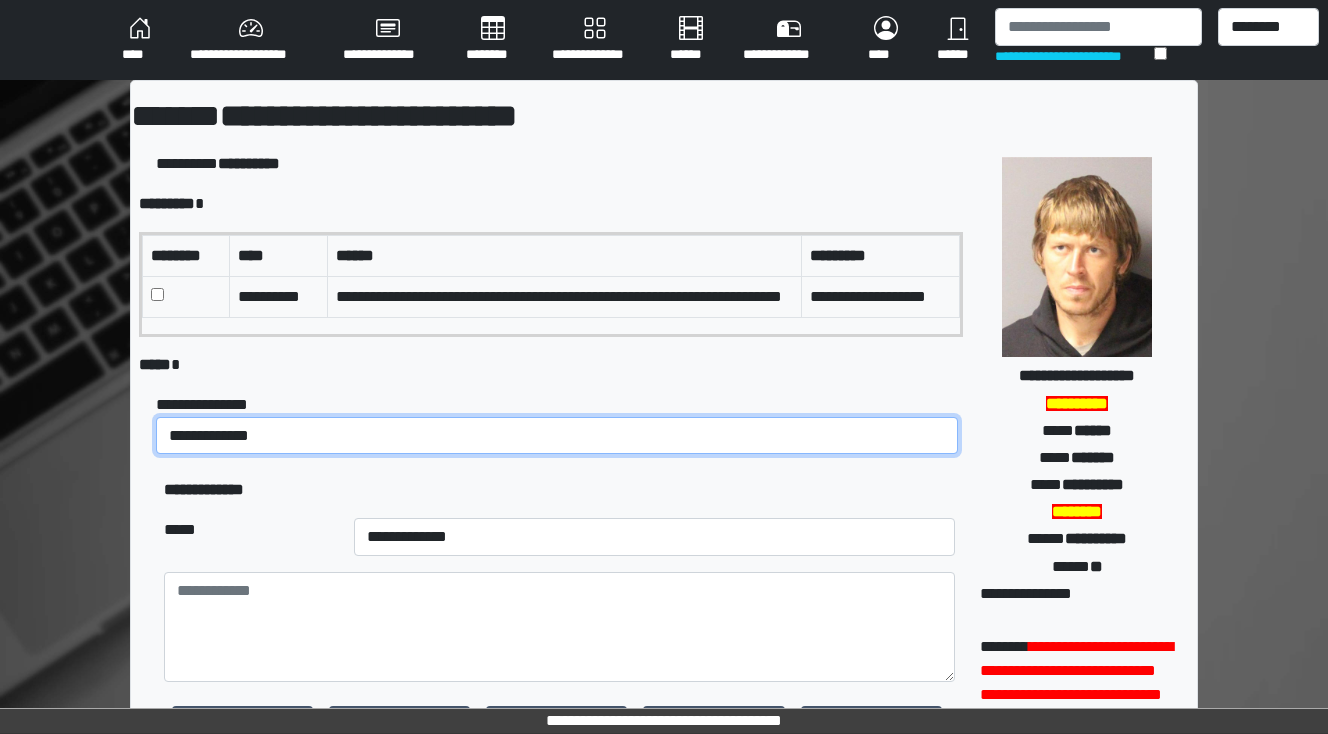 click on "**********" at bounding box center (557, 436) 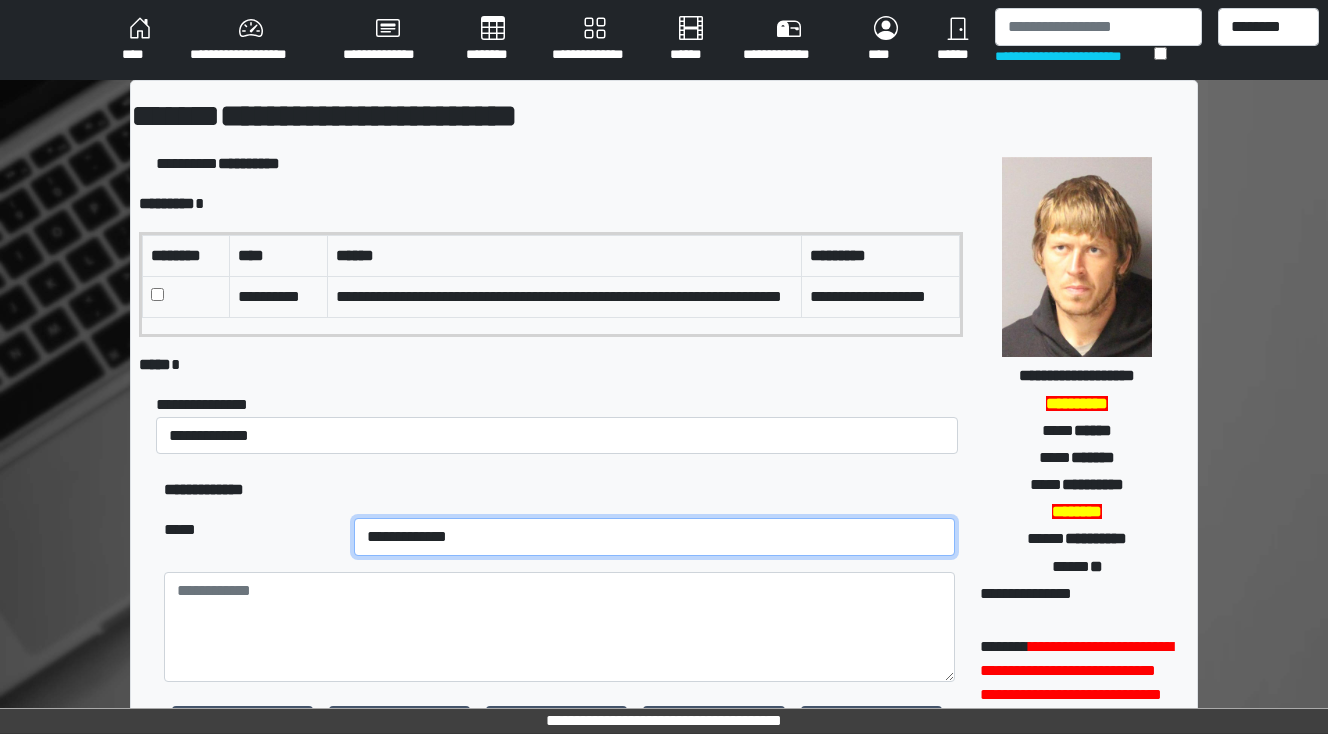 click on "**********" at bounding box center [654, 537] 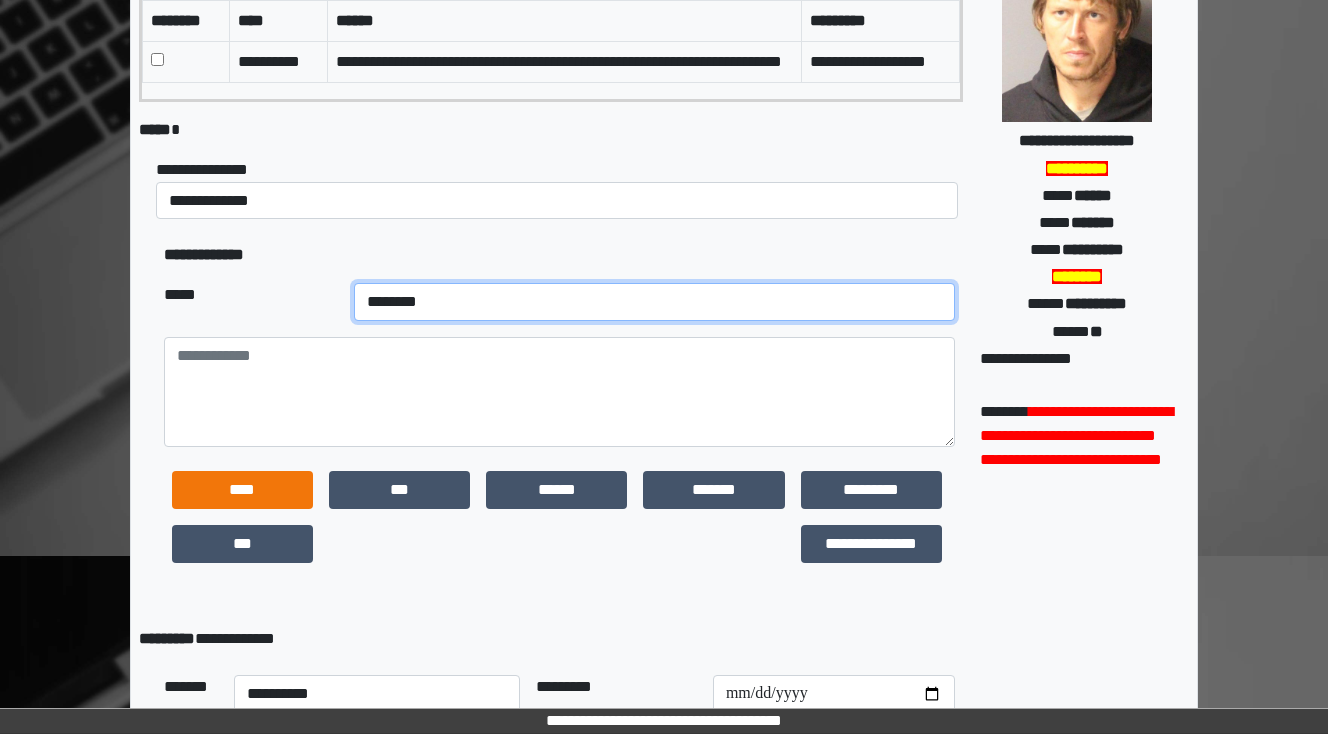 scroll, scrollTop: 240, scrollLeft: 0, axis: vertical 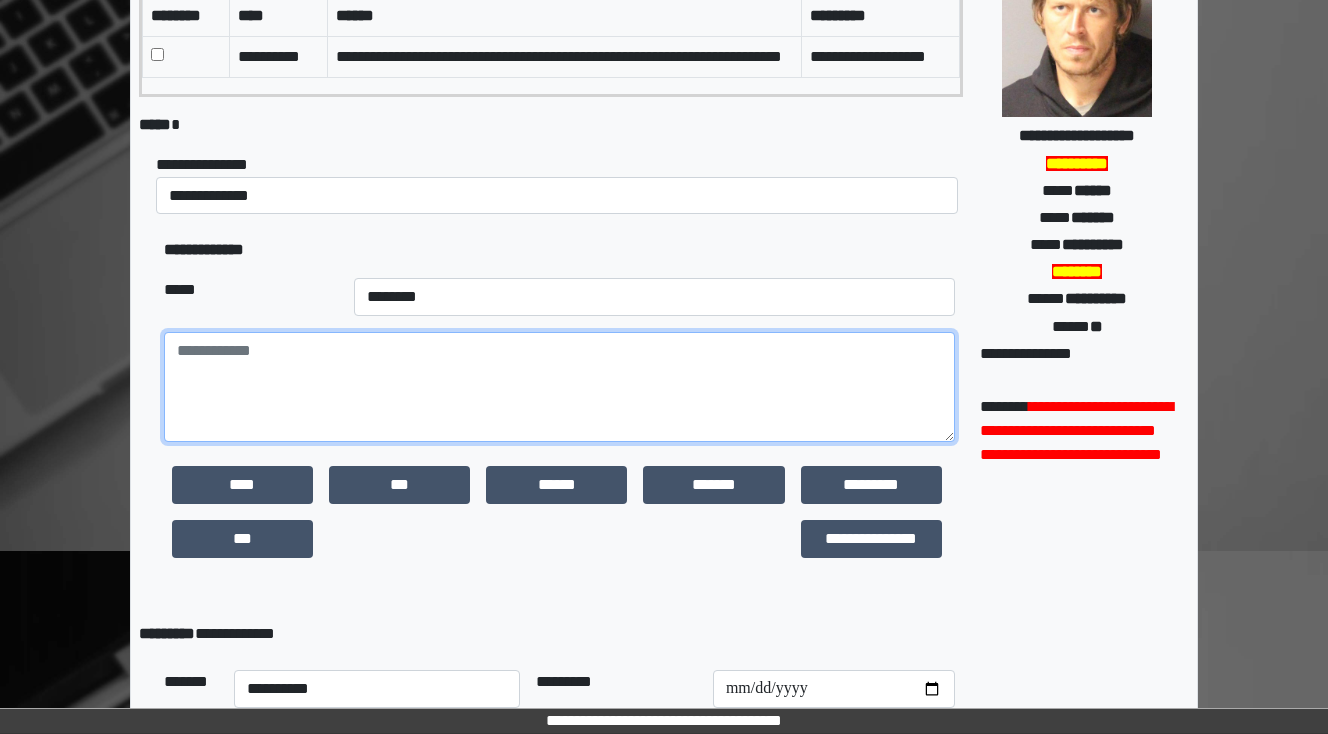 click at bounding box center (559, 387) 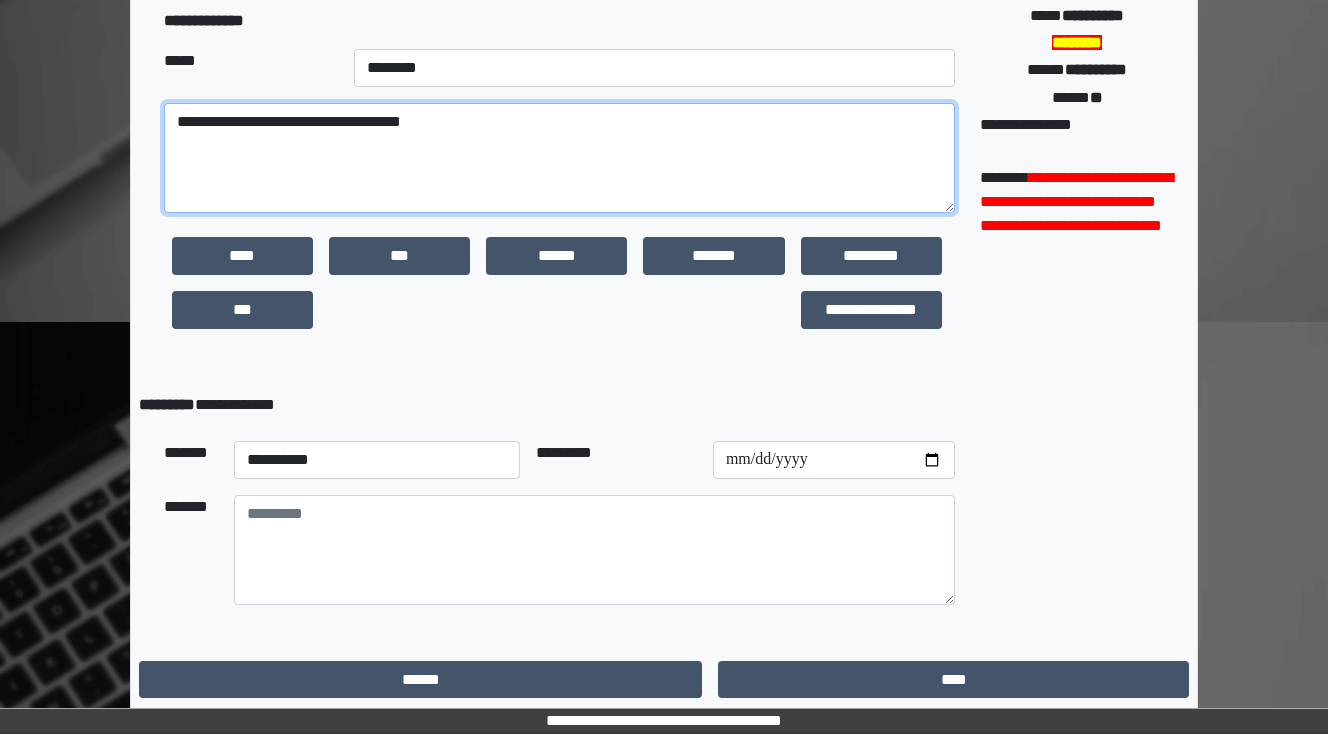 scroll, scrollTop: 494, scrollLeft: 0, axis: vertical 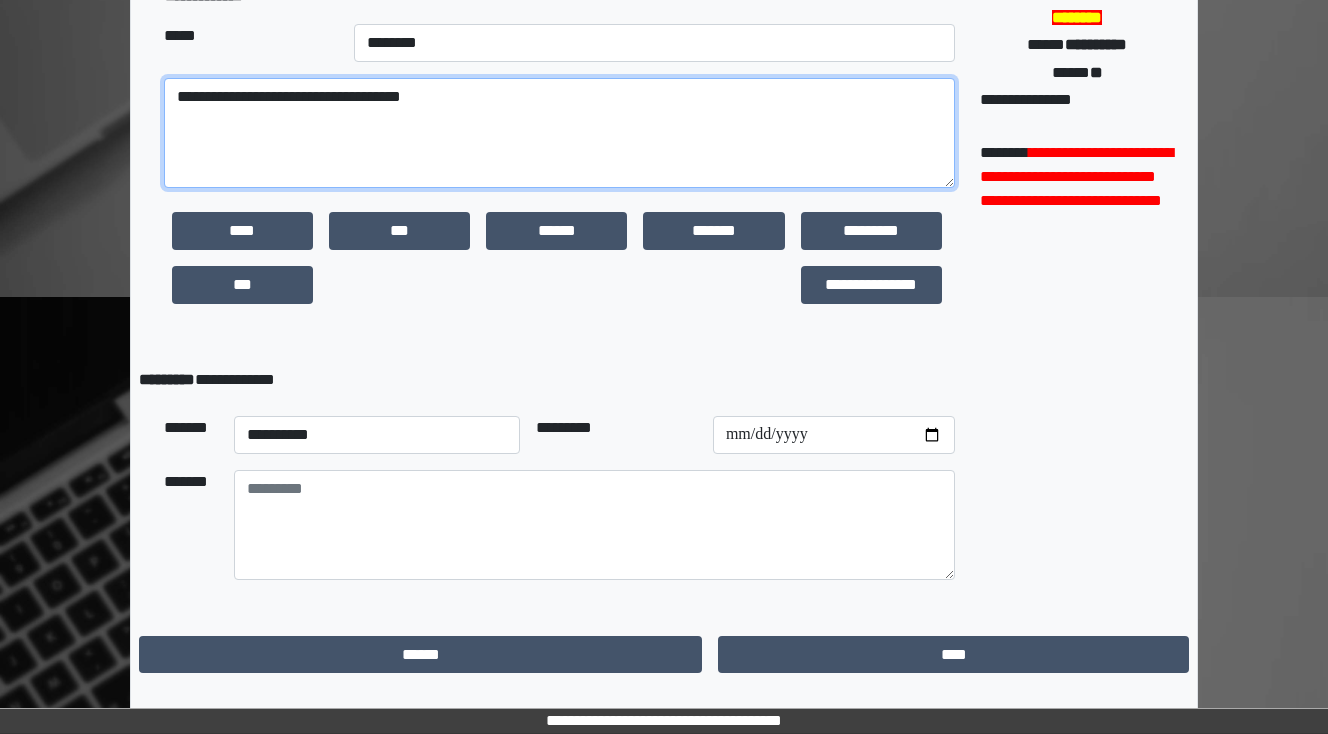 type on "**********" 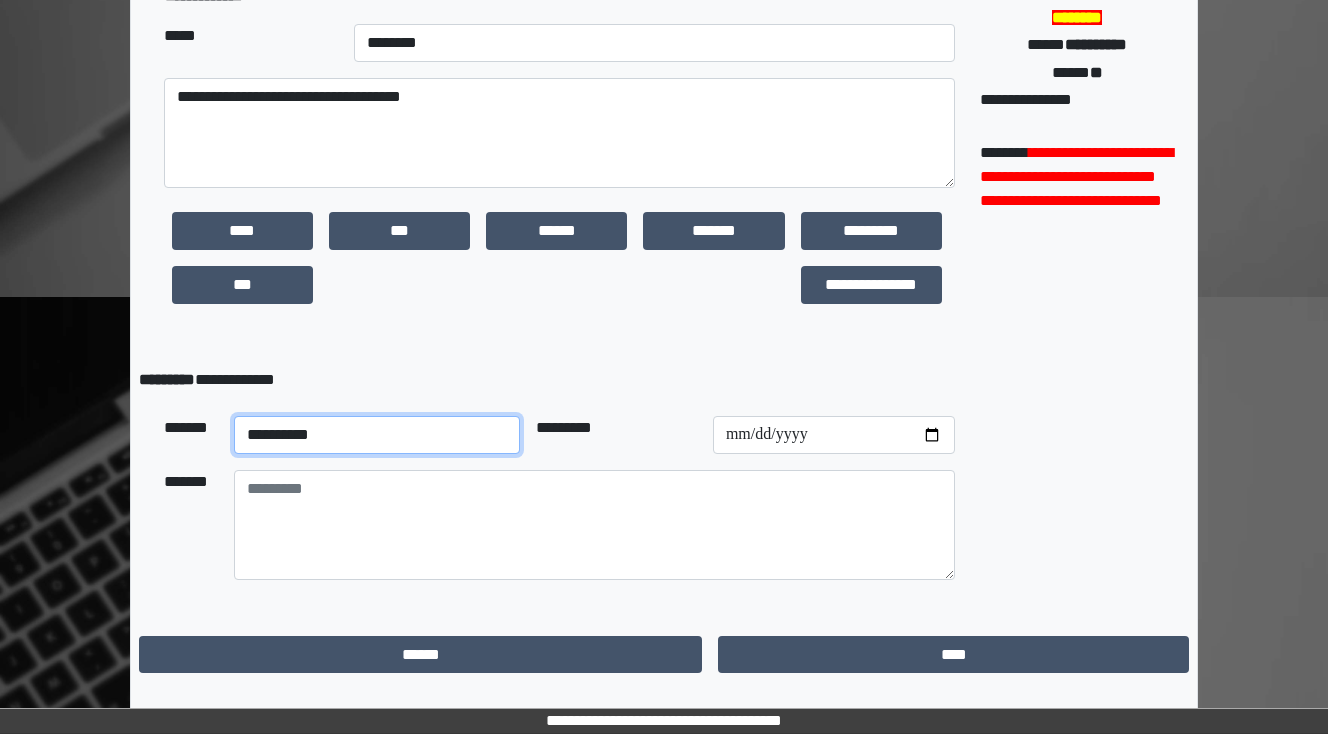 click on "**********" at bounding box center (377, 435) 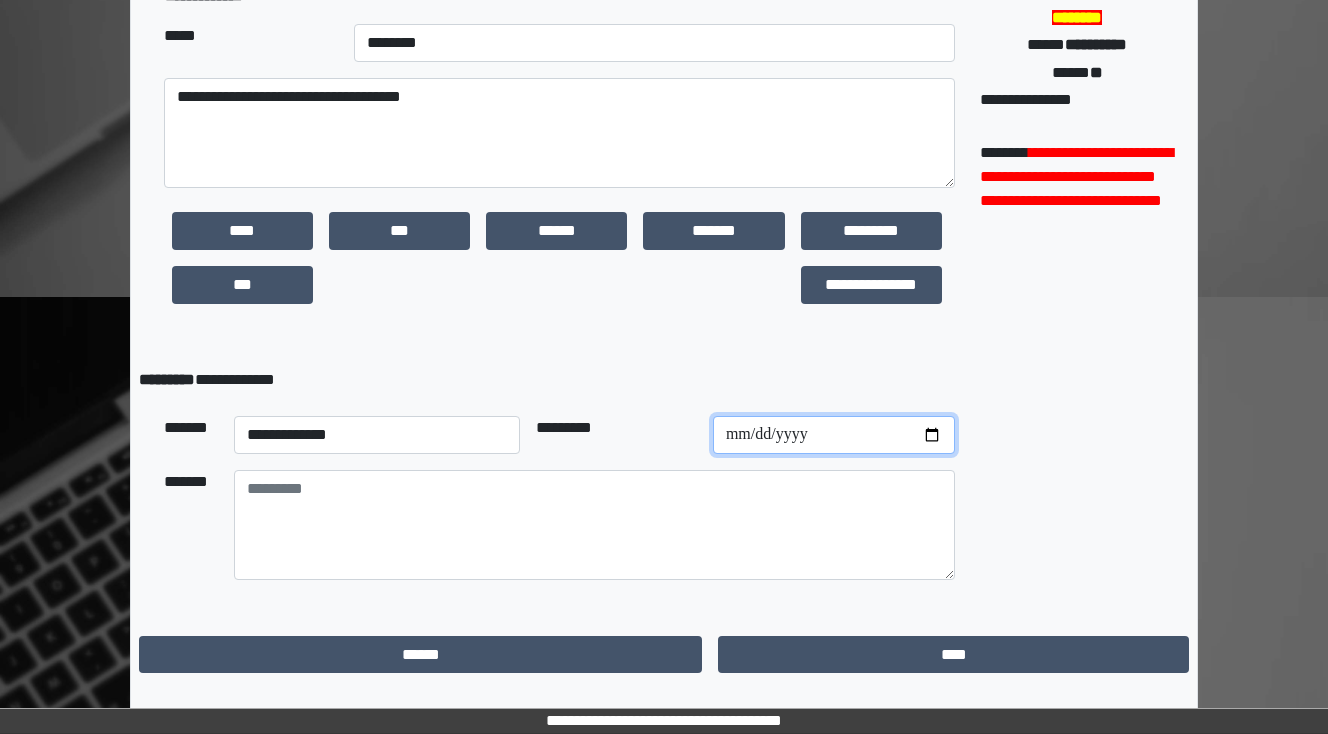 click at bounding box center (834, 435) 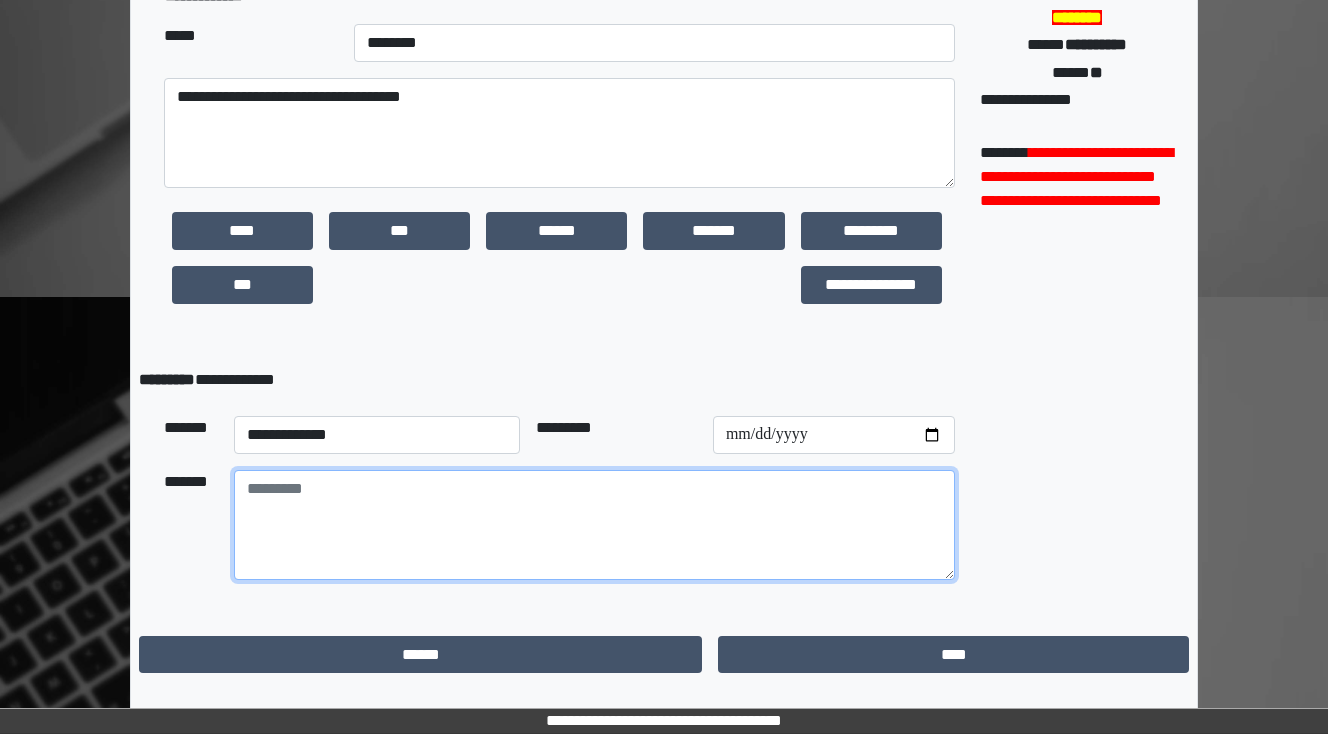 click at bounding box center (594, 525) 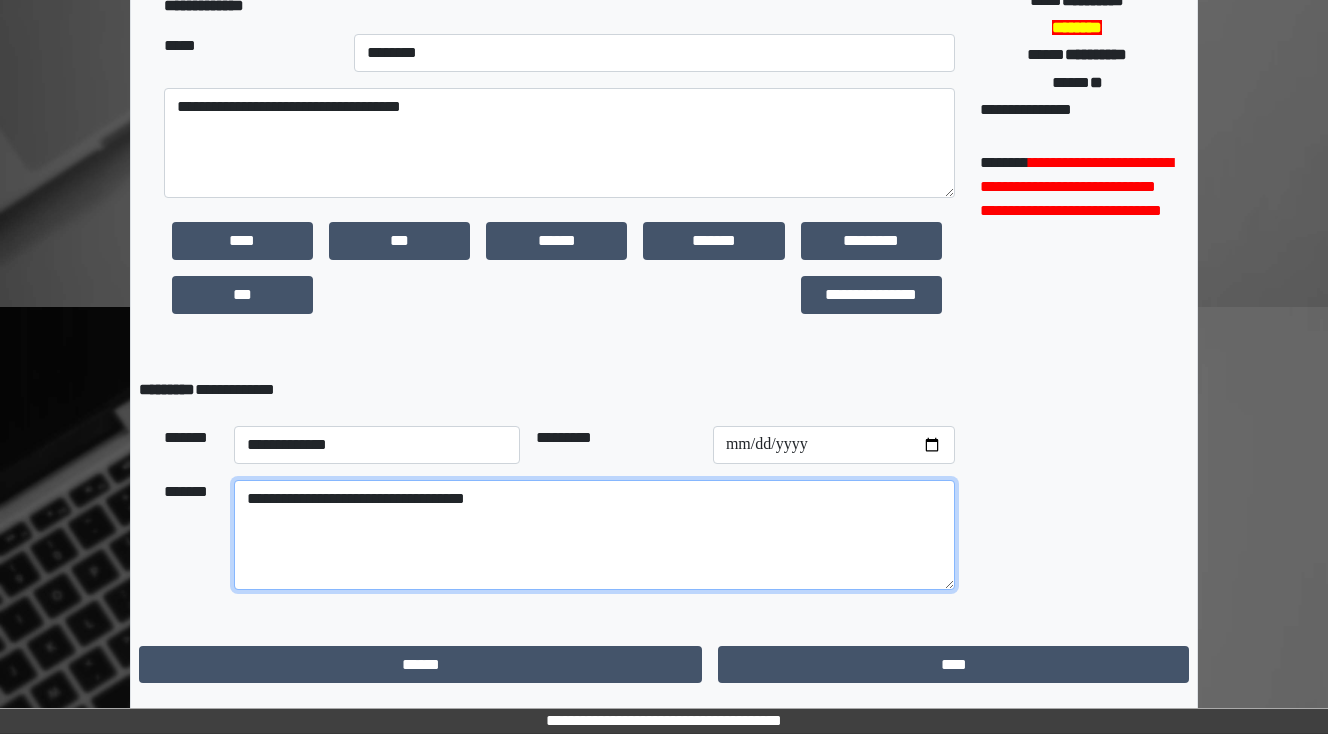 scroll, scrollTop: 494, scrollLeft: 0, axis: vertical 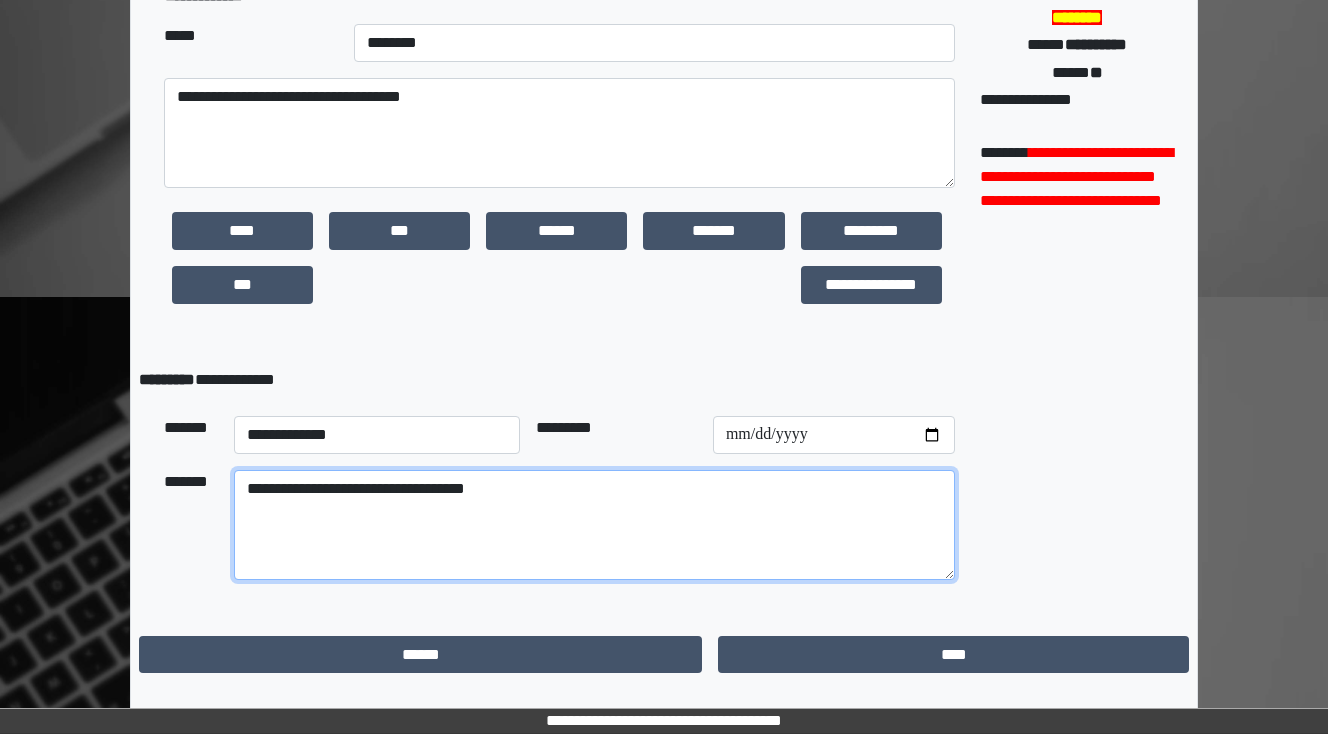 click on "**********" at bounding box center (594, 525) 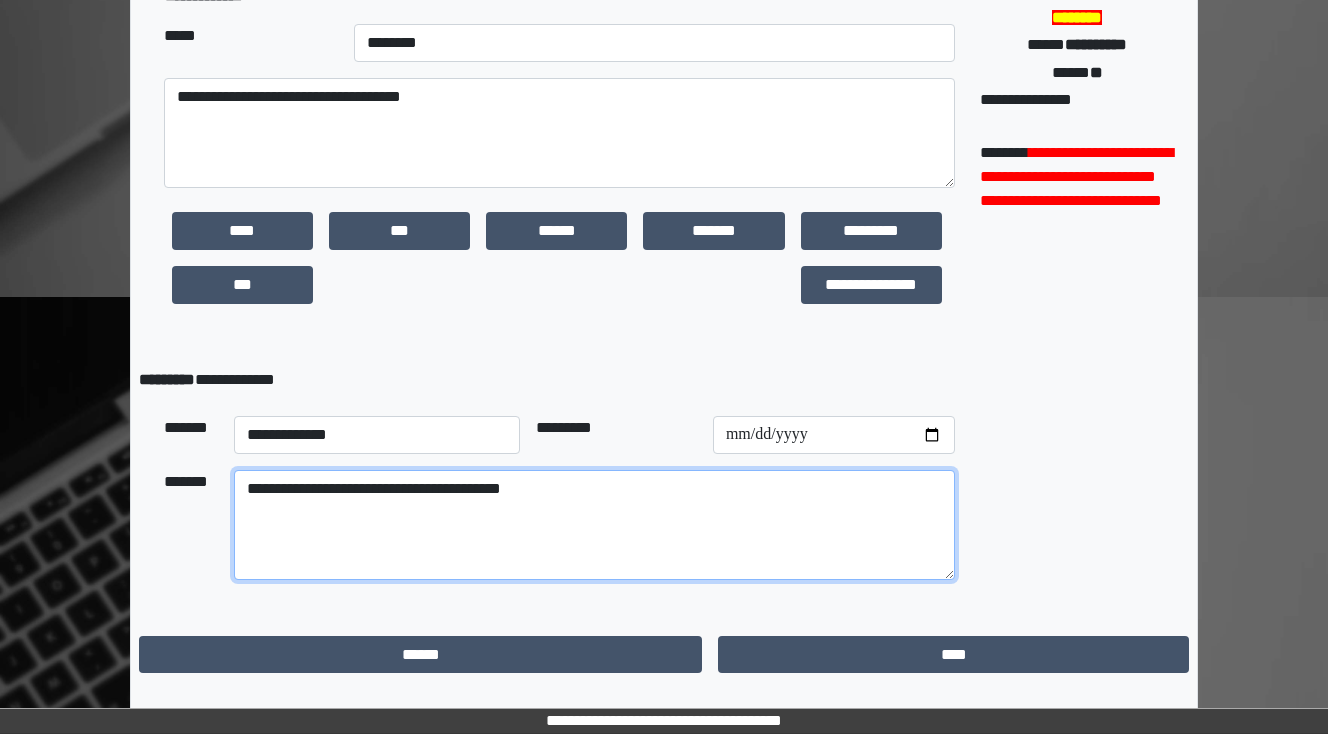 click on "**********" at bounding box center [594, 525] 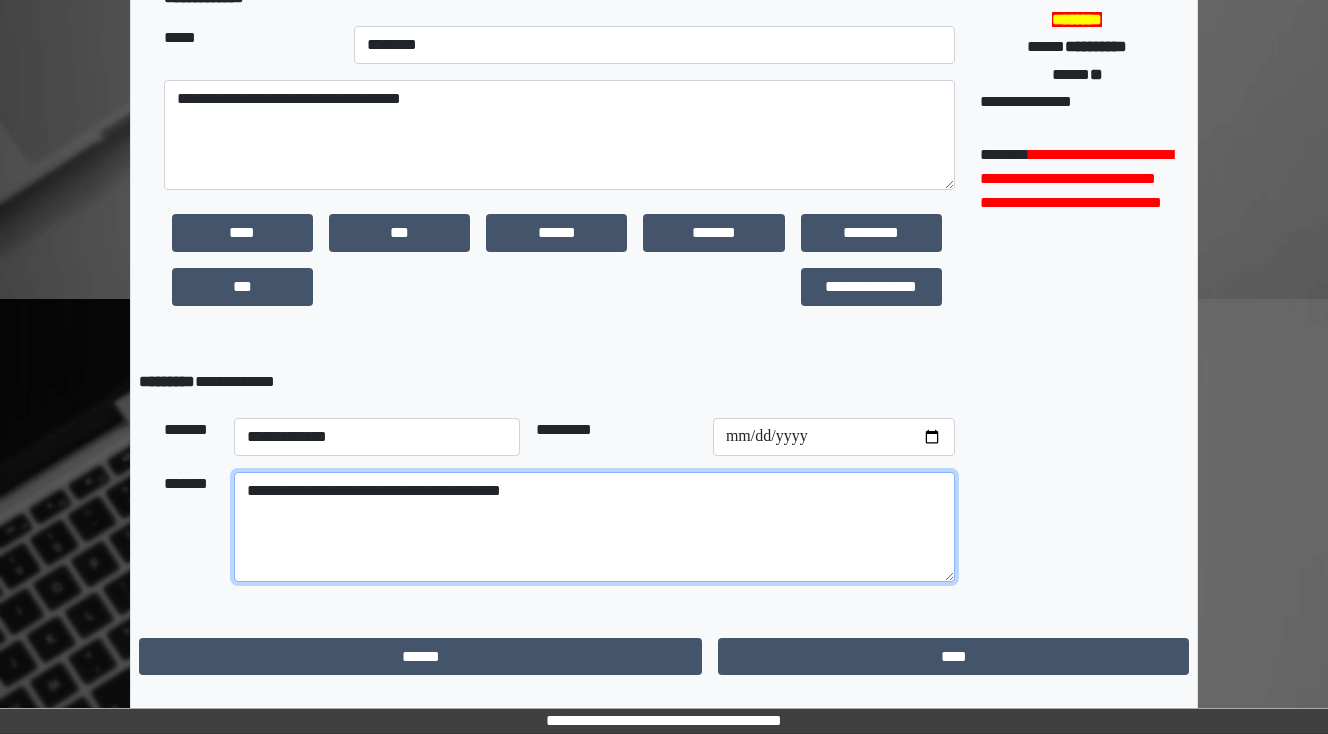 scroll, scrollTop: 494, scrollLeft: 0, axis: vertical 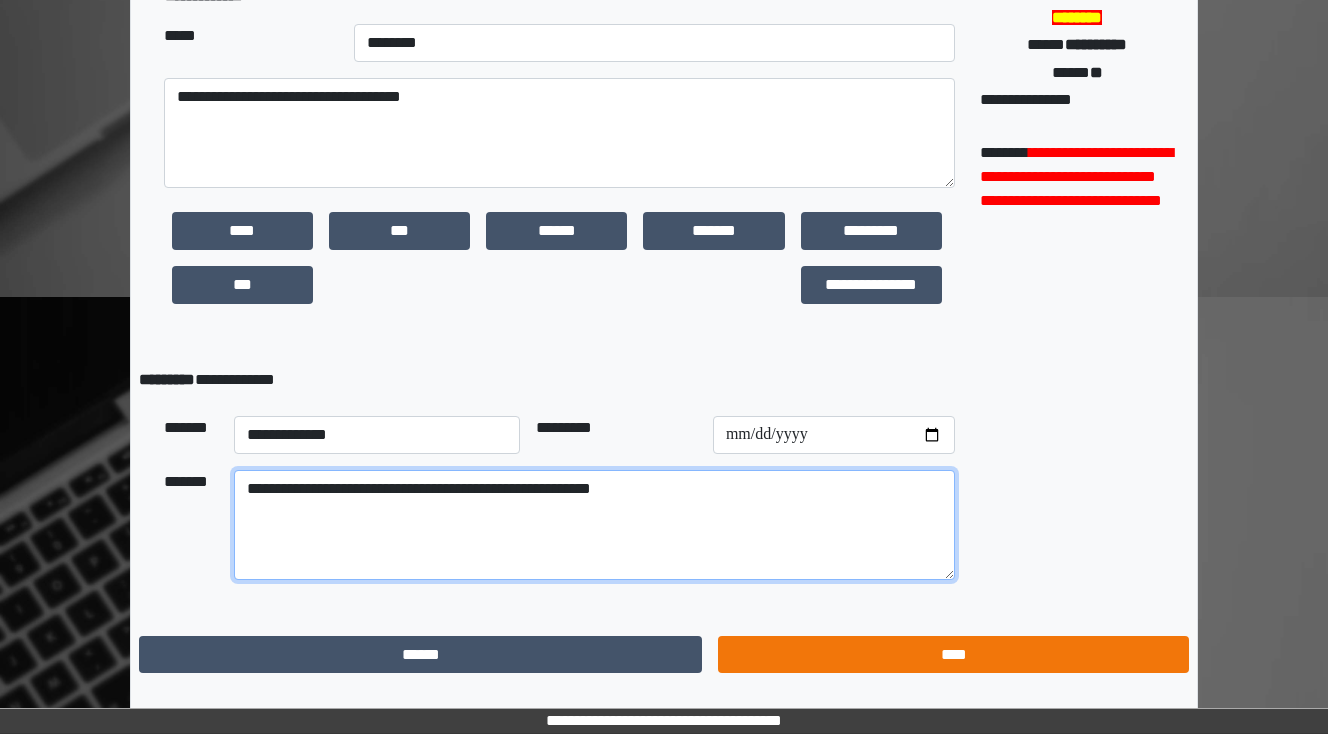 type on "**********" 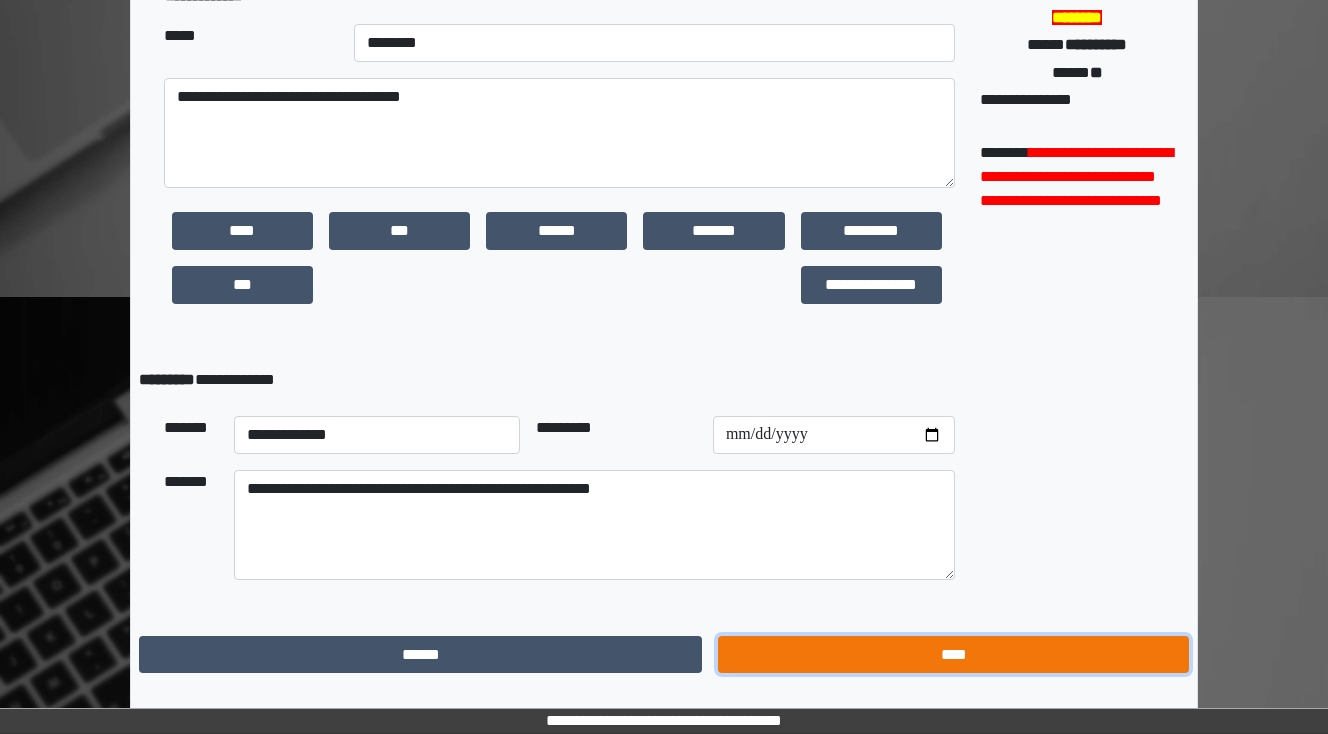 click on "****" at bounding box center (953, 655) 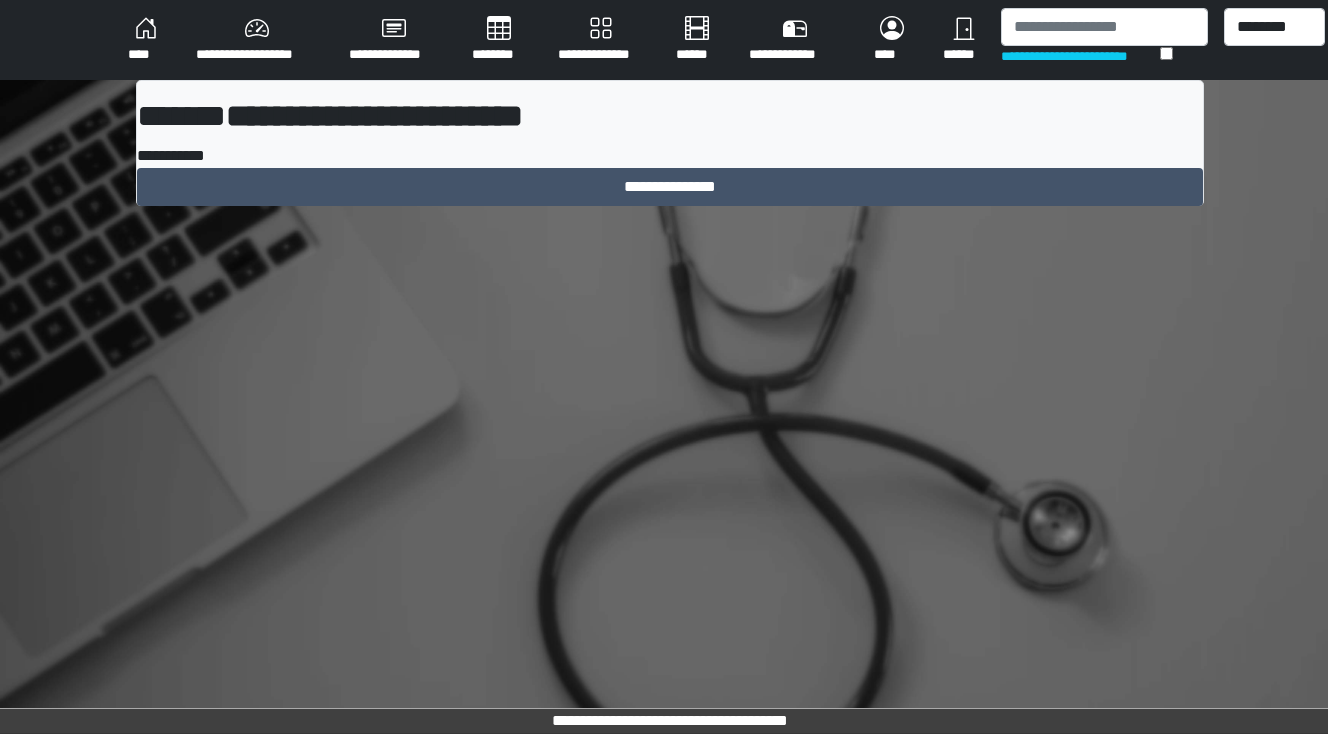 scroll, scrollTop: 0, scrollLeft: 0, axis: both 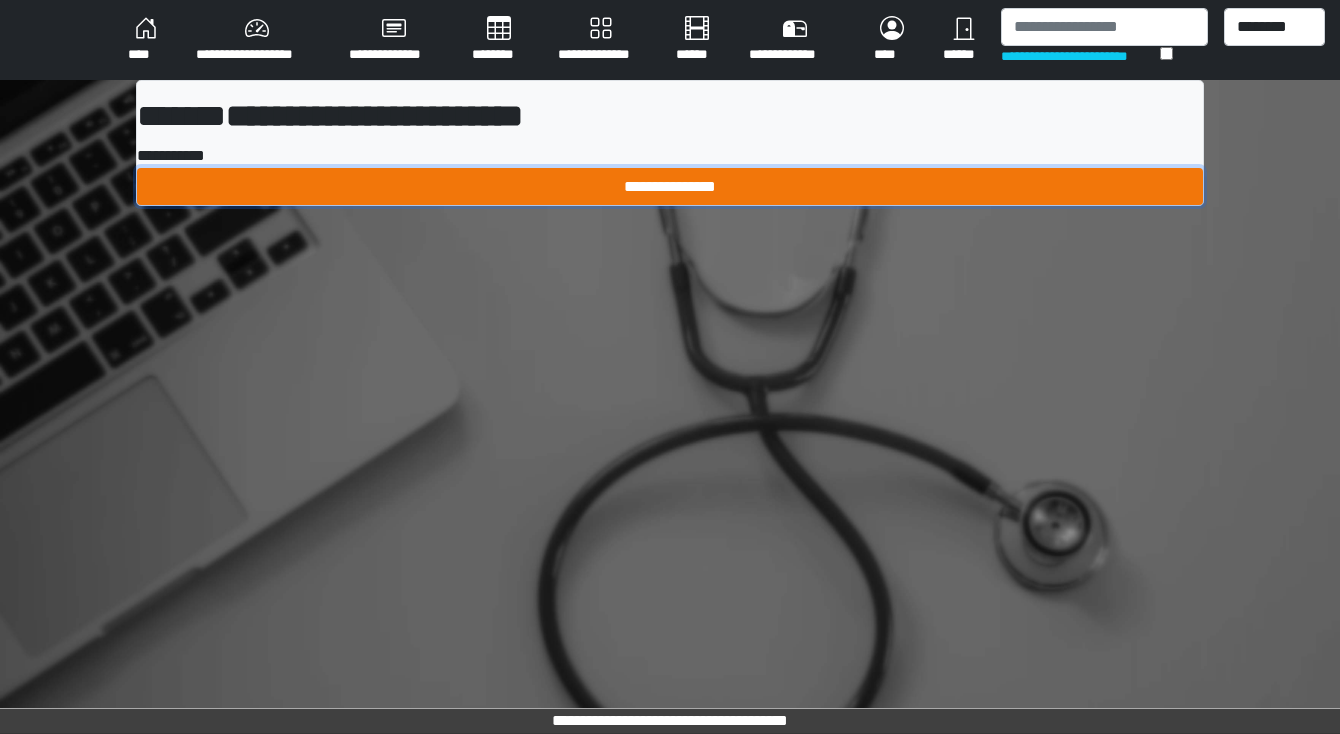 click on "**********" at bounding box center (670, 187) 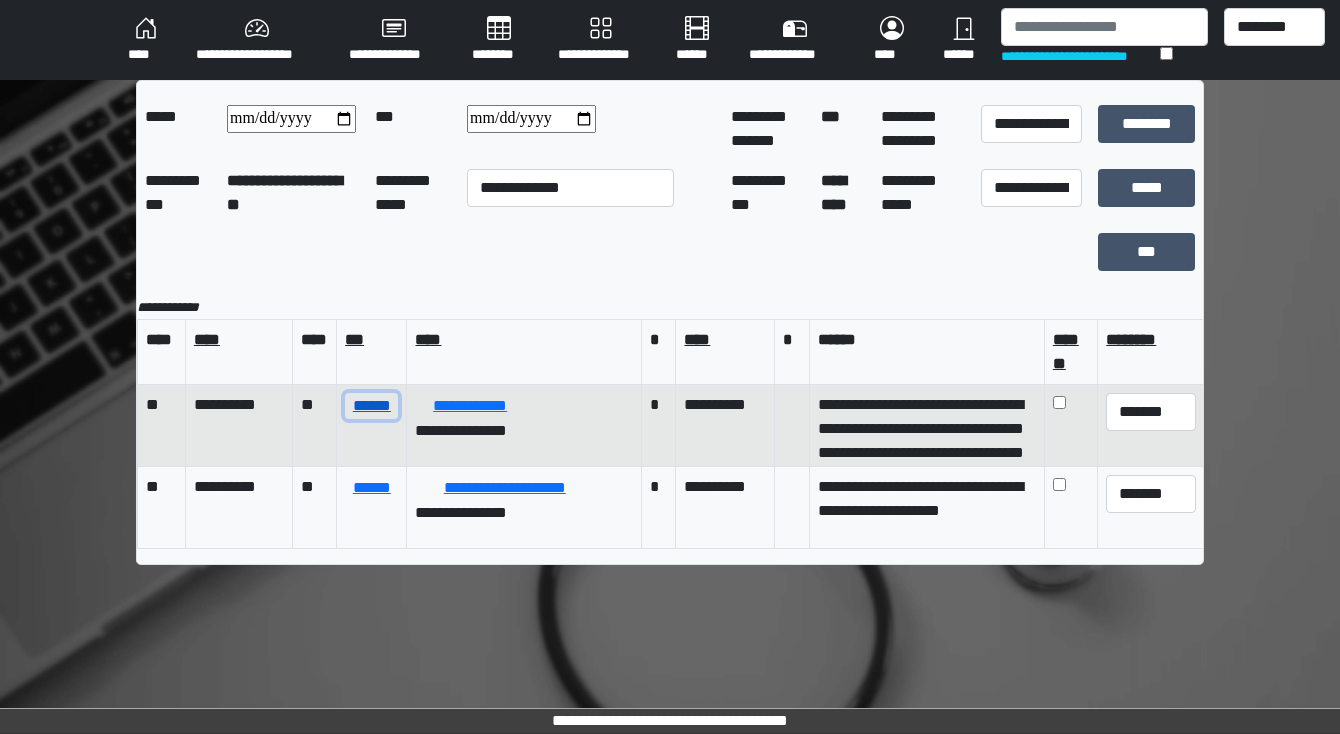 click on "******" at bounding box center (371, 406) 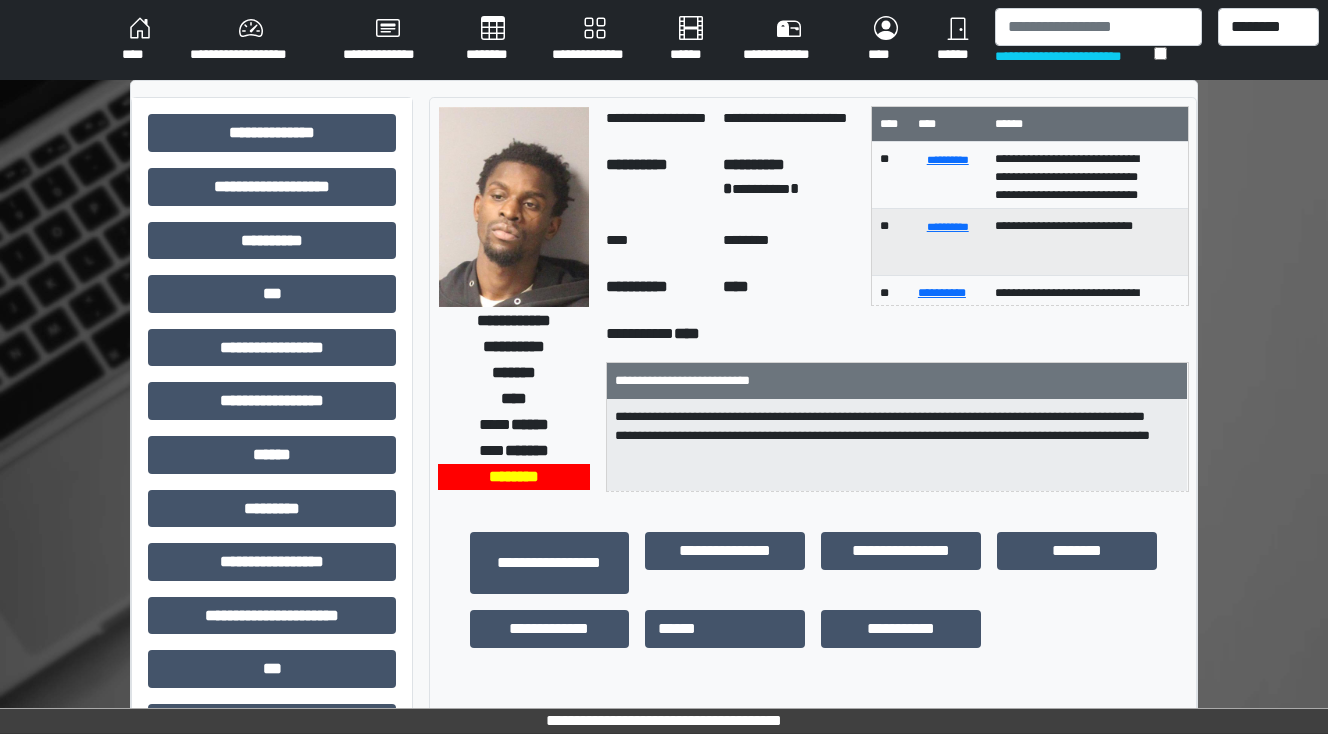 click on "********" at bounding box center (493, 40) 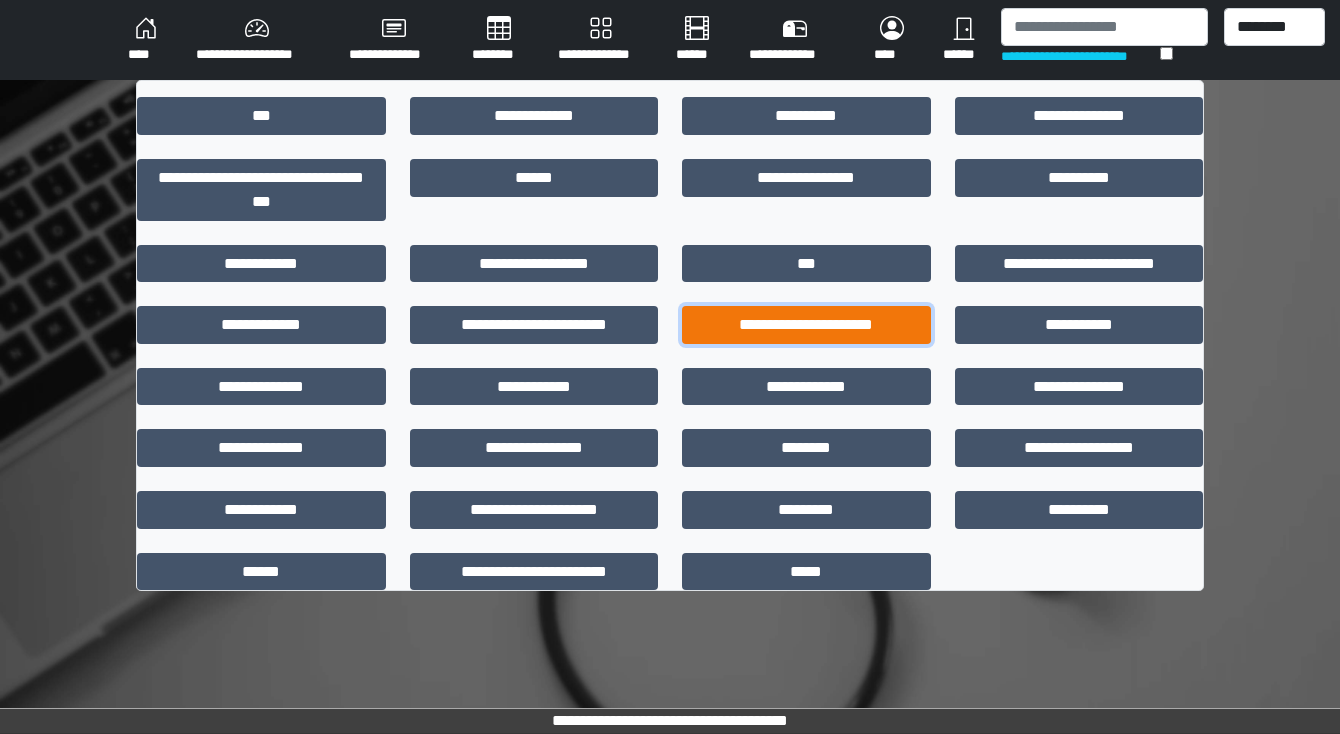 click on "**********" at bounding box center (806, 325) 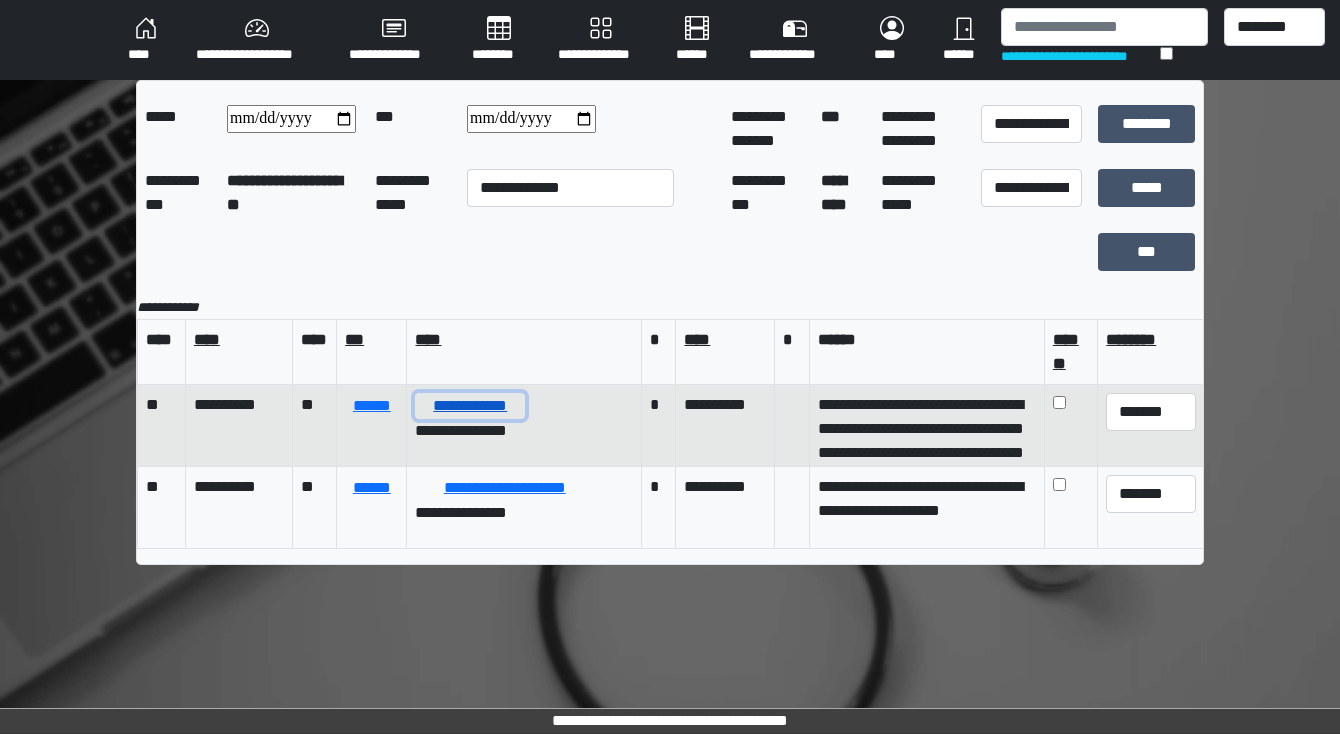 click on "**********" at bounding box center (470, 406) 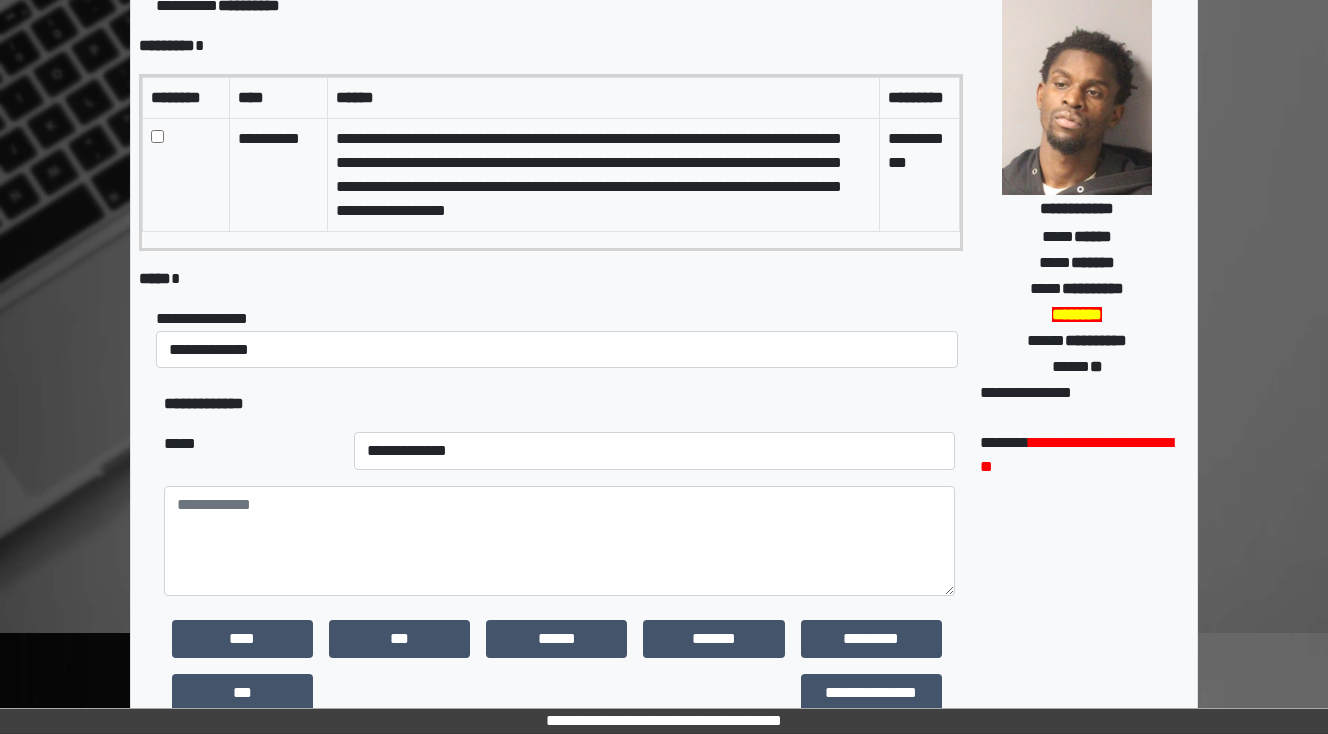 scroll, scrollTop: 160, scrollLeft: 0, axis: vertical 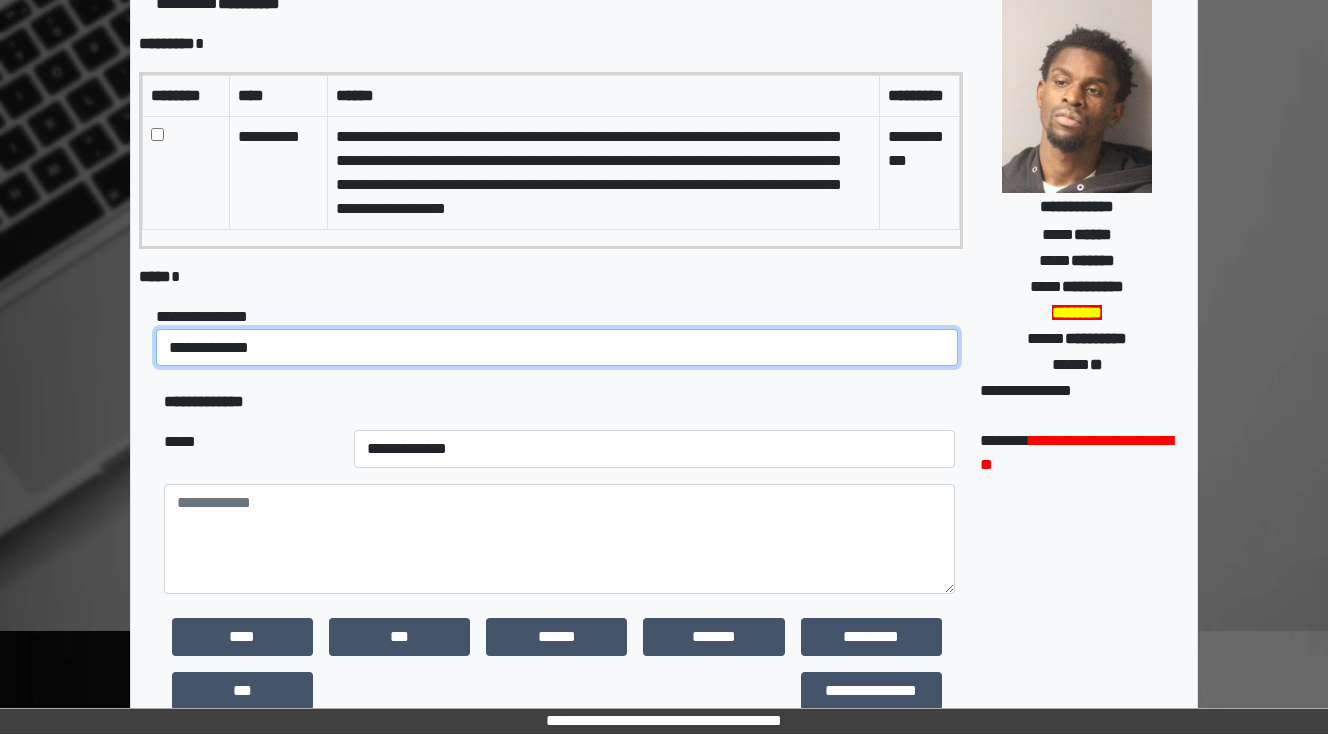 click on "**********" at bounding box center [557, 348] 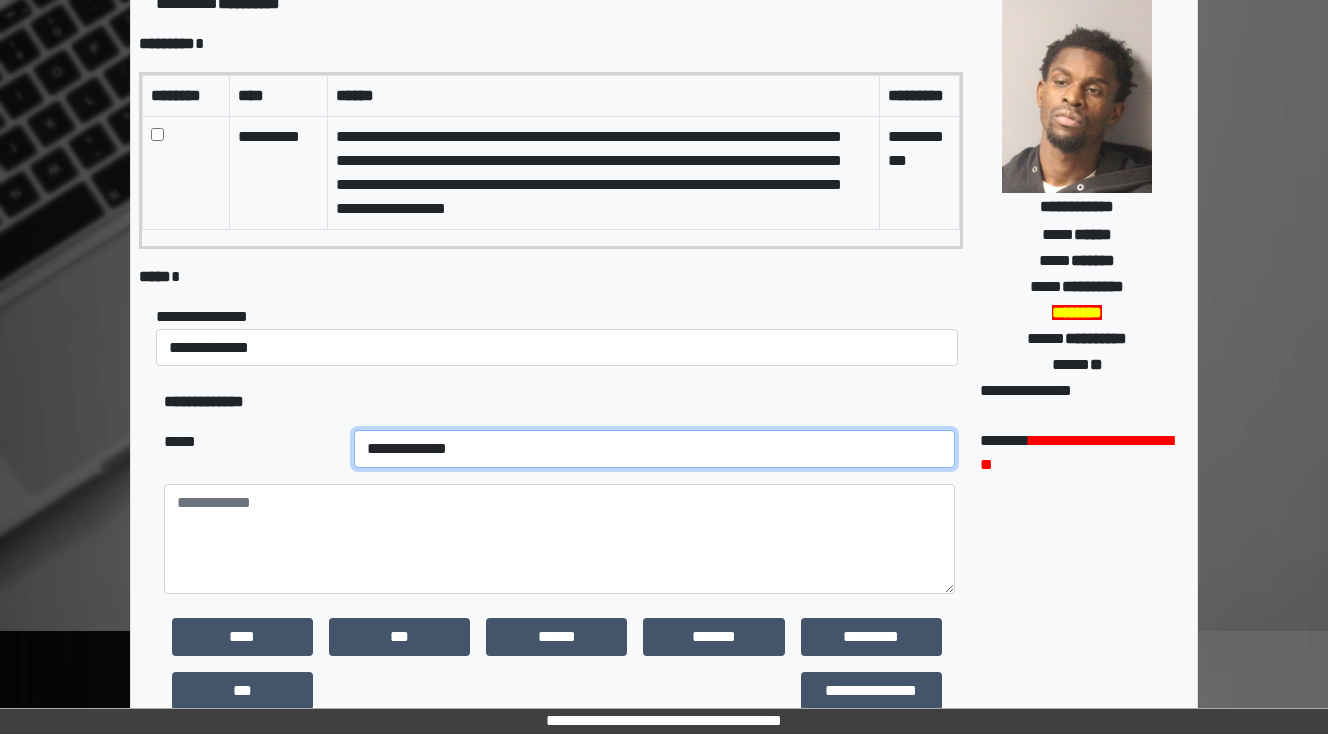 click on "**********" at bounding box center (654, 449) 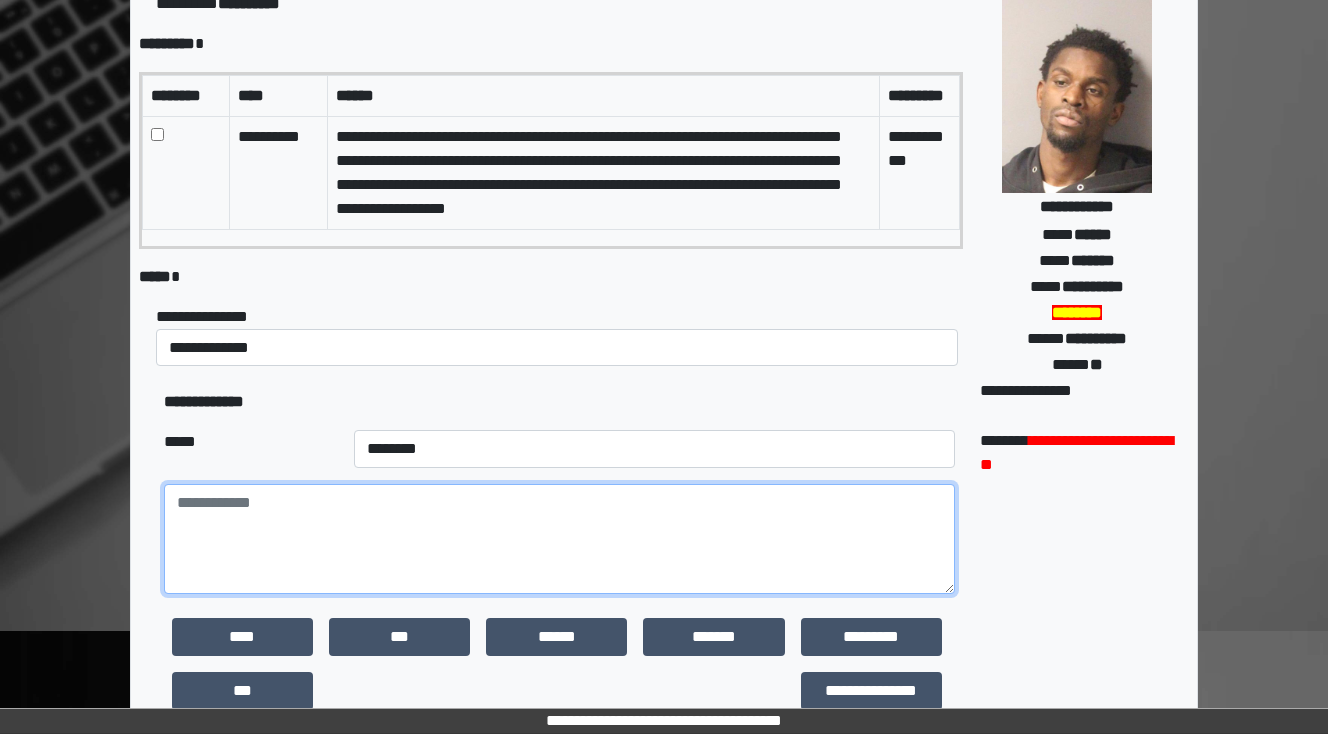 click at bounding box center [559, 539] 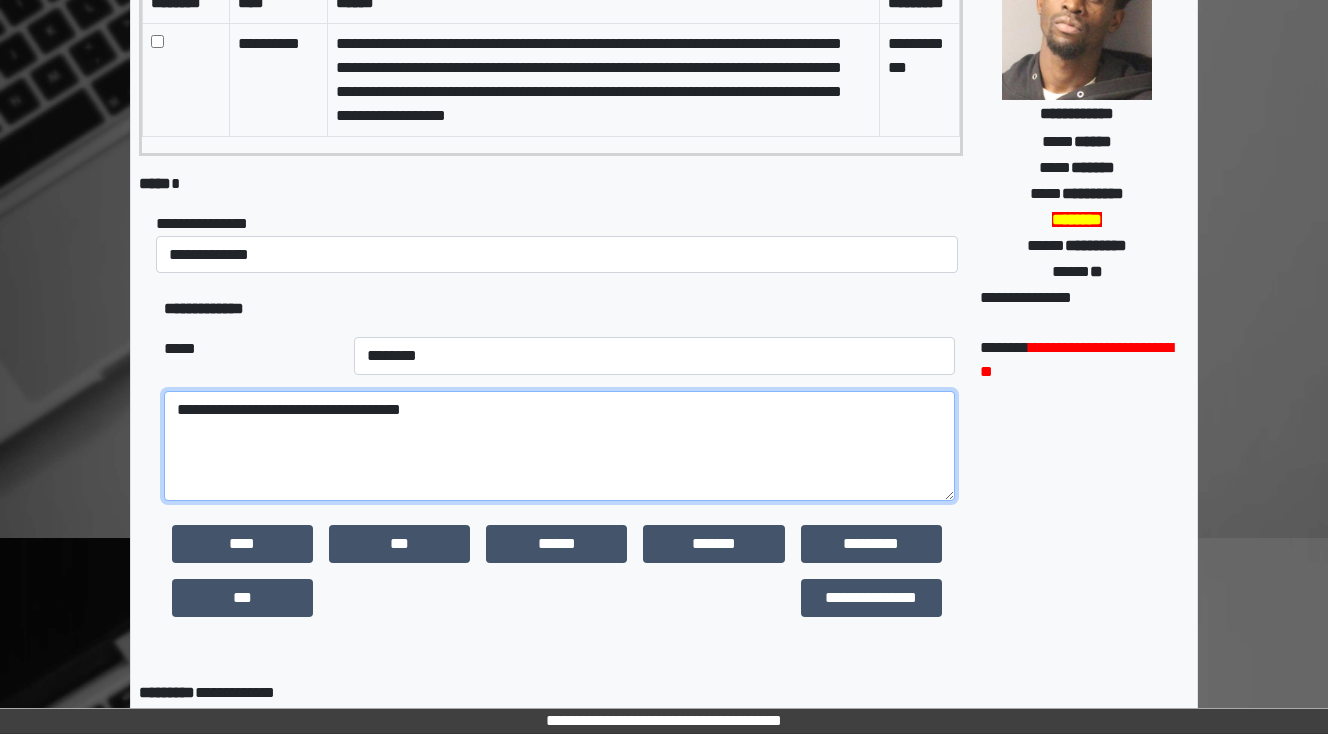 scroll, scrollTop: 560, scrollLeft: 0, axis: vertical 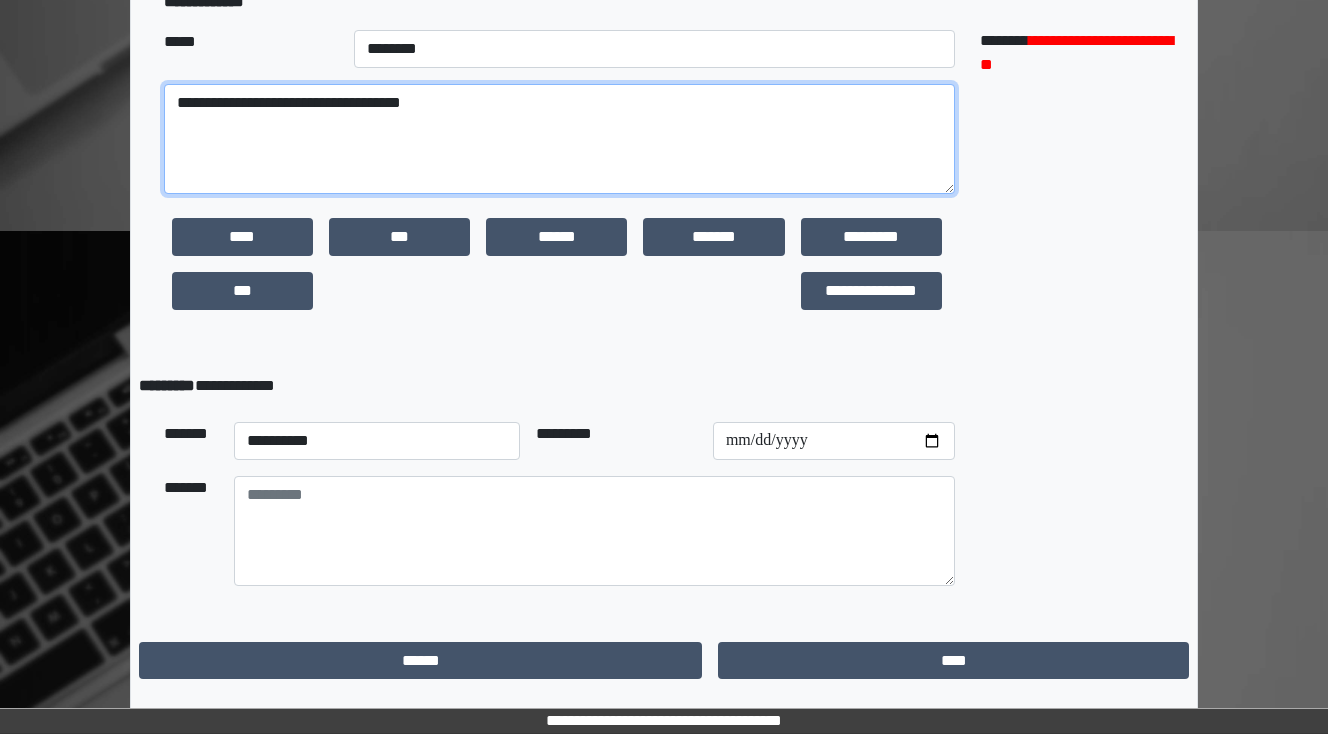 type on "**********" 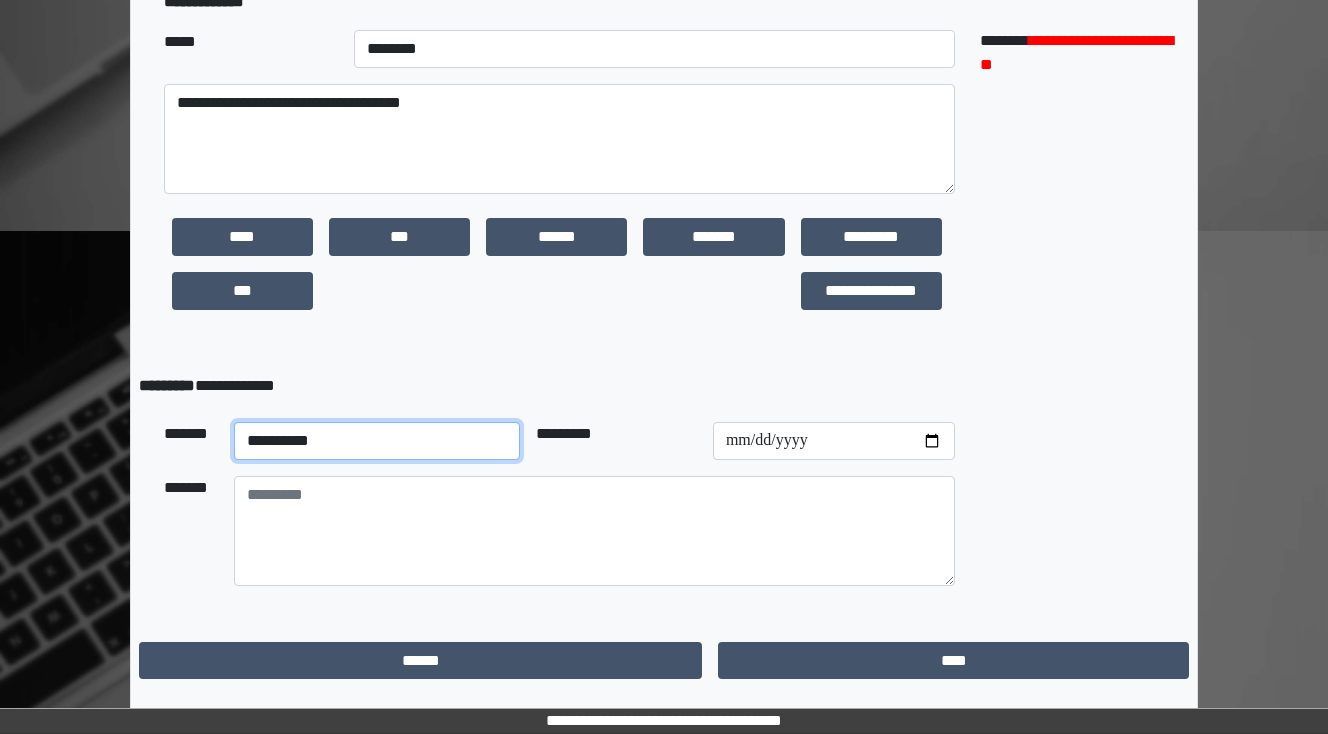 click on "**********" at bounding box center [377, 441] 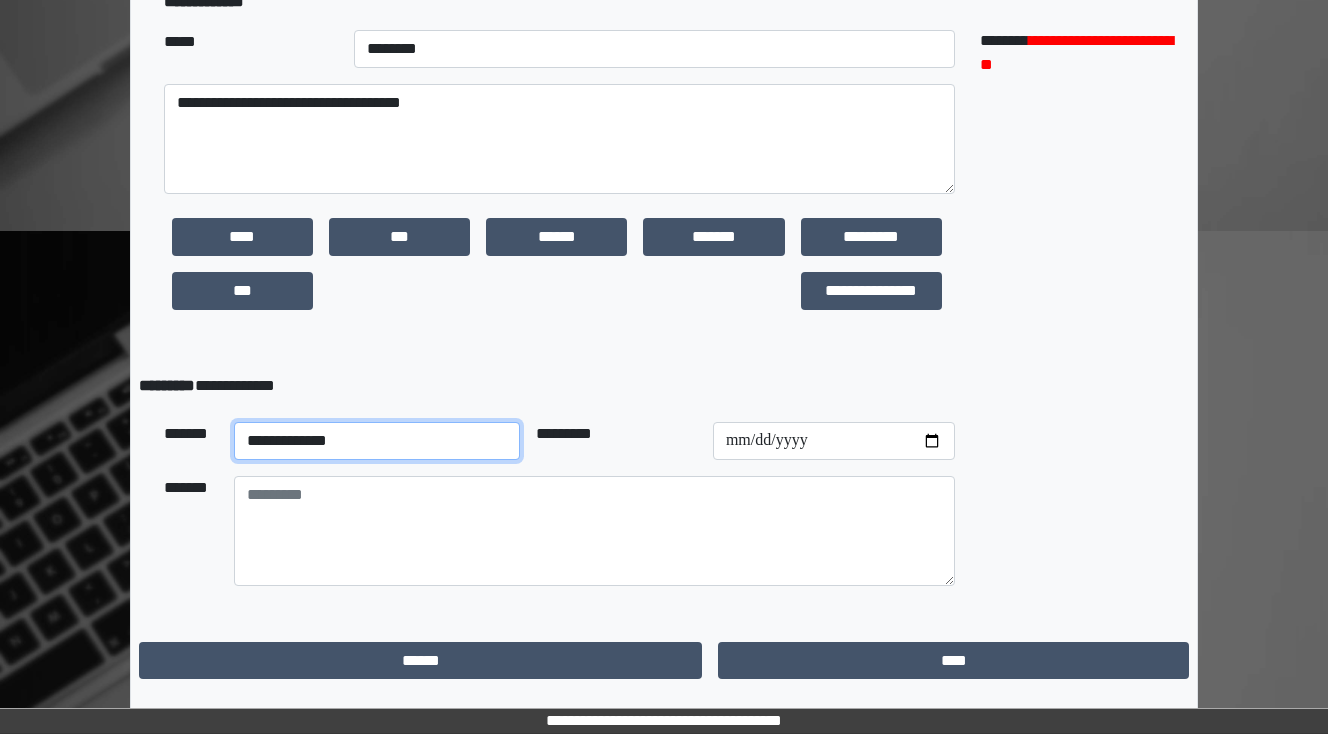 click on "**********" at bounding box center [377, 441] 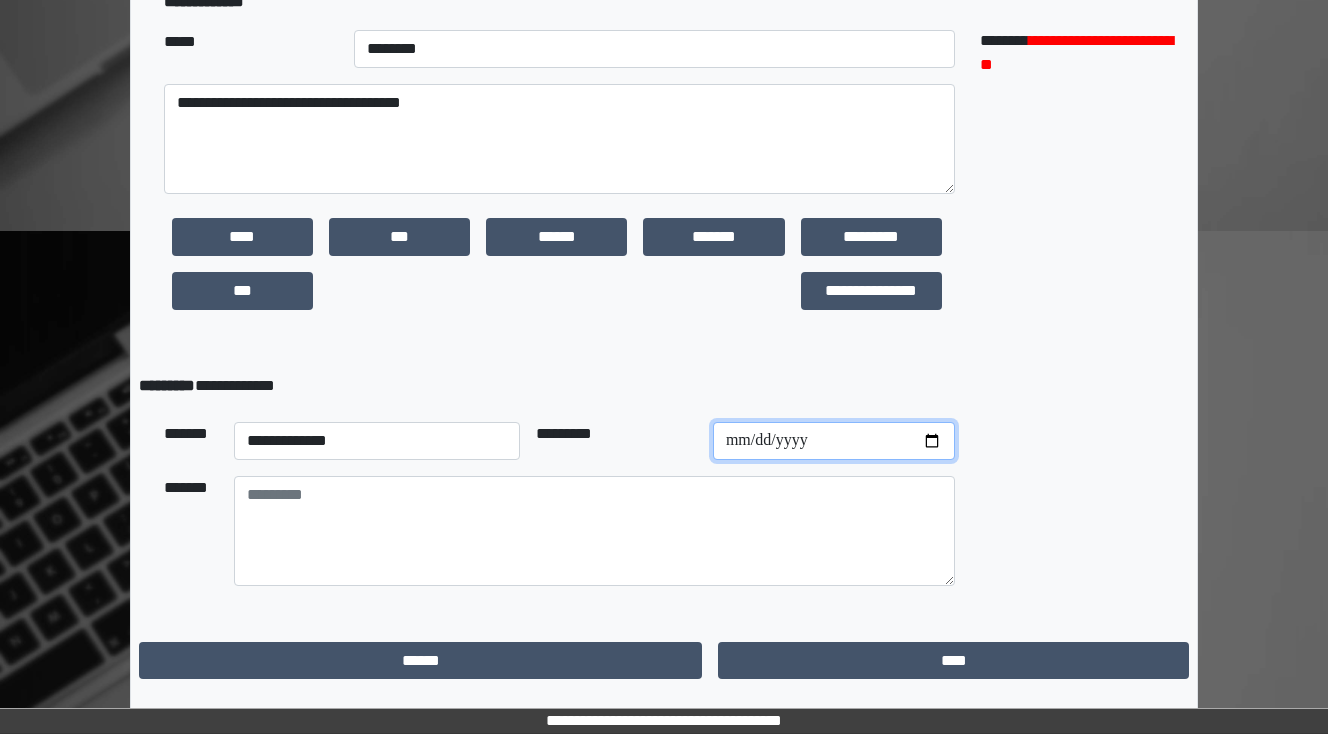 click at bounding box center (834, 441) 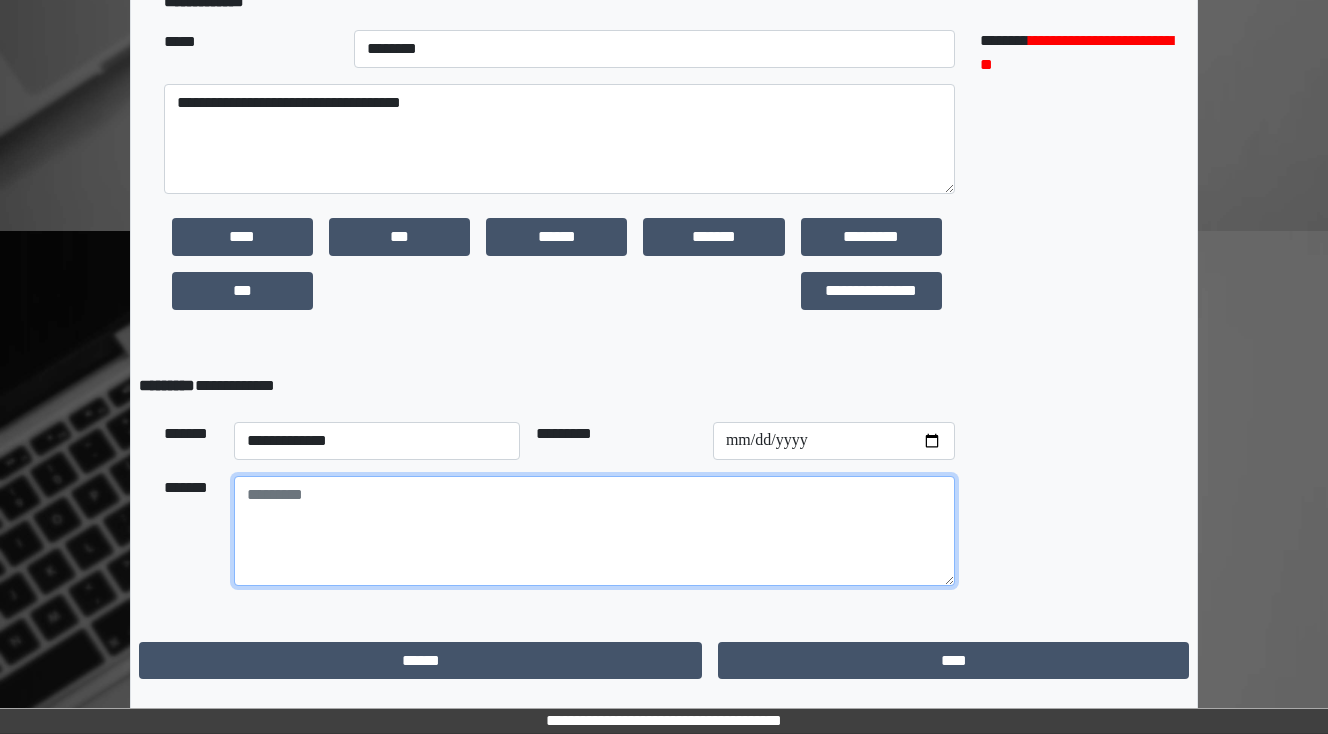 click at bounding box center [594, 531] 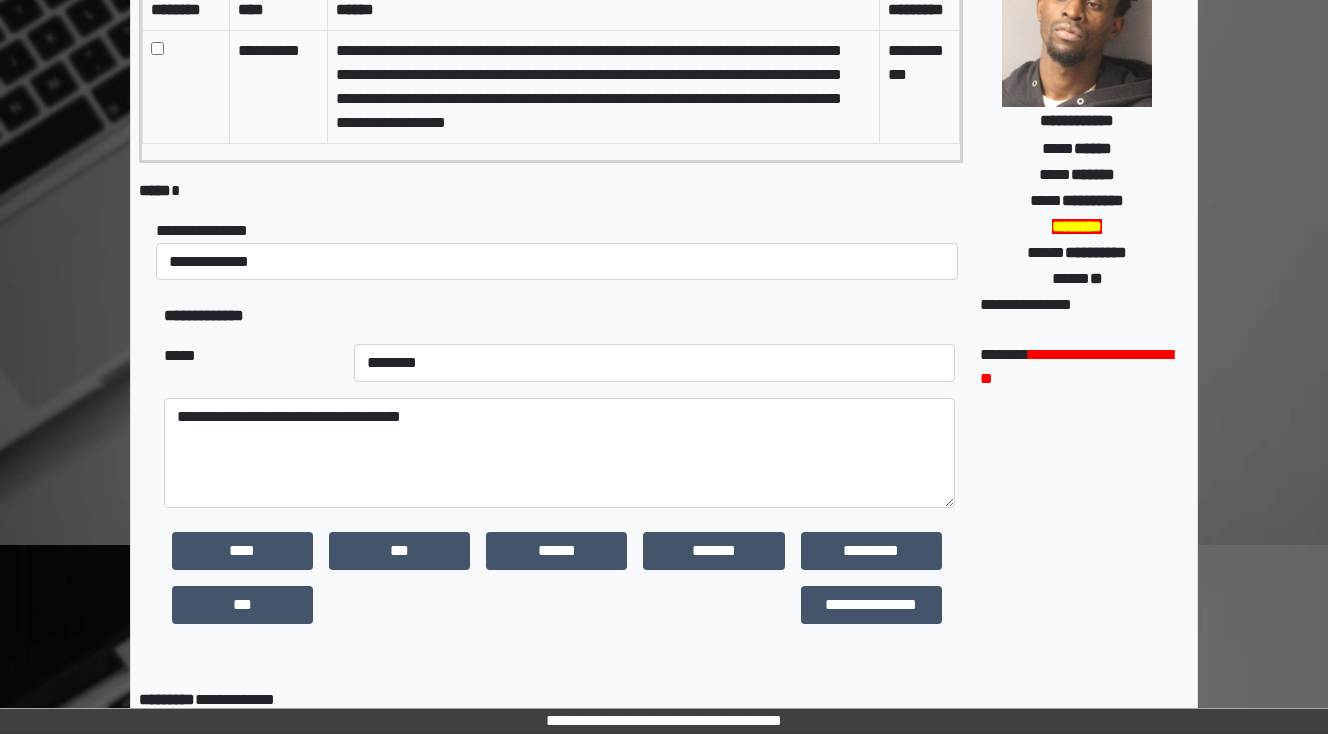 scroll, scrollTop: 566, scrollLeft: 0, axis: vertical 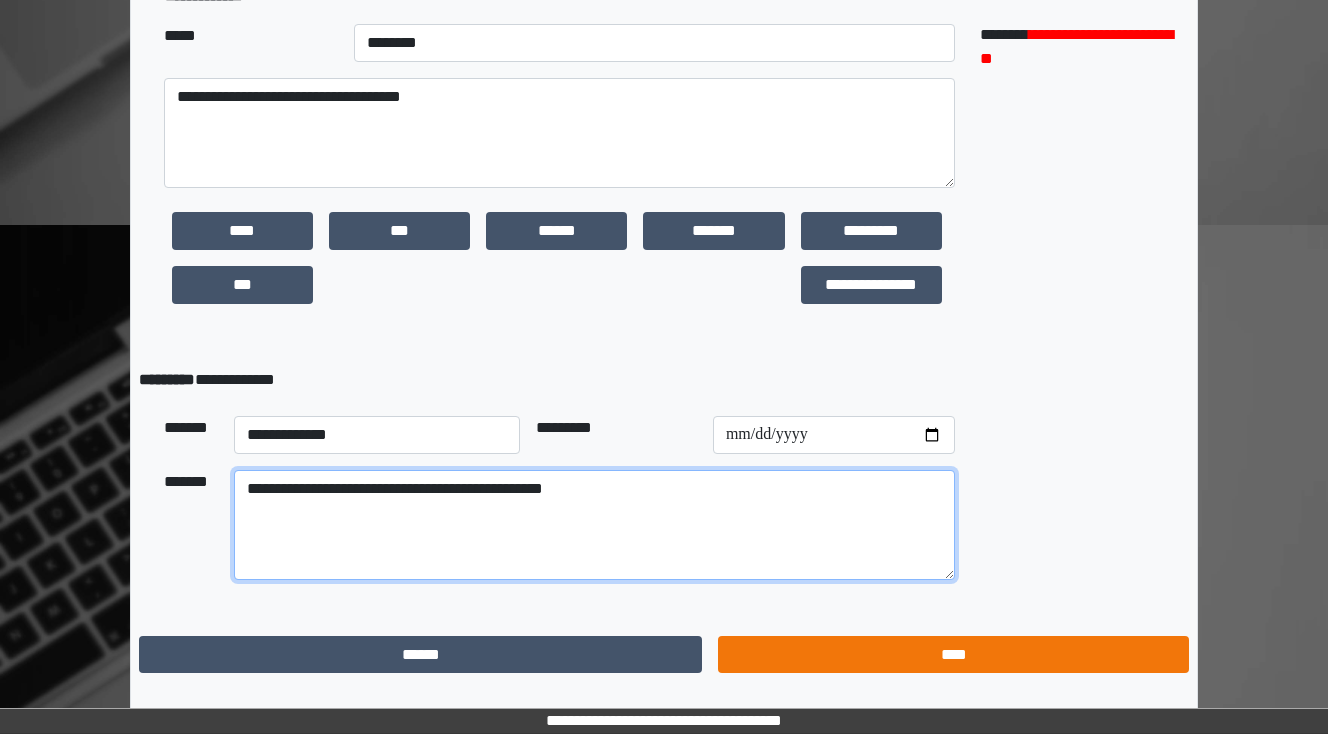 type on "**********" 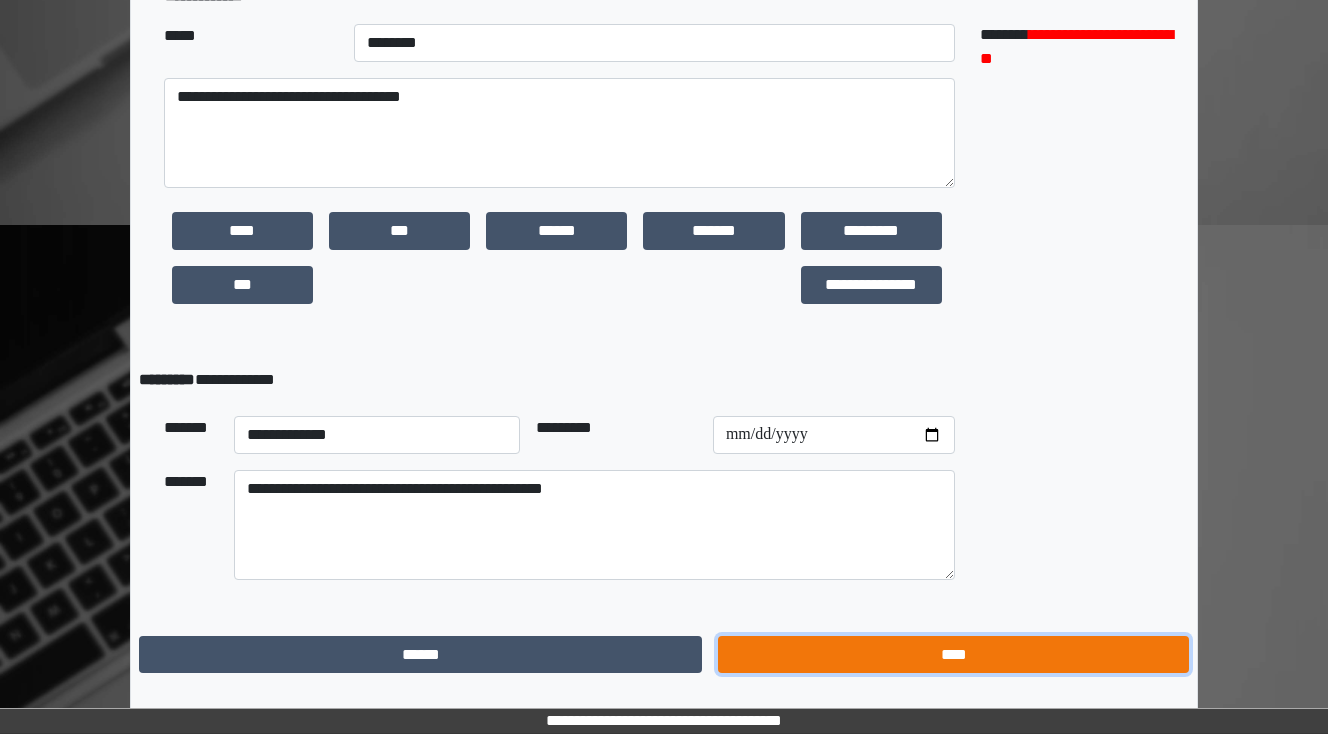 click on "****" at bounding box center [953, 655] 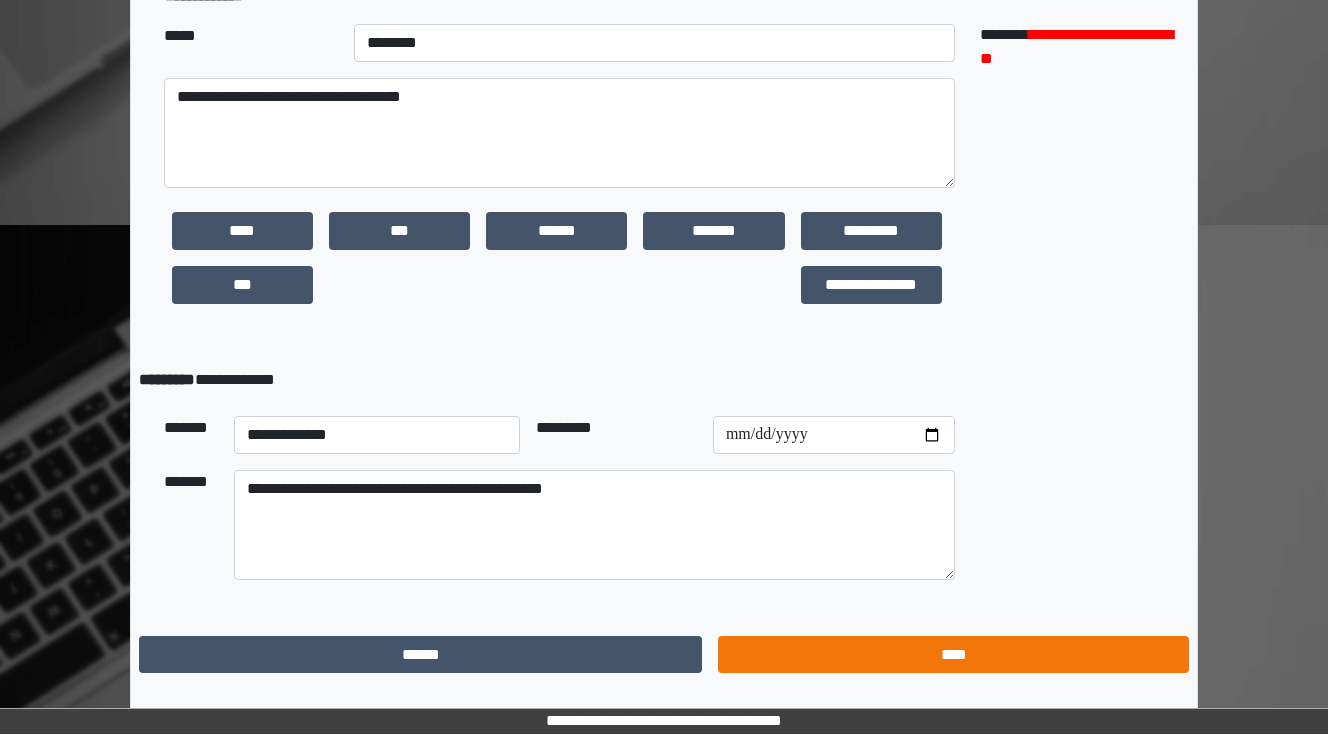 scroll, scrollTop: 0, scrollLeft: 0, axis: both 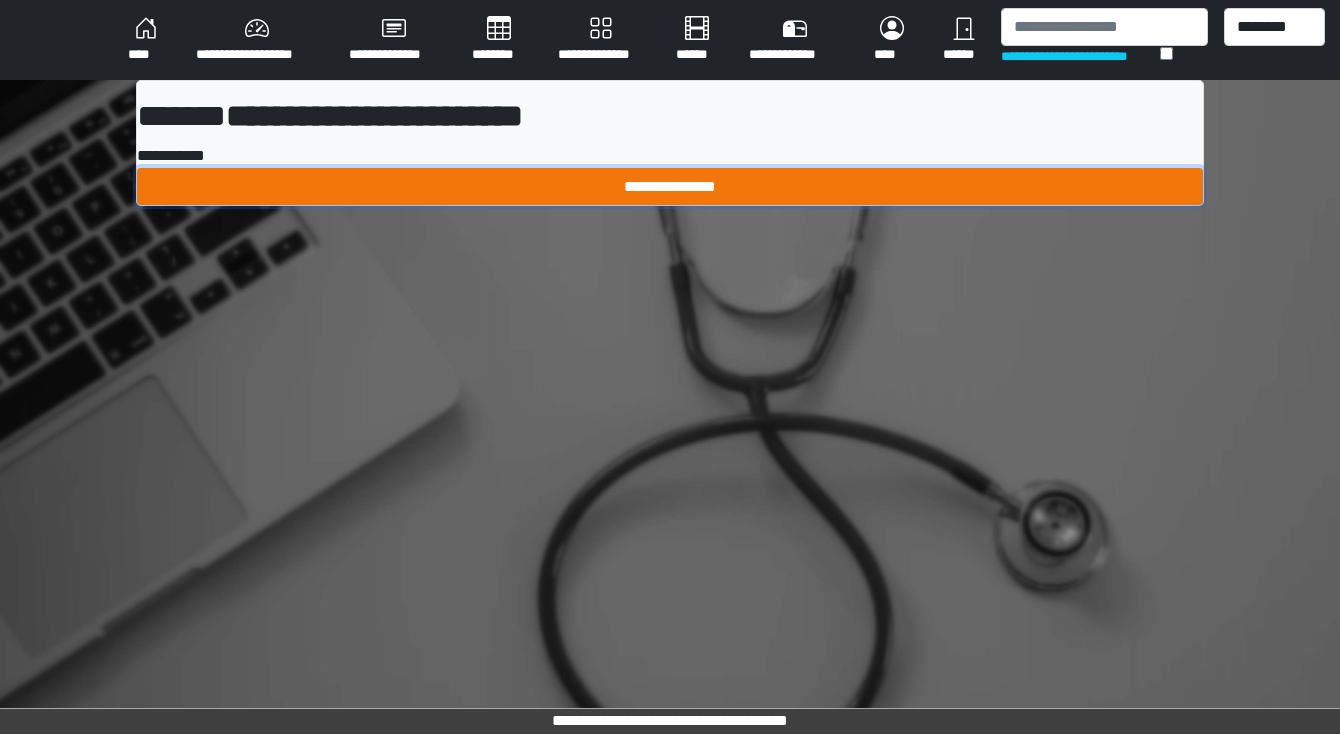 click on "**********" at bounding box center (670, 187) 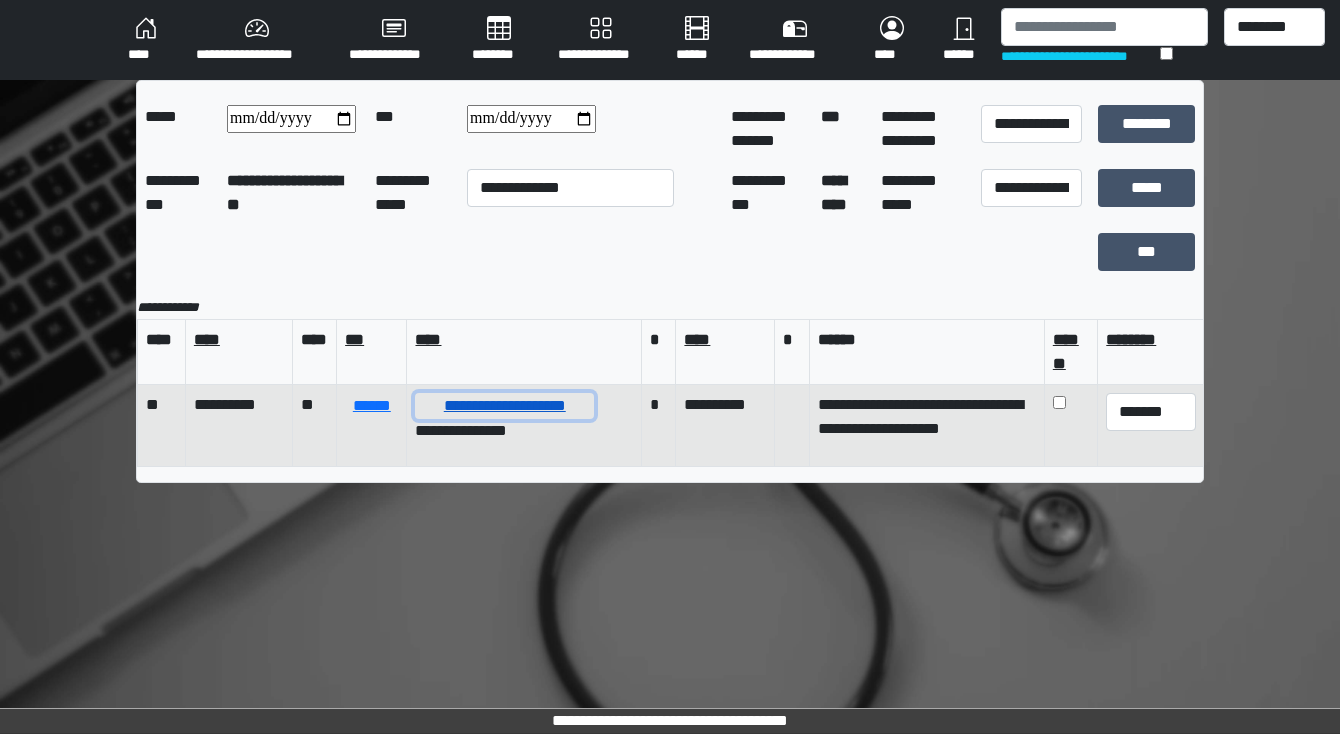 click on "**********" at bounding box center (504, 406) 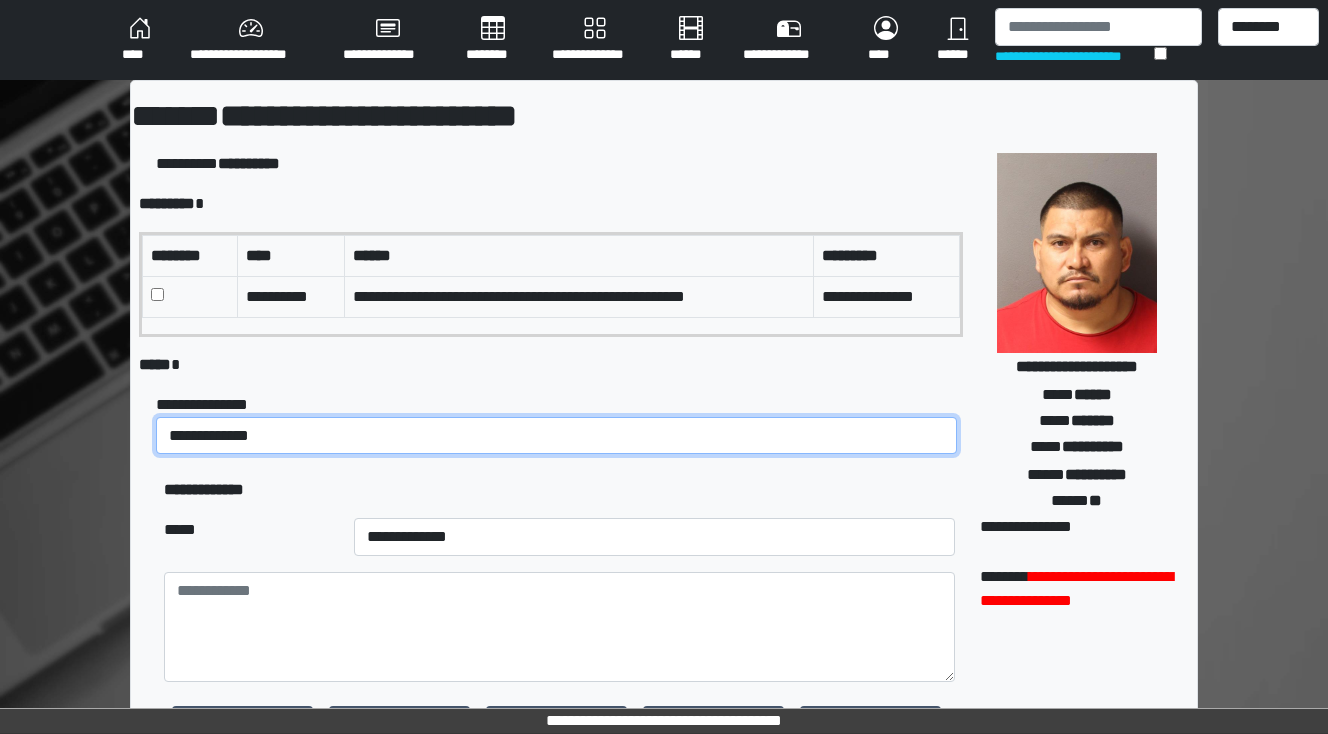 click on "**********" at bounding box center [556, 436] 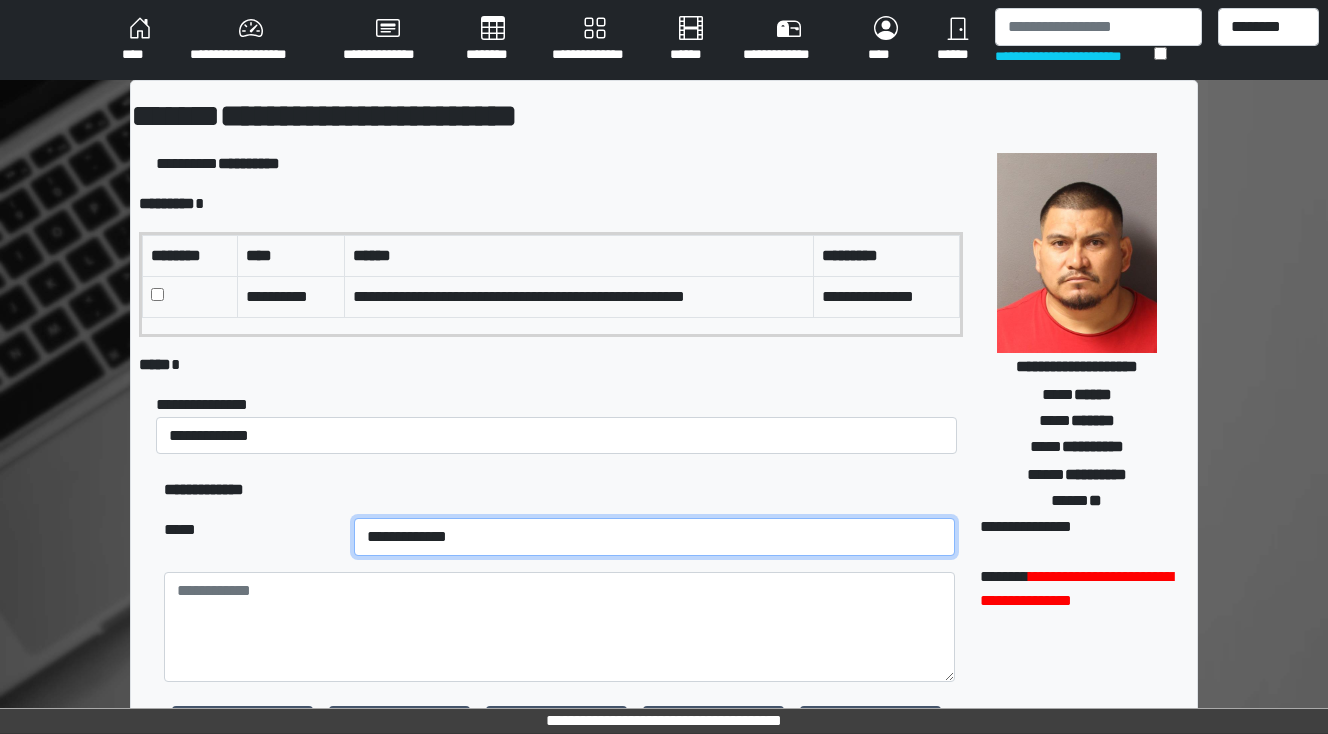 click on "**********" at bounding box center (654, 537) 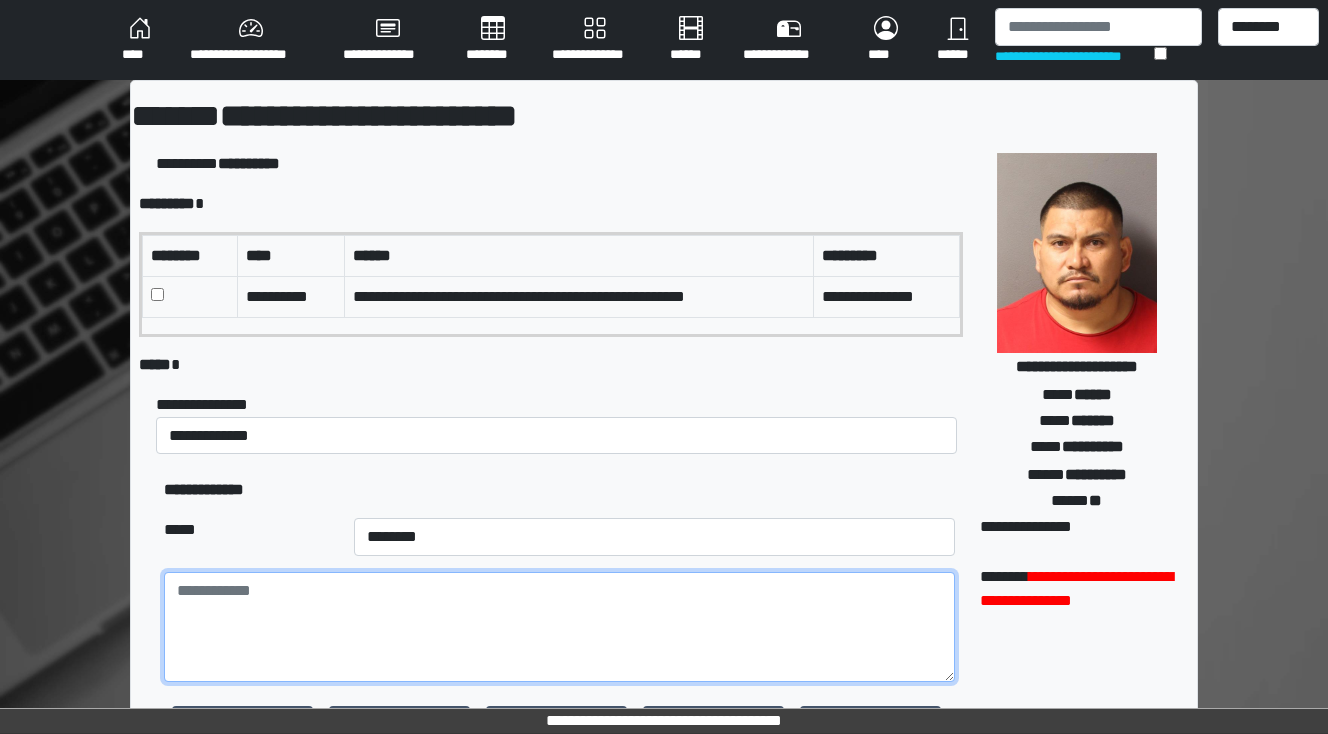 click at bounding box center (559, 627) 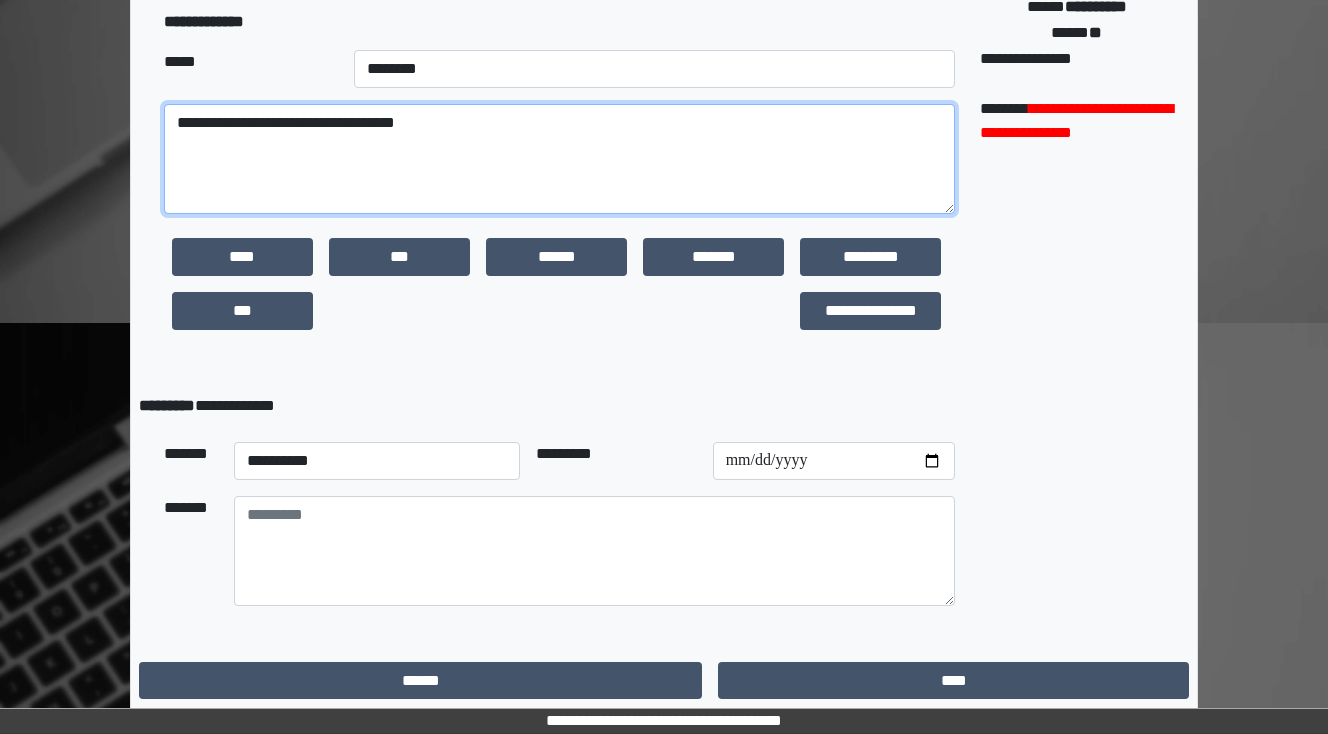 scroll, scrollTop: 470, scrollLeft: 0, axis: vertical 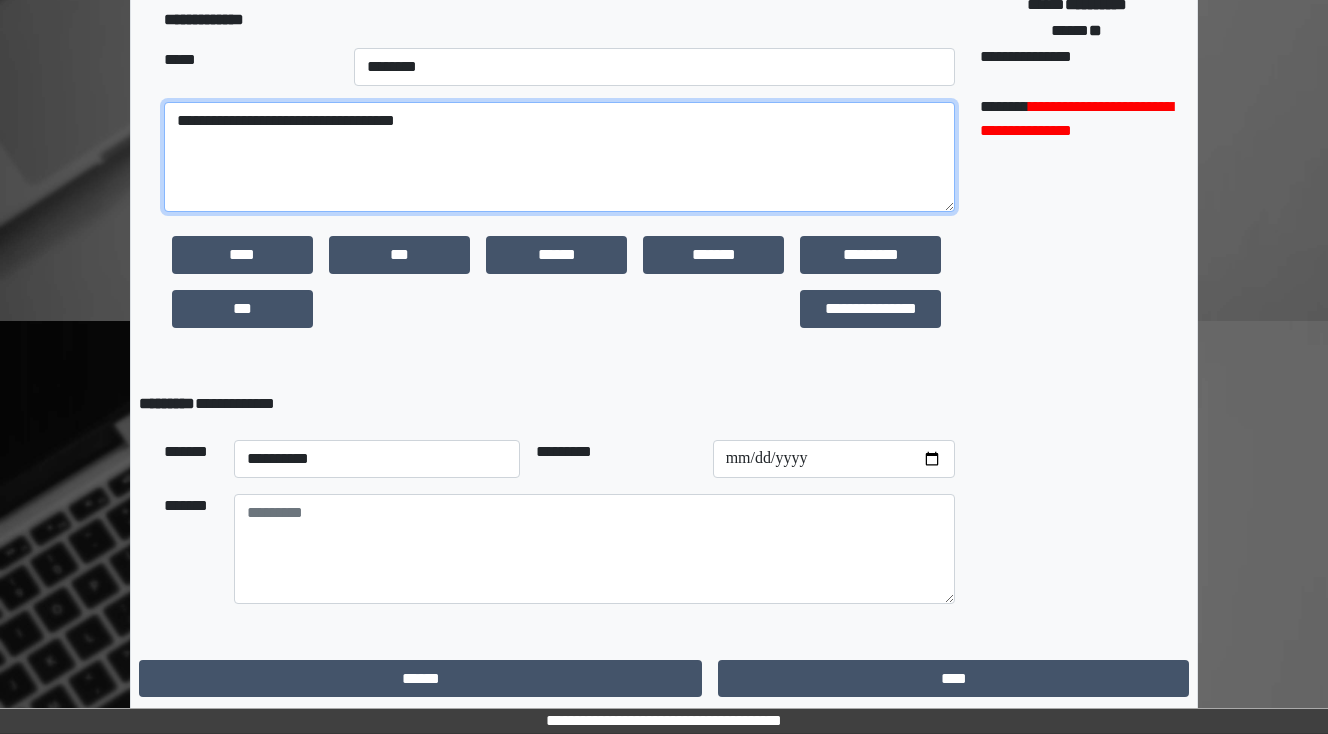 type on "**********" 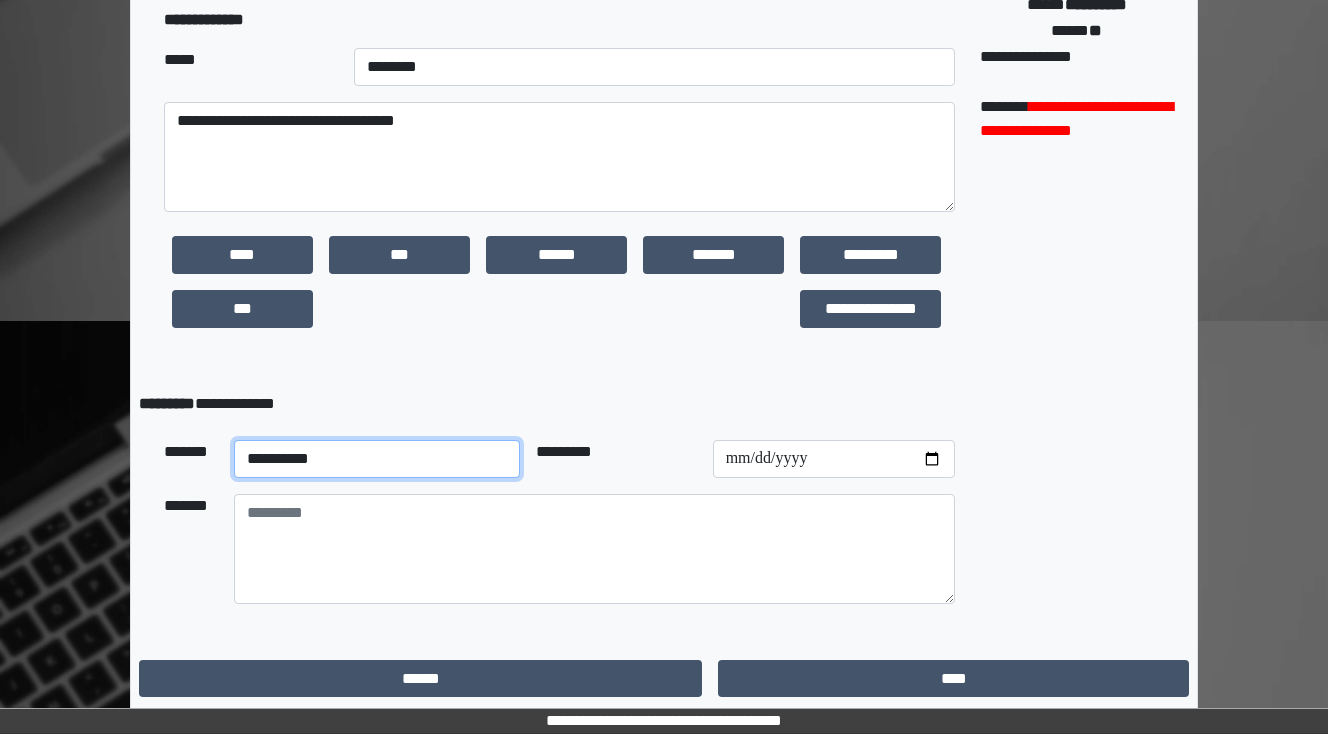 click on "**********" at bounding box center [377, 459] 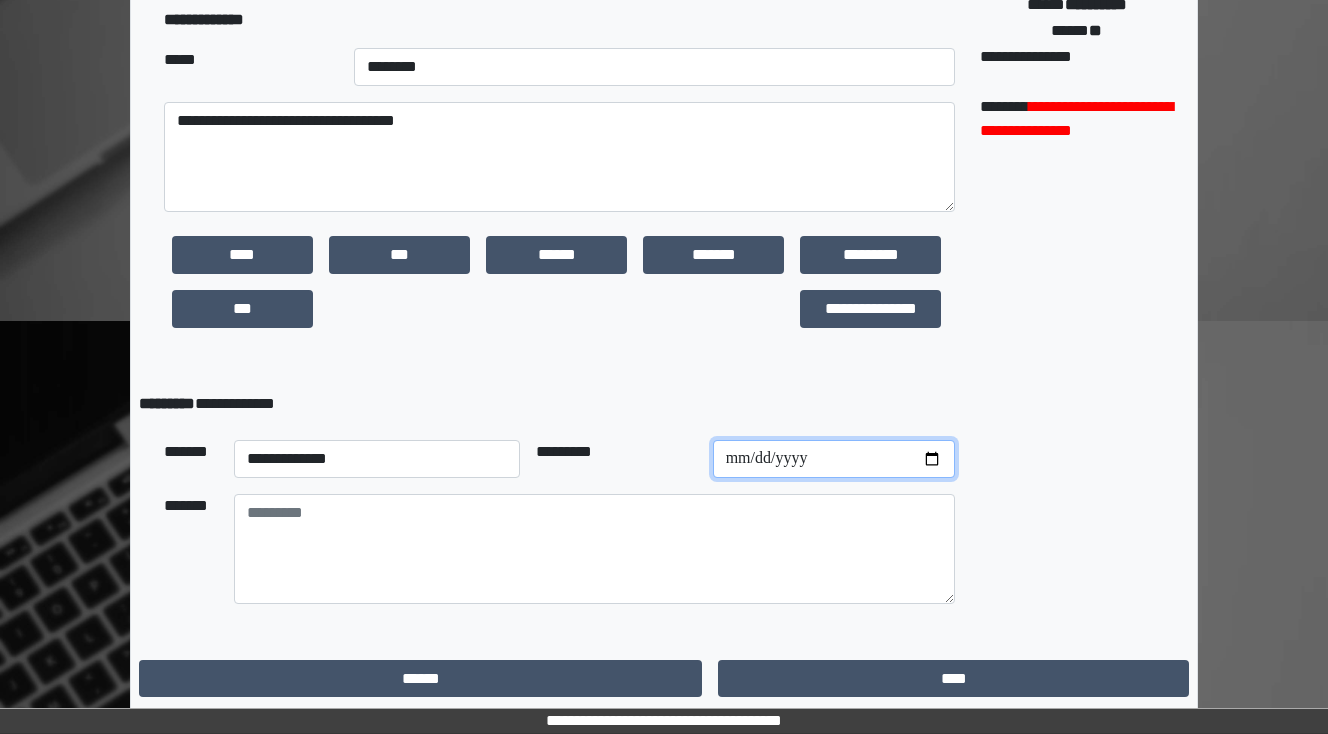click at bounding box center (834, 459) 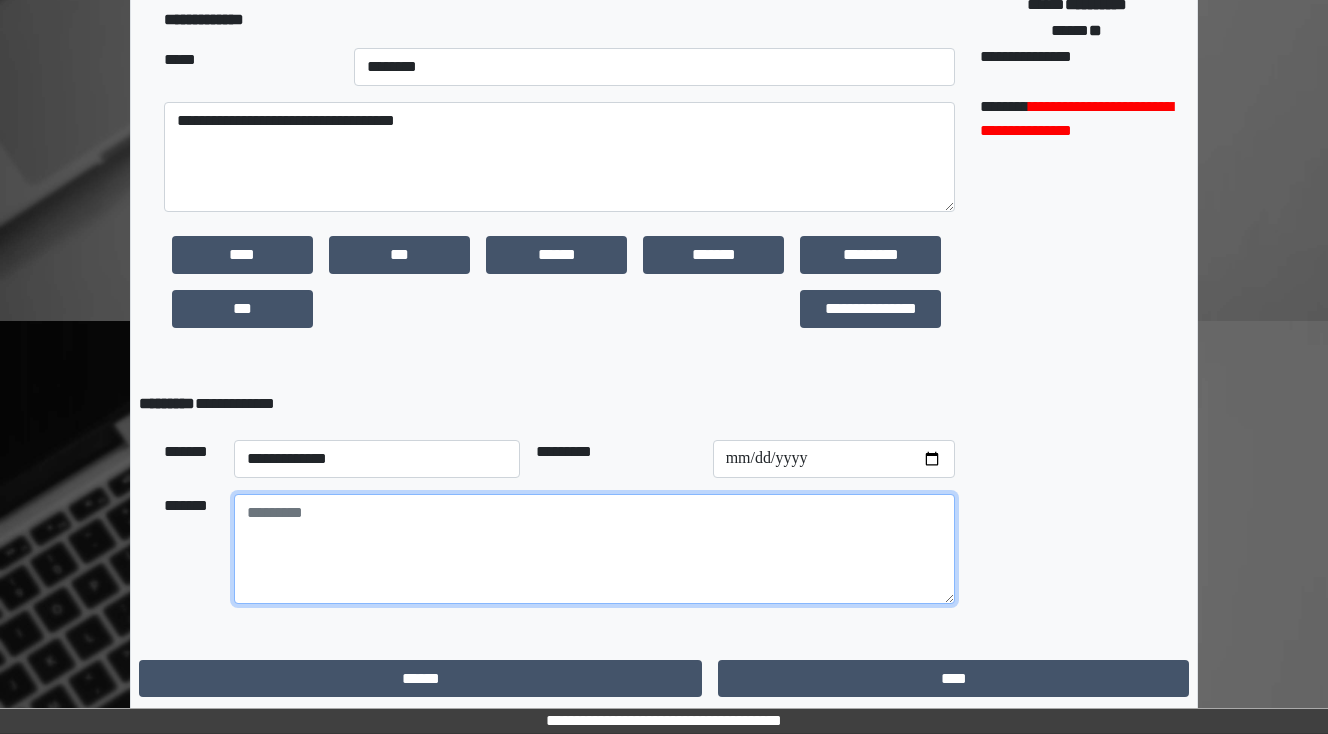 drag, startPoint x: 543, startPoint y: 576, endPoint x: 525, endPoint y: 572, distance: 18.439089 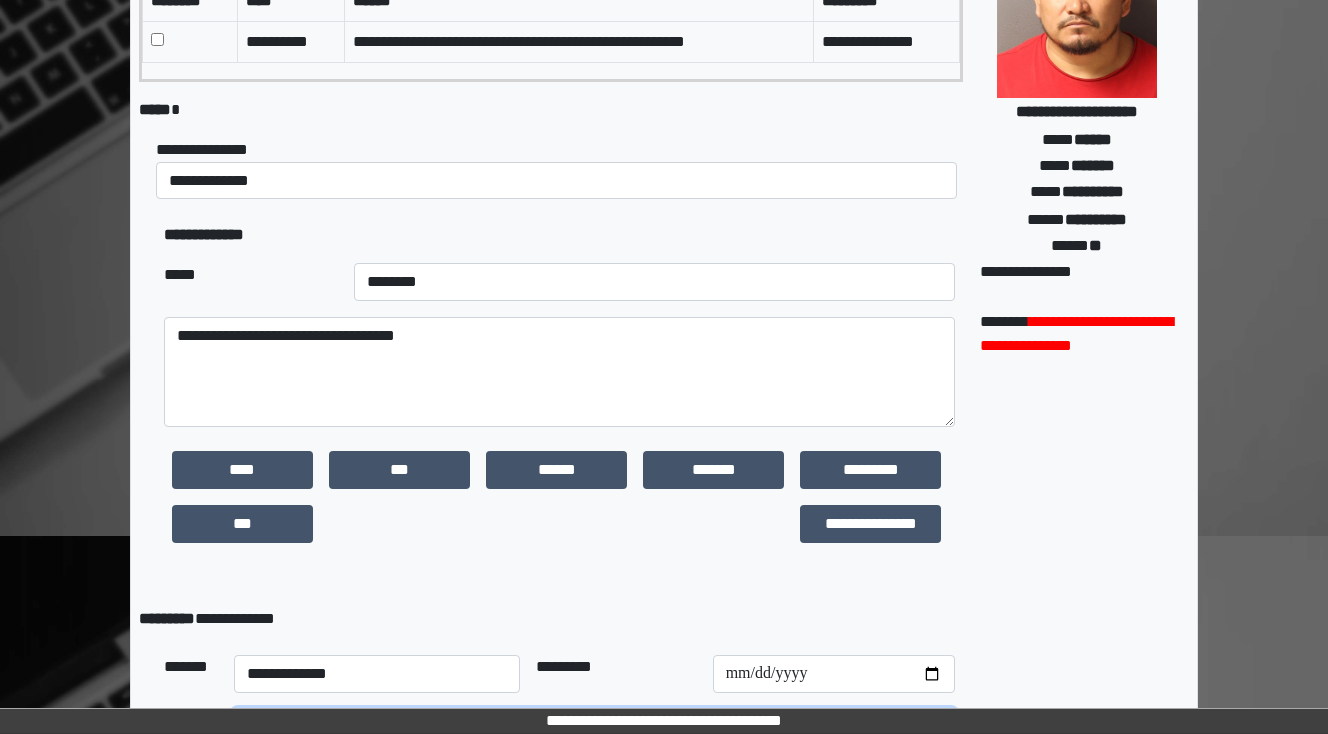 scroll, scrollTop: 470, scrollLeft: 0, axis: vertical 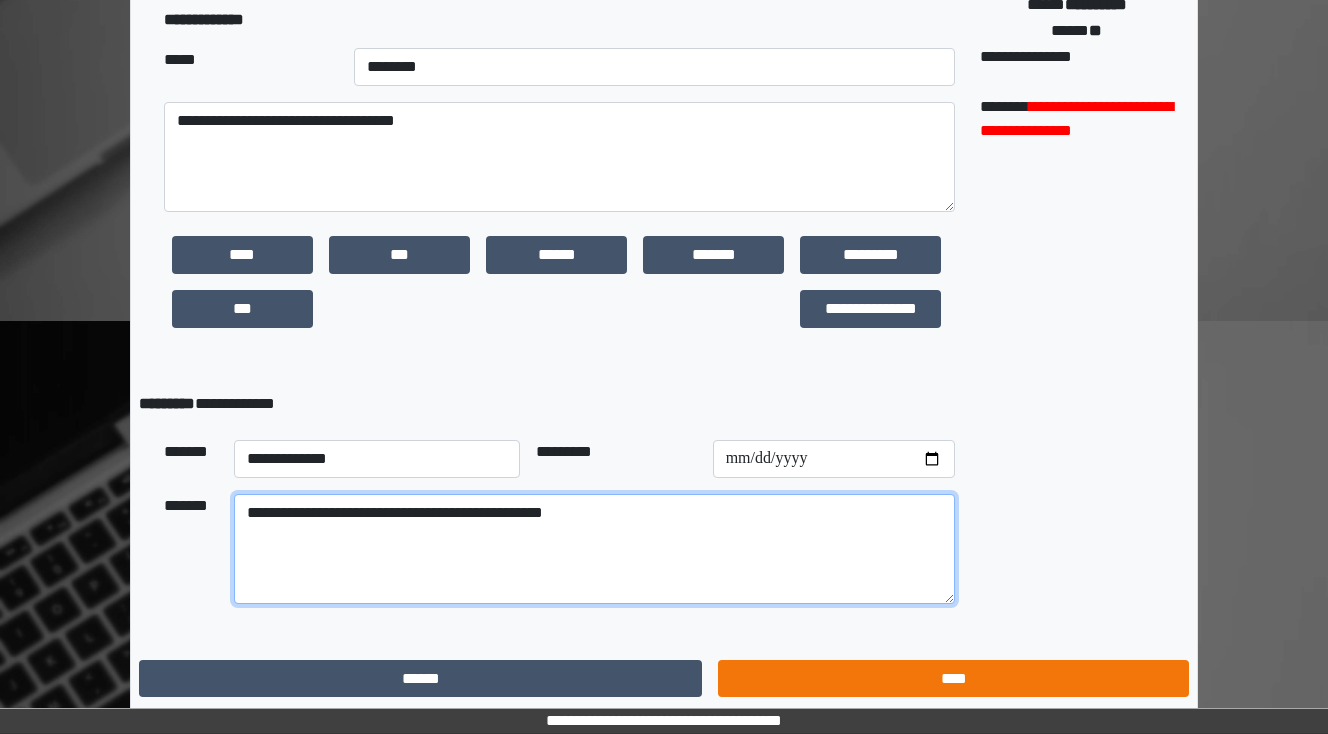 type on "**********" 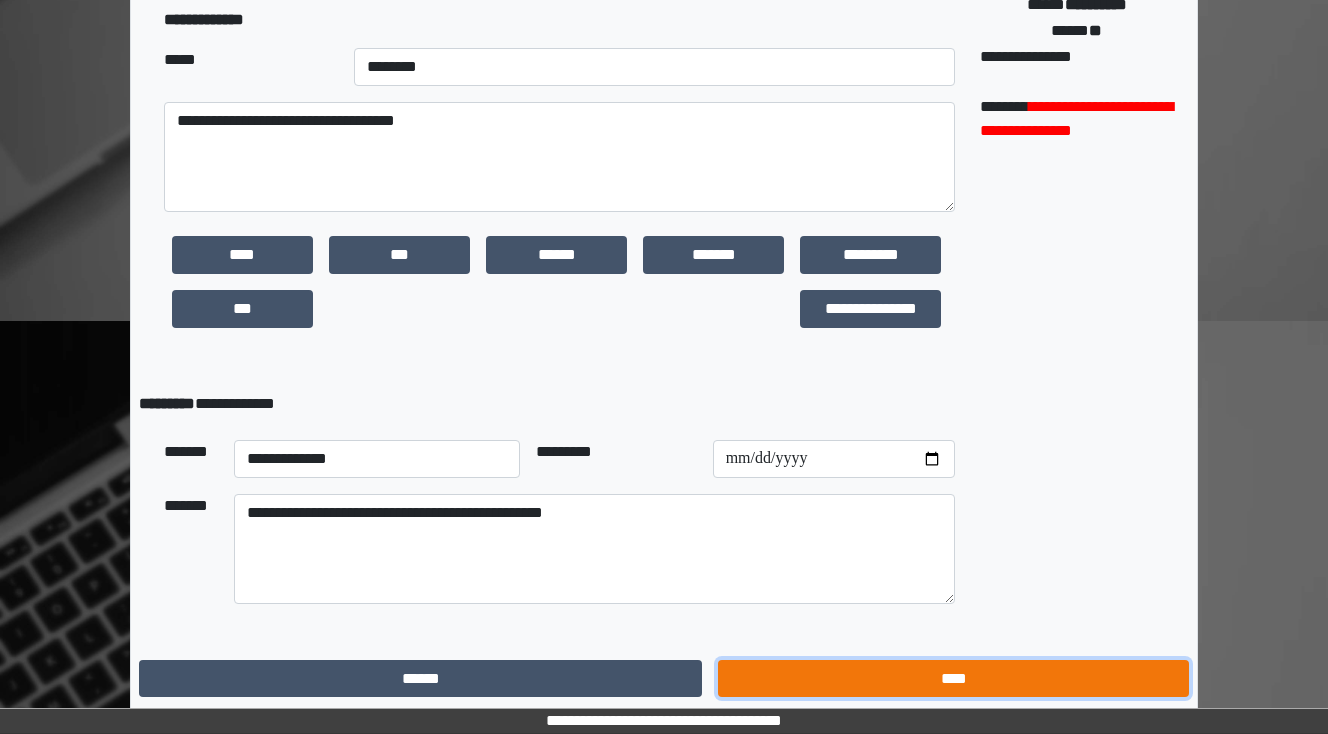click on "****" at bounding box center [953, 679] 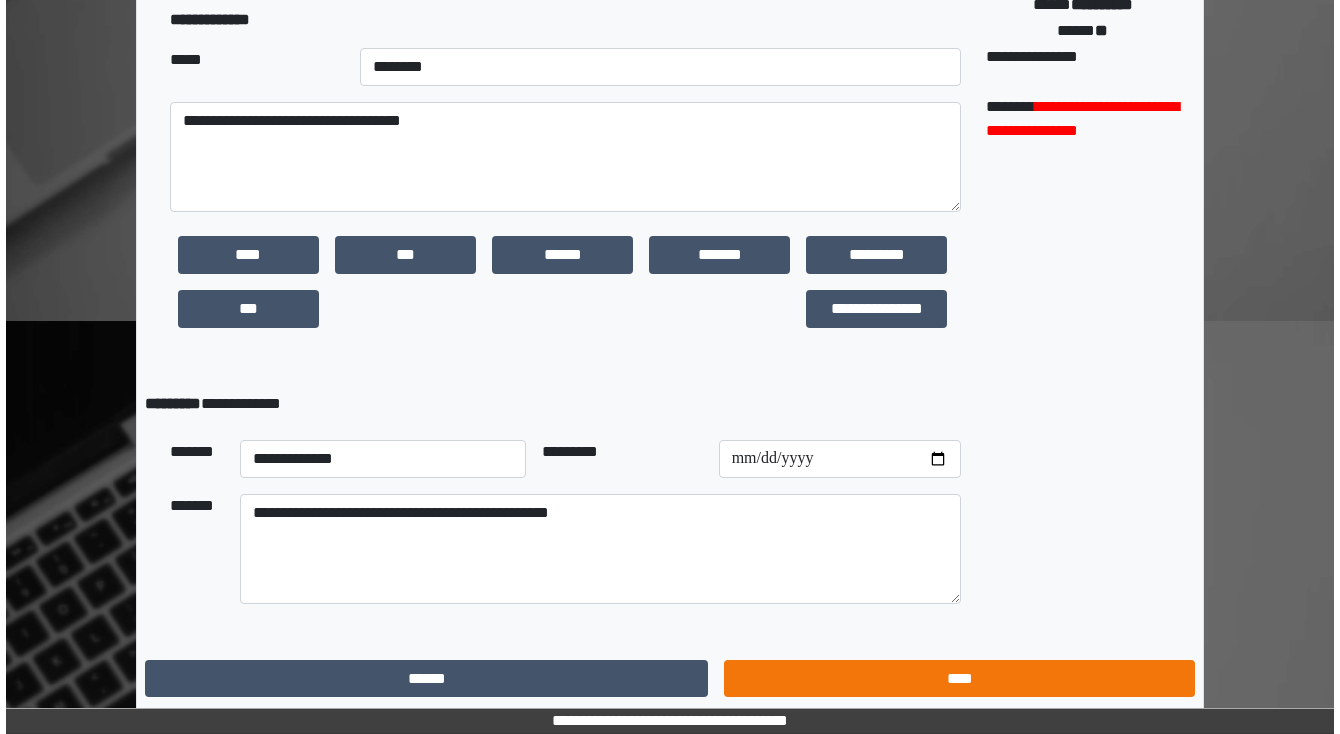 scroll, scrollTop: 0, scrollLeft: 0, axis: both 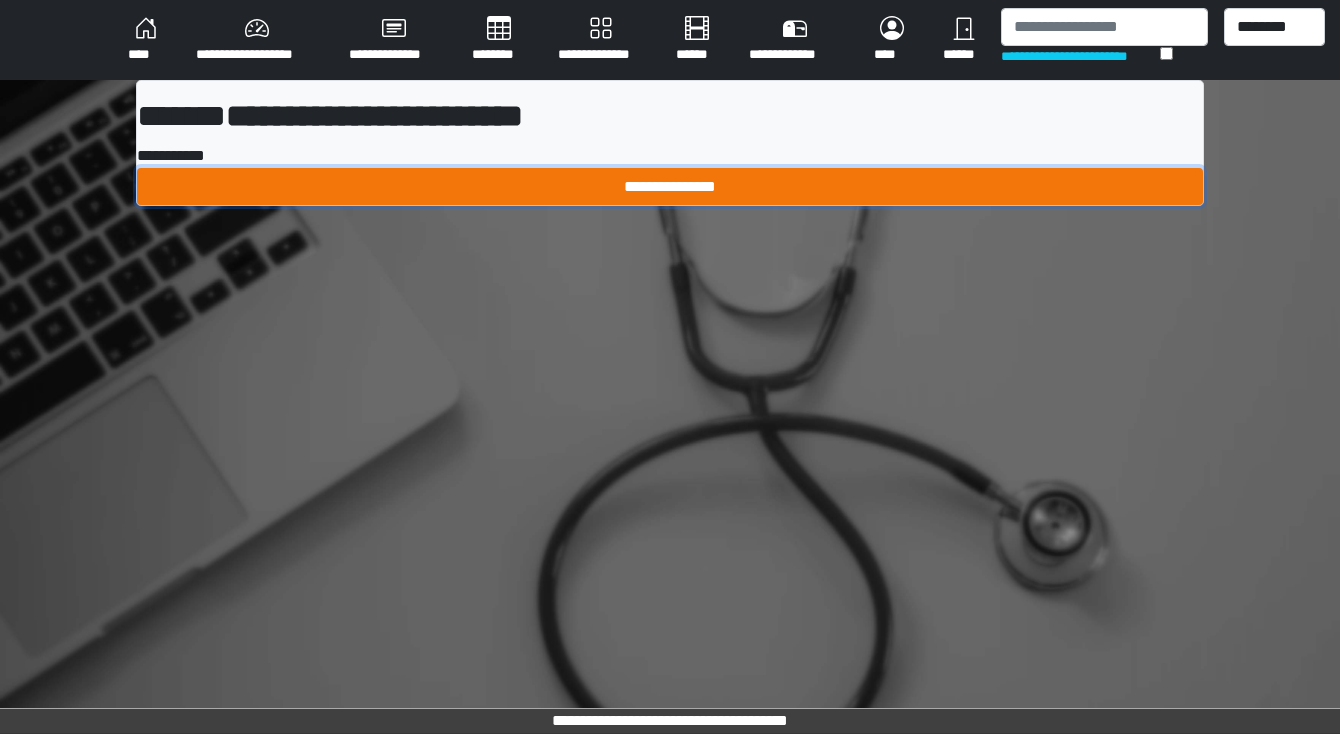 click on "**********" at bounding box center (670, 187) 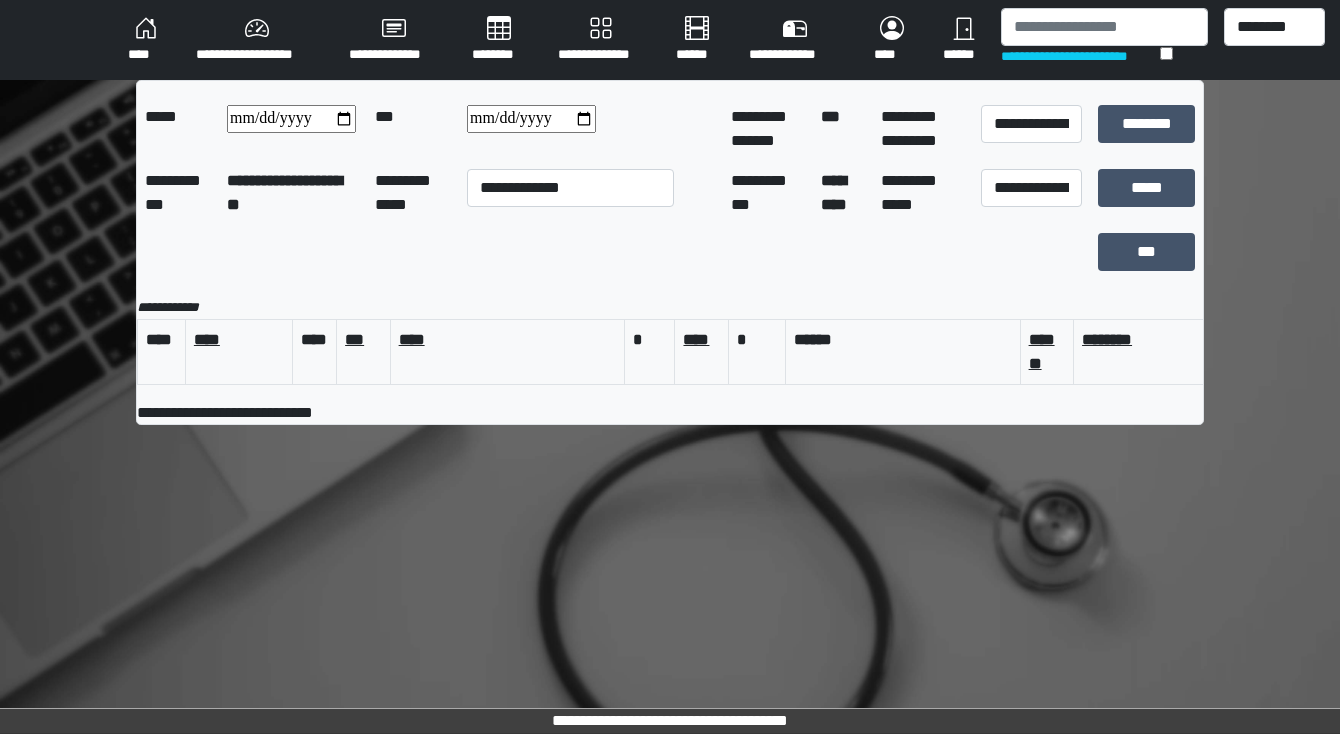 click on "****" at bounding box center (146, 40) 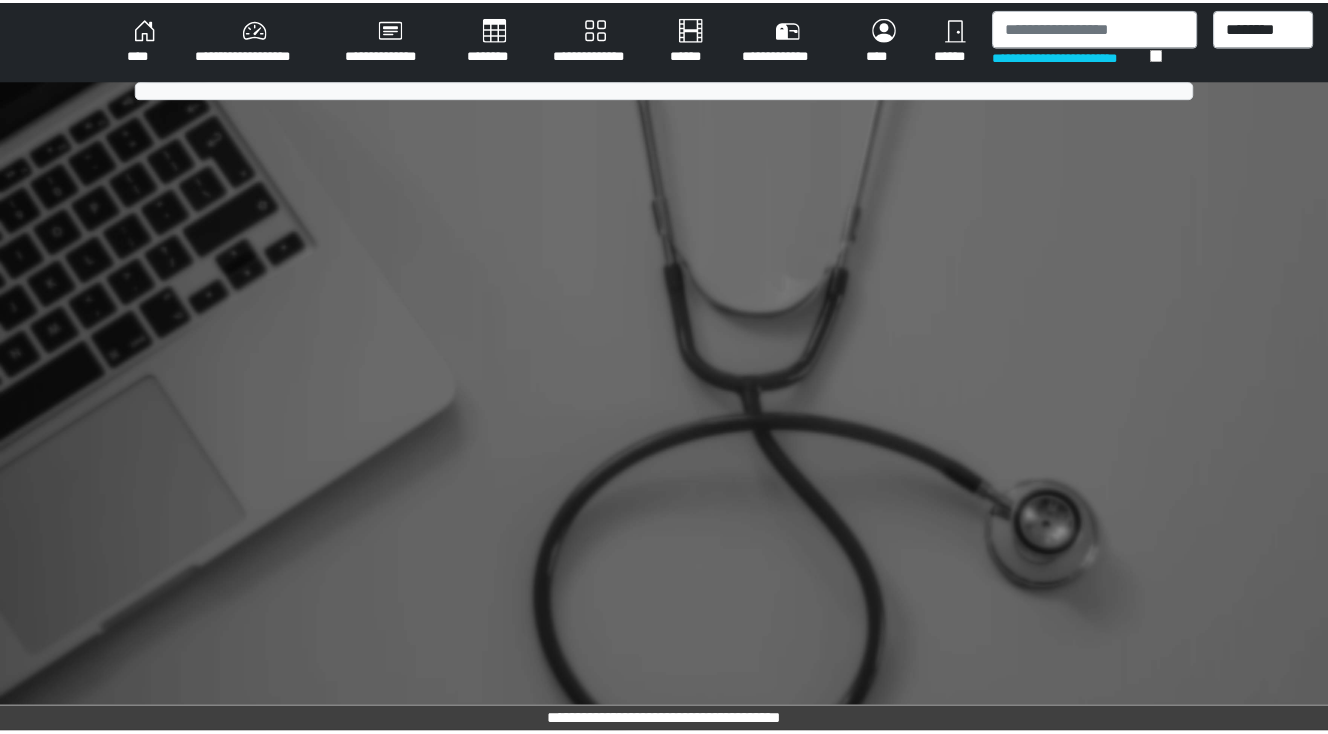 scroll, scrollTop: 0, scrollLeft: 0, axis: both 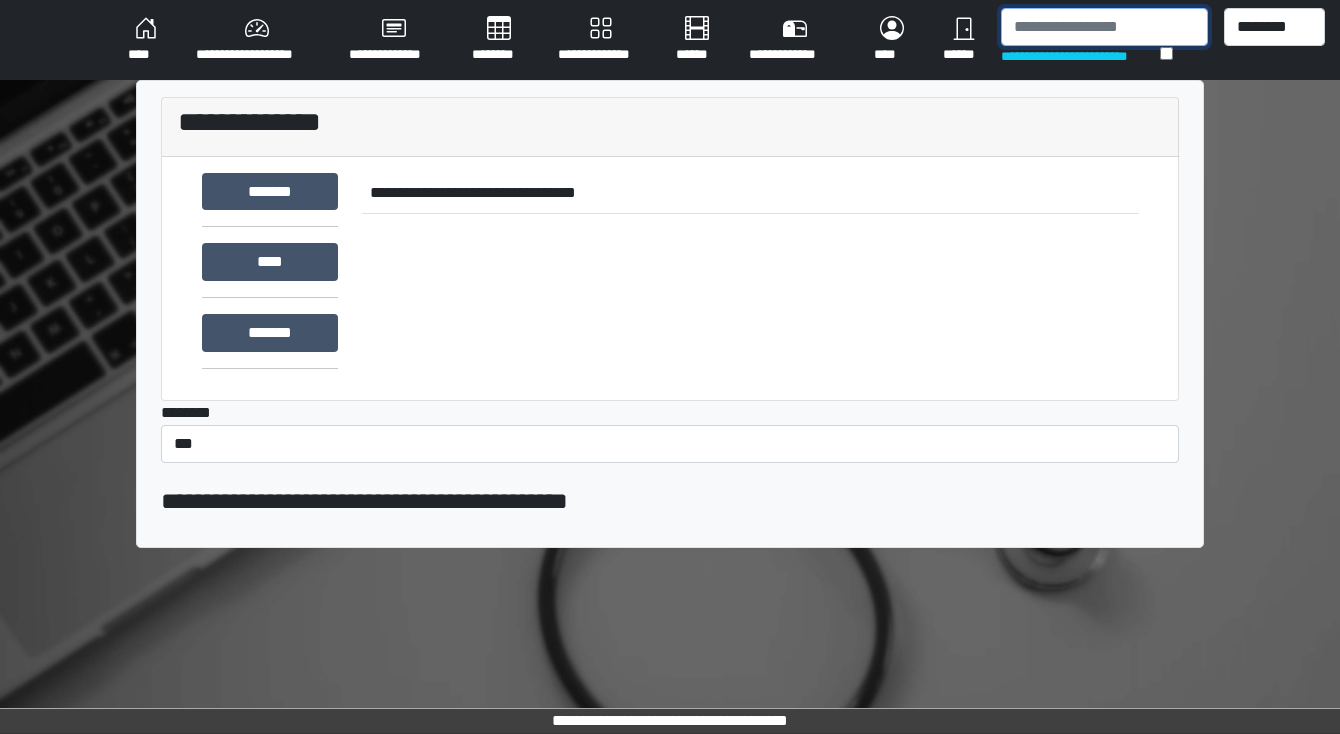 click at bounding box center (1104, 27) 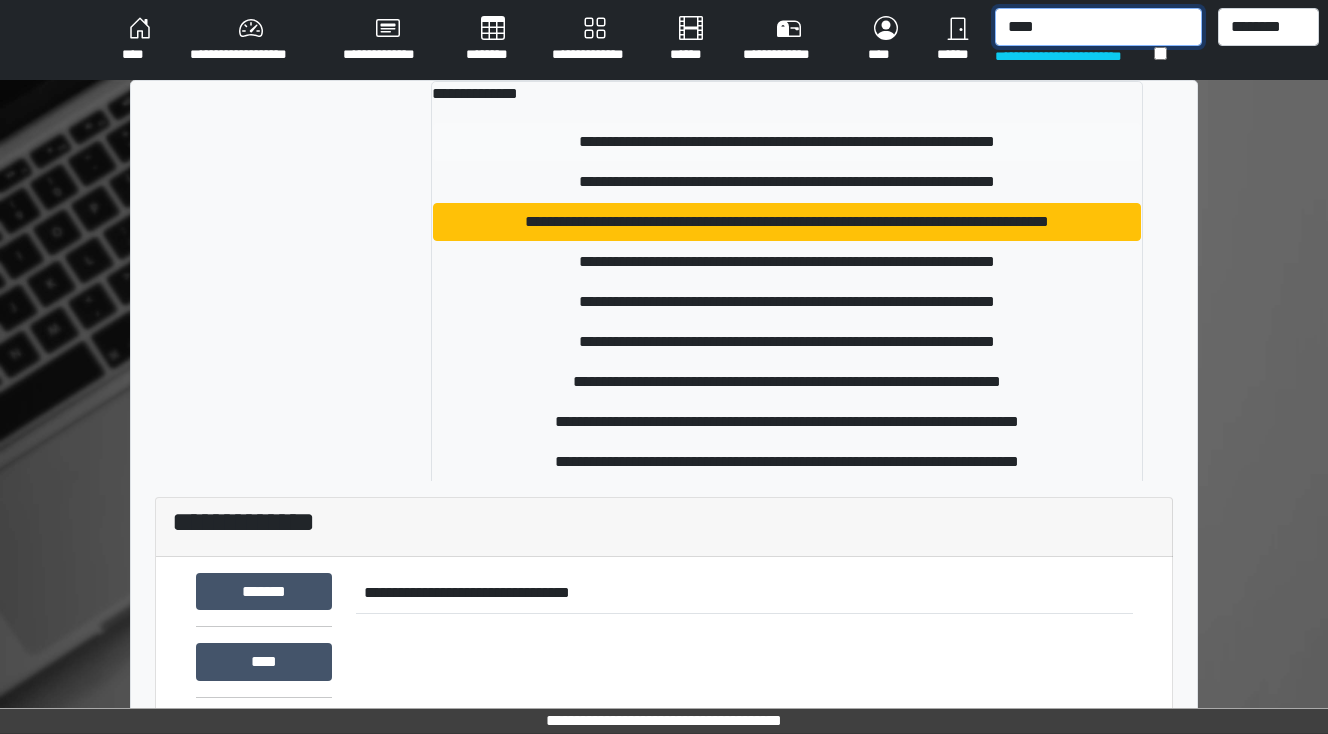 type on "****" 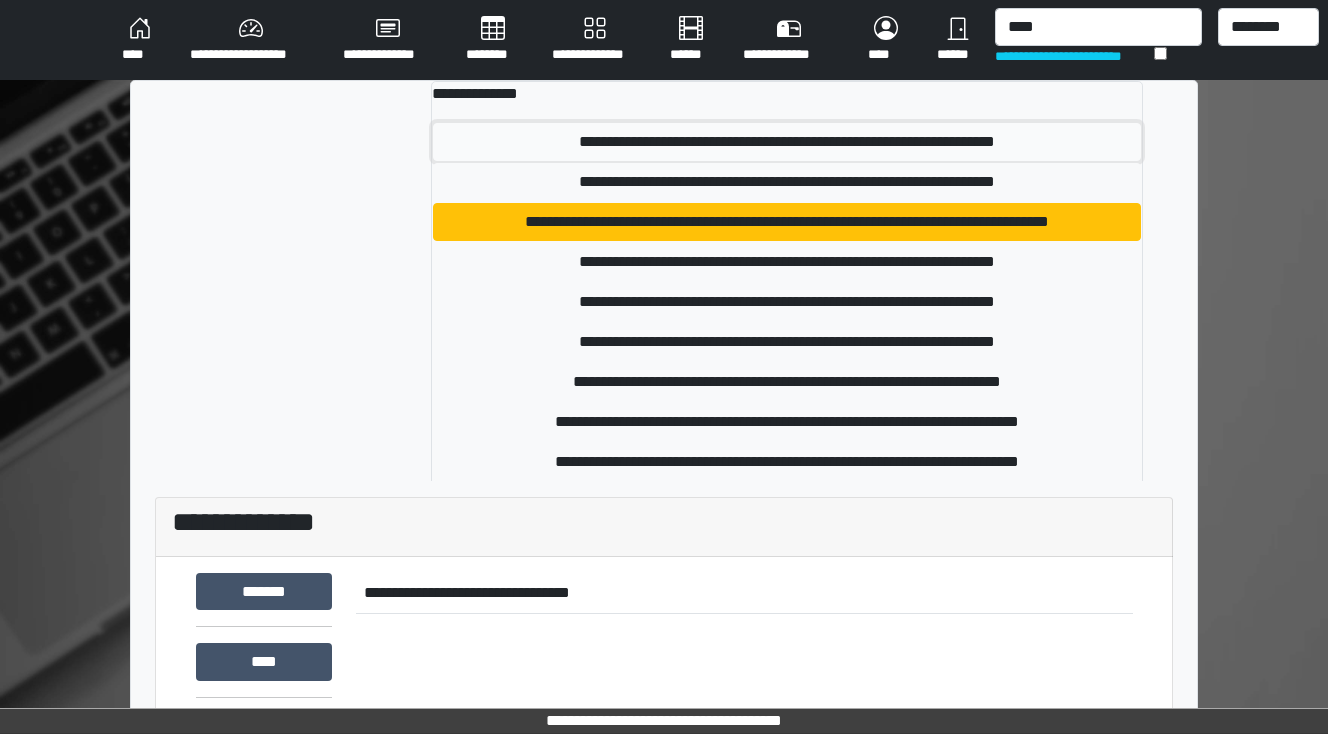 click on "**********" at bounding box center [787, 142] 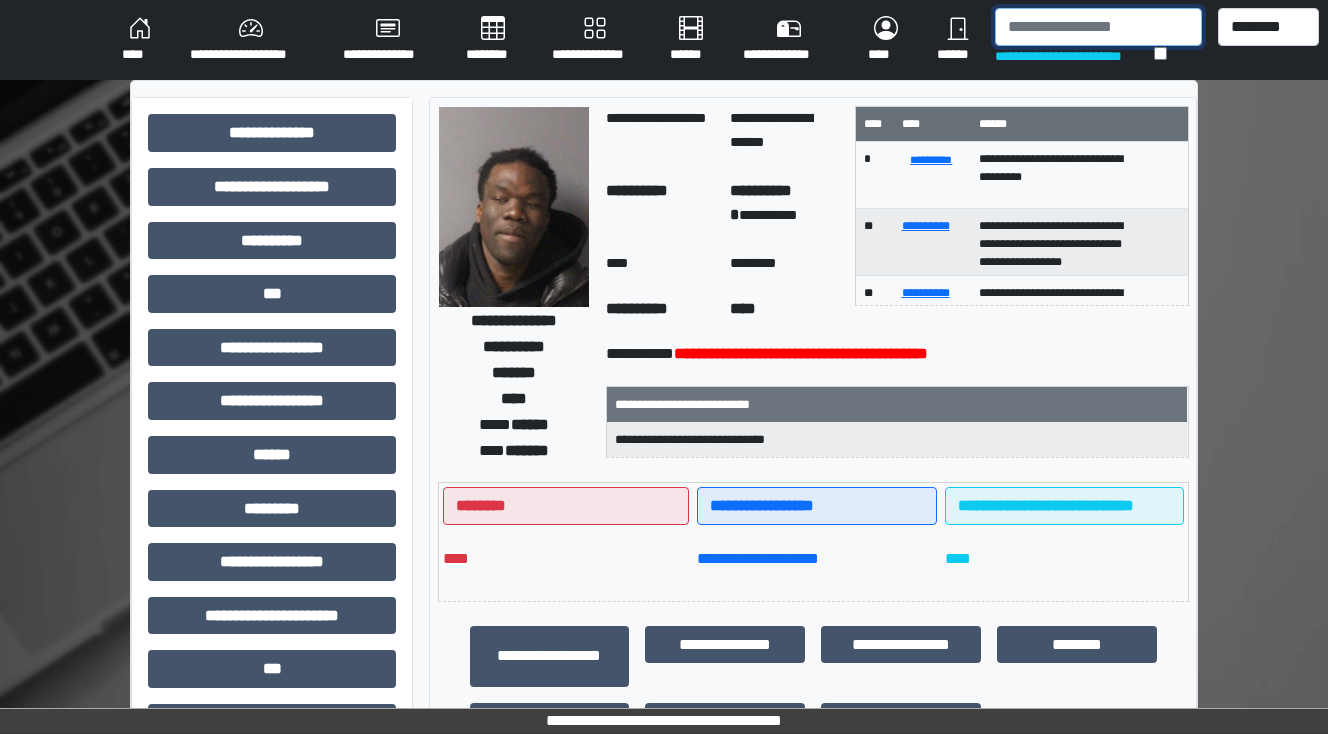 click at bounding box center [1098, 27] 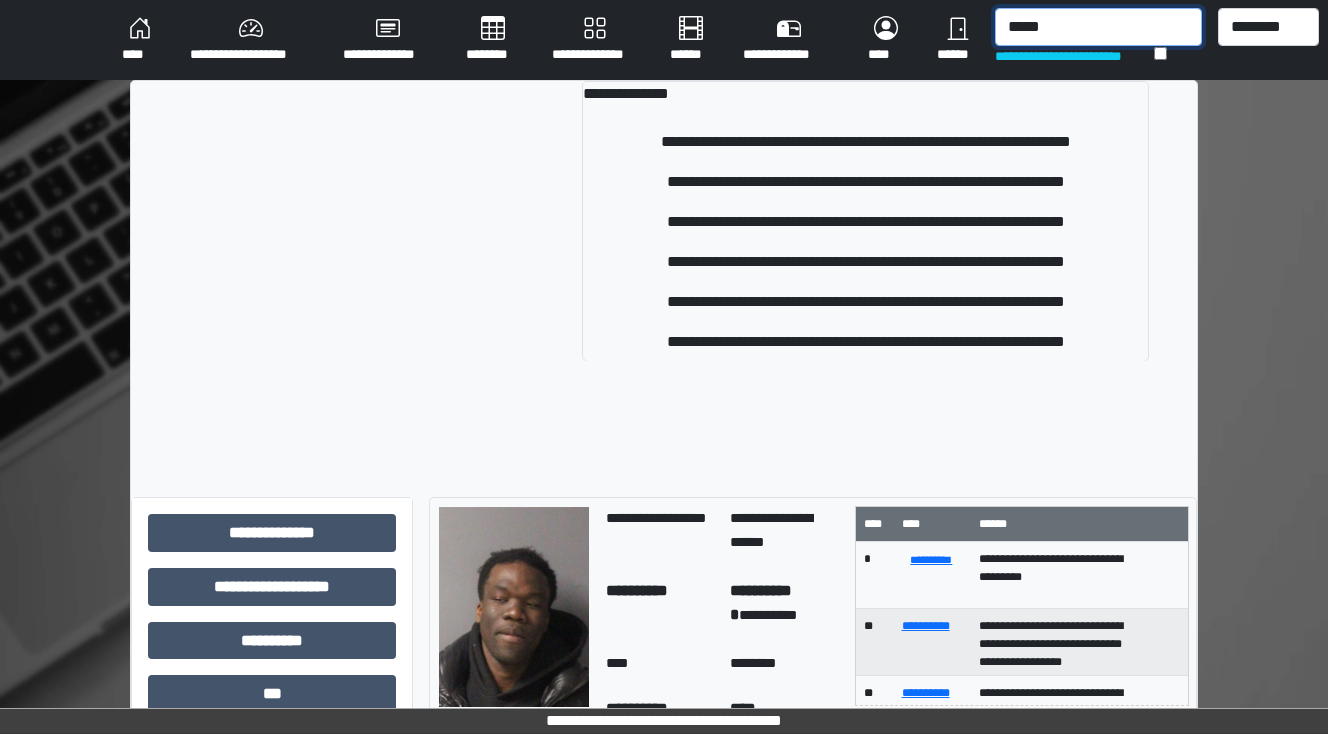 type on "*****" 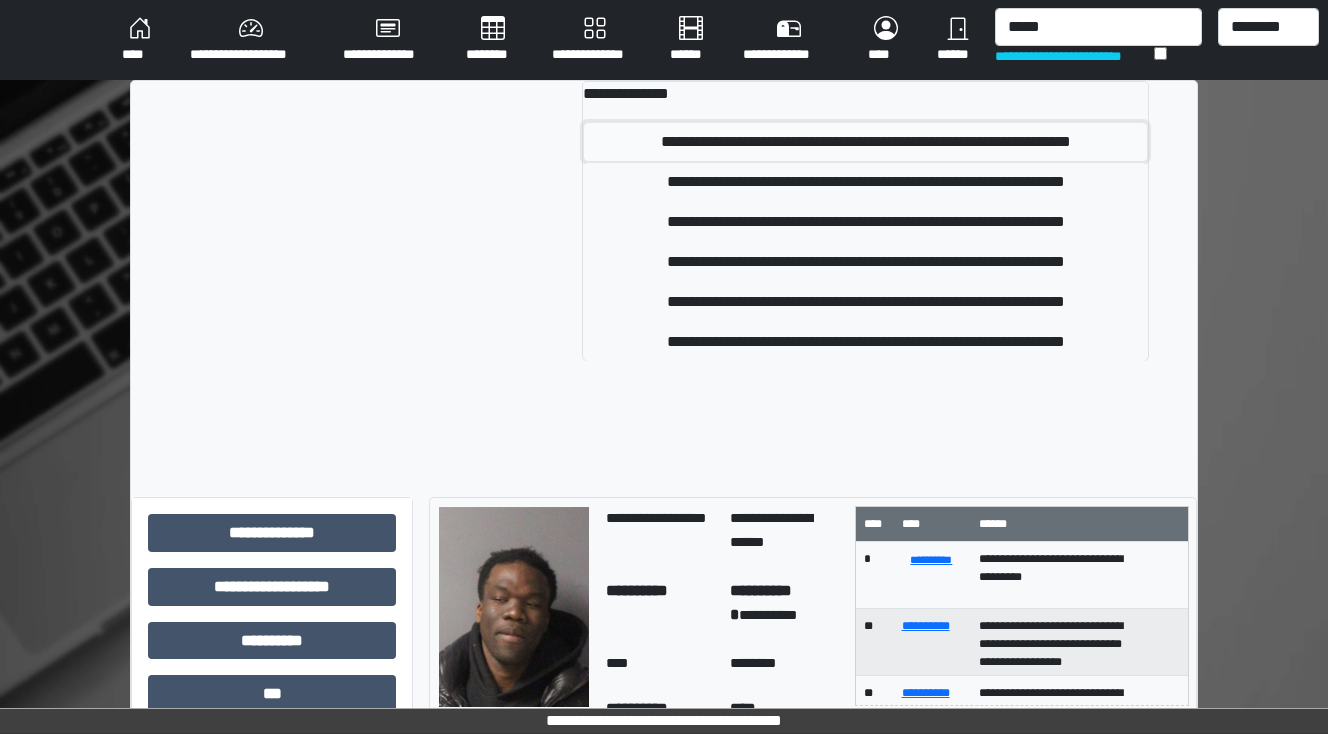 click on "**********" at bounding box center (866, 142) 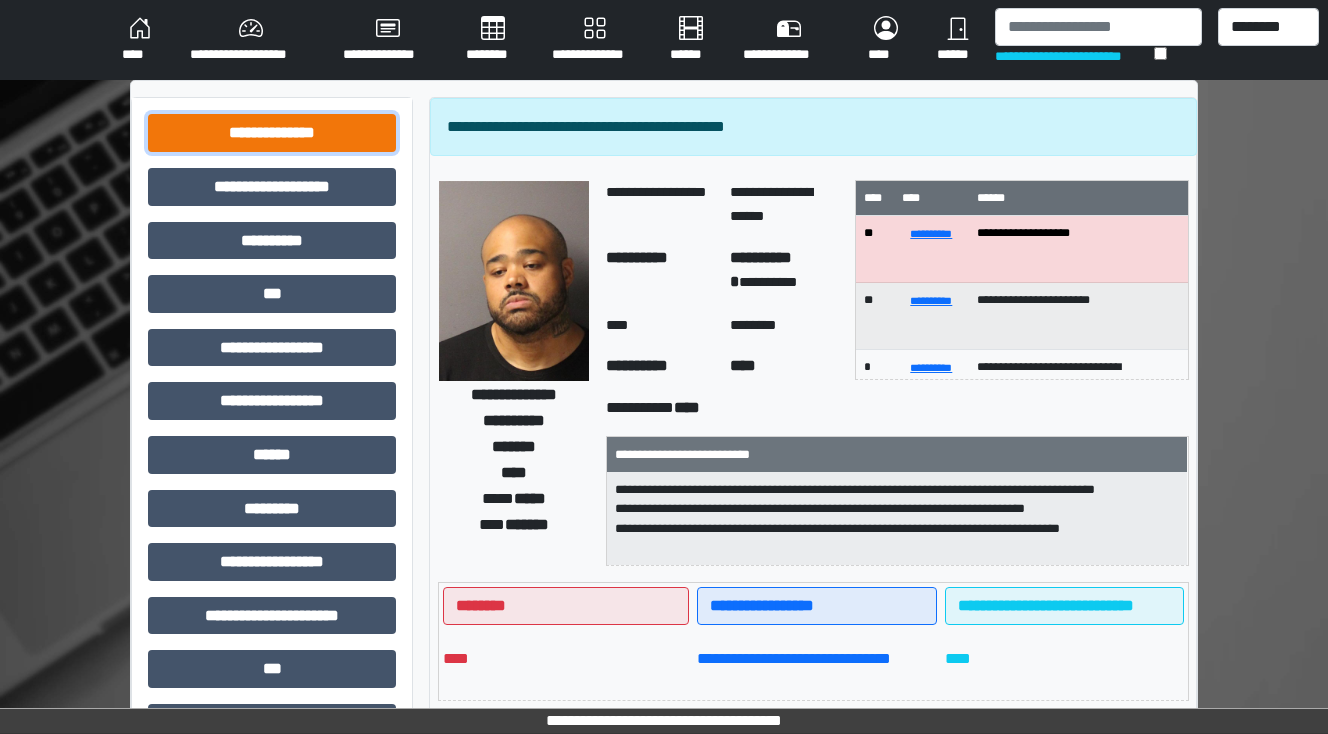 click on "**********" at bounding box center (272, 133) 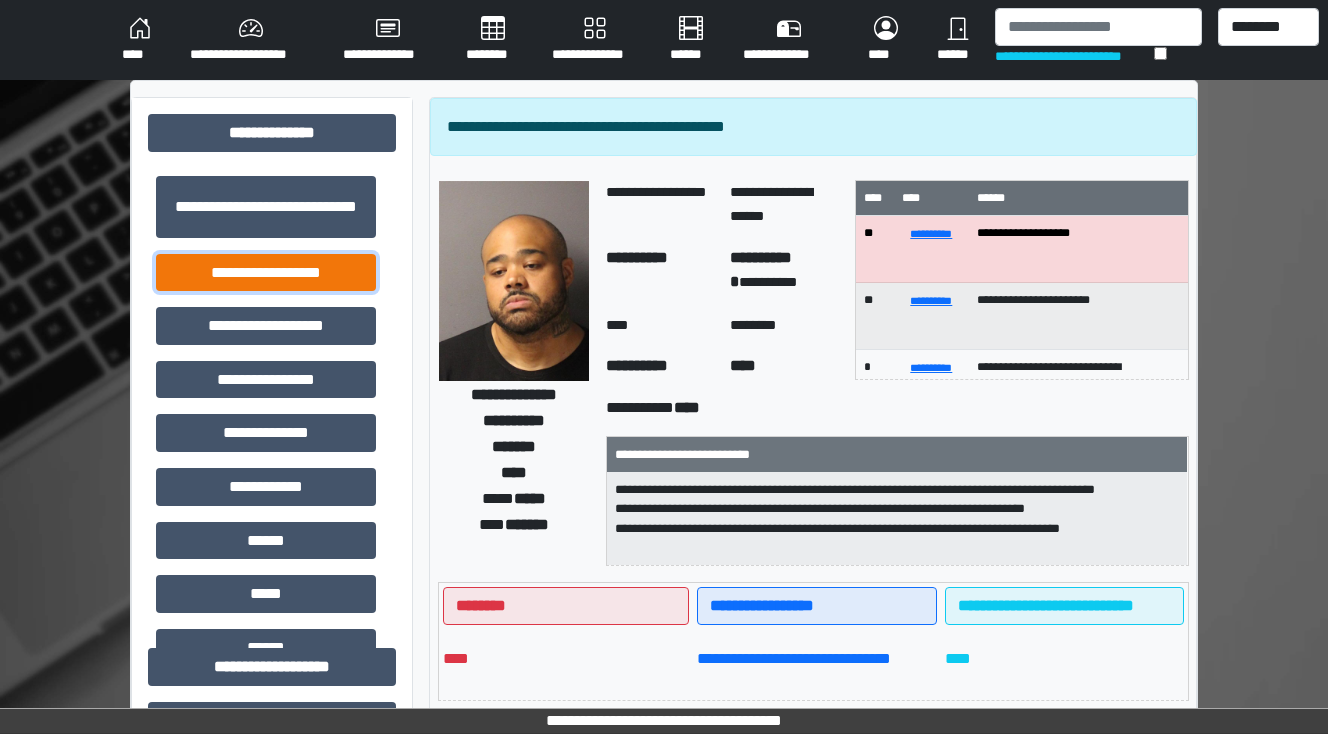 click on "**********" at bounding box center (266, 273) 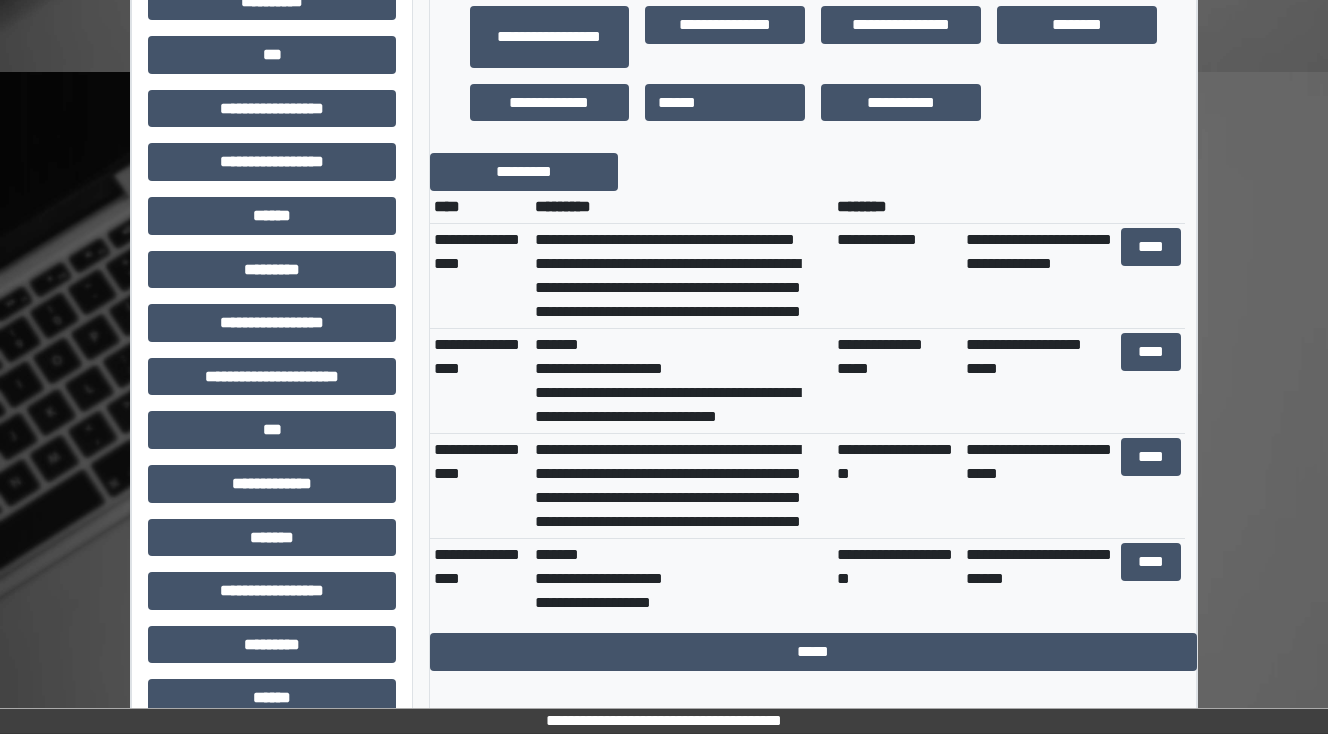 scroll, scrollTop: 720, scrollLeft: 0, axis: vertical 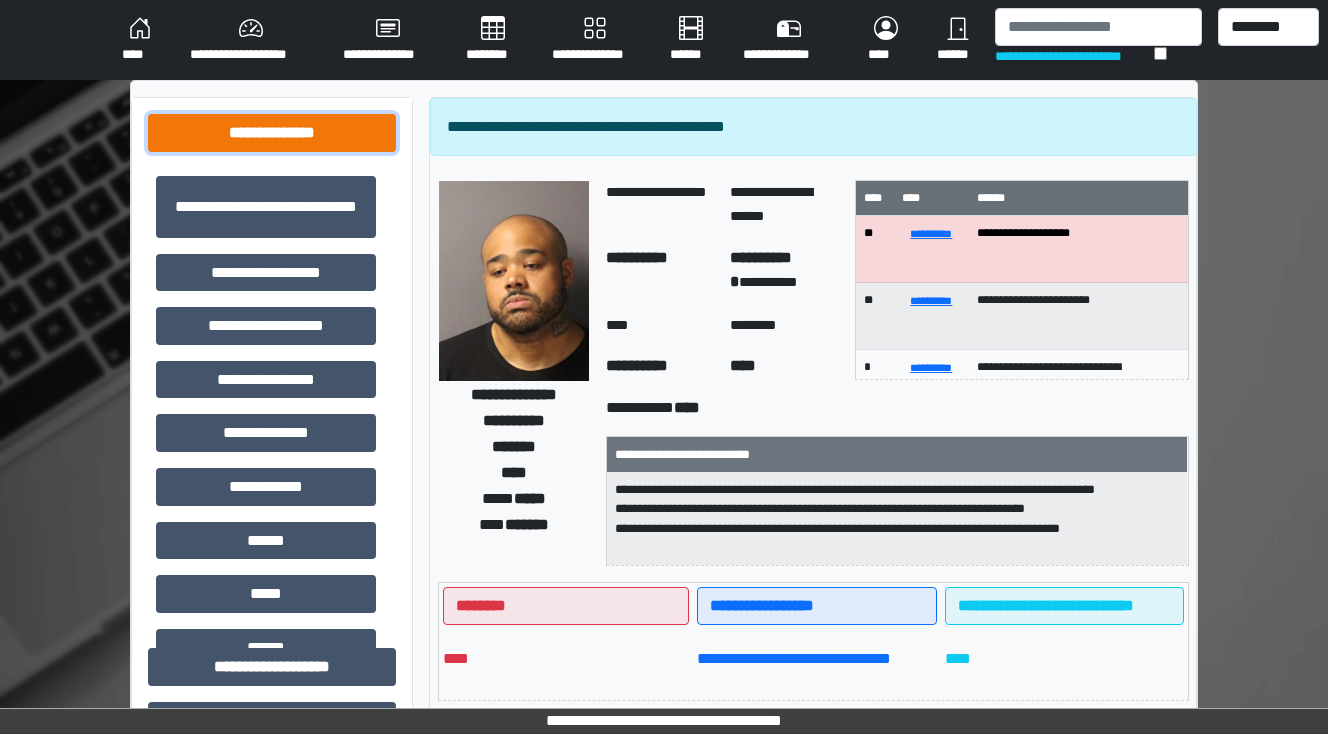 click on "**********" at bounding box center (272, 133) 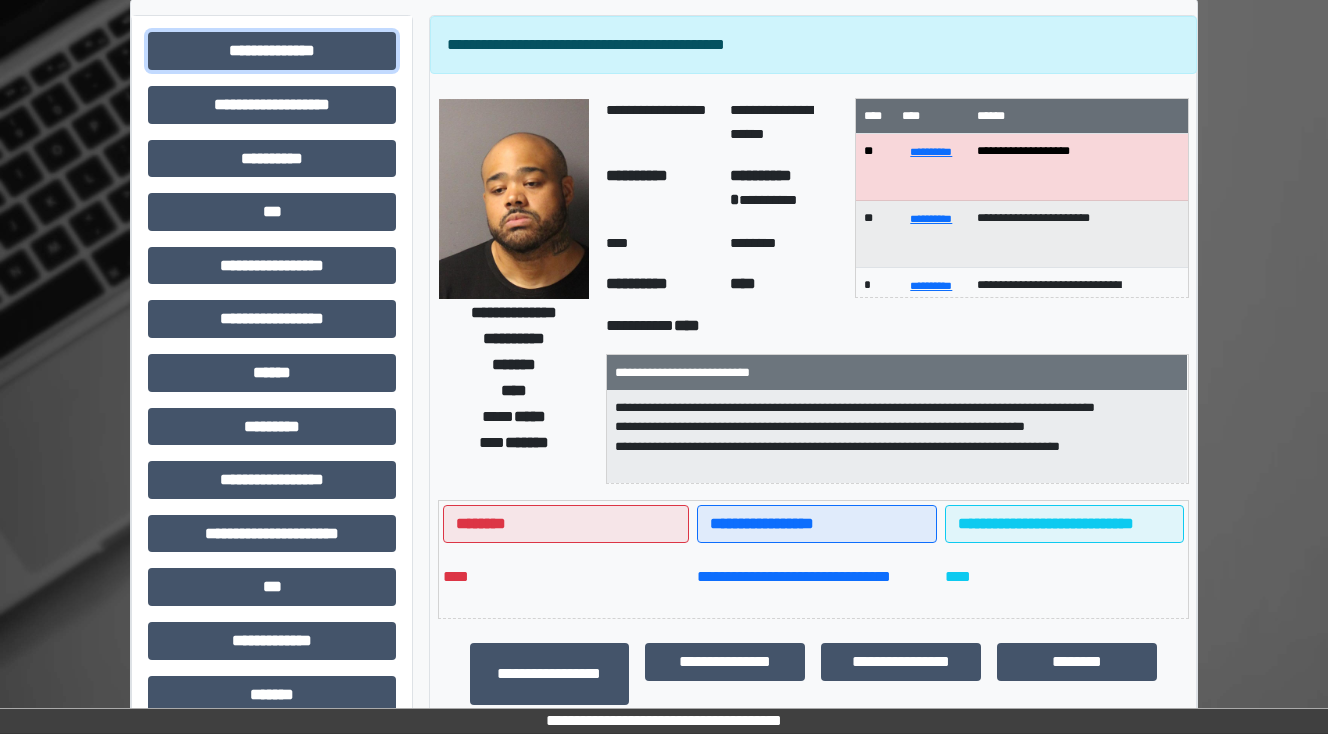 scroll, scrollTop: 160, scrollLeft: 0, axis: vertical 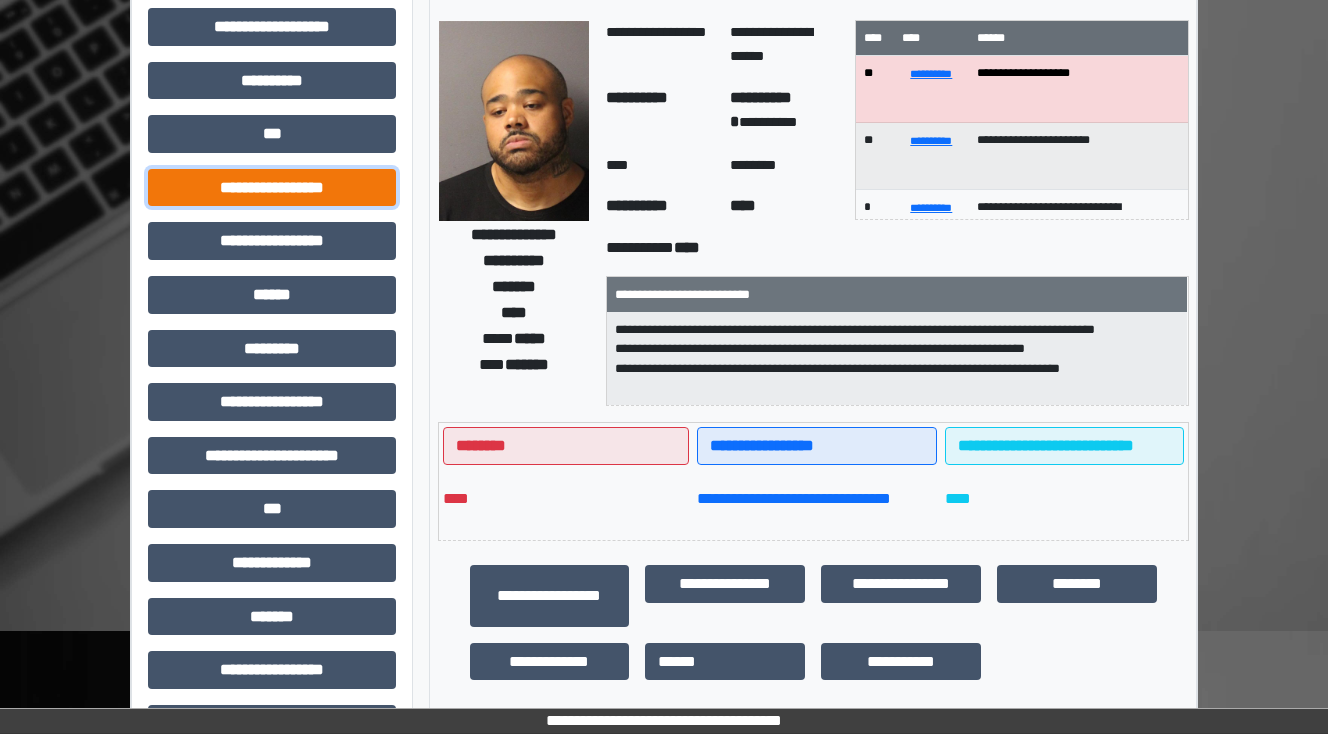 click on "**********" at bounding box center (272, 188) 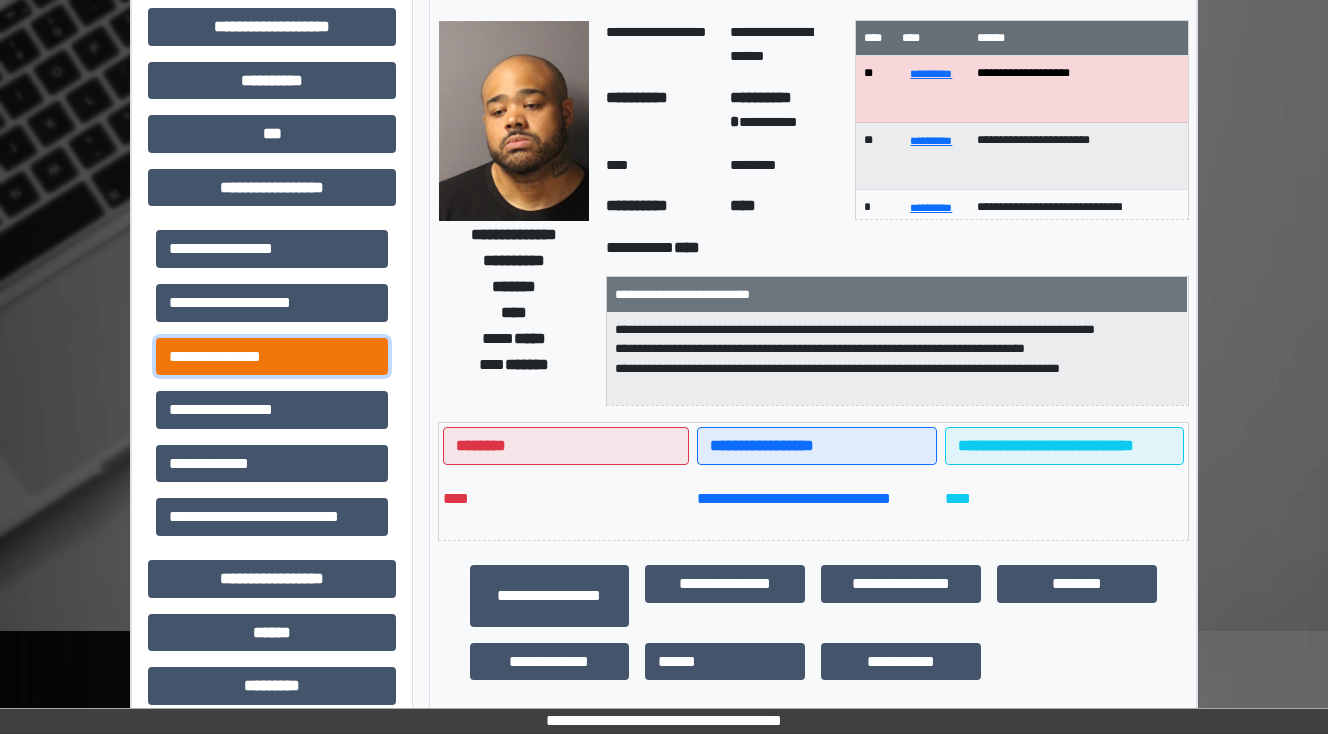 click on "**********" at bounding box center [272, 357] 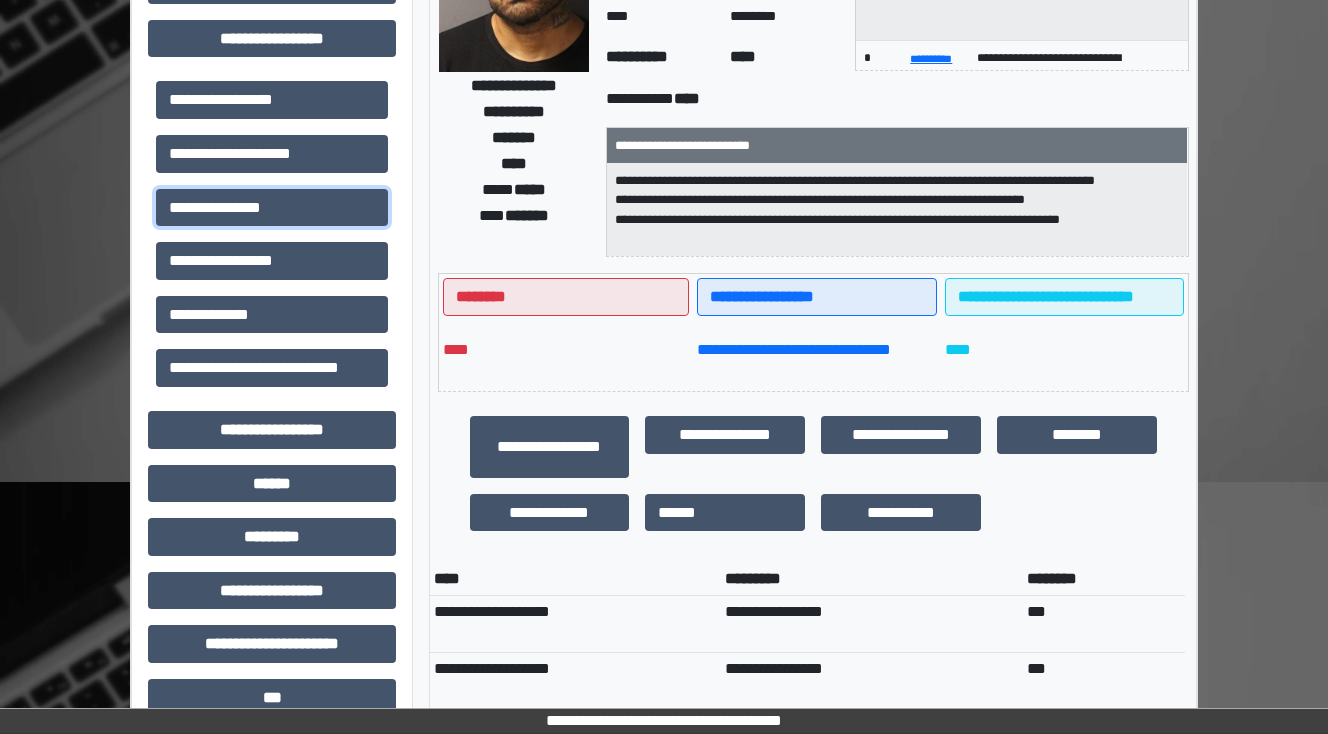 scroll, scrollTop: 80, scrollLeft: 0, axis: vertical 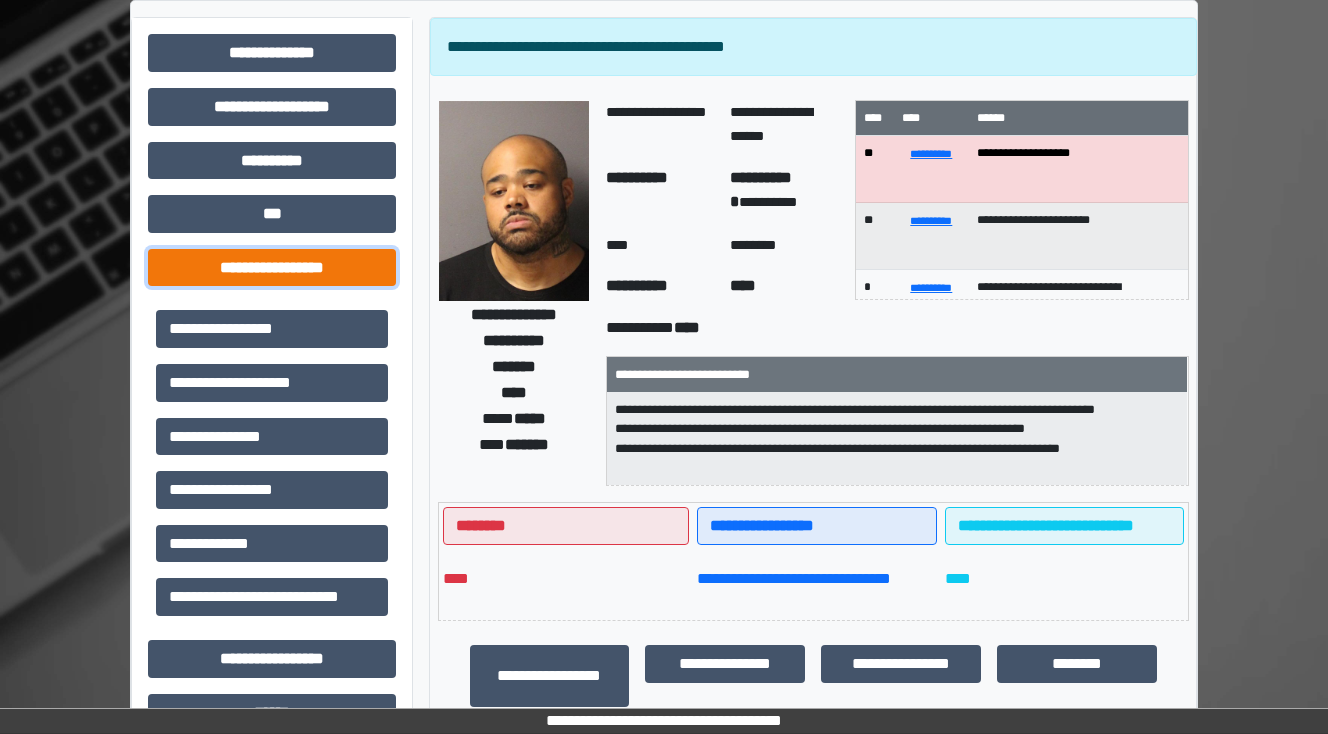 click on "**********" at bounding box center (272, 268) 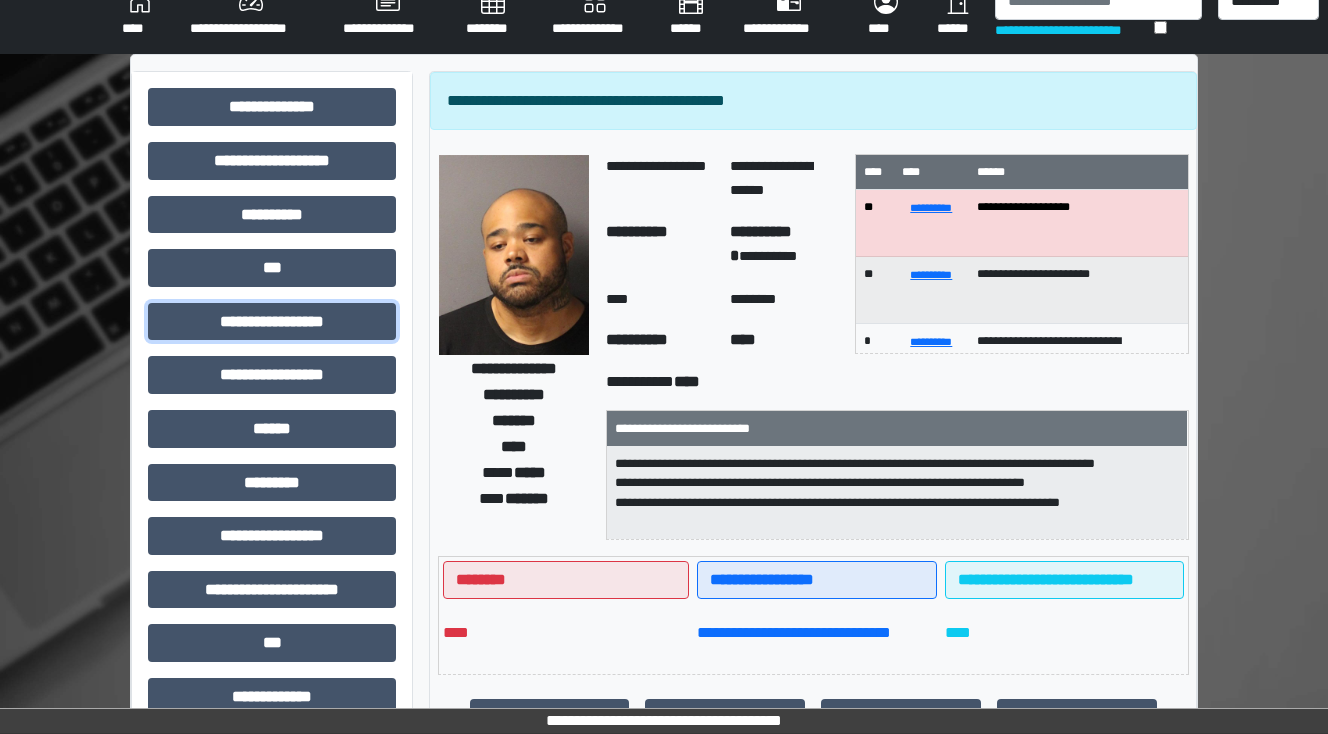 scroll, scrollTop: 0, scrollLeft: 0, axis: both 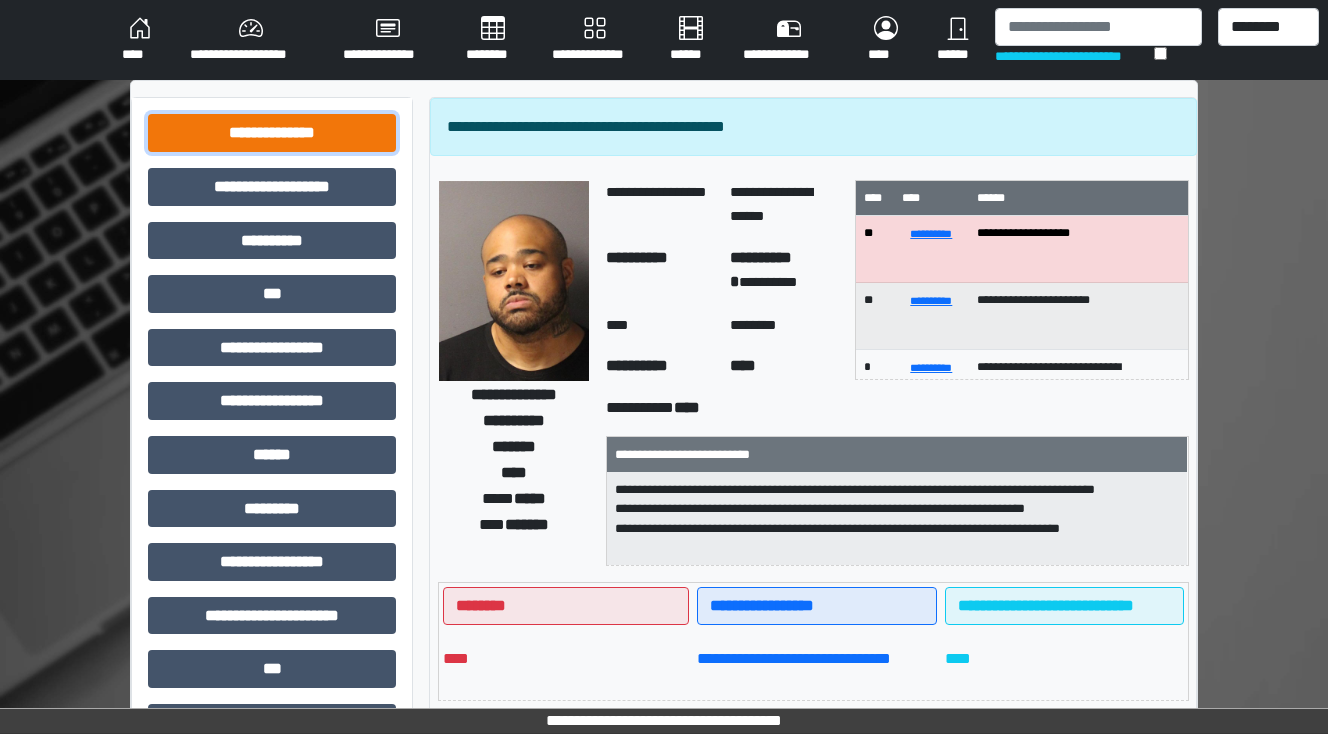 click on "**********" at bounding box center (272, 133) 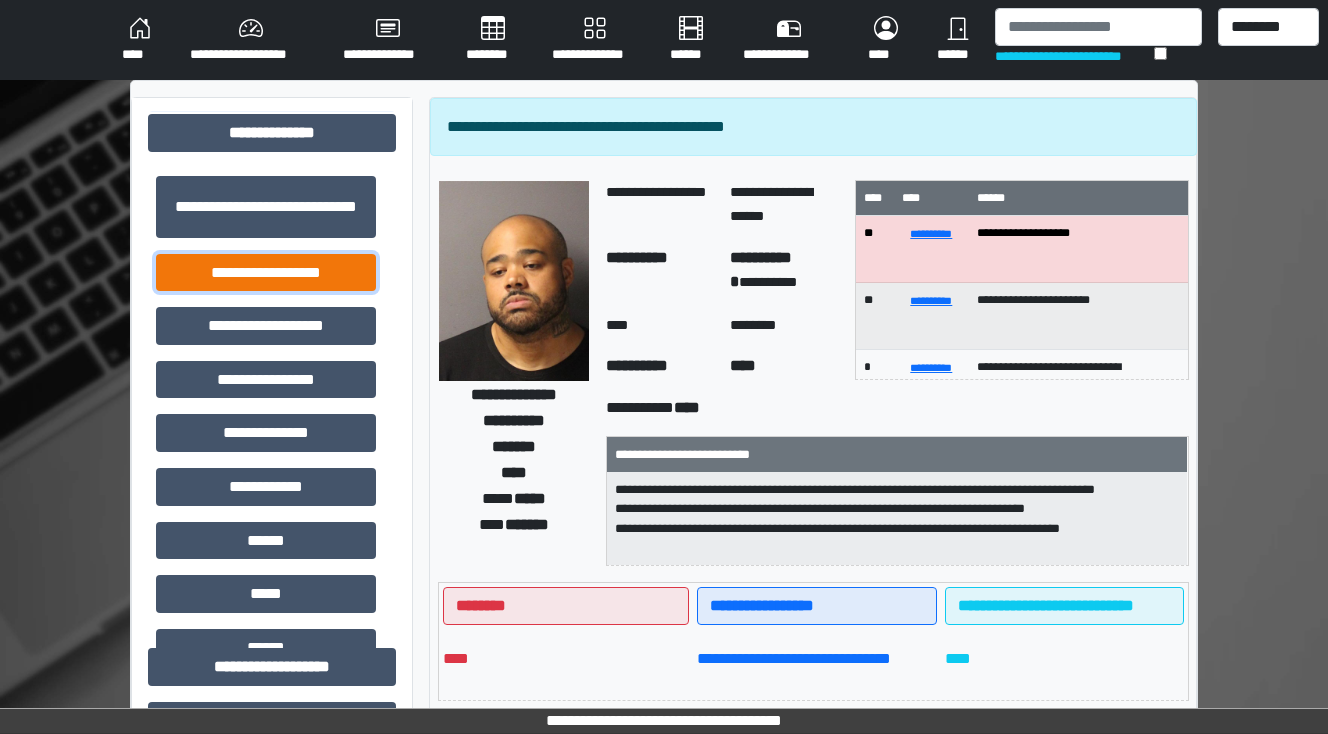 click on "**********" at bounding box center [266, 273] 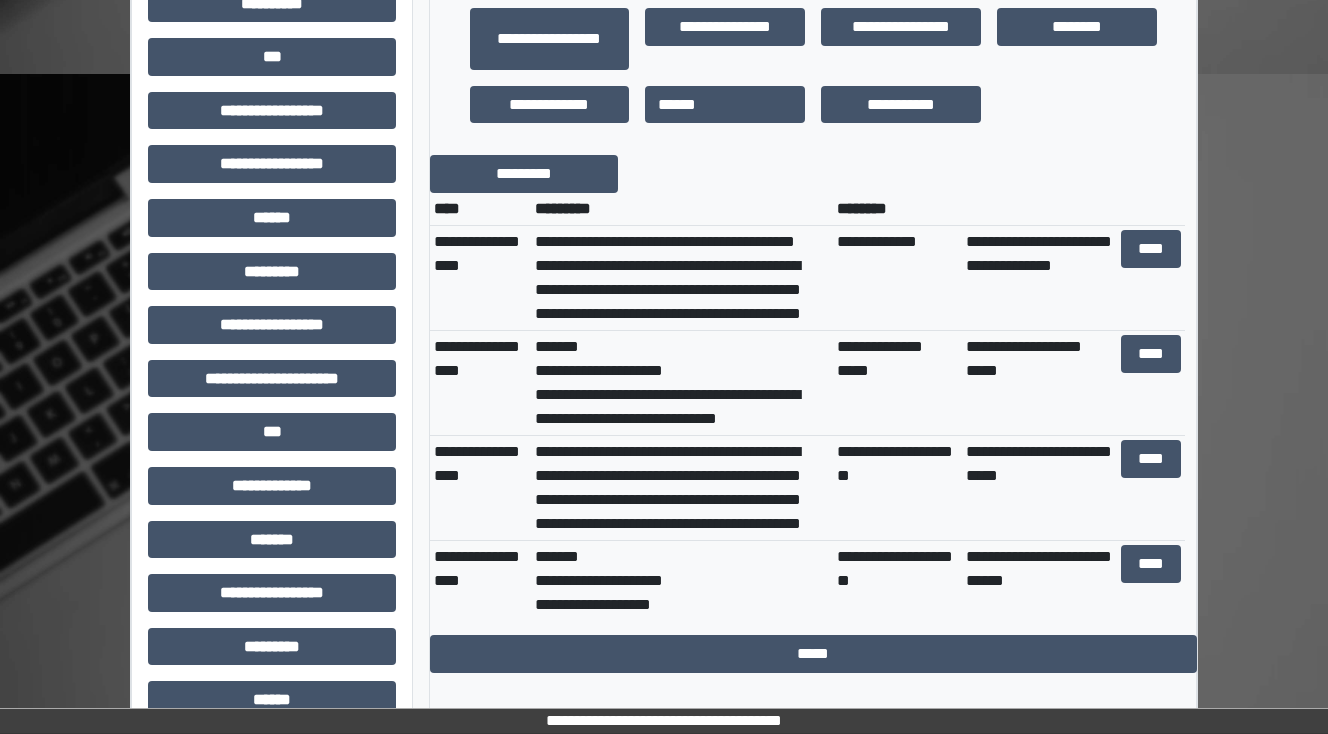 scroll, scrollTop: 720, scrollLeft: 0, axis: vertical 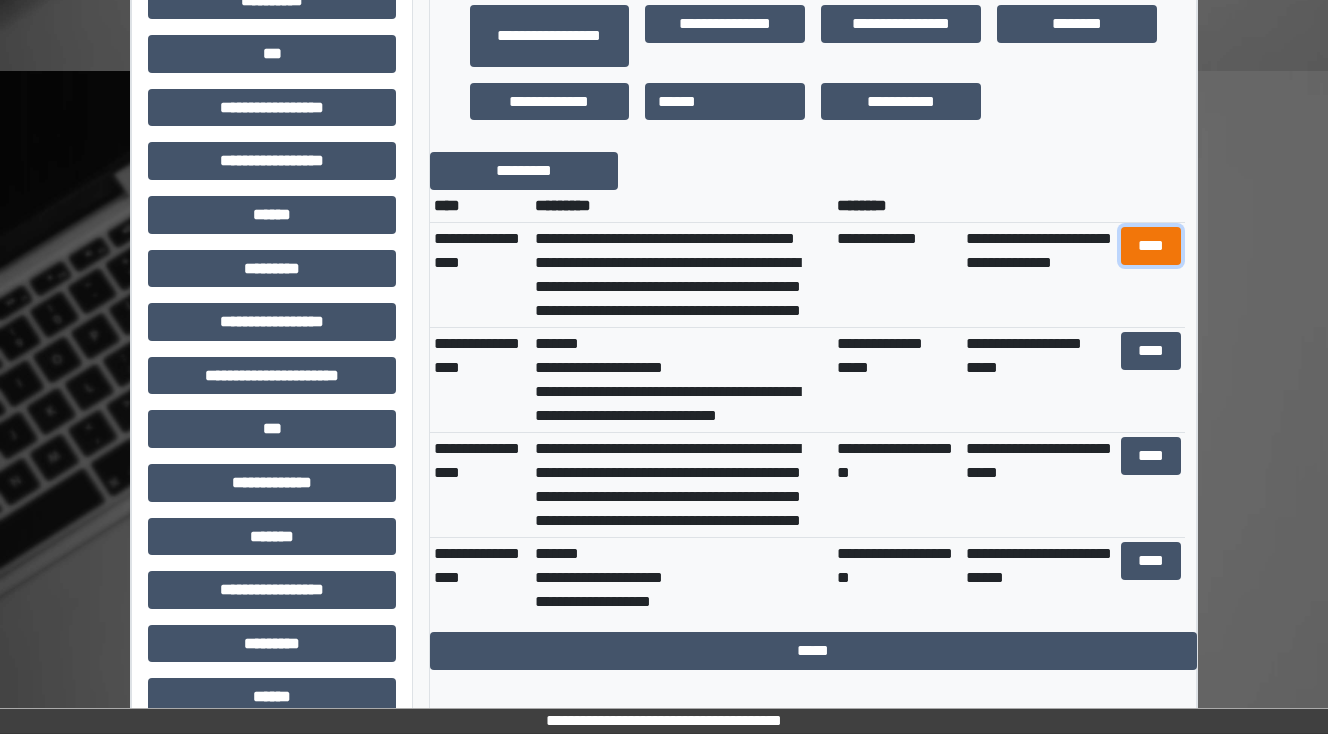 click on "****" at bounding box center [1150, 246] 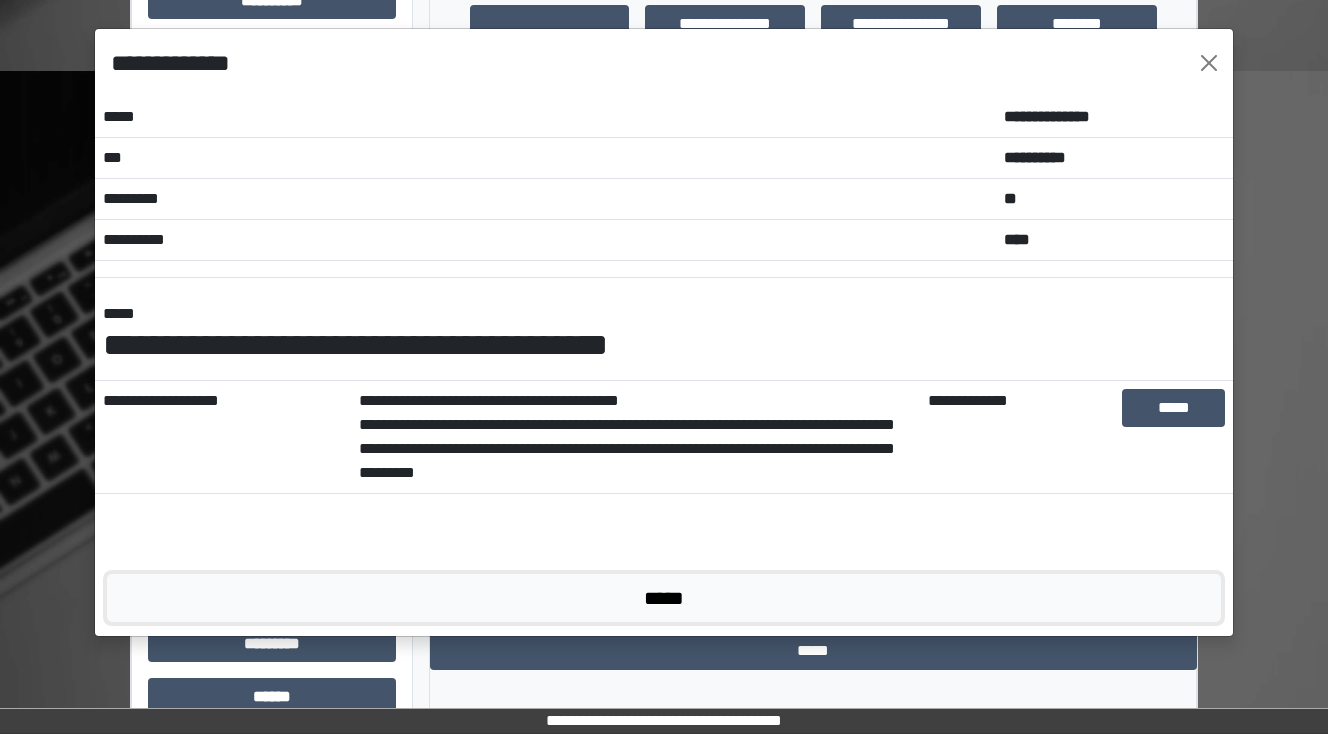 click on "*****" at bounding box center (664, 598) 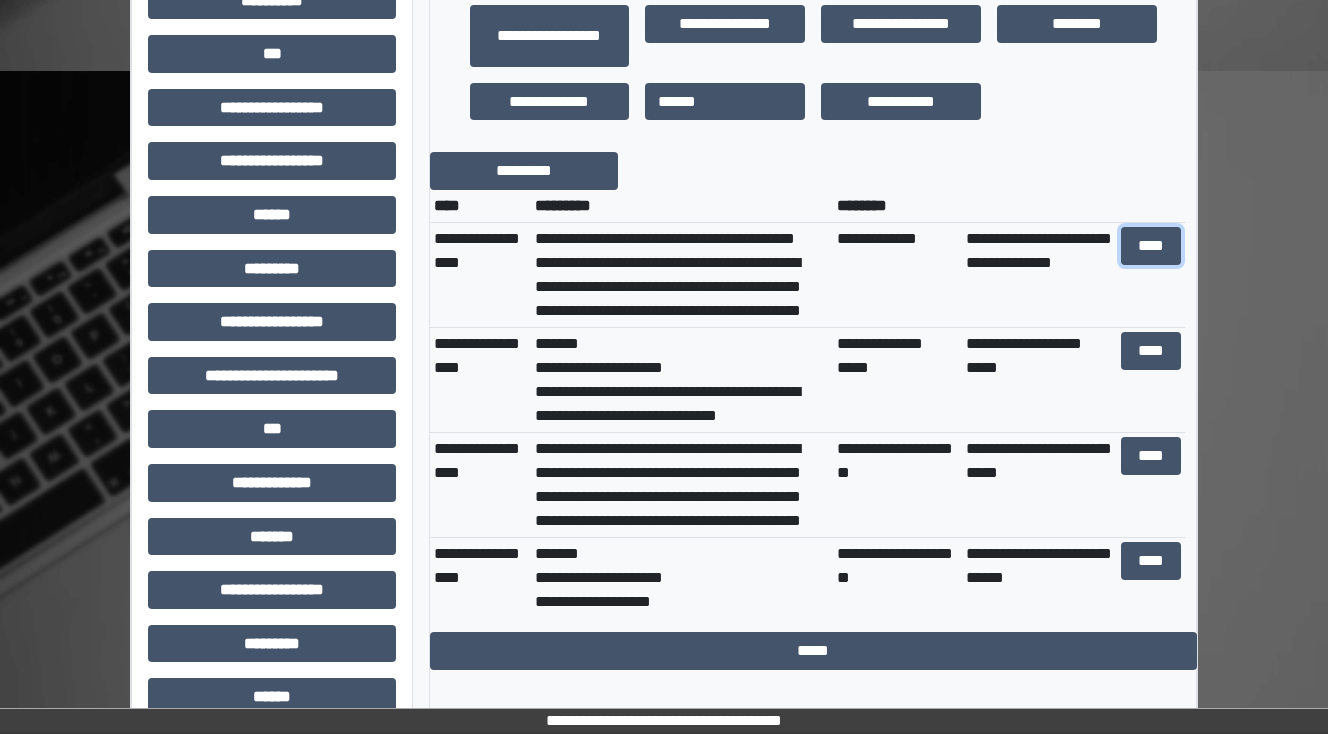 click on "****" at bounding box center (1150, 246) 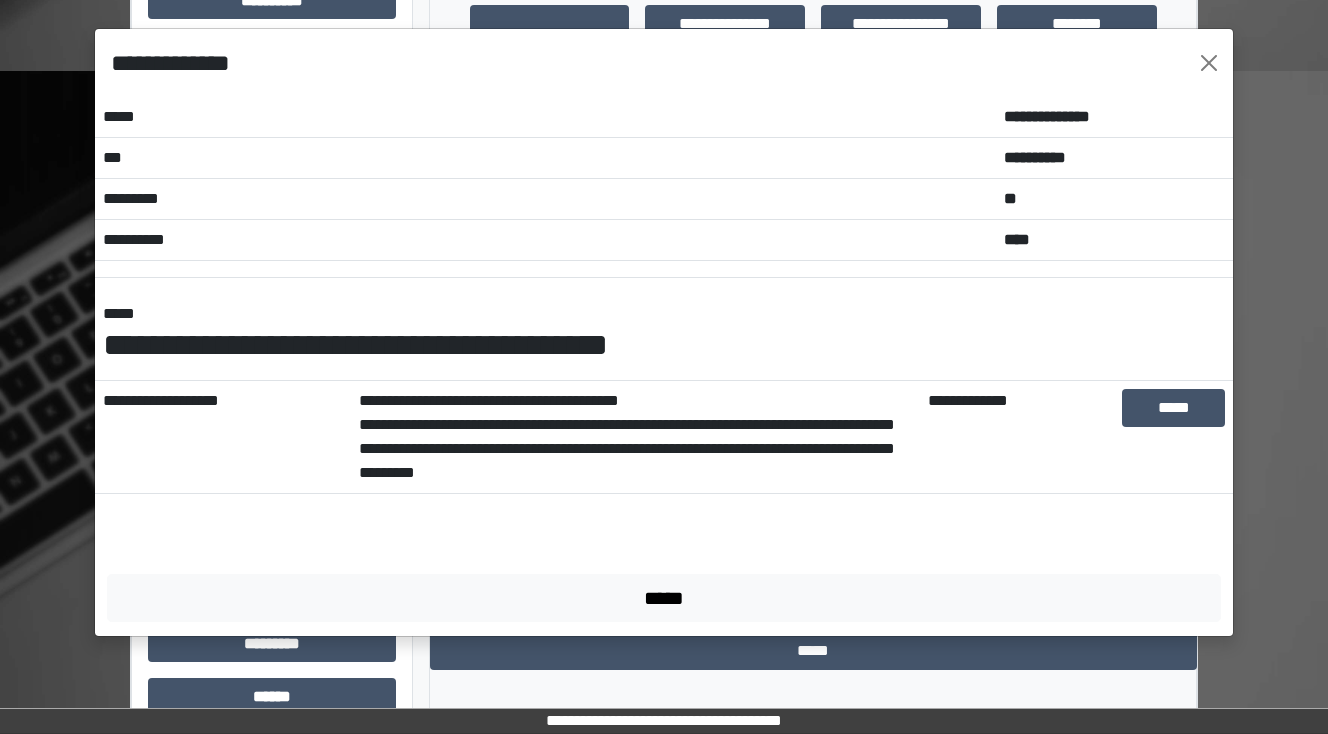 click on "**********" at bounding box center [664, 367] 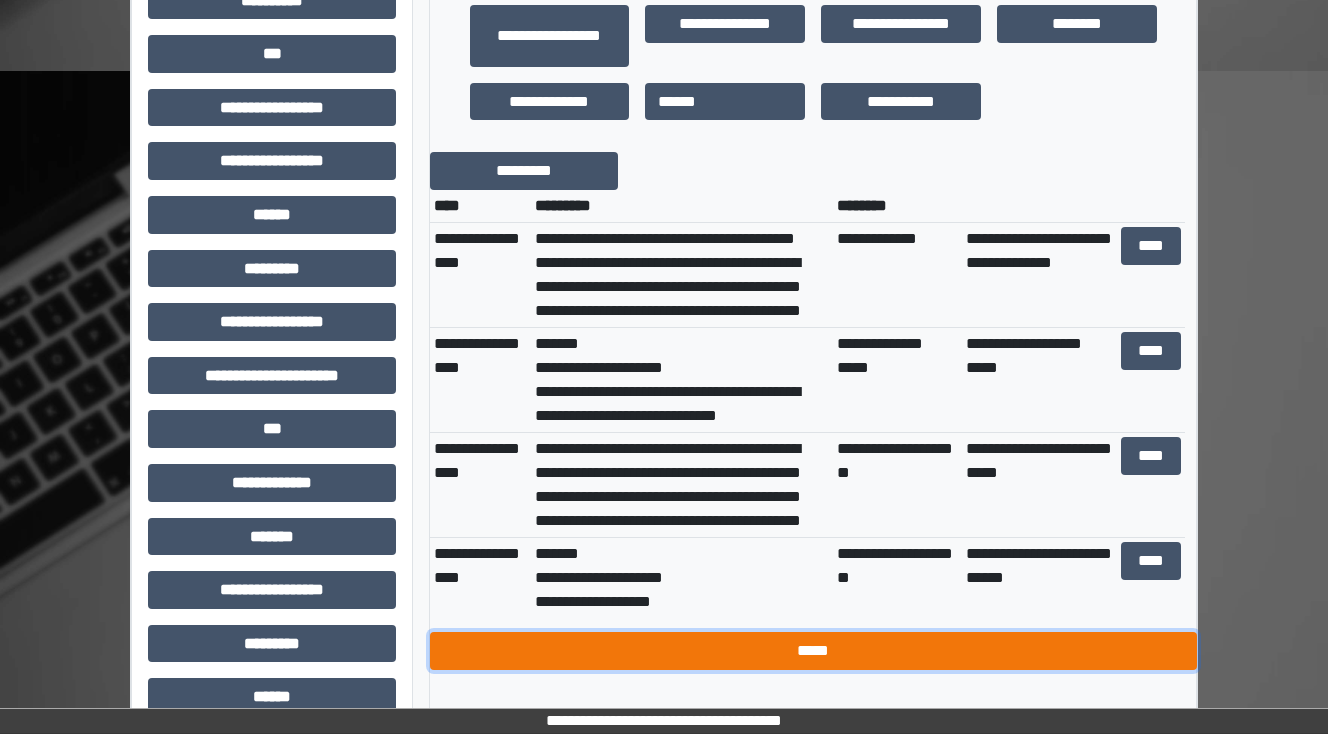 click on "*****" at bounding box center [813, 651] 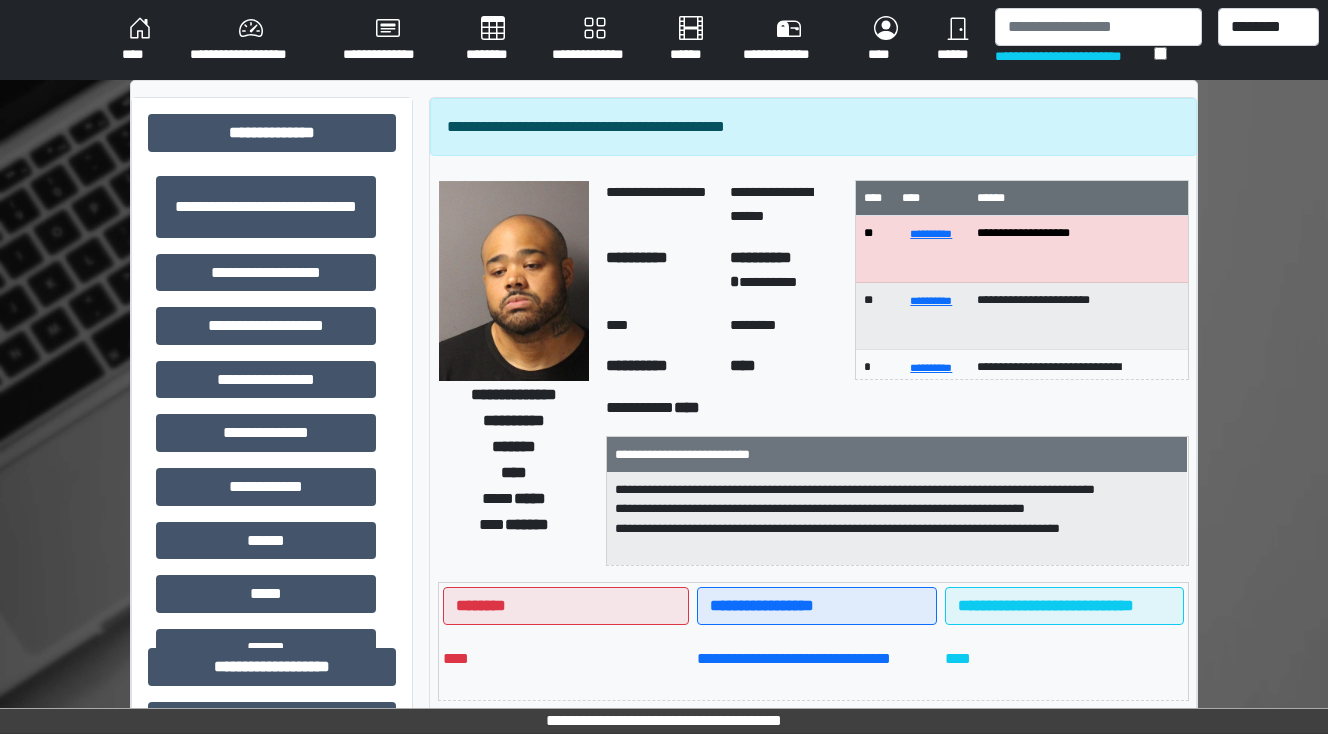 scroll, scrollTop: 0, scrollLeft: 0, axis: both 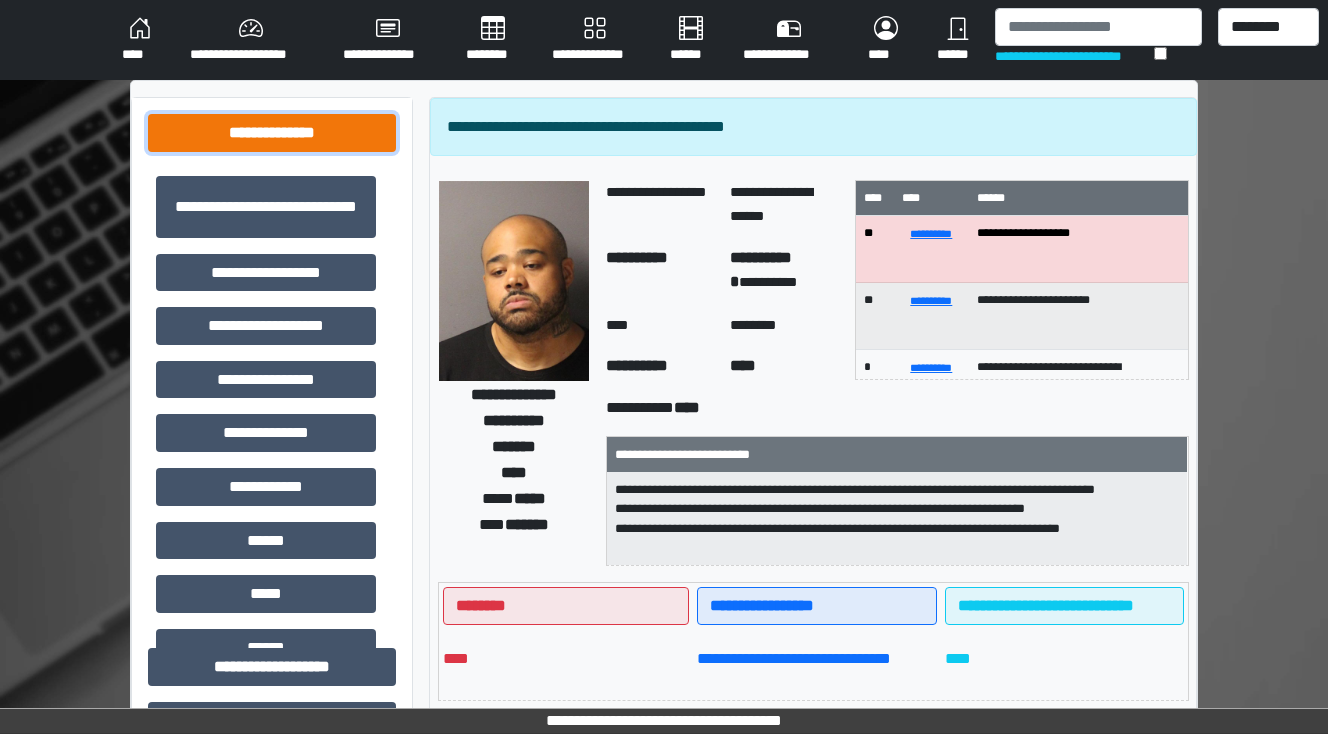 click on "**********" at bounding box center [272, 133] 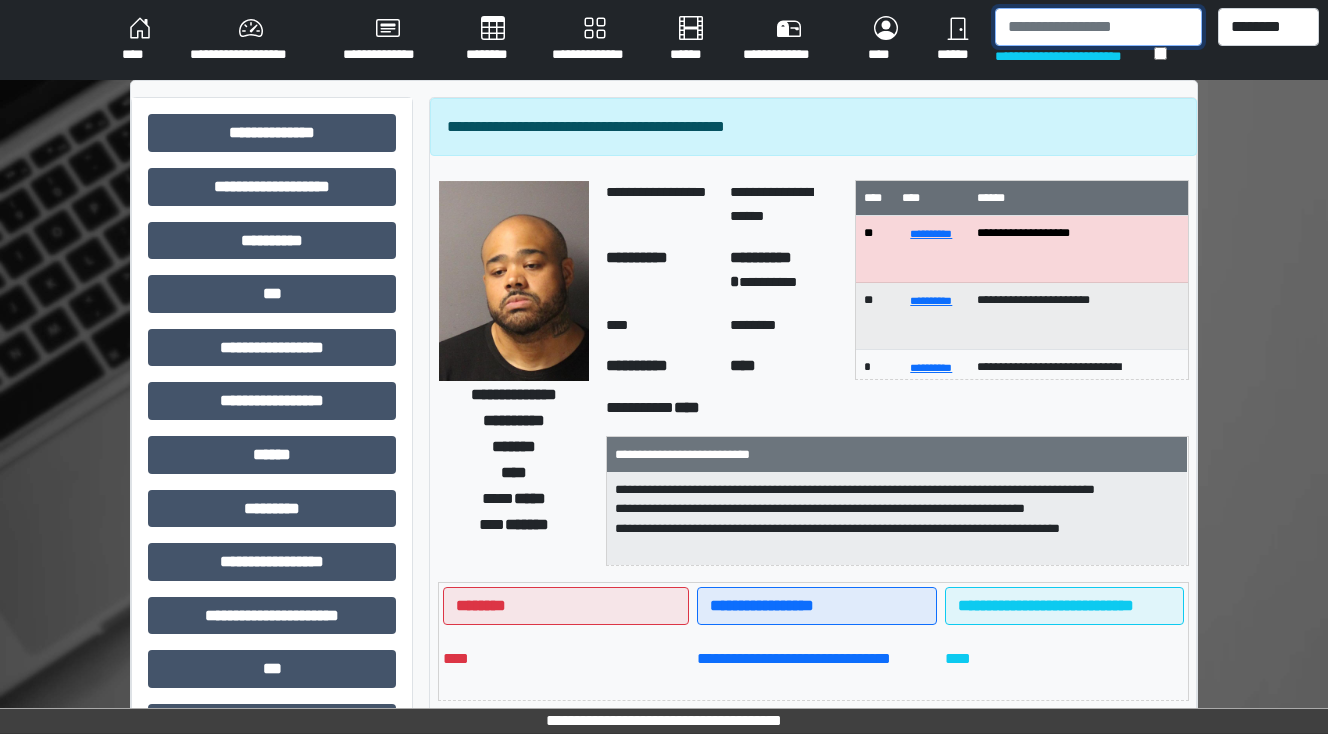 click at bounding box center [1098, 27] 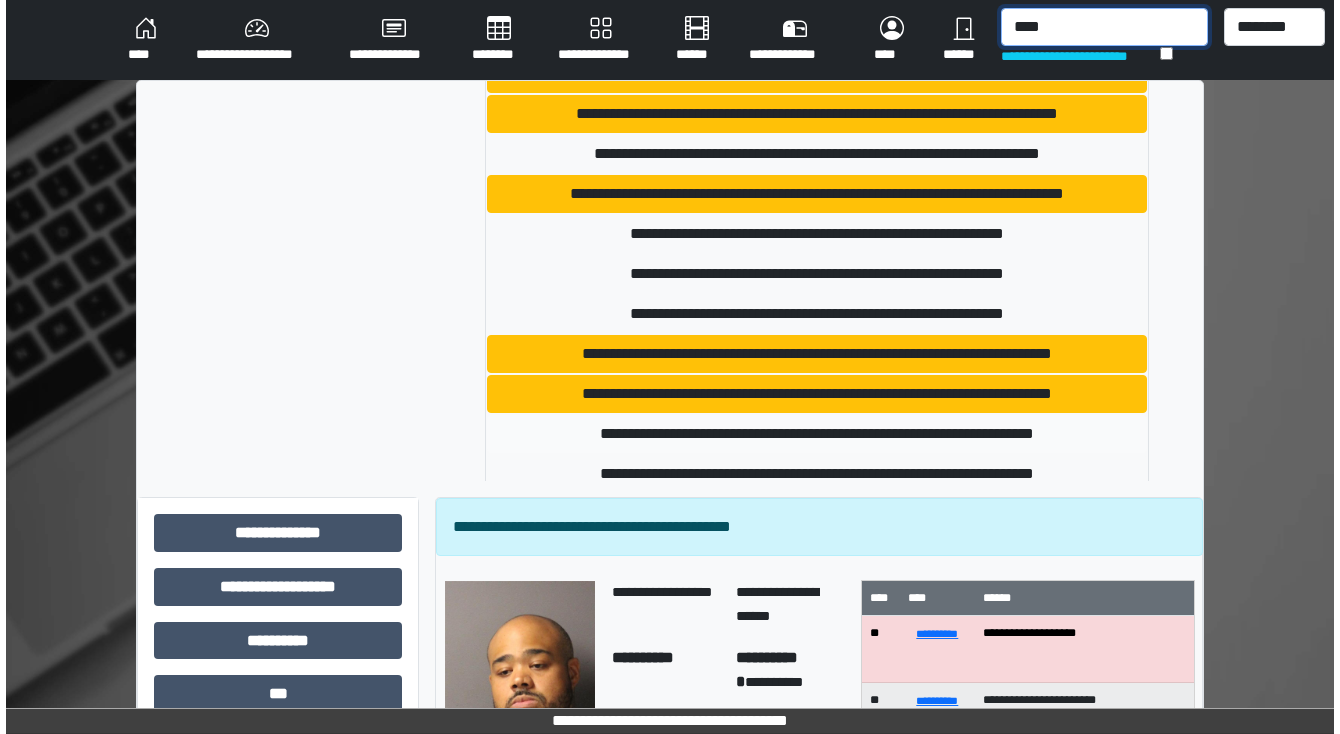 scroll, scrollTop: 160, scrollLeft: 0, axis: vertical 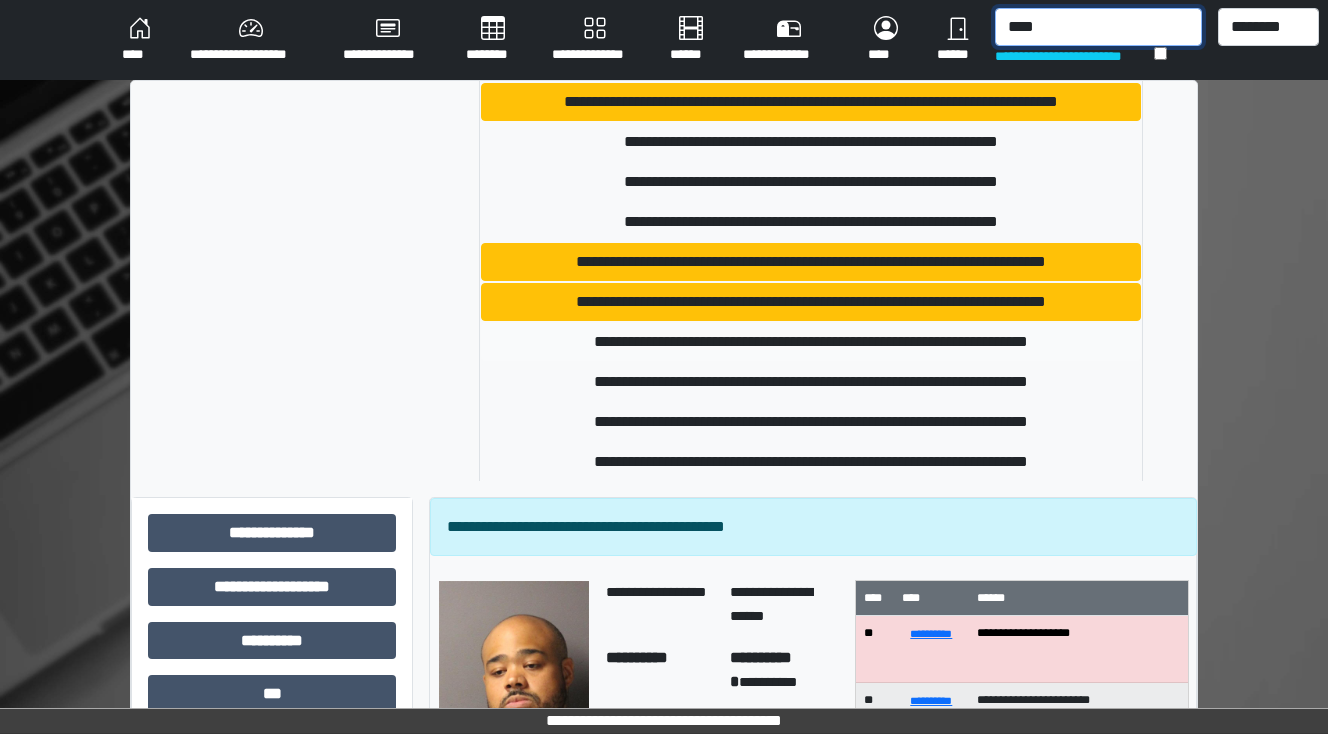 type on "****" 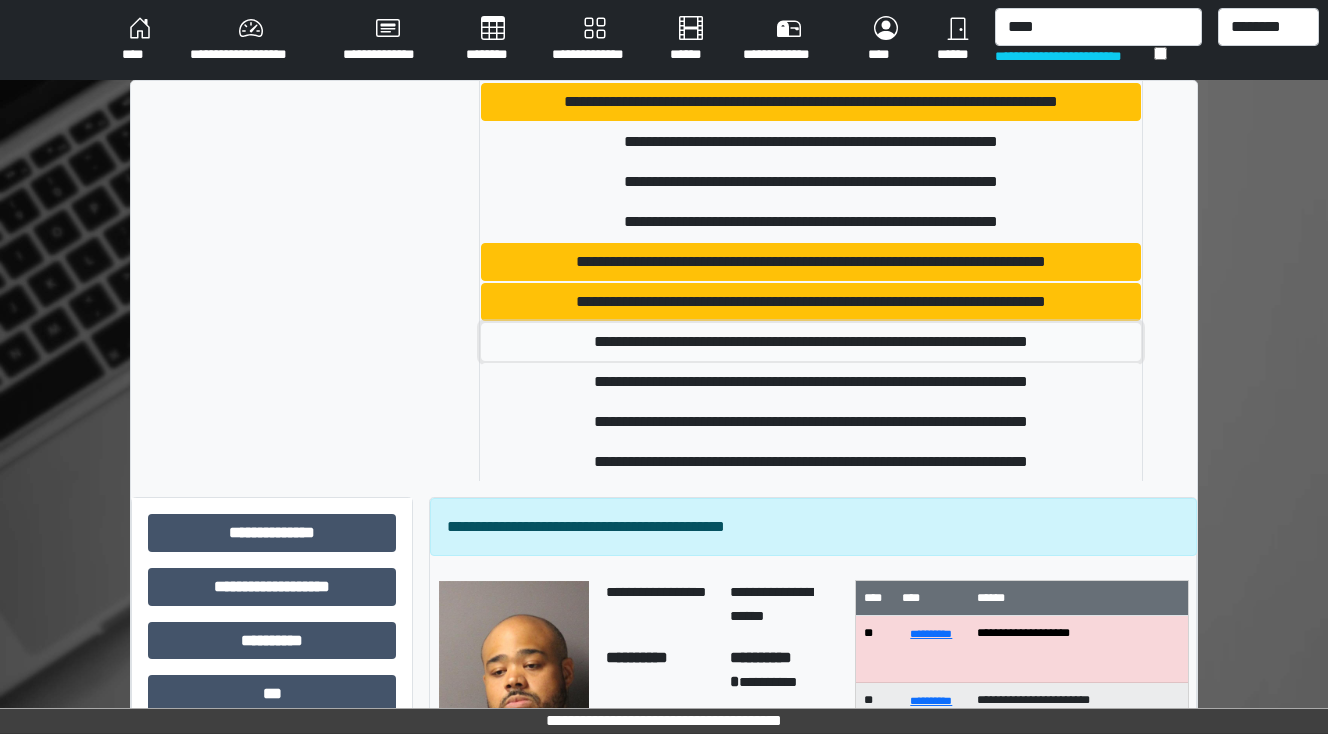 click on "**********" at bounding box center (811, 342) 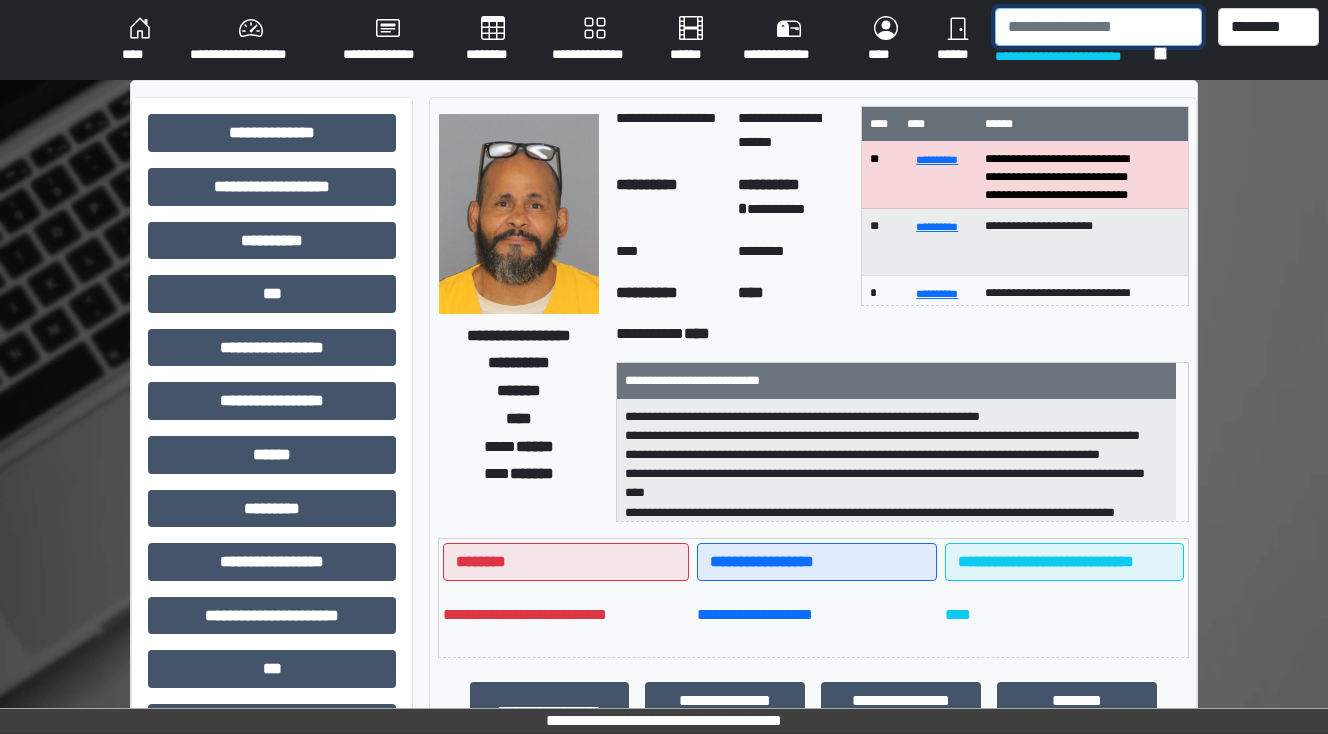 click at bounding box center (1098, 27) 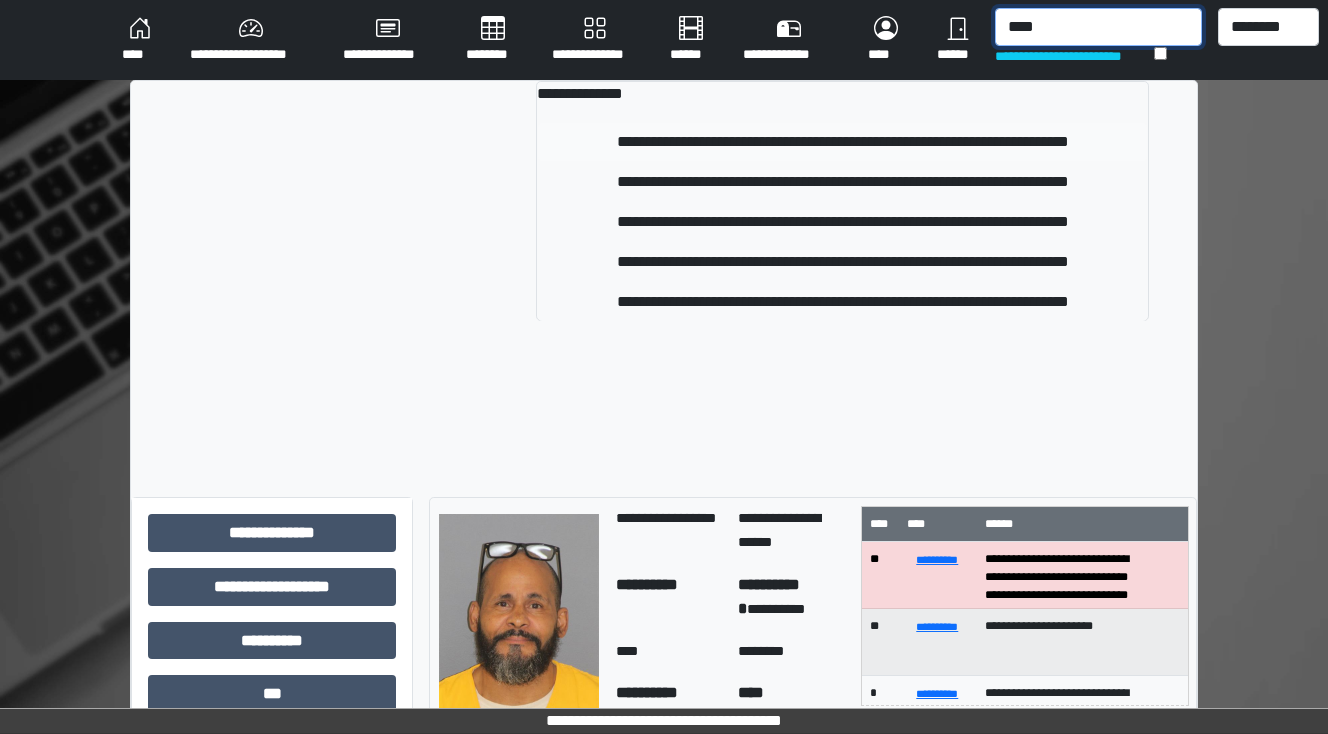 type on "****" 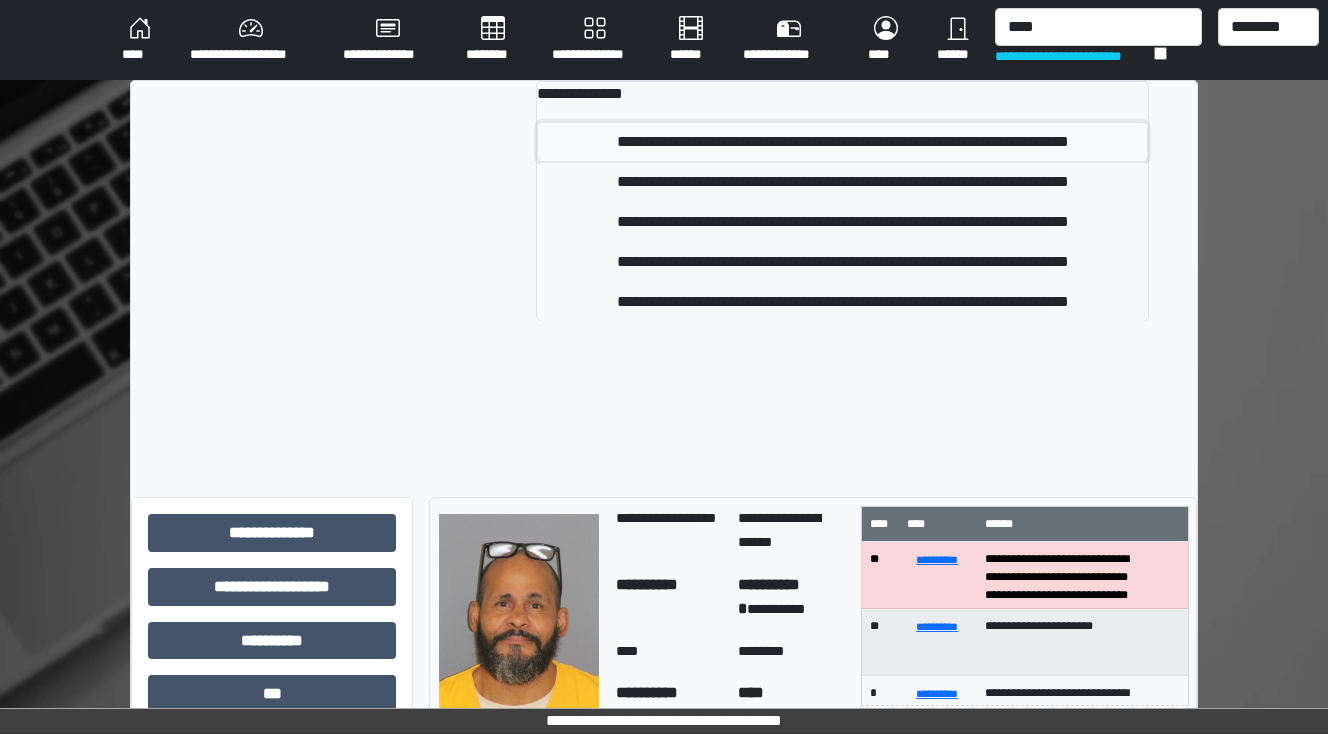 click on "**********" at bounding box center [843, 142] 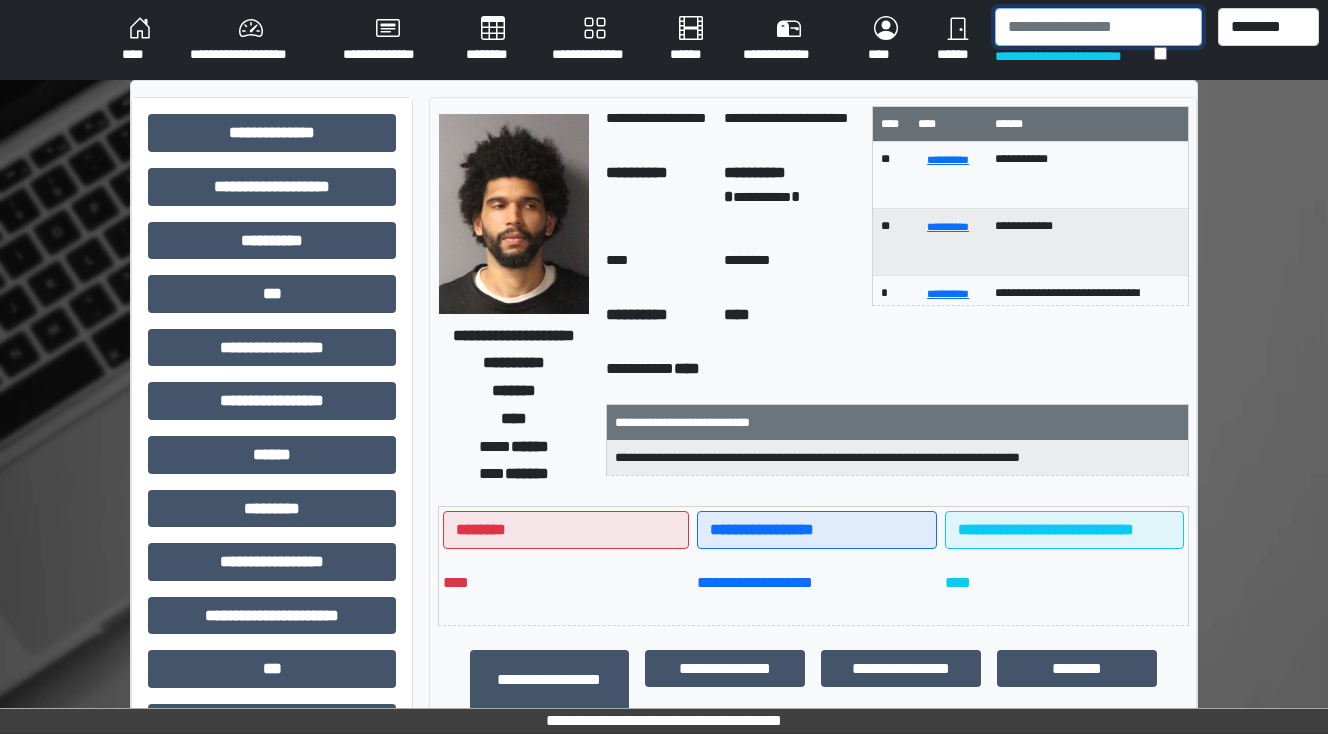 click at bounding box center (1098, 27) 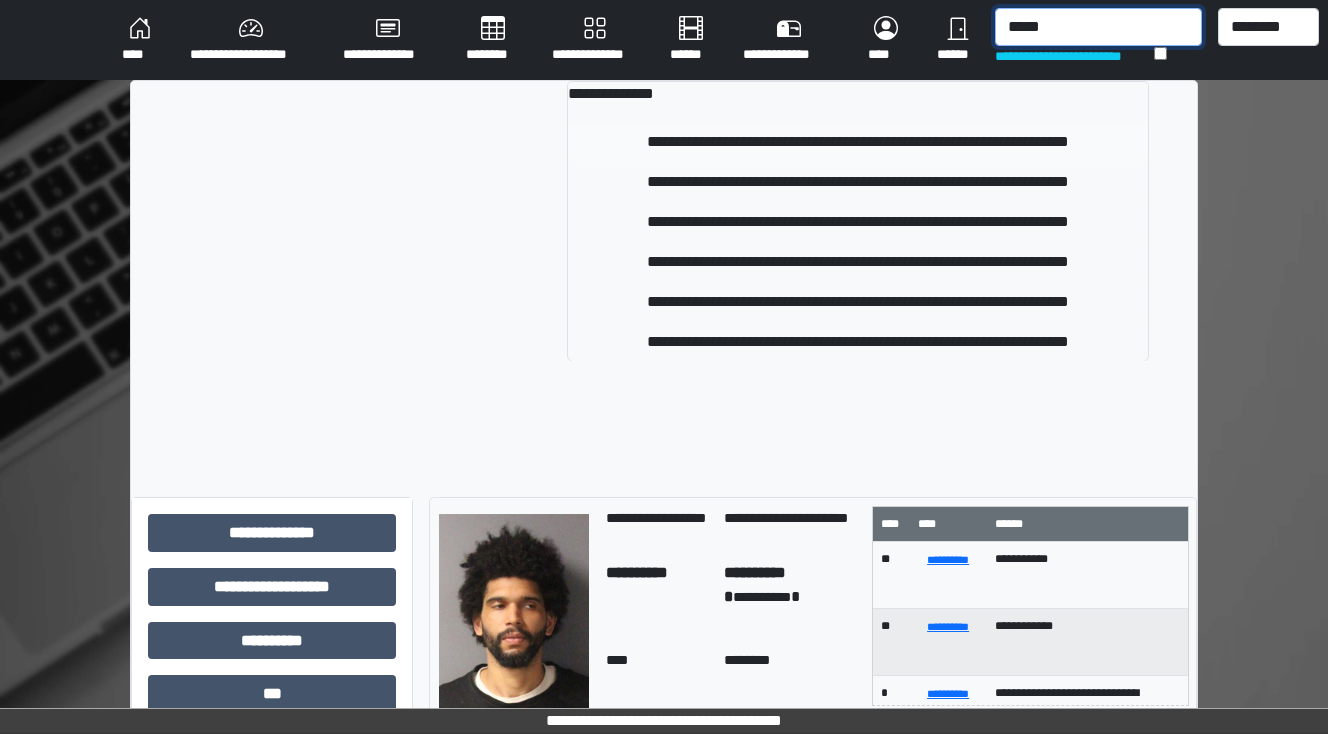 type on "*****" 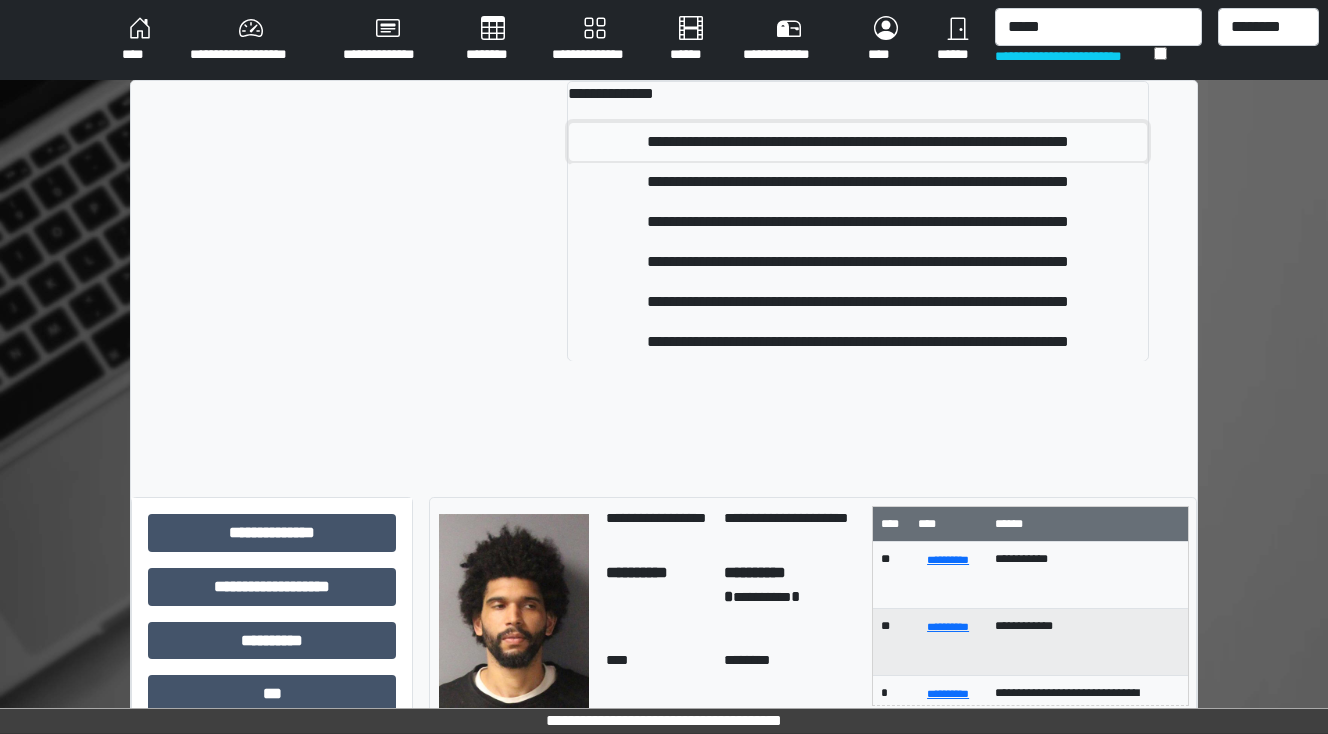click on "**********" at bounding box center (858, 142) 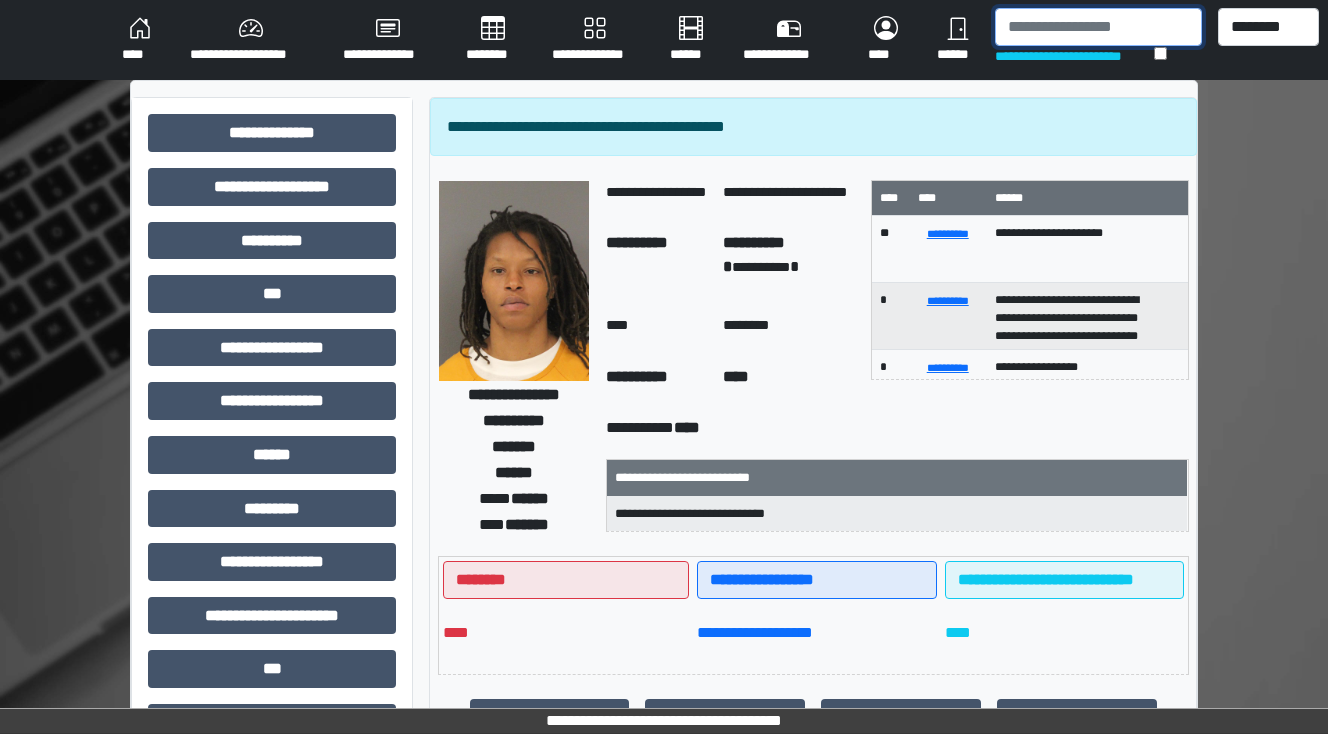click at bounding box center [1098, 27] 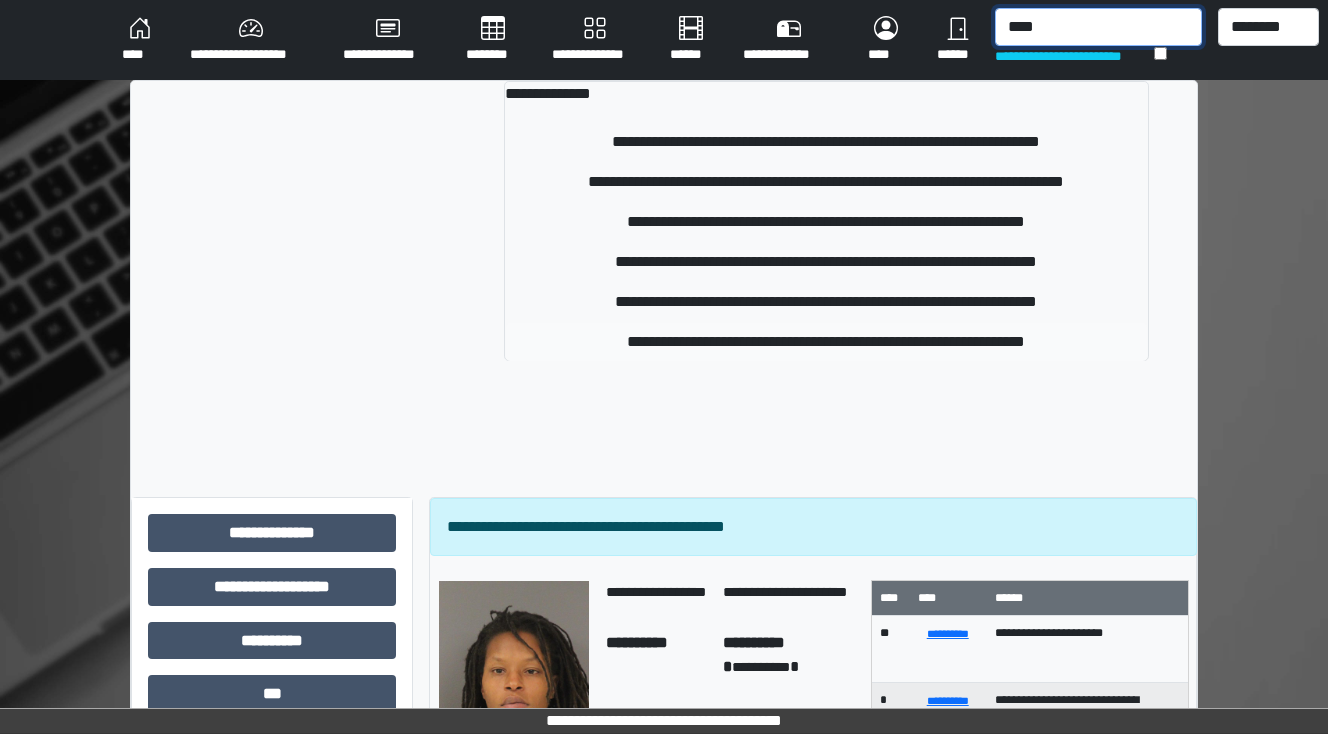 type on "****" 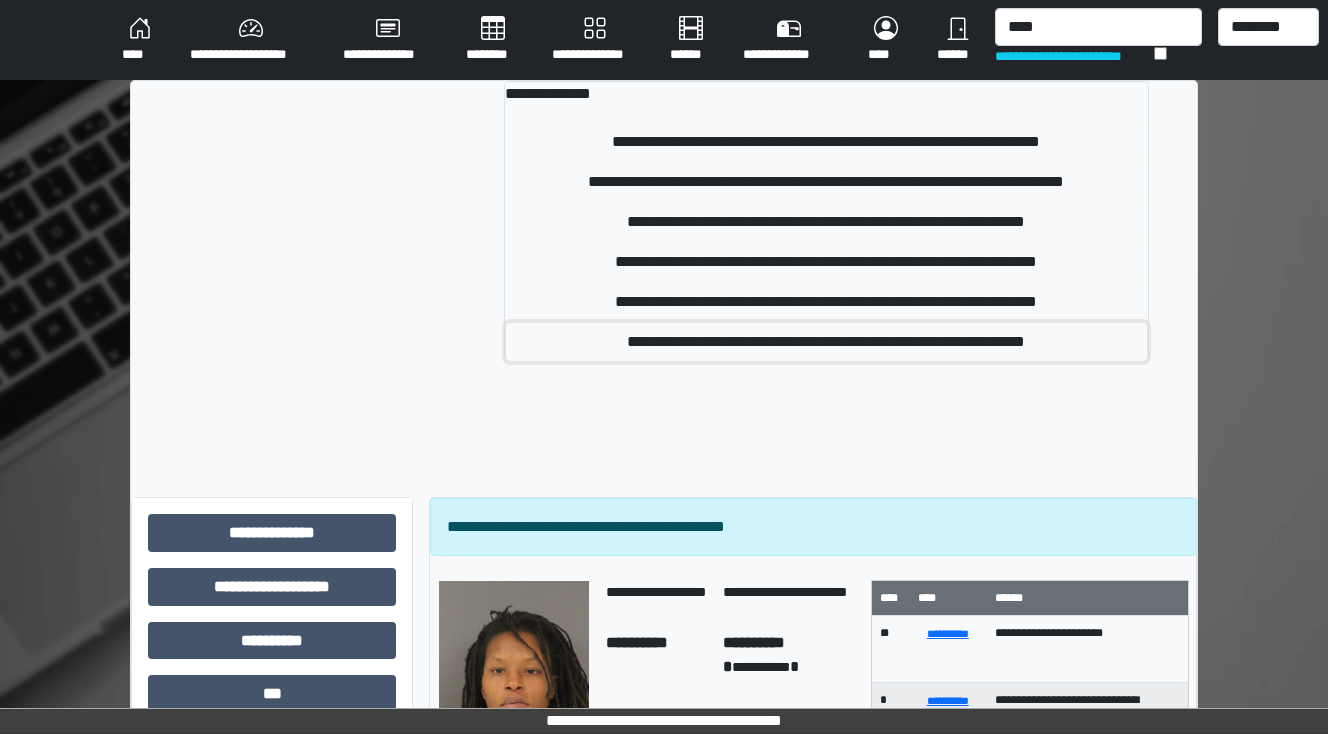 click on "**********" at bounding box center (827, 342) 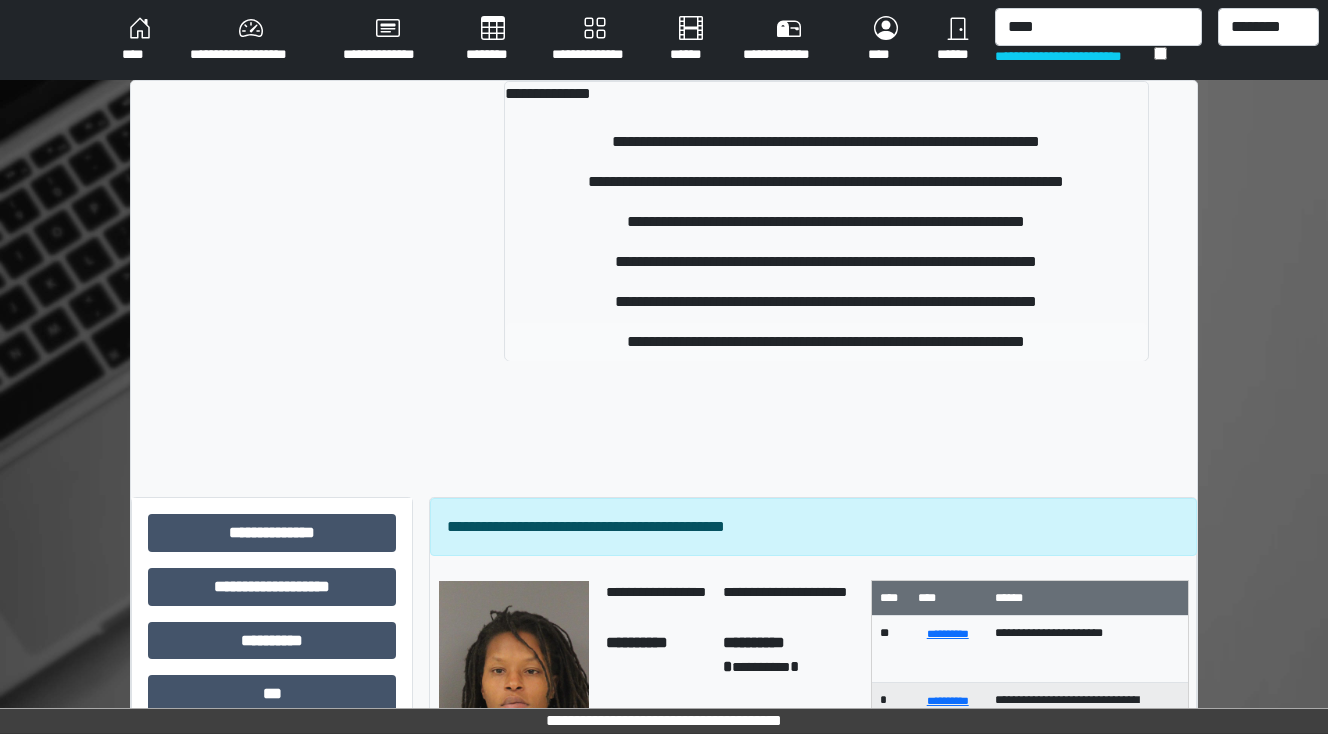 type 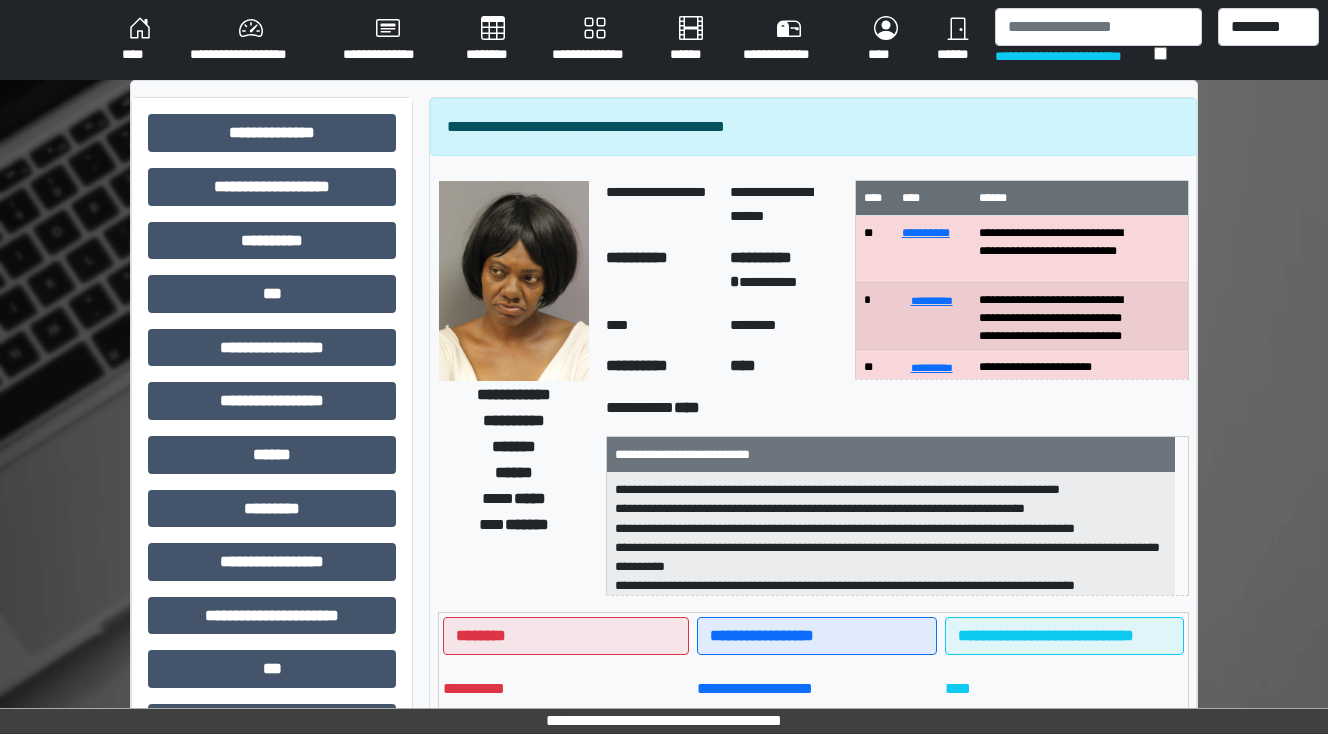 click on "********" at bounding box center [493, 40] 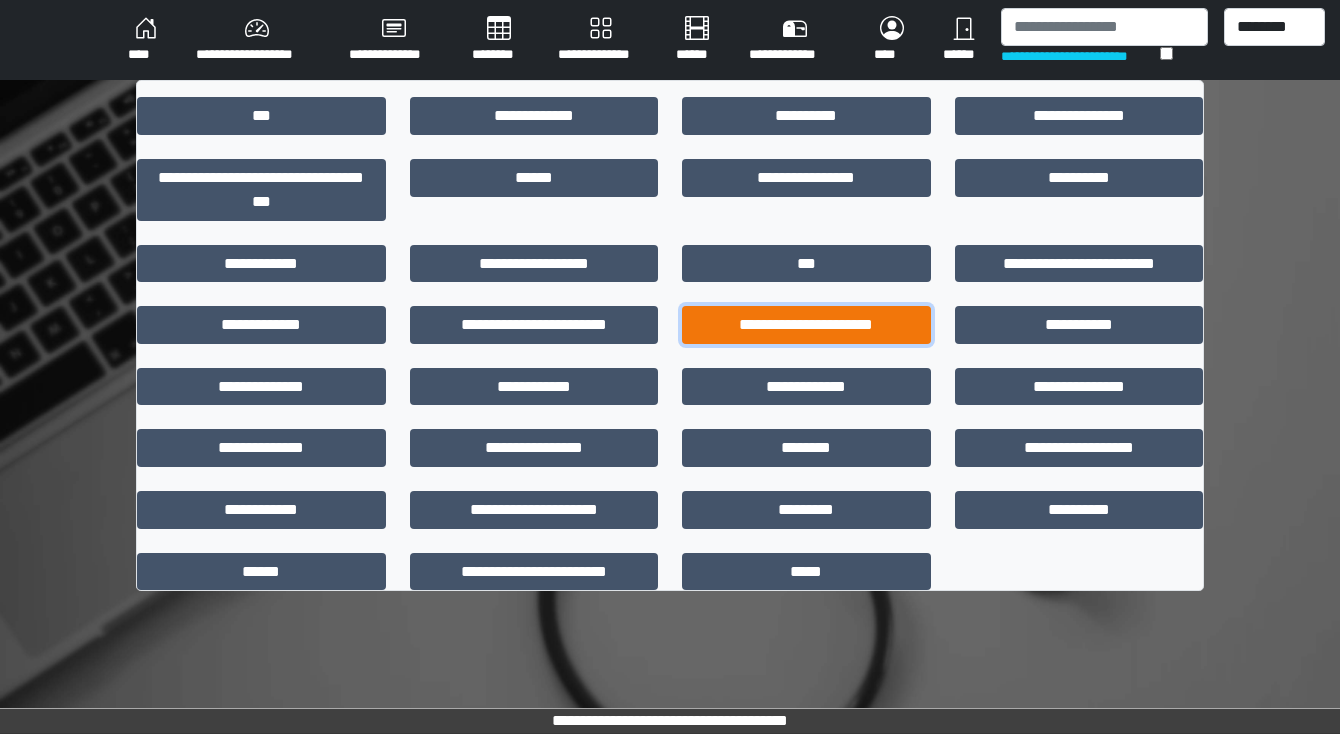 click on "**********" at bounding box center (806, 325) 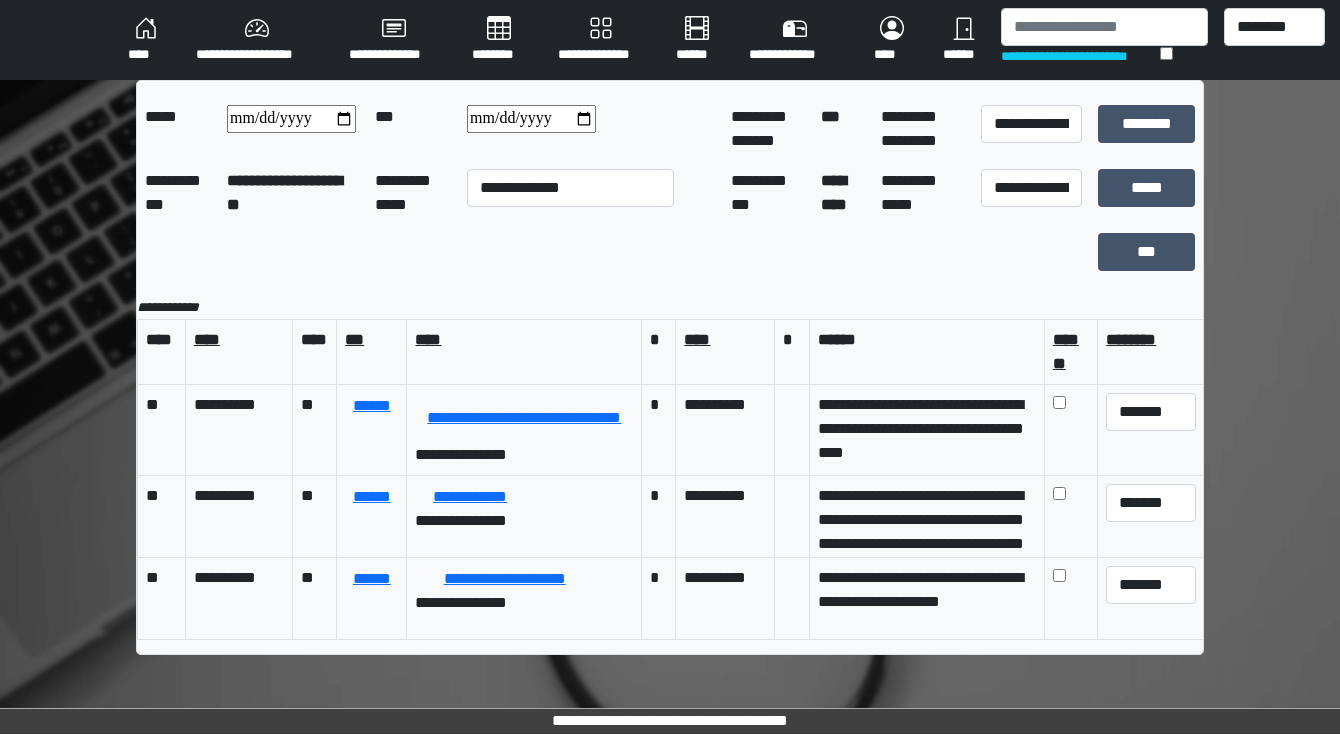 click on "****" at bounding box center (146, 40) 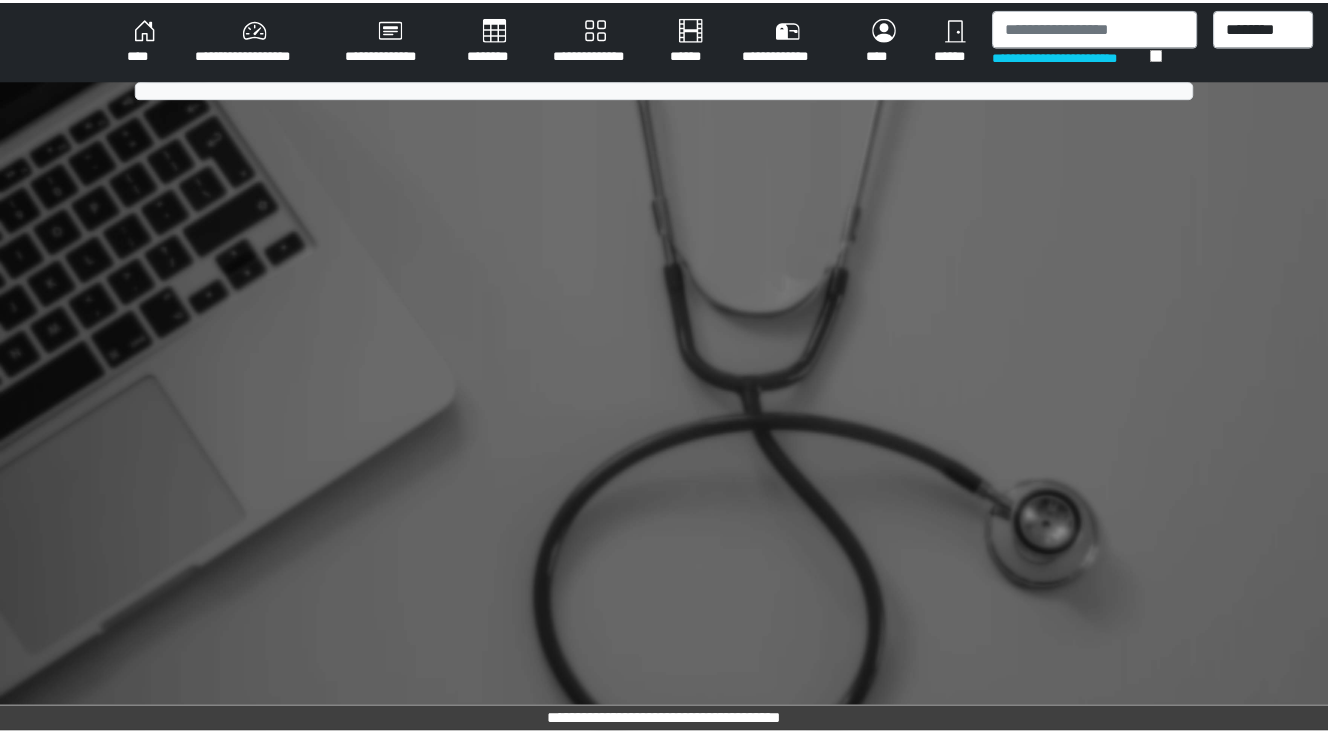 scroll, scrollTop: 0, scrollLeft: 0, axis: both 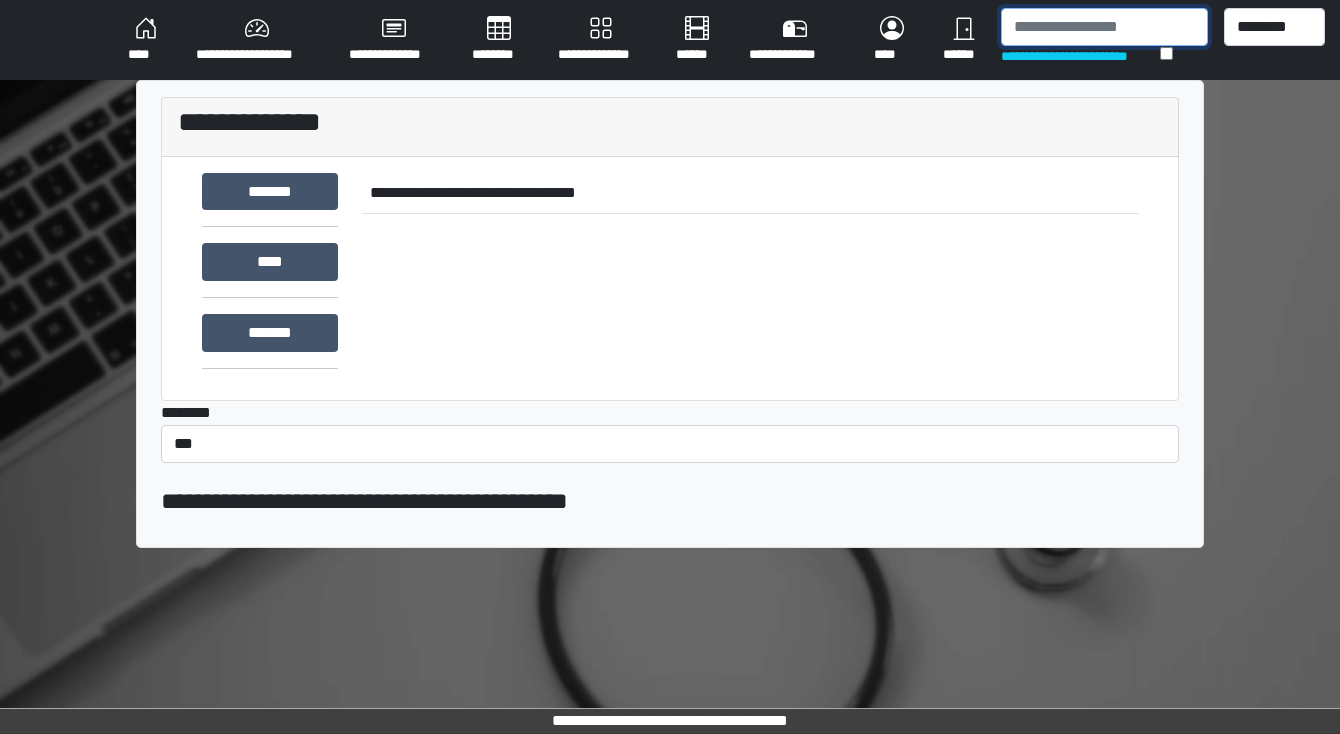 click at bounding box center (1104, 27) 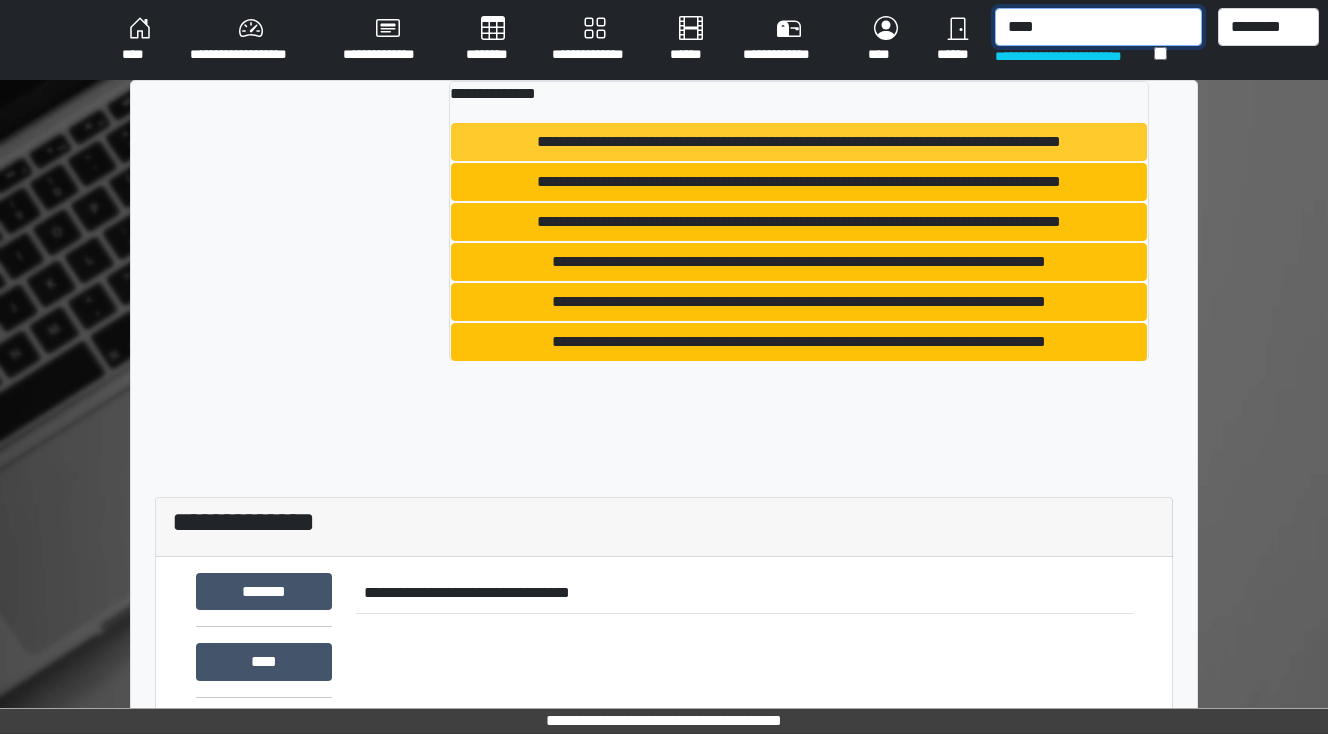 type on "****" 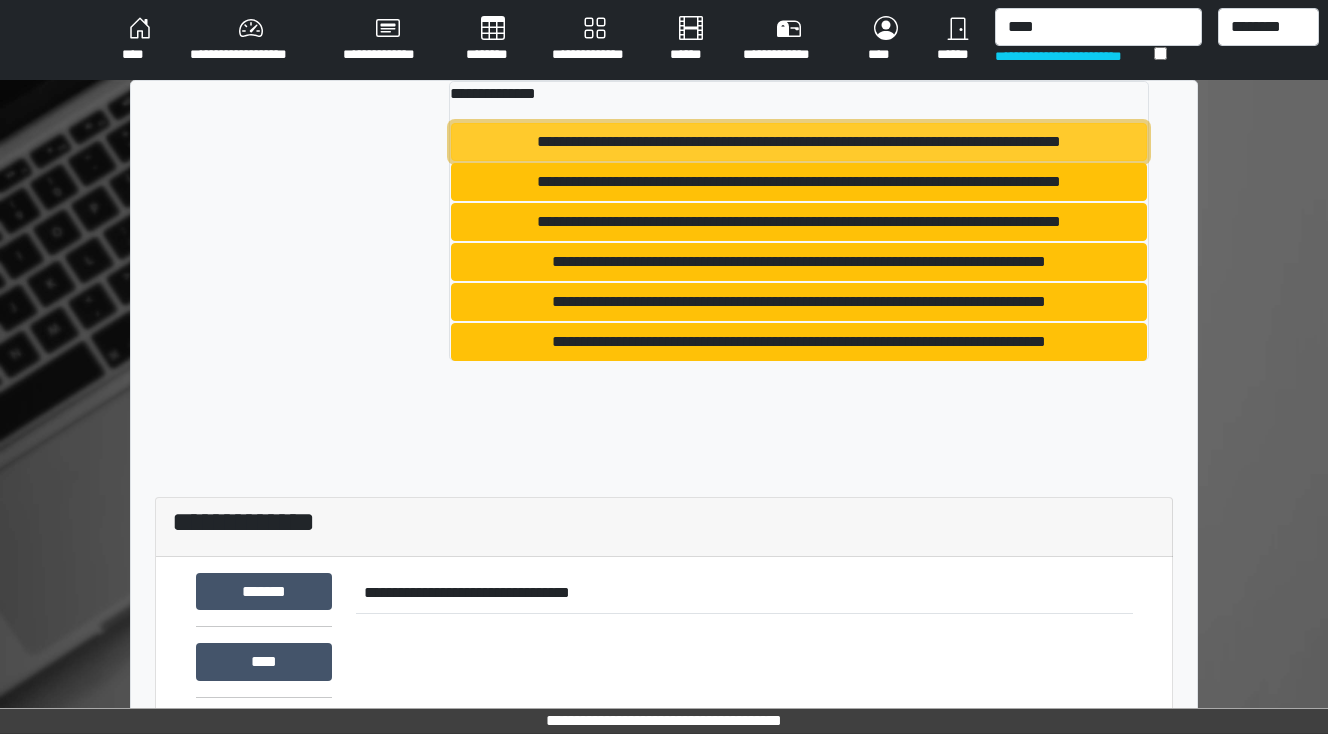 click on "**********" at bounding box center [799, 142] 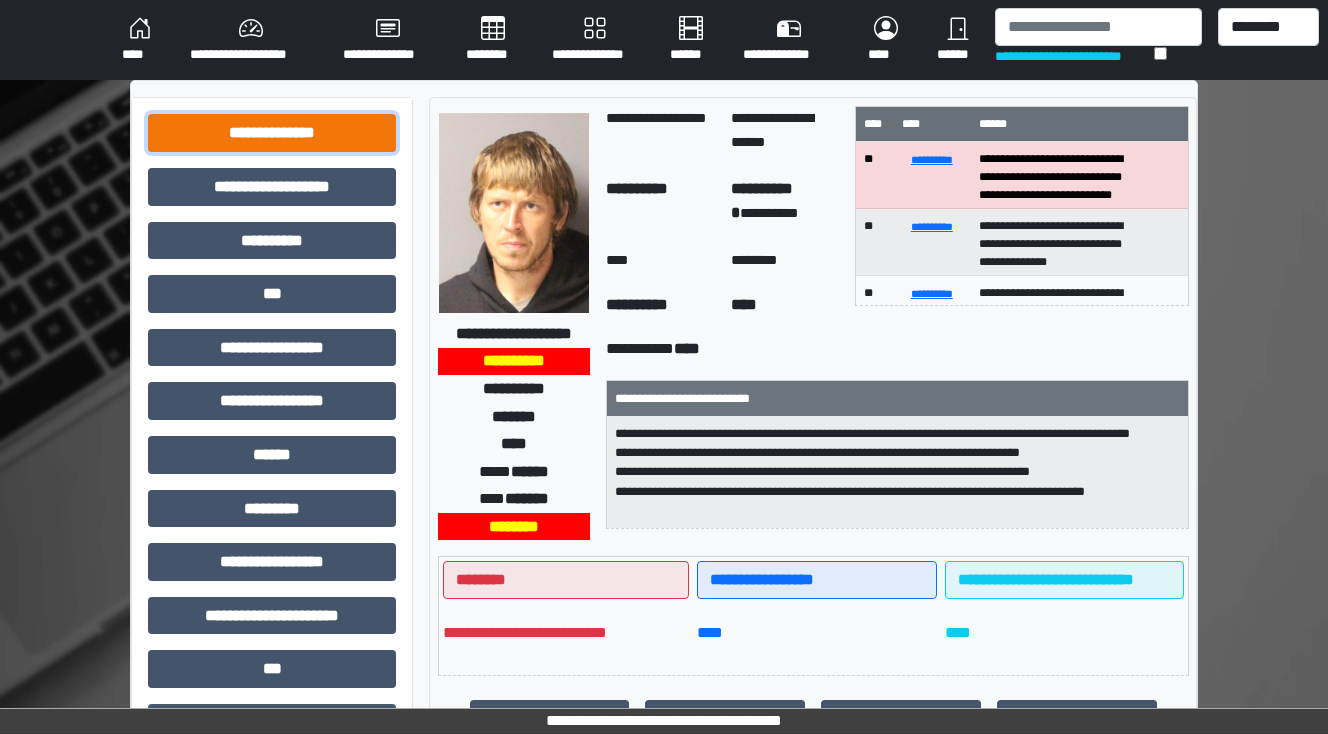 click on "**********" at bounding box center (272, 133) 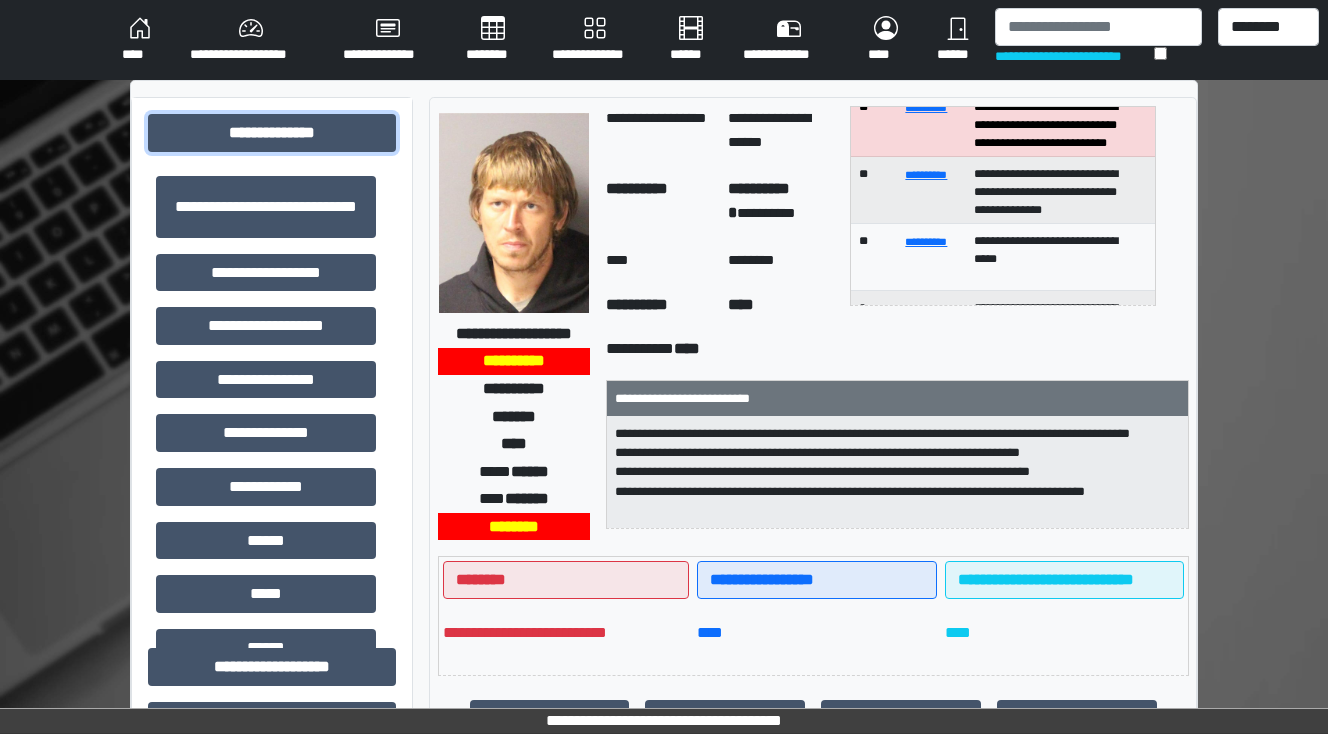 scroll, scrollTop: 80, scrollLeft: 0, axis: vertical 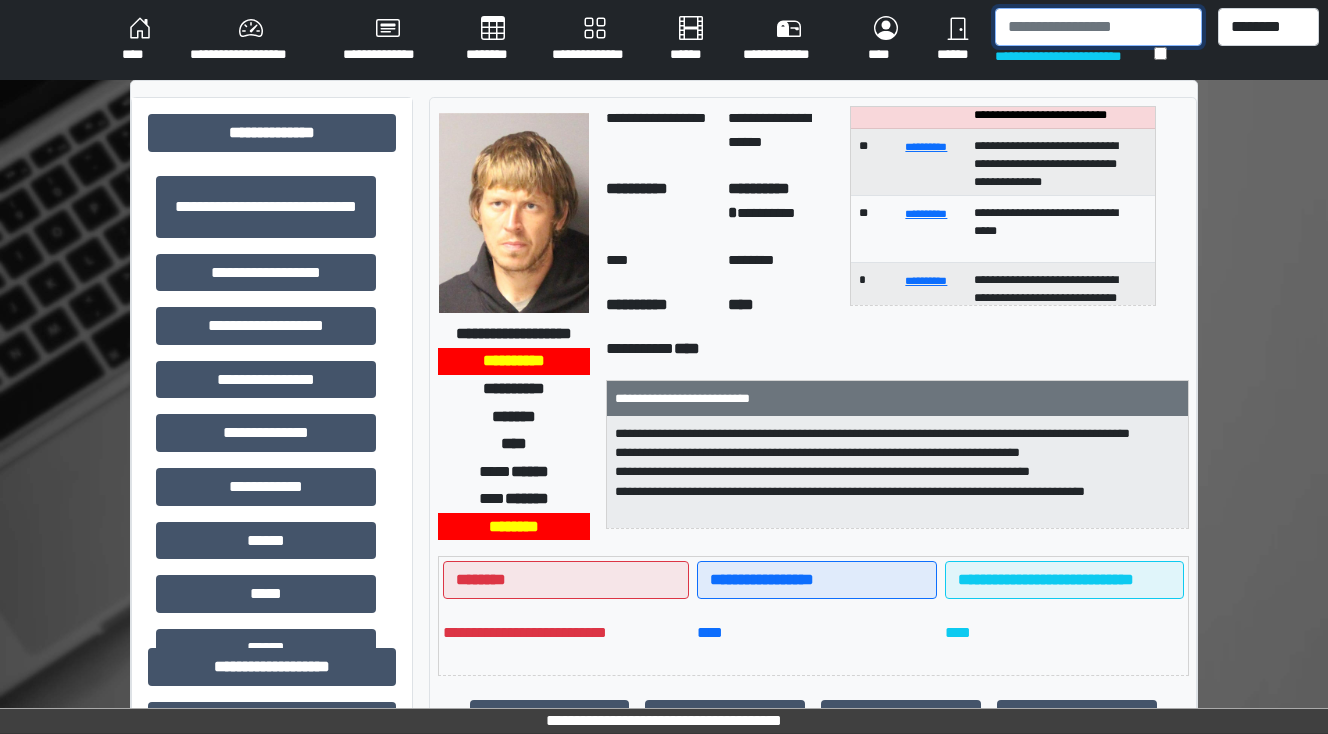 click at bounding box center [1098, 27] 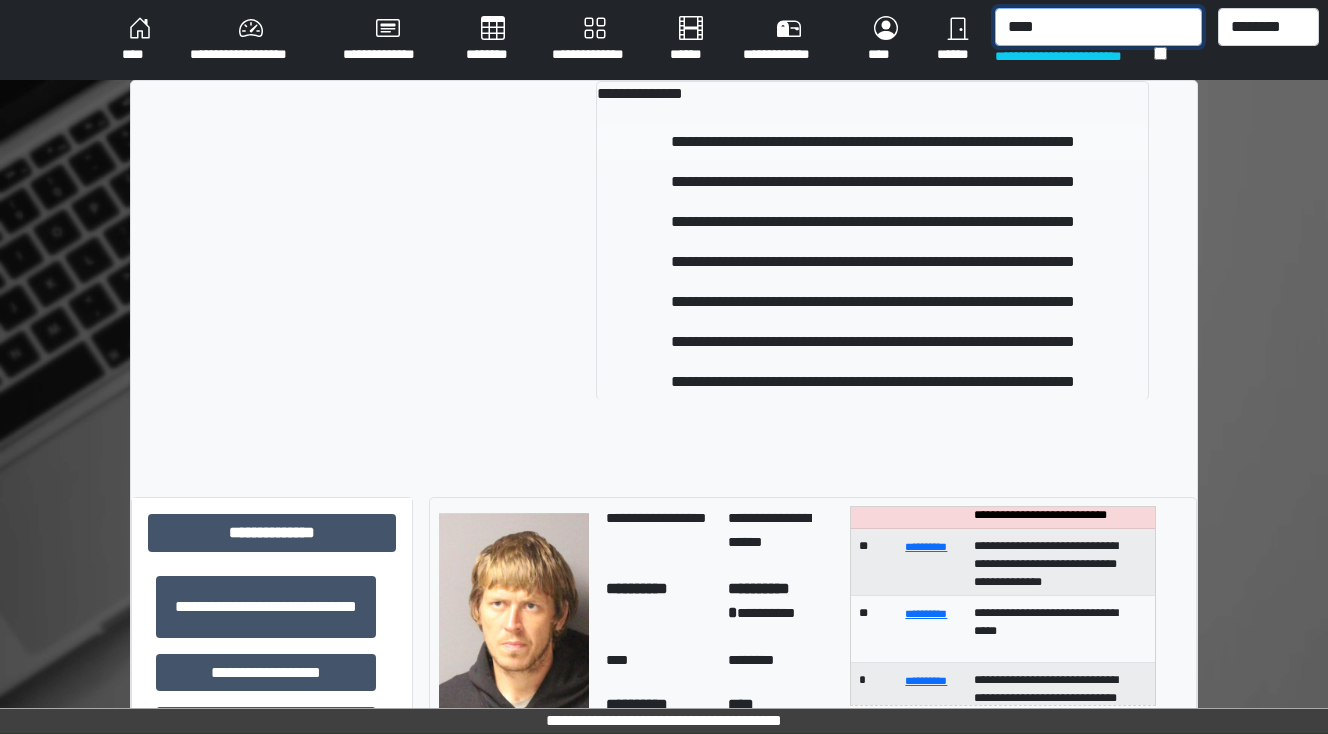 type on "****" 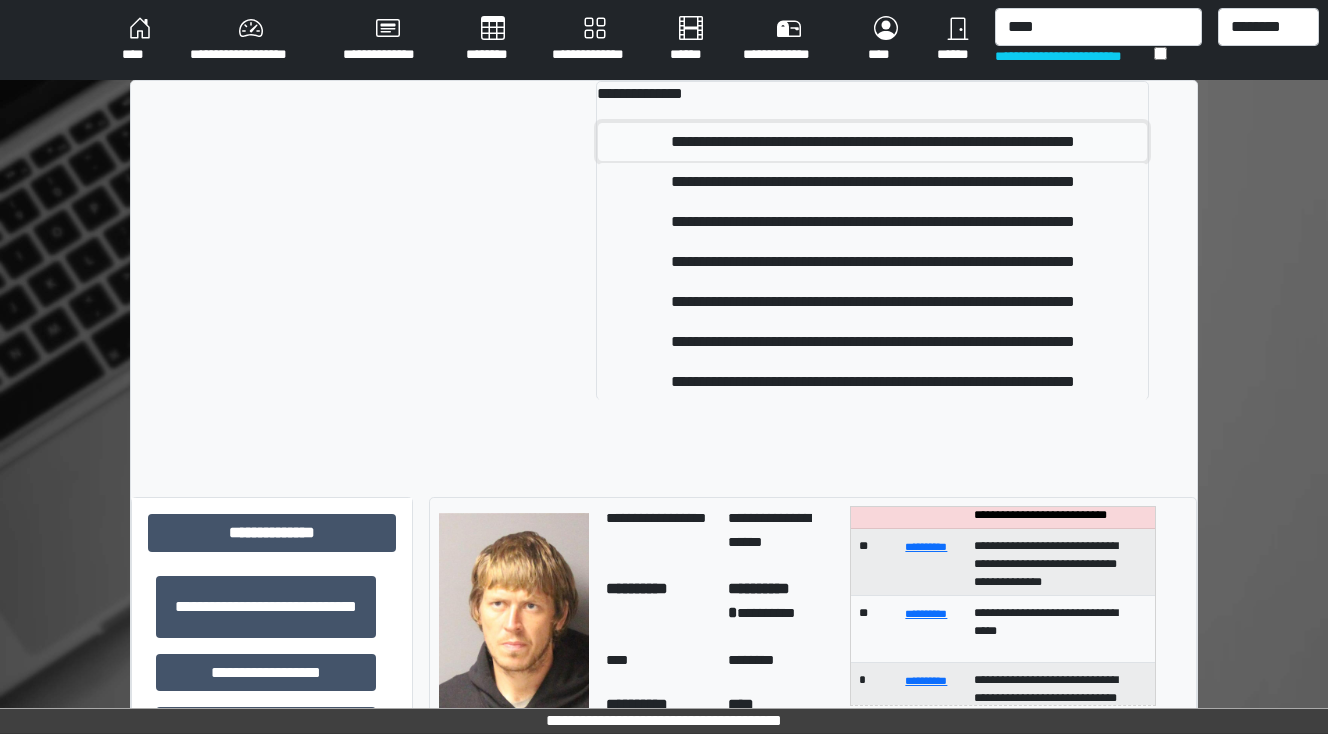 click on "**********" at bounding box center [872, 142] 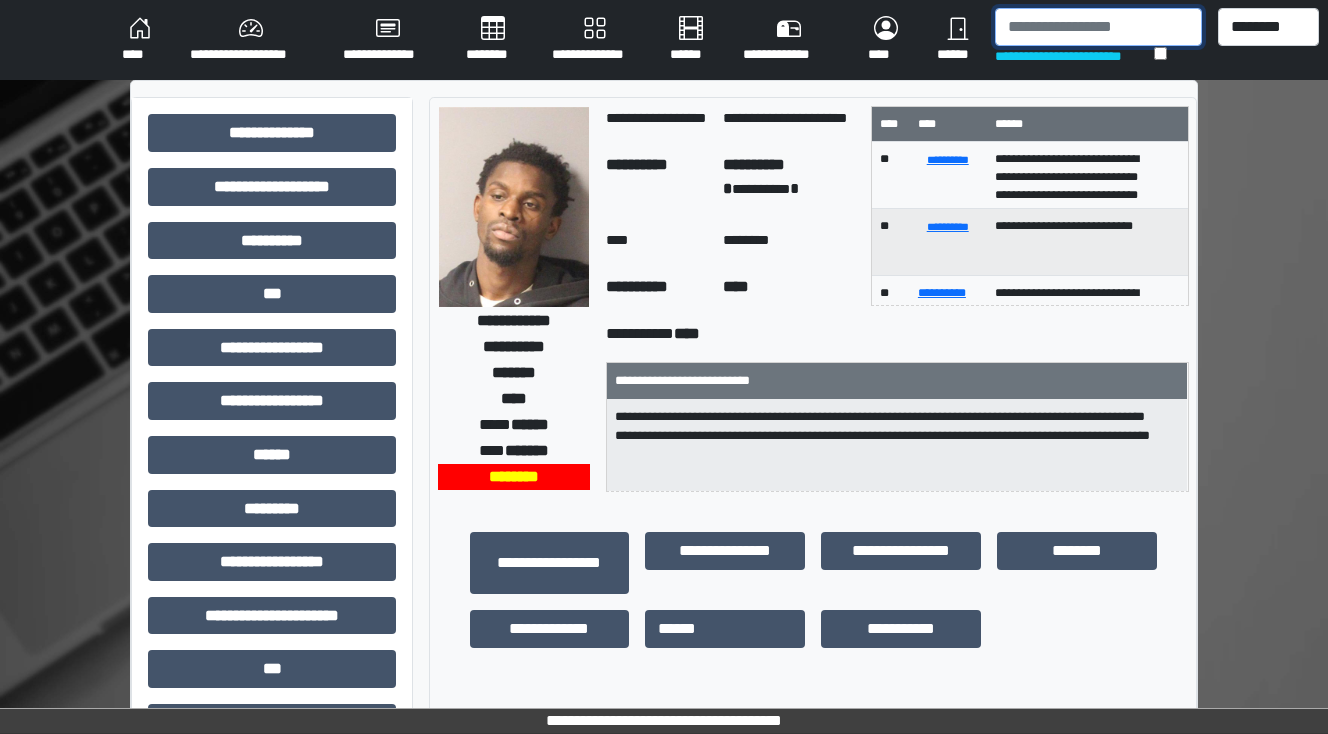 click at bounding box center [1098, 27] 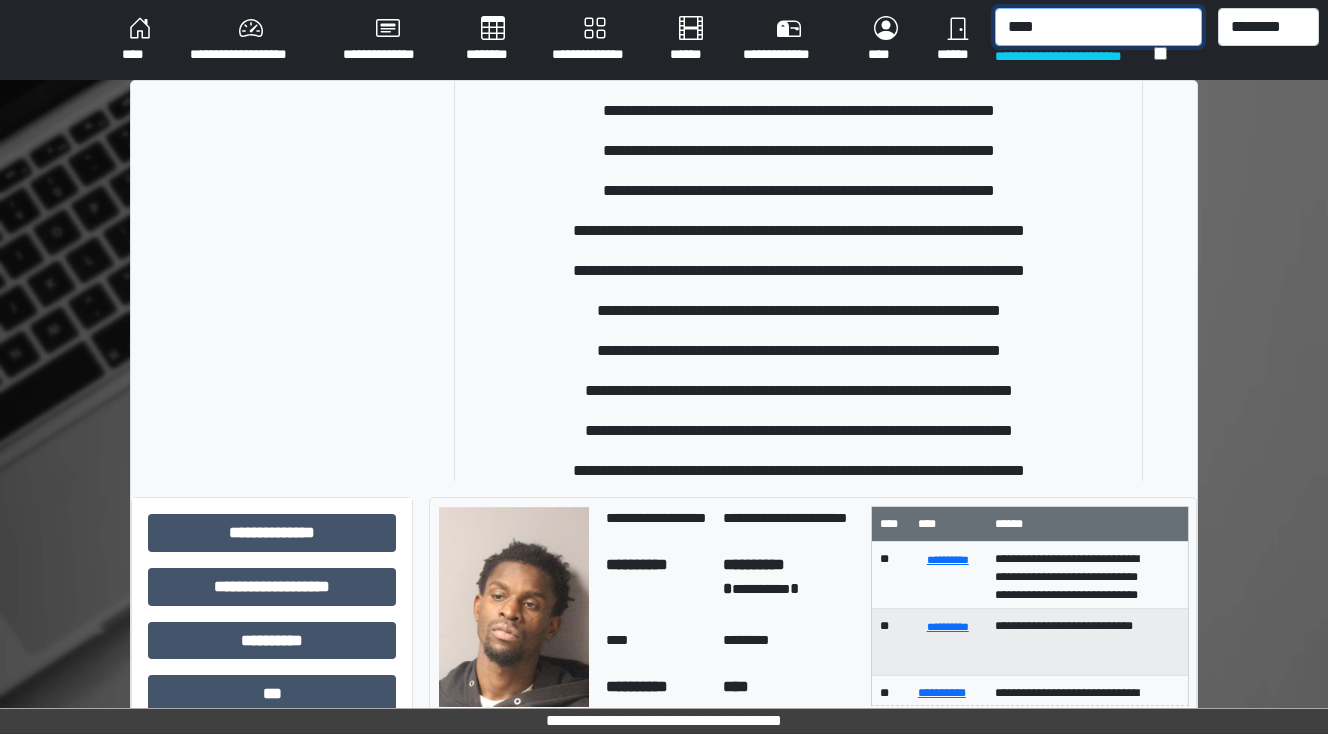 scroll, scrollTop: 880, scrollLeft: 0, axis: vertical 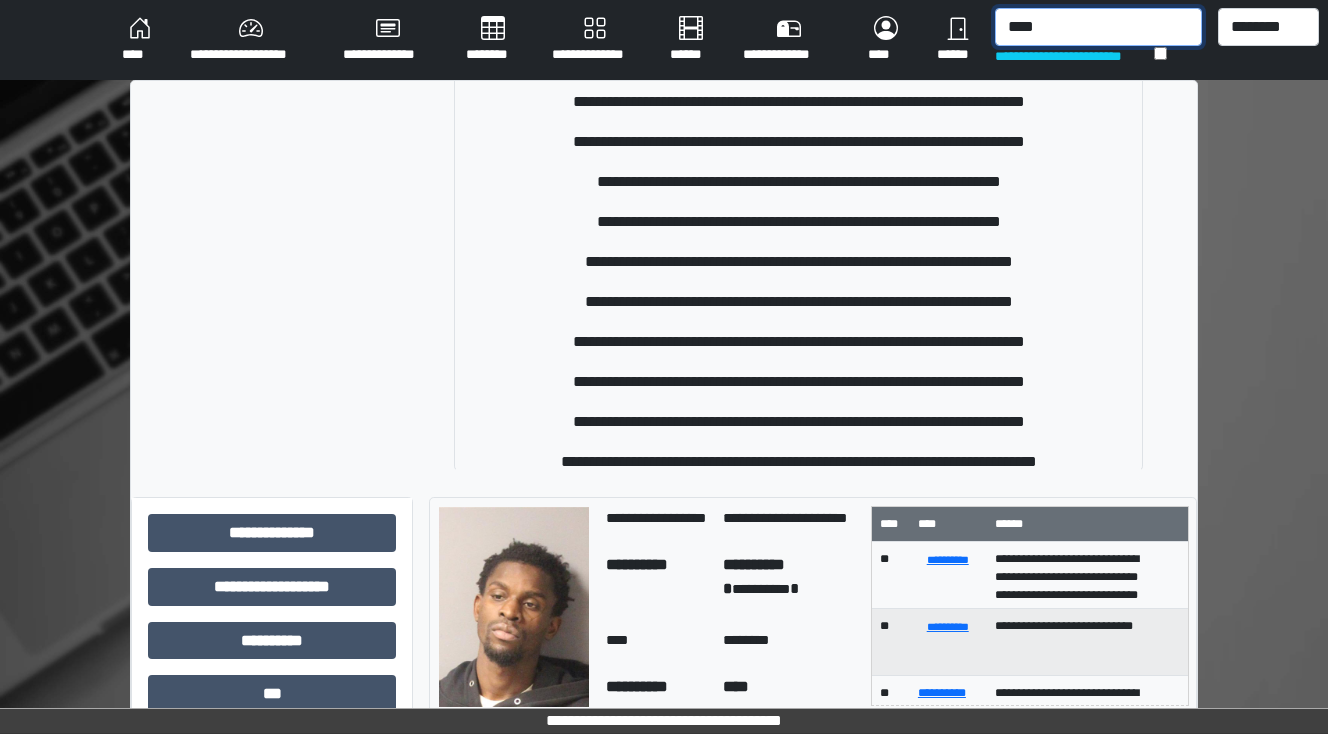 type on "****" 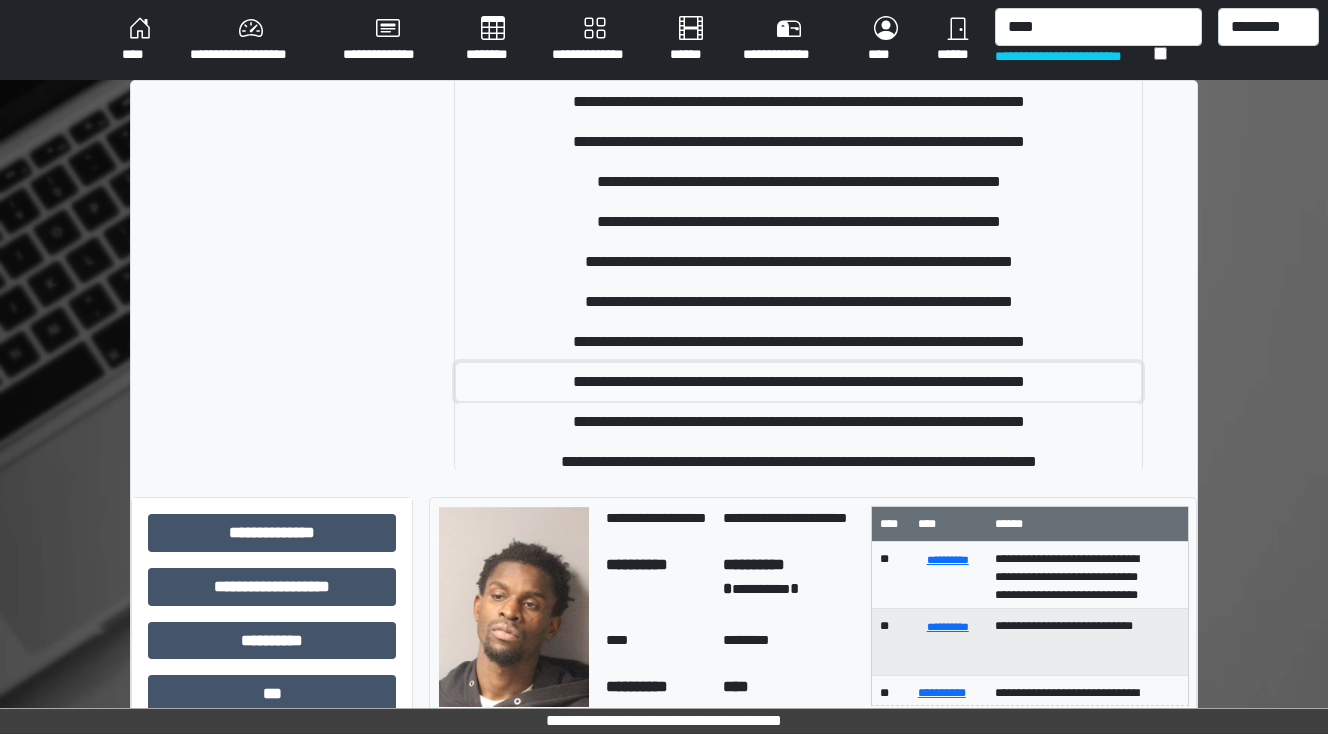 click on "**********" at bounding box center [799, 382] 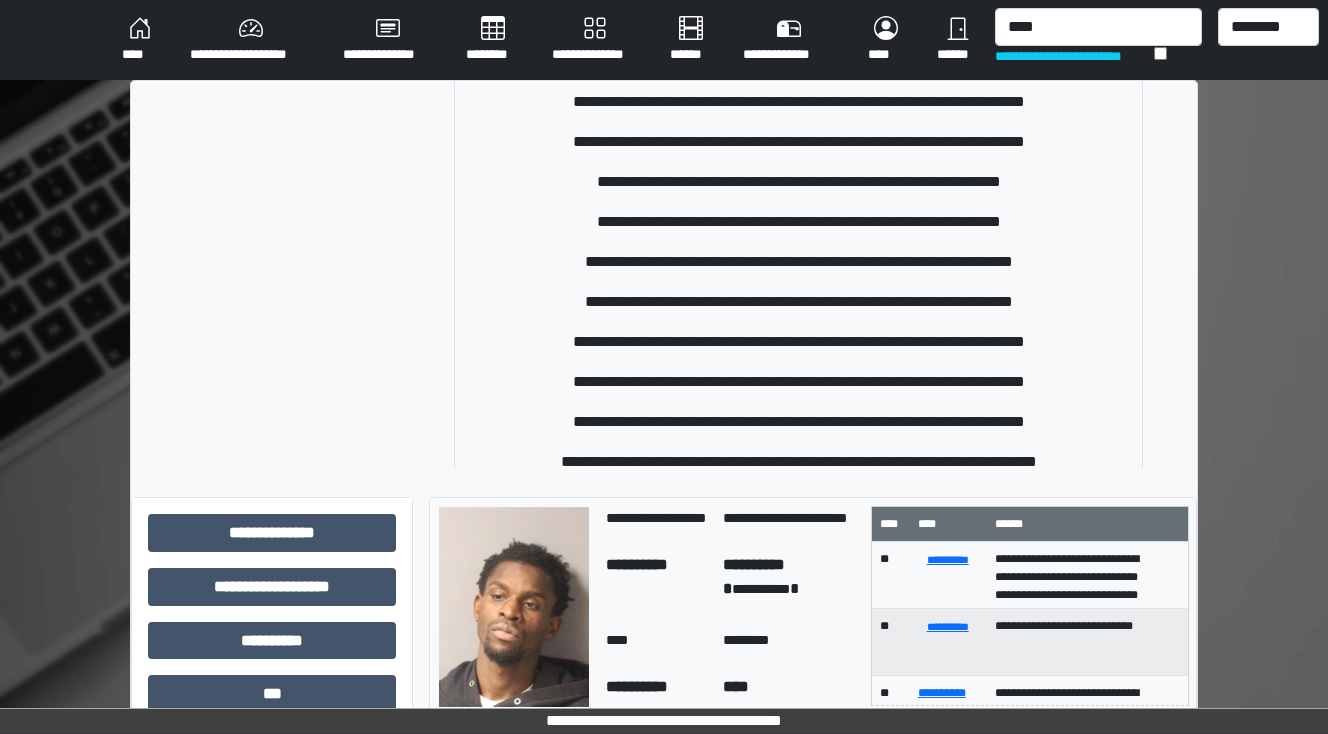 type 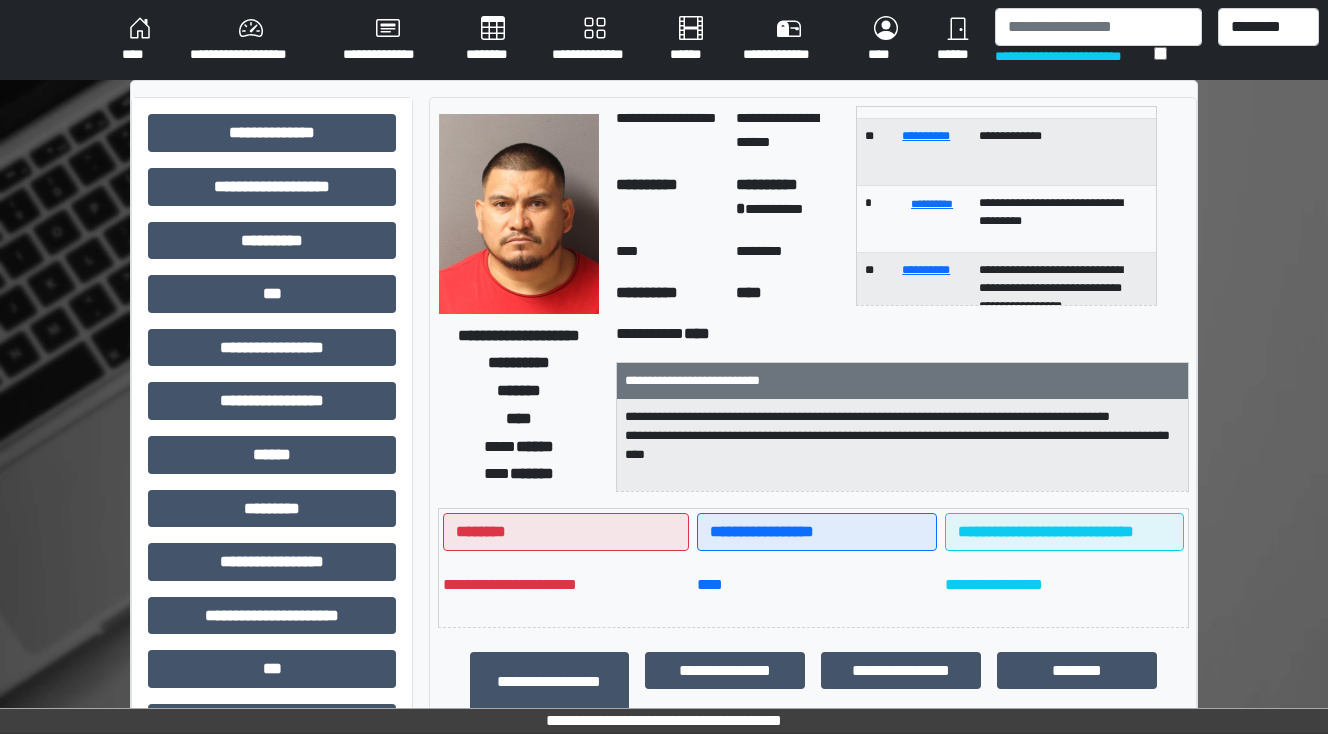 scroll, scrollTop: 0, scrollLeft: 0, axis: both 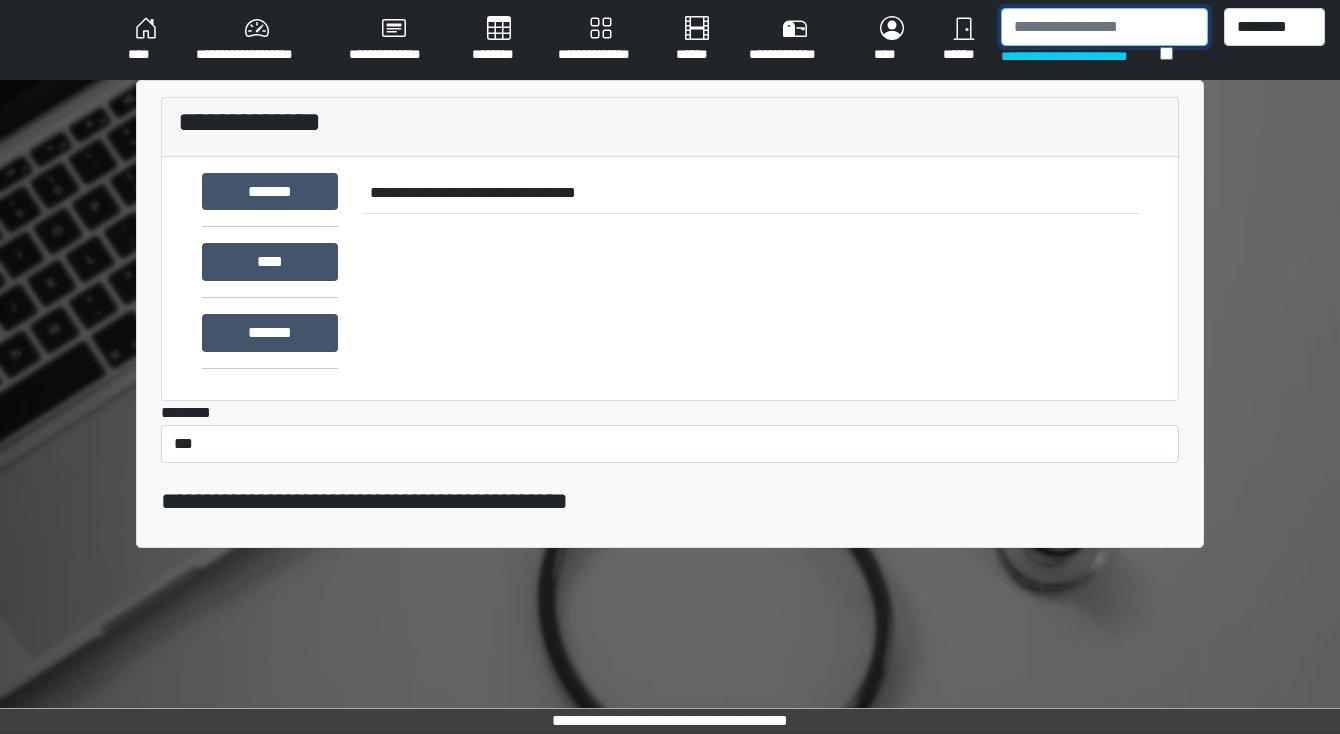 click at bounding box center (1104, 27) 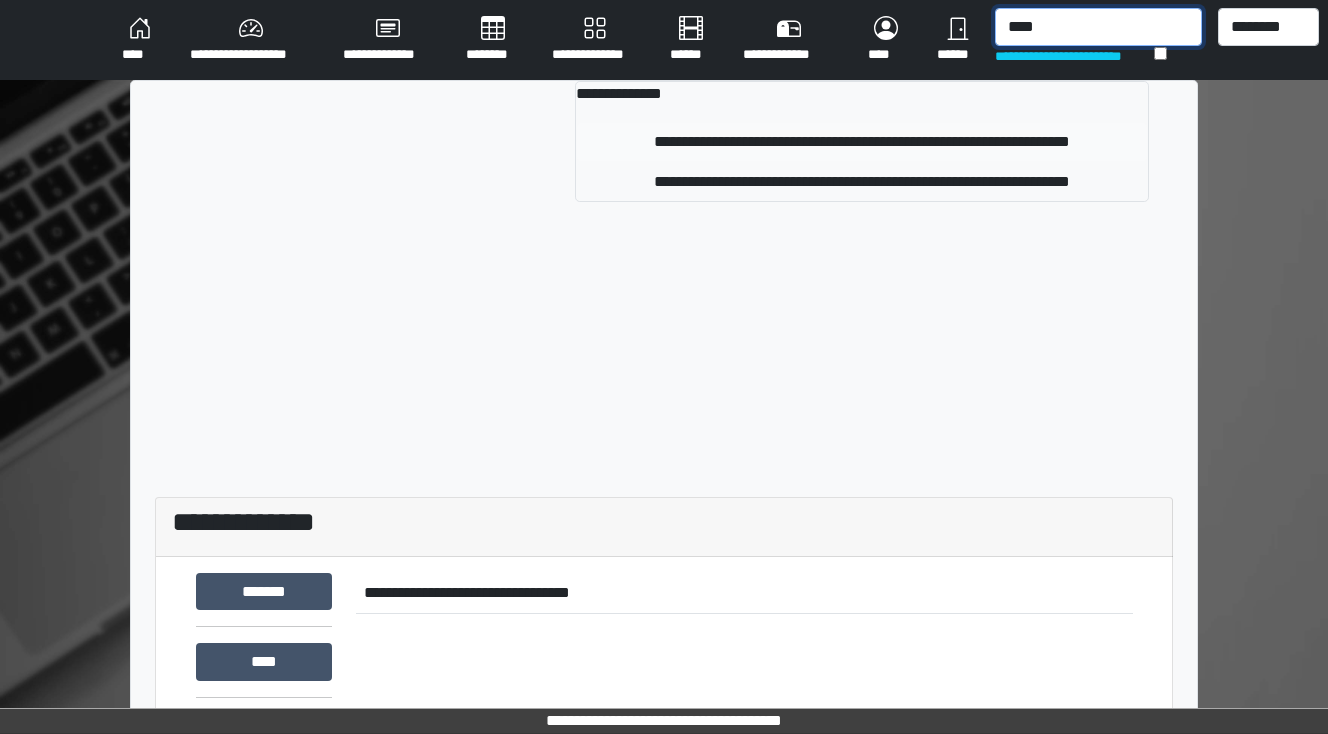 type on "****" 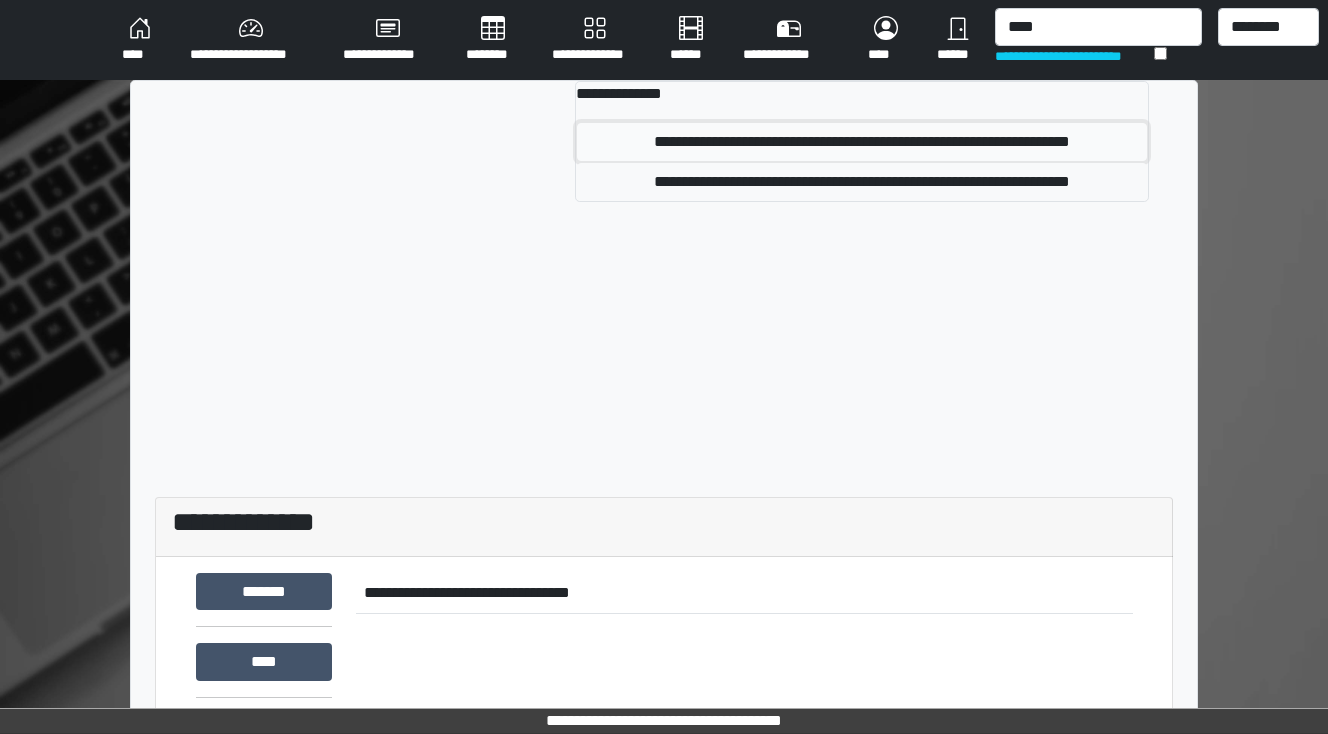 click on "**********" at bounding box center [862, 142] 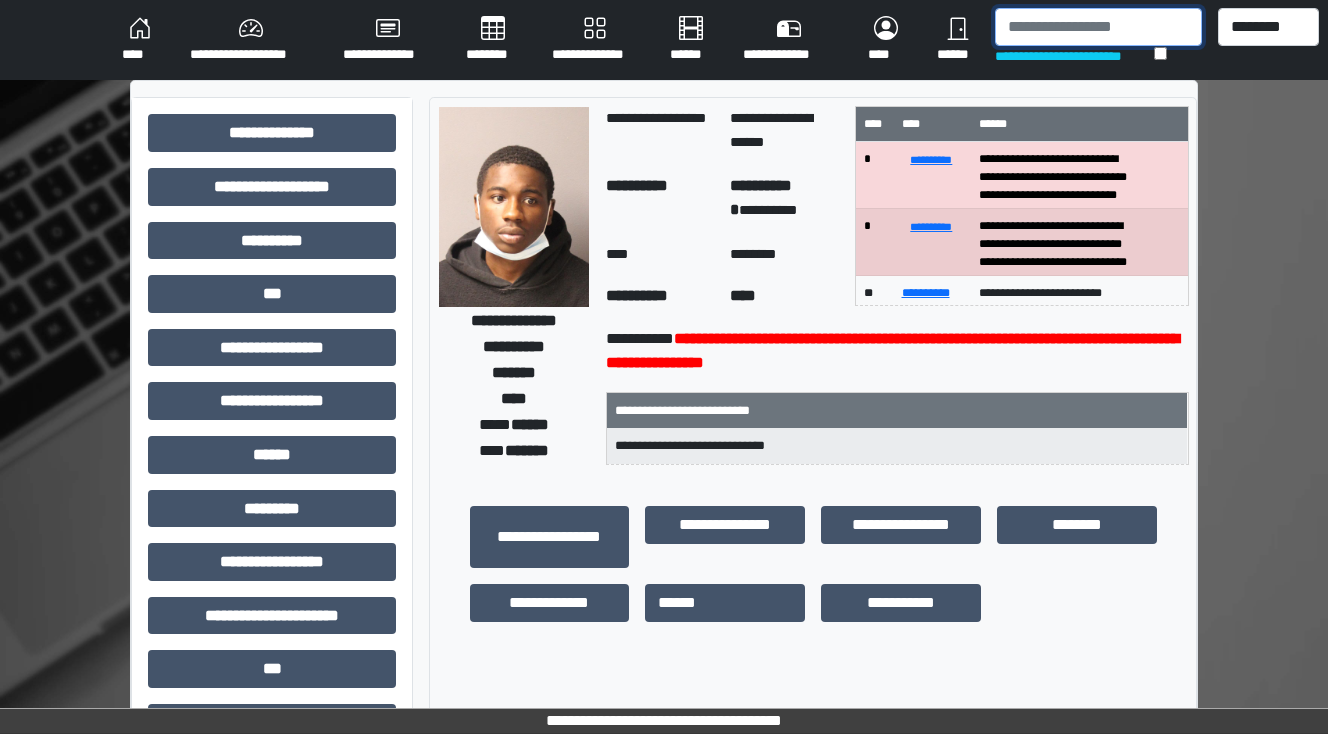 click at bounding box center [1098, 27] 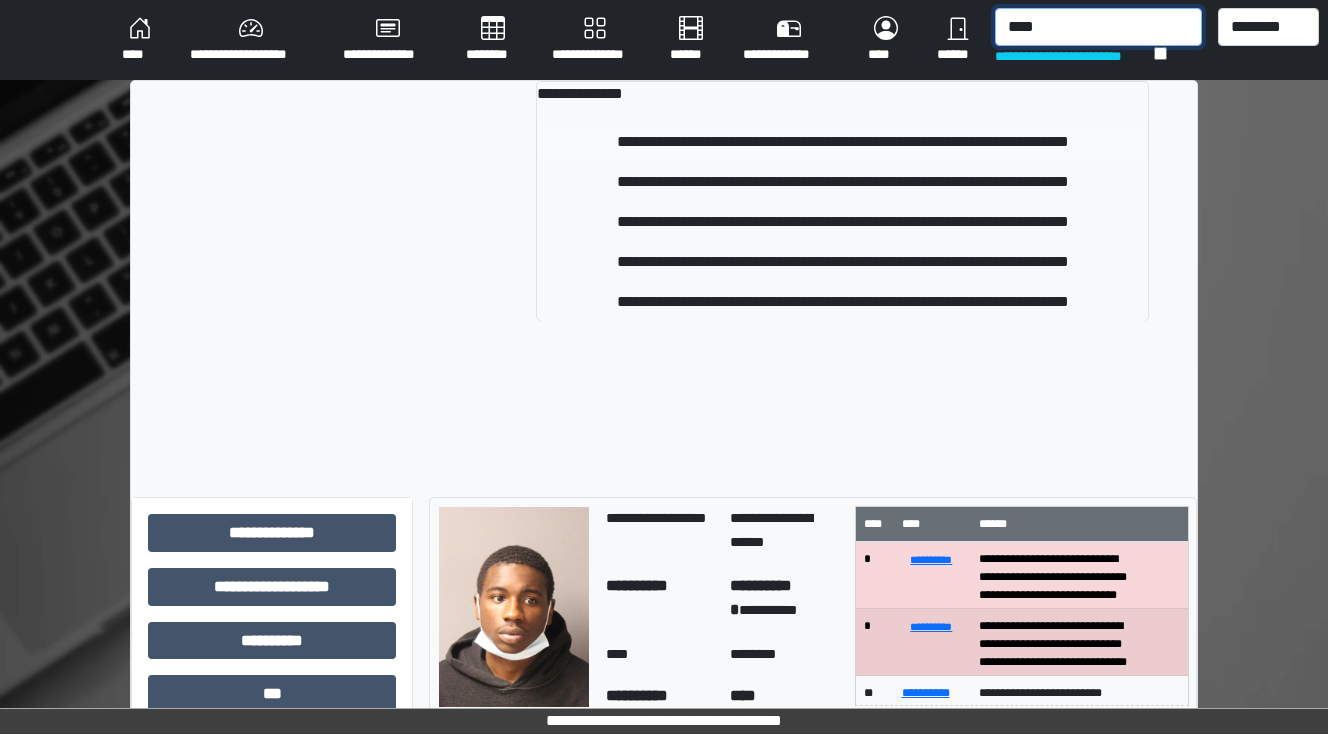 type on "****" 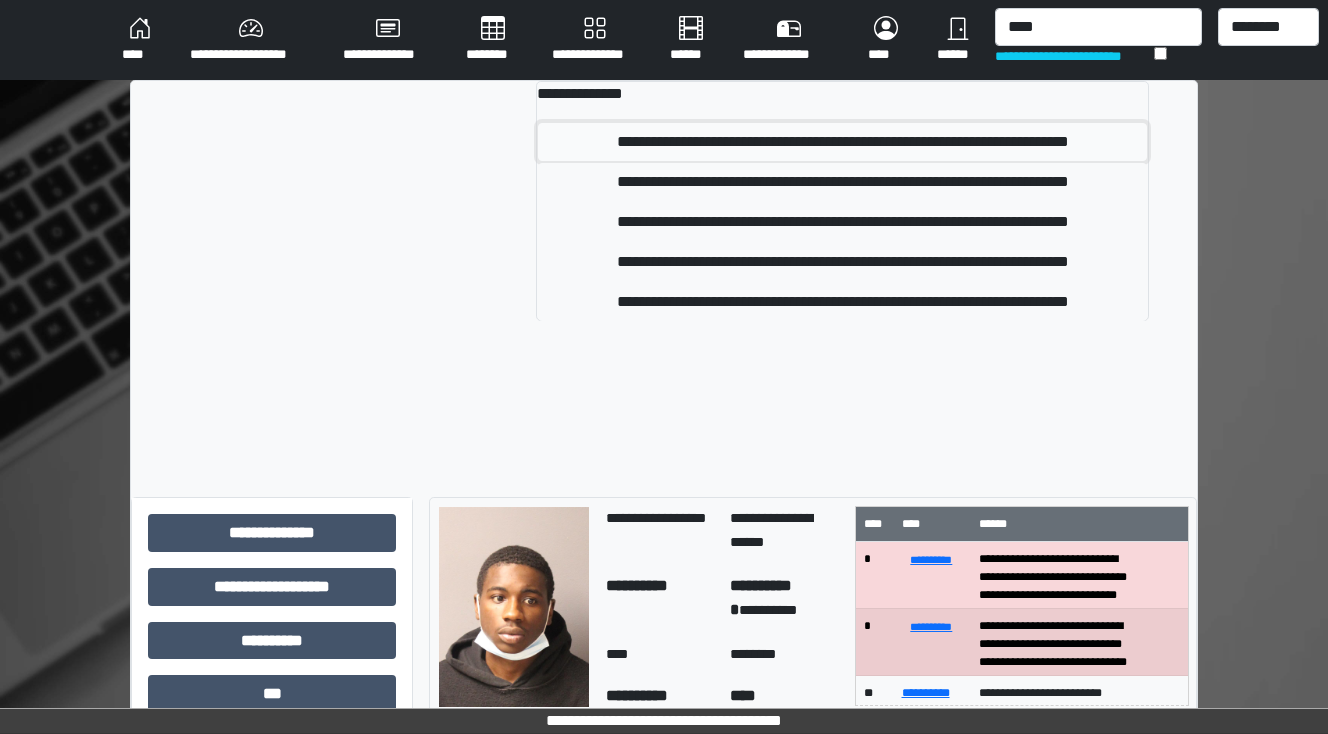 click on "**********" at bounding box center (843, 142) 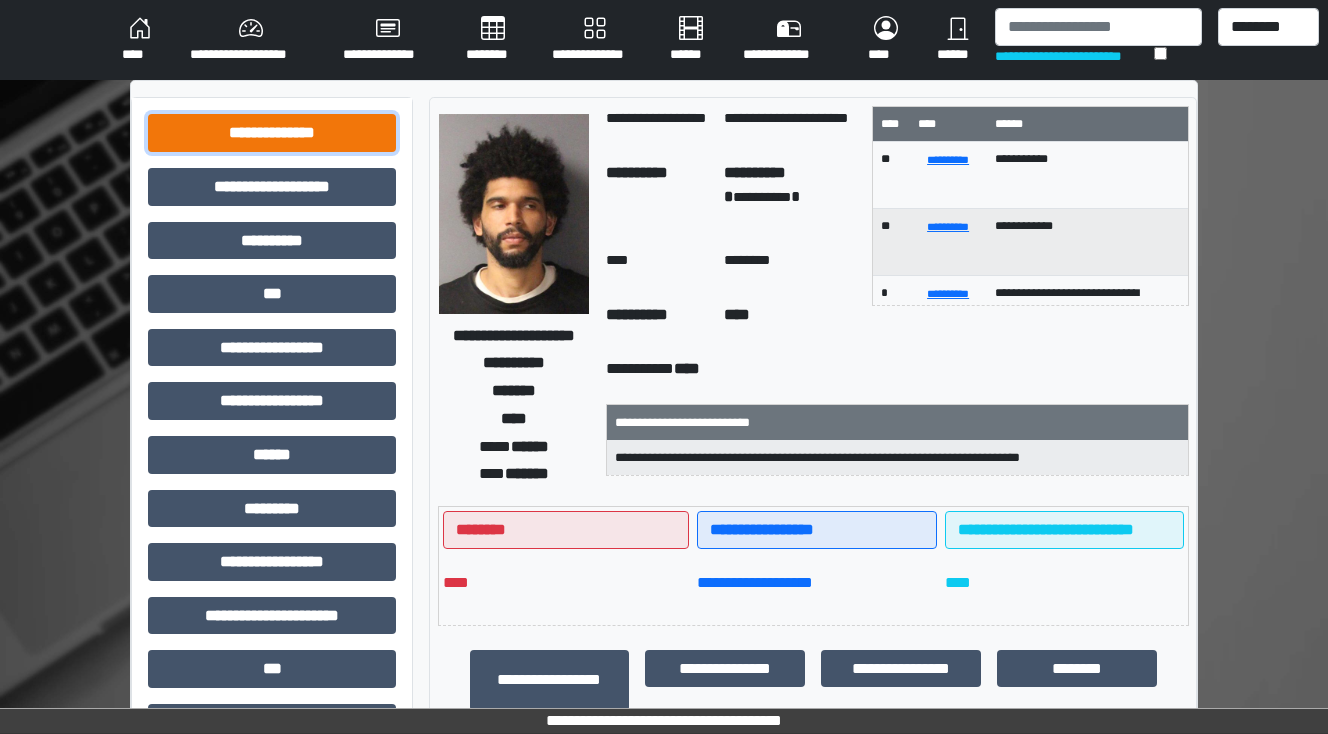 click on "**********" at bounding box center [272, 133] 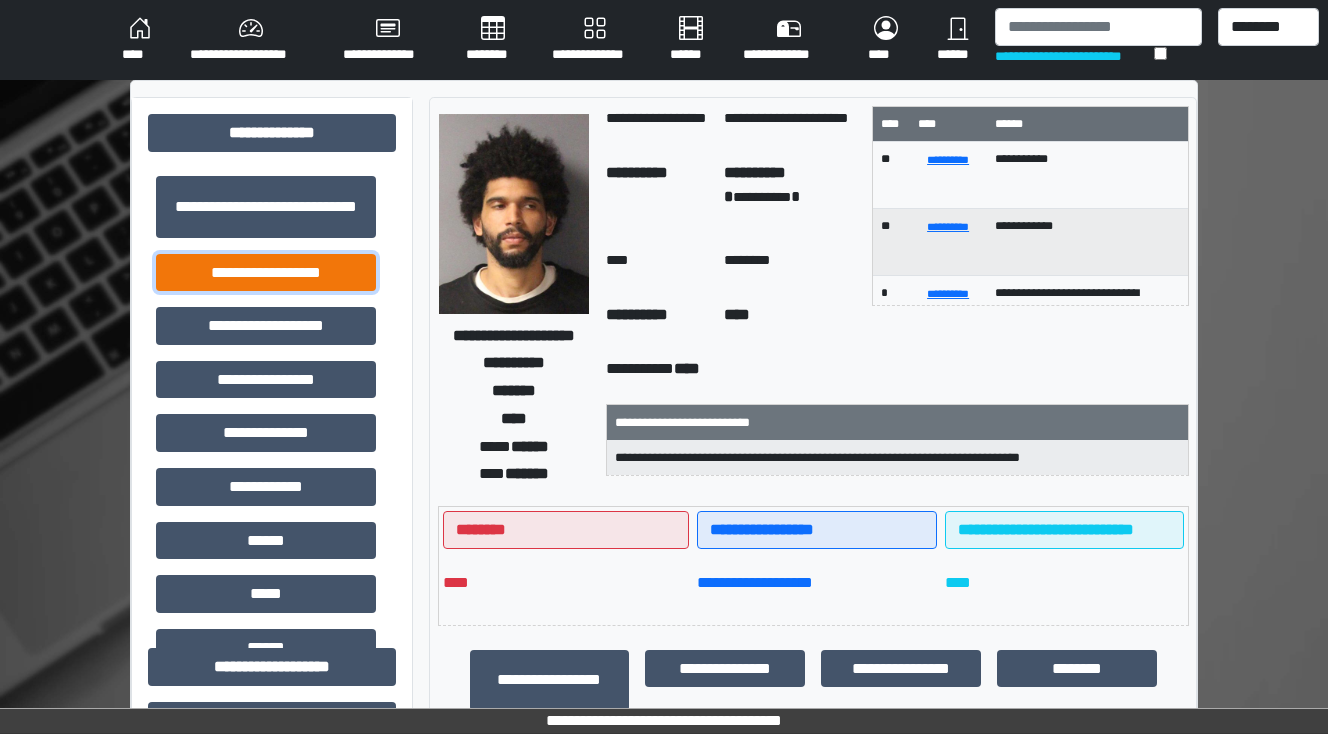 drag, startPoint x: 328, startPoint y: 260, endPoint x: 362, endPoint y: 260, distance: 34 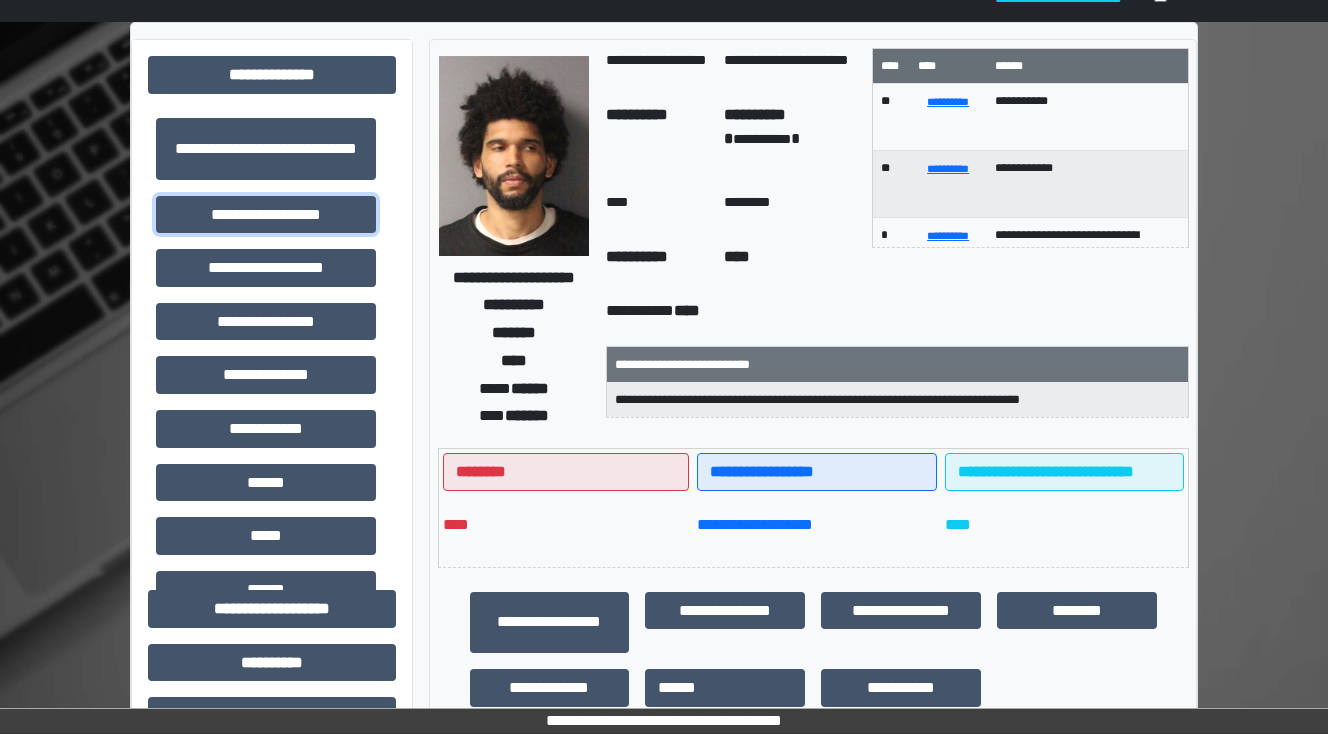 scroll, scrollTop: 240, scrollLeft: 0, axis: vertical 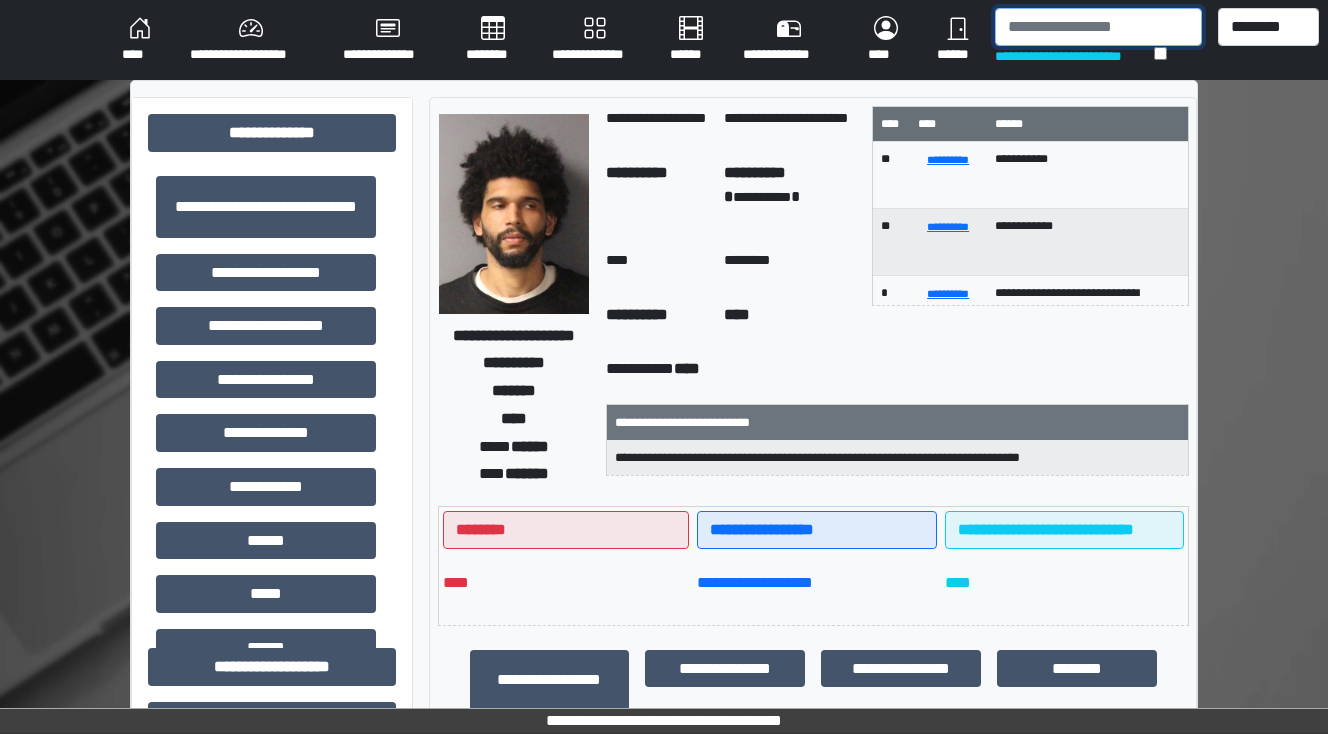 click at bounding box center [1098, 27] 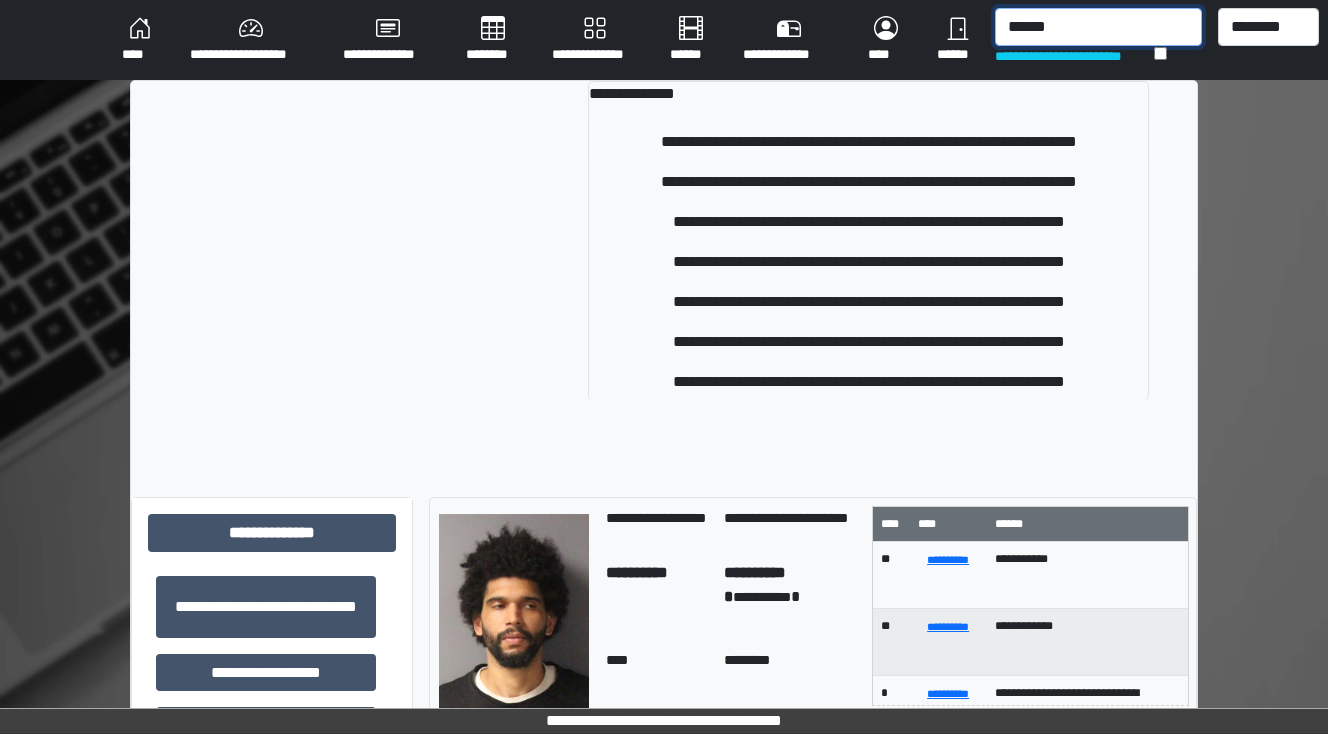 type on "******" 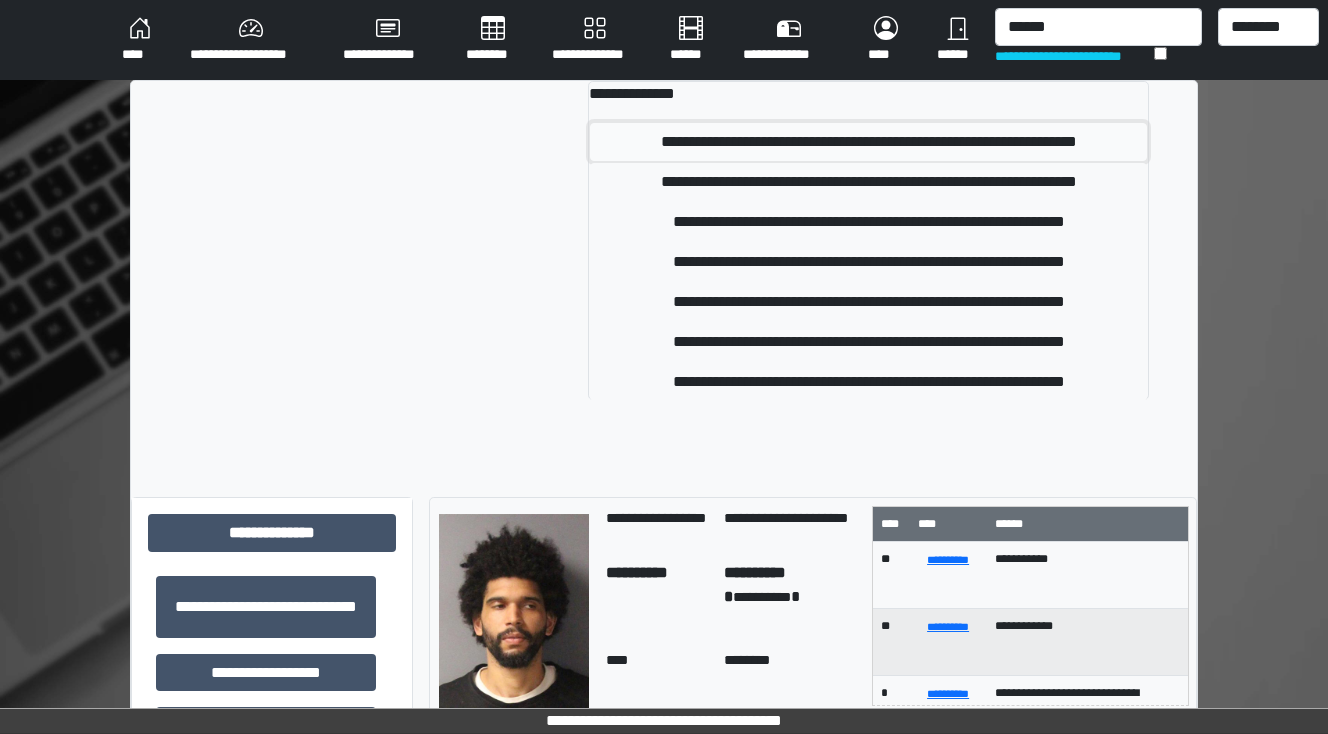click on "**********" at bounding box center (868, 142) 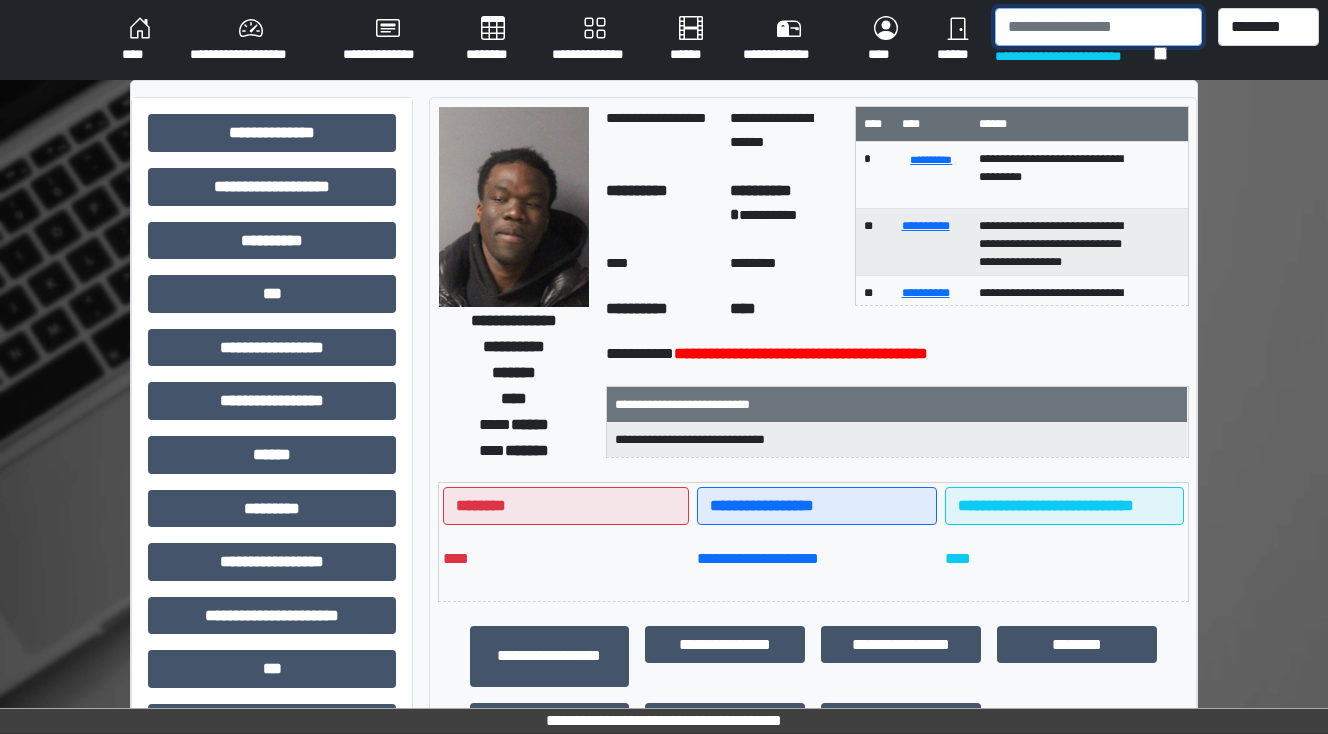 click at bounding box center (1098, 27) 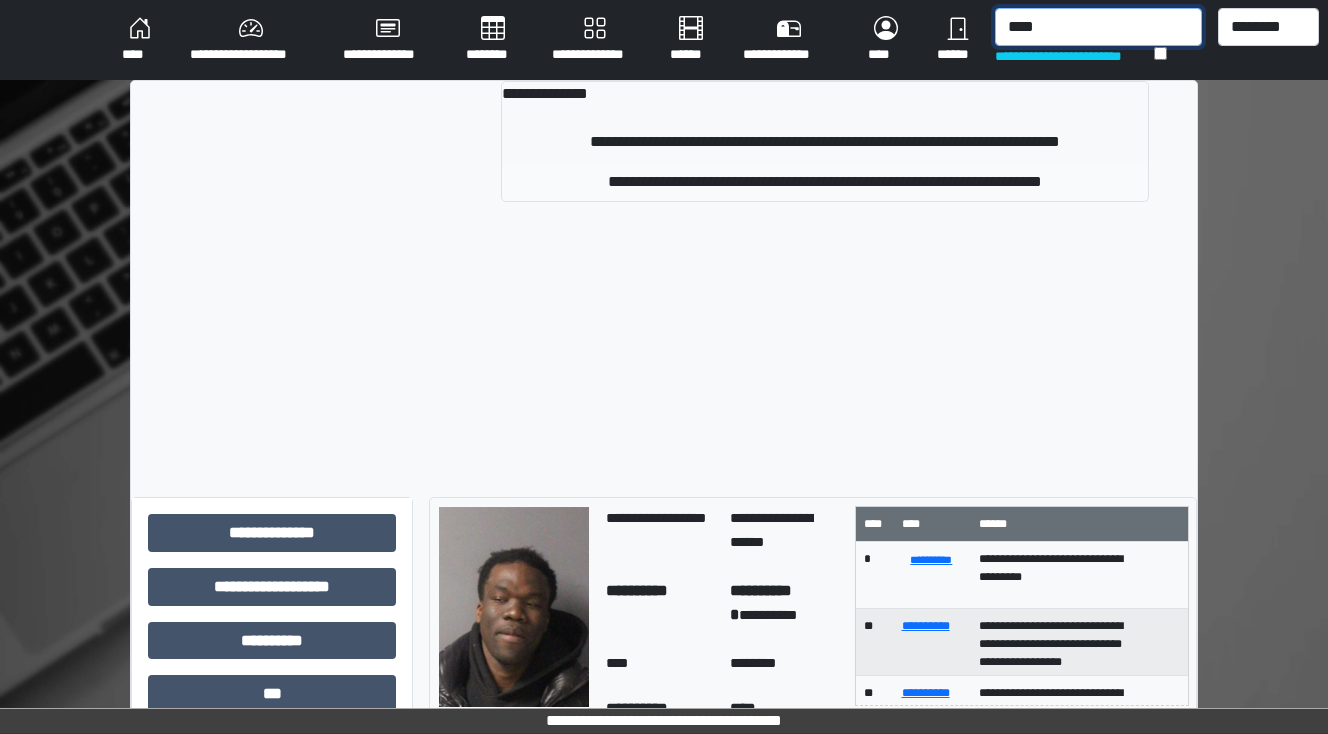 type on "****" 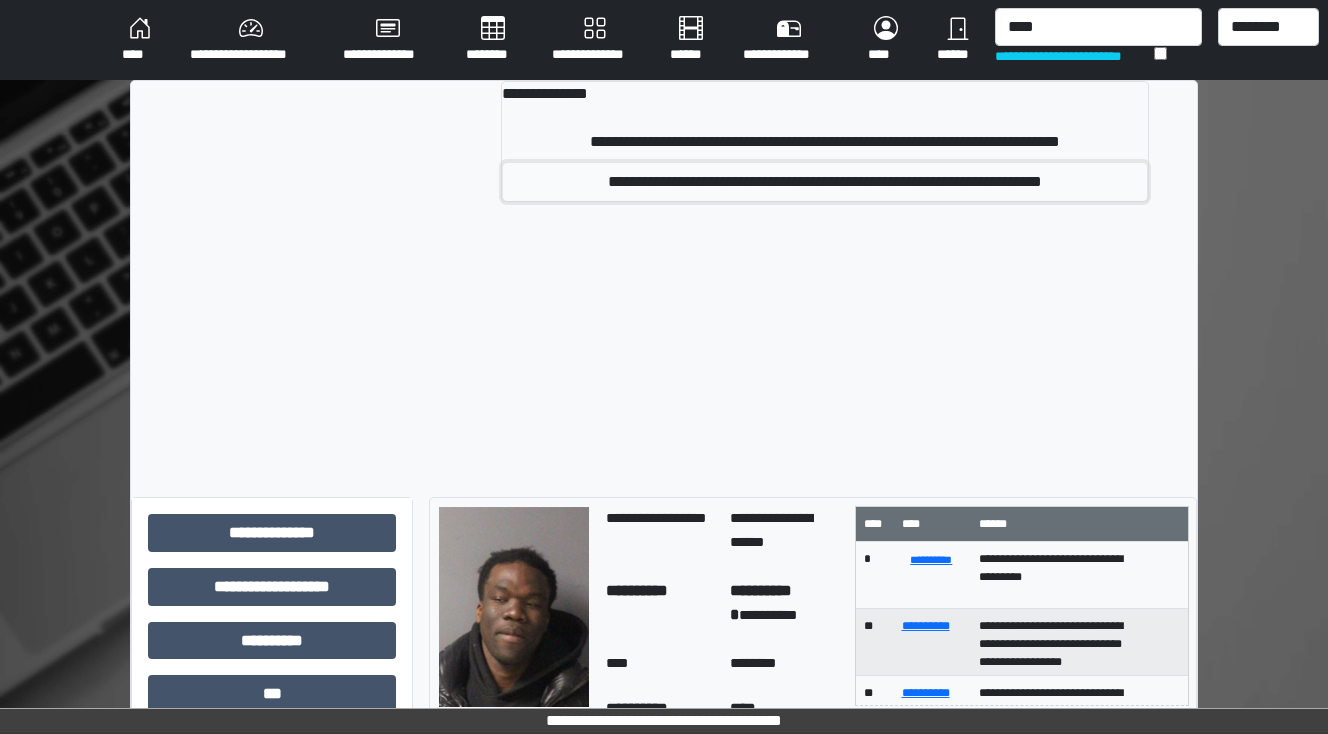 click on "**********" at bounding box center (825, 182) 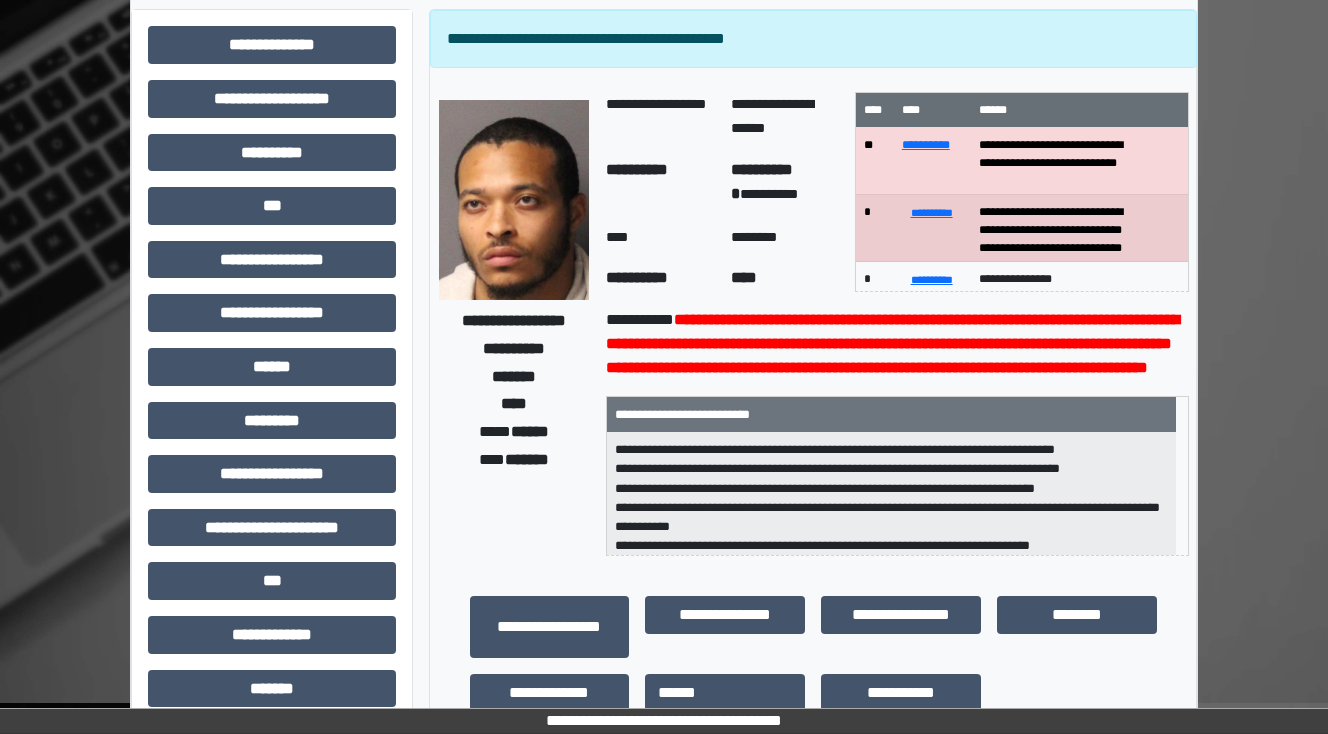 scroll, scrollTop: 0, scrollLeft: 0, axis: both 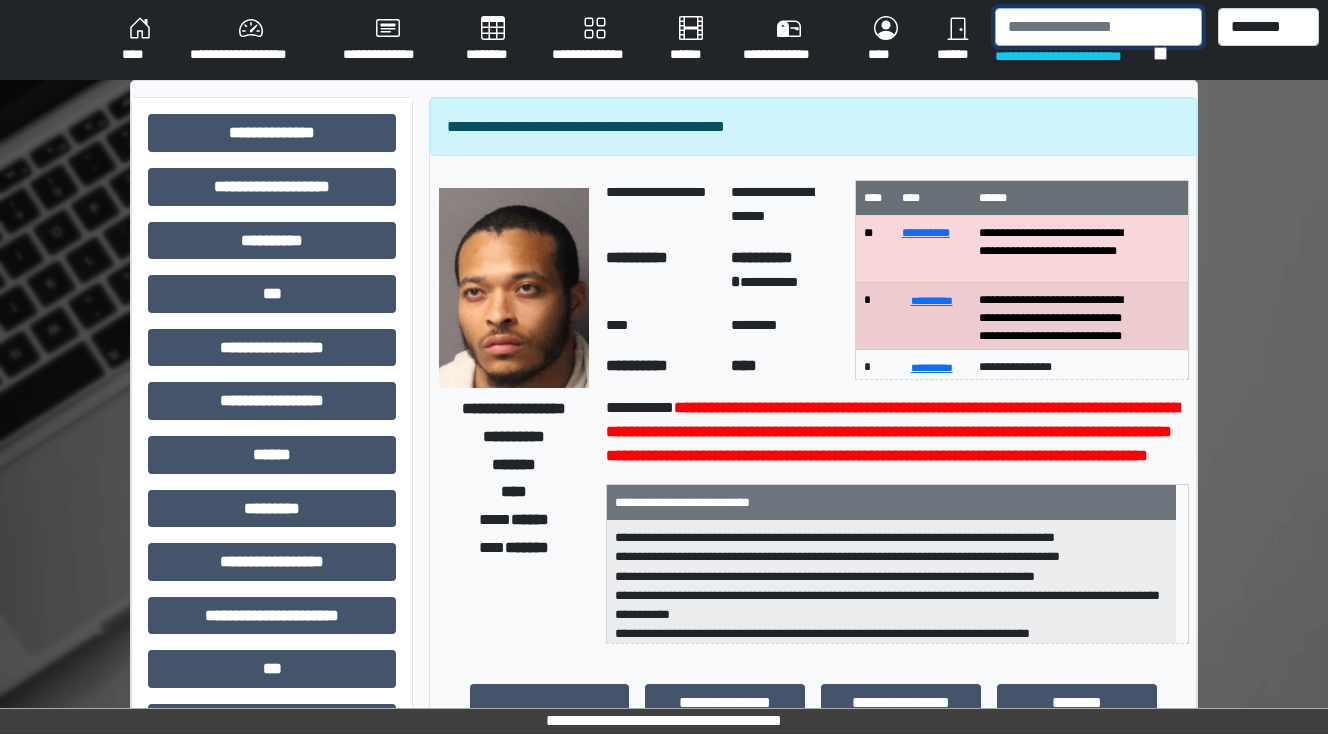 click at bounding box center (1098, 27) 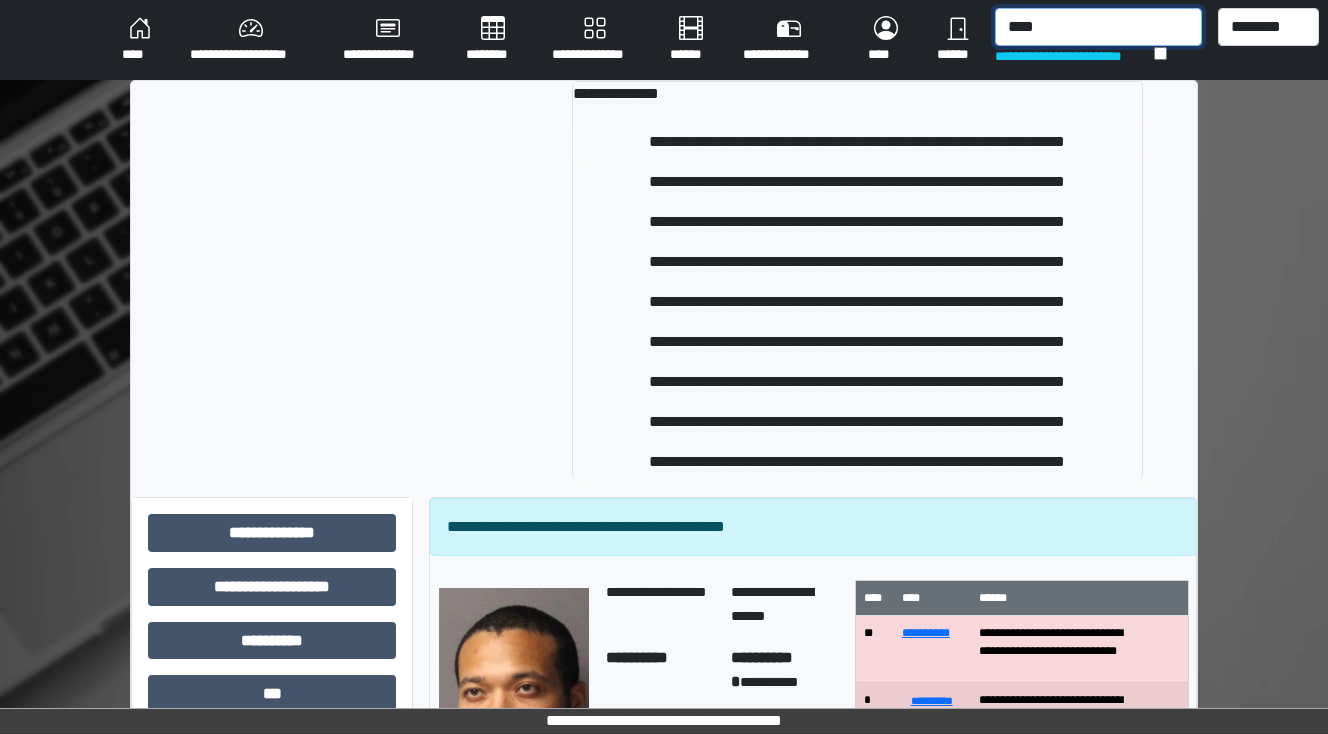 type on "****" 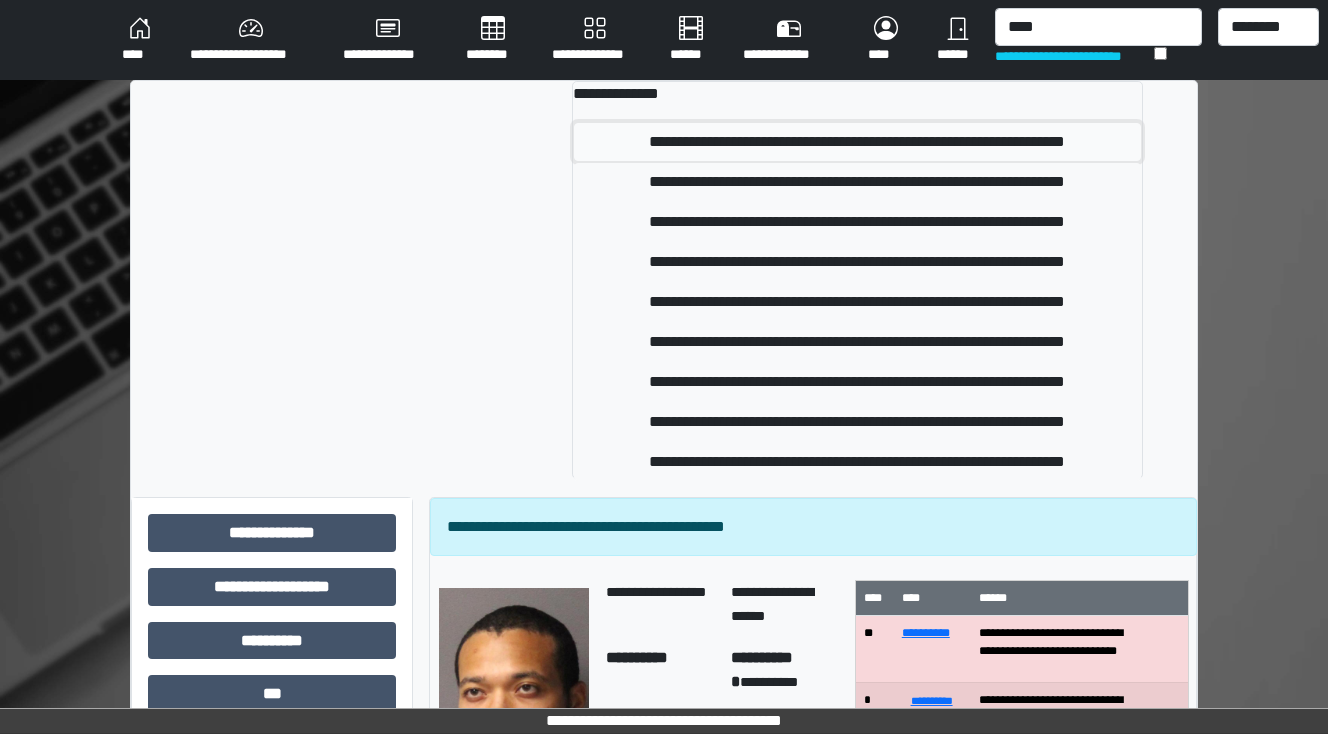 click on "**********" at bounding box center (858, 142) 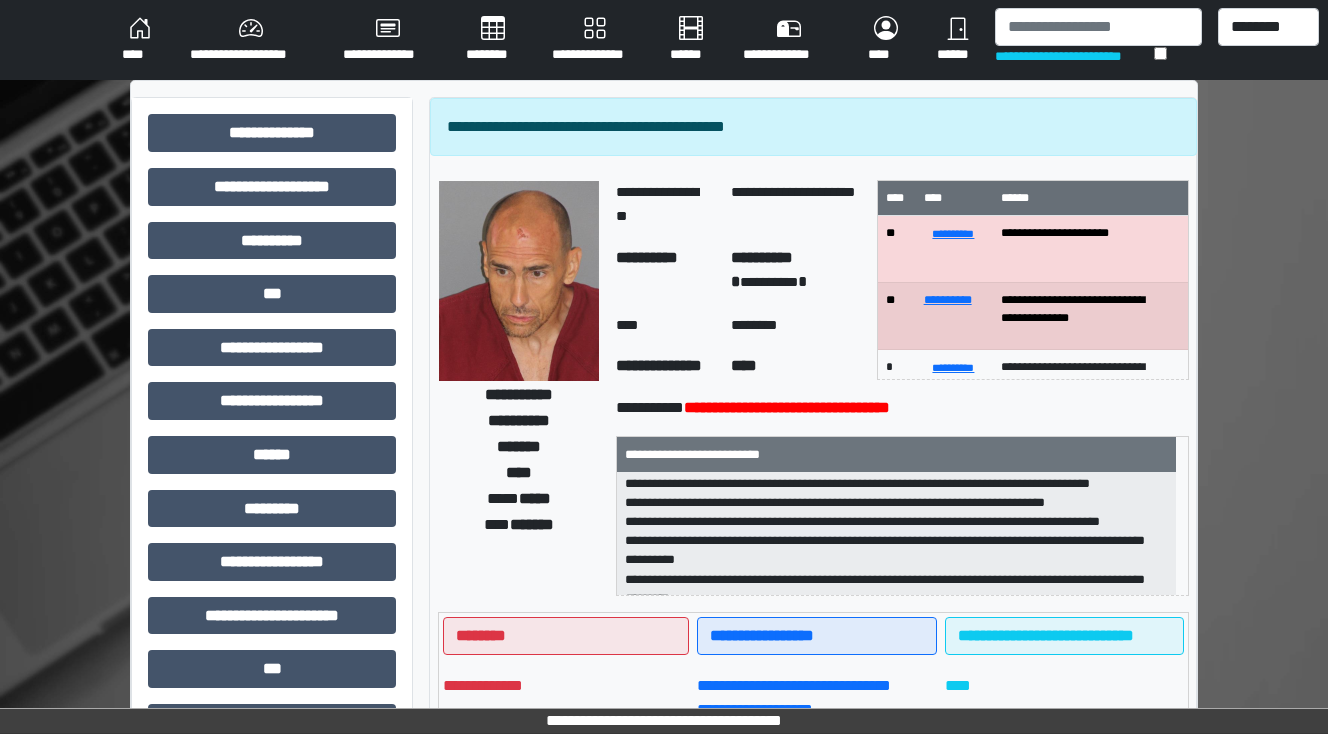scroll, scrollTop: 121, scrollLeft: 0, axis: vertical 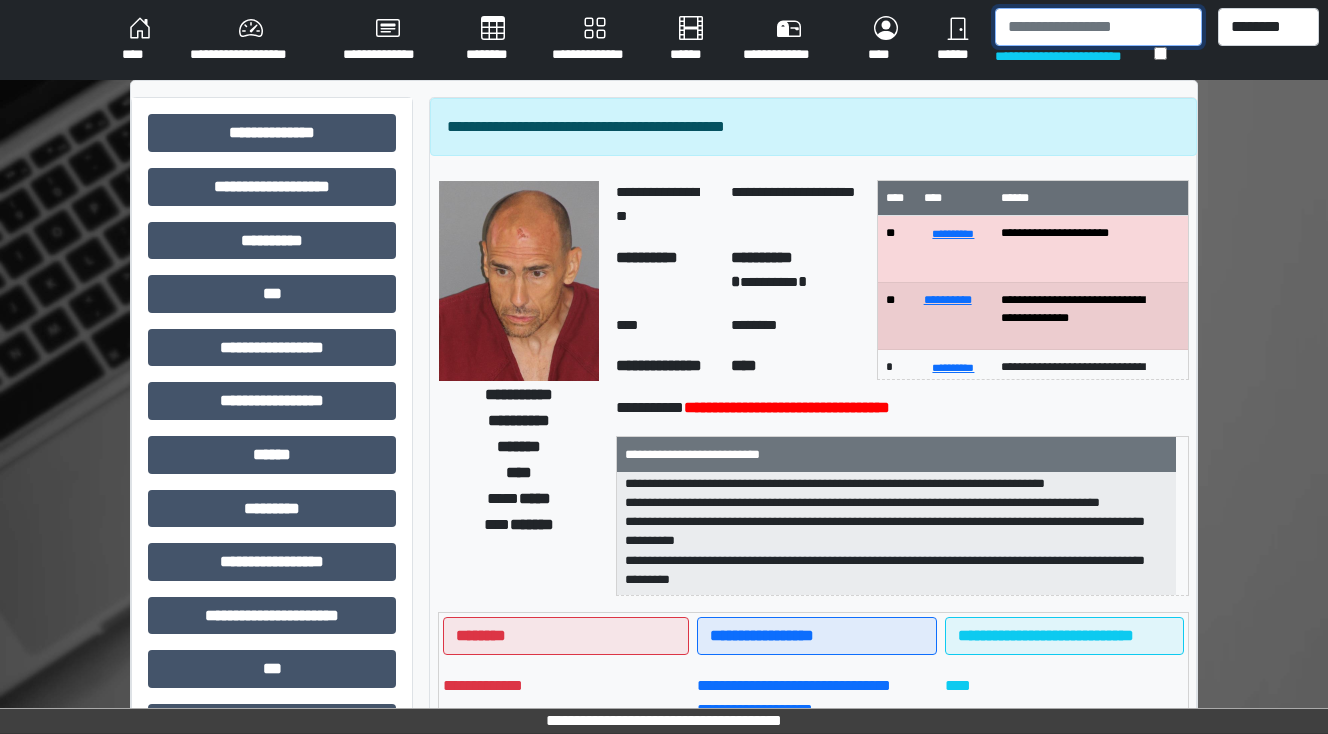 click at bounding box center [1098, 27] 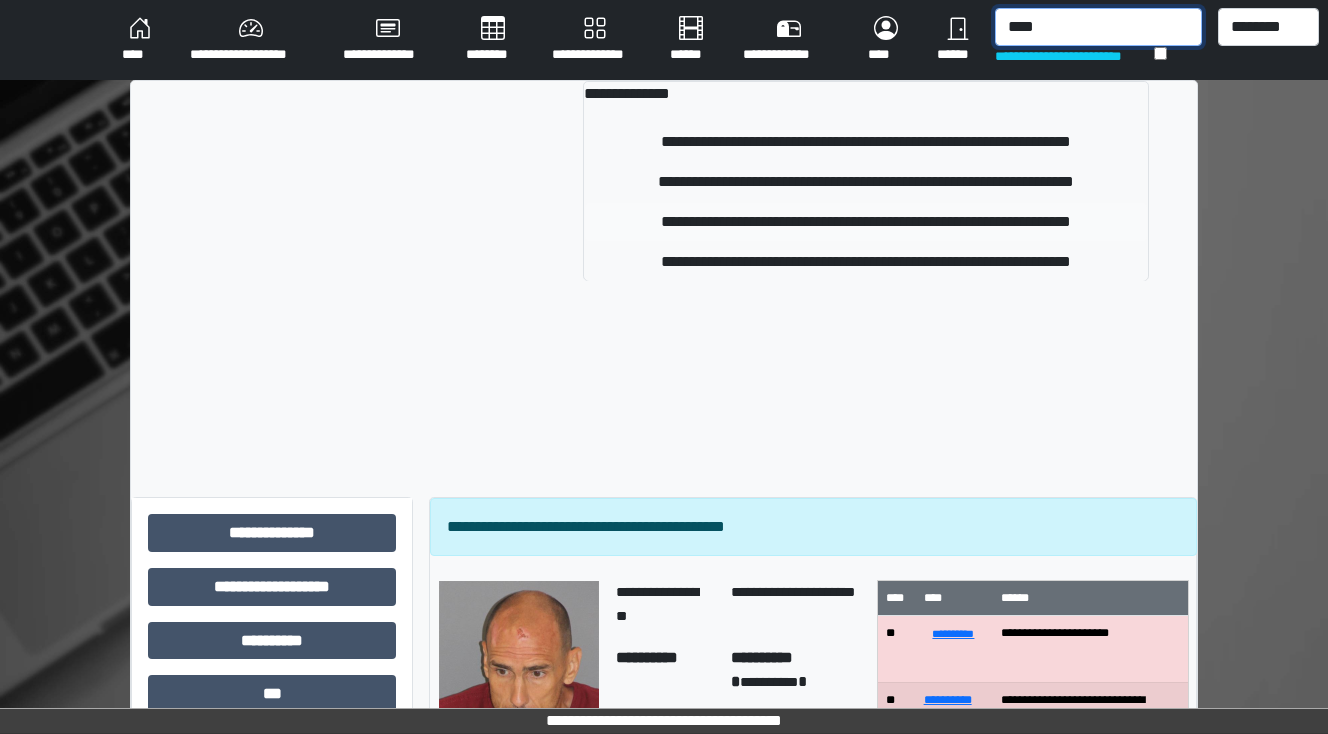 type on "****" 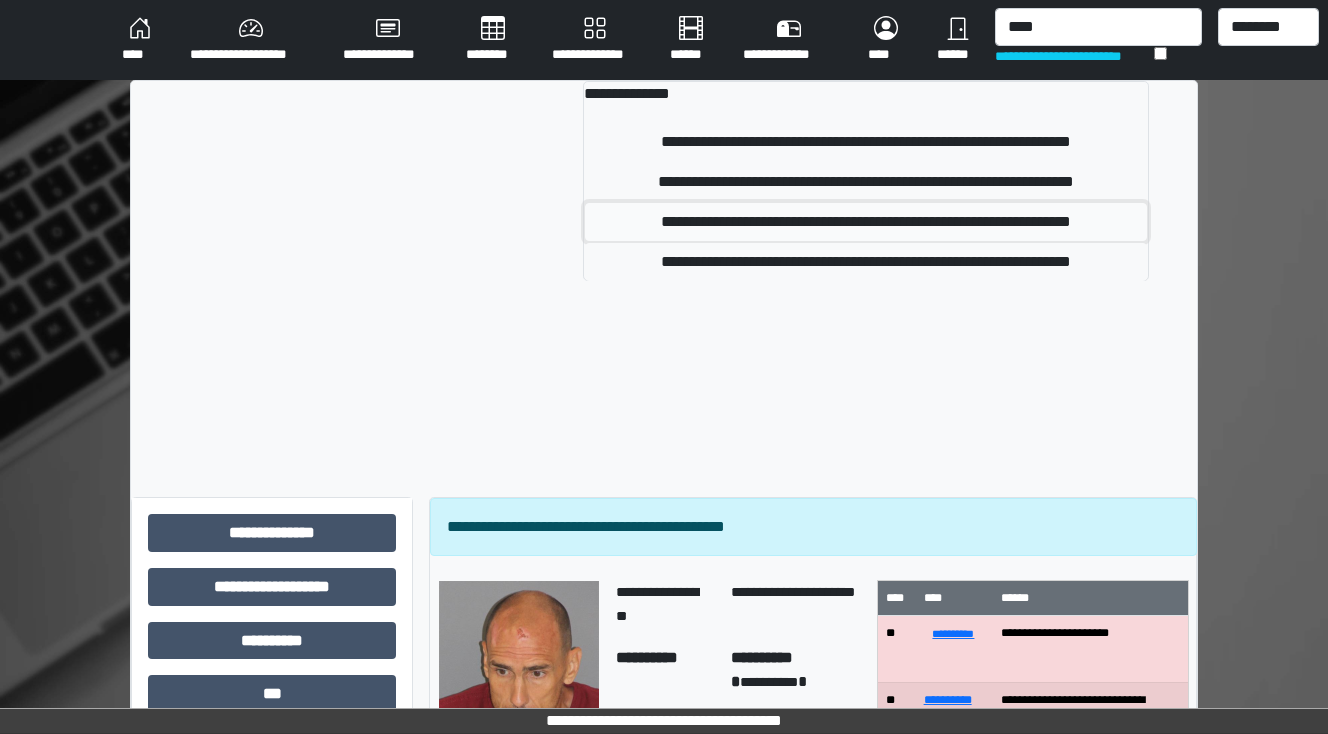 click on "**********" at bounding box center [866, 222] 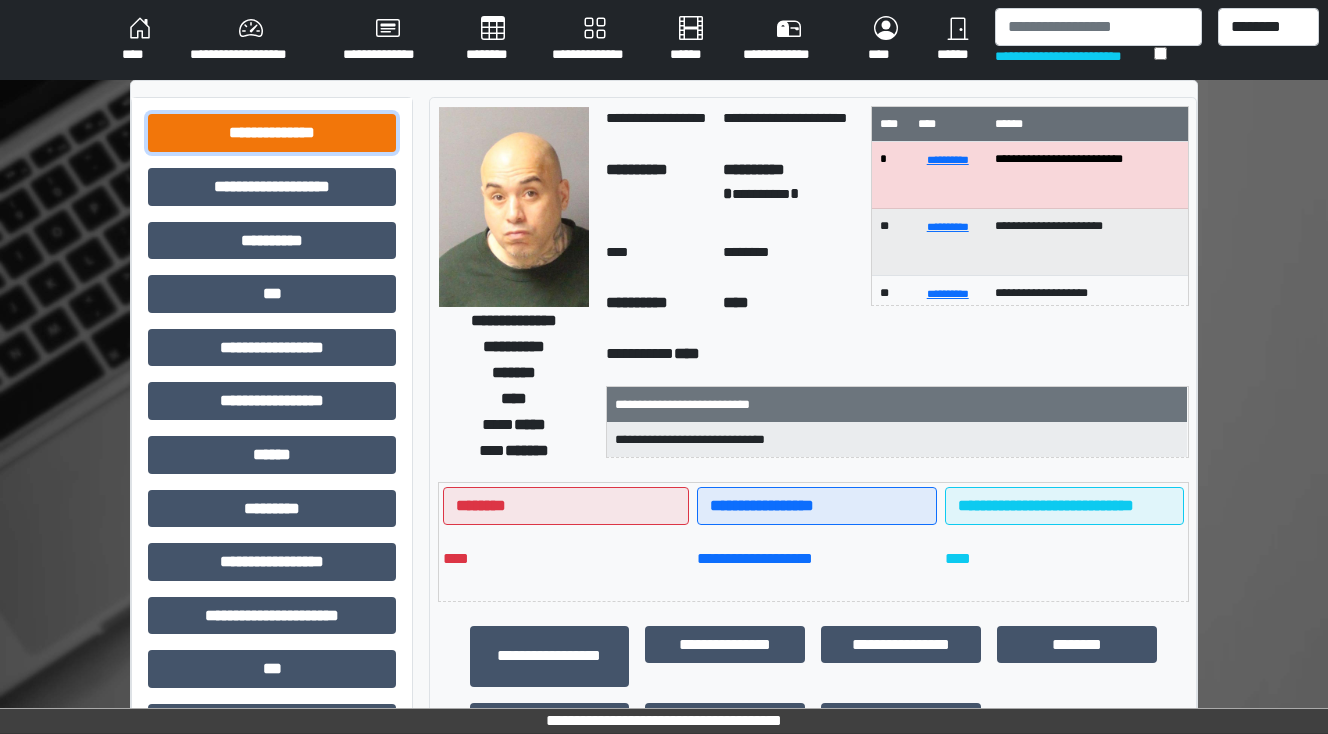 click on "**********" at bounding box center (272, 133) 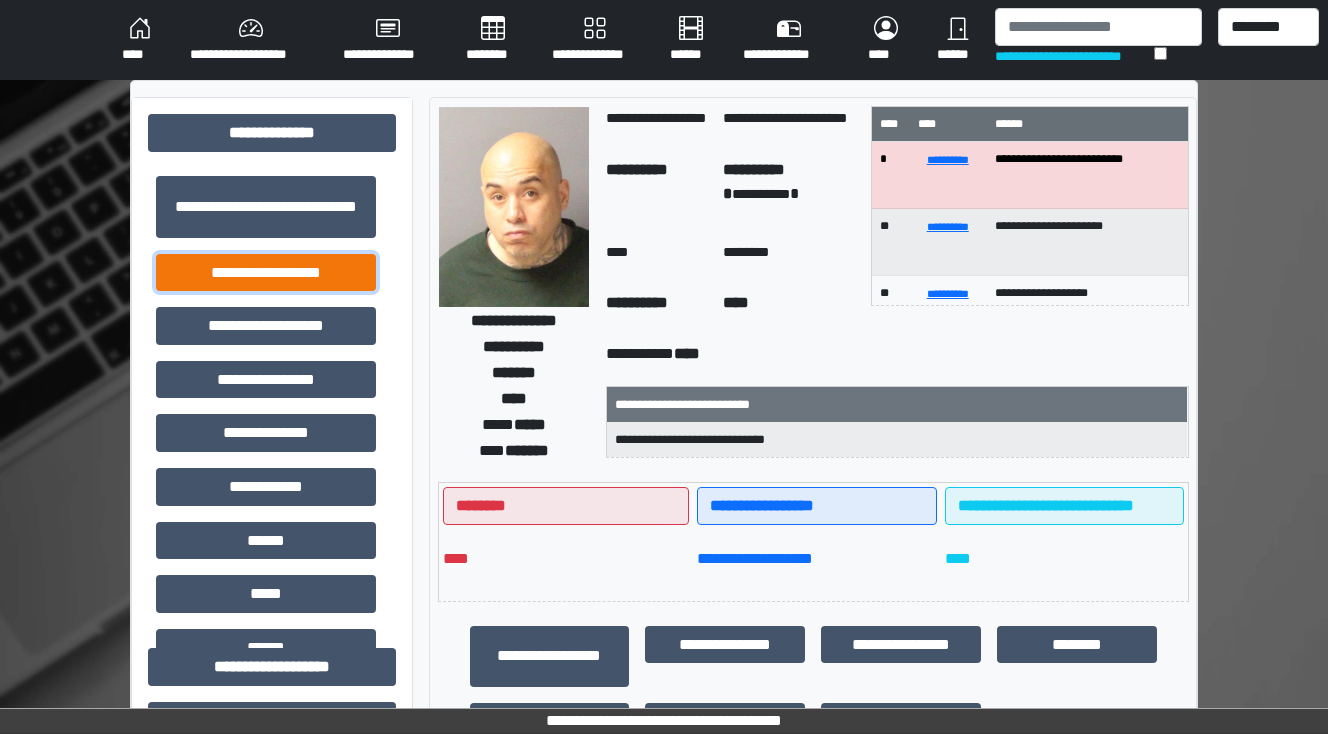 click on "**********" at bounding box center (266, 273) 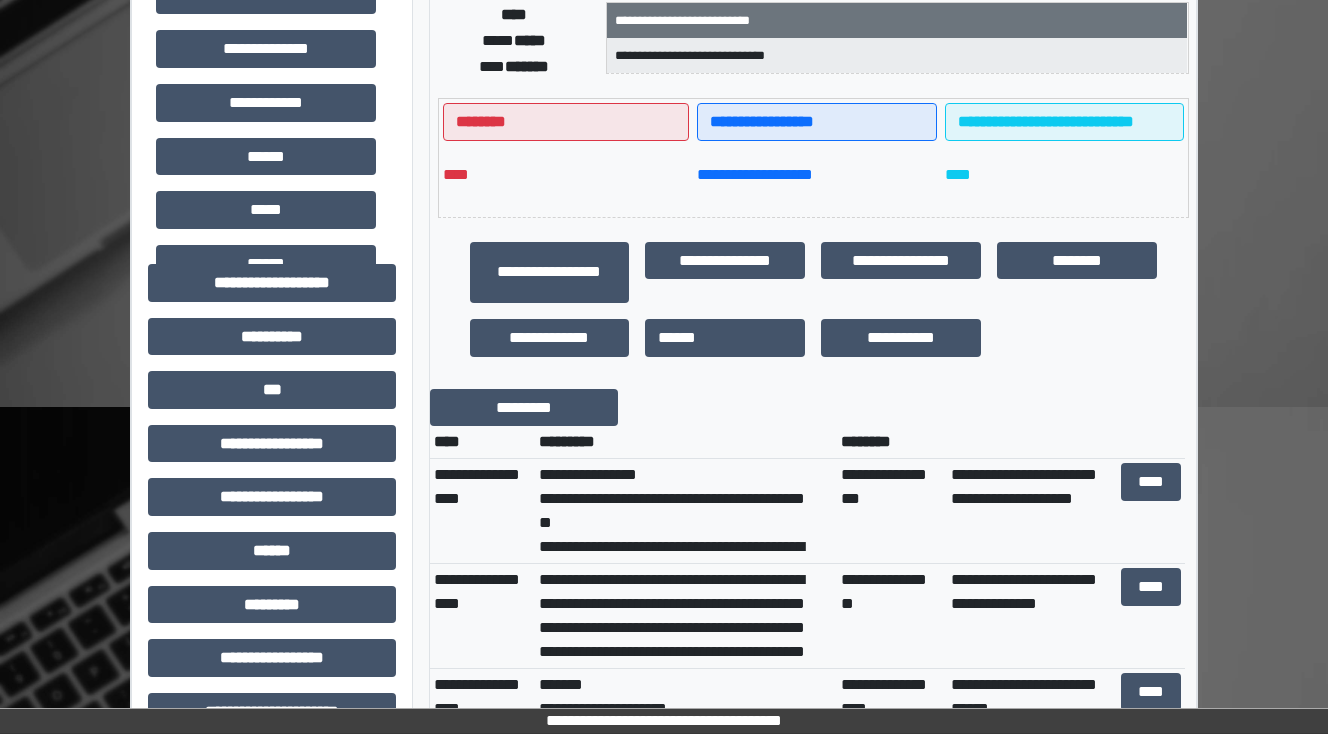 scroll, scrollTop: 320, scrollLeft: 0, axis: vertical 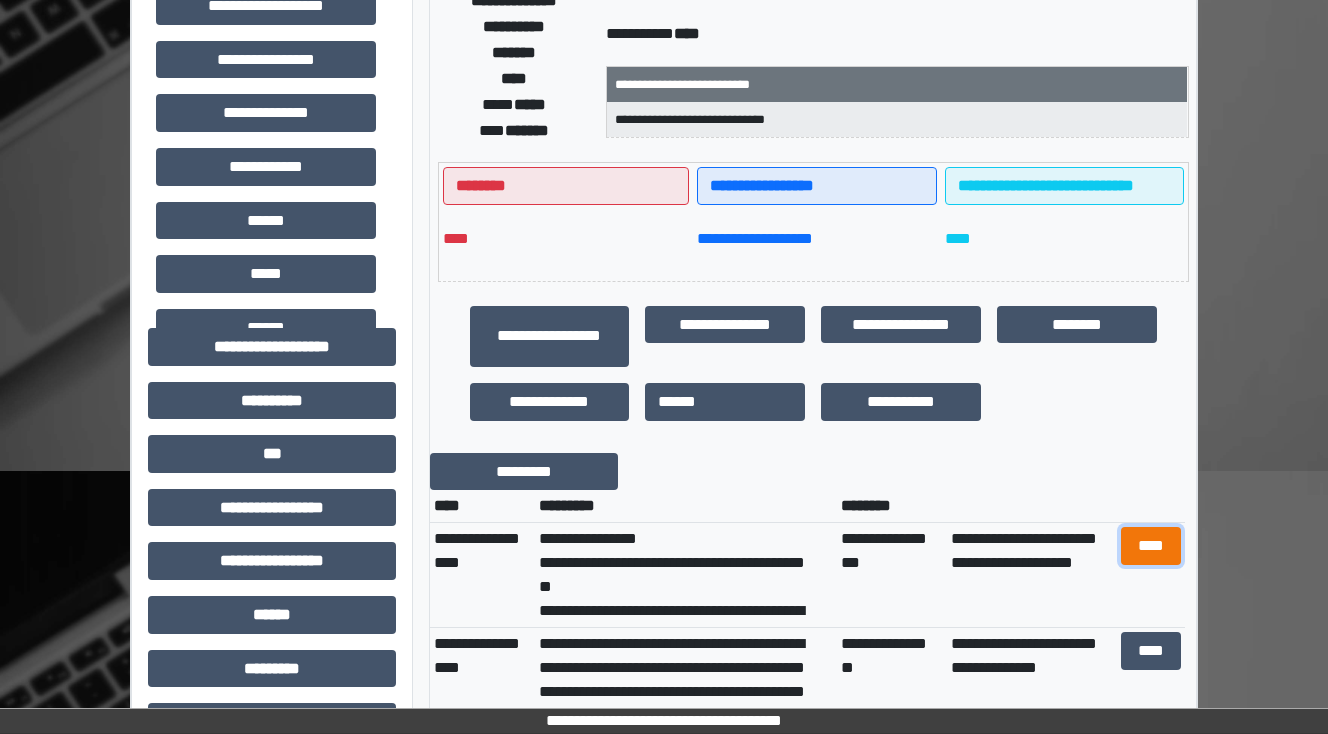 click on "****" at bounding box center (1150, 546) 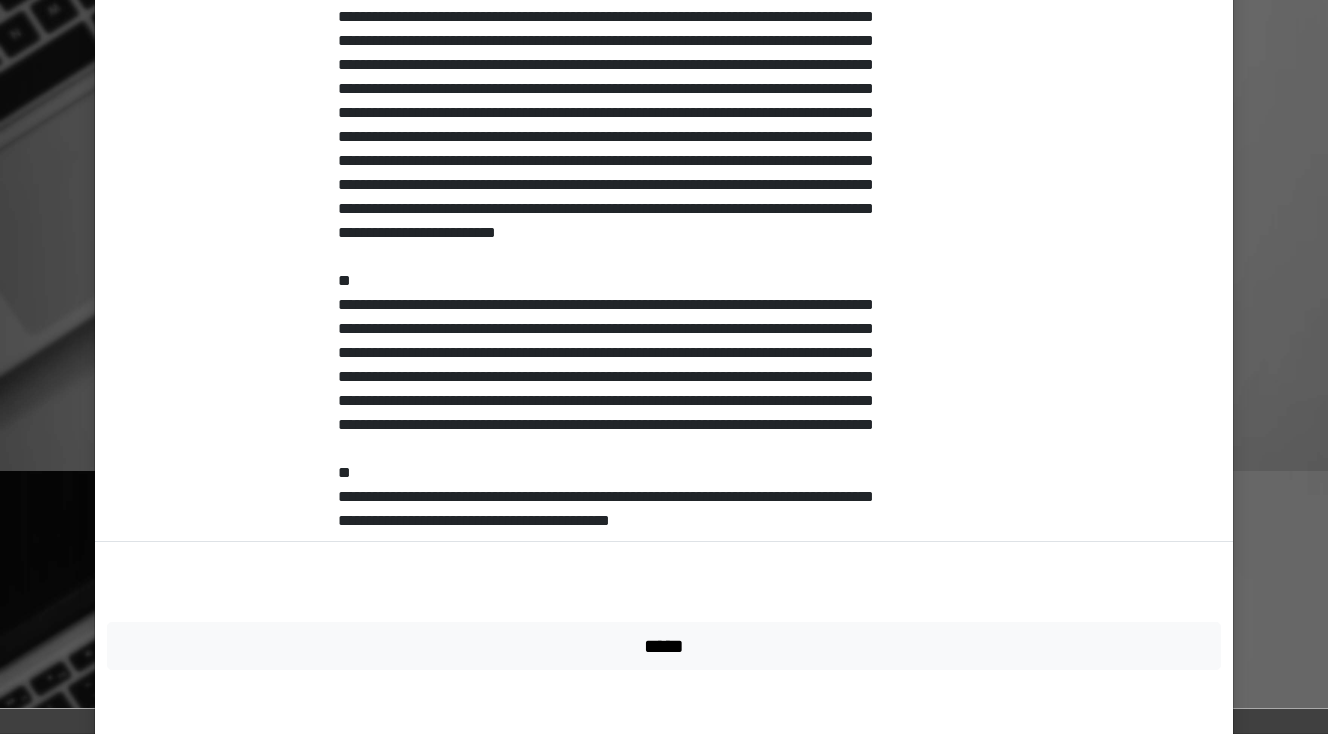 scroll, scrollTop: 507, scrollLeft: 0, axis: vertical 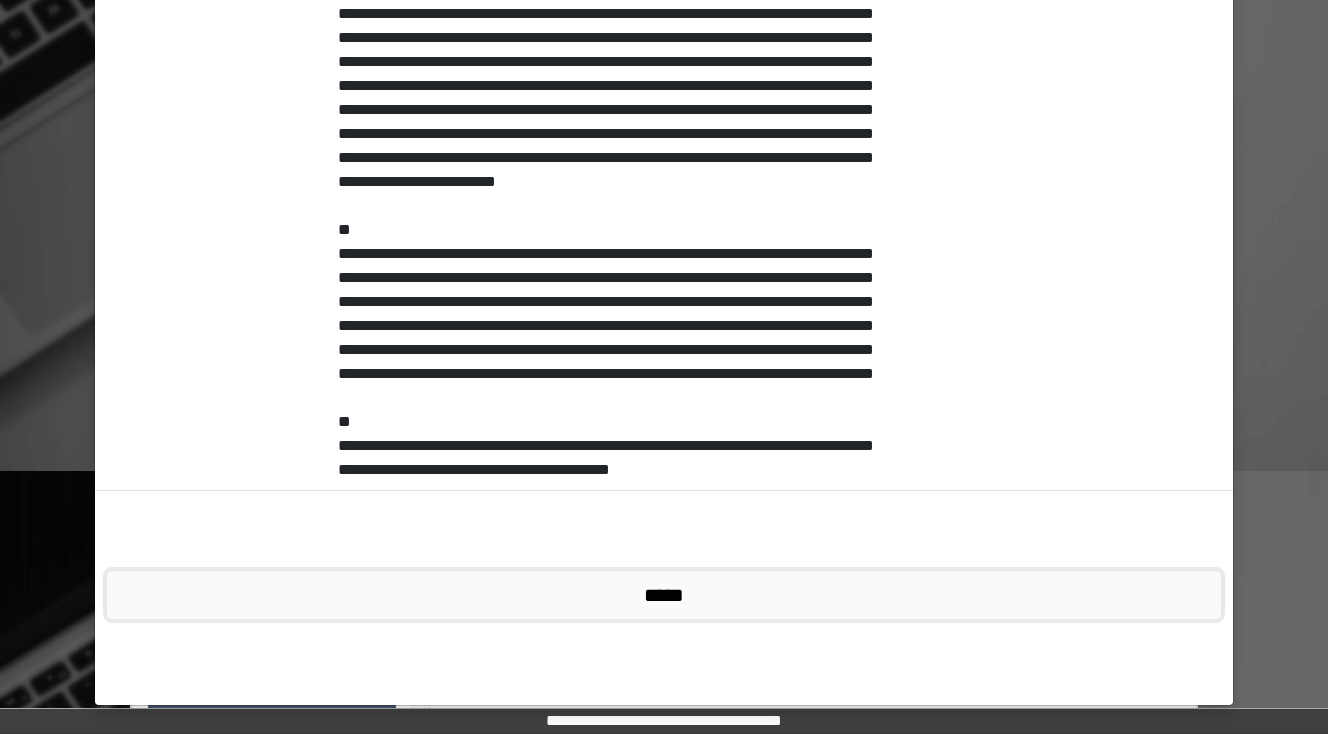 click on "*****" at bounding box center (664, 595) 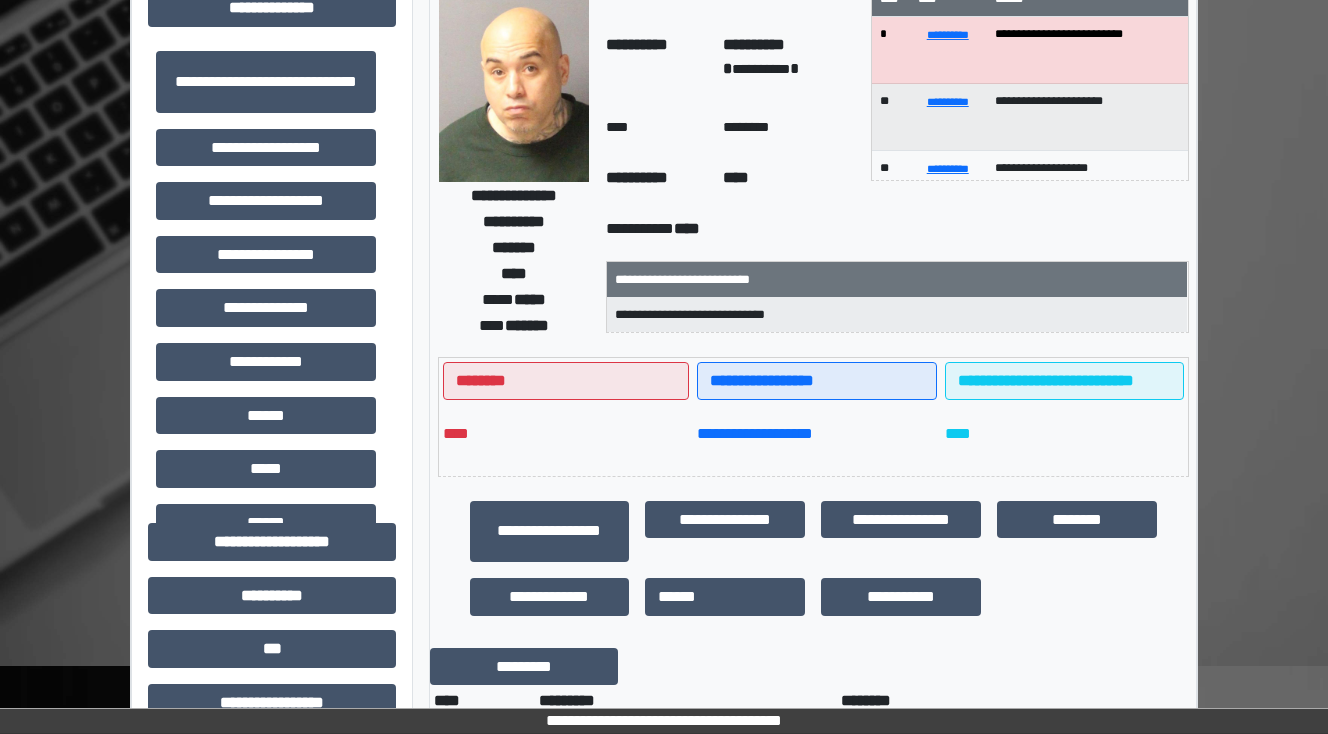 scroll, scrollTop: 0, scrollLeft: 0, axis: both 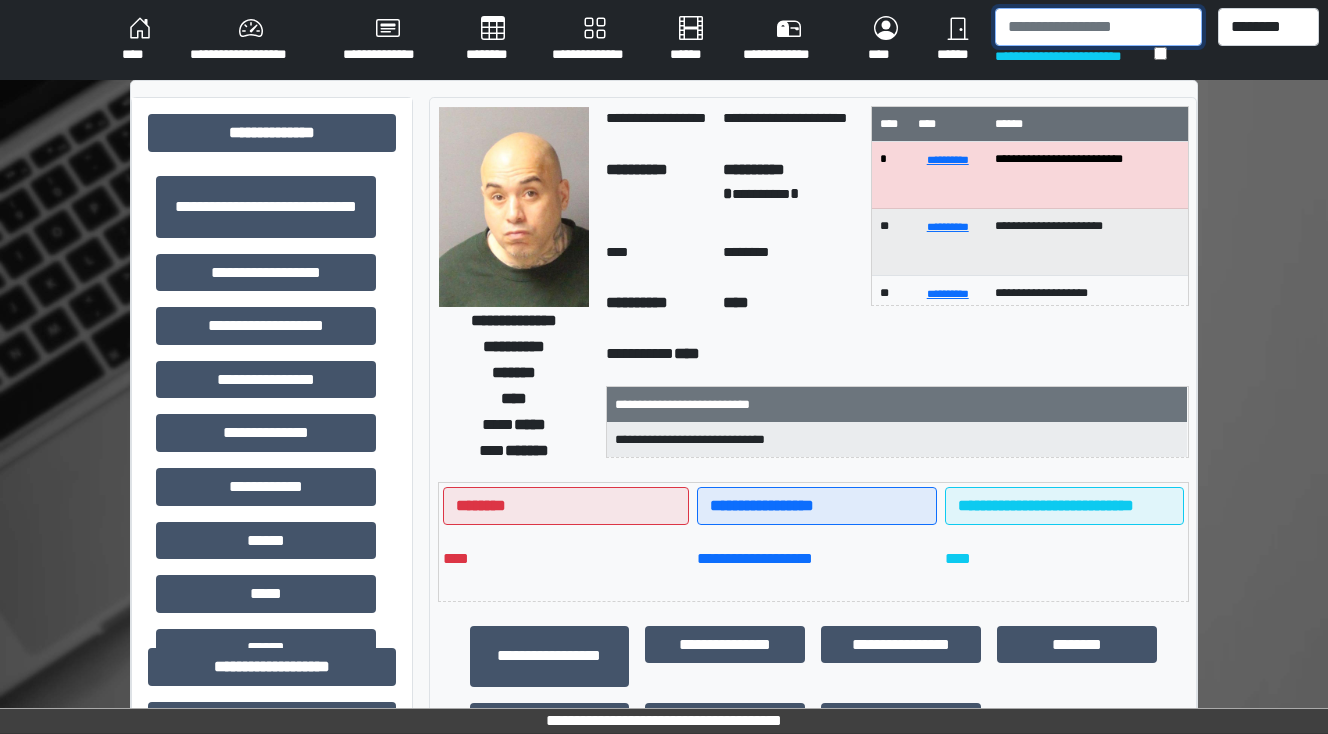 click at bounding box center (1098, 27) 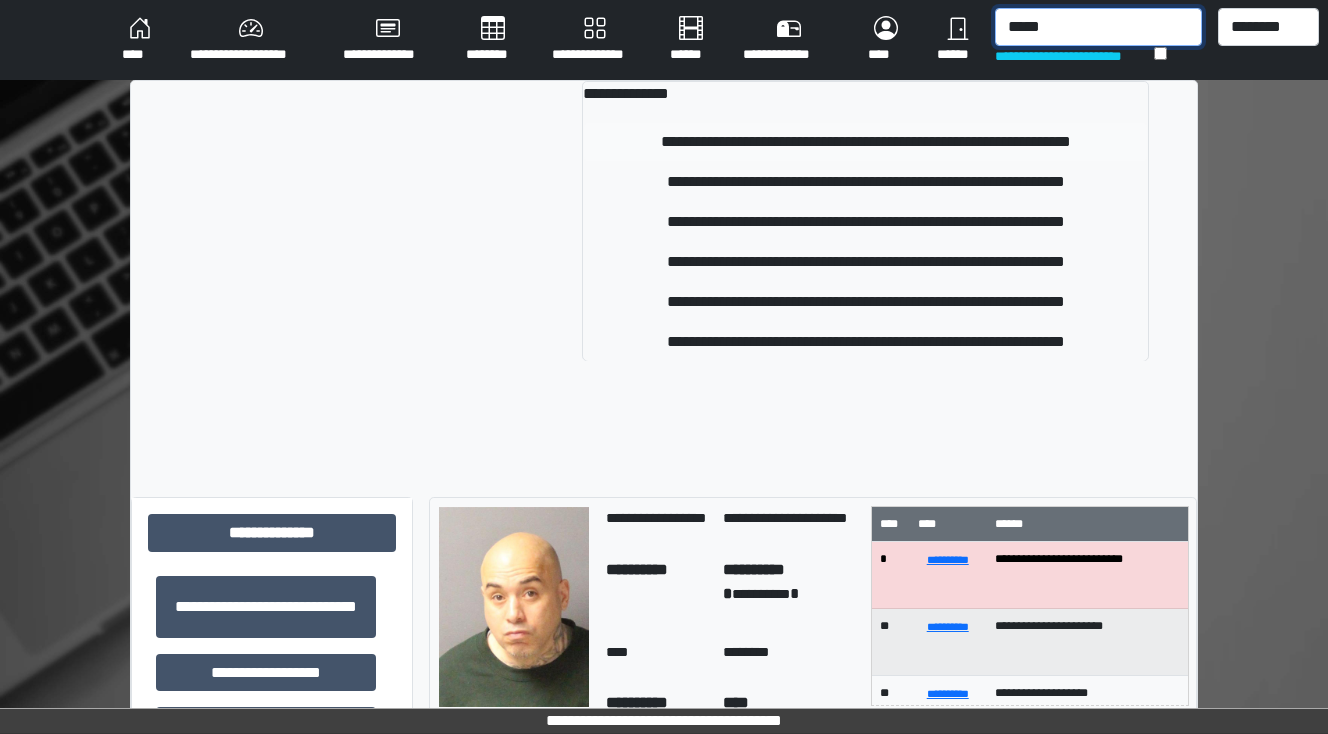 type on "*****" 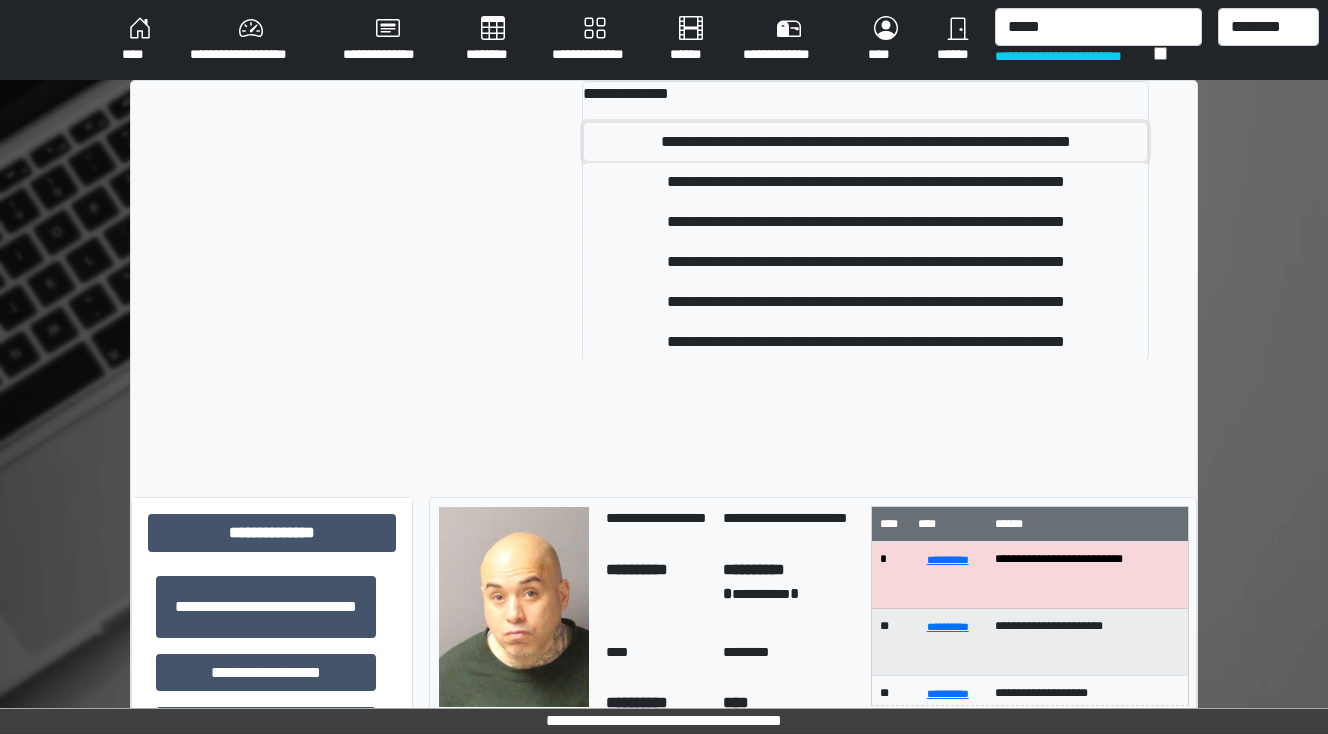 click on "**********" at bounding box center (866, 142) 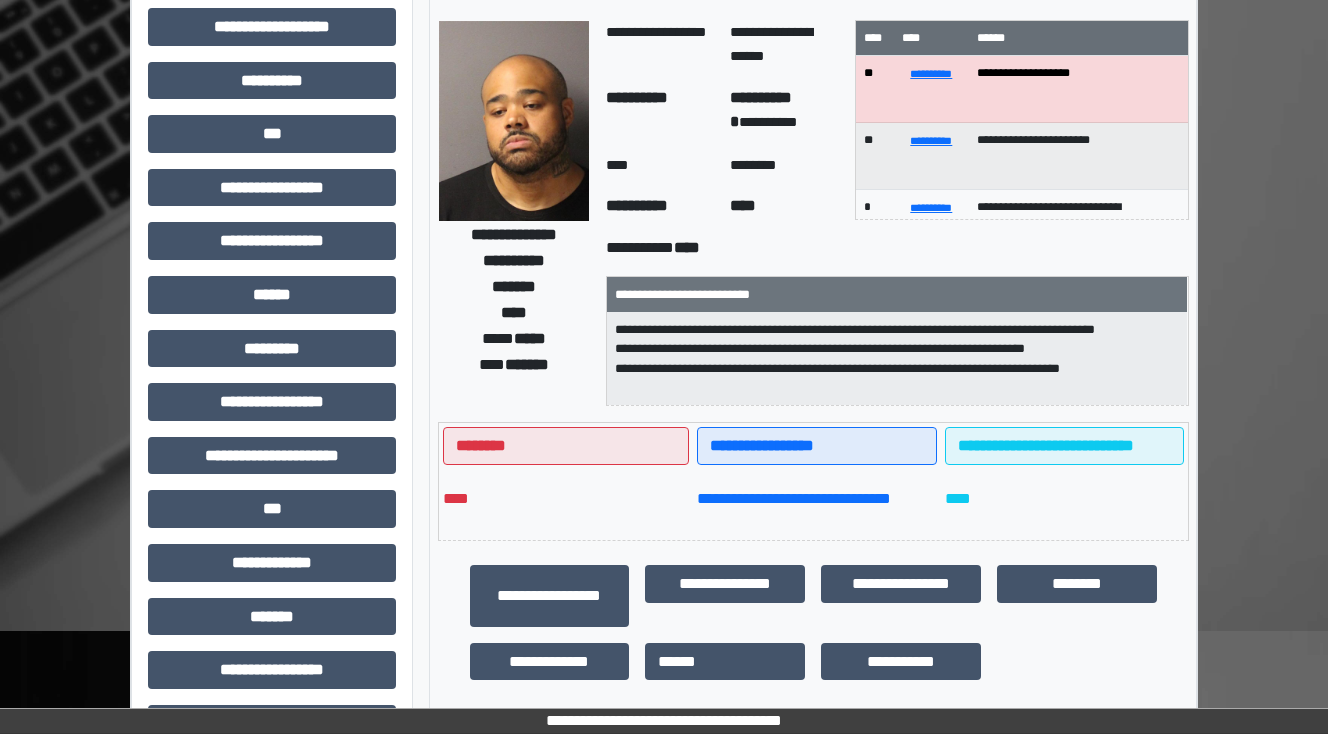 scroll, scrollTop: 0, scrollLeft: 0, axis: both 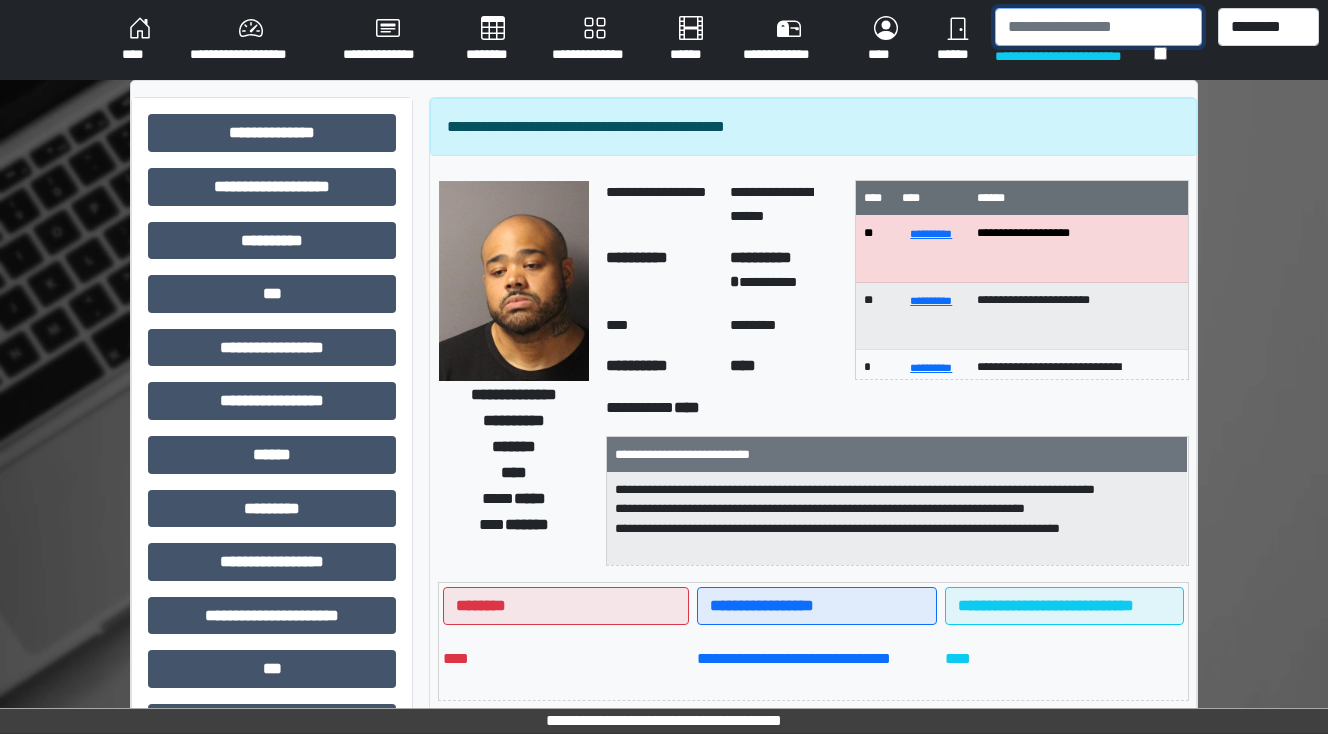 drag, startPoint x: 1022, startPoint y: 28, endPoint x: 995, endPoint y: 0, distance: 38.8973 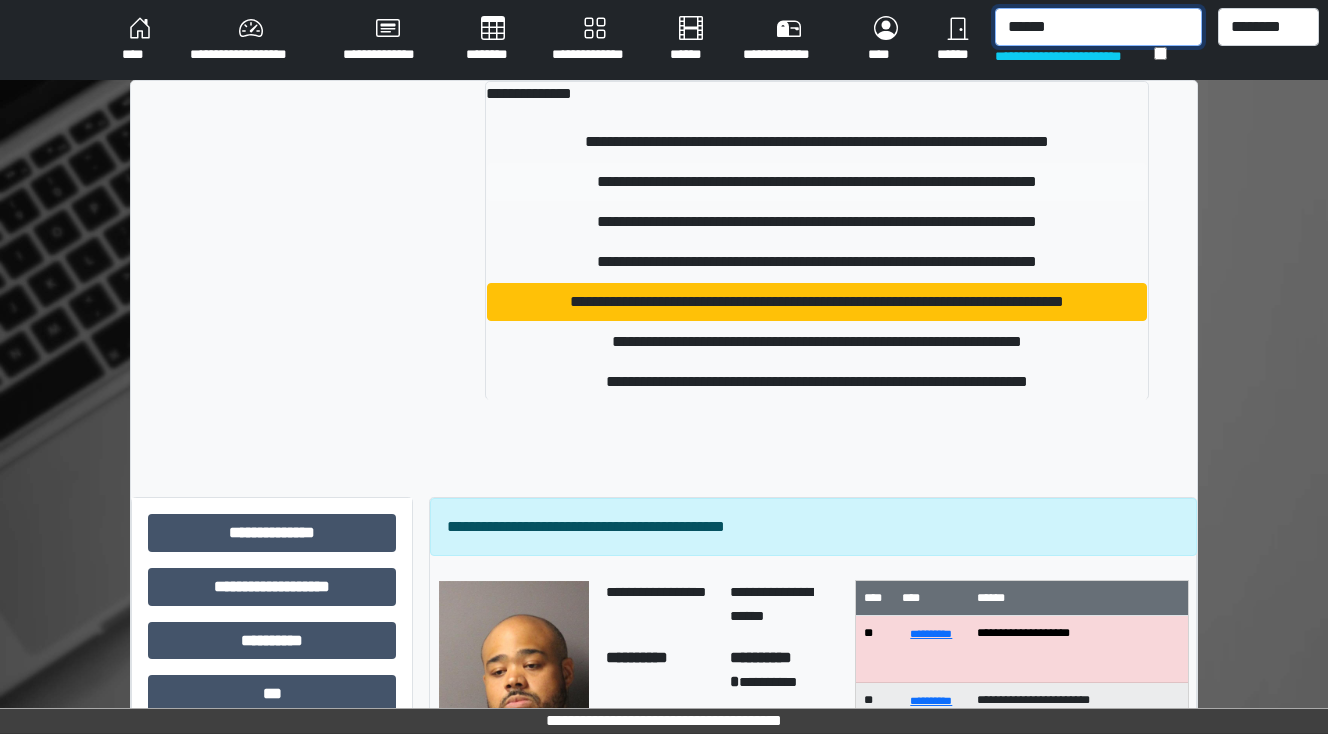 type on "******" 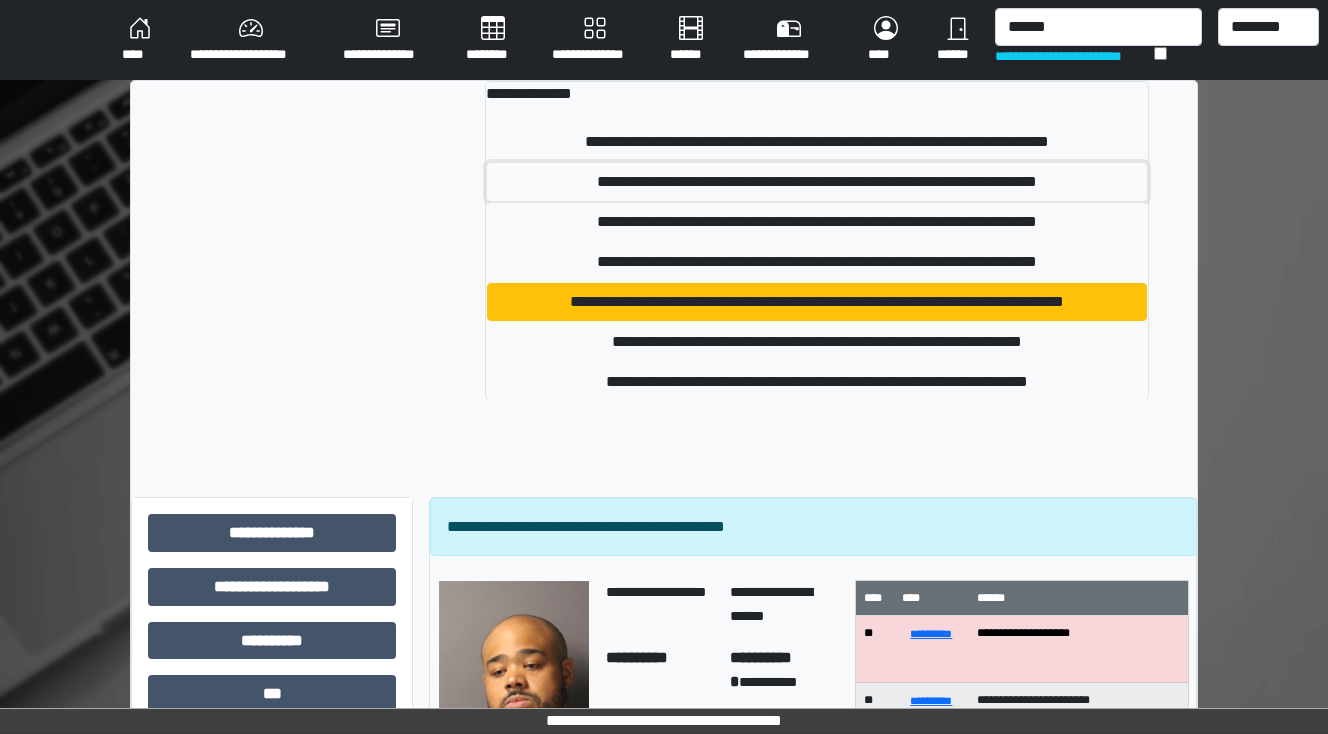 click on "**********" at bounding box center (817, 182) 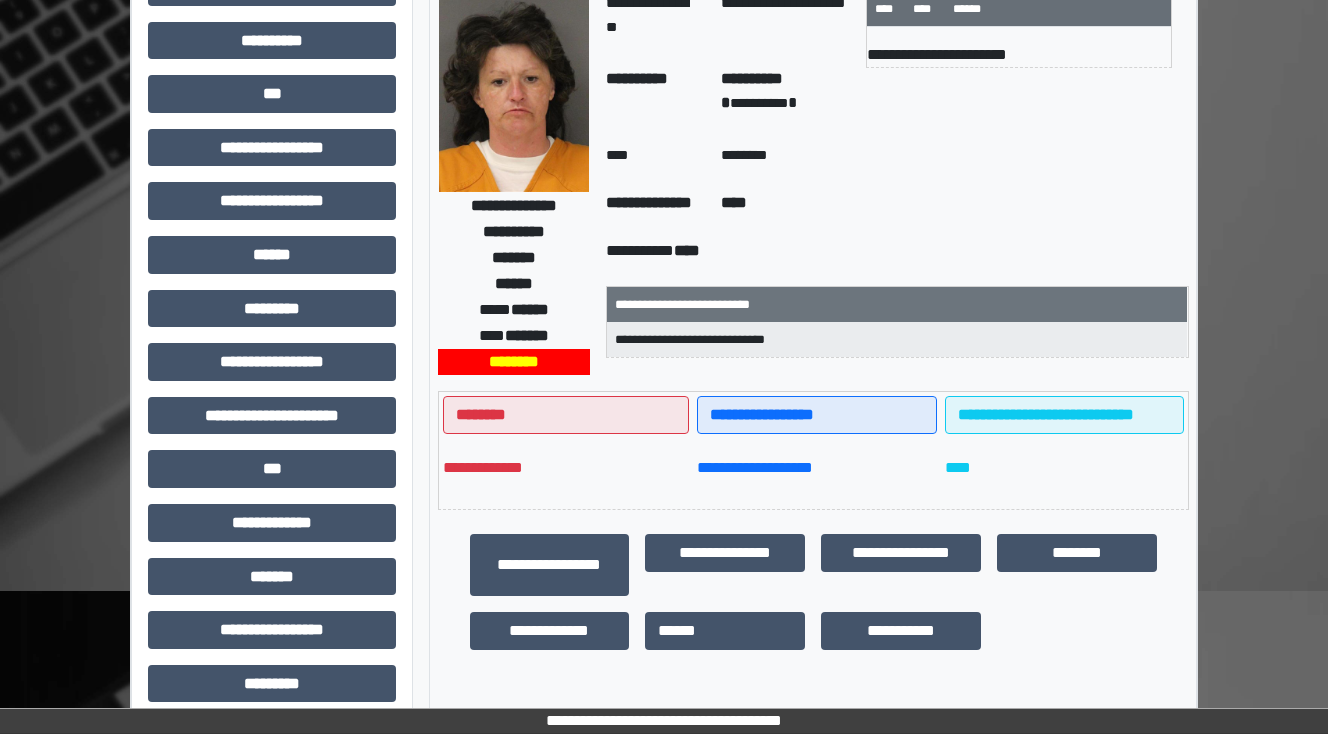 scroll, scrollTop: 0, scrollLeft: 0, axis: both 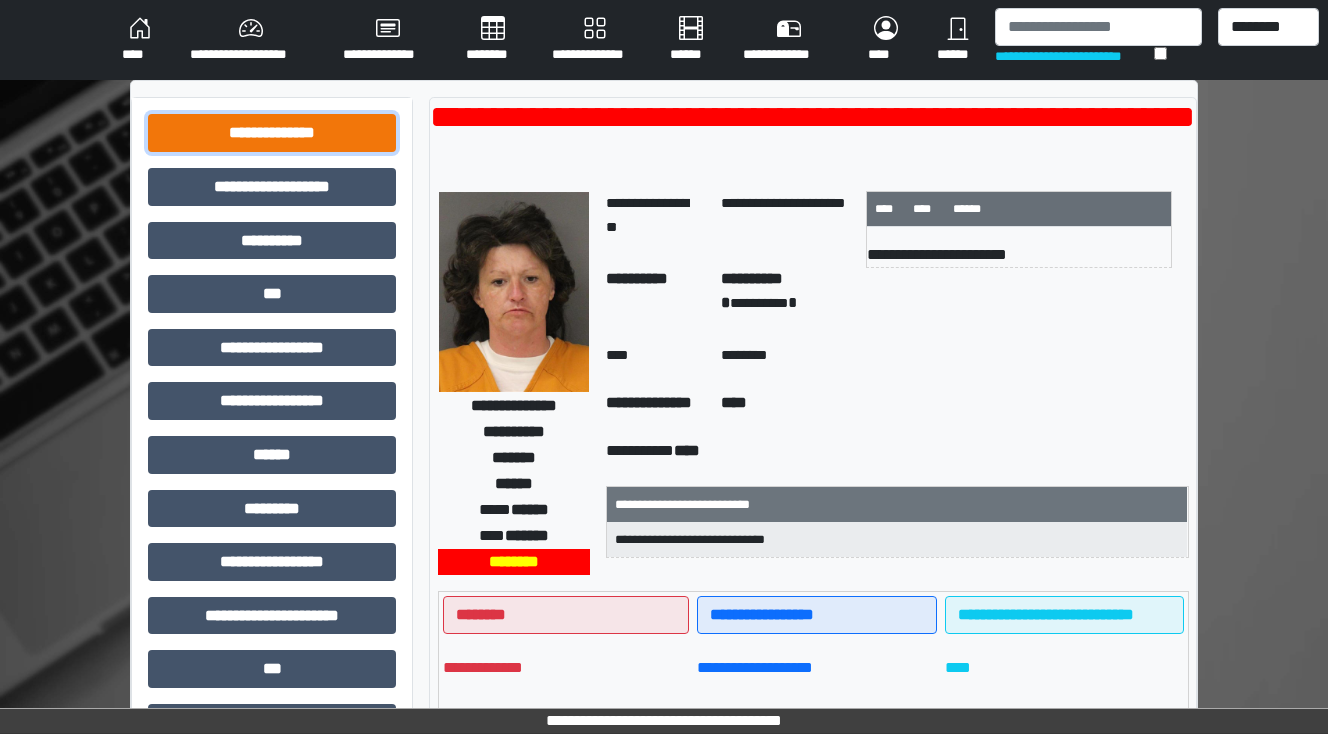 drag, startPoint x: 302, startPoint y: 125, endPoint x: 319, endPoint y: 157, distance: 36.23534 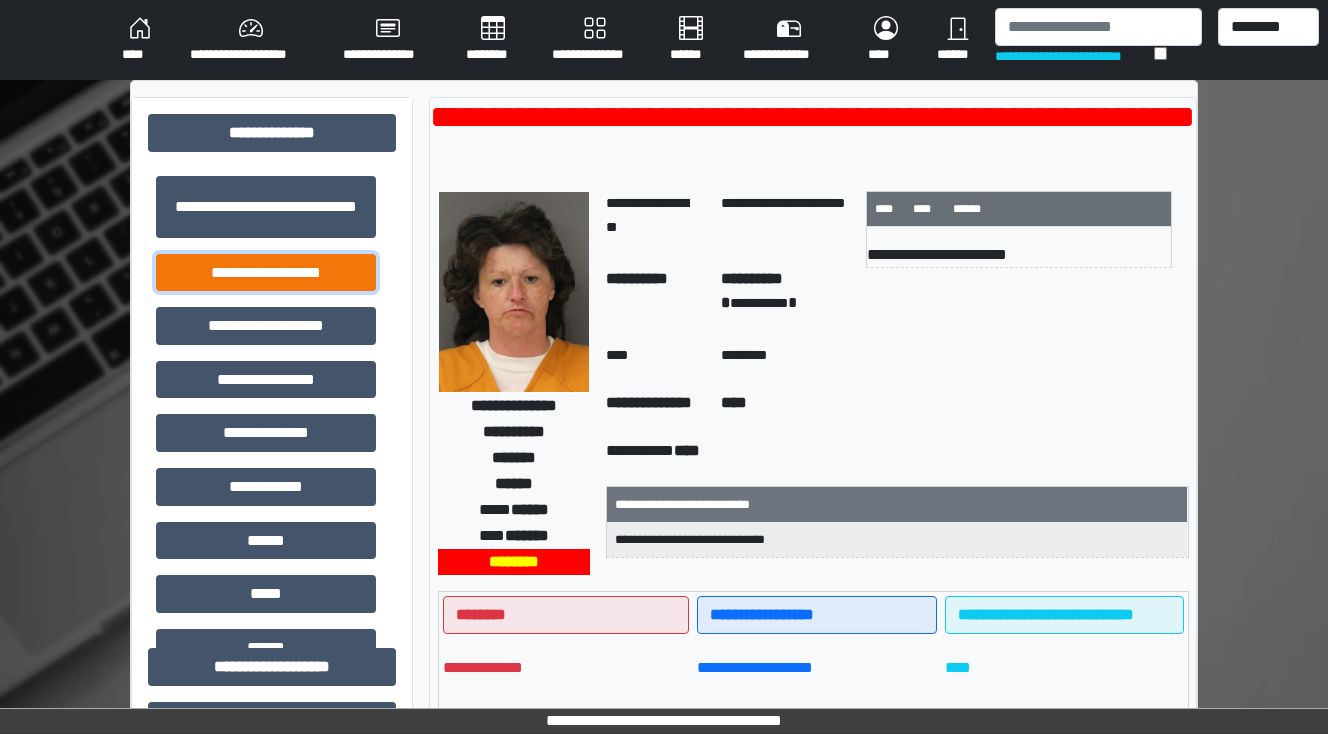click on "**********" at bounding box center [266, 273] 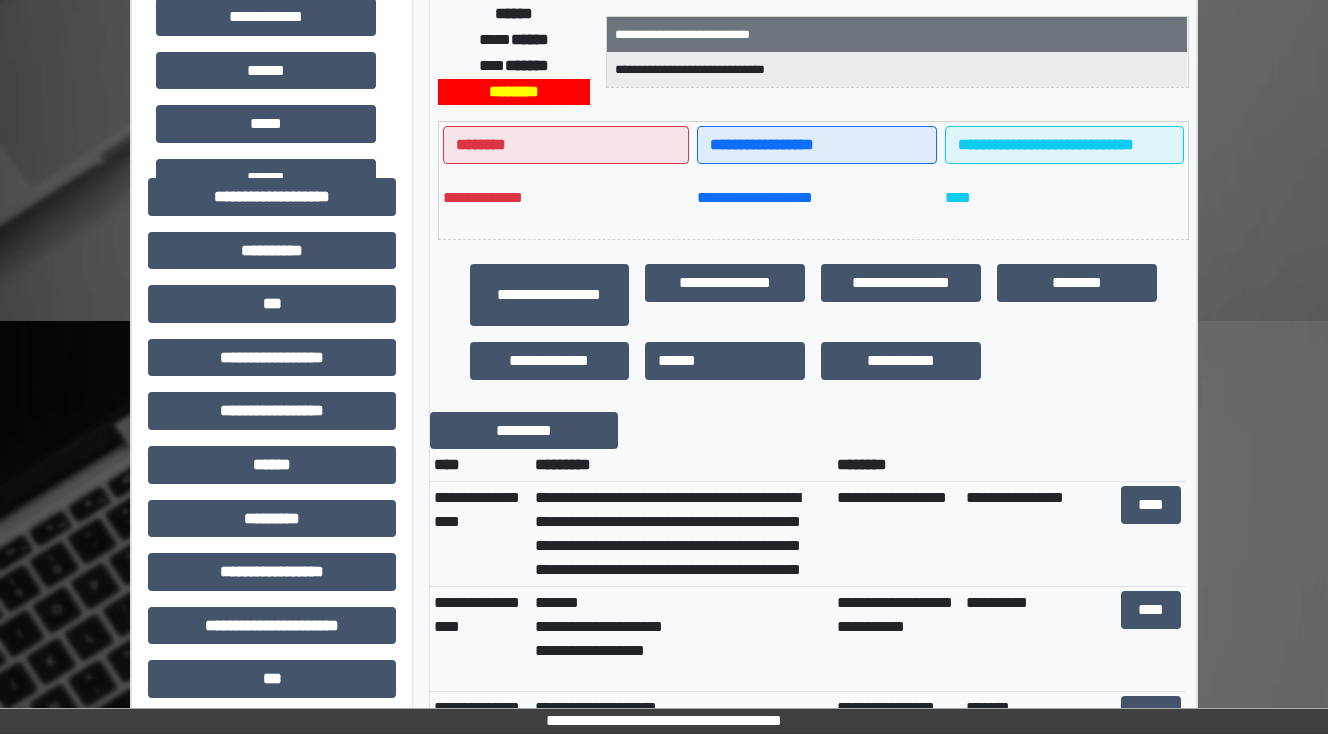 scroll, scrollTop: 640, scrollLeft: 0, axis: vertical 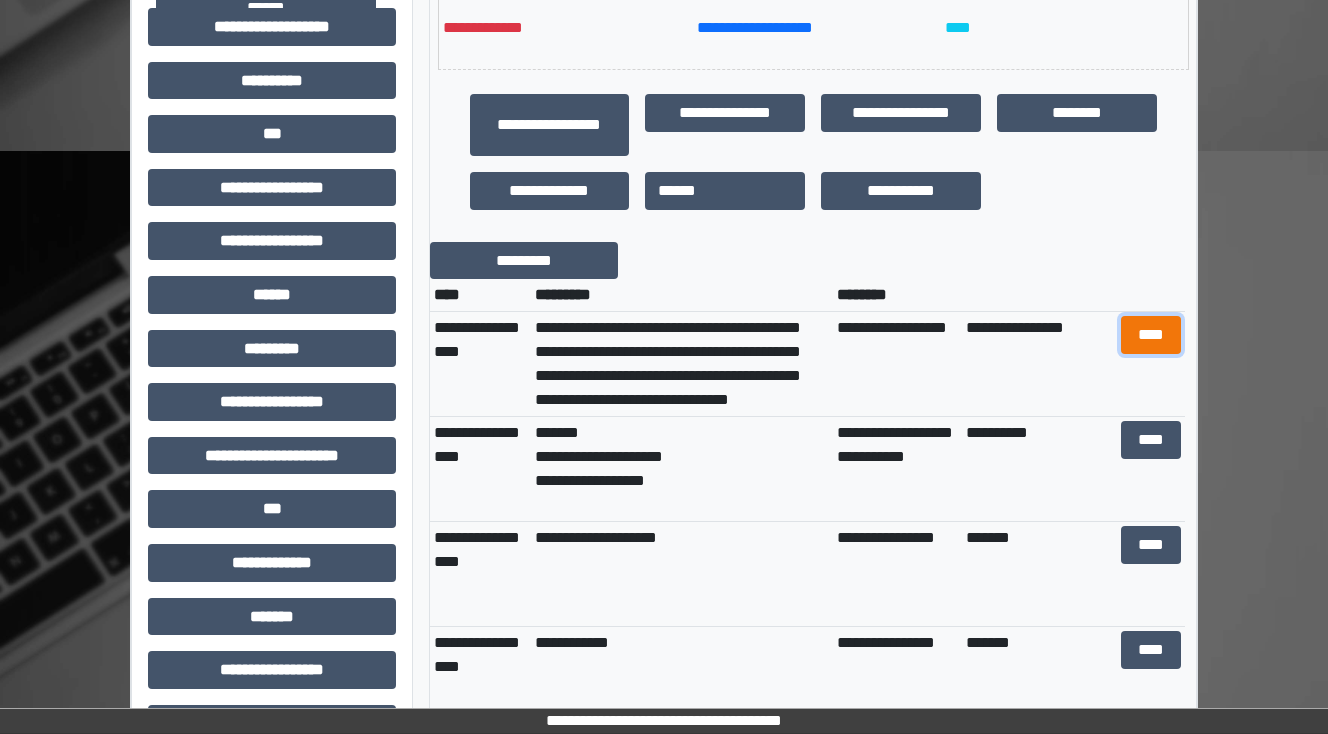 click on "****" at bounding box center [1150, 335] 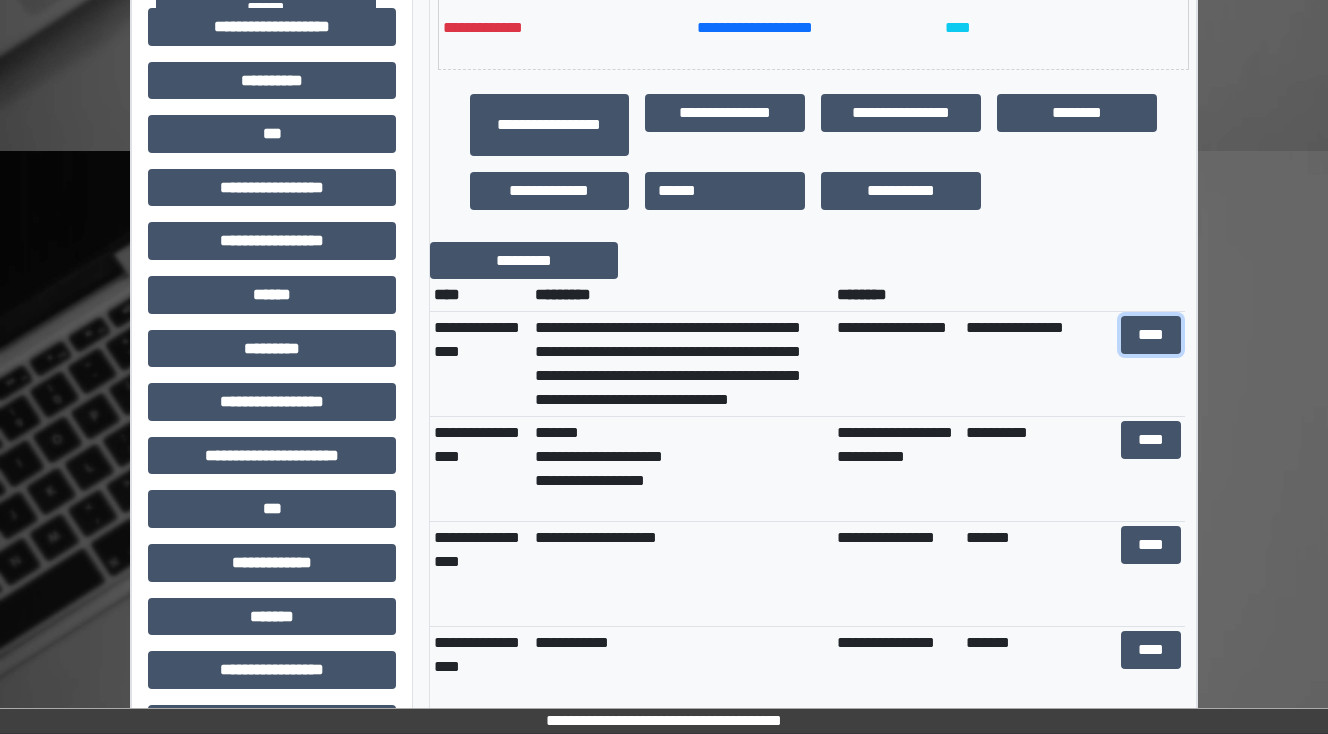 scroll, scrollTop: 0, scrollLeft: 0, axis: both 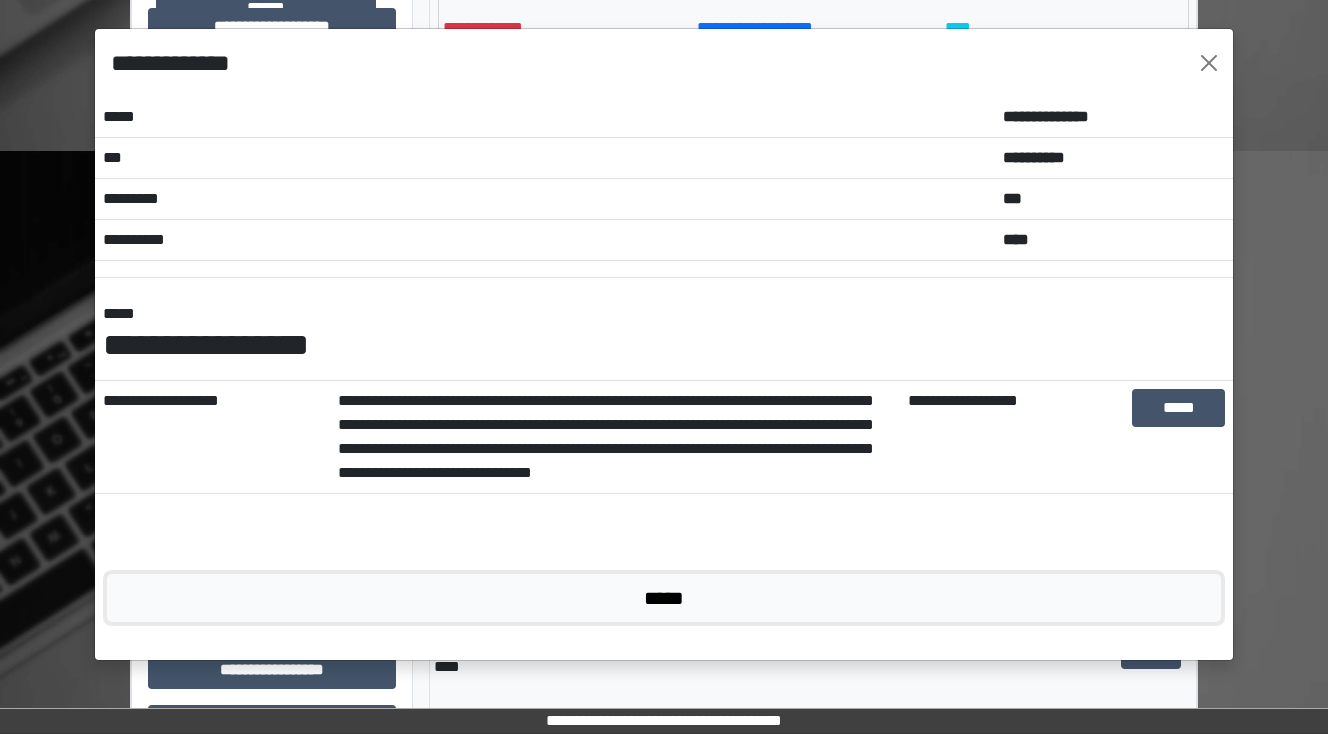 click on "*****" at bounding box center [664, 598] 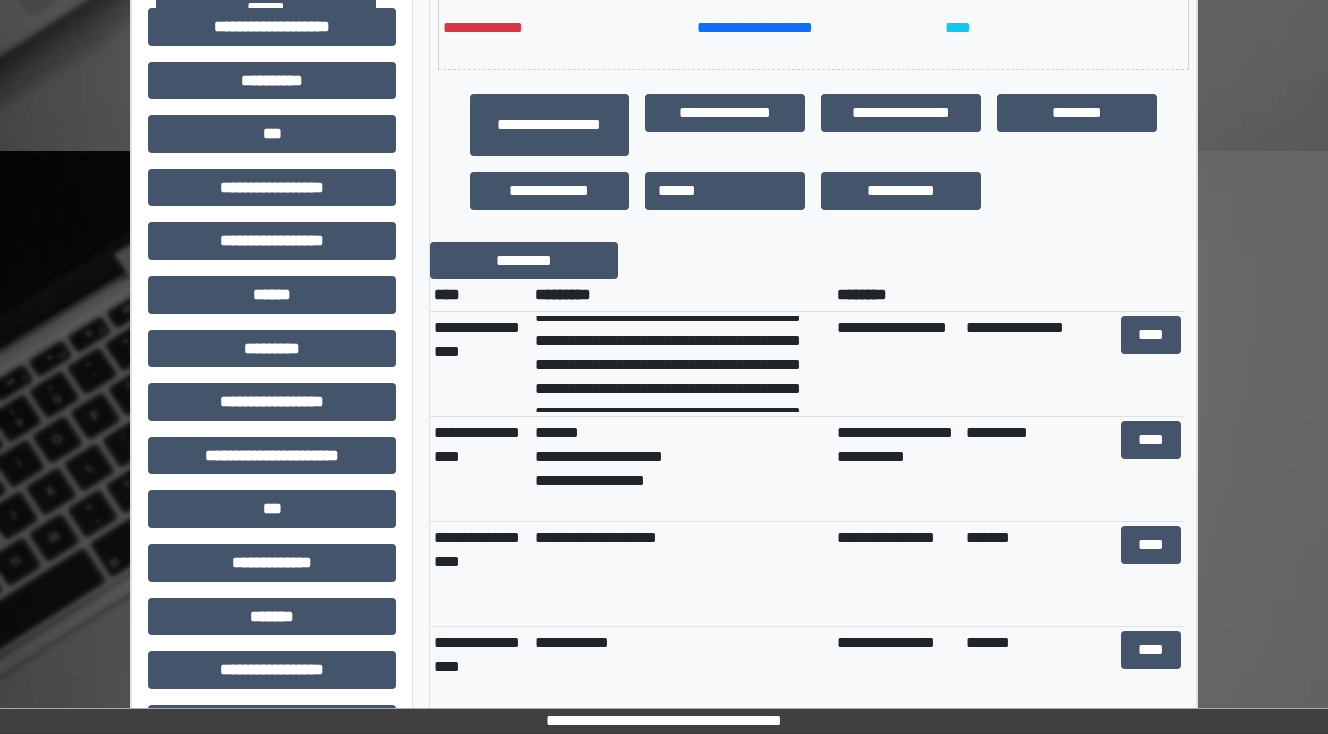 scroll, scrollTop: 0, scrollLeft: 0, axis: both 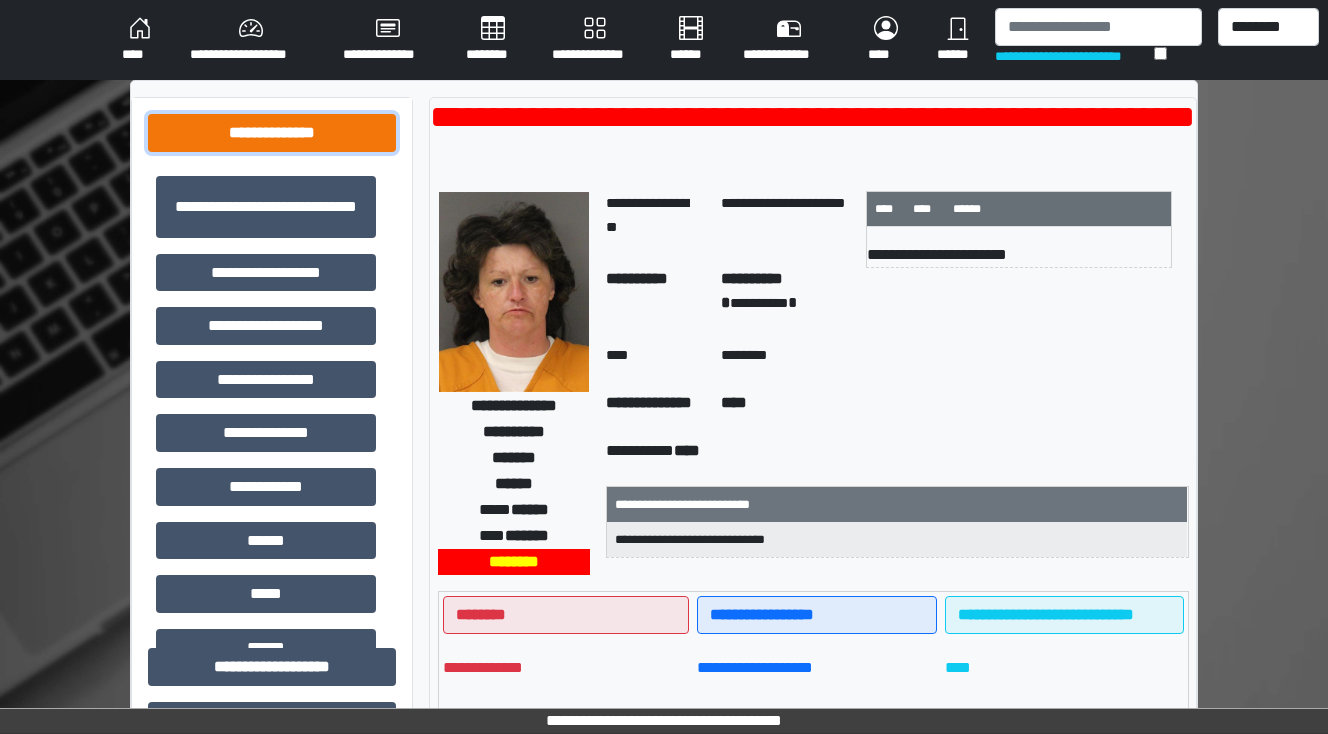 click on "**********" at bounding box center [272, 133] 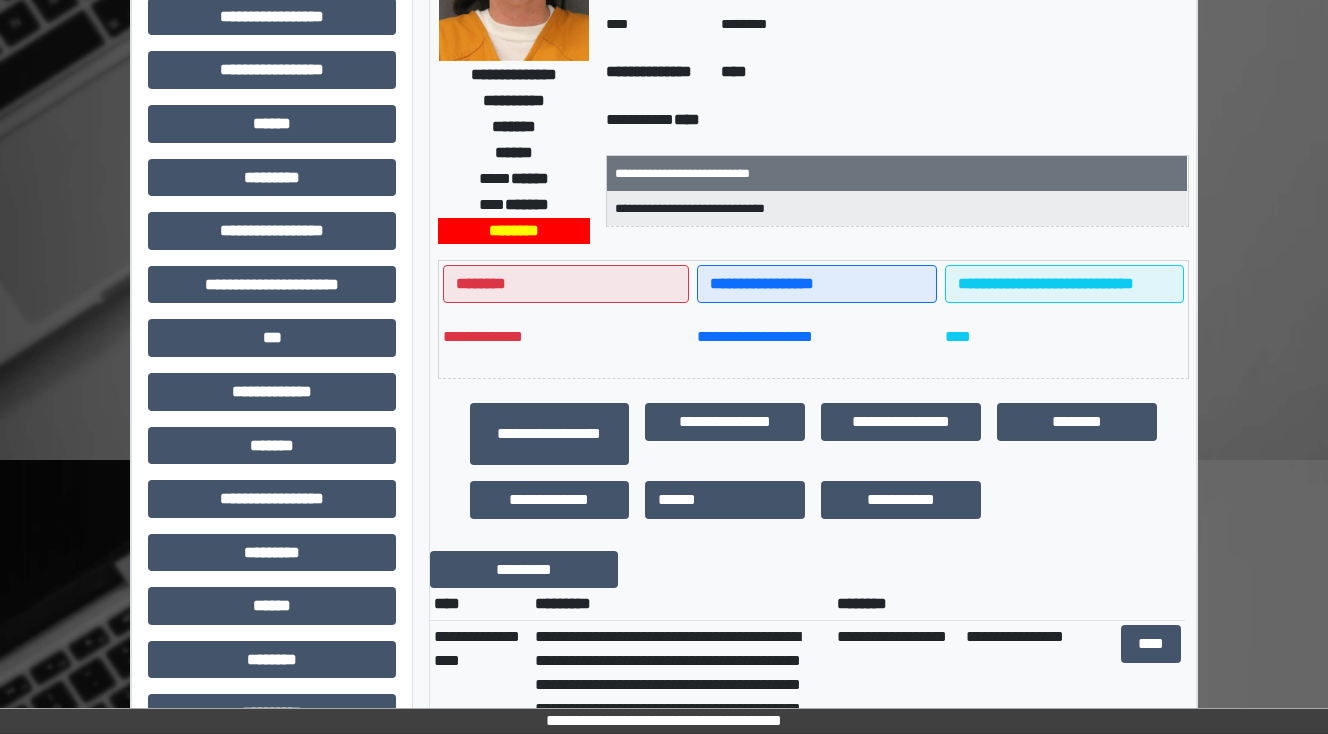 scroll, scrollTop: 400, scrollLeft: 0, axis: vertical 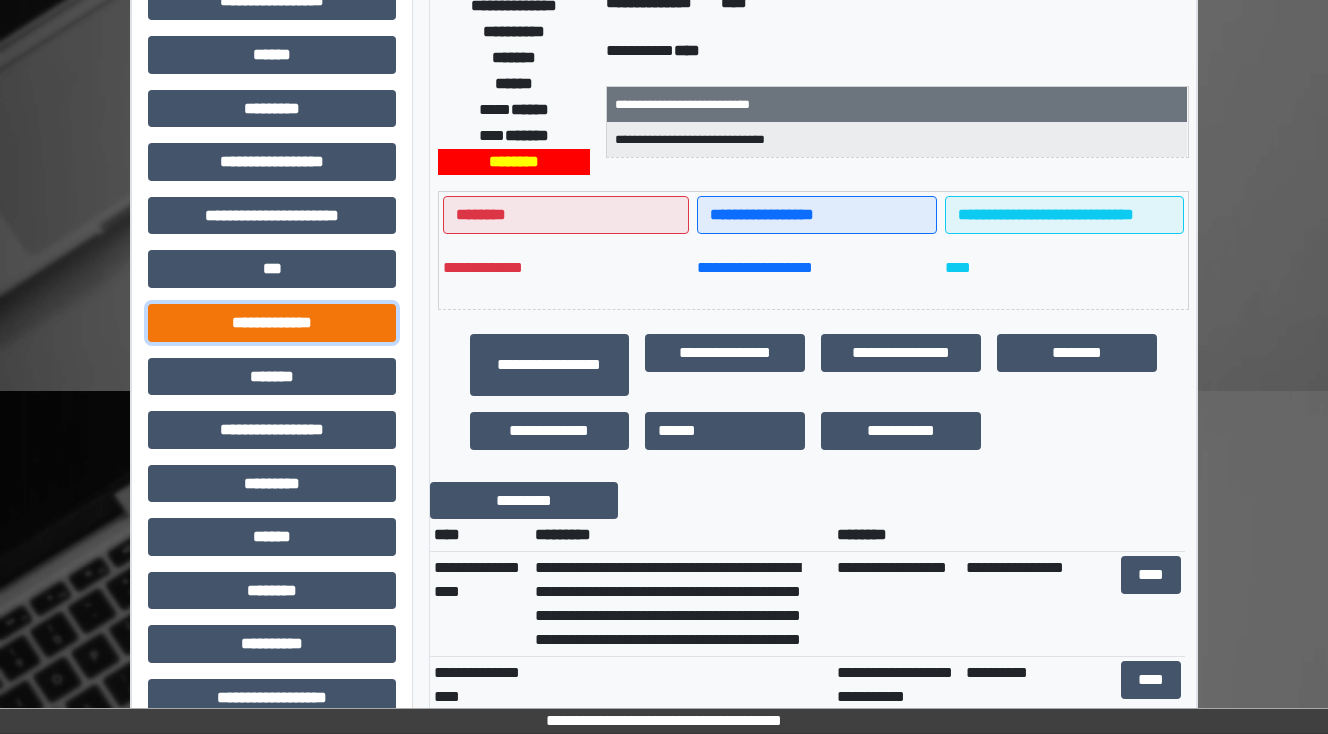 click on "**********" at bounding box center (272, 323) 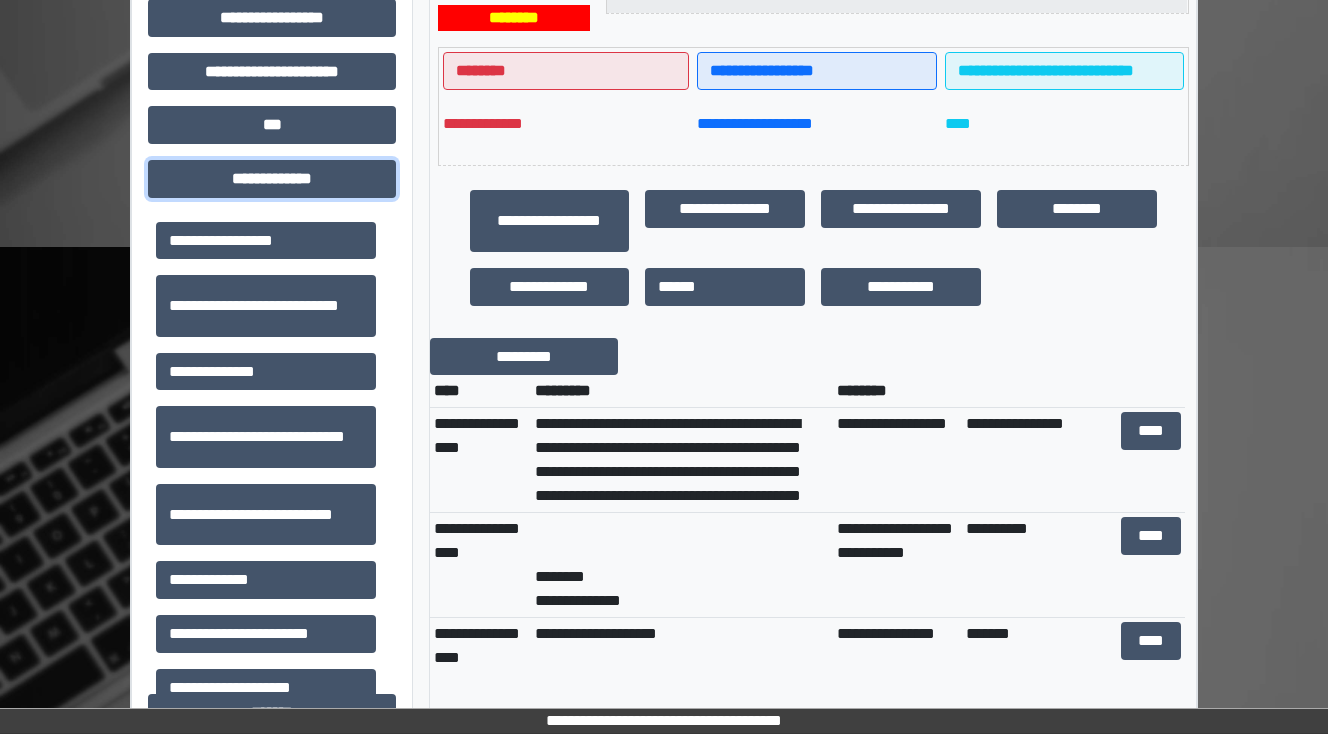 scroll, scrollTop: 640, scrollLeft: 0, axis: vertical 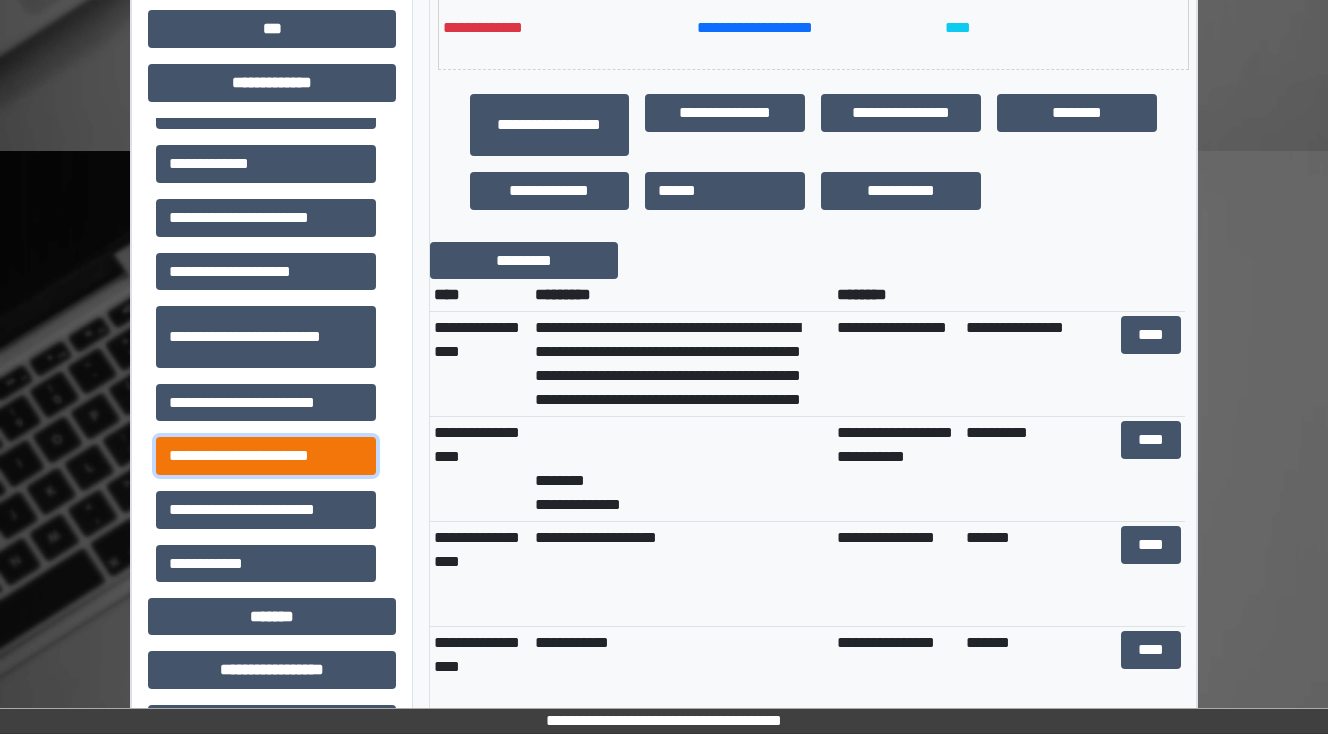 click on "**********" at bounding box center [266, 456] 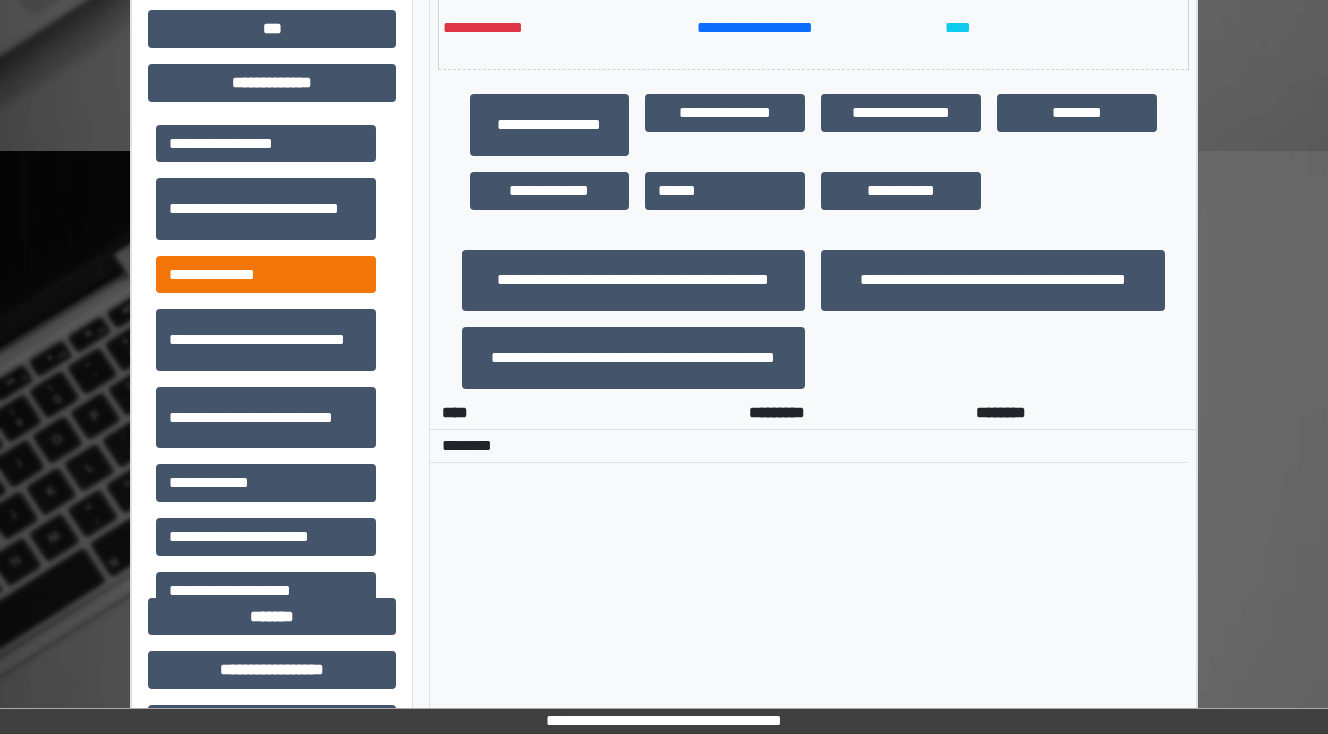 scroll, scrollTop: 0, scrollLeft: 0, axis: both 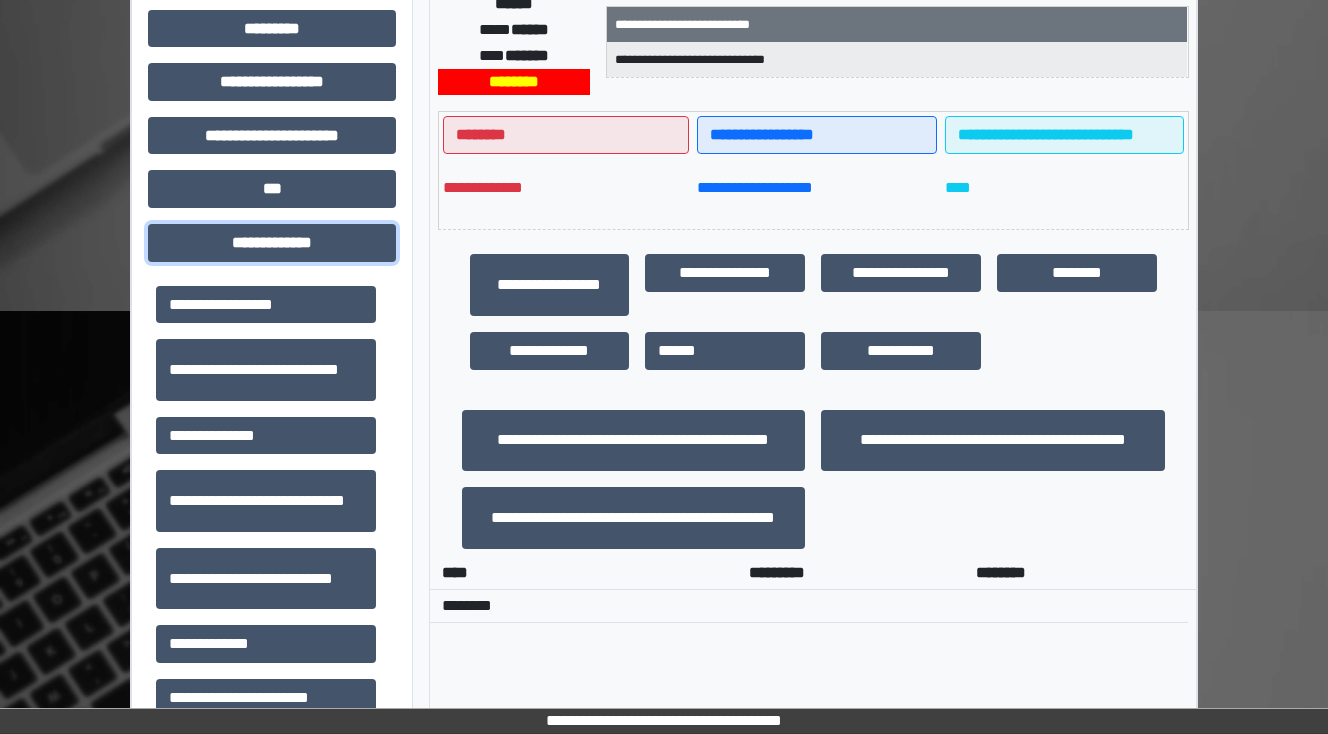 drag, startPoint x: 309, startPoint y: 242, endPoint x: 343, endPoint y: 263, distance: 39.962482 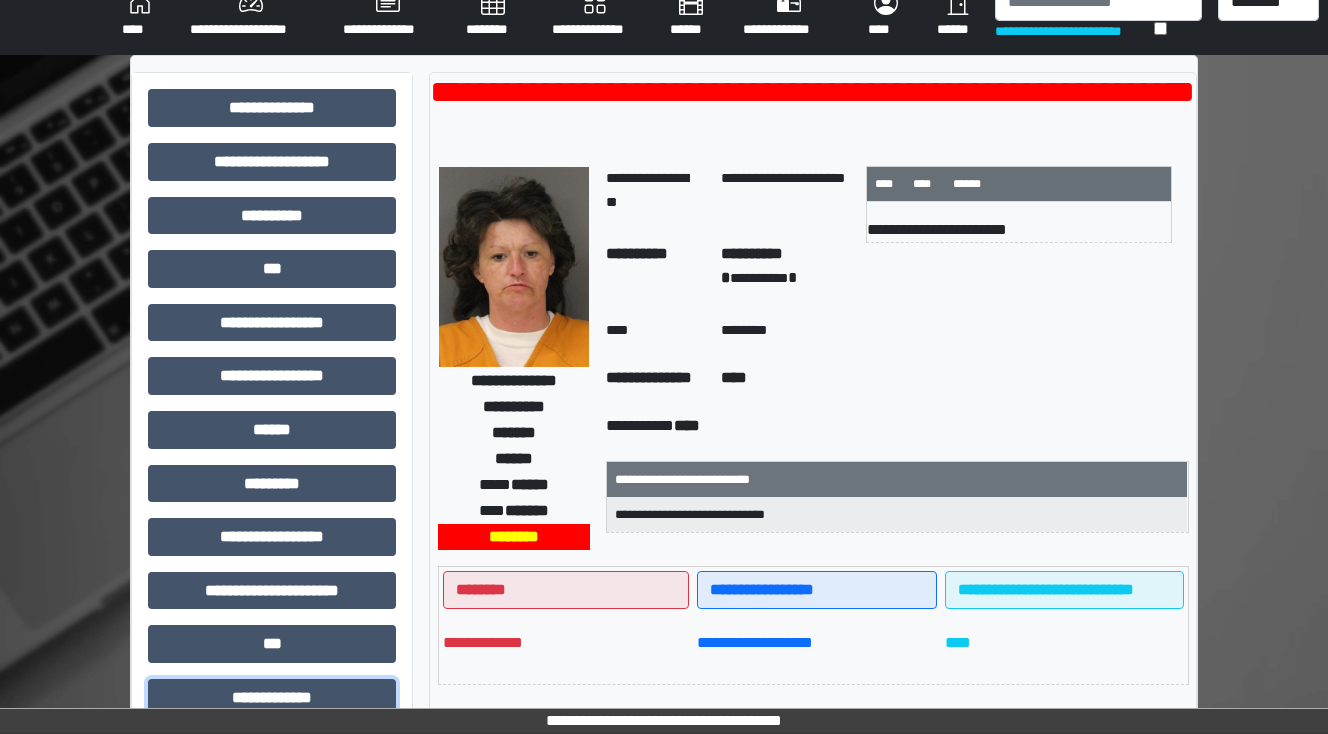 scroll, scrollTop: 0, scrollLeft: 0, axis: both 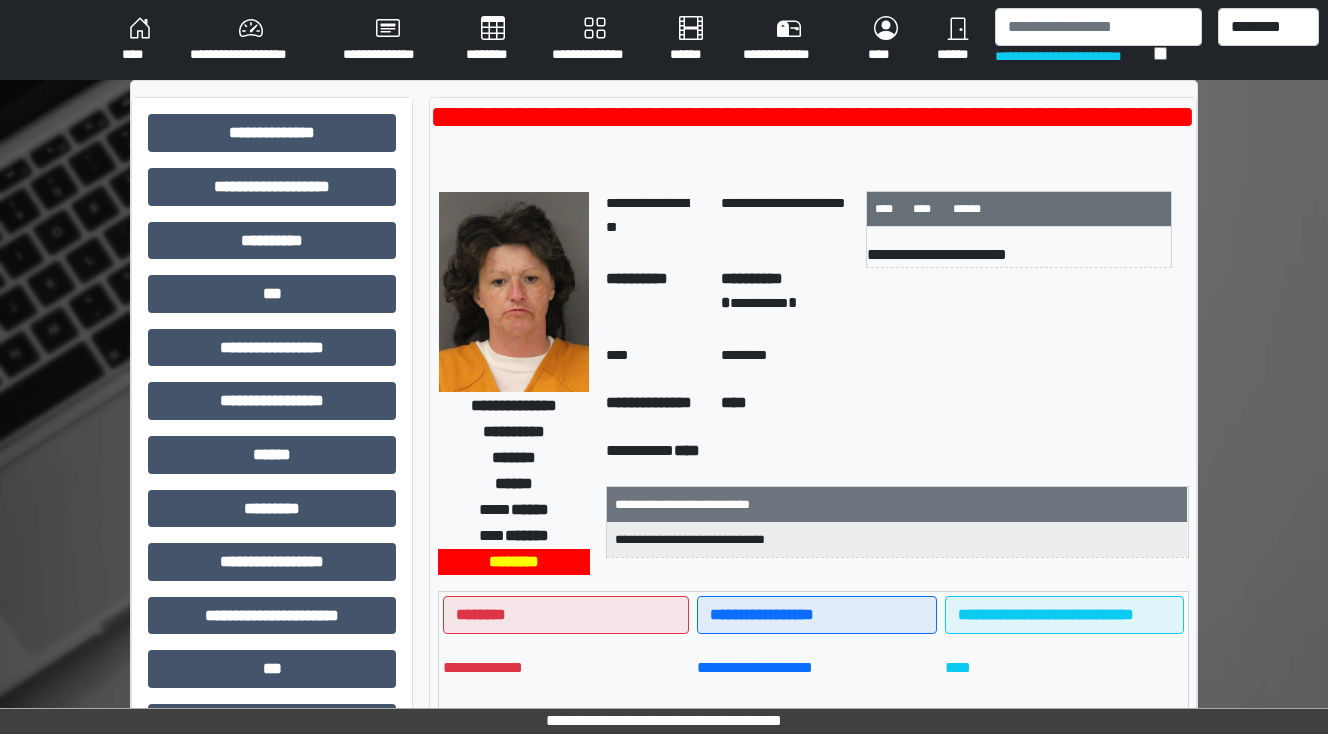 drag, startPoint x: 308, startPoint y: 519, endPoint x: 786, endPoint y: 384, distance: 496.6981 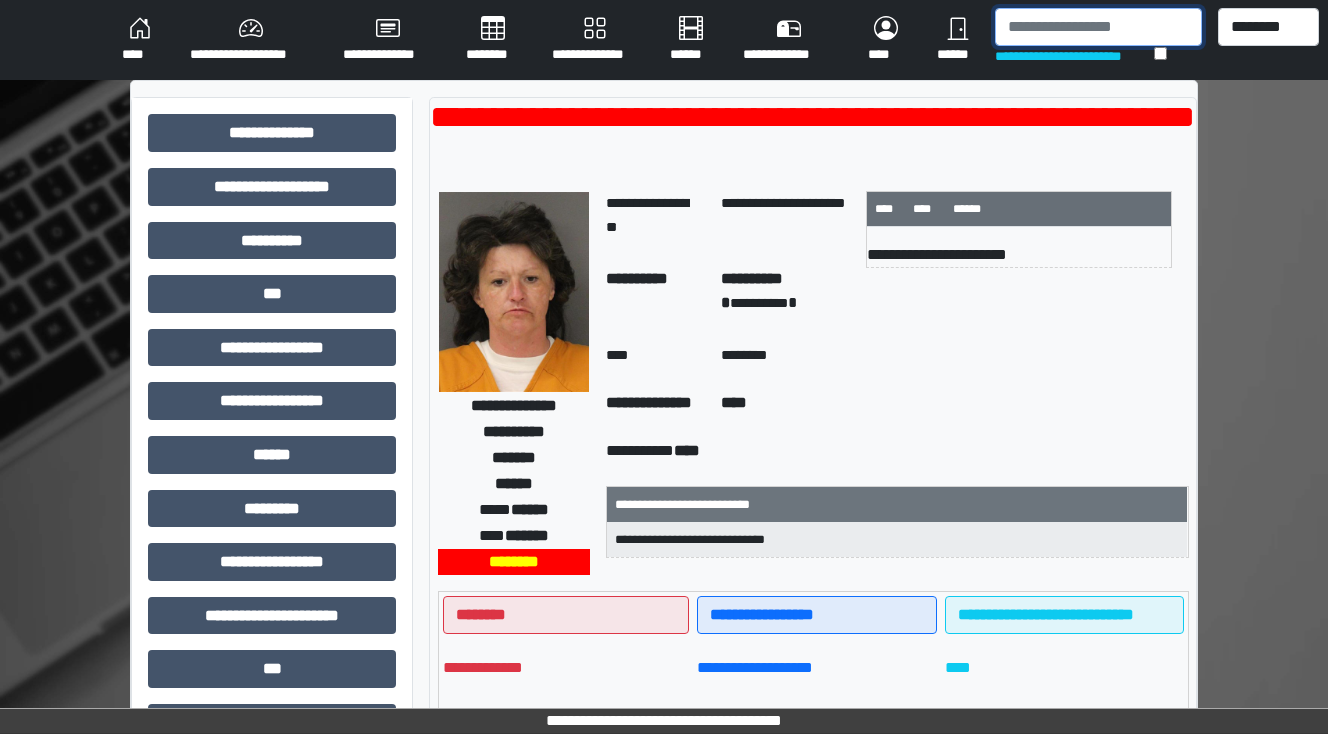 click at bounding box center (1098, 27) 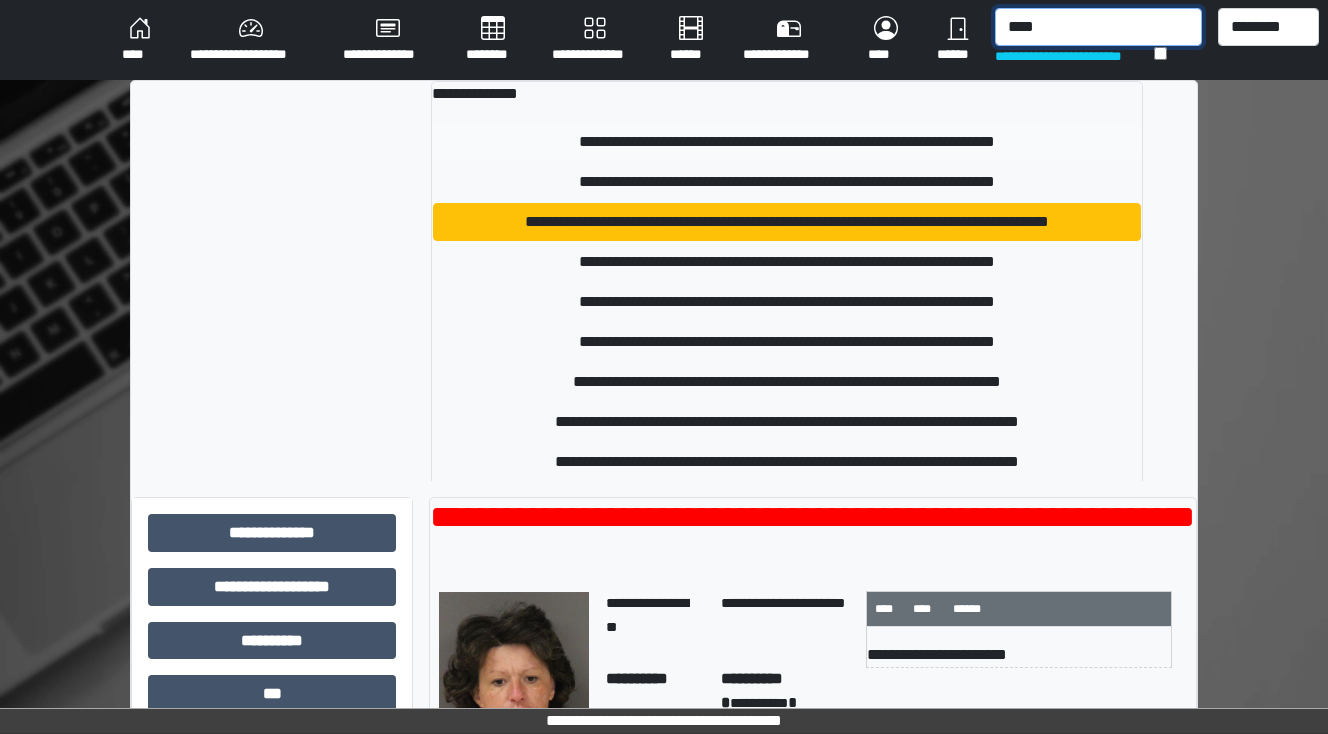 type on "****" 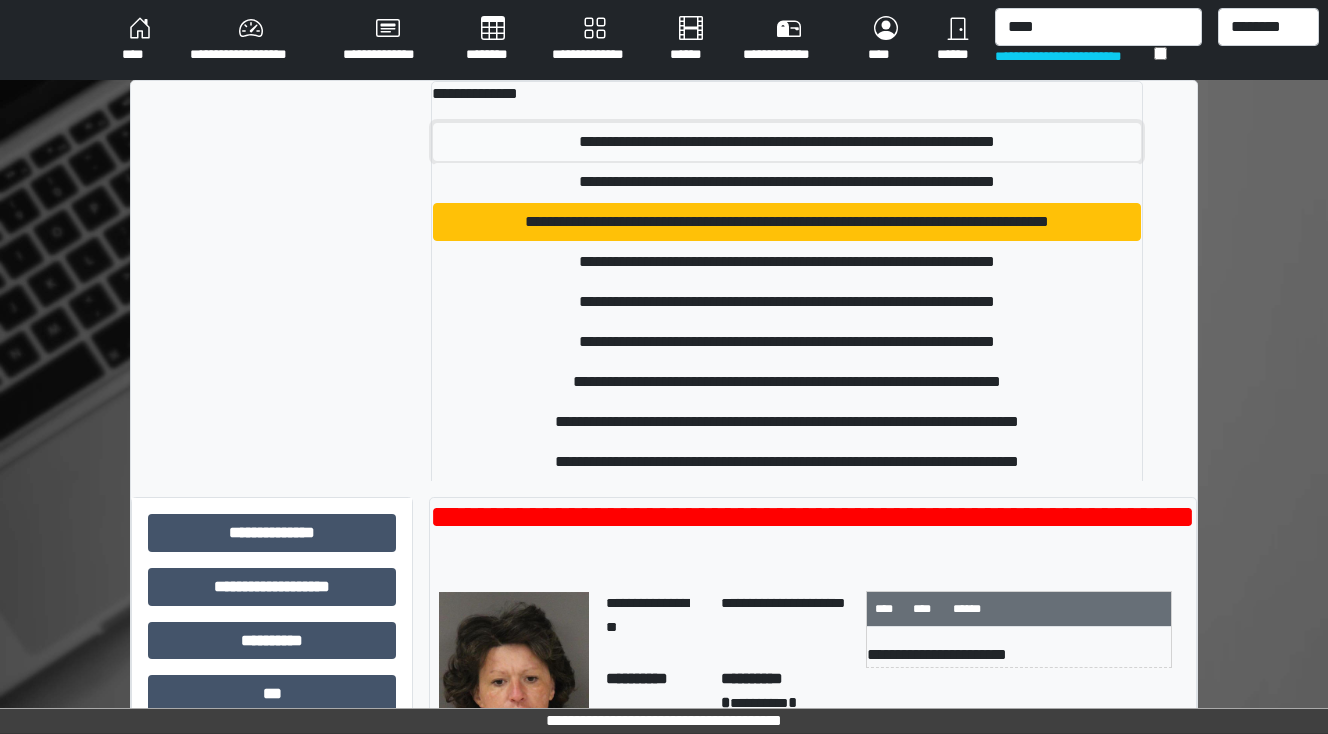 drag, startPoint x: 883, startPoint y: 139, endPoint x: 890, endPoint y: 148, distance: 11.401754 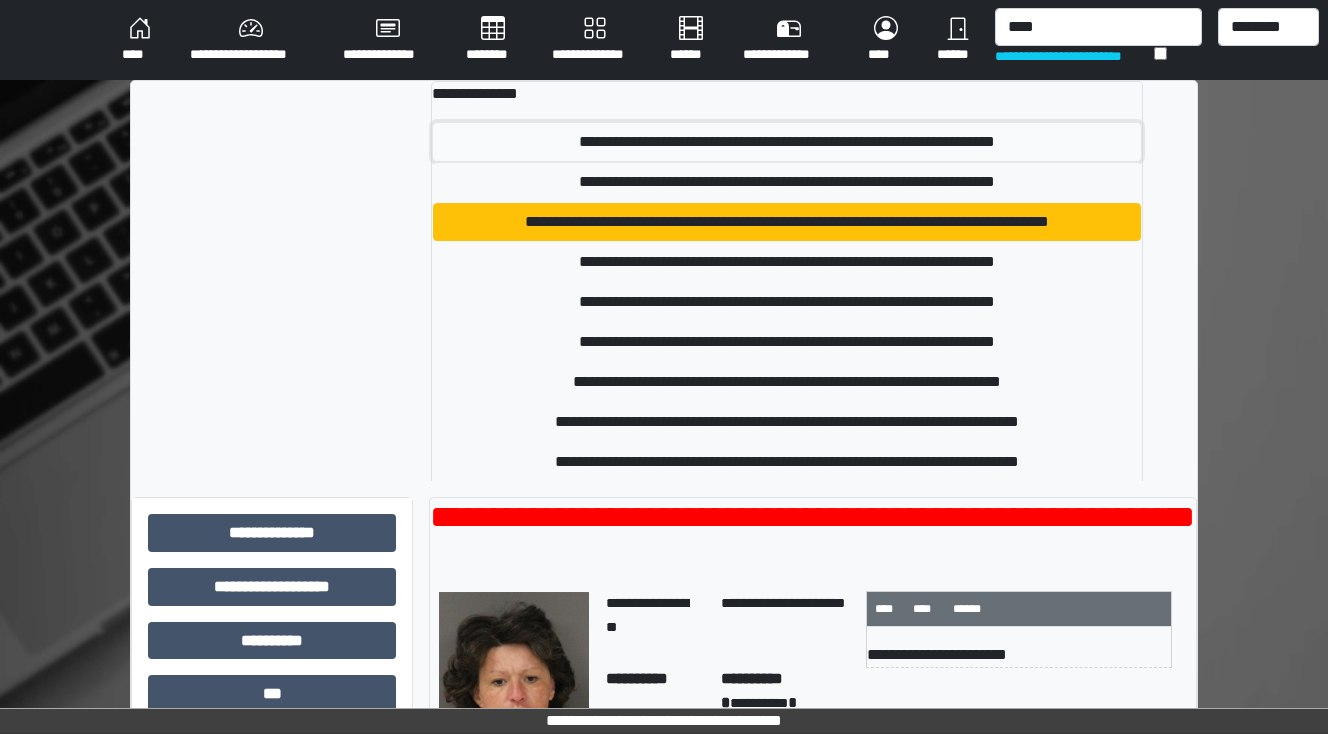 click on "**********" at bounding box center [787, 142] 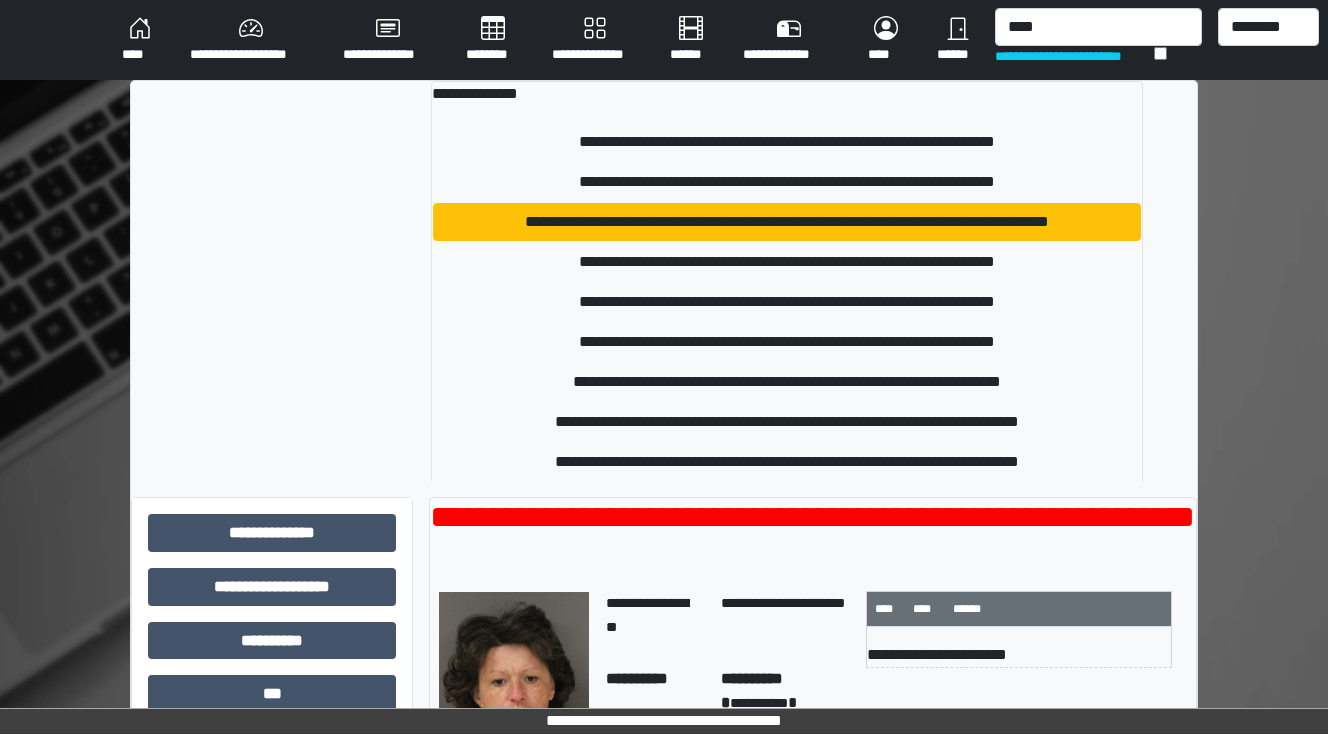 type 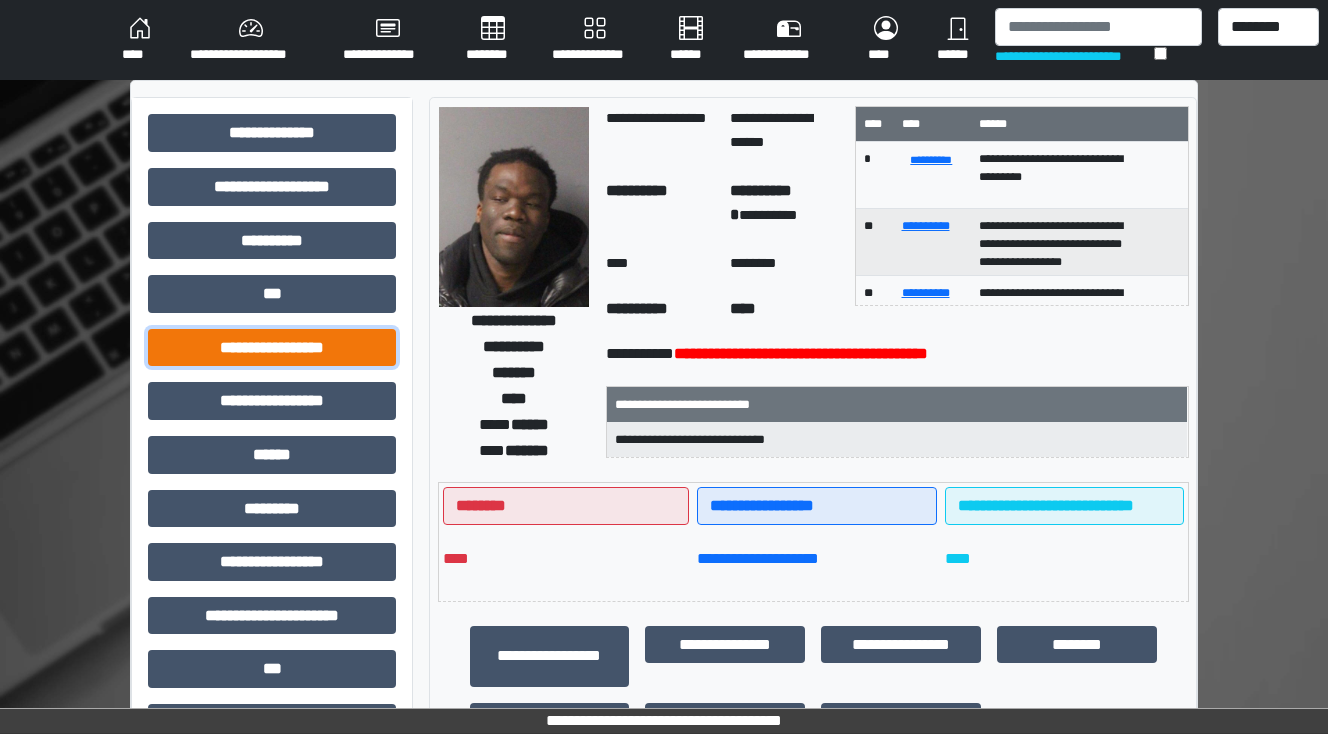 click on "**********" at bounding box center [272, 348] 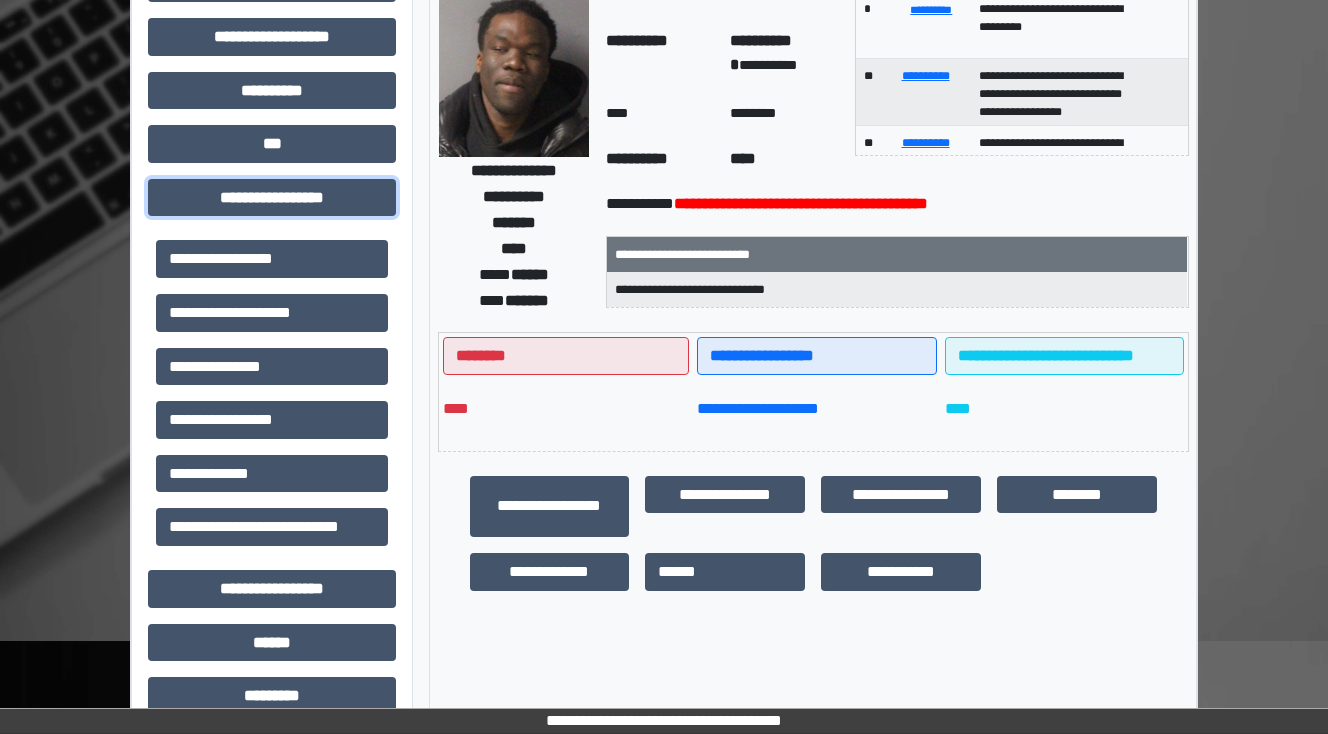 scroll, scrollTop: 160, scrollLeft: 0, axis: vertical 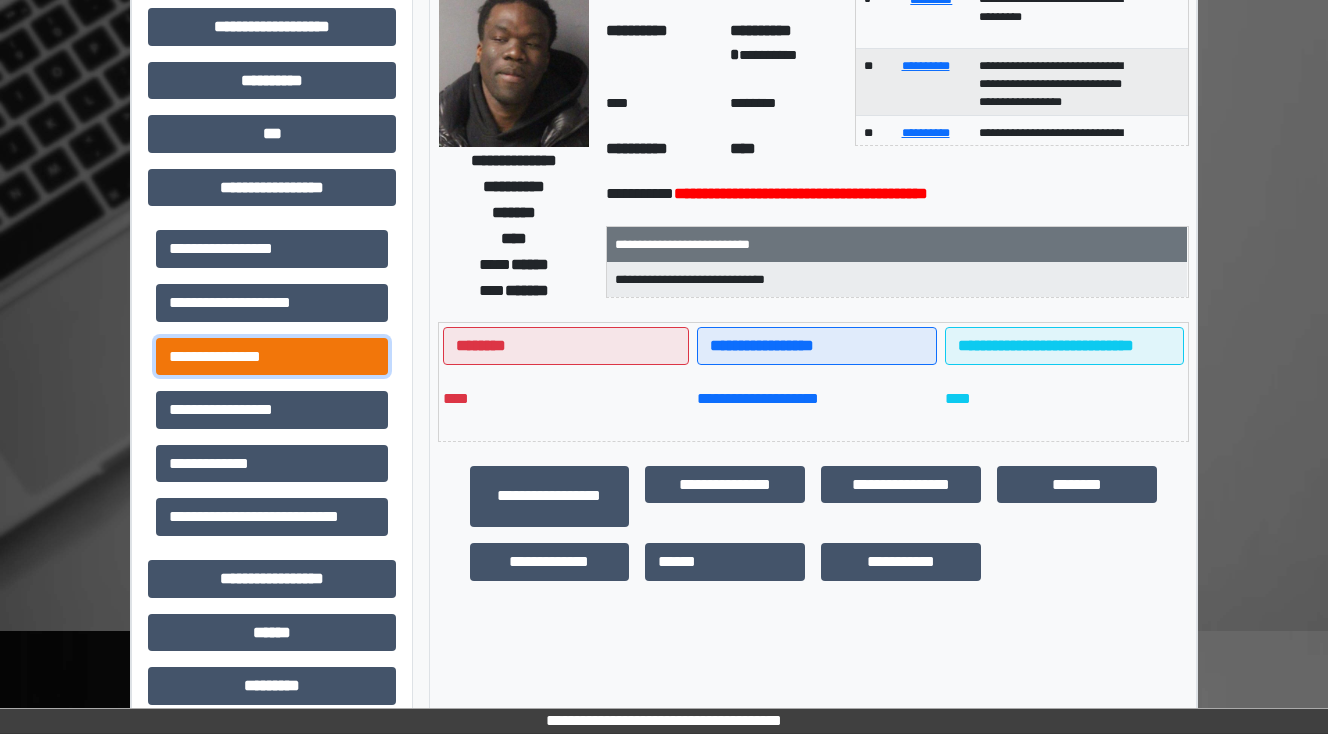 click on "**********" at bounding box center [272, 357] 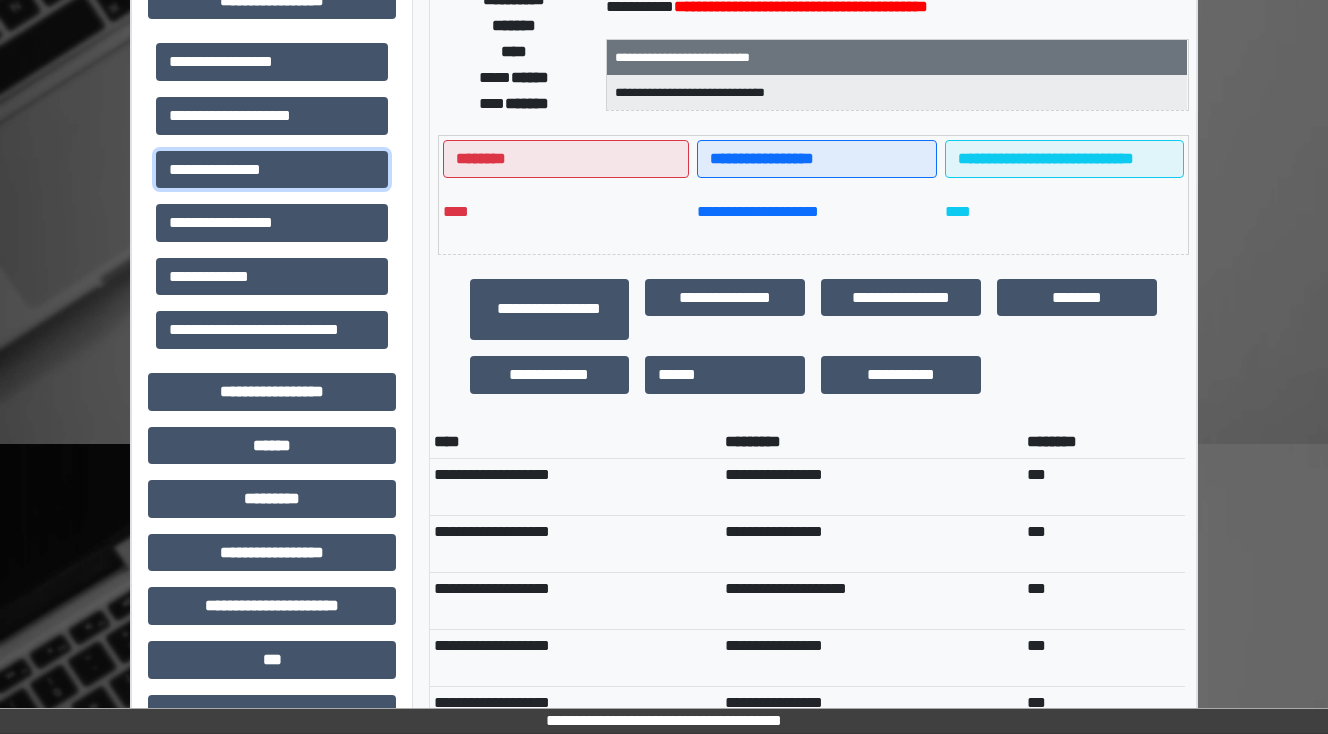 scroll, scrollTop: 160, scrollLeft: 0, axis: vertical 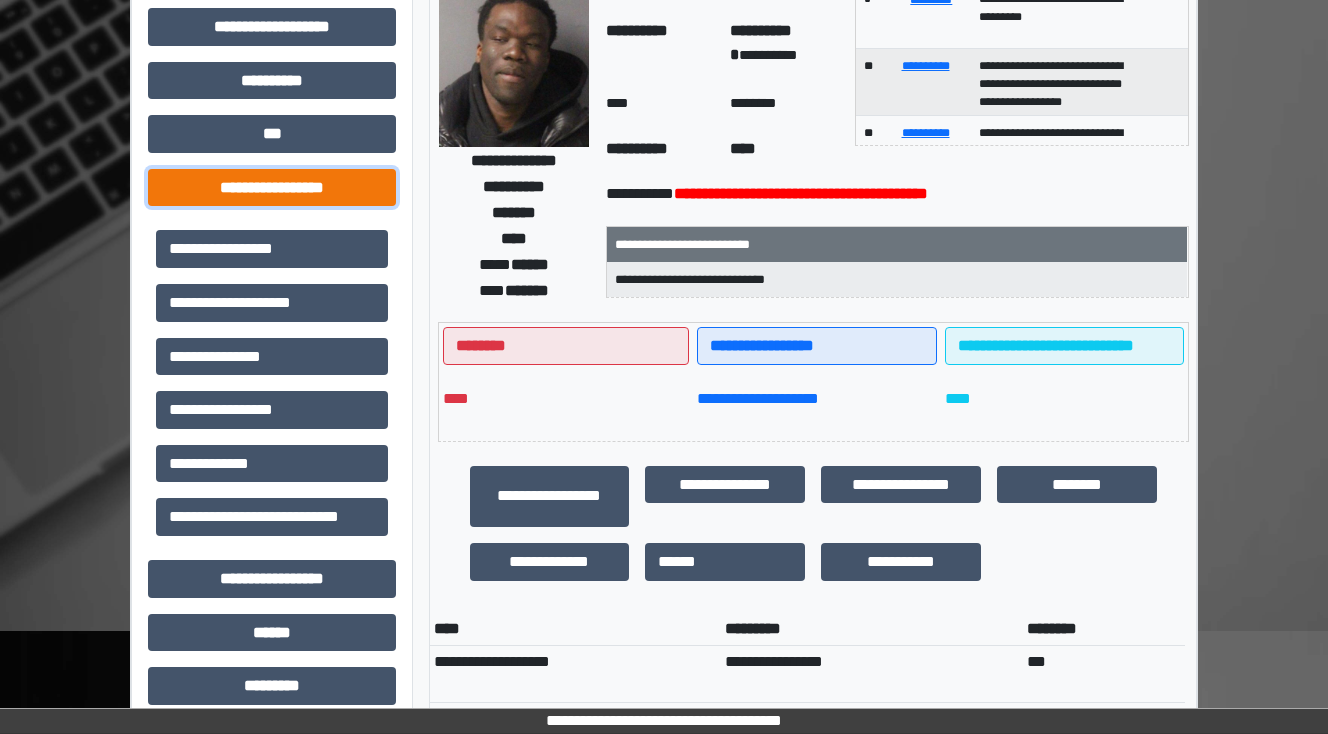 click on "**********" at bounding box center [272, 188] 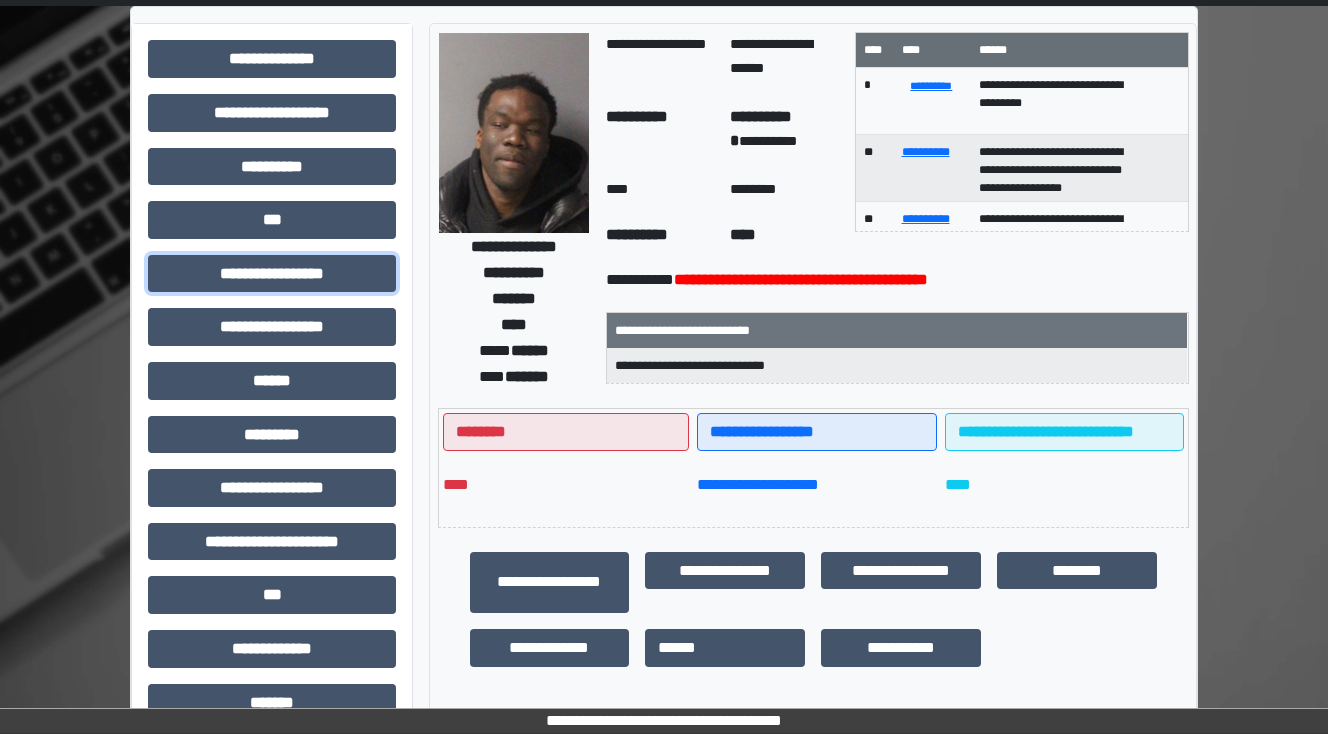 scroll, scrollTop: 0, scrollLeft: 0, axis: both 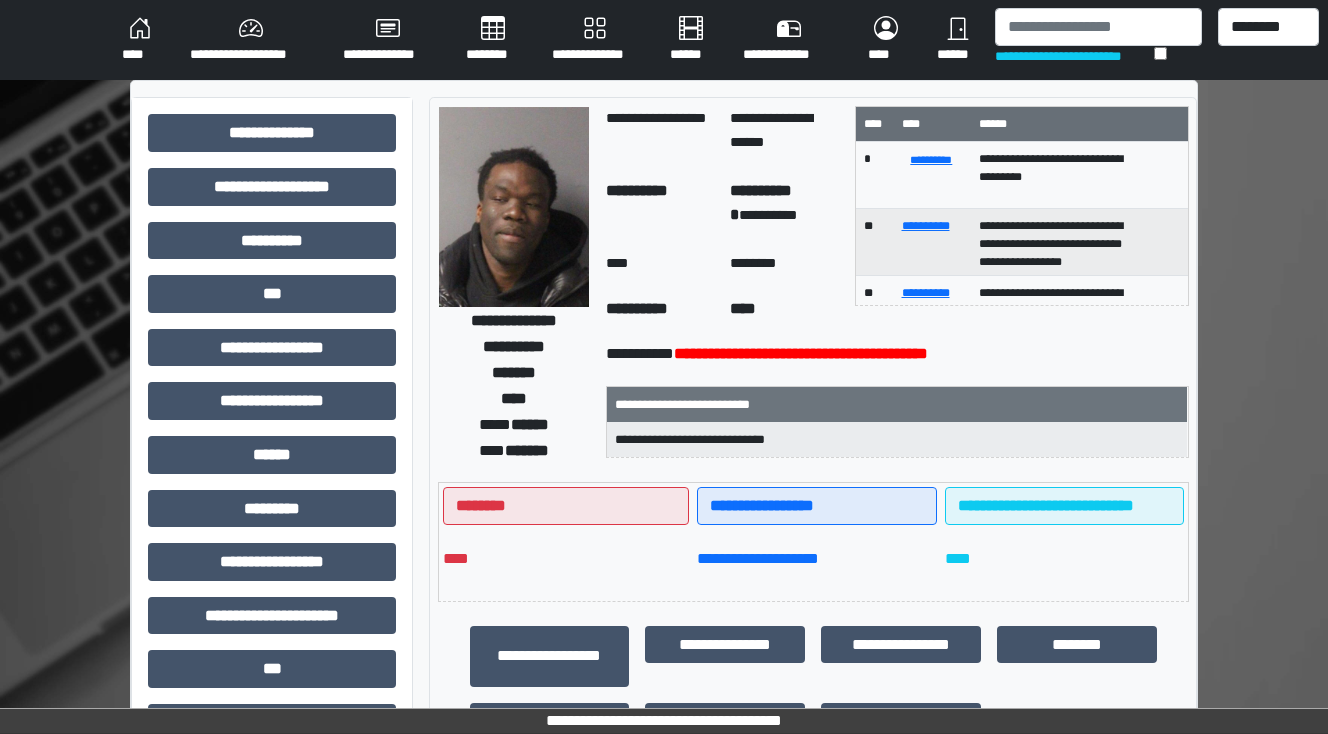 click on "********" at bounding box center [493, 40] 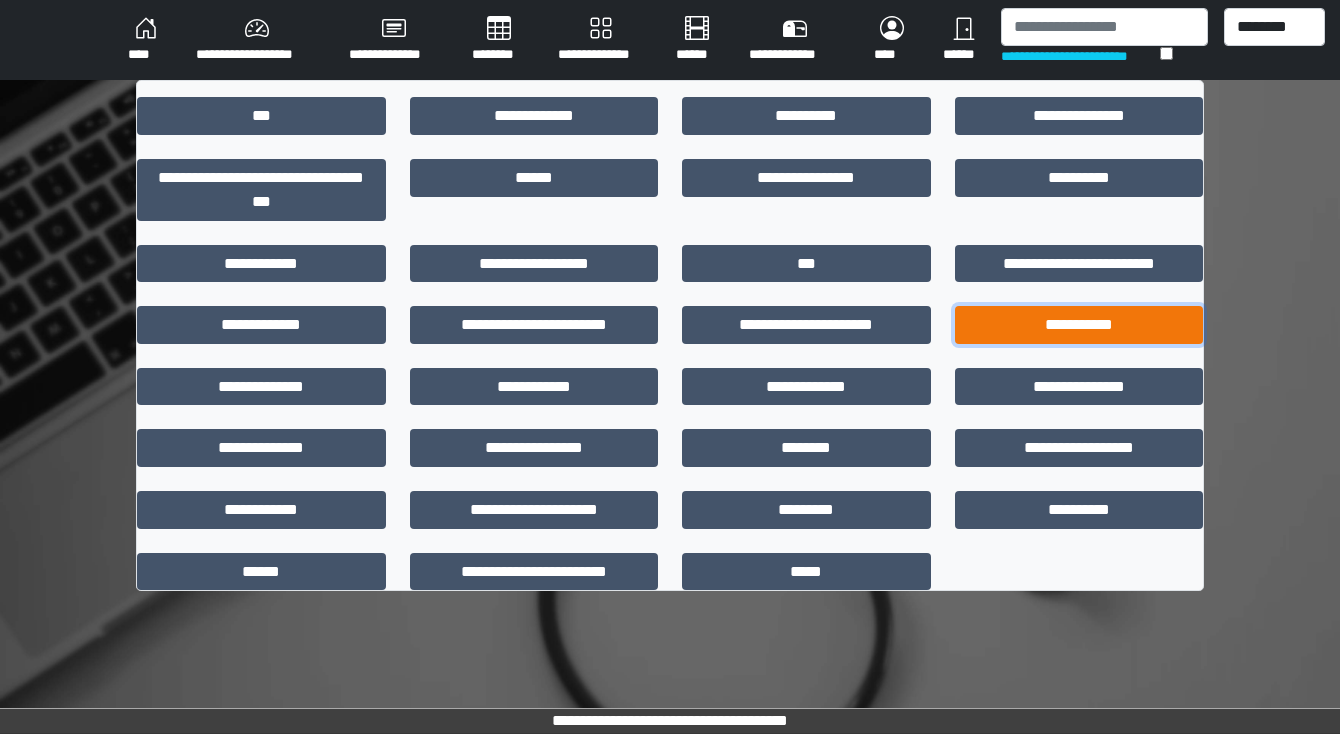 click on "**********" at bounding box center [1079, 325] 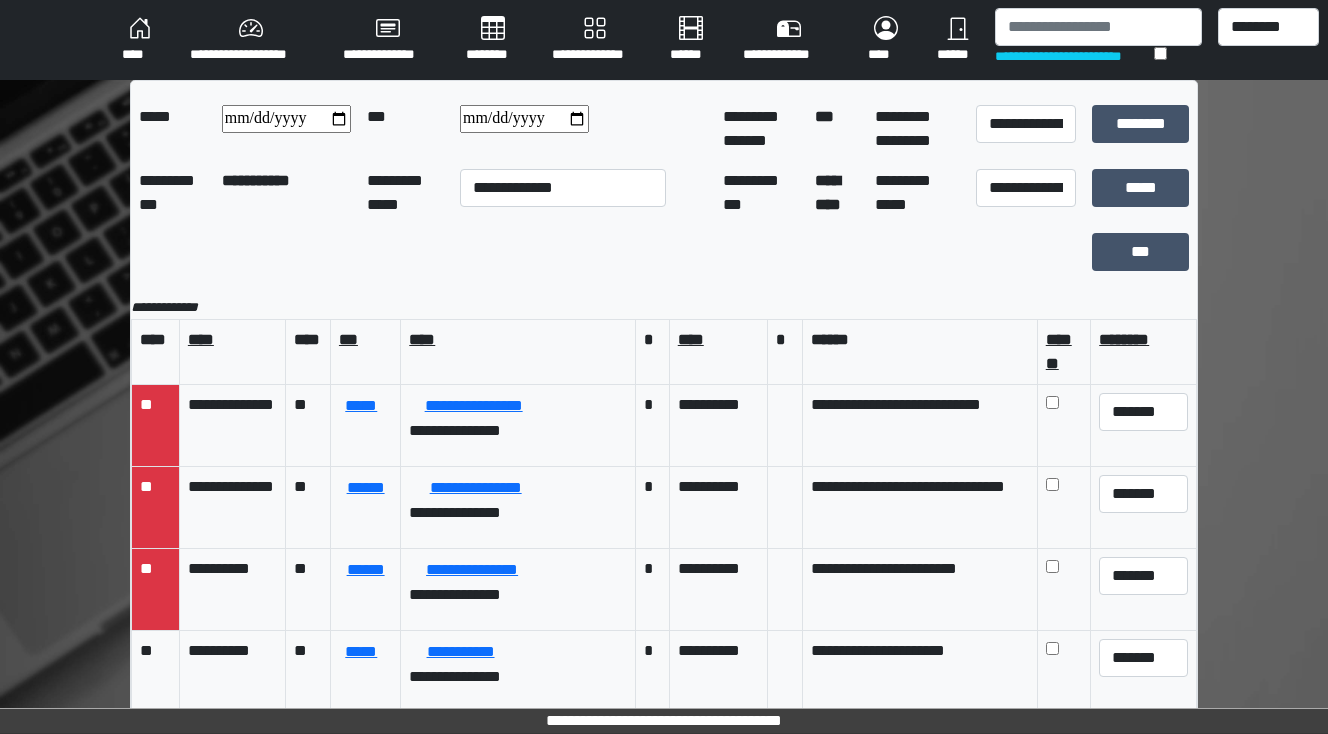 scroll, scrollTop: 80, scrollLeft: 0, axis: vertical 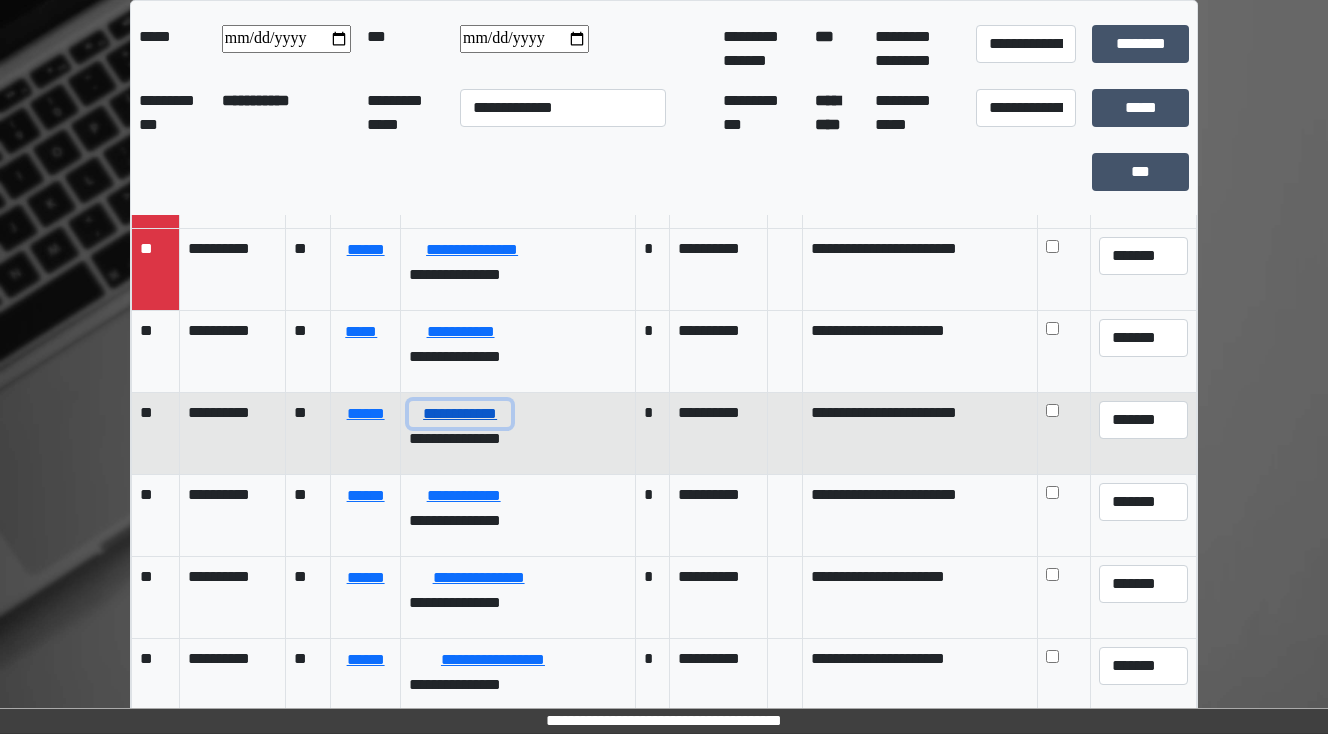click on "**********" at bounding box center (460, 414) 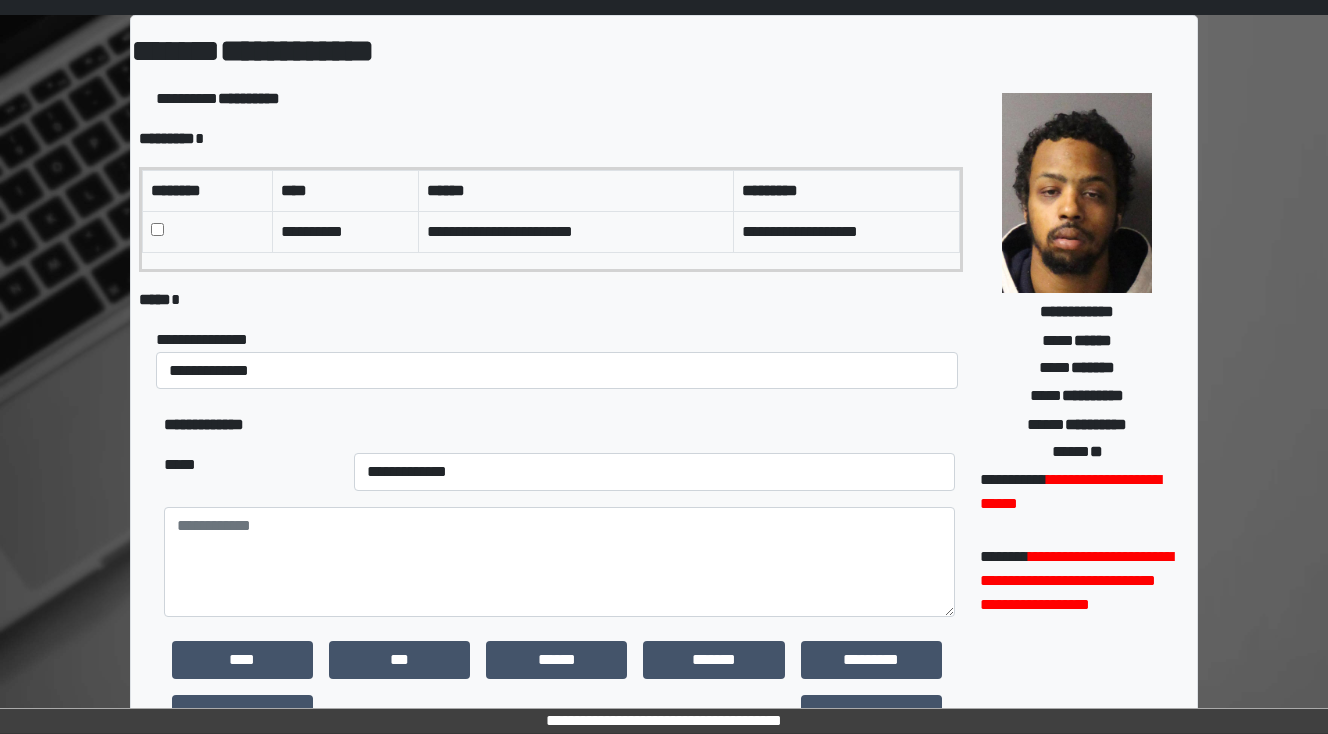 scroll, scrollTop: 0, scrollLeft: 0, axis: both 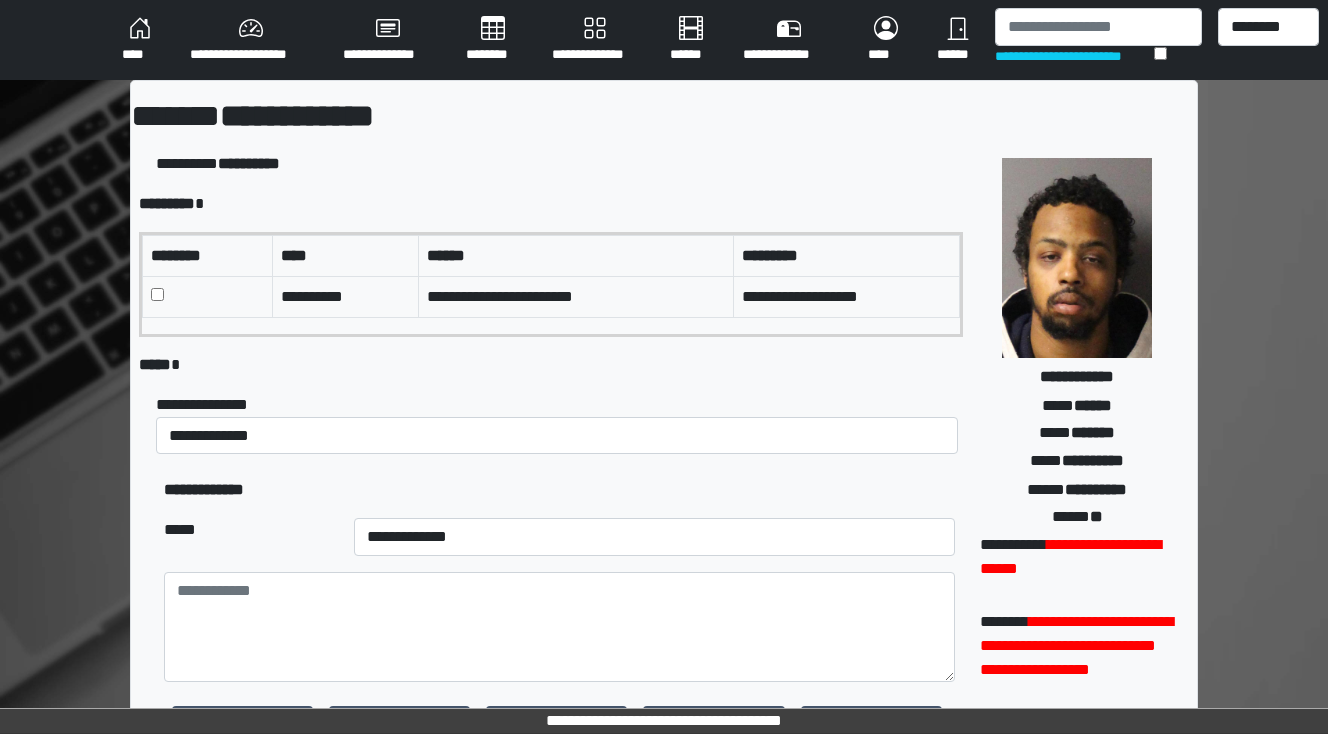 click on "********" at bounding box center [493, 40] 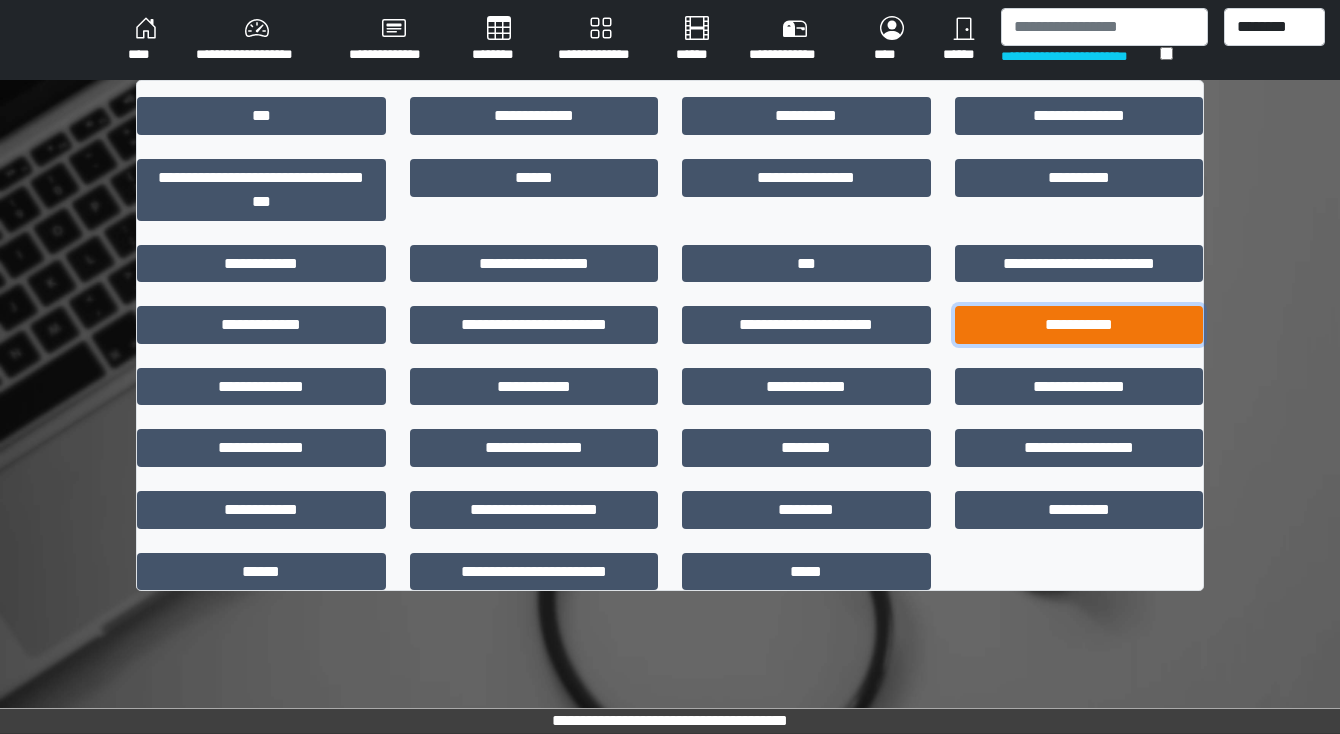 click on "**********" at bounding box center (1079, 325) 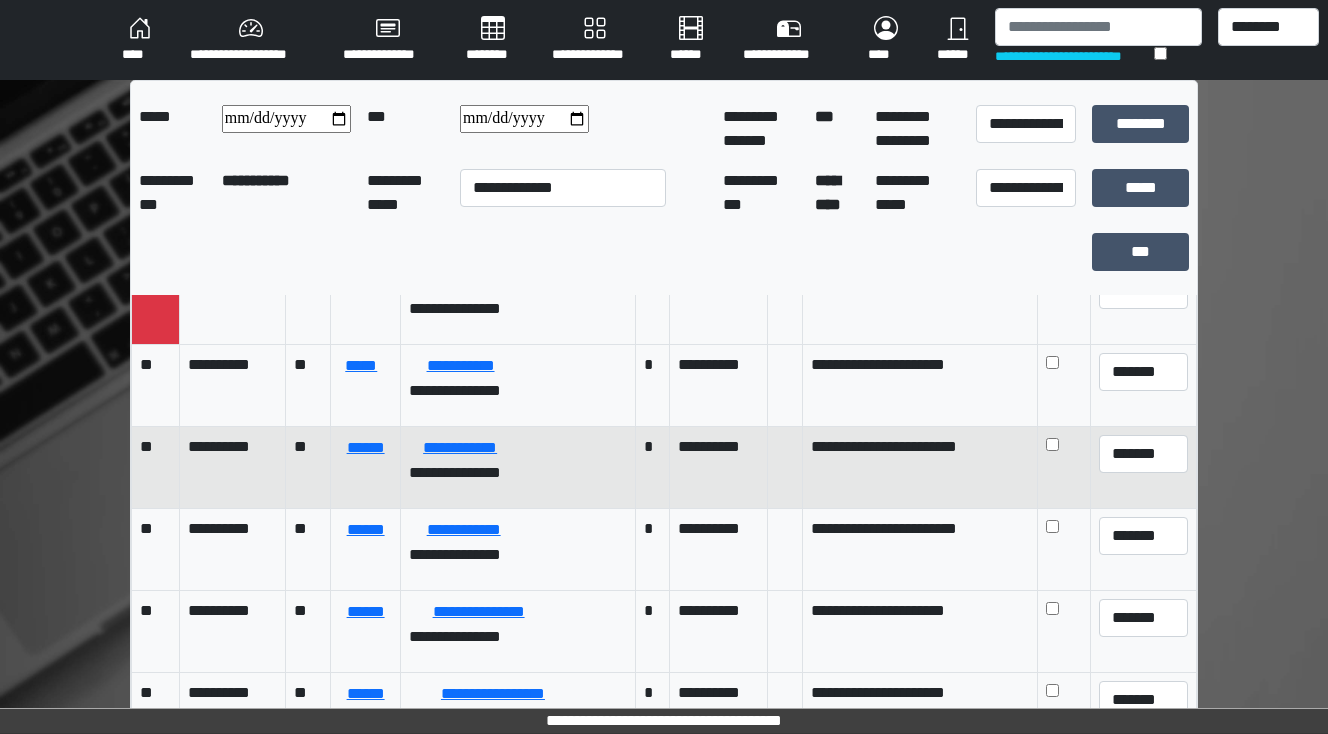 scroll, scrollTop: 320, scrollLeft: 0, axis: vertical 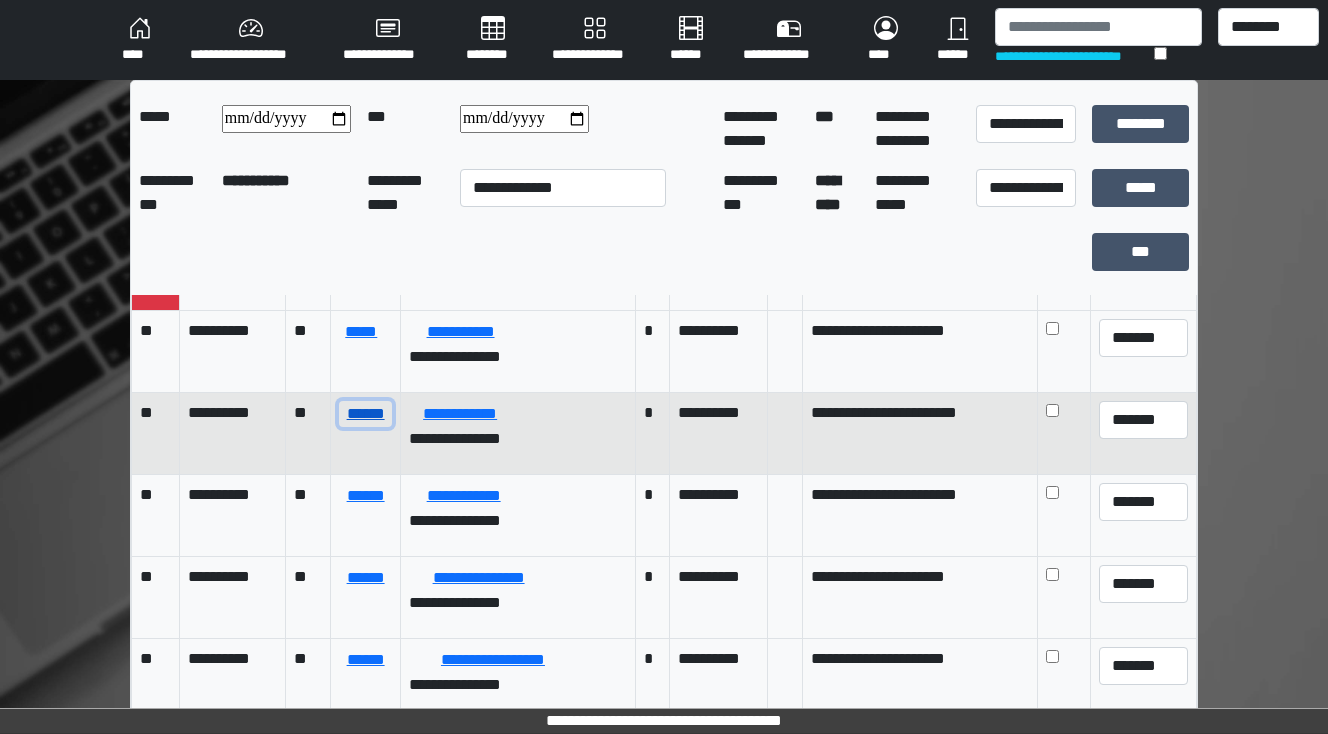 click on "******" at bounding box center (365, 414) 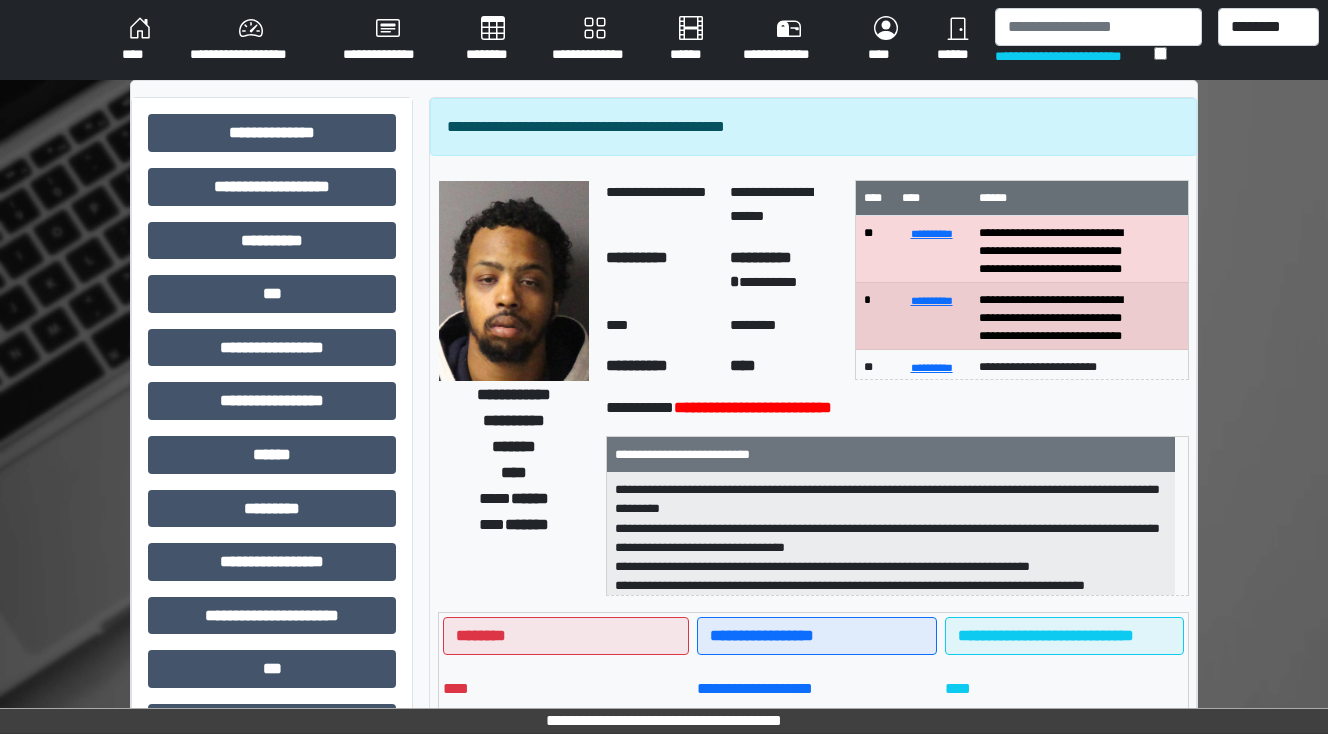 scroll, scrollTop: 80, scrollLeft: 0, axis: vertical 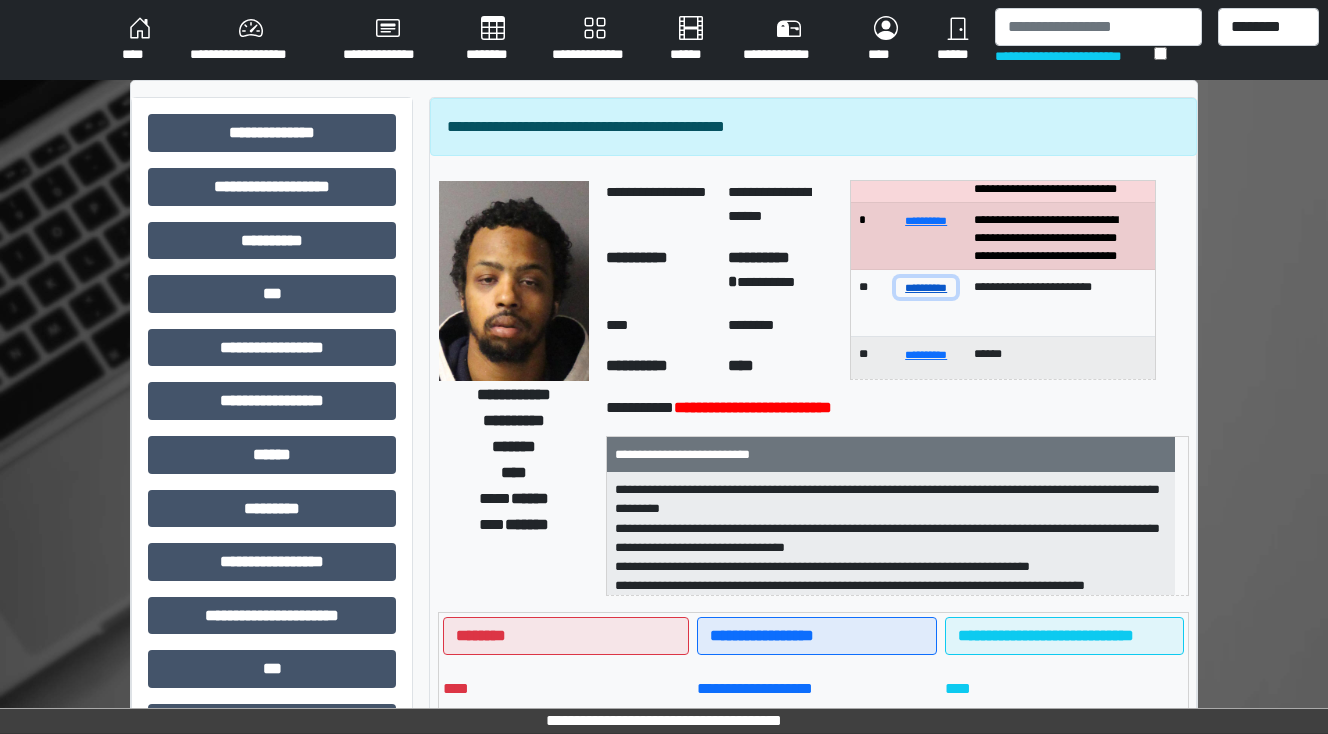 click on "**********" at bounding box center [926, 287] 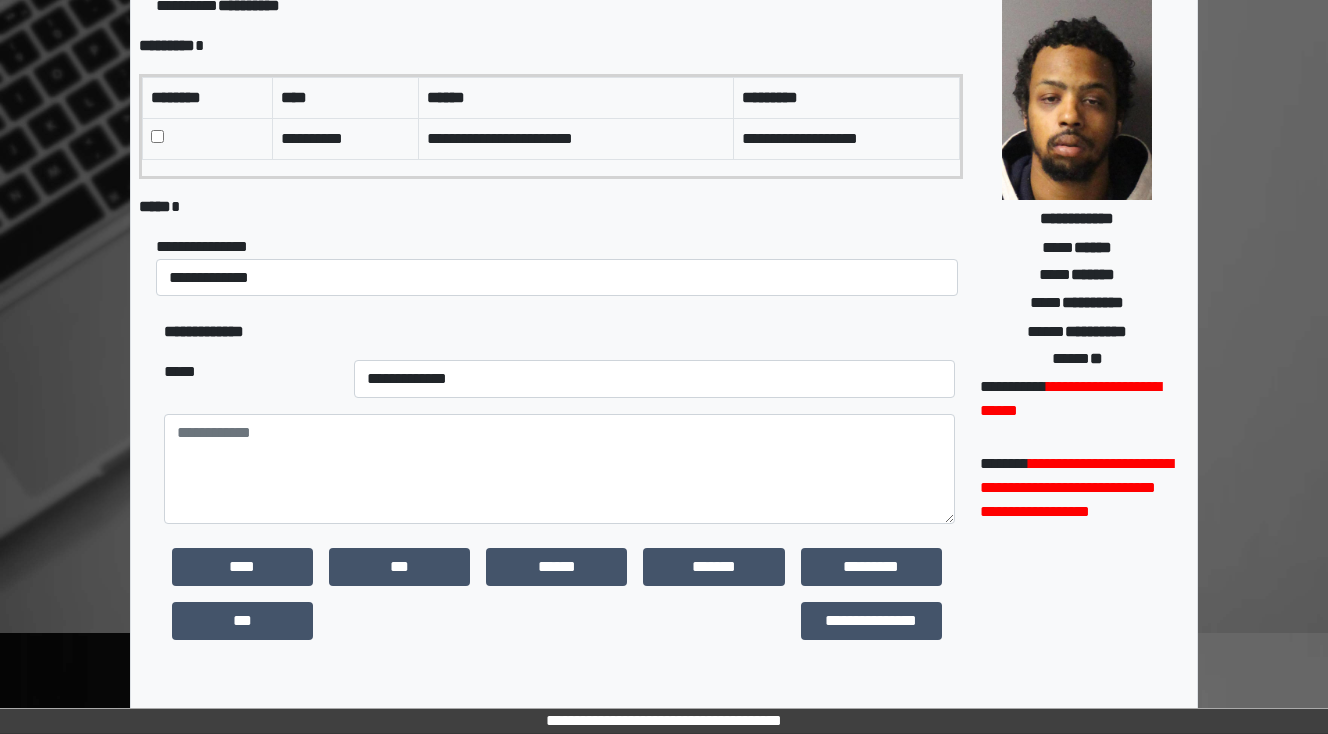 scroll, scrollTop: 160, scrollLeft: 0, axis: vertical 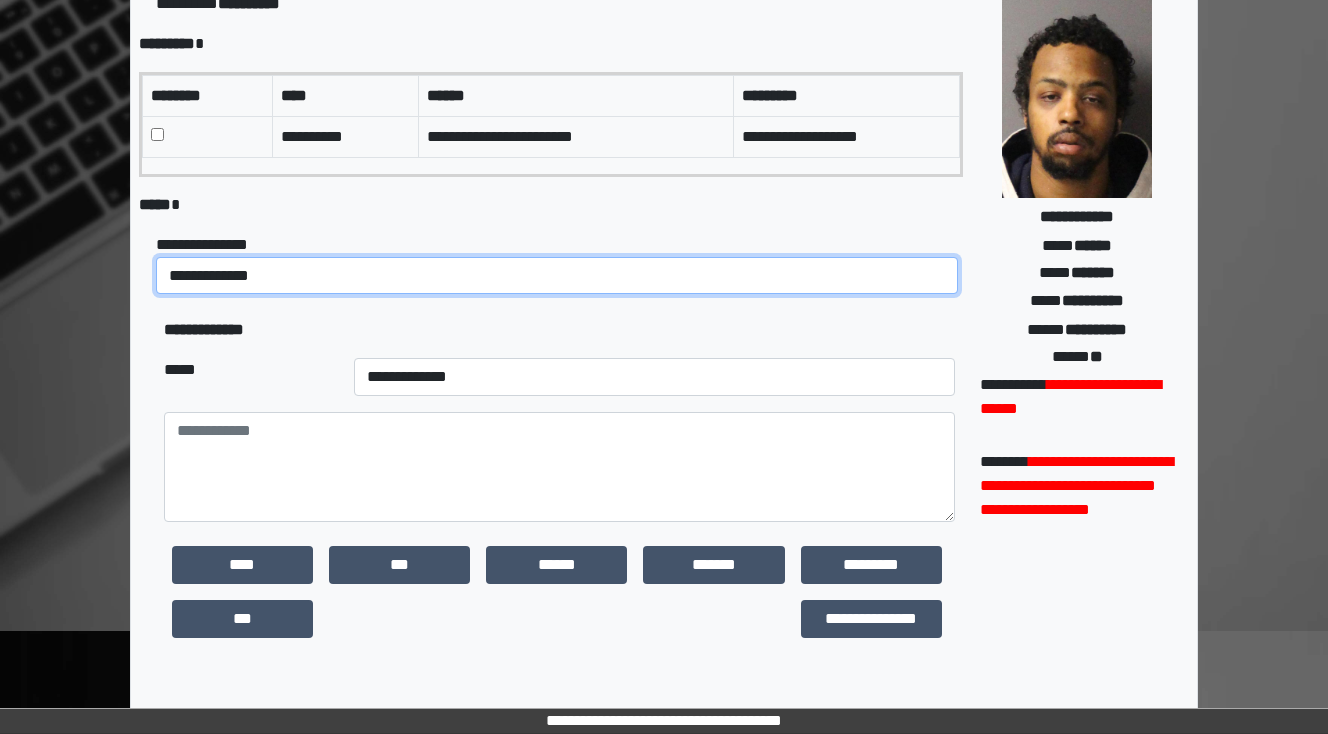 click on "**********" at bounding box center [557, 276] 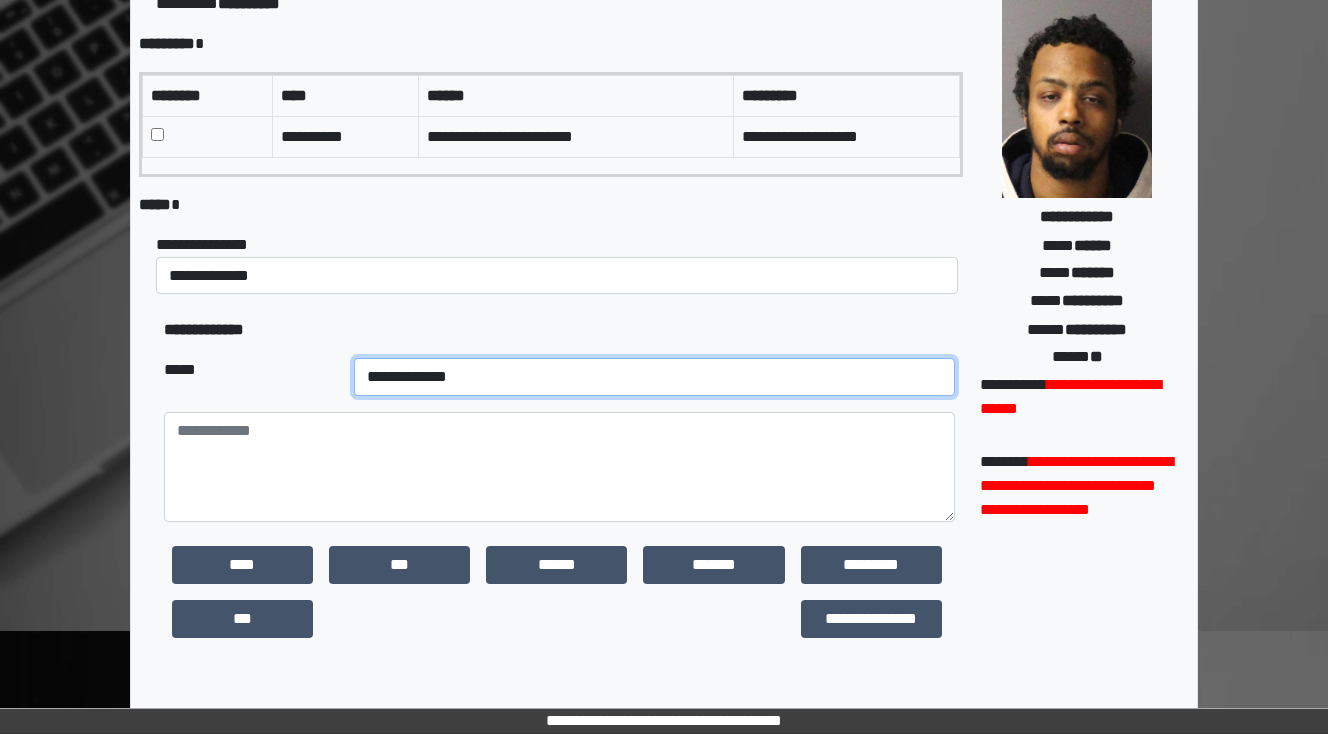 drag, startPoint x: 317, startPoint y: 375, endPoint x: 326, endPoint y: 380, distance: 10.29563 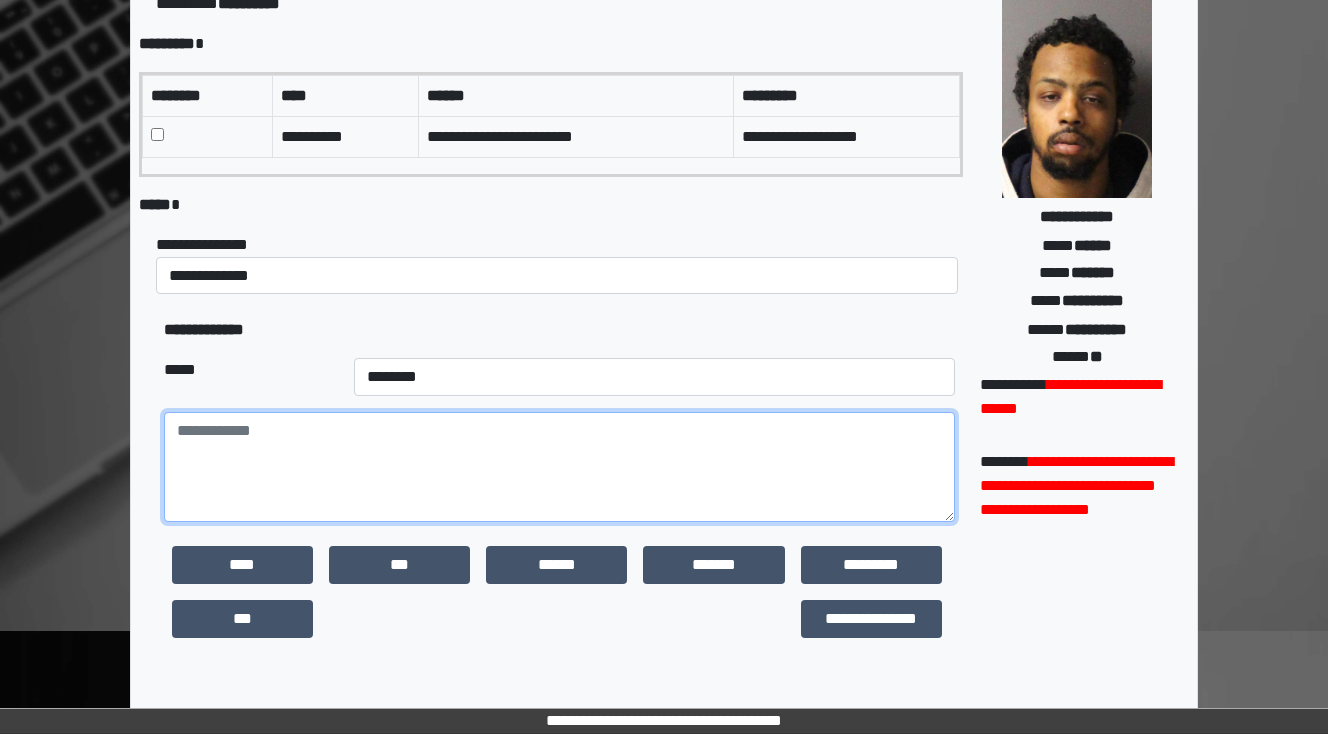 click at bounding box center [559, 467] 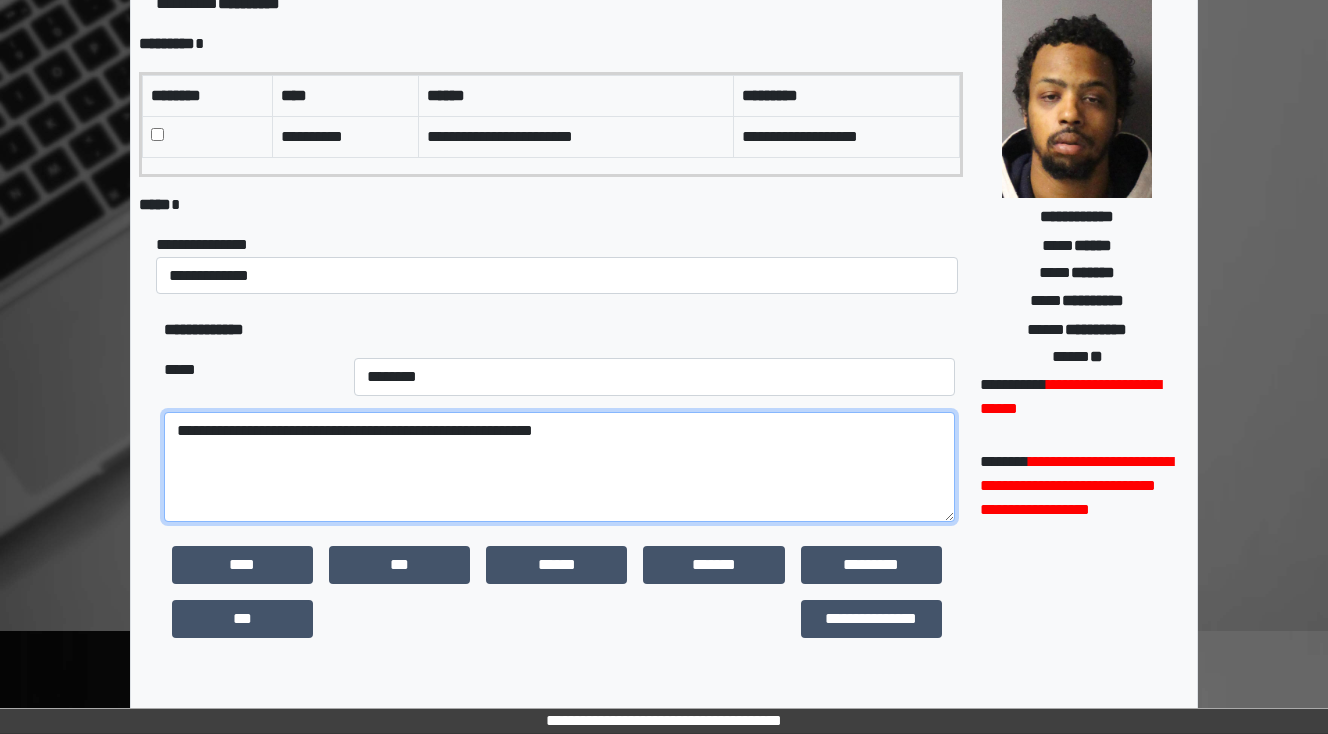 click on "**********" at bounding box center [559, 467] 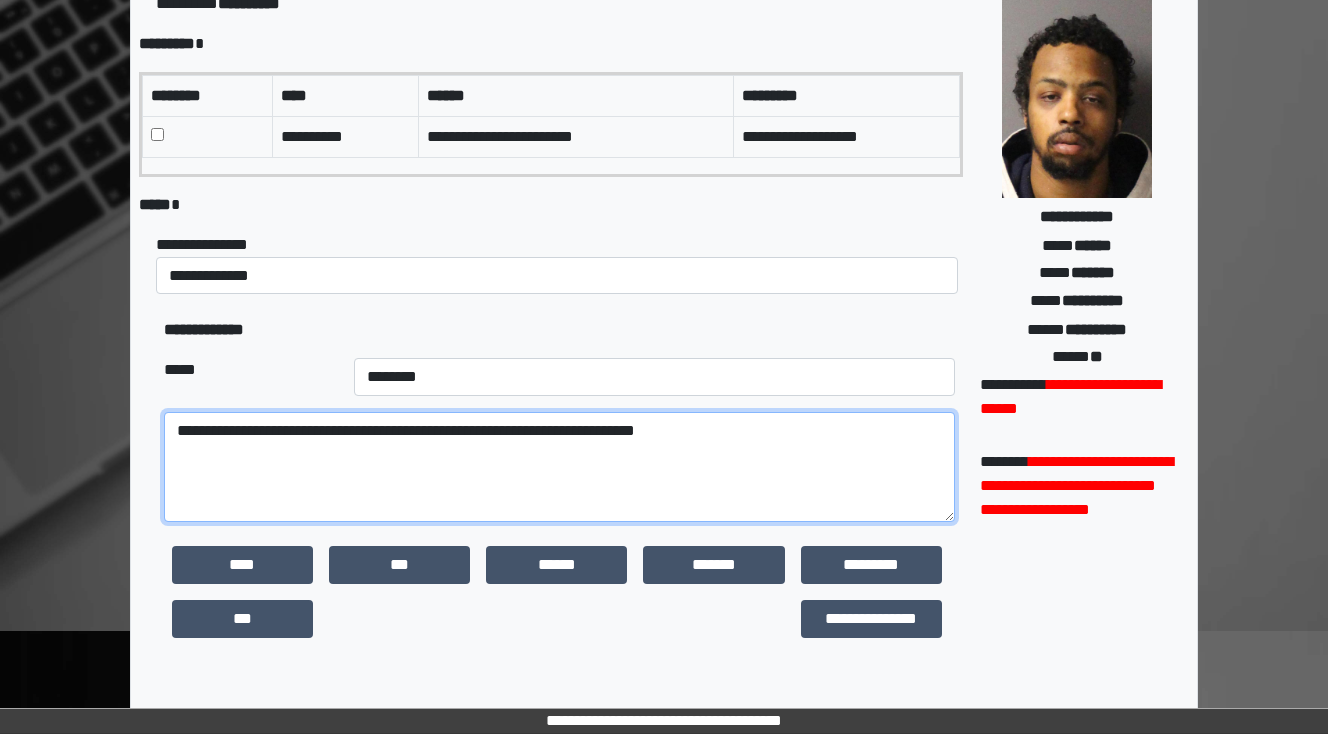 click on "**********" at bounding box center [559, 467] 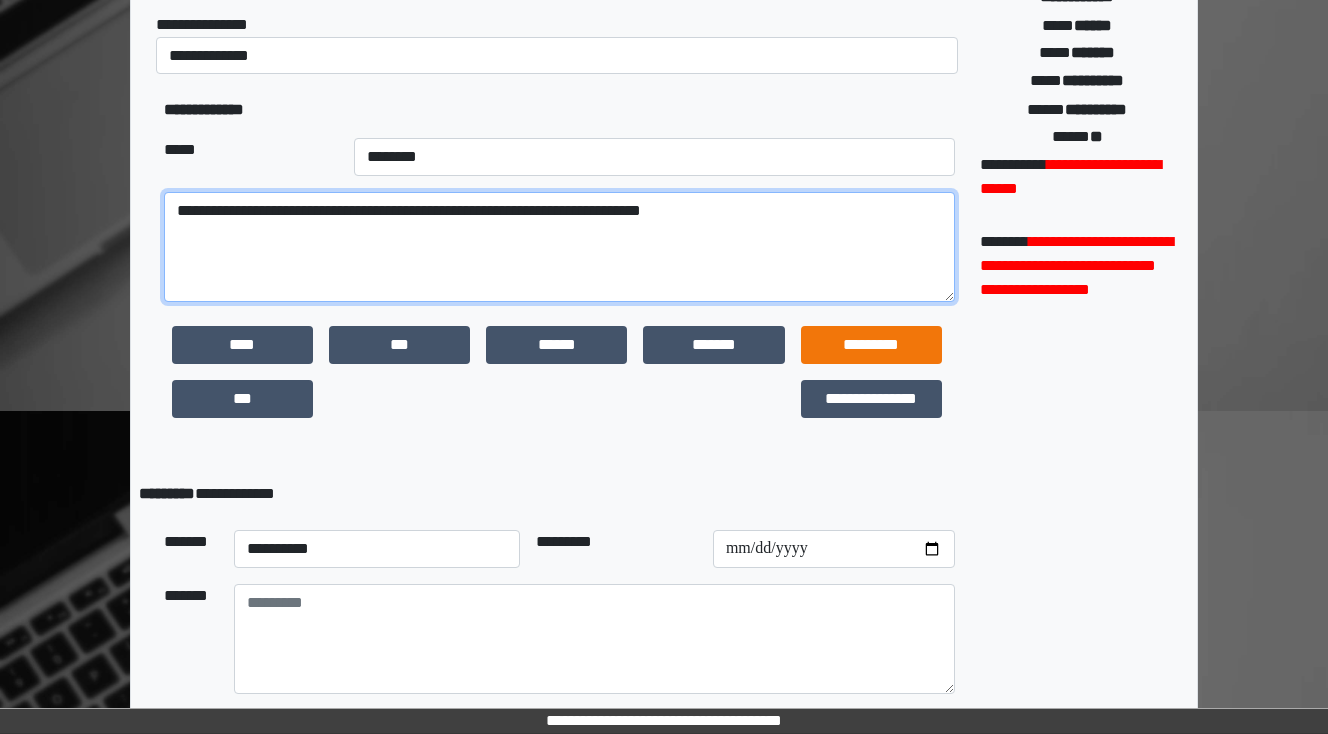 scroll, scrollTop: 400, scrollLeft: 0, axis: vertical 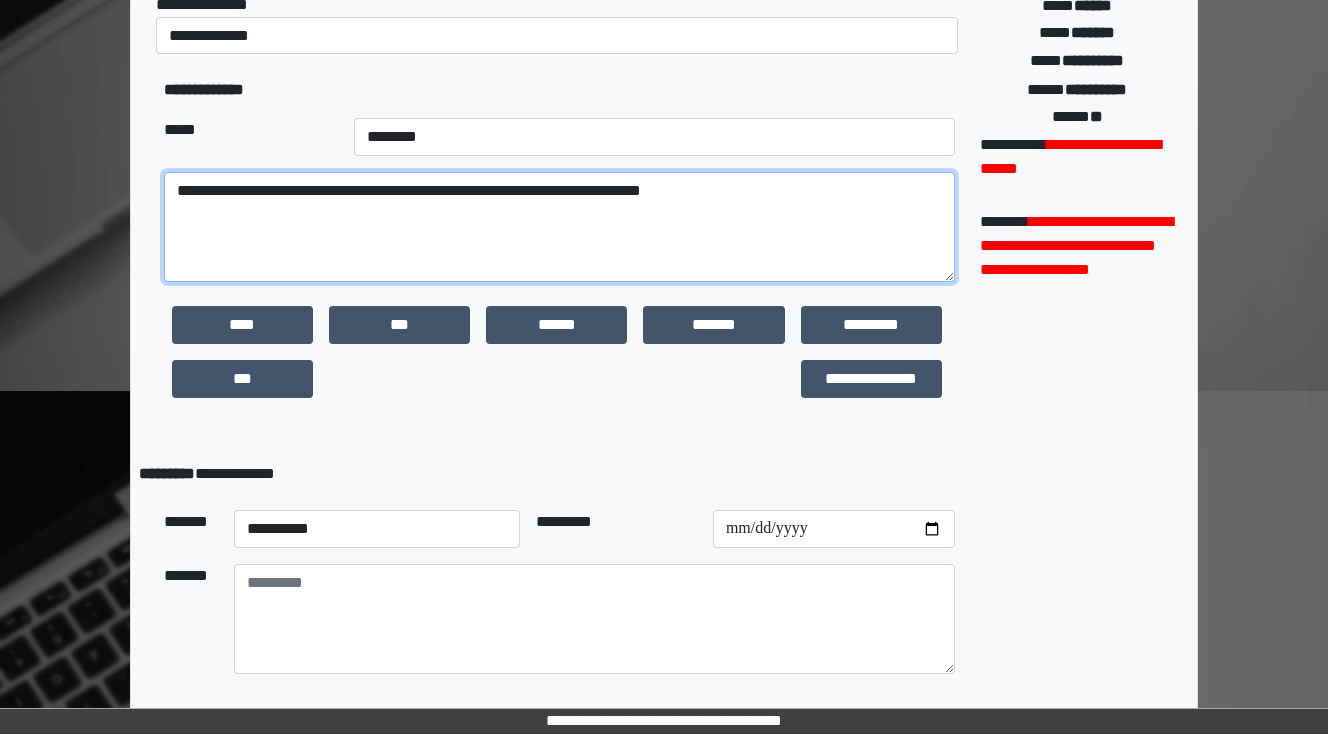 type on "**********" 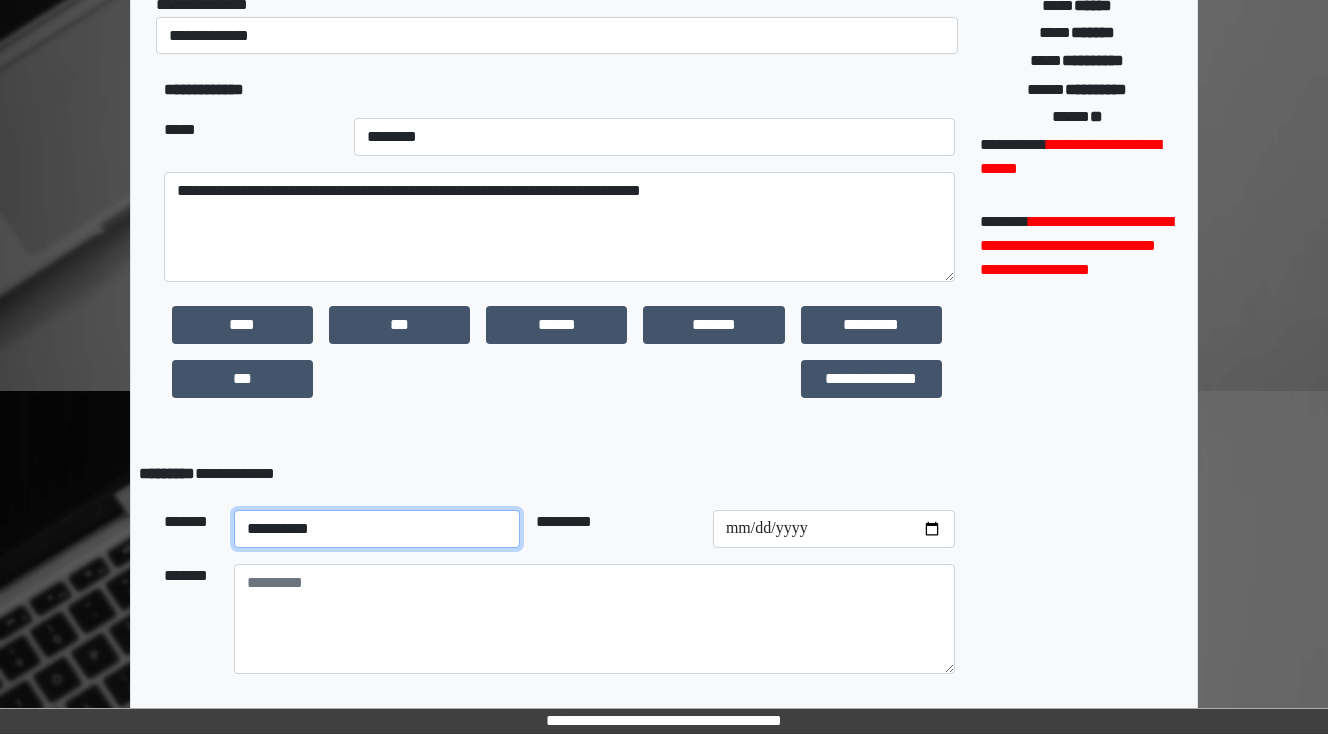 click on "**********" at bounding box center [377, 529] 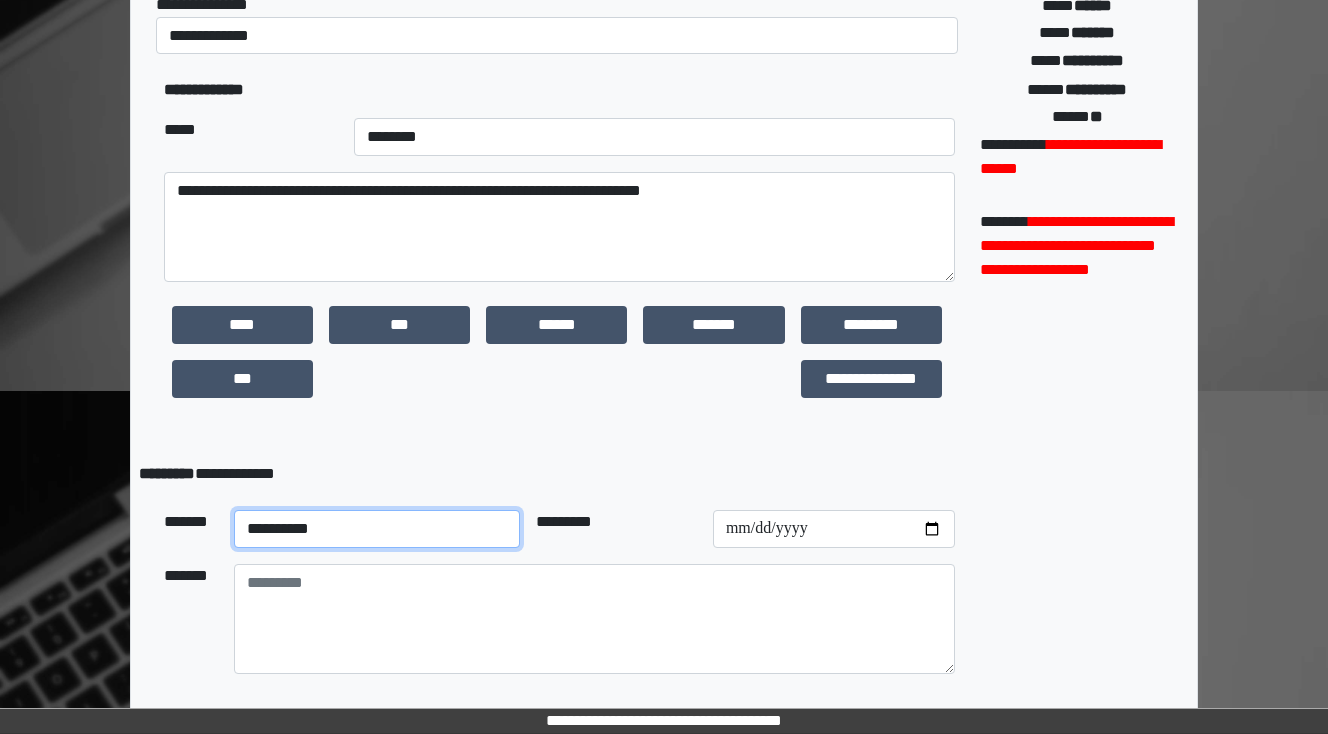 select on "**" 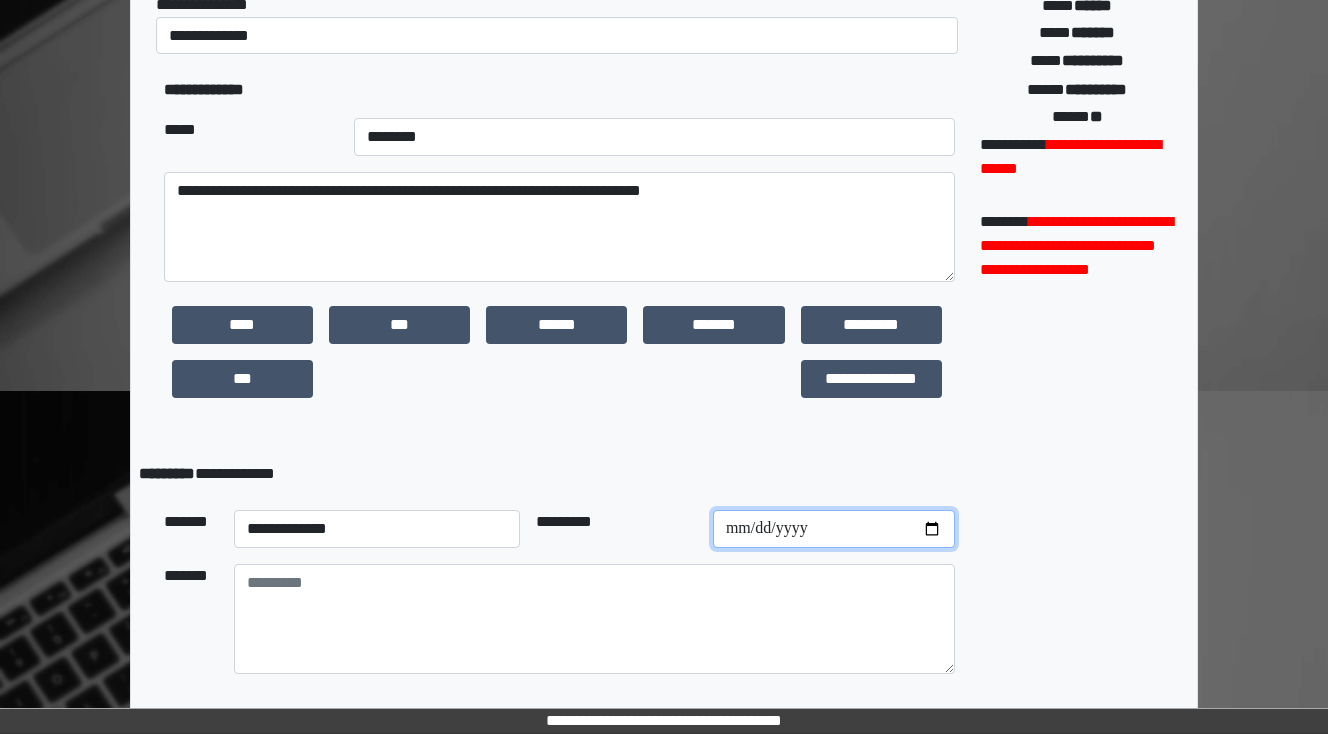 click at bounding box center [834, 529] 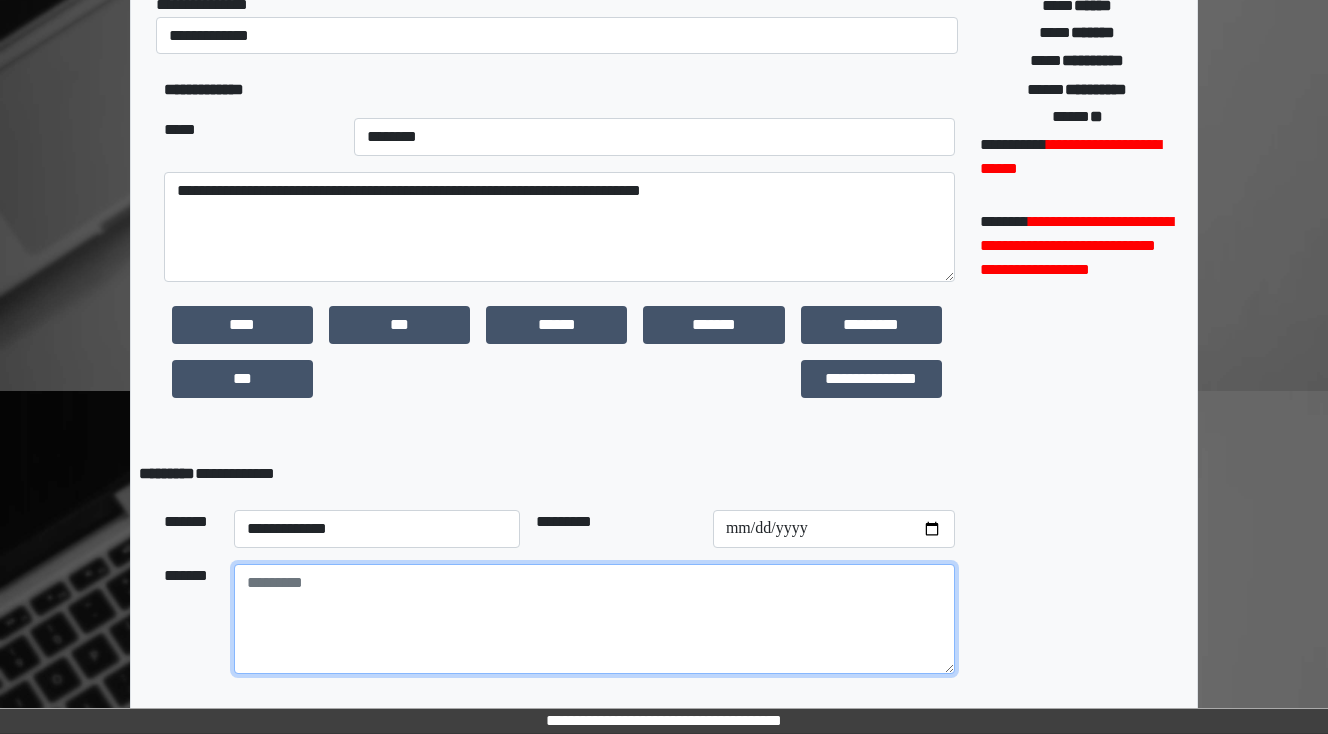 click at bounding box center (594, 619) 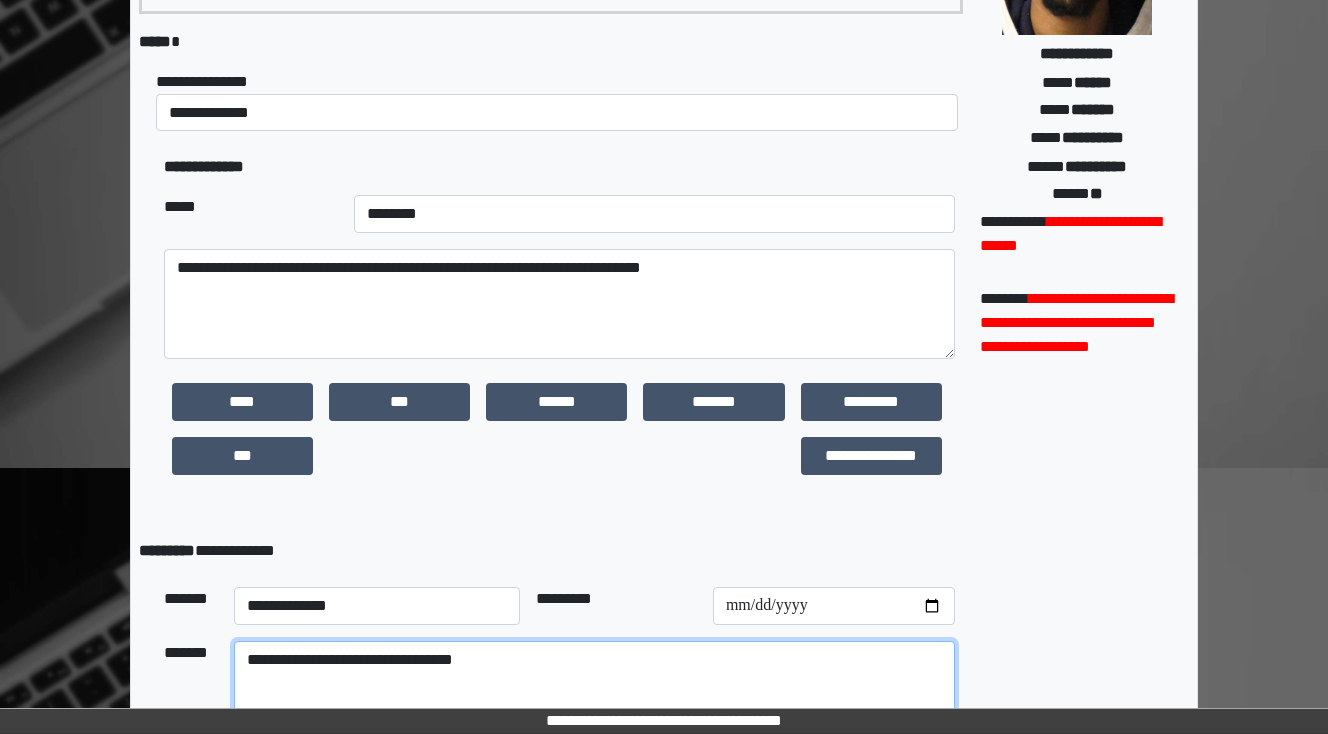 scroll, scrollTop: 470, scrollLeft: 0, axis: vertical 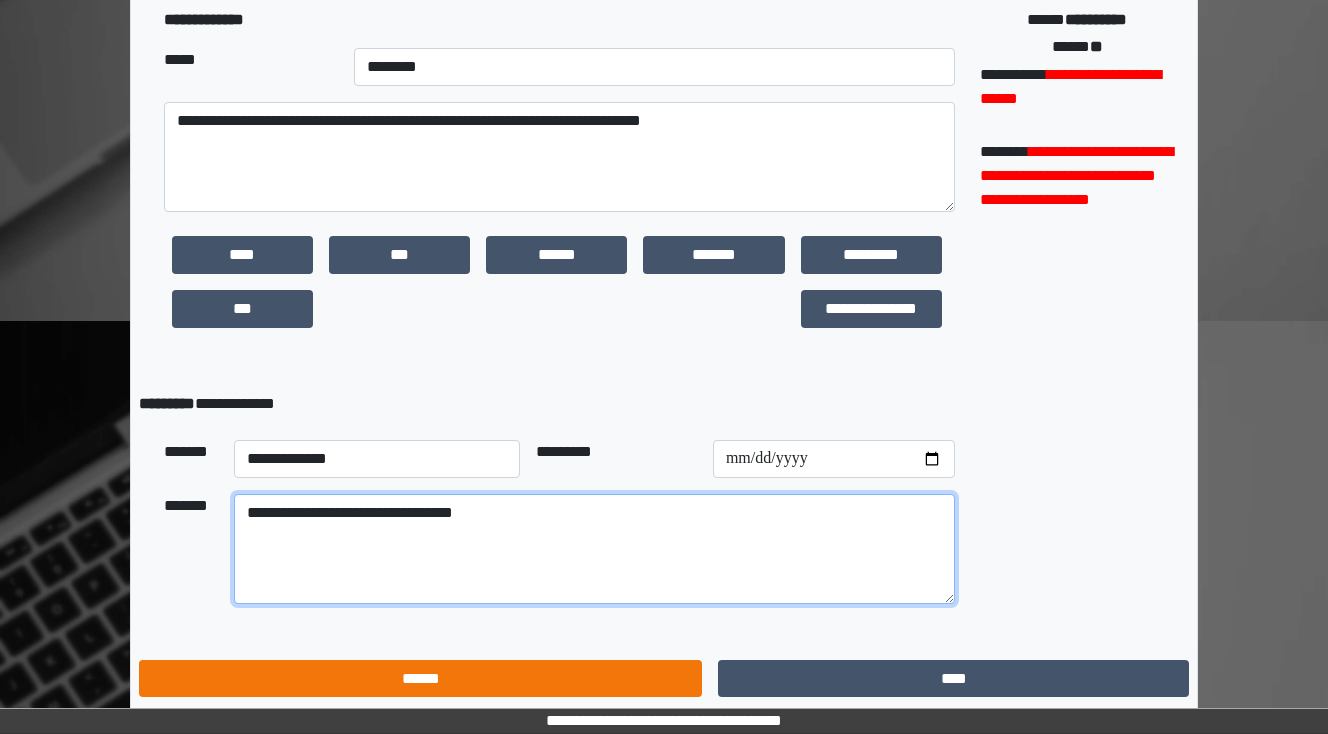 type on "**********" 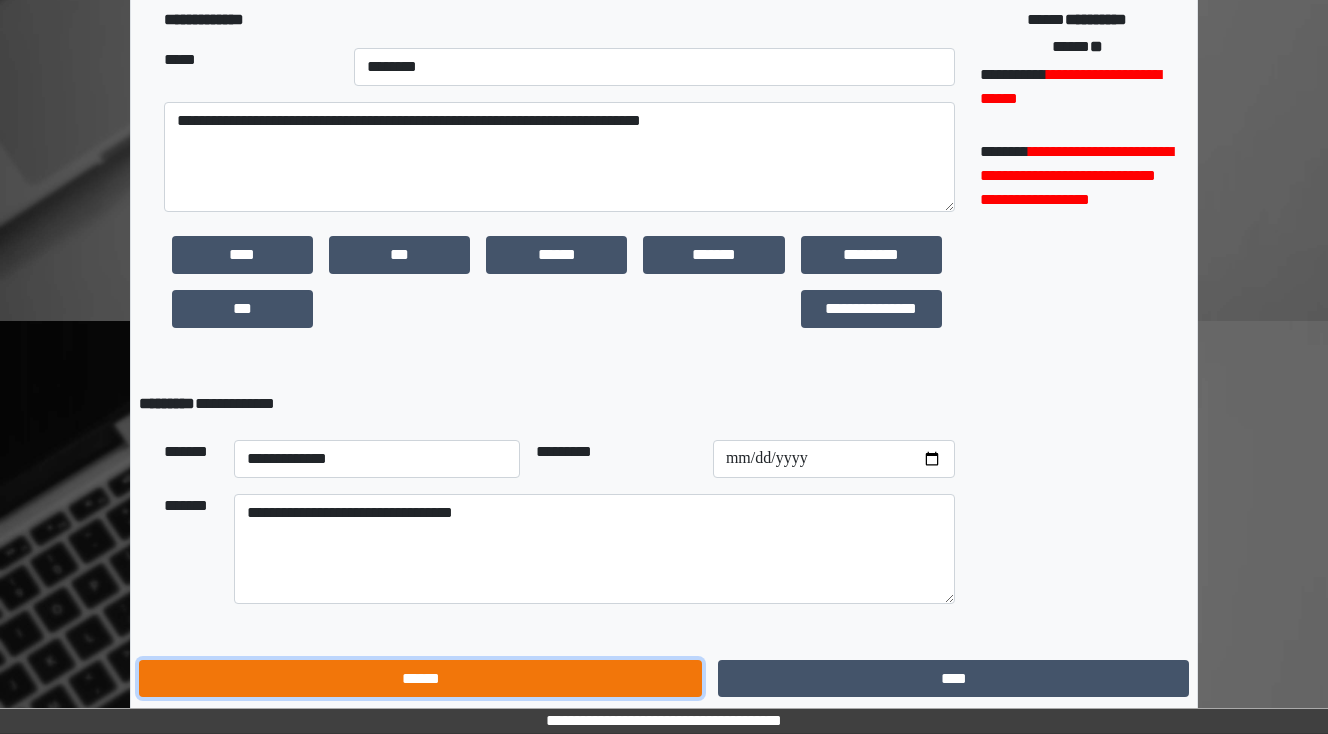 click on "******" at bounding box center (420, 679) 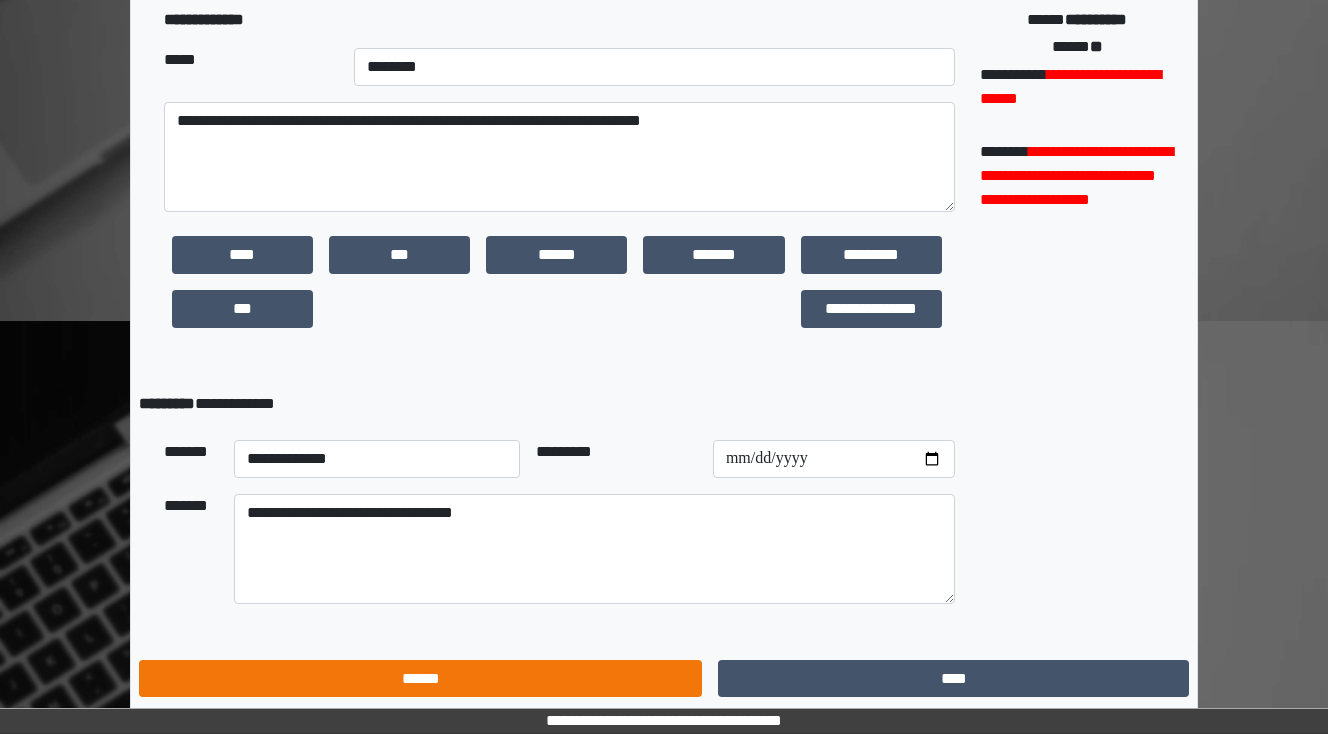 scroll, scrollTop: 177, scrollLeft: 0, axis: vertical 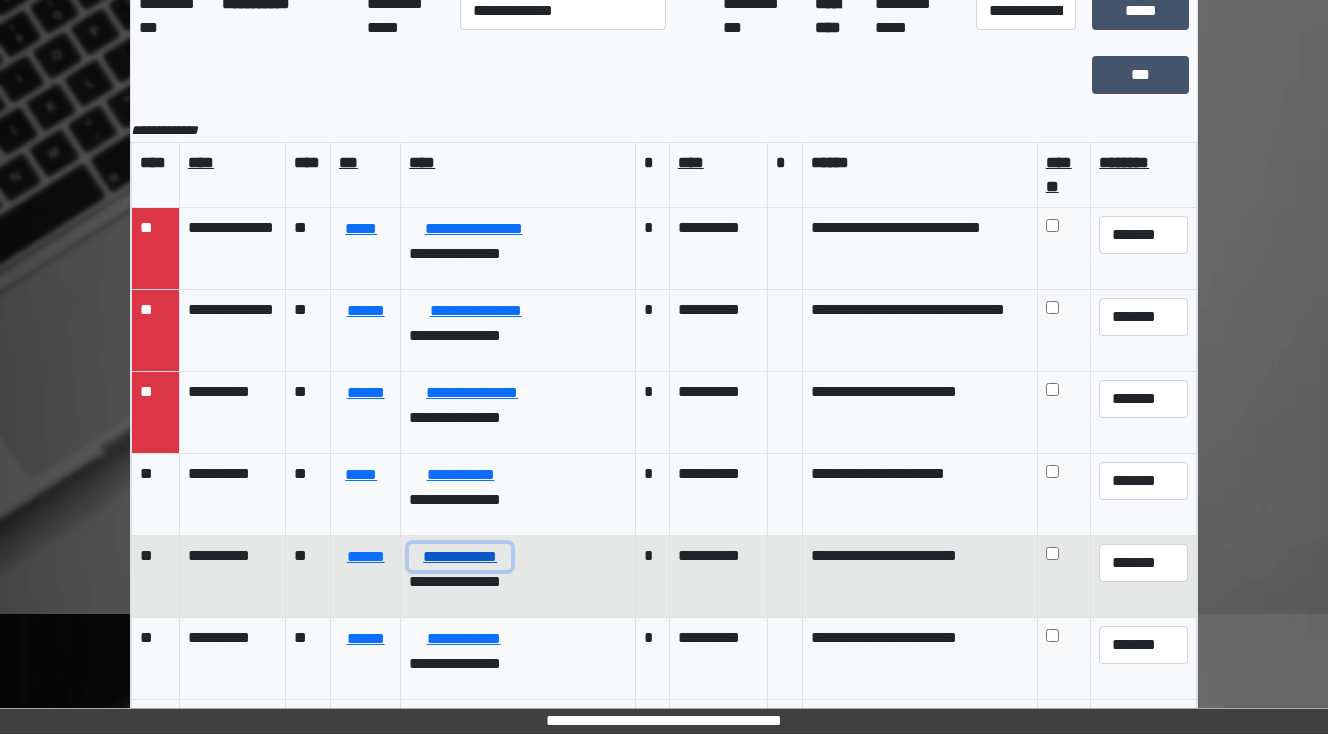 click on "**********" at bounding box center (460, 557) 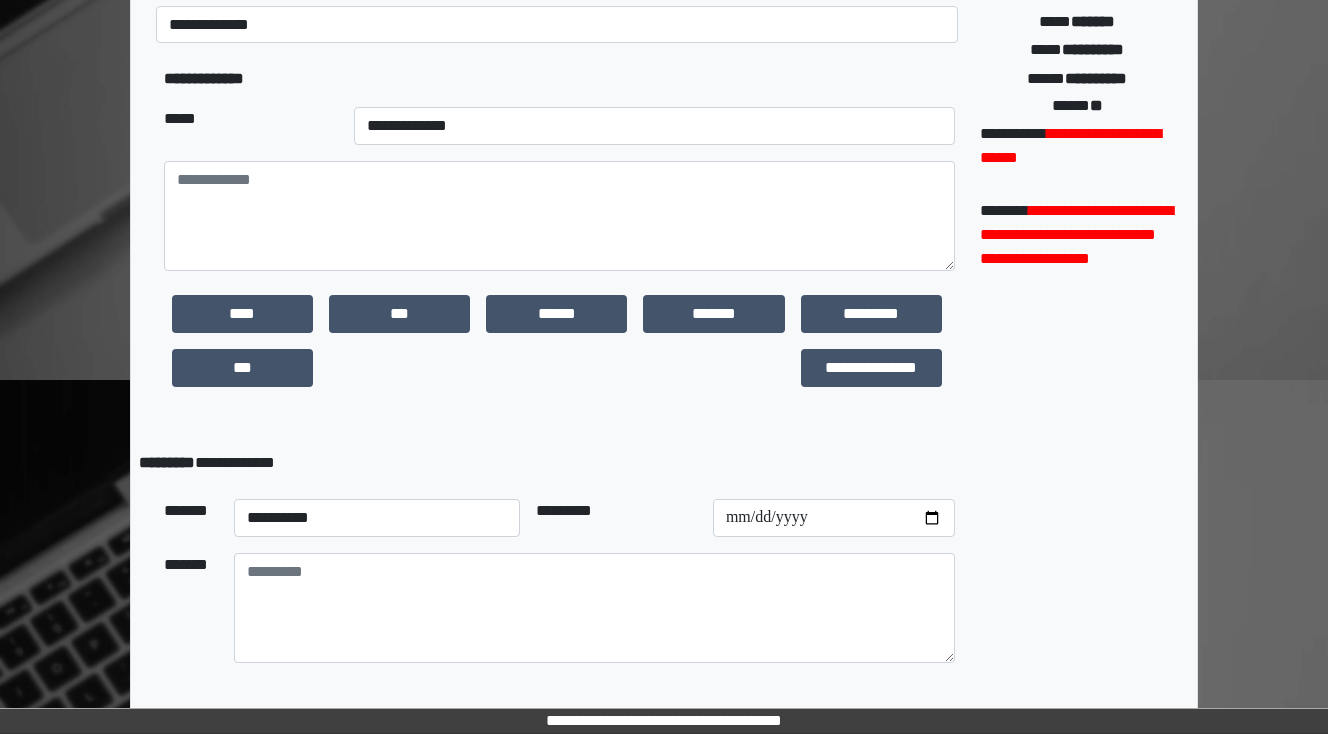 scroll, scrollTop: 470, scrollLeft: 0, axis: vertical 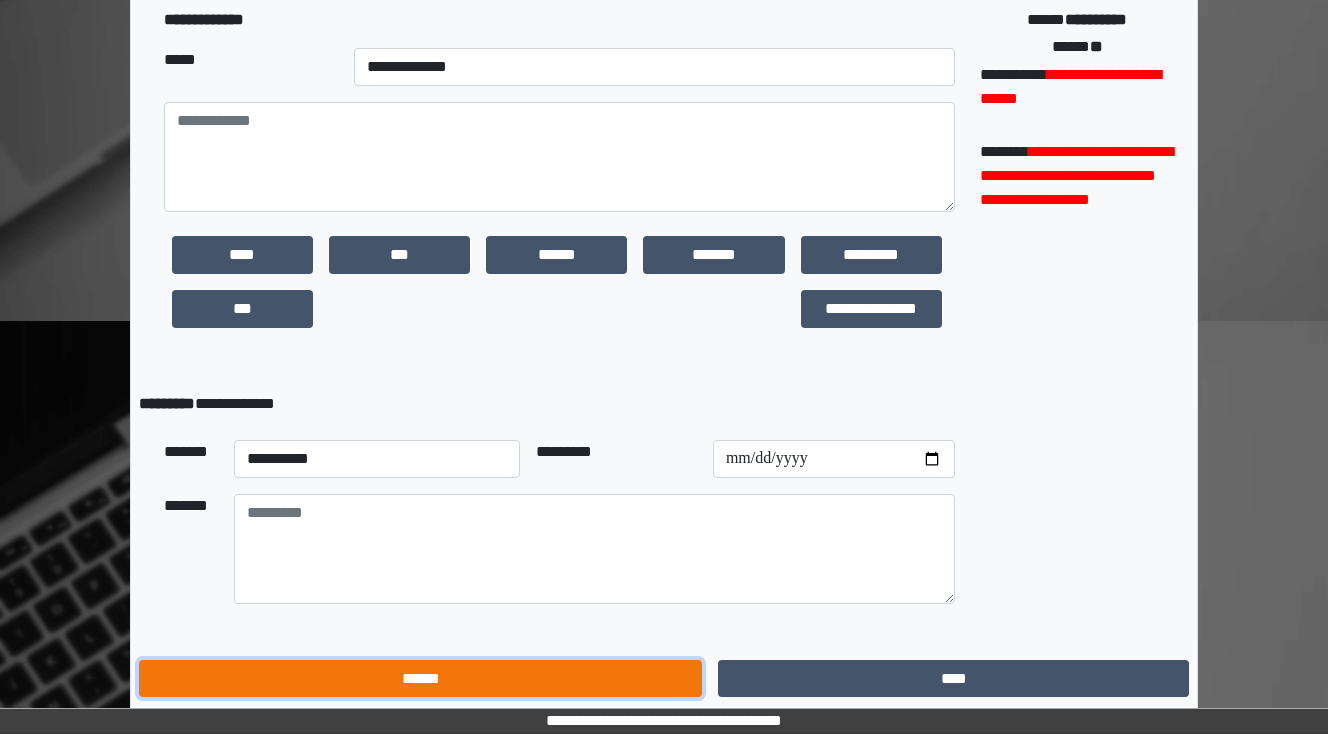 click on "******" at bounding box center (420, 679) 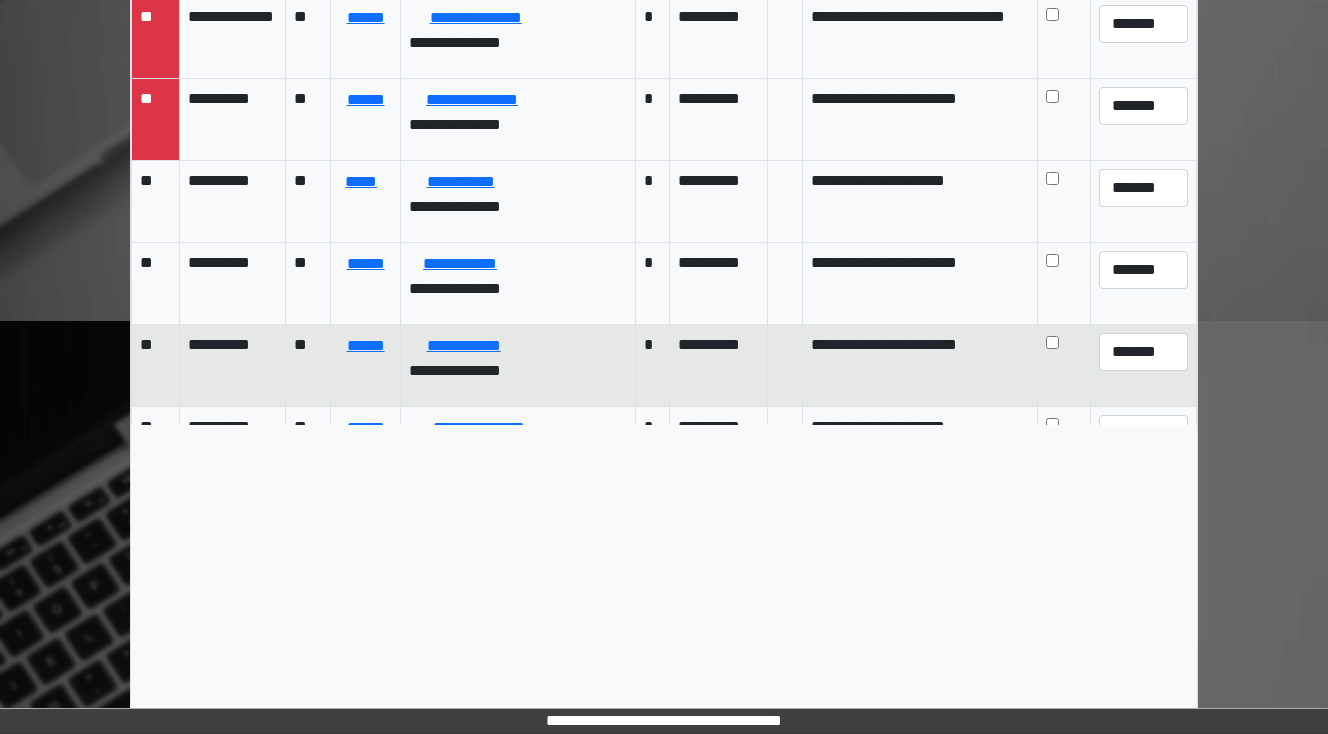 scroll, scrollTop: 177, scrollLeft: 0, axis: vertical 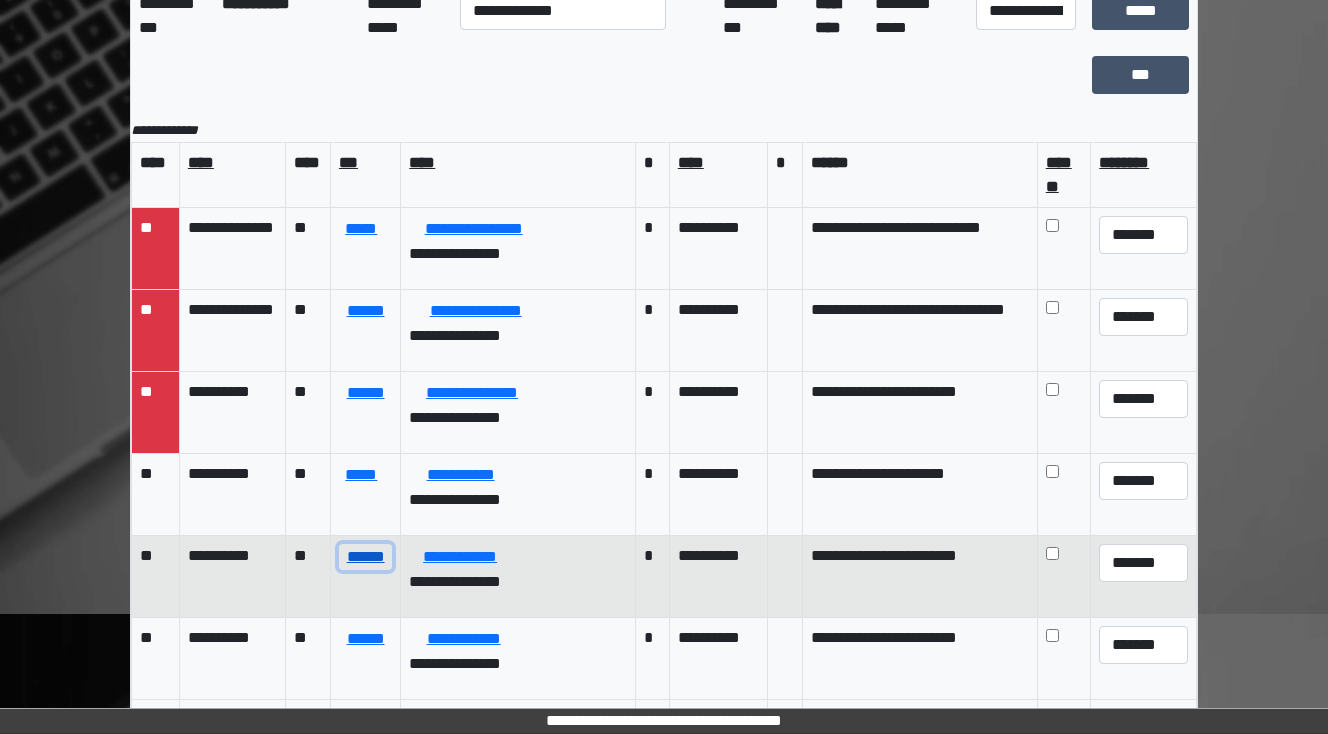 click on "******" at bounding box center [365, 557] 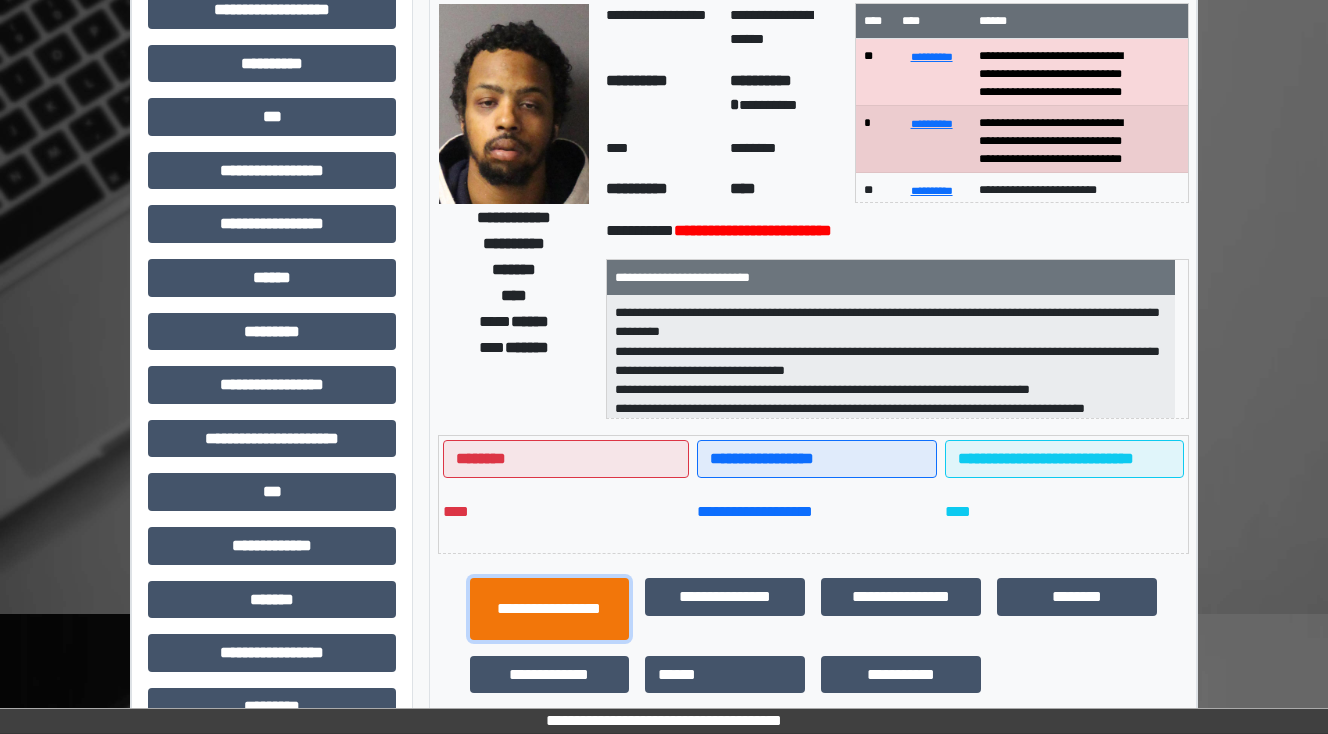 click on "**********" at bounding box center (550, 609) 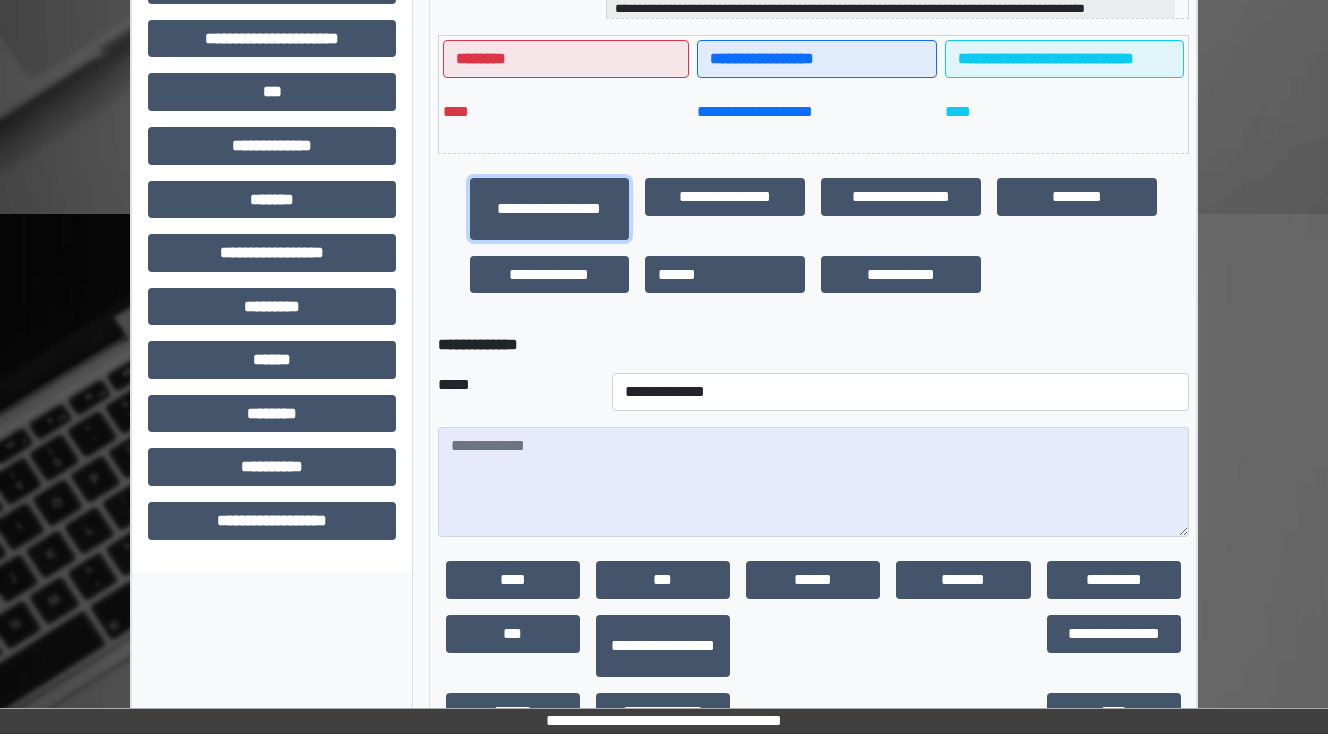 scroll, scrollTop: 637, scrollLeft: 0, axis: vertical 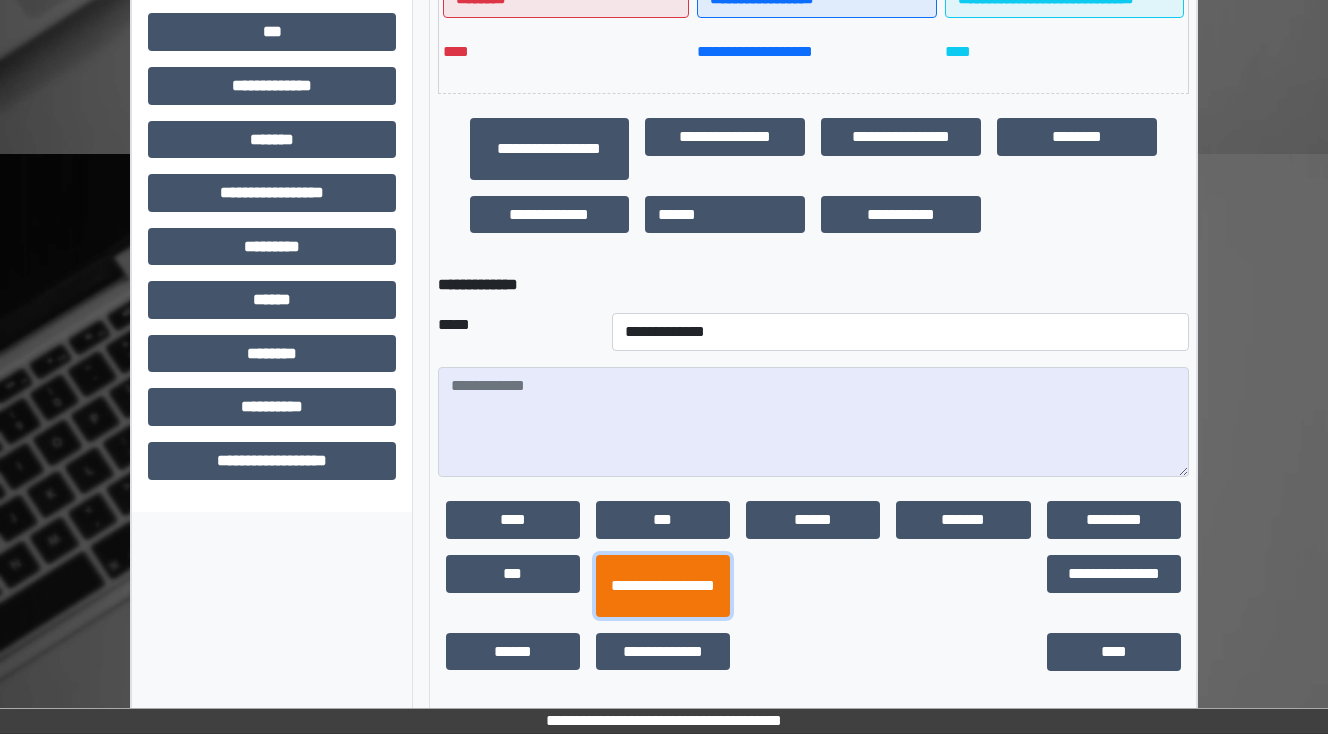 click on "**********" at bounding box center [663, 586] 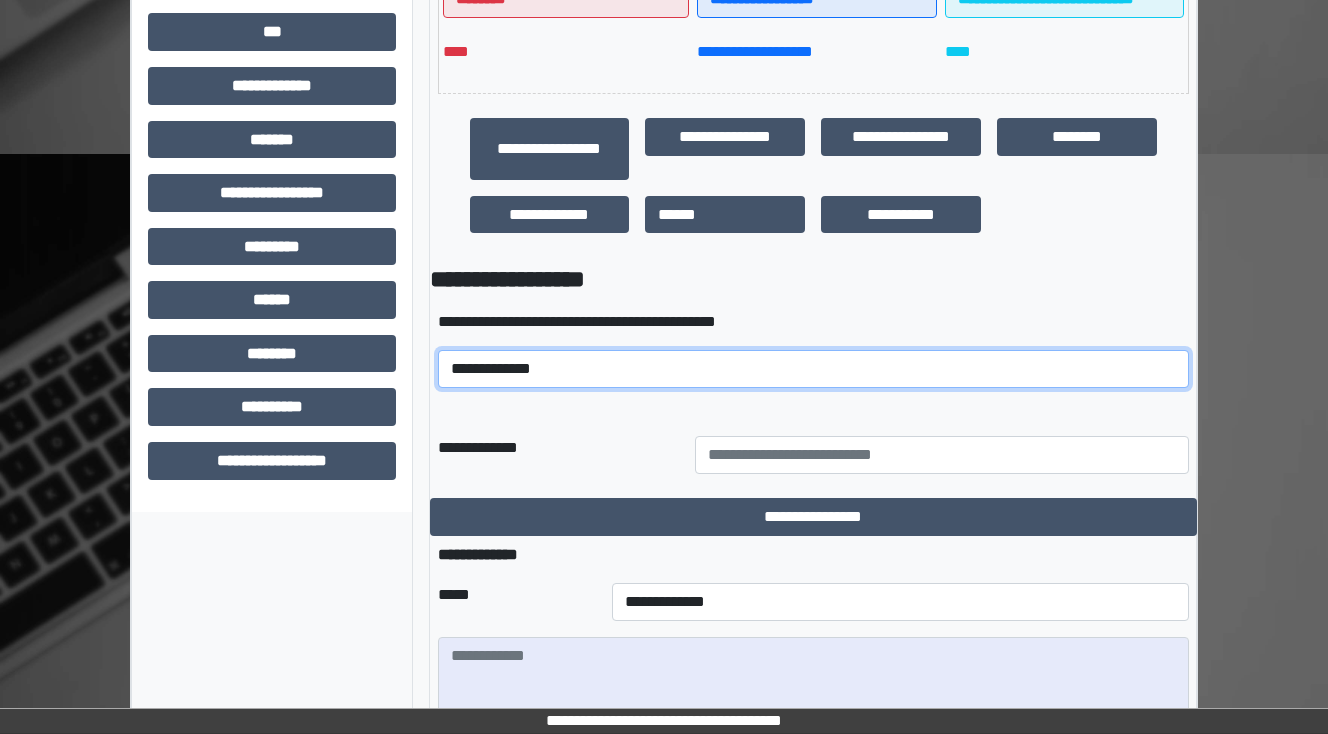 click on "**********" at bounding box center (813, 369) 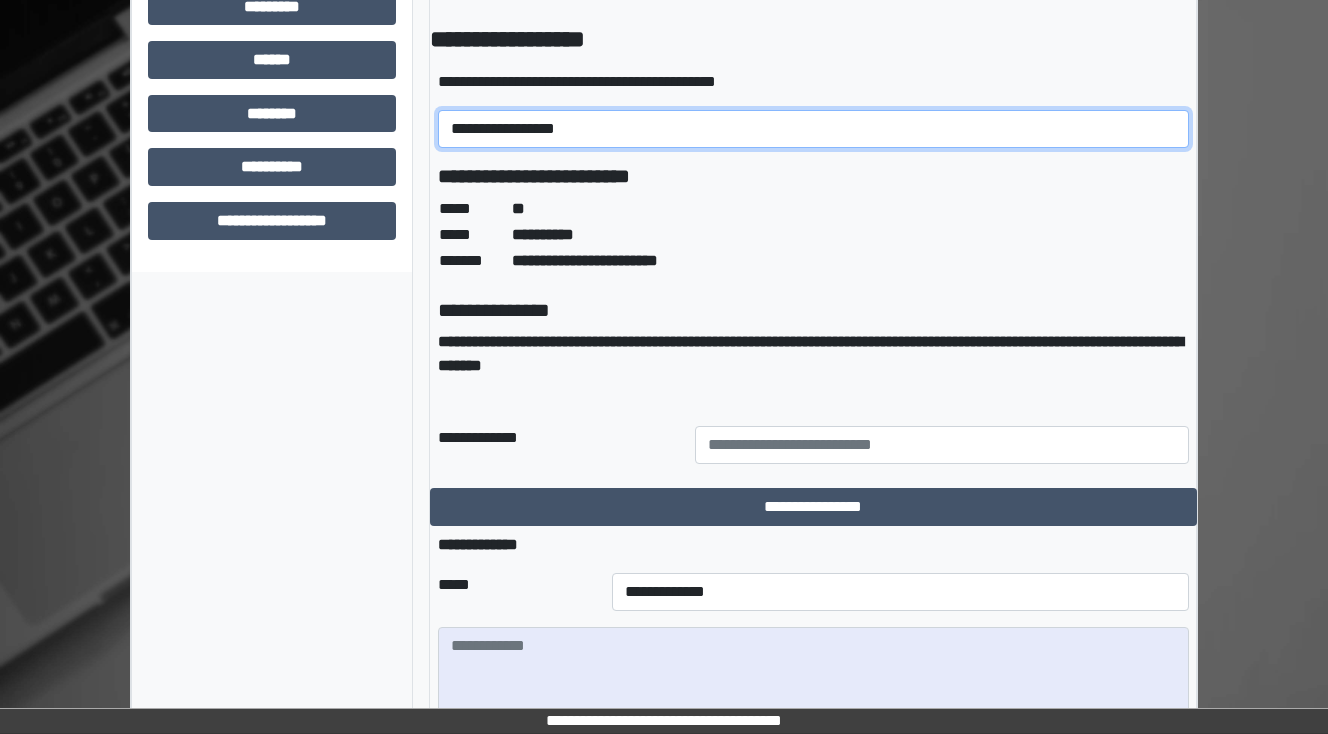 scroll, scrollTop: 957, scrollLeft: 0, axis: vertical 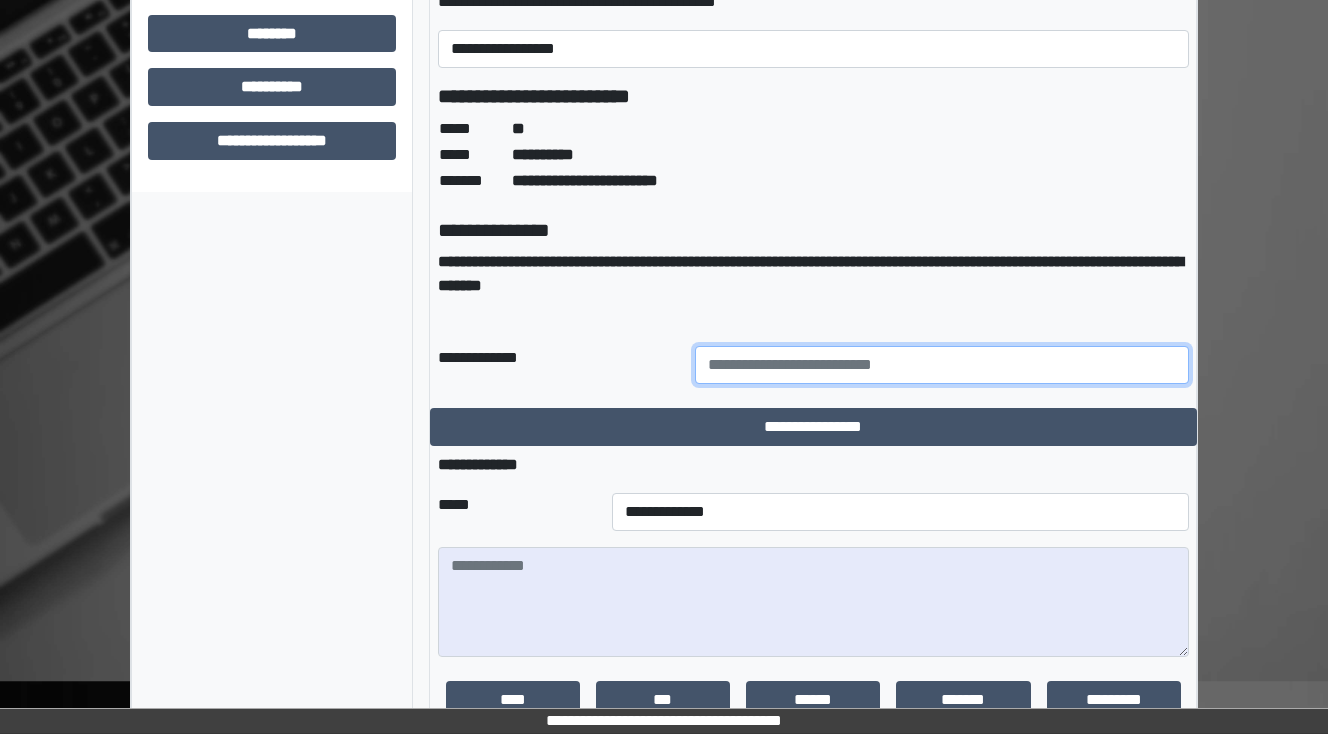 click at bounding box center [942, 365] 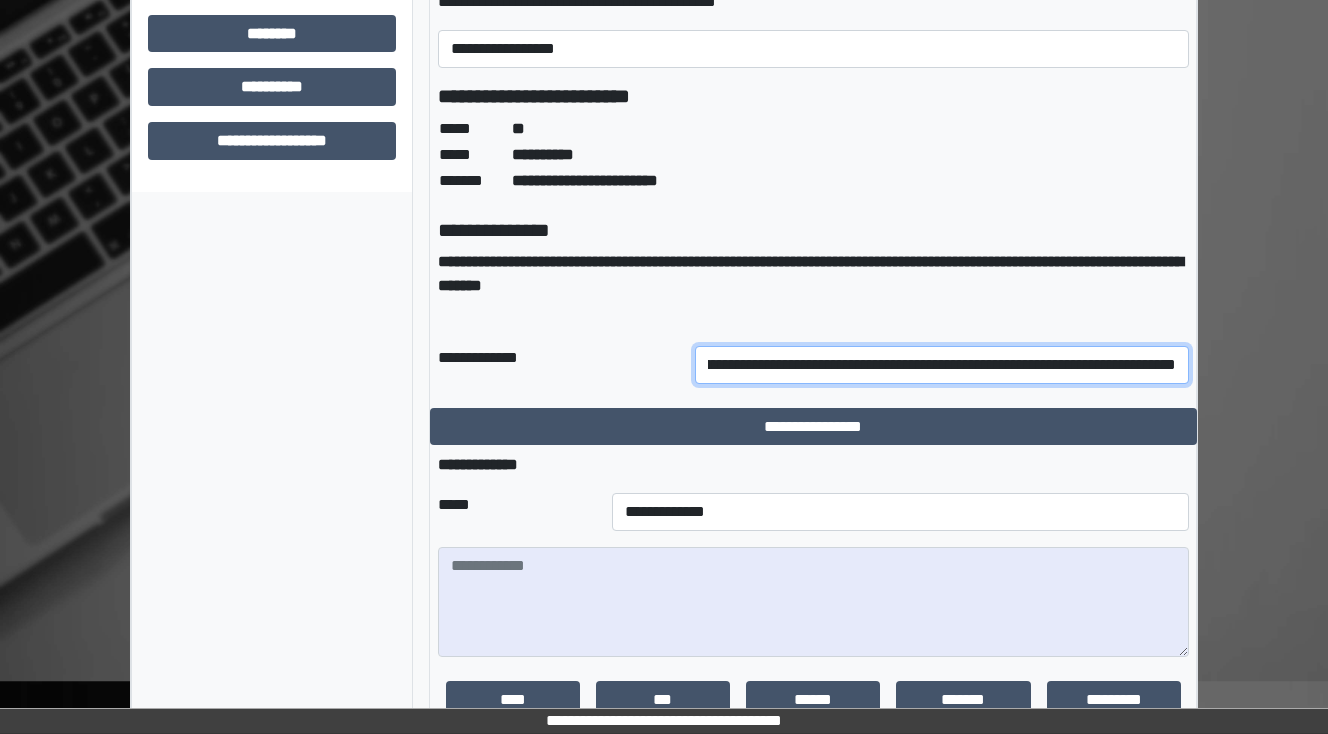 scroll, scrollTop: 0, scrollLeft: 136, axis: horizontal 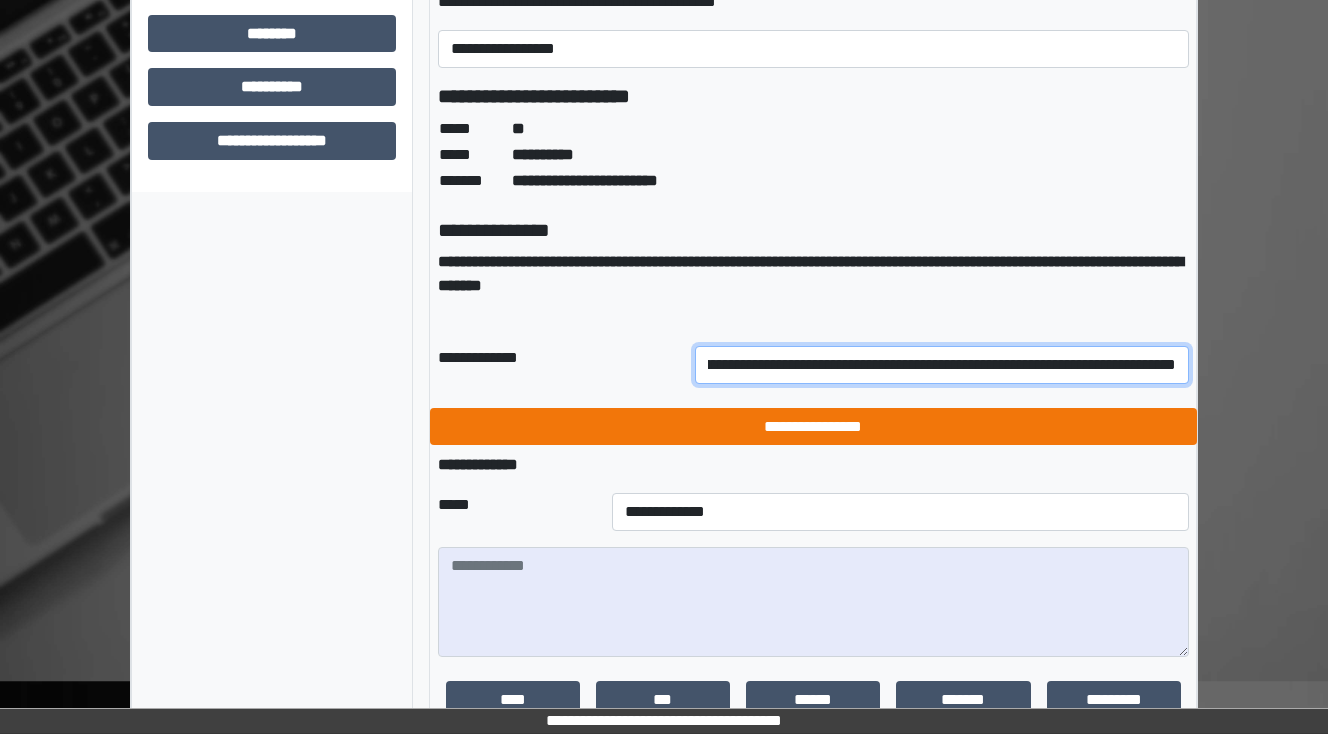 type on "**********" 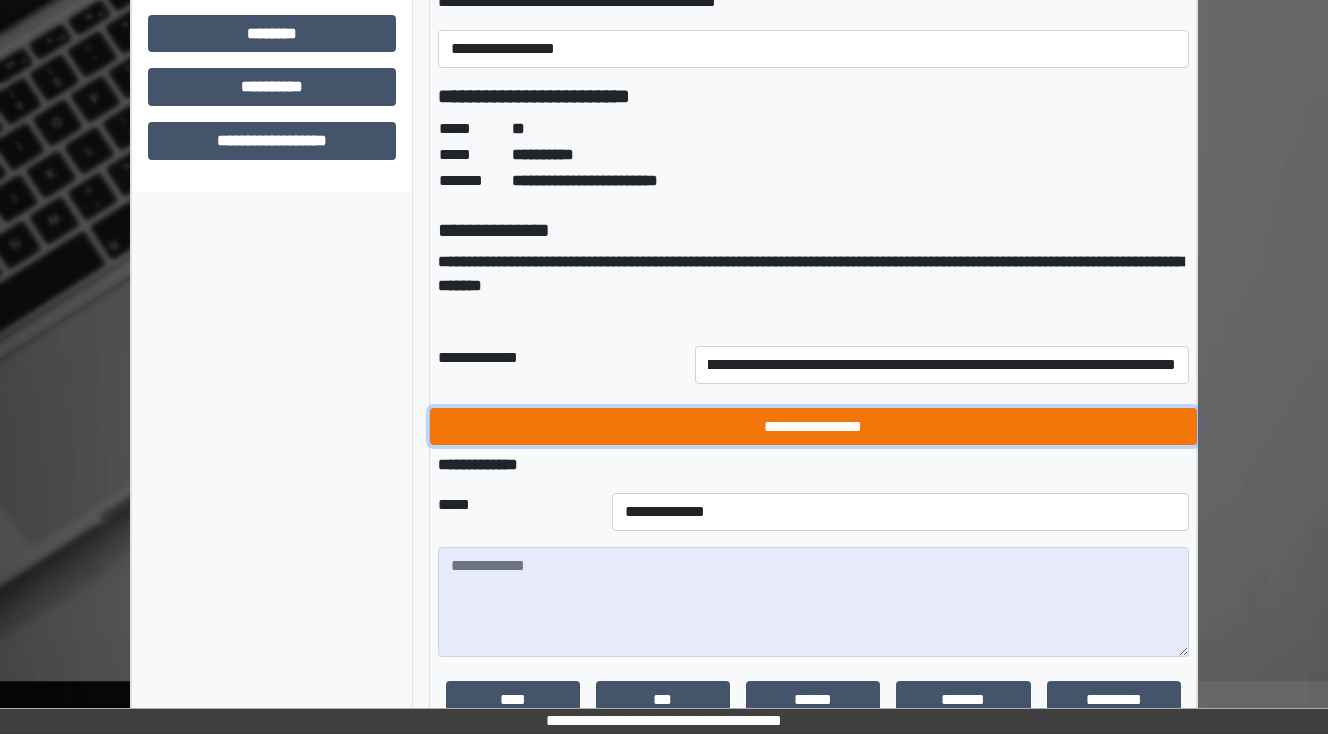 scroll, scrollTop: 0, scrollLeft: 0, axis: both 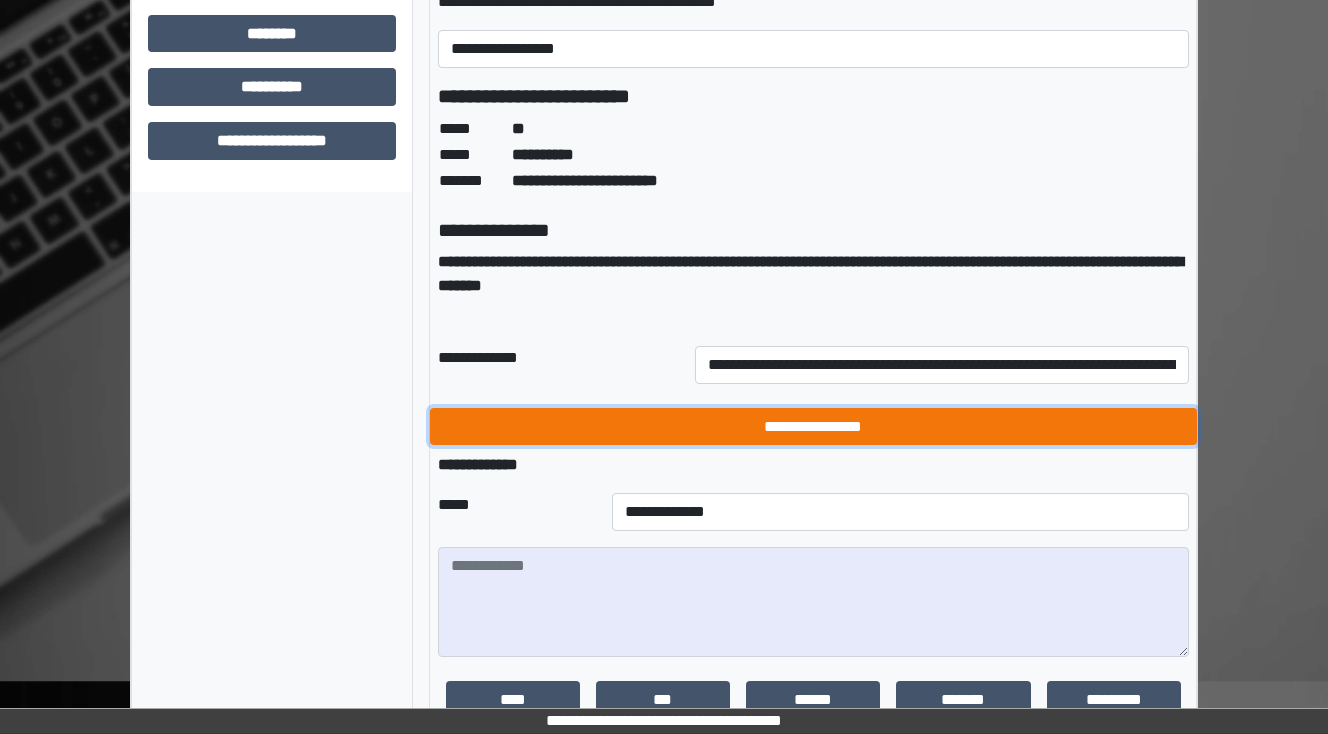 click on "**********" at bounding box center (813, 427) 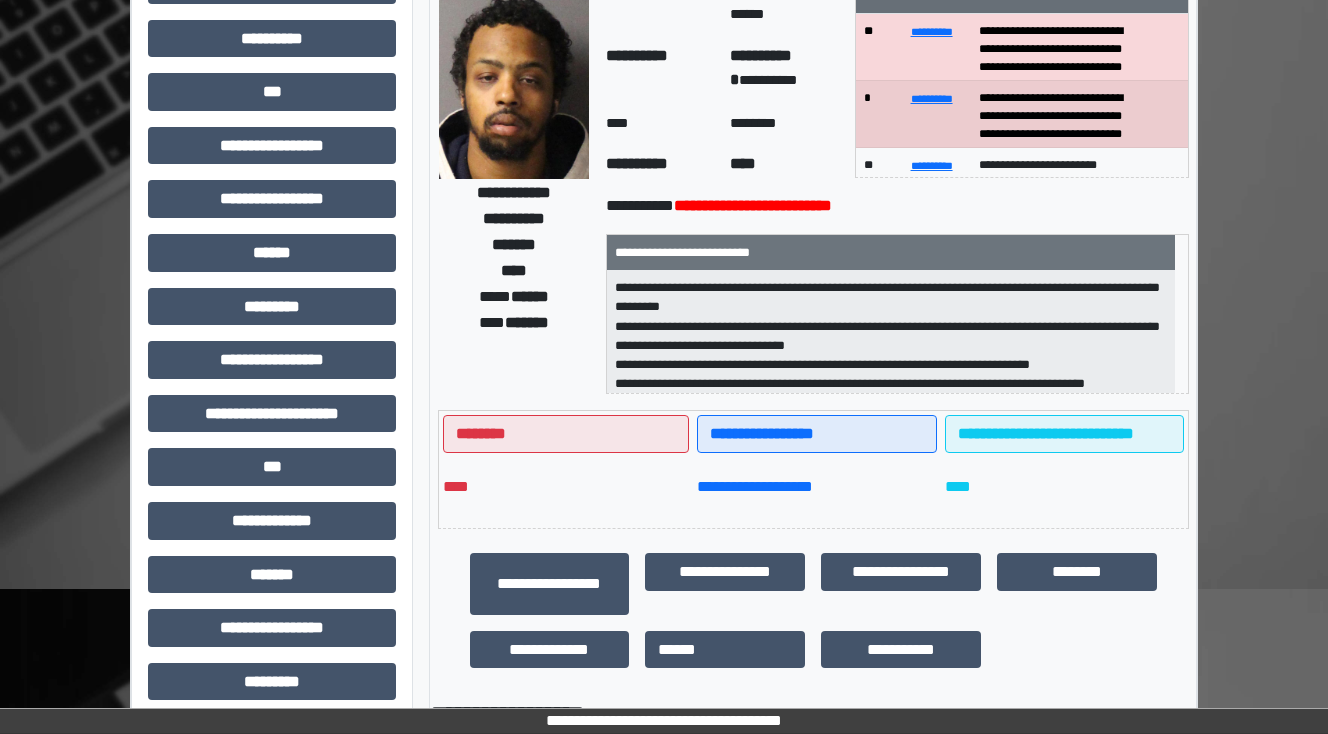 scroll, scrollTop: 0, scrollLeft: 0, axis: both 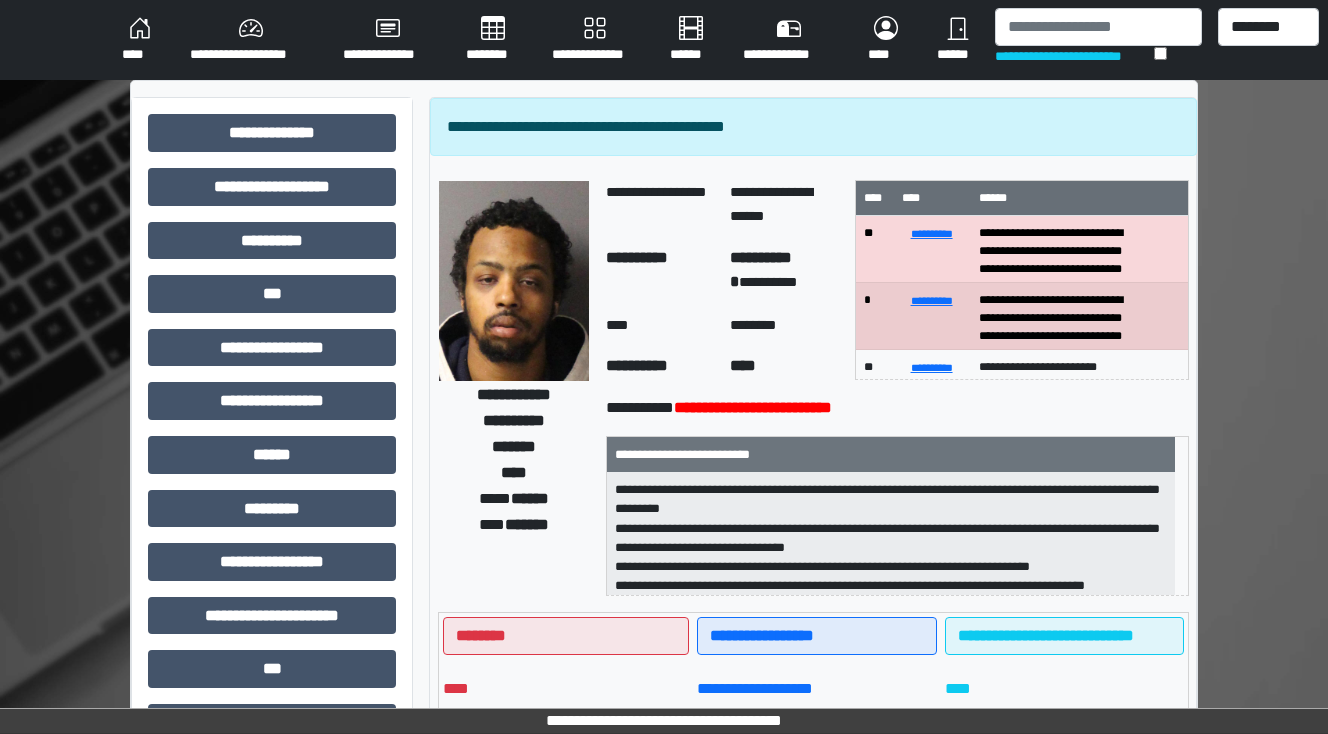 click on "****" at bounding box center [140, 40] 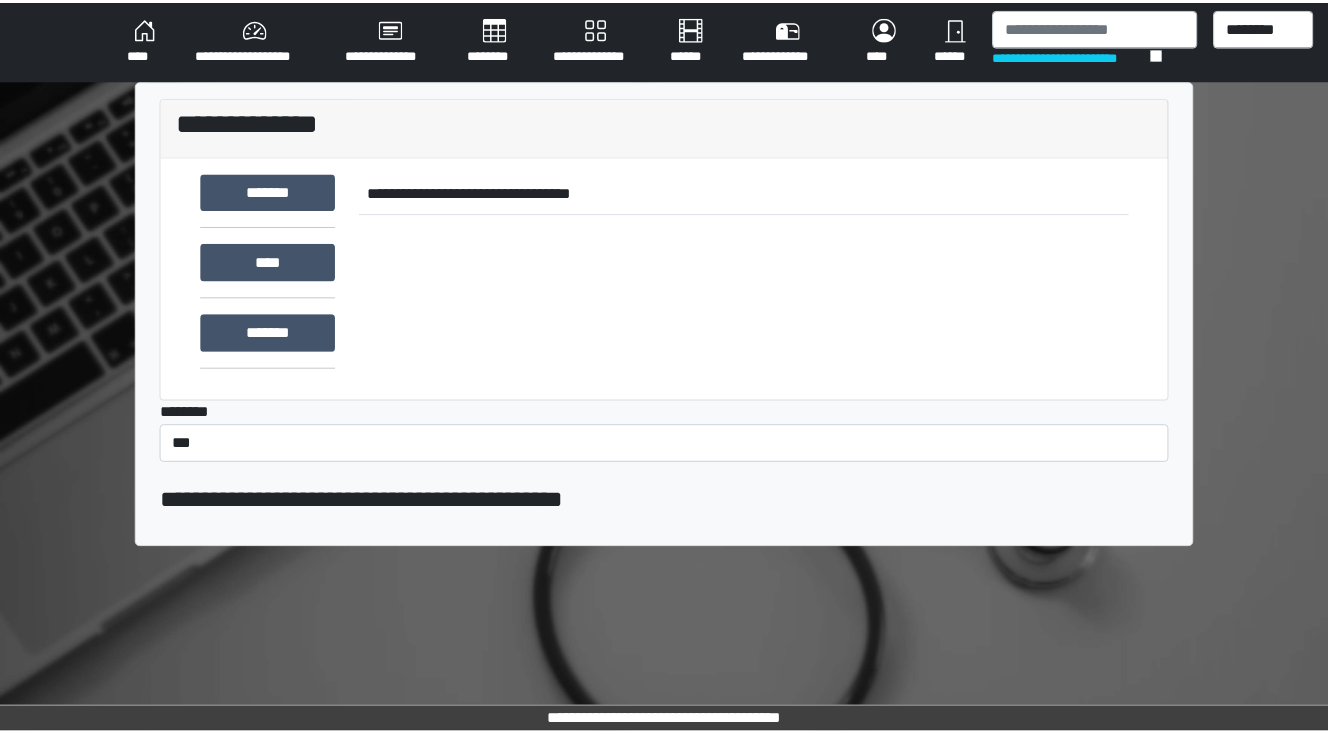scroll, scrollTop: 0, scrollLeft: 0, axis: both 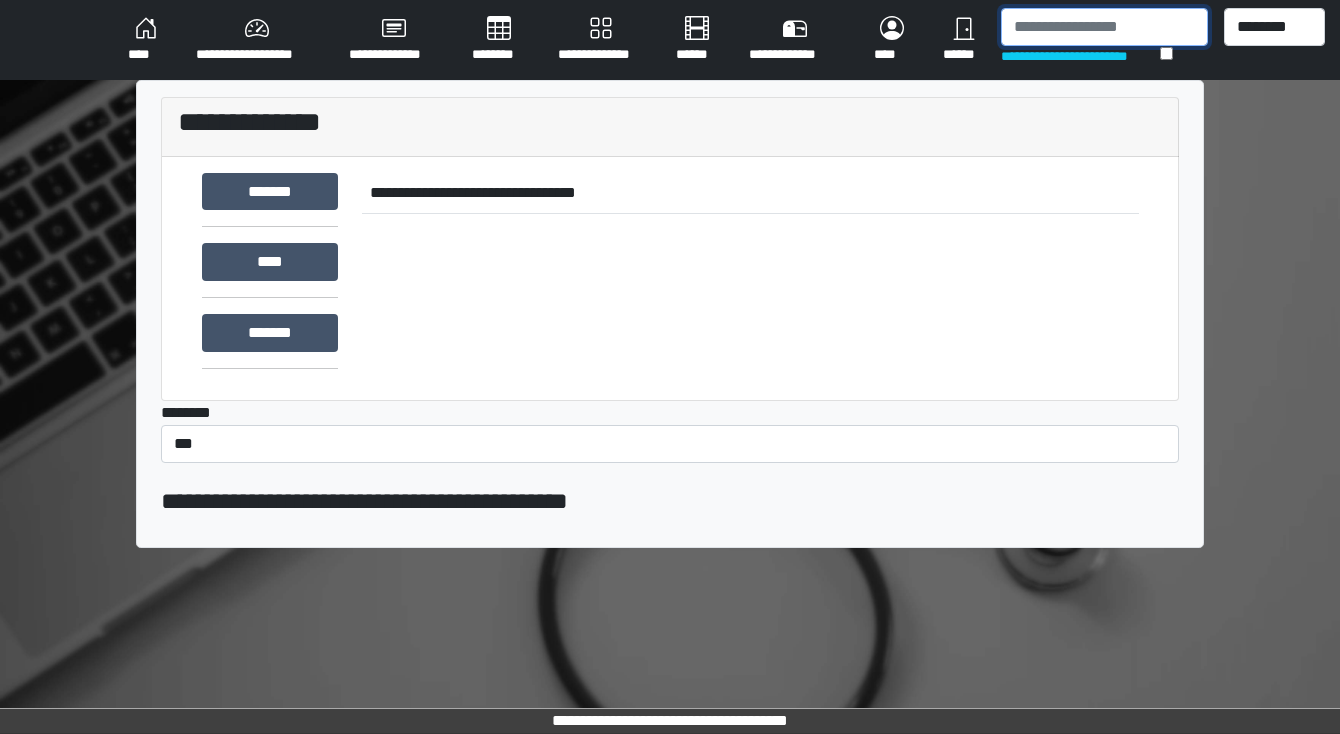 click at bounding box center [1104, 27] 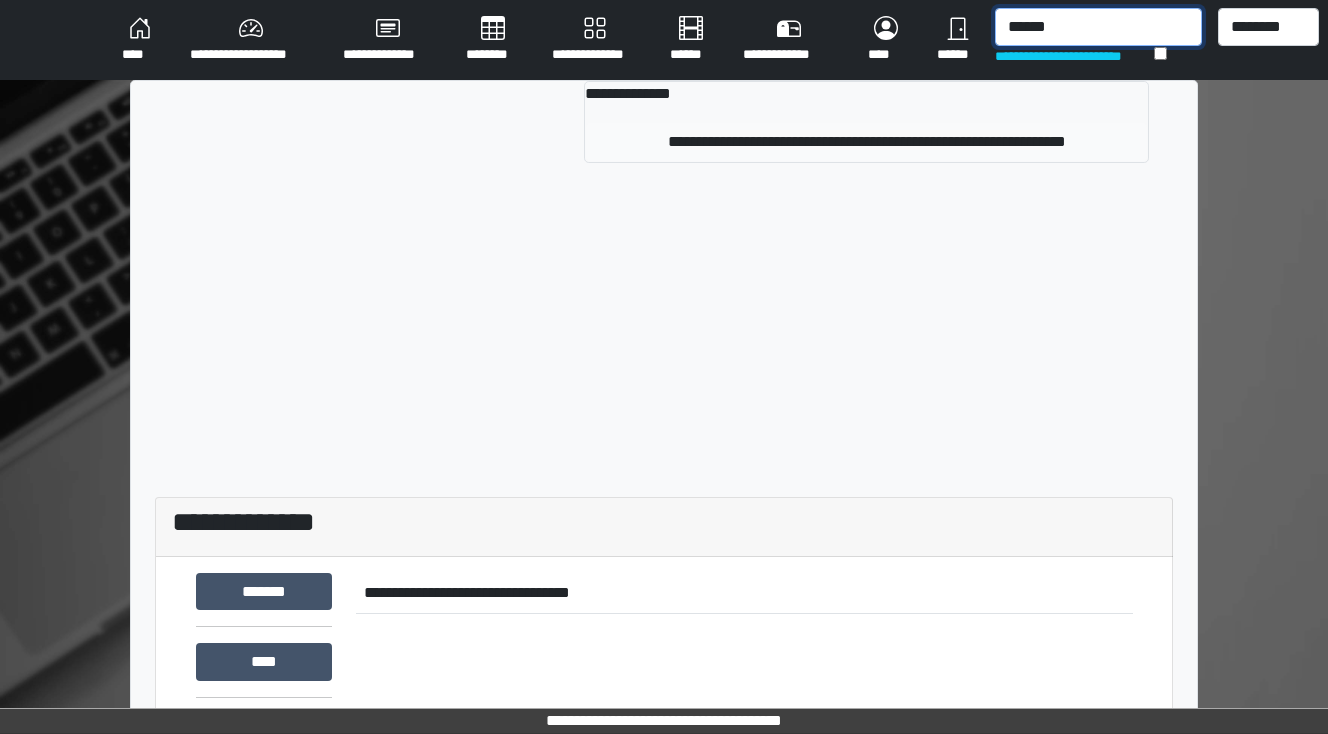 type on "******" 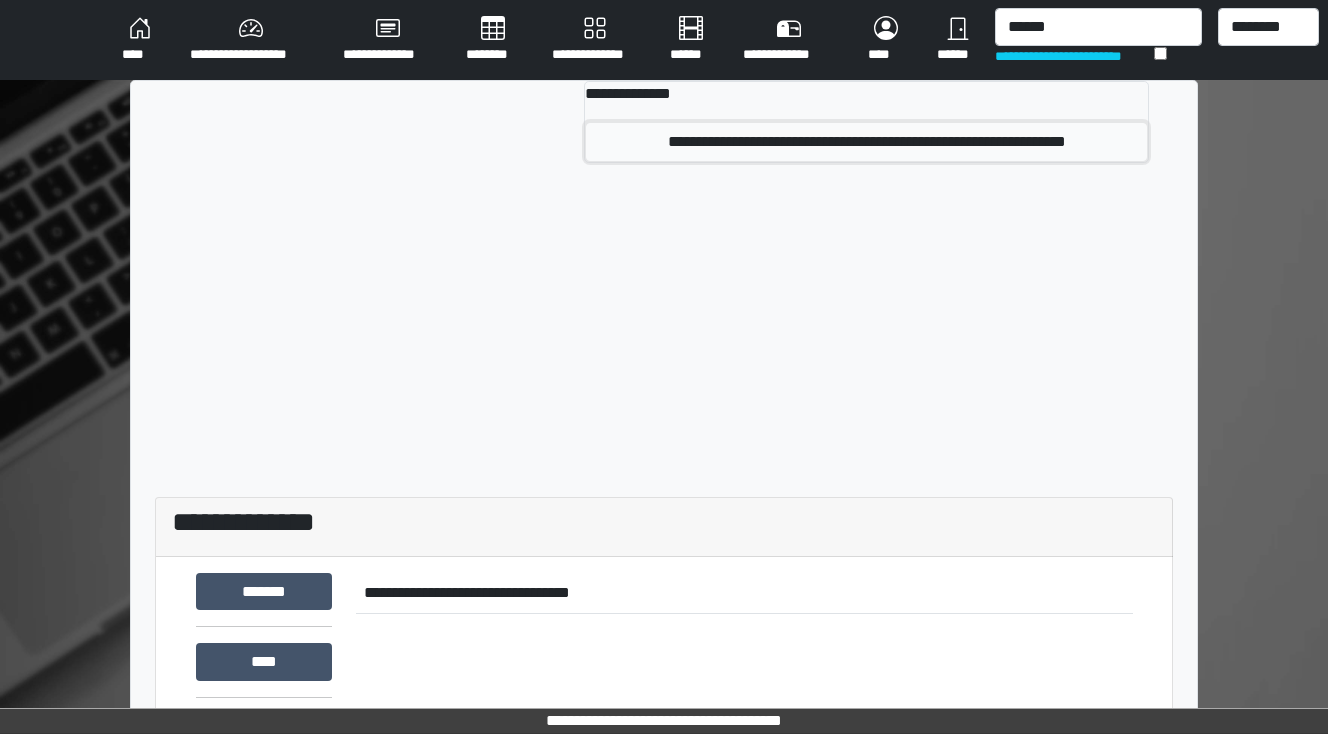 click on "**********" at bounding box center [866, 142] 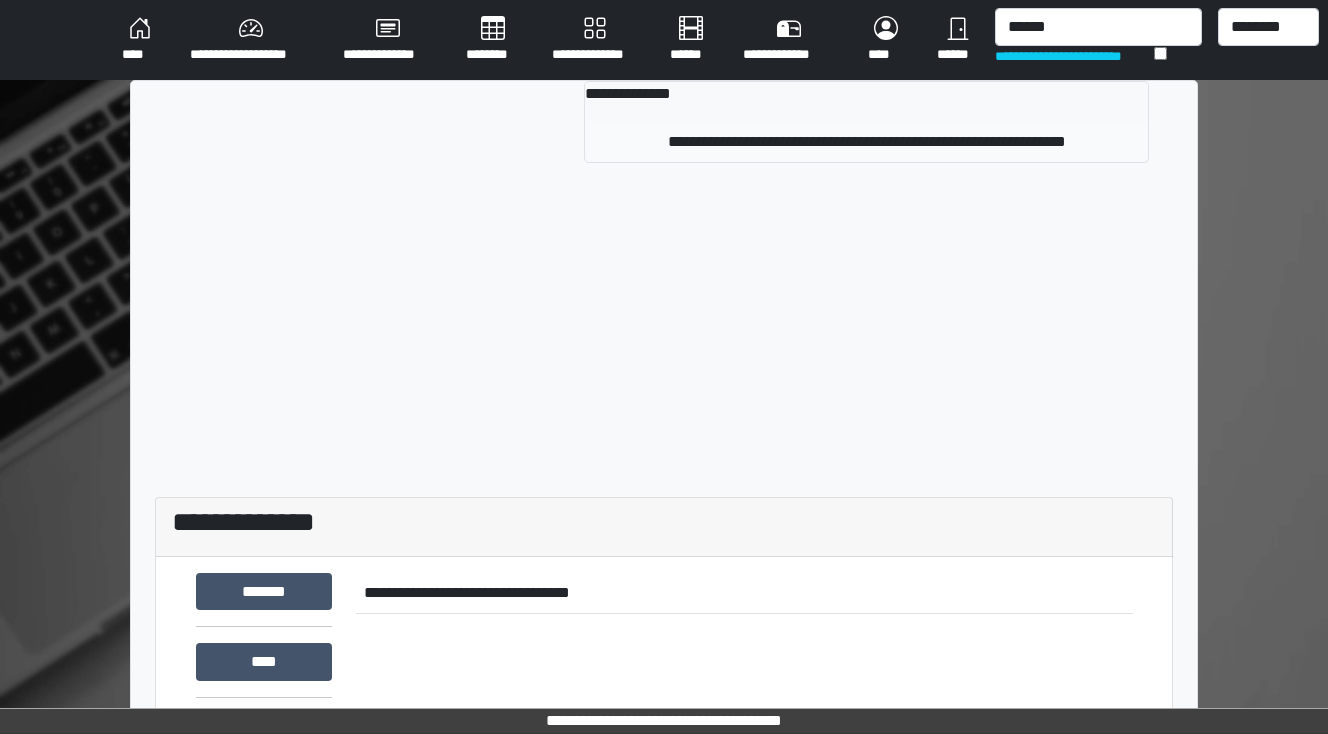 type 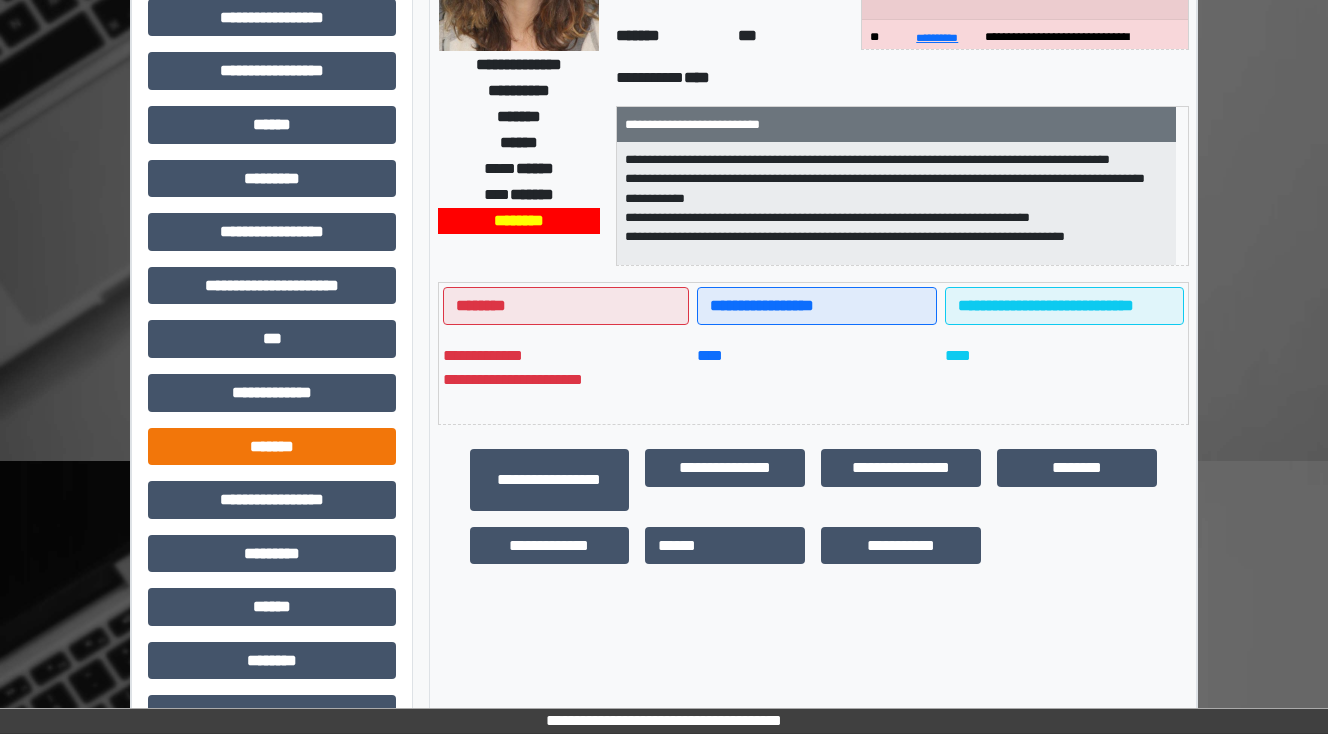 scroll, scrollTop: 432, scrollLeft: 0, axis: vertical 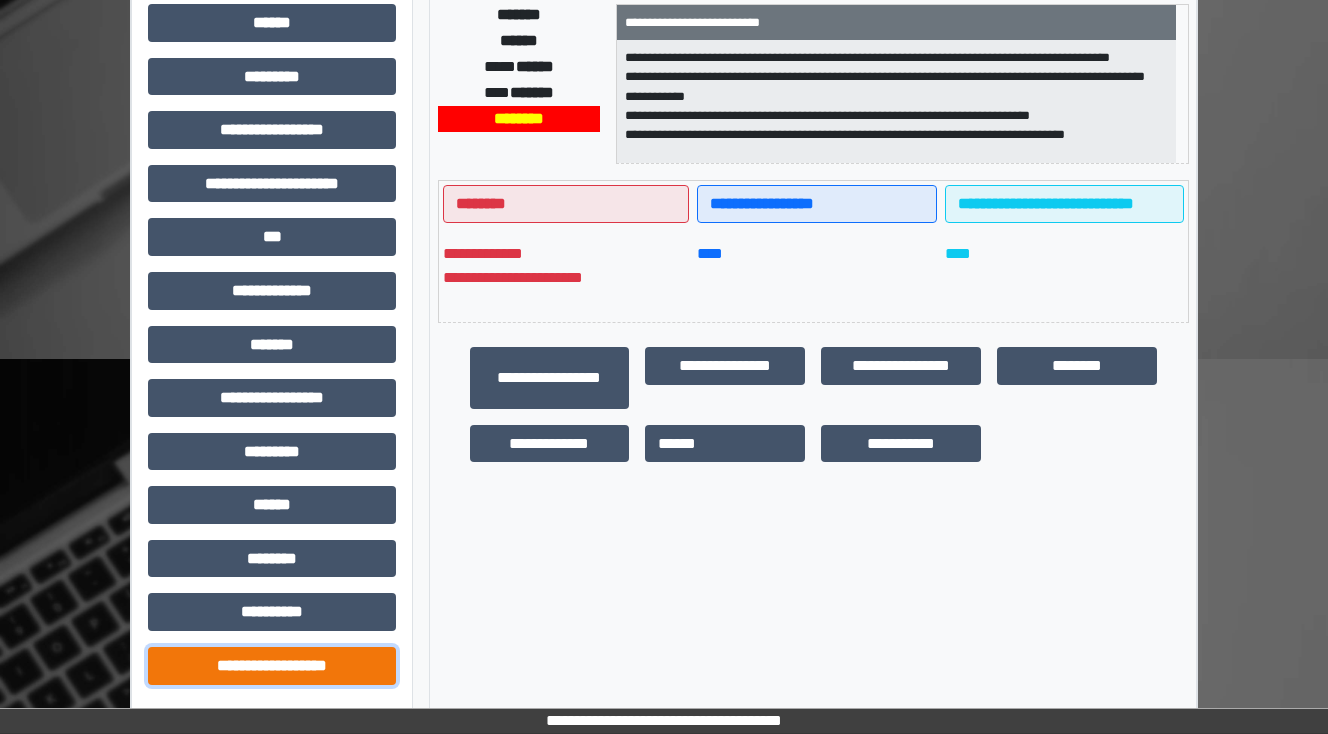 click on "**********" at bounding box center [272, 666] 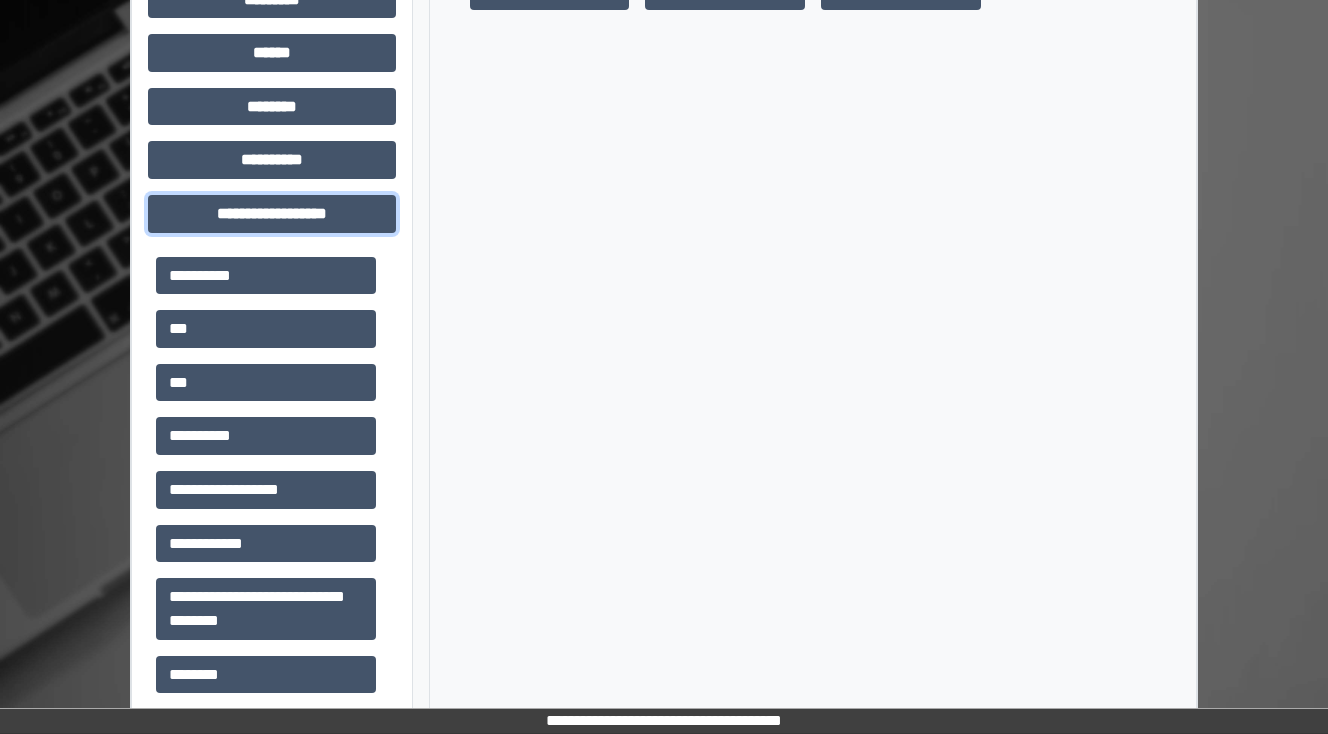 scroll, scrollTop: 912, scrollLeft: 0, axis: vertical 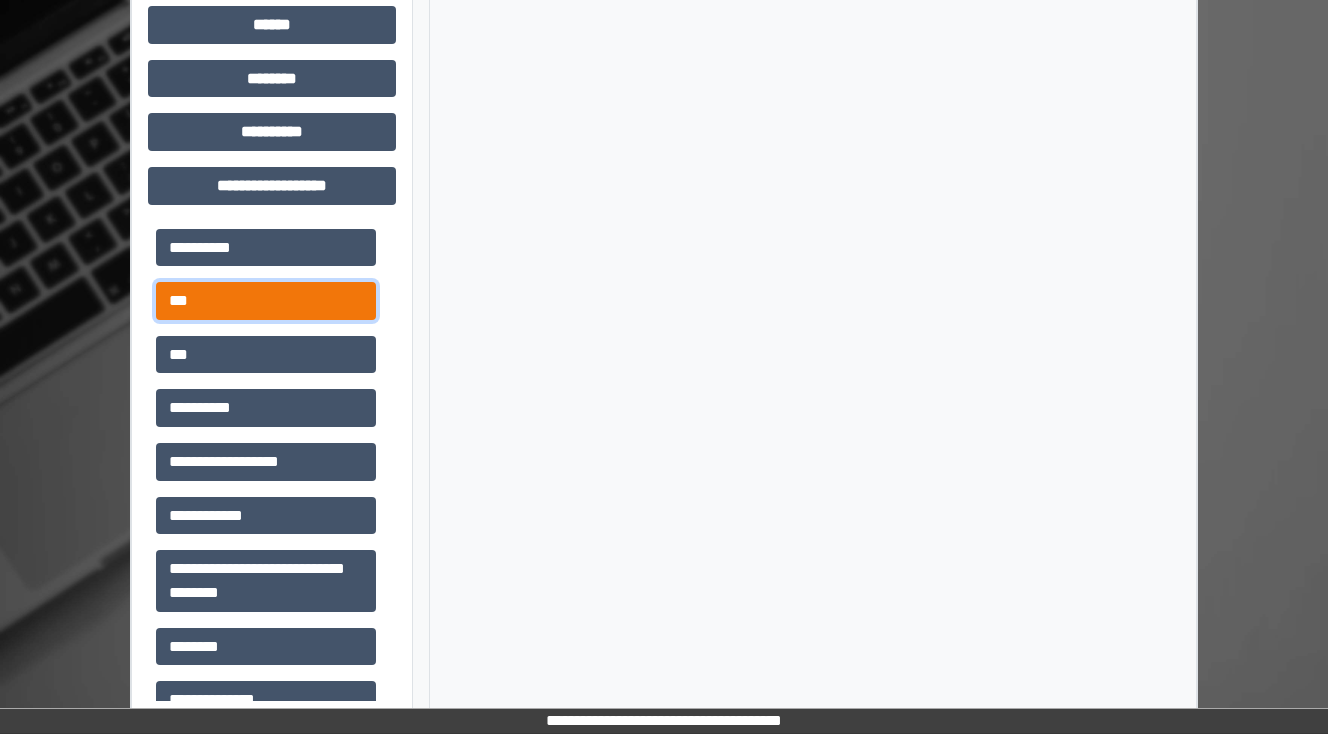 click on "***" at bounding box center [266, 301] 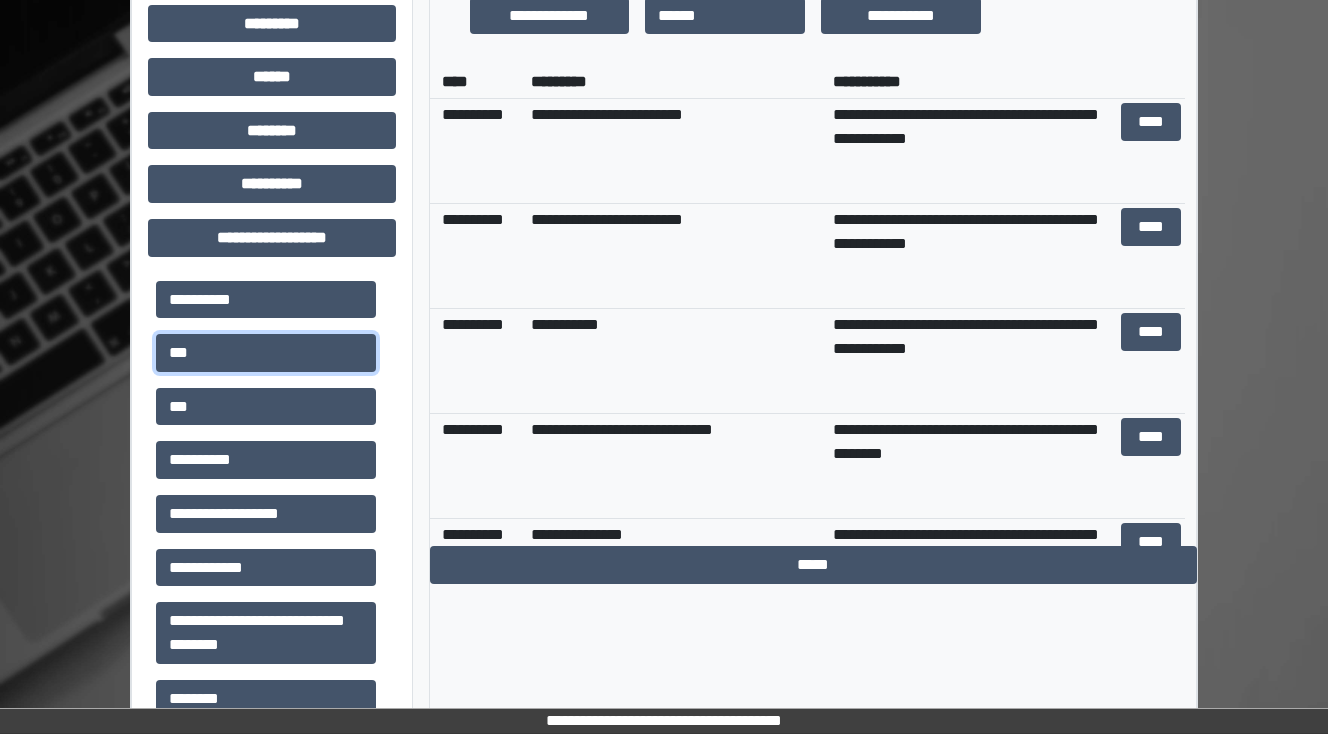 scroll, scrollTop: 832, scrollLeft: 0, axis: vertical 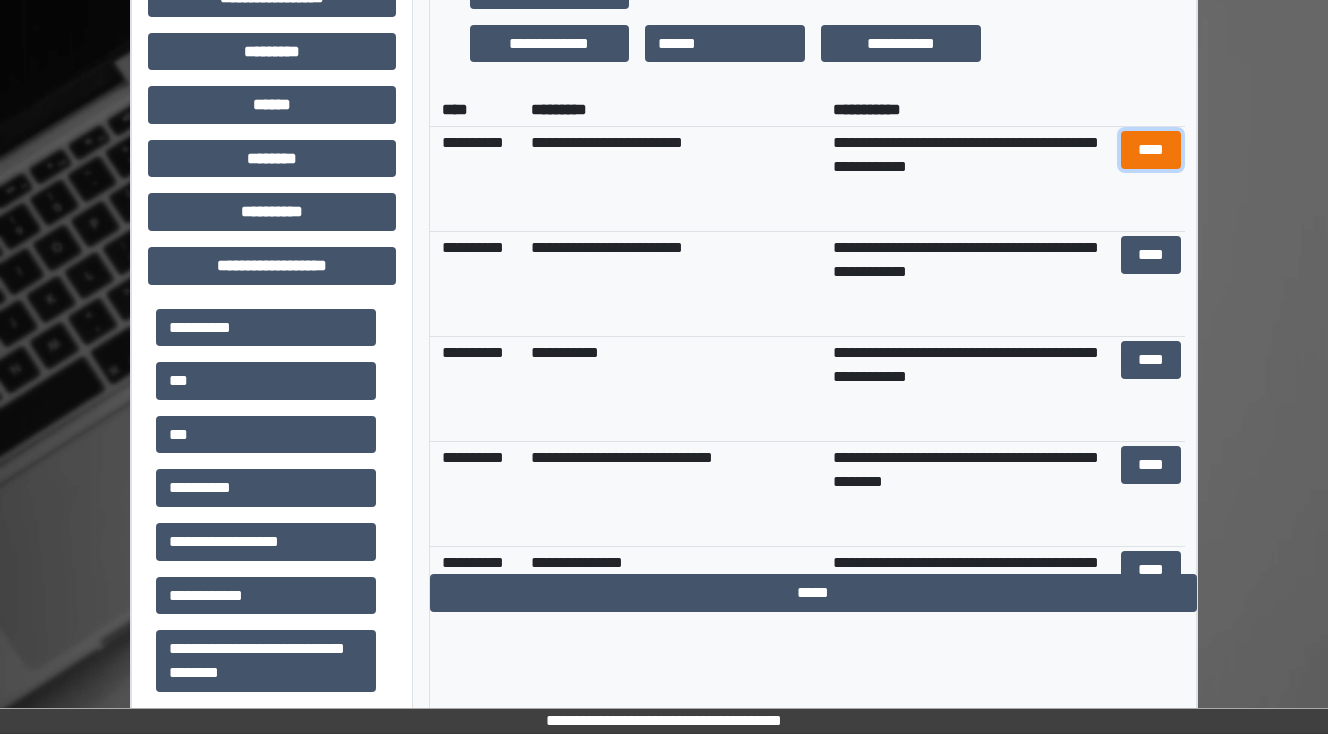 click on "****" at bounding box center [1150, 150] 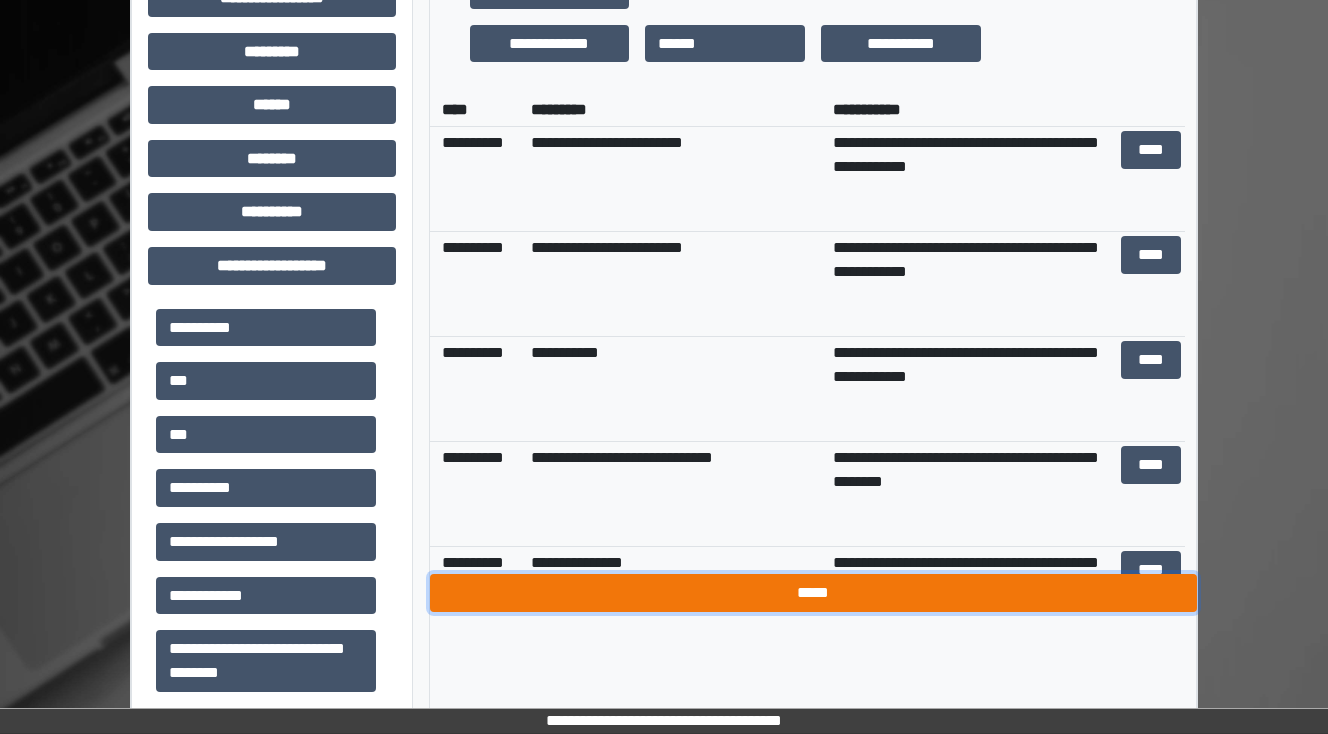 click on "*****" at bounding box center (813, 593) 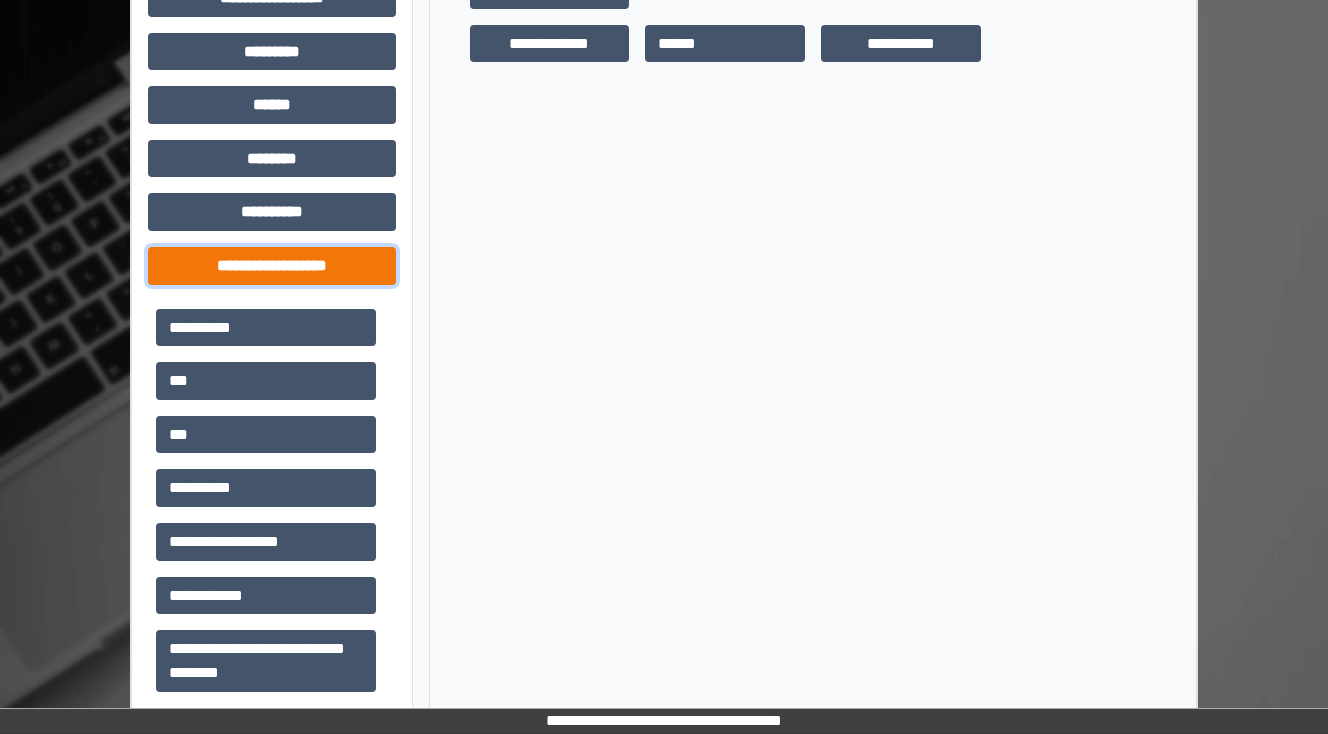click on "**********" at bounding box center [272, 266] 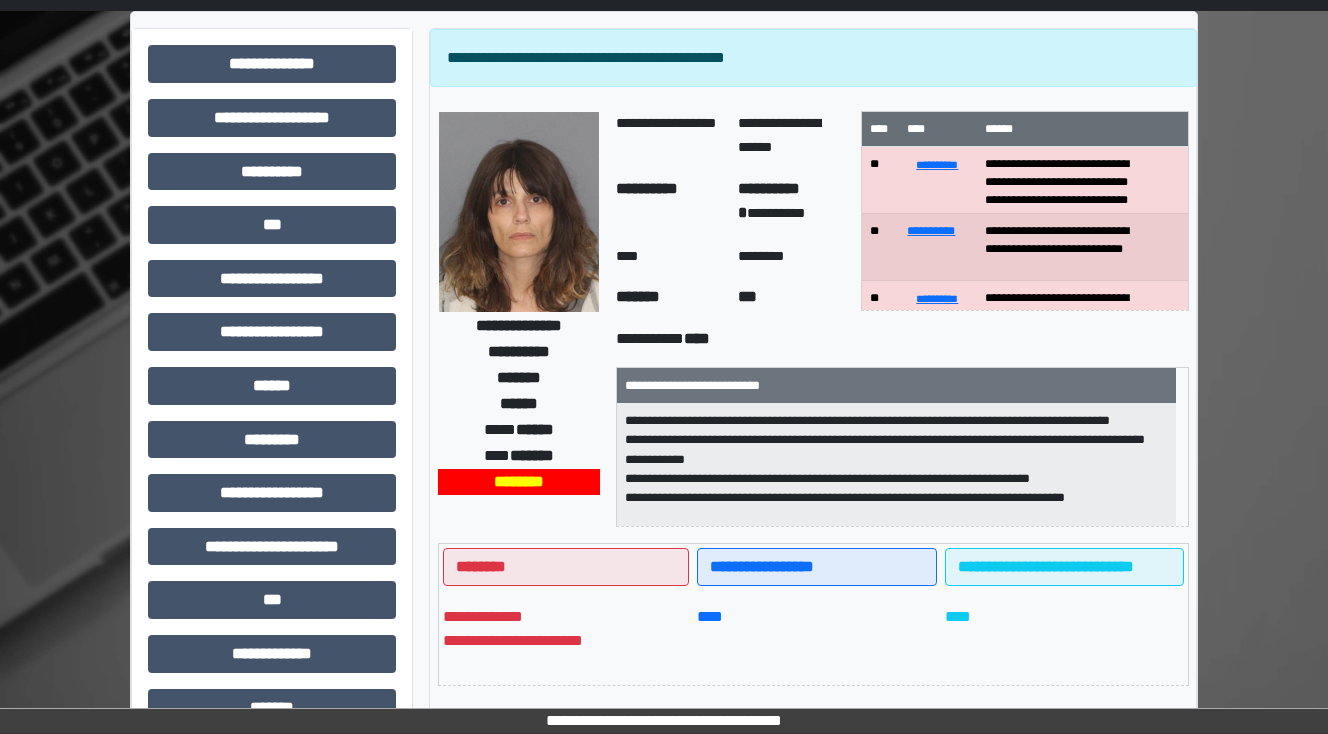 scroll, scrollTop: 0, scrollLeft: 0, axis: both 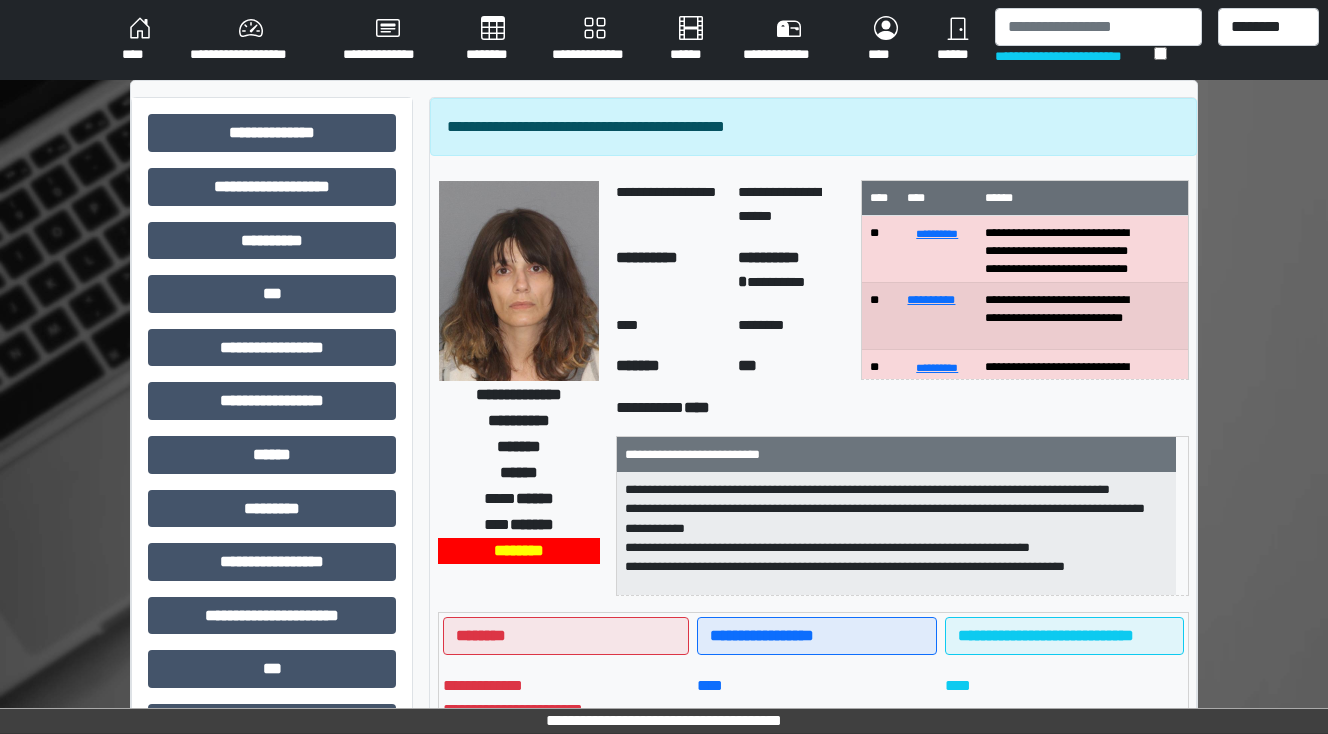 click on "**********" at bounding box center (250, 40) 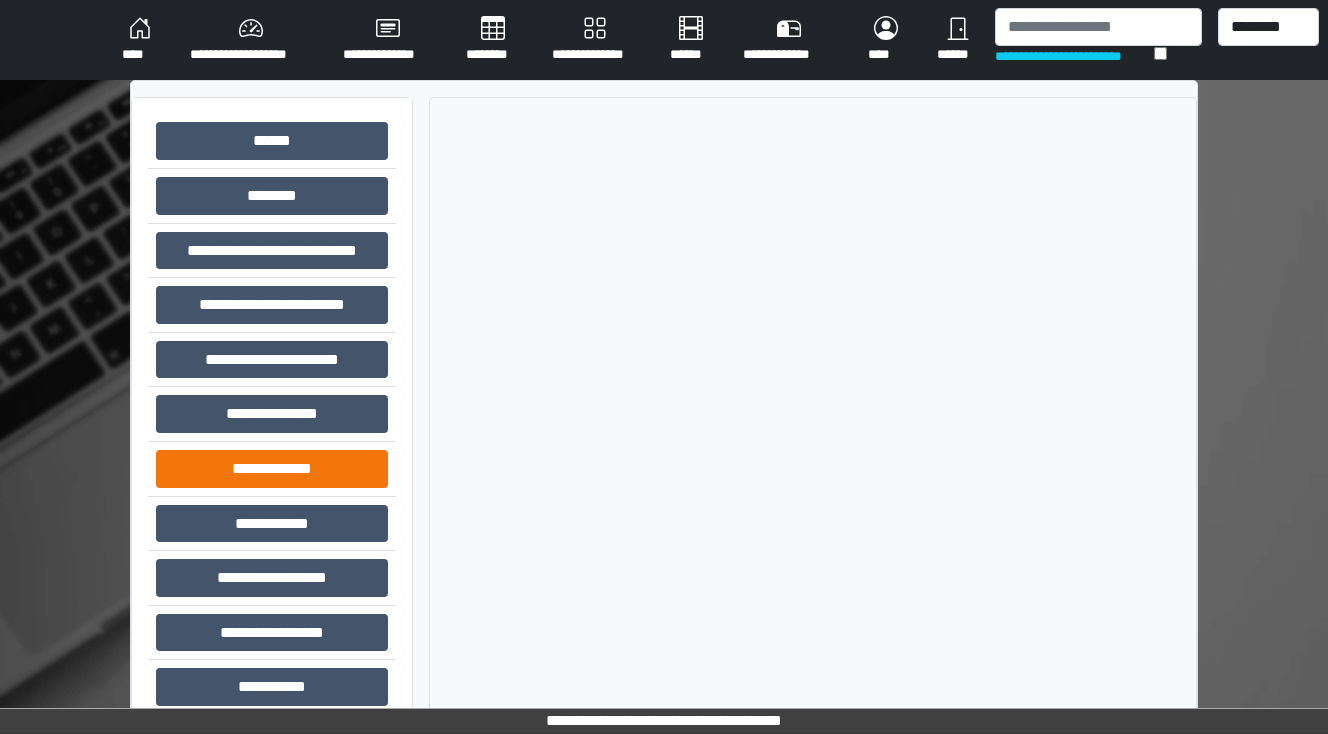 scroll, scrollTop: 28, scrollLeft: 0, axis: vertical 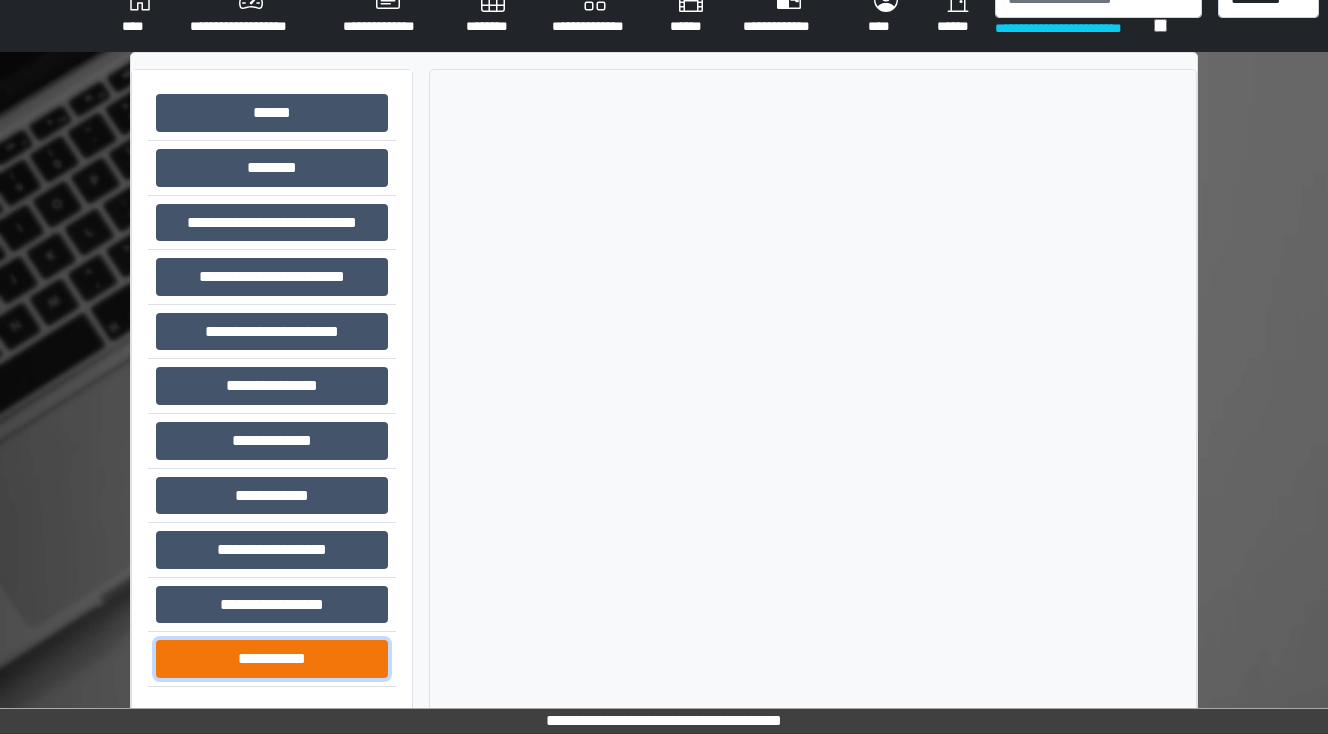 click on "**********" at bounding box center (272, 659) 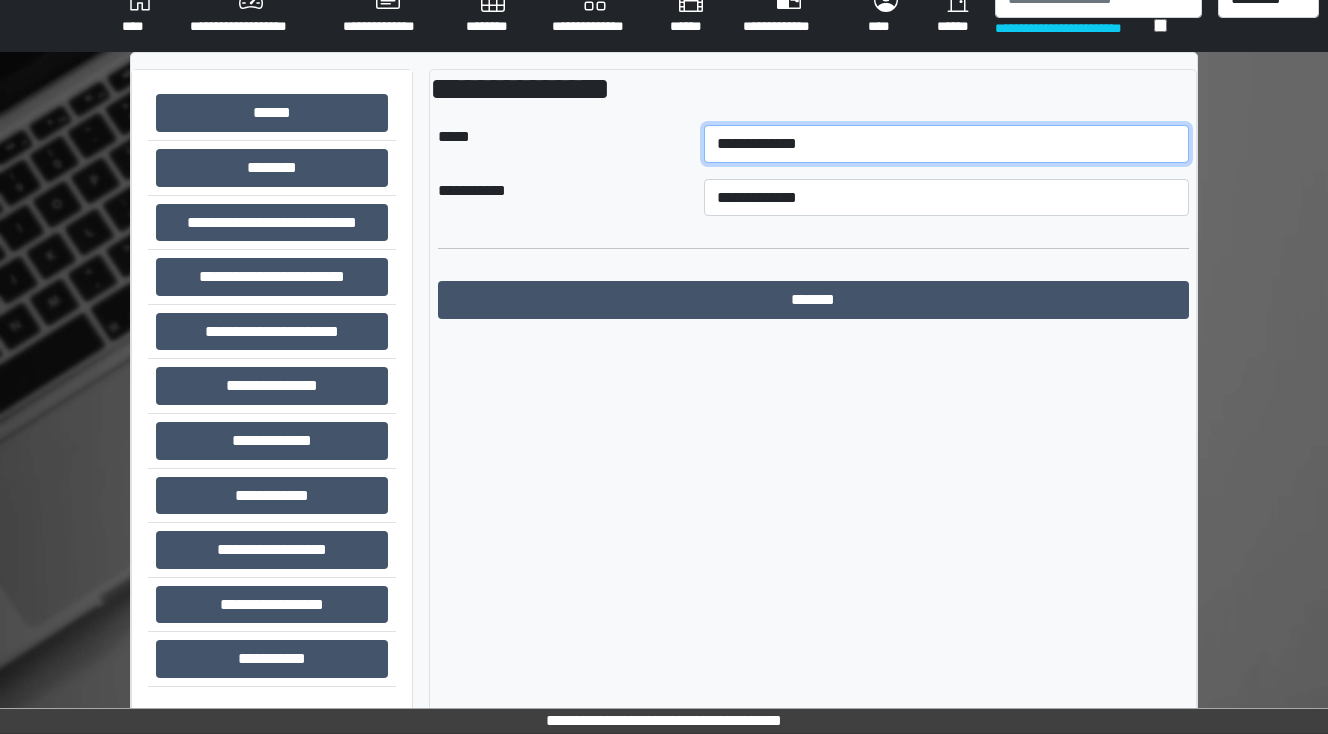 click on "**********" at bounding box center (946, 144) 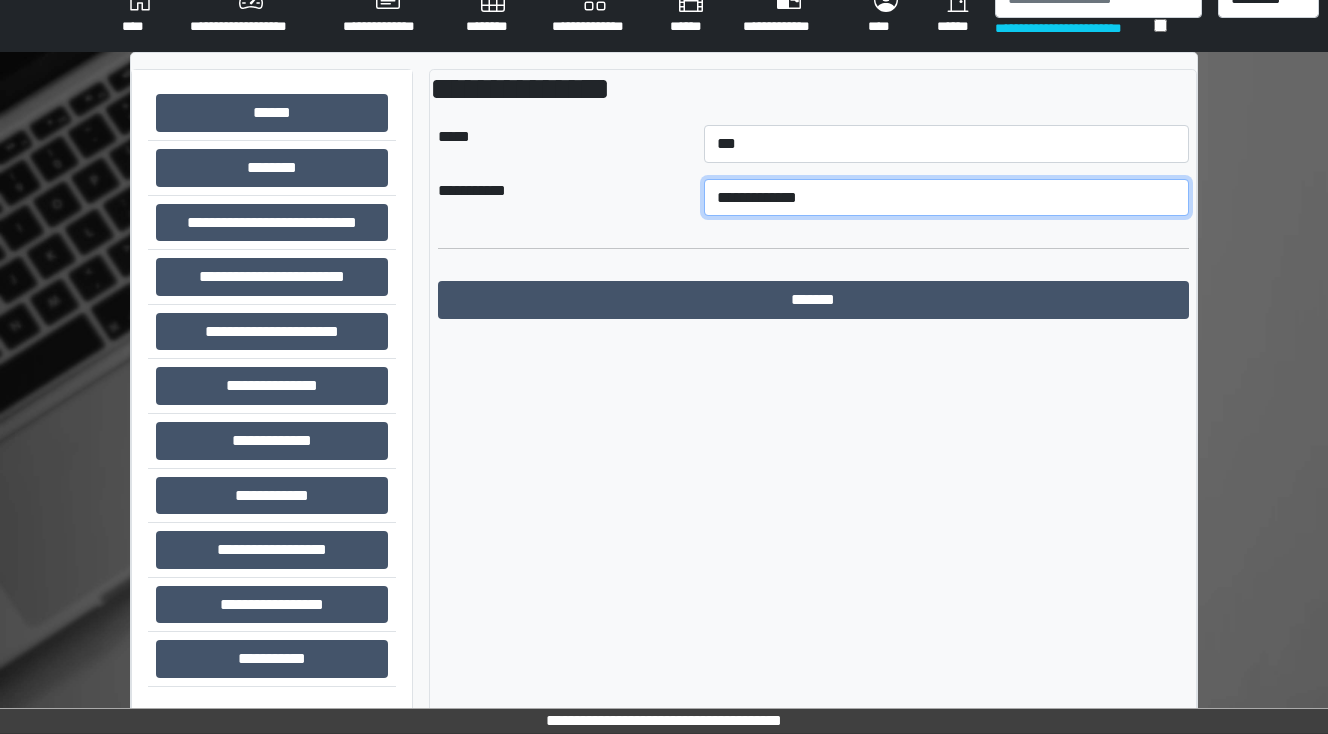 click on "**********" at bounding box center [946, 198] 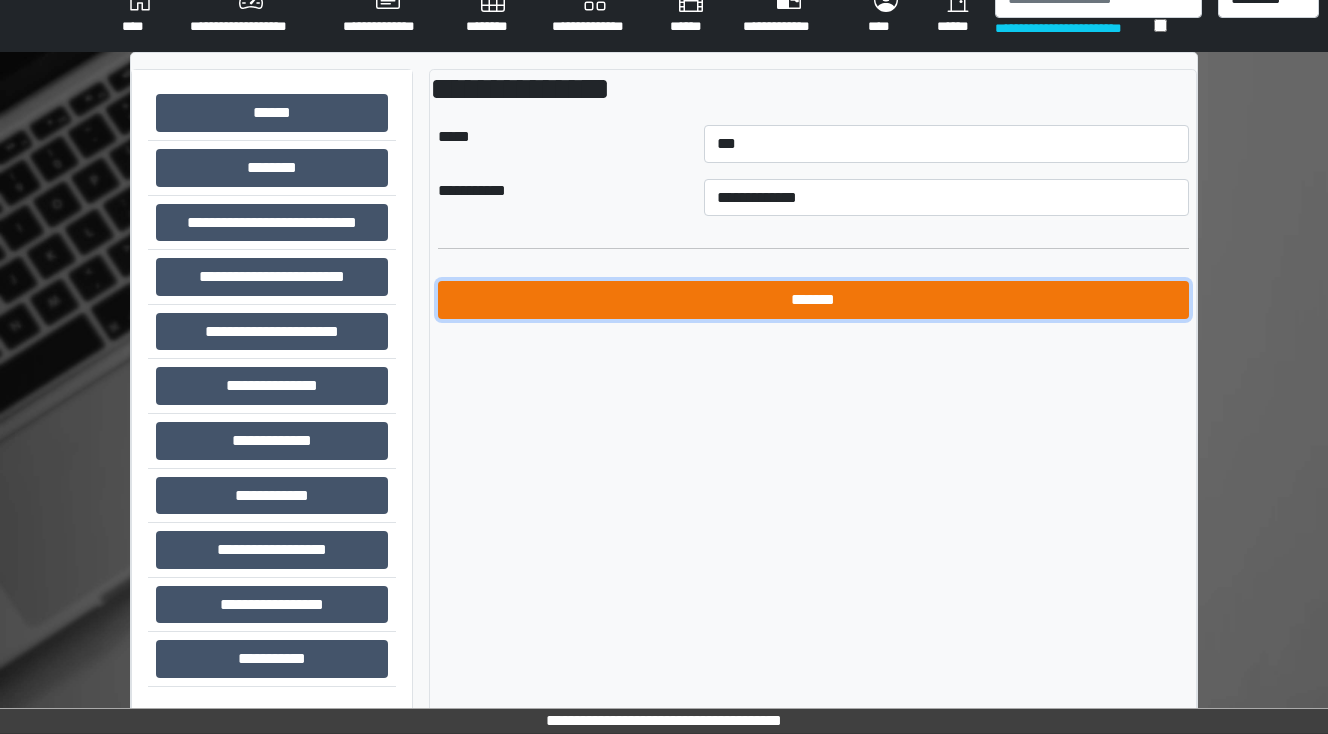click on "*******" at bounding box center (813, 300) 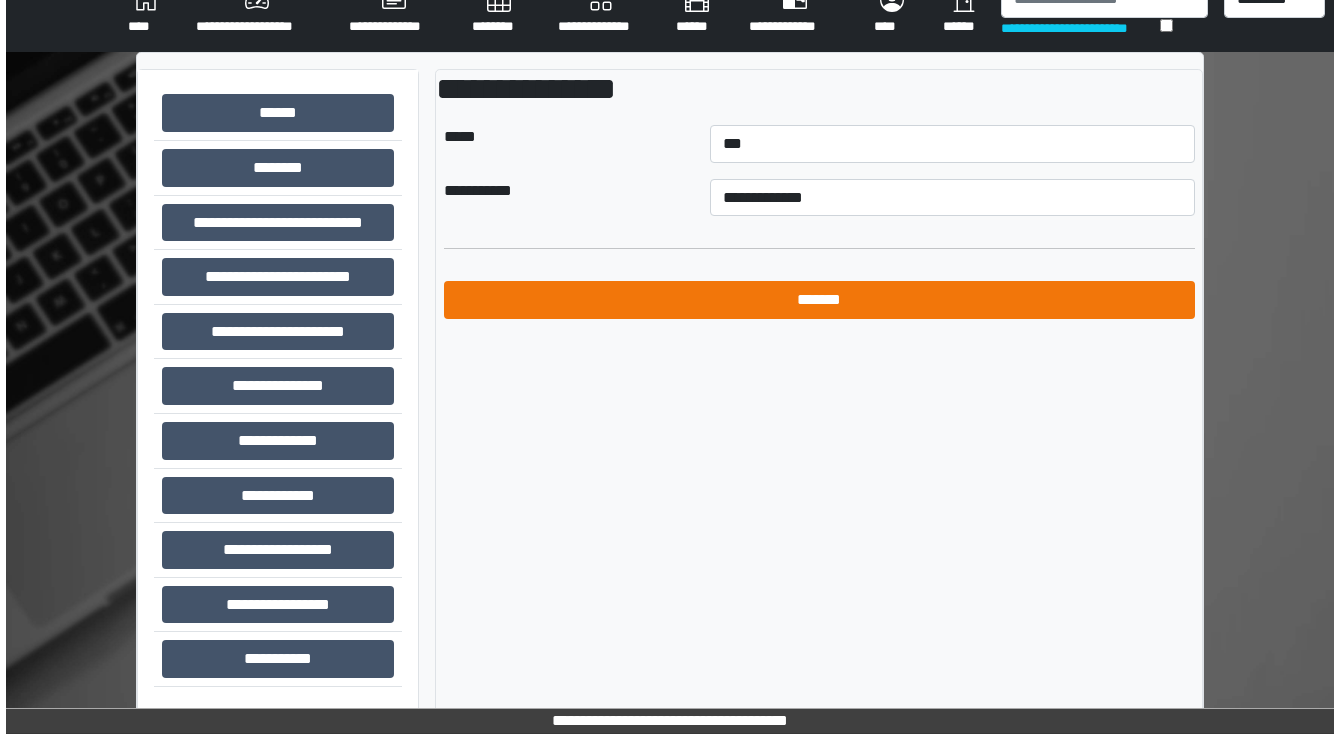 scroll, scrollTop: 0, scrollLeft: 0, axis: both 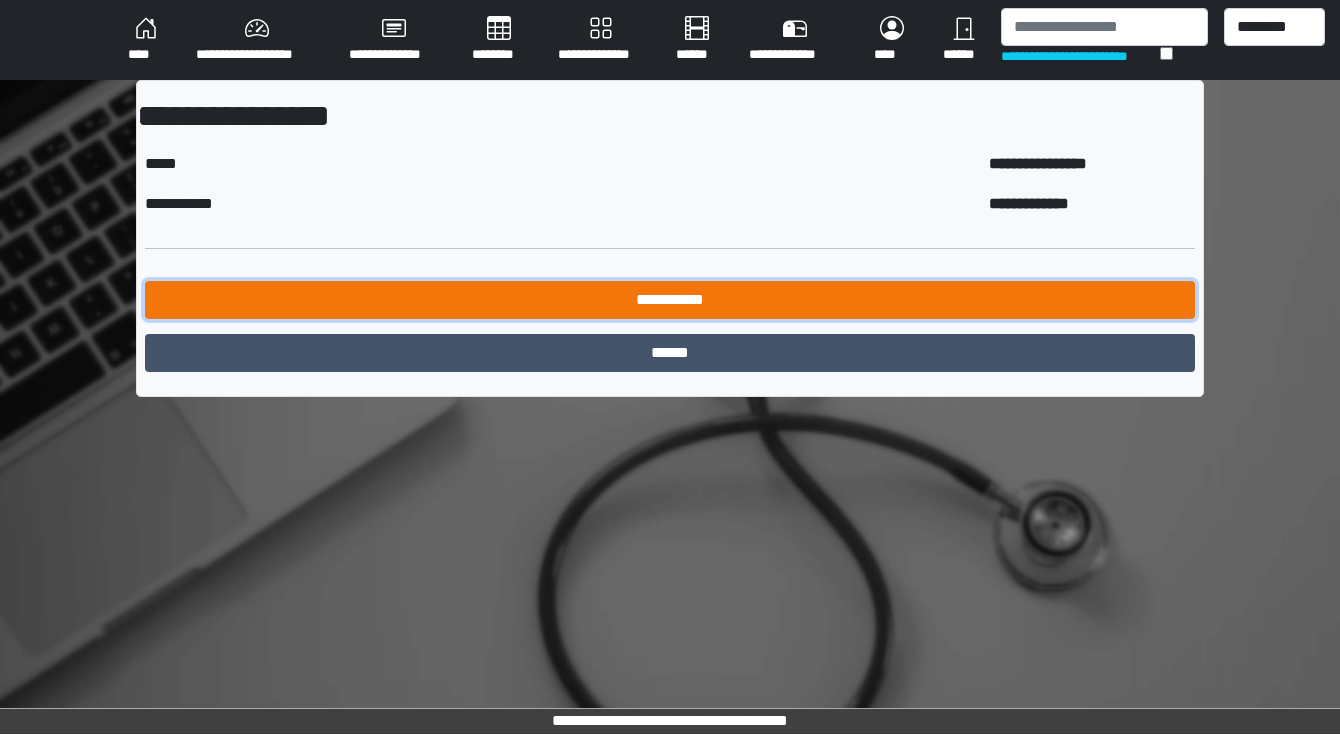 click on "**********" at bounding box center (670, 300) 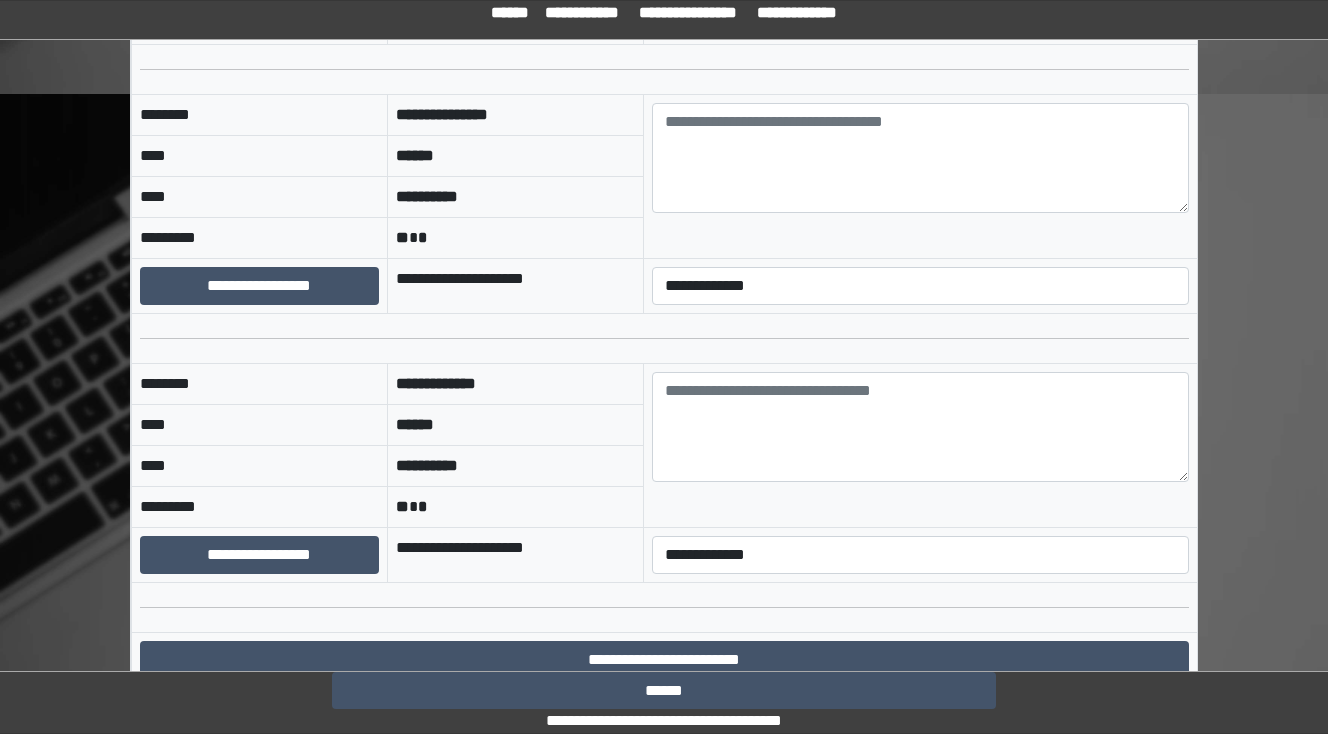 scroll, scrollTop: 3280, scrollLeft: 0, axis: vertical 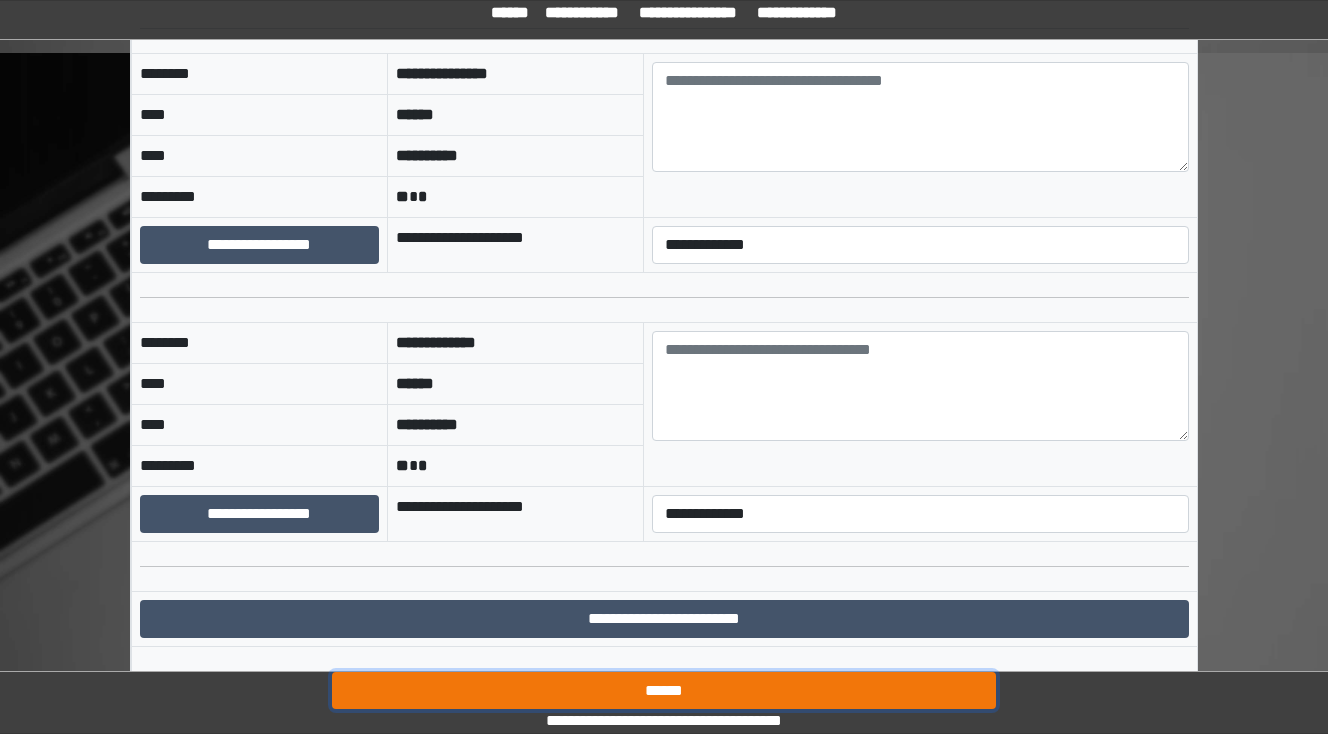 click on "******" at bounding box center [664, 691] 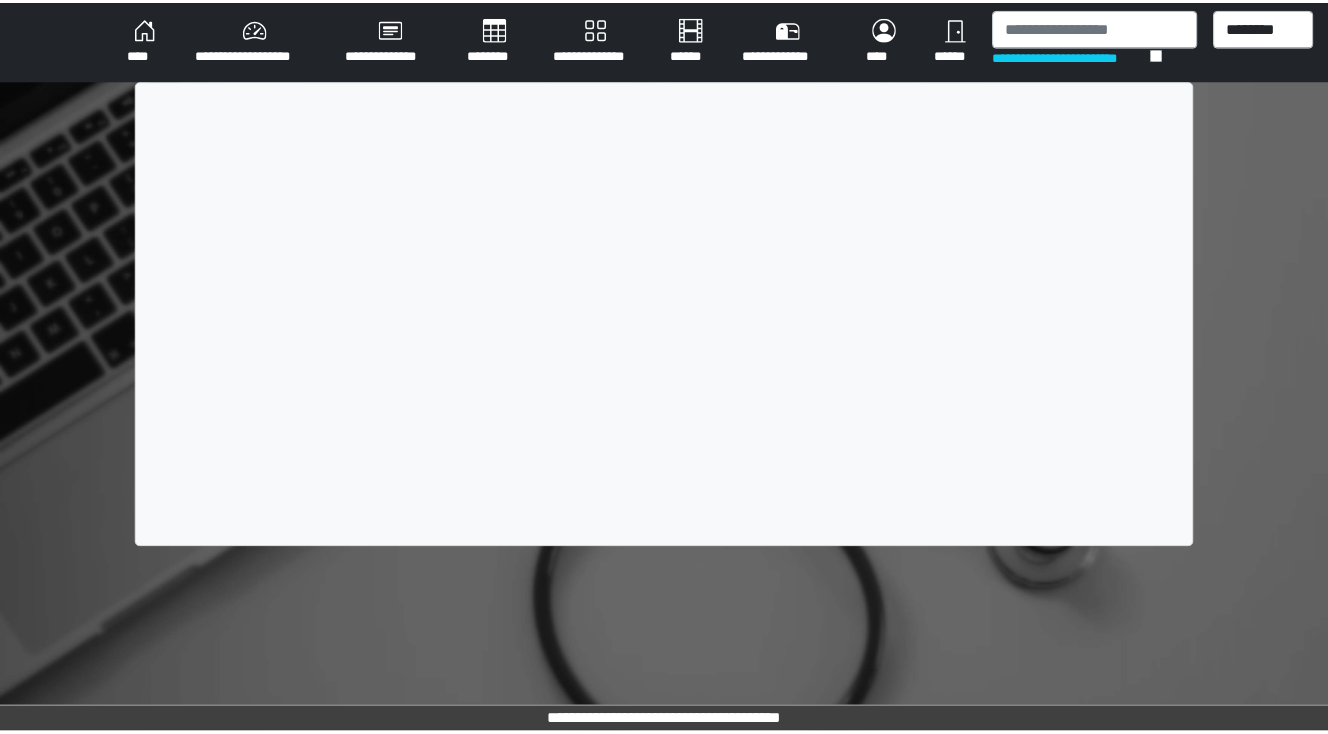 scroll, scrollTop: 0, scrollLeft: 0, axis: both 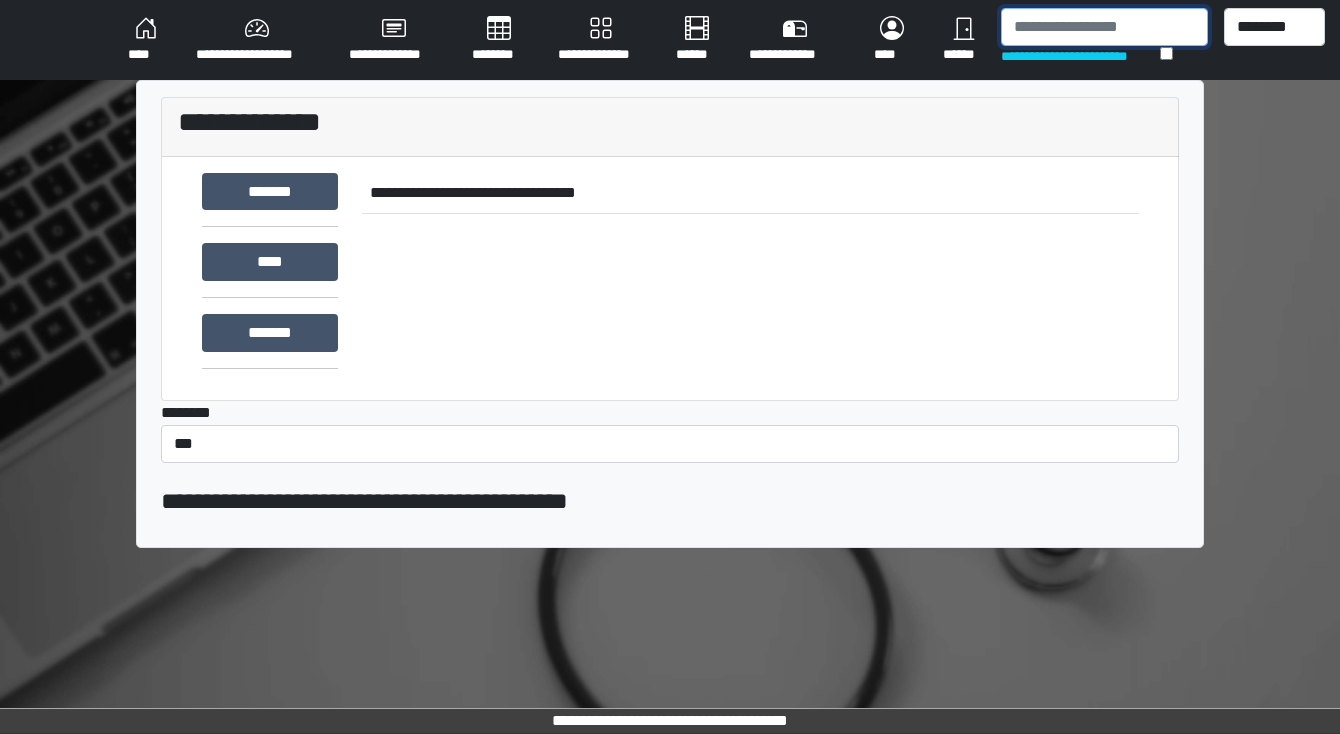 click at bounding box center [1104, 27] 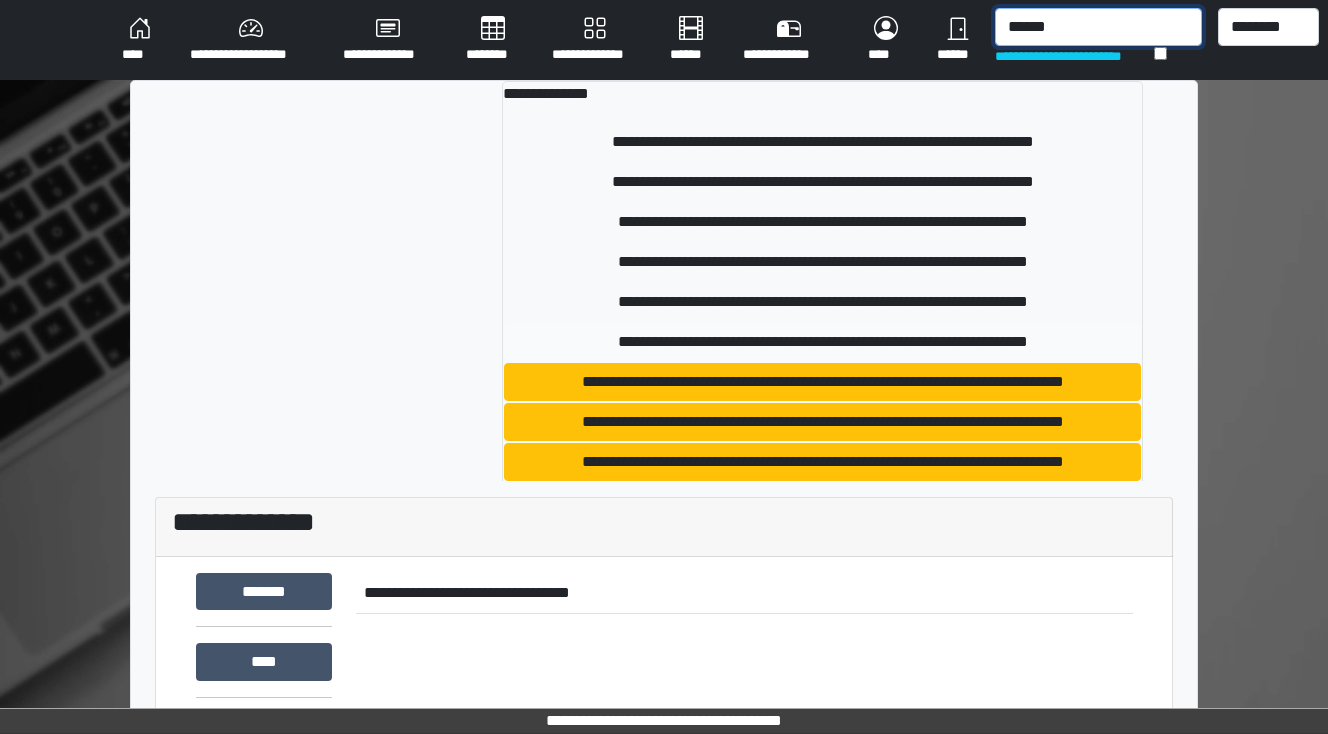scroll, scrollTop: 80, scrollLeft: 0, axis: vertical 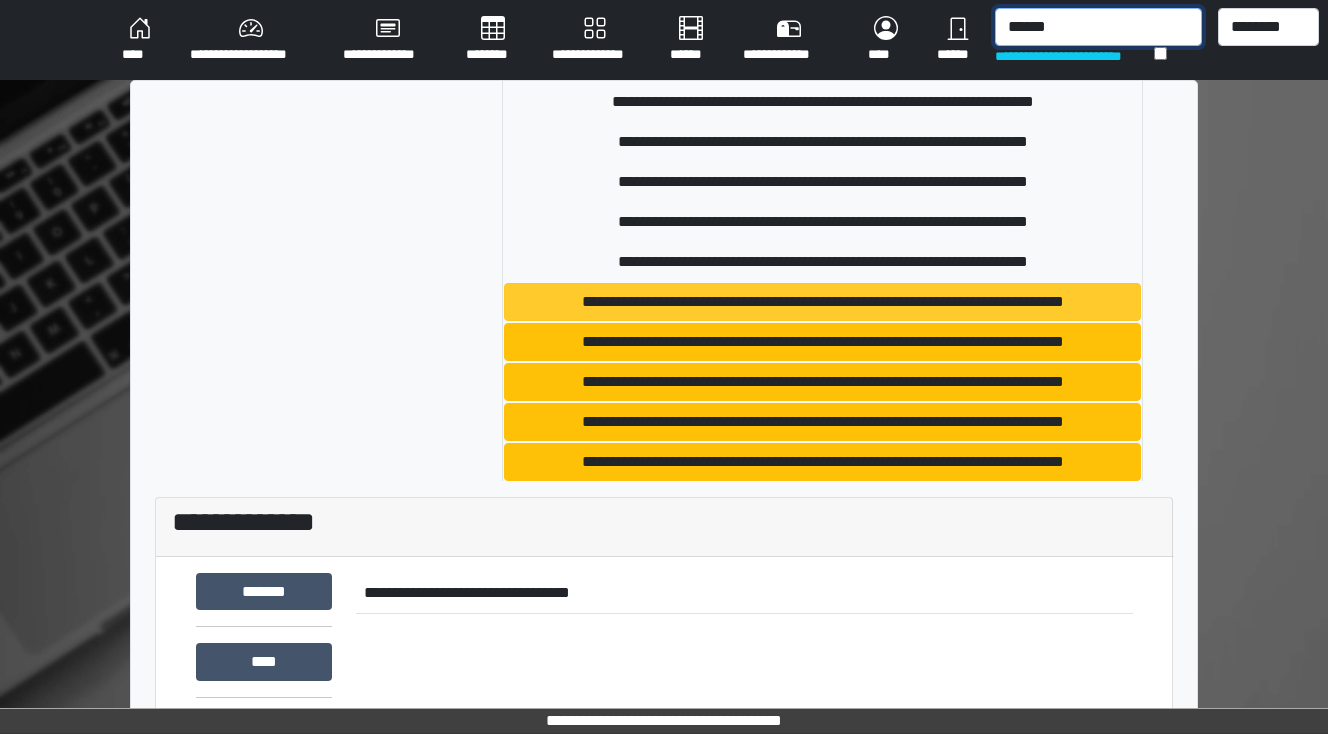 type on "******" 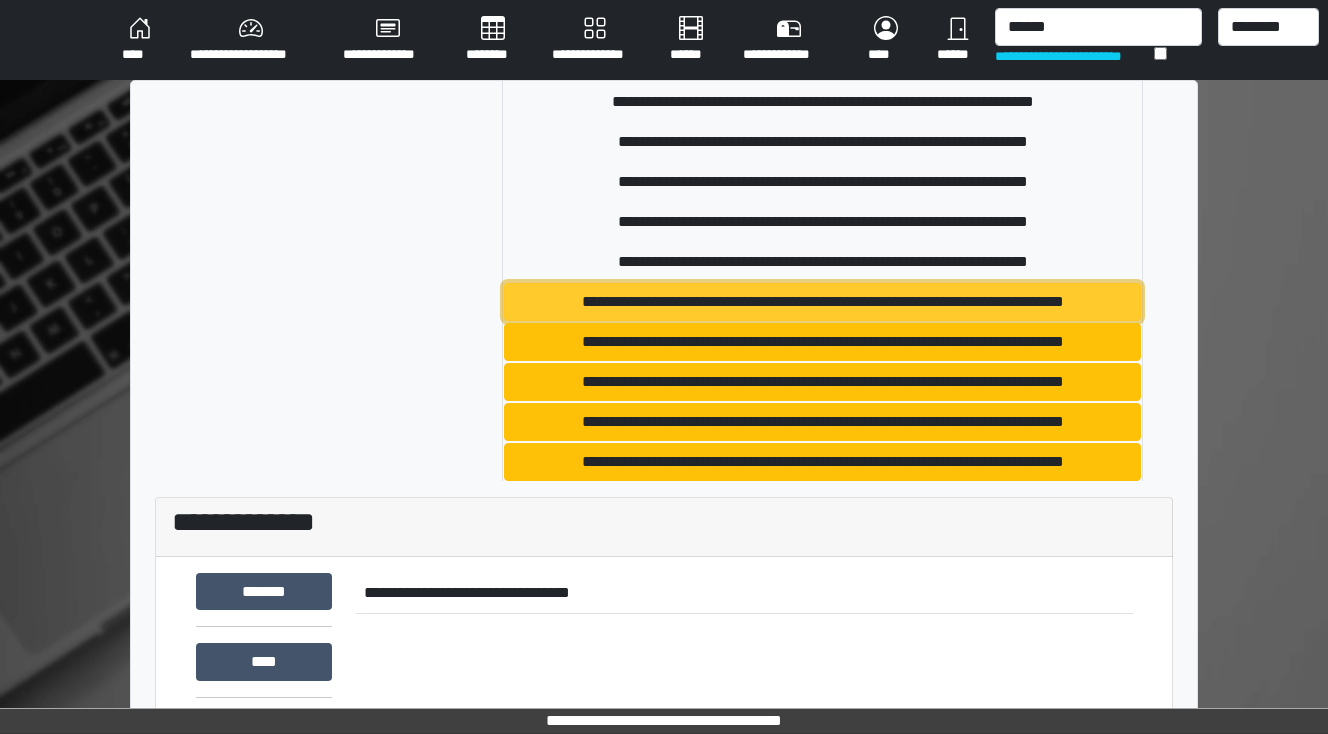 click on "**********" at bounding box center [823, 302] 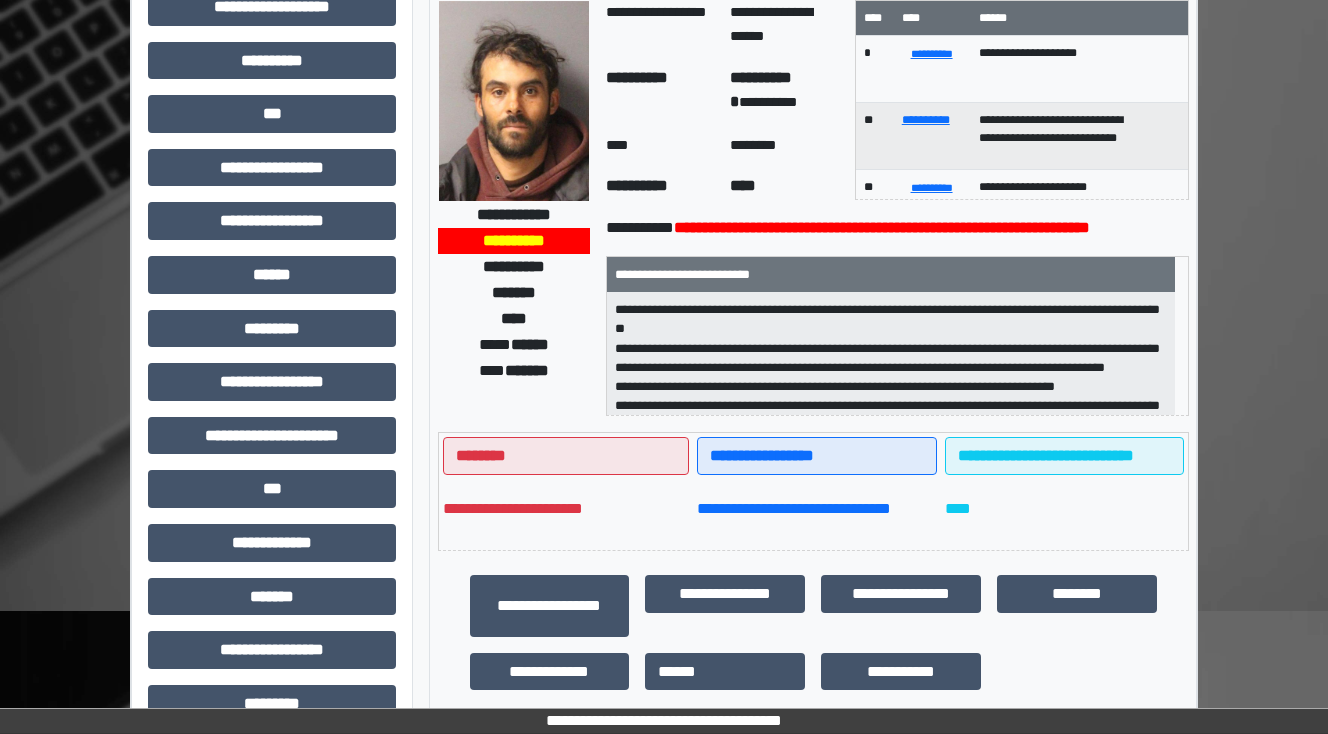 scroll, scrollTop: 0, scrollLeft: 0, axis: both 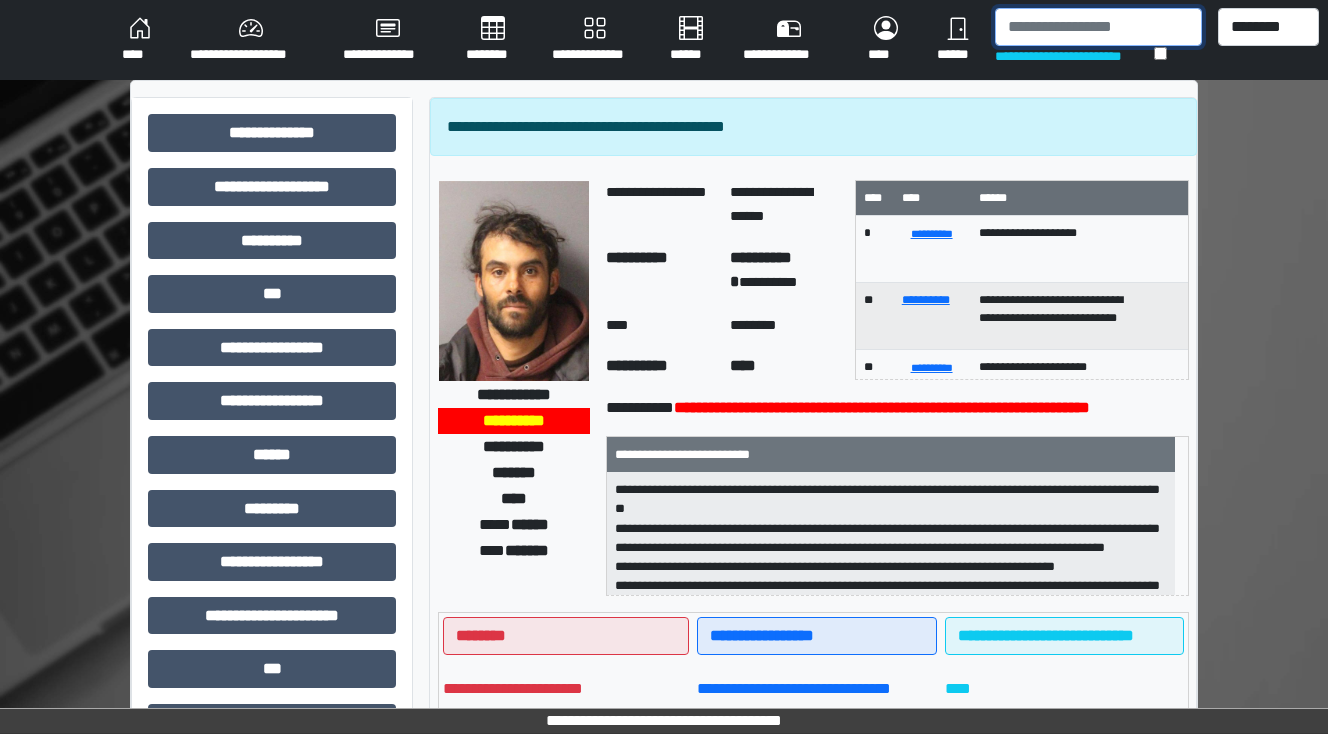 click at bounding box center (1098, 27) 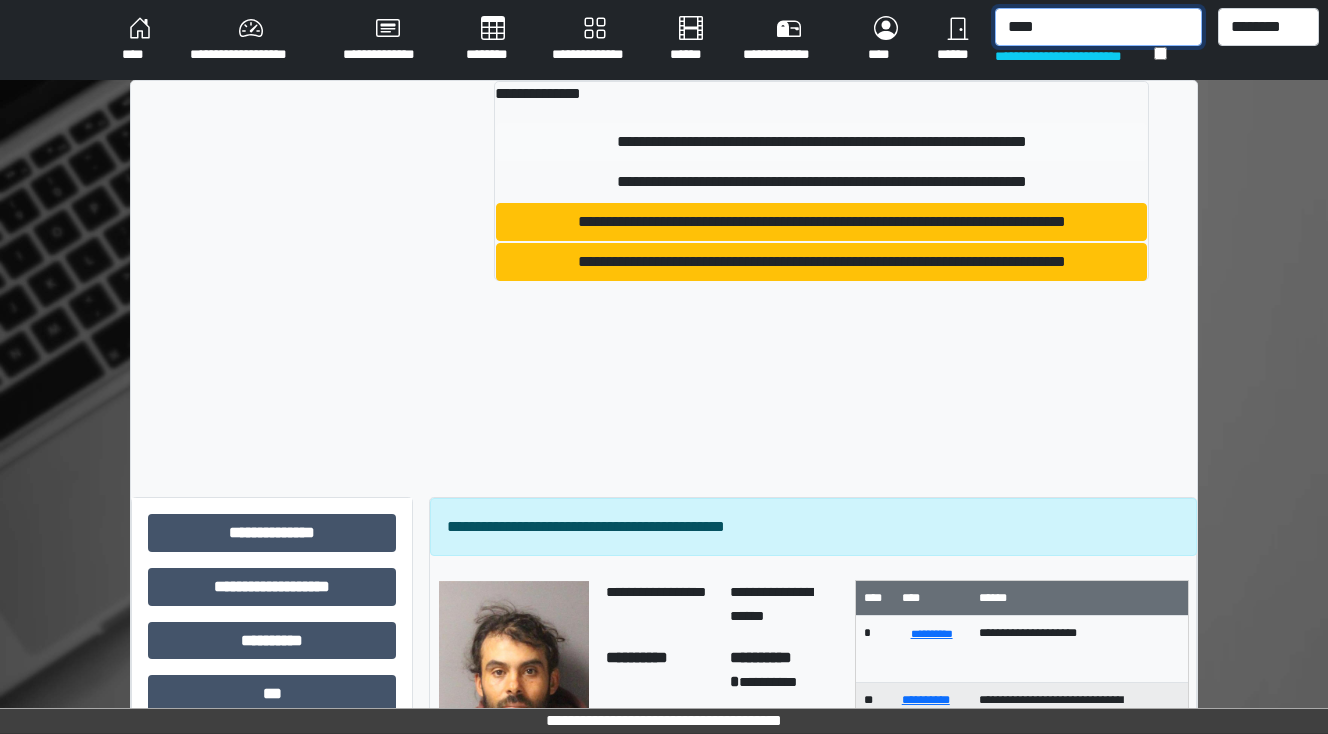 type on "****" 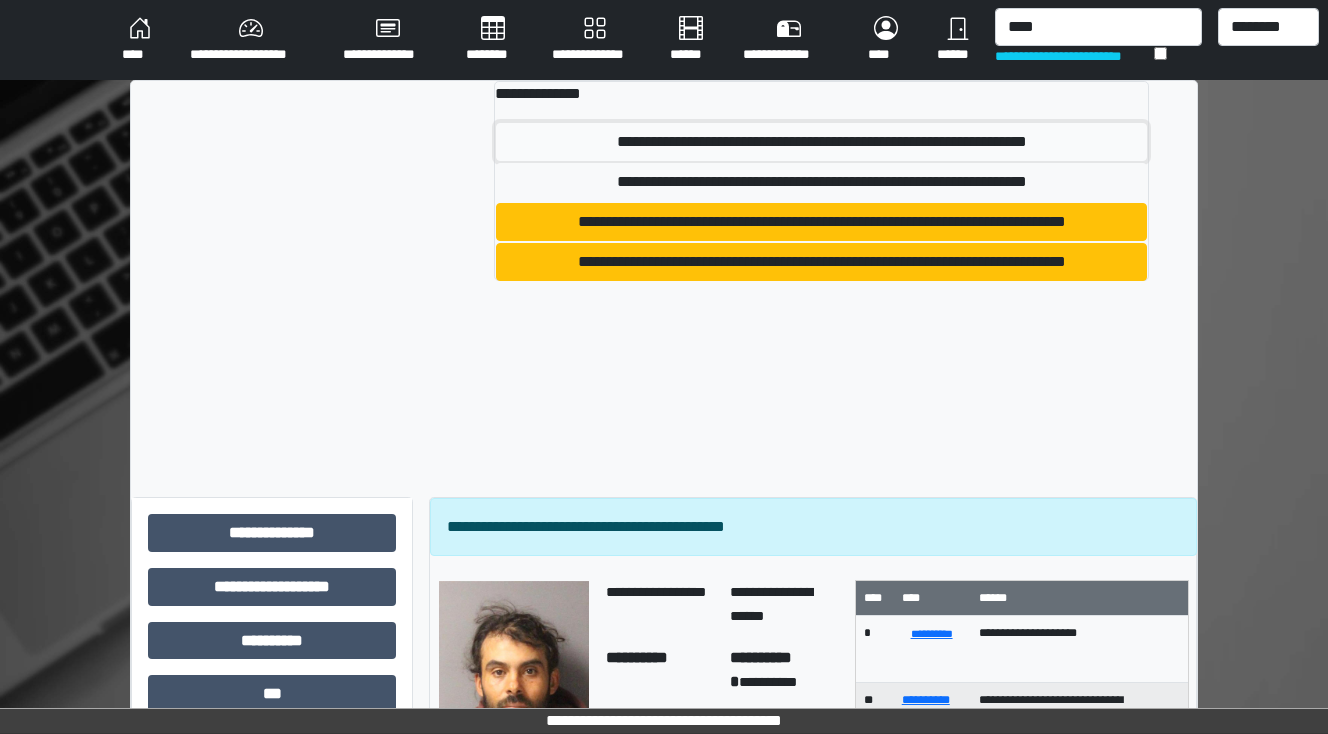 click on "**********" at bounding box center (822, 142) 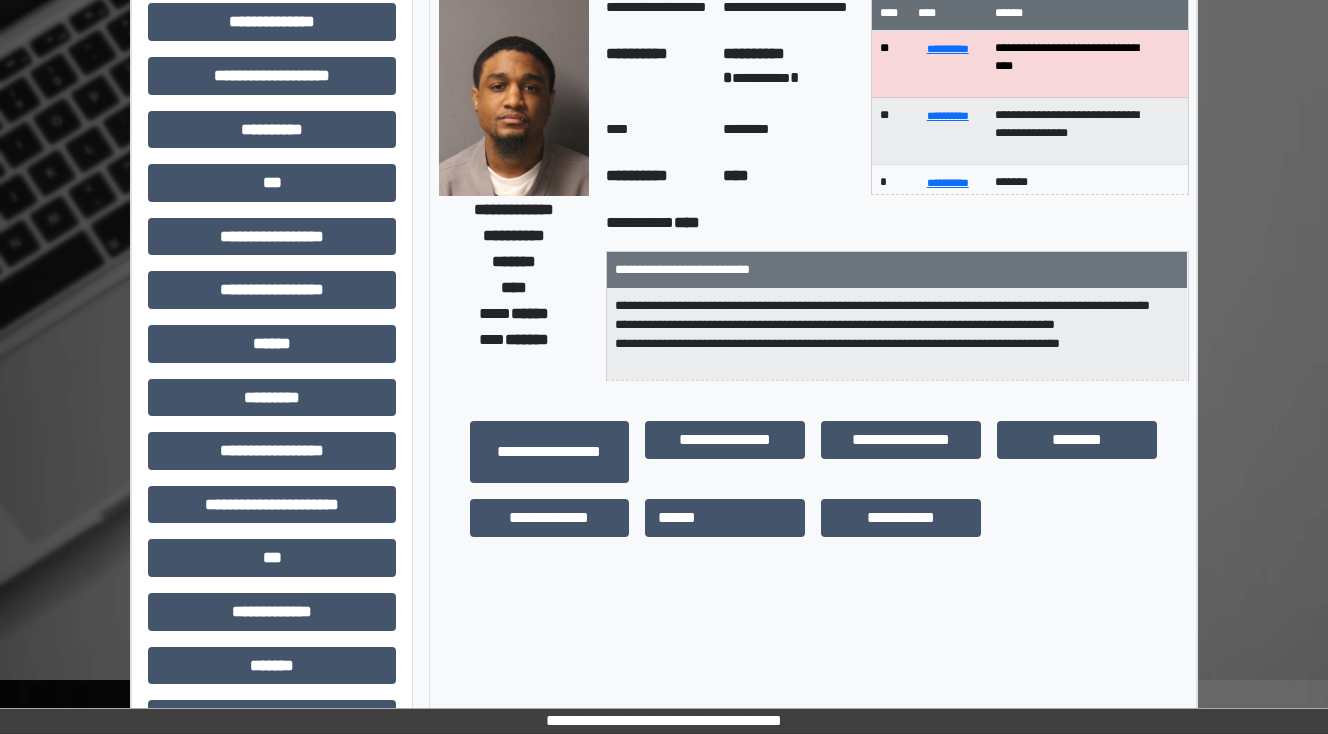scroll, scrollTop: 0, scrollLeft: 0, axis: both 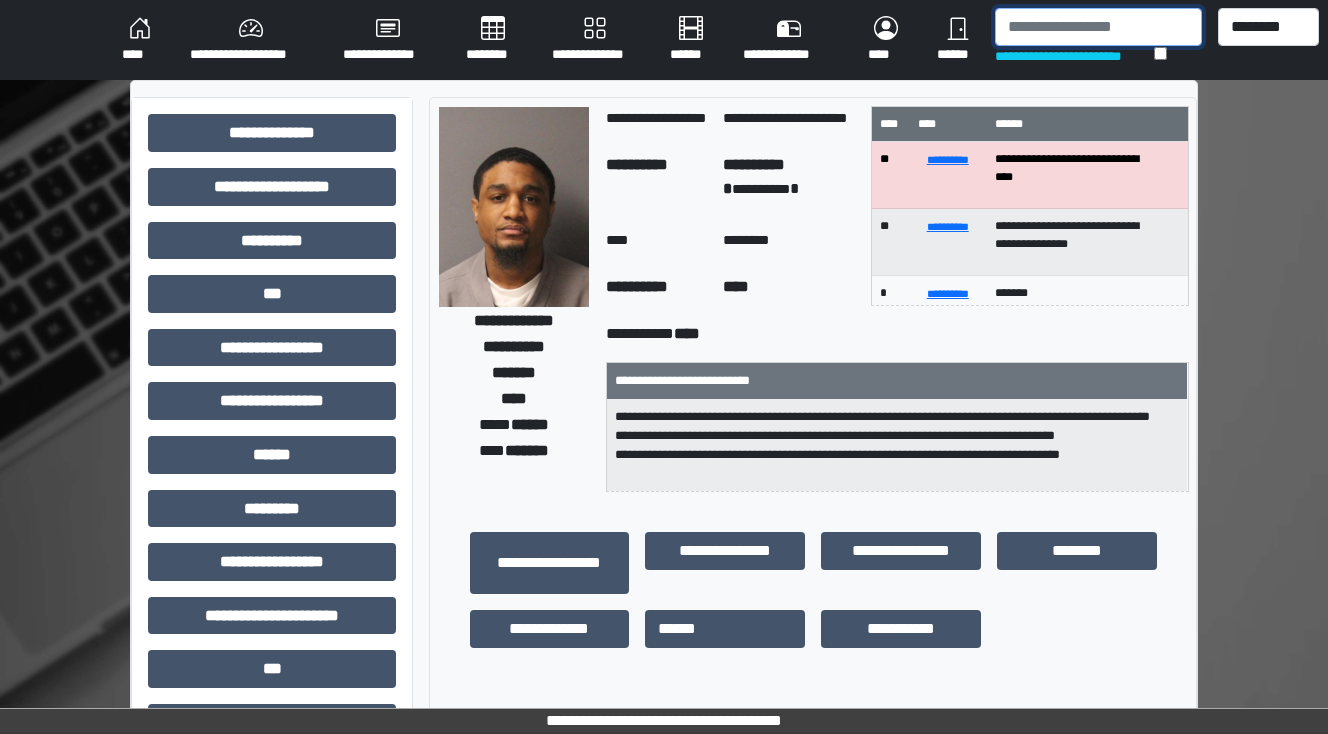 click at bounding box center (1098, 27) 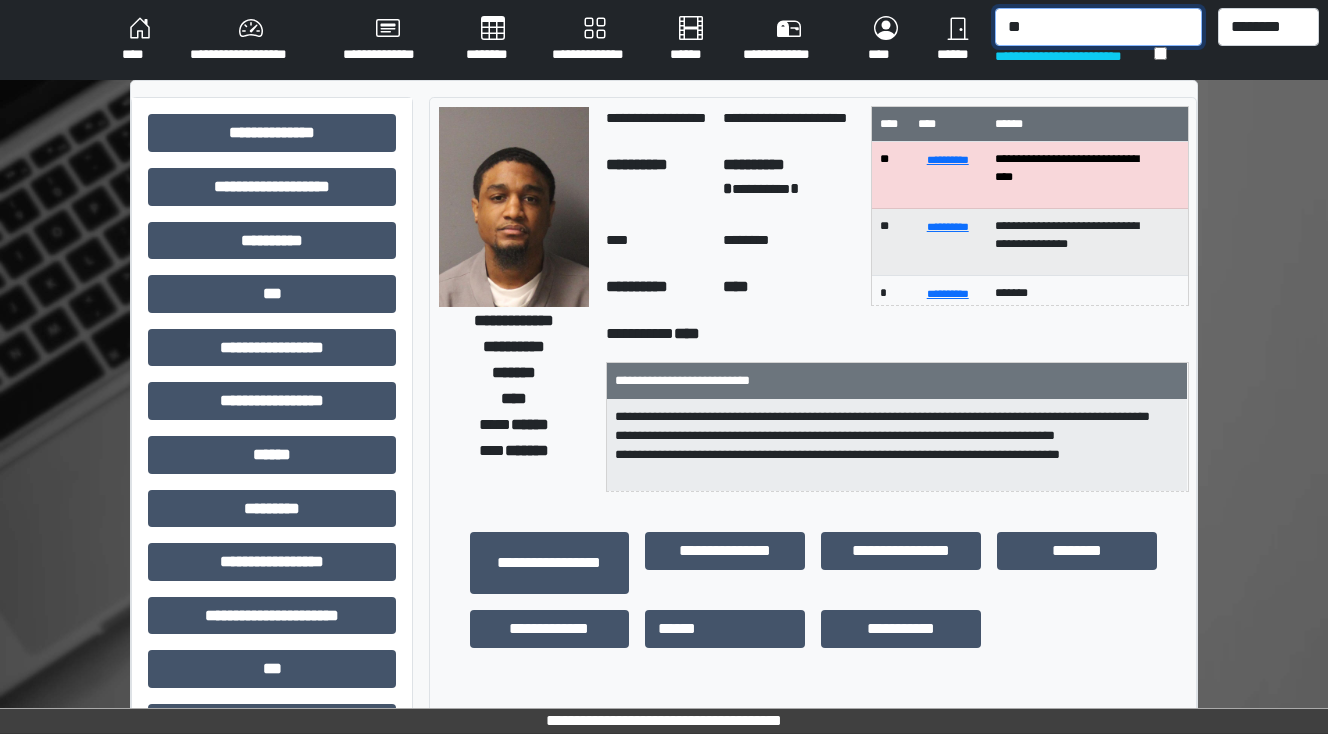 type on "*" 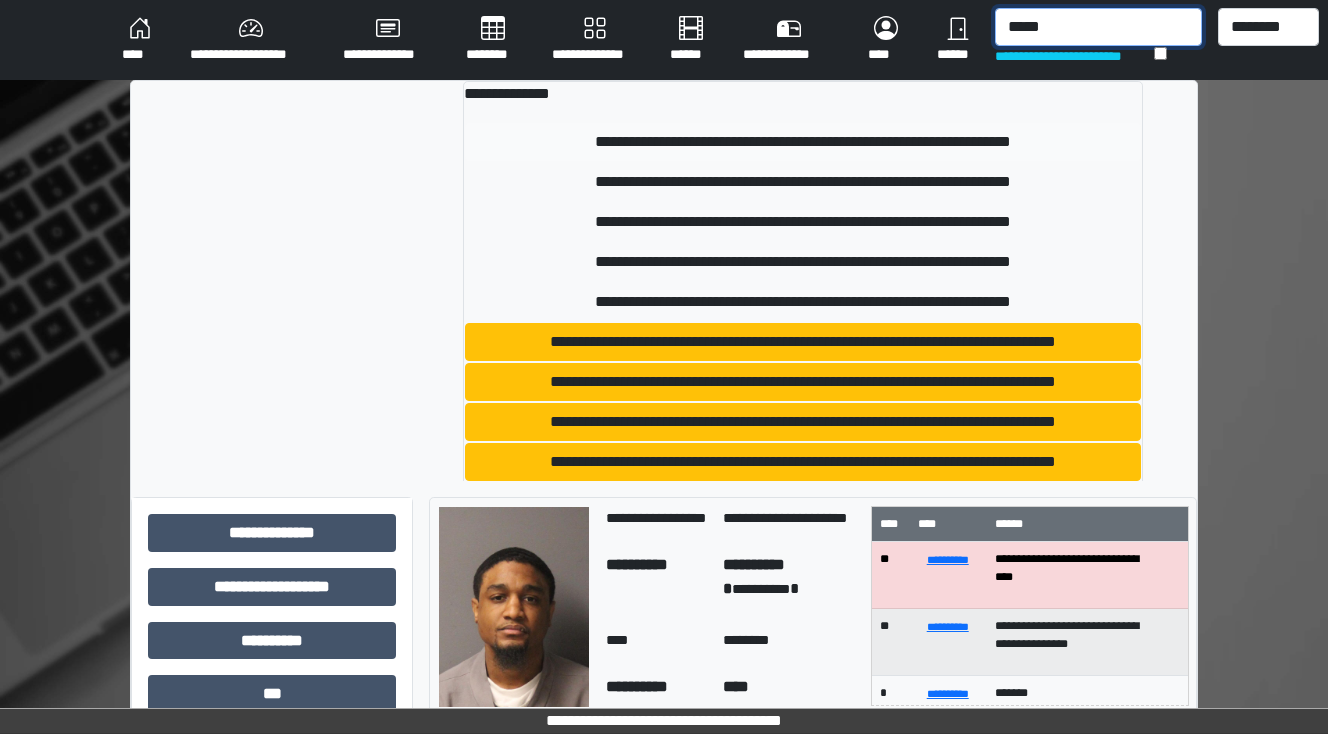 type on "*****" 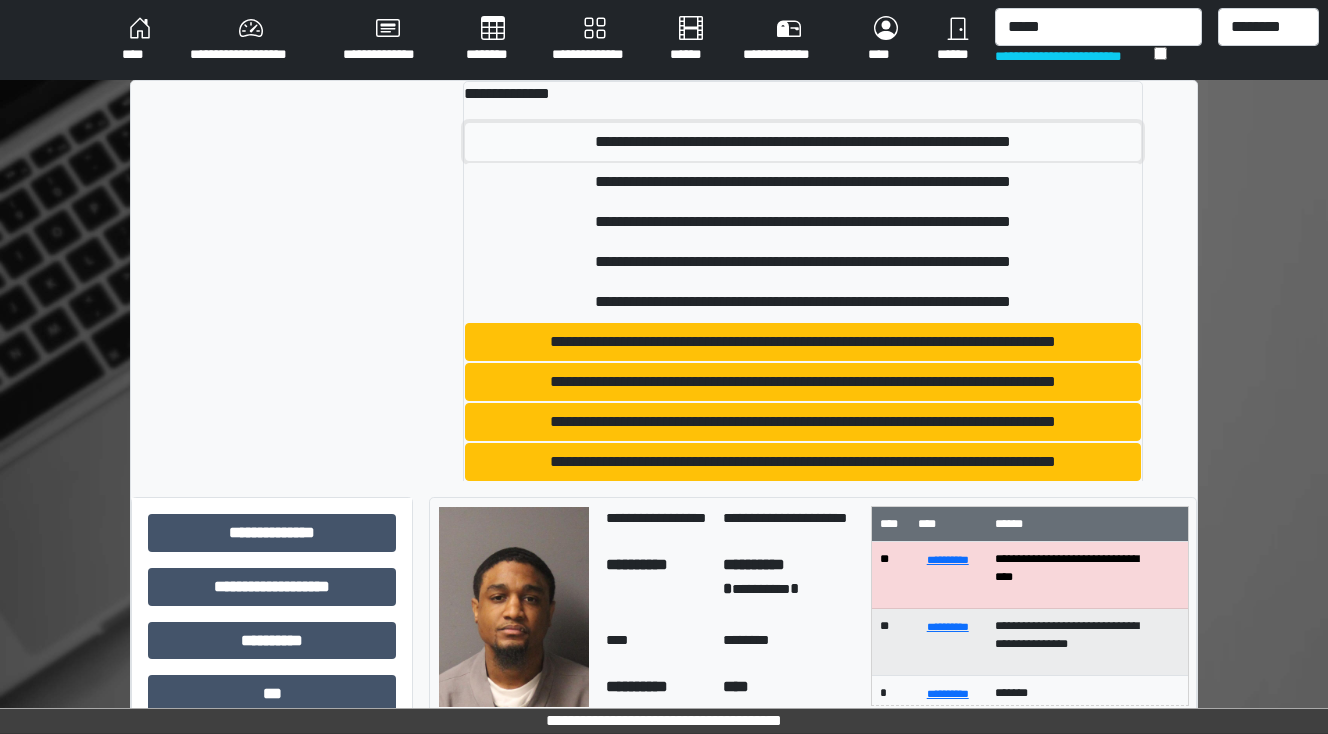 click on "**********" at bounding box center [803, 142] 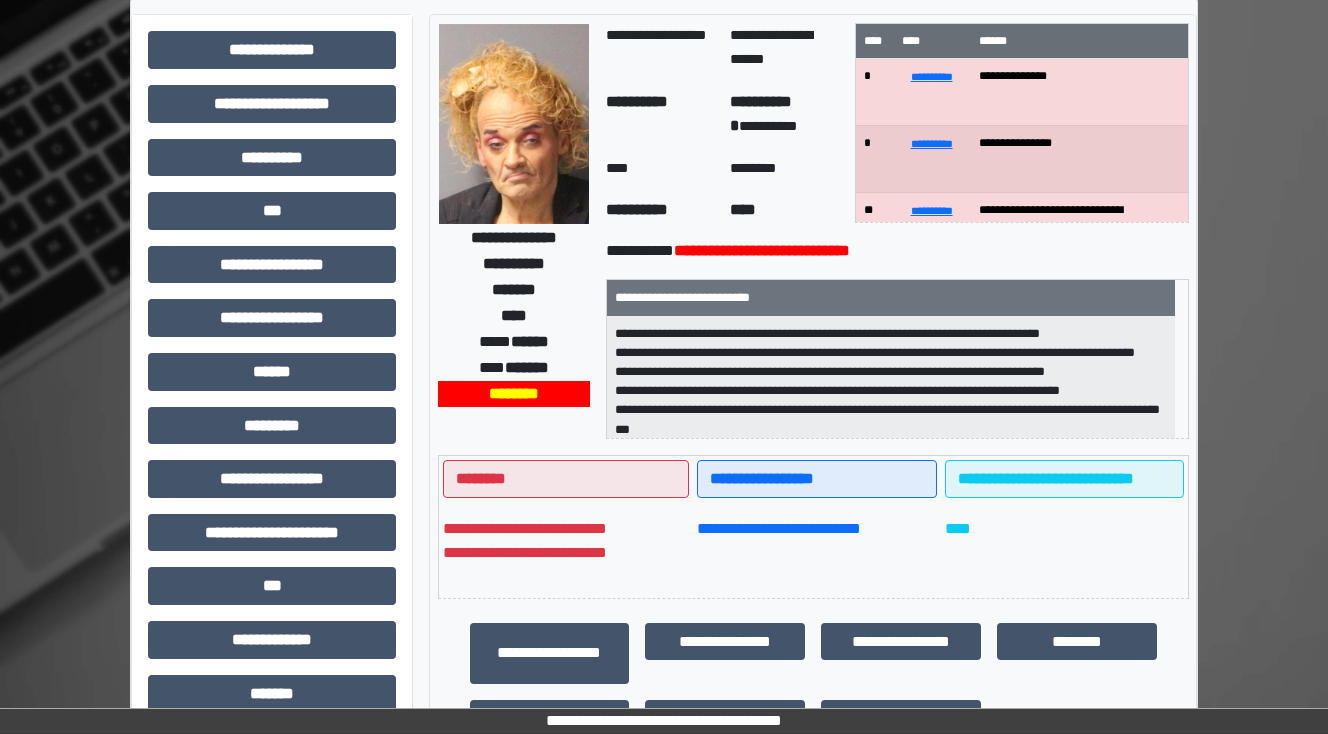 scroll, scrollTop: 0, scrollLeft: 0, axis: both 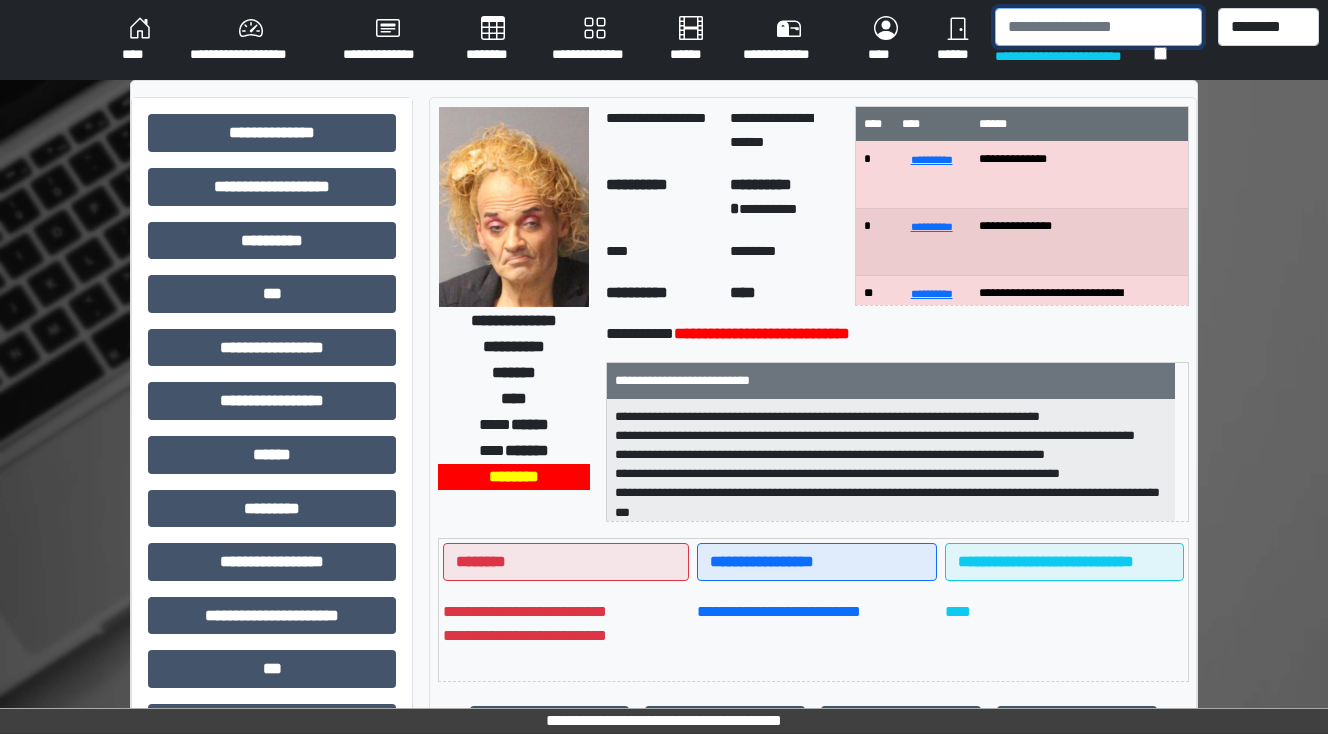 click at bounding box center (1098, 27) 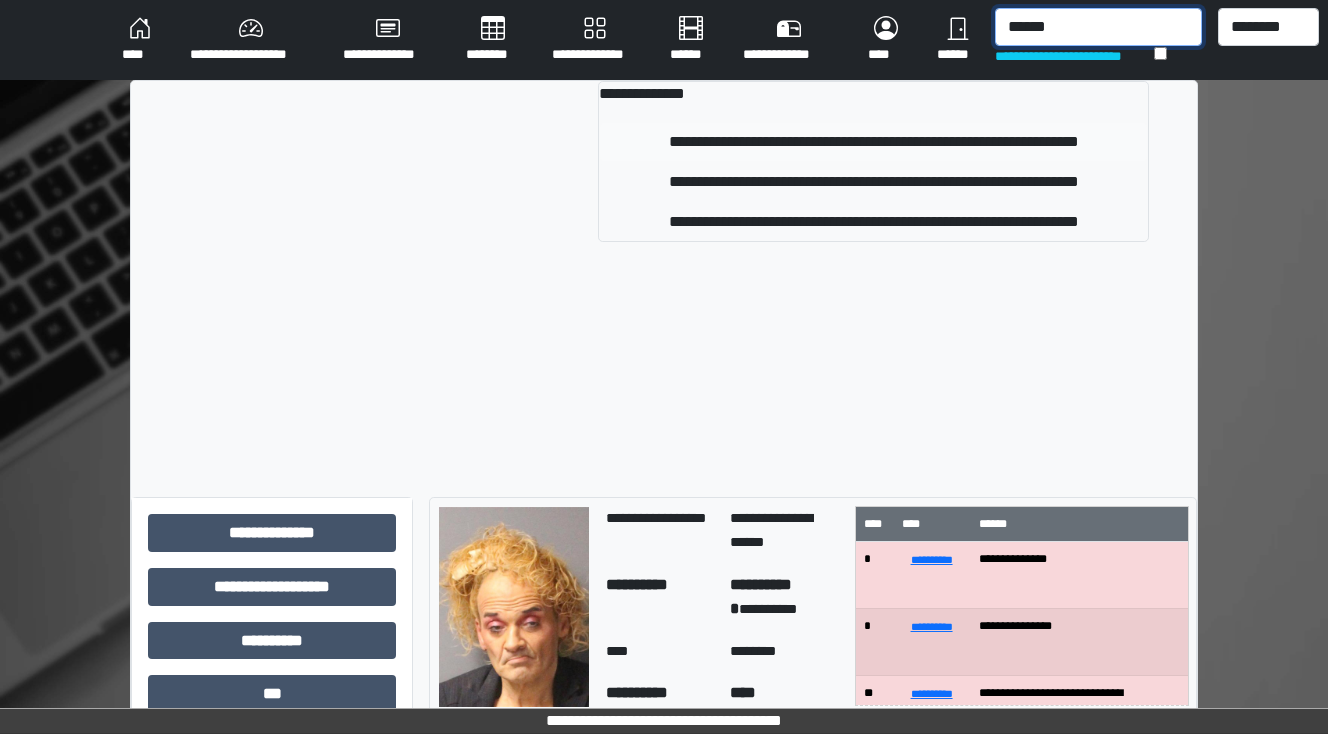 type on "******" 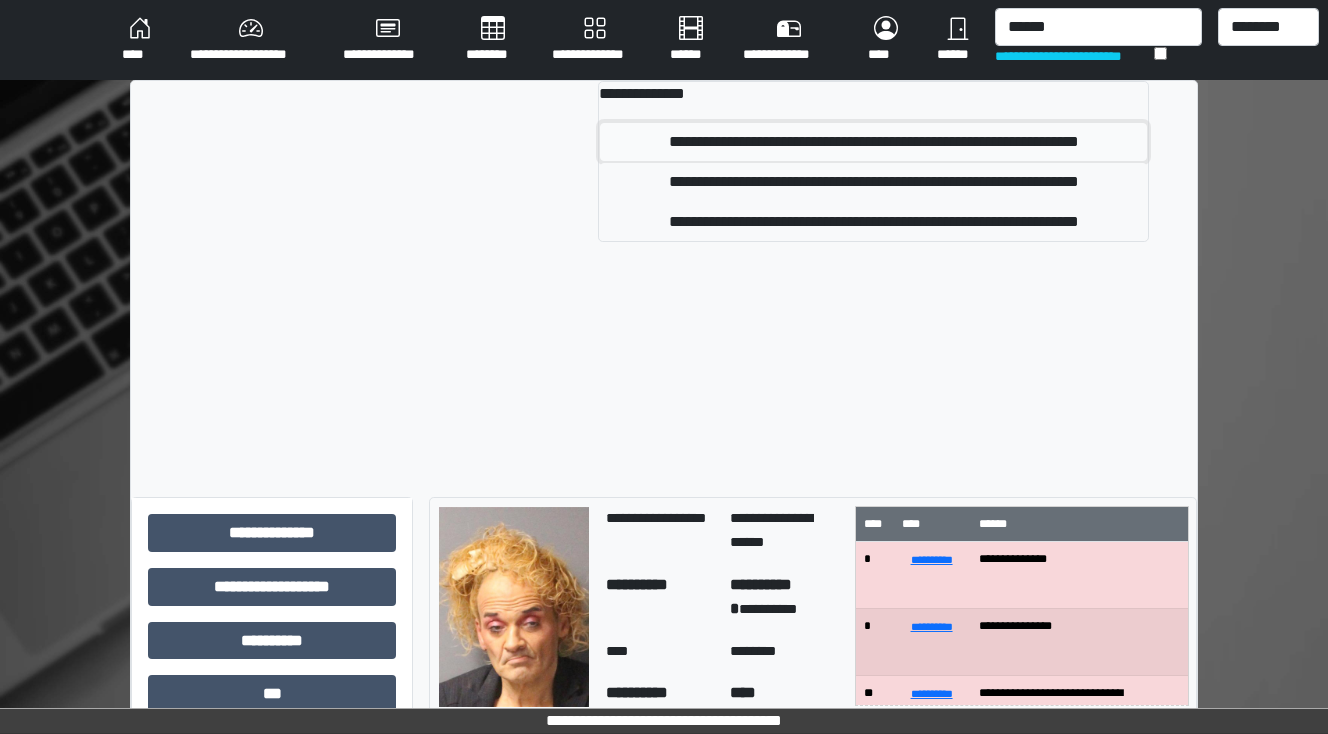 click on "**********" at bounding box center (874, 142) 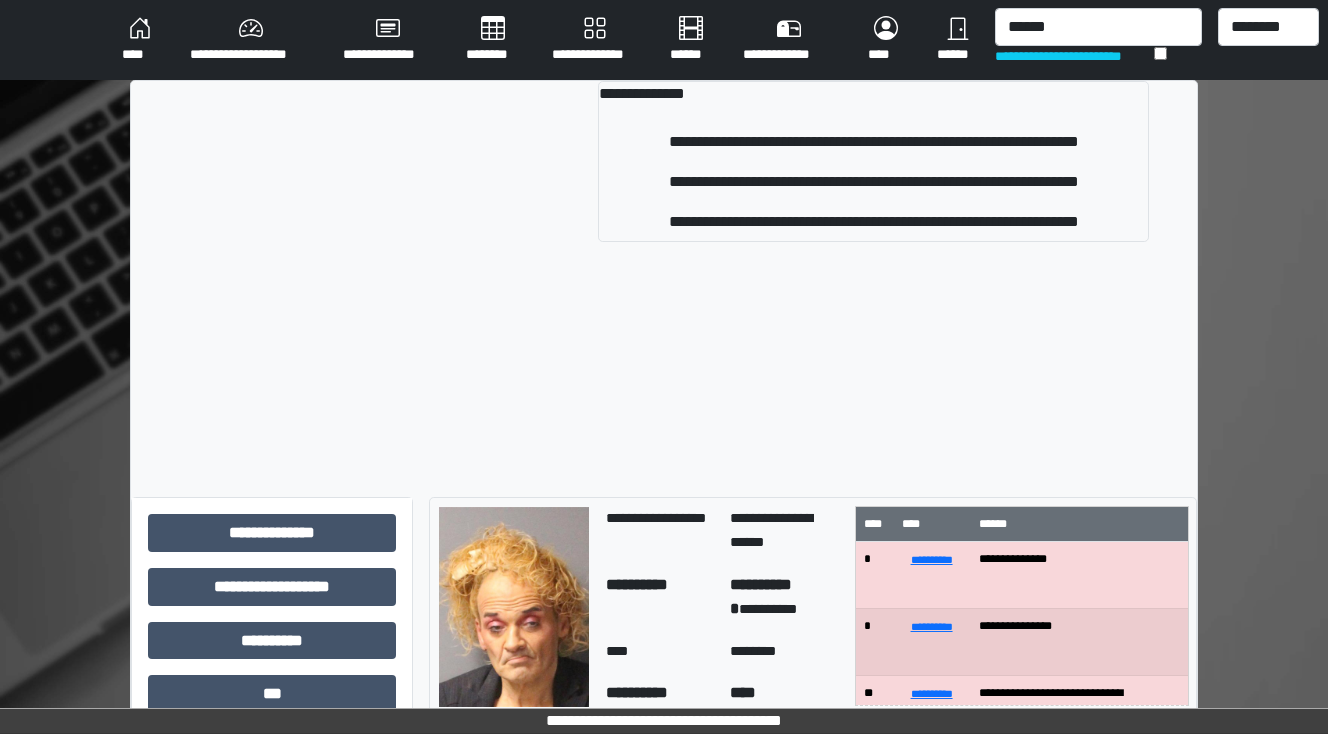 type 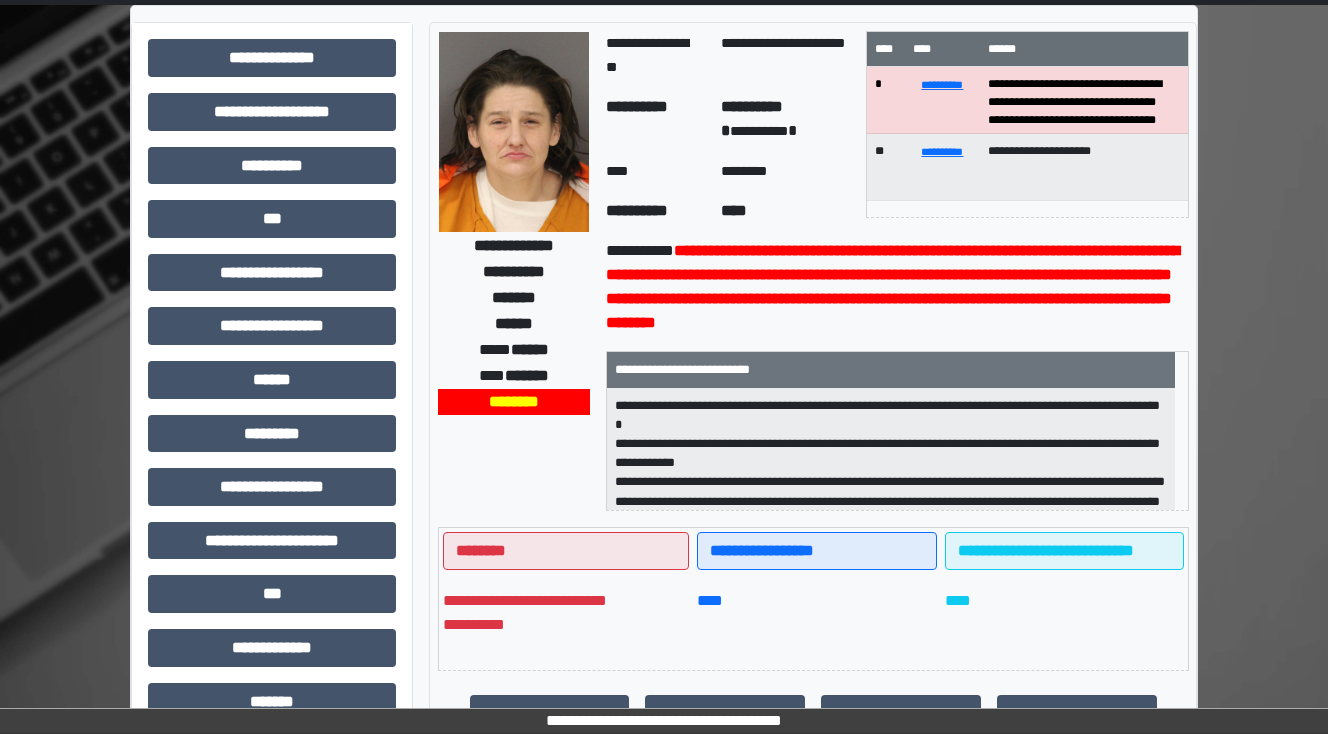 scroll, scrollTop: 0, scrollLeft: 0, axis: both 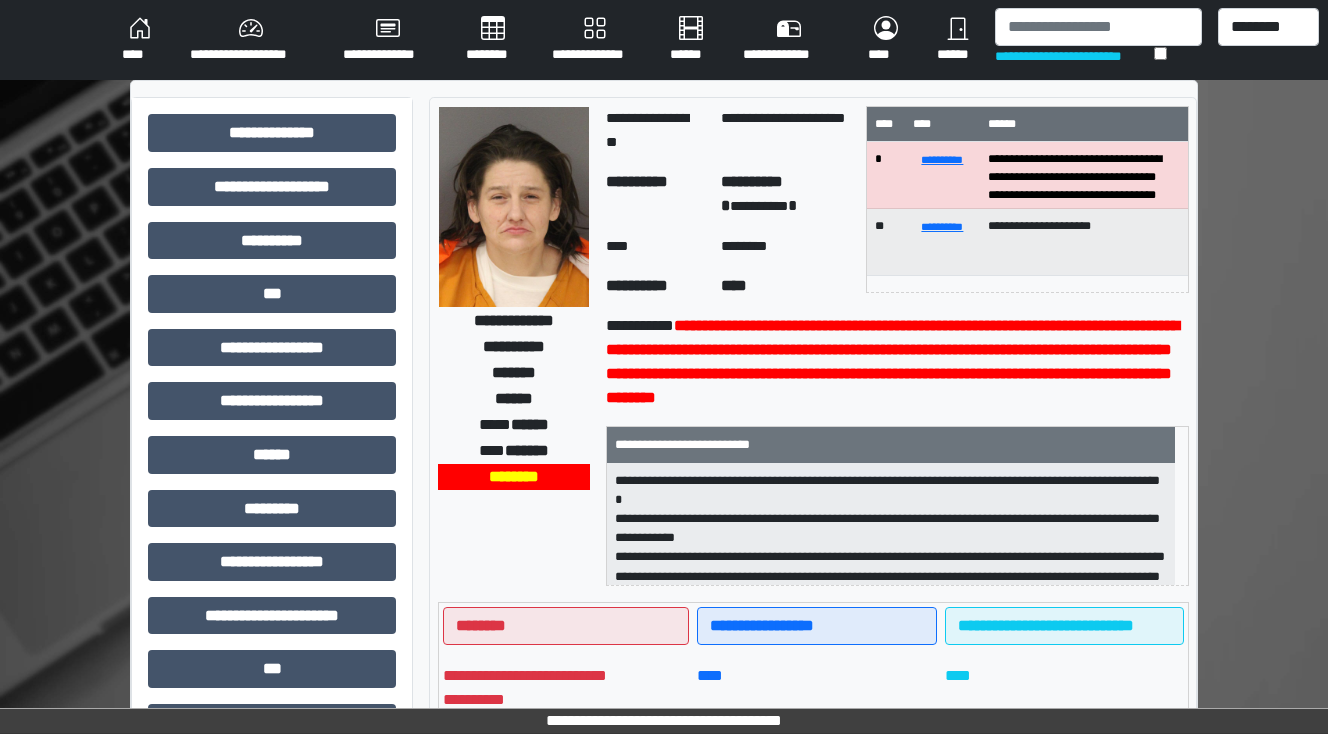 click on "********" at bounding box center [493, 40] 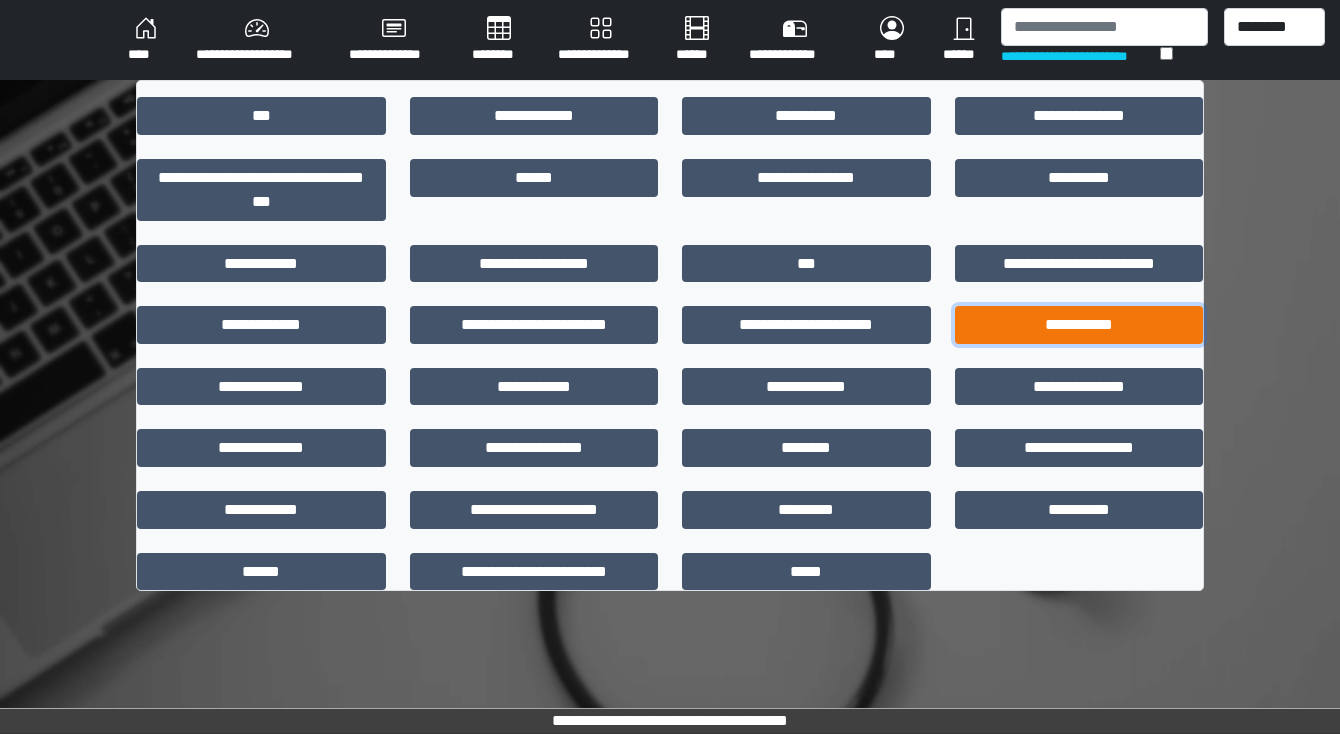 click on "**********" at bounding box center [1079, 325] 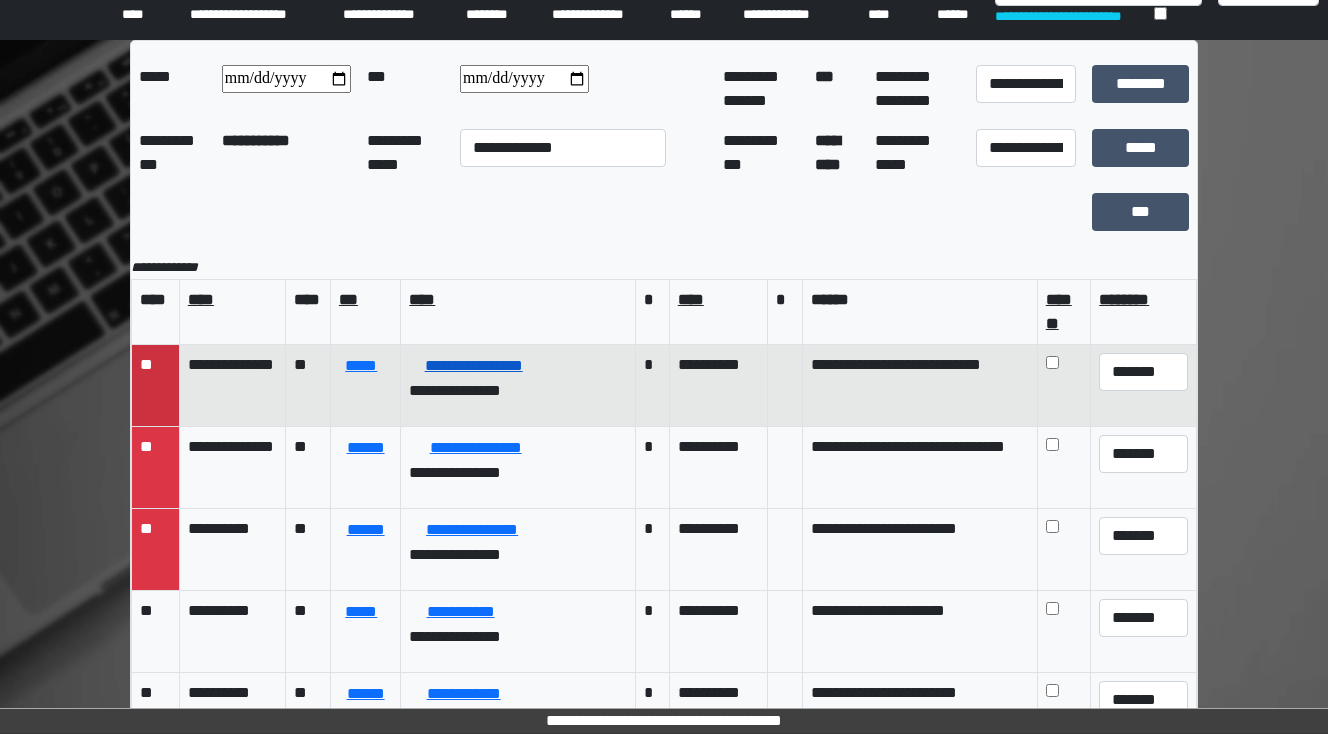 scroll, scrollTop: 80, scrollLeft: 0, axis: vertical 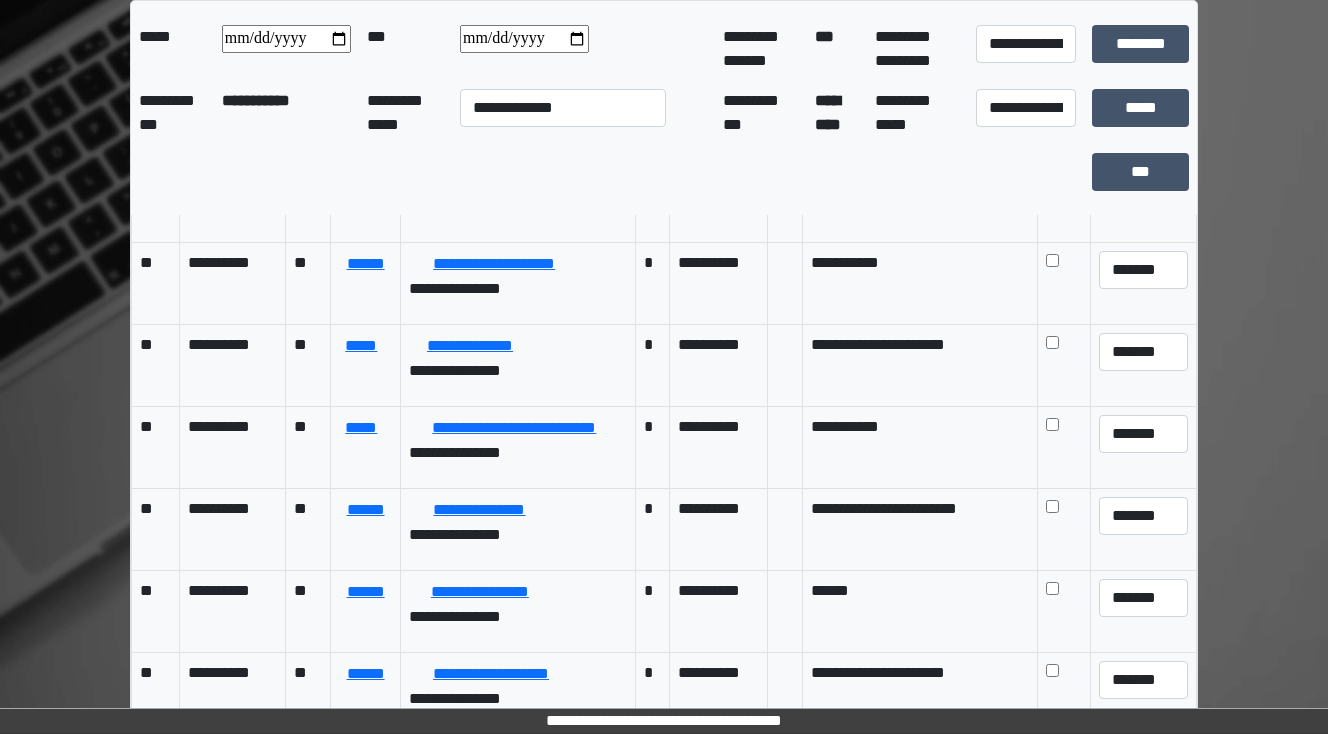 click at bounding box center (524, 39) 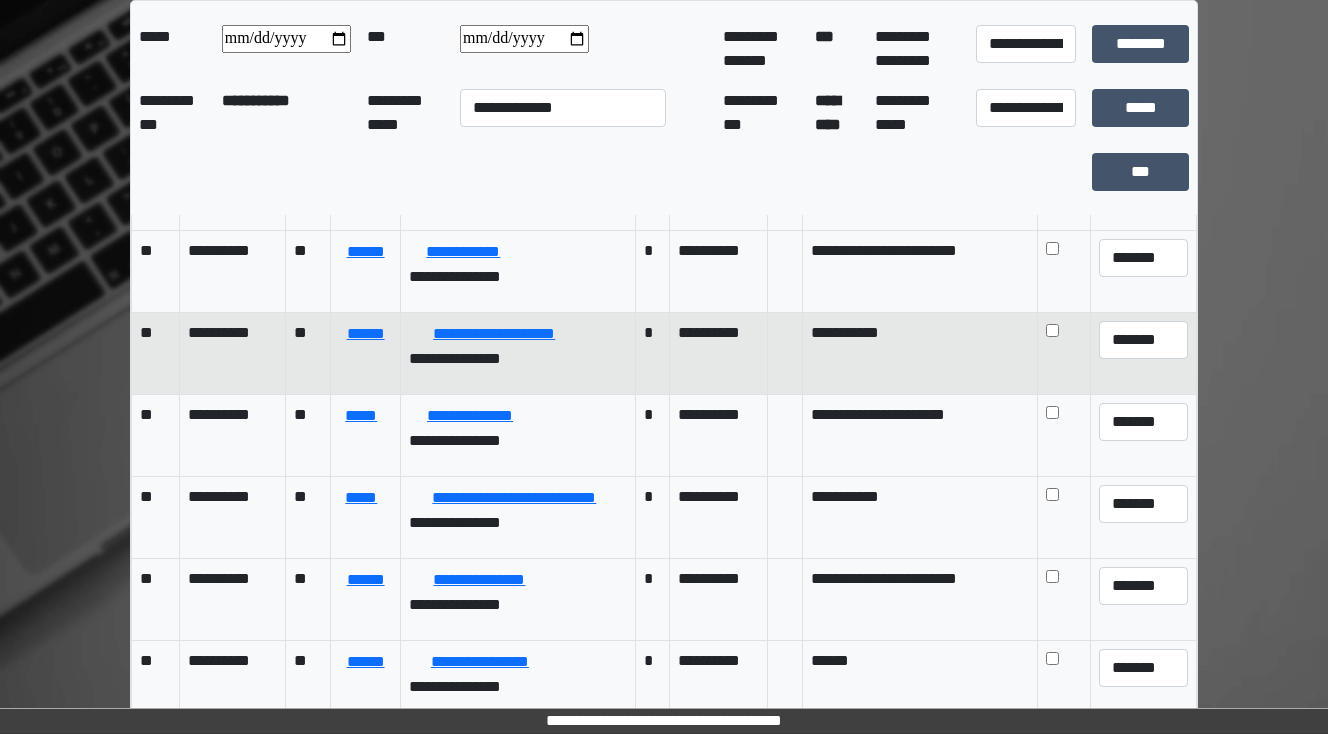 scroll, scrollTop: 732, scrollLeft: 0, axis: vertical 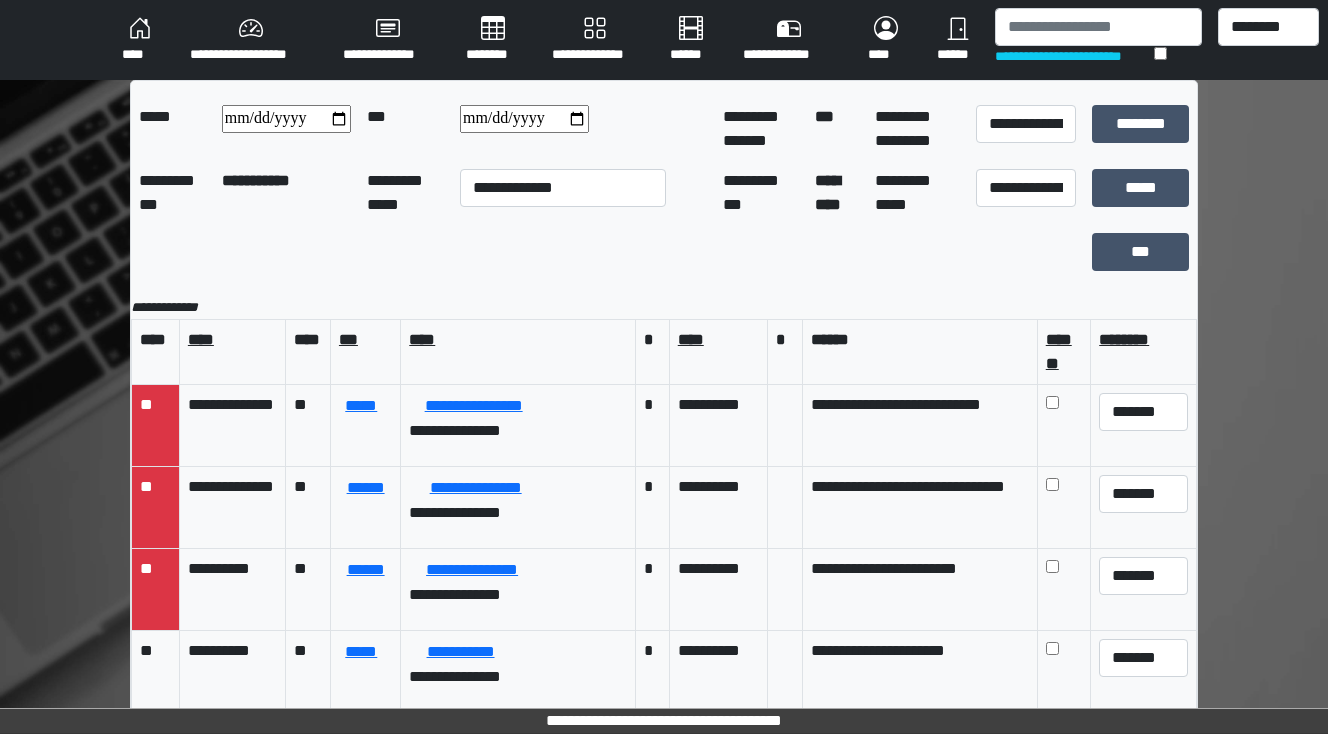 click on "****" at bounding box center (140, 40) 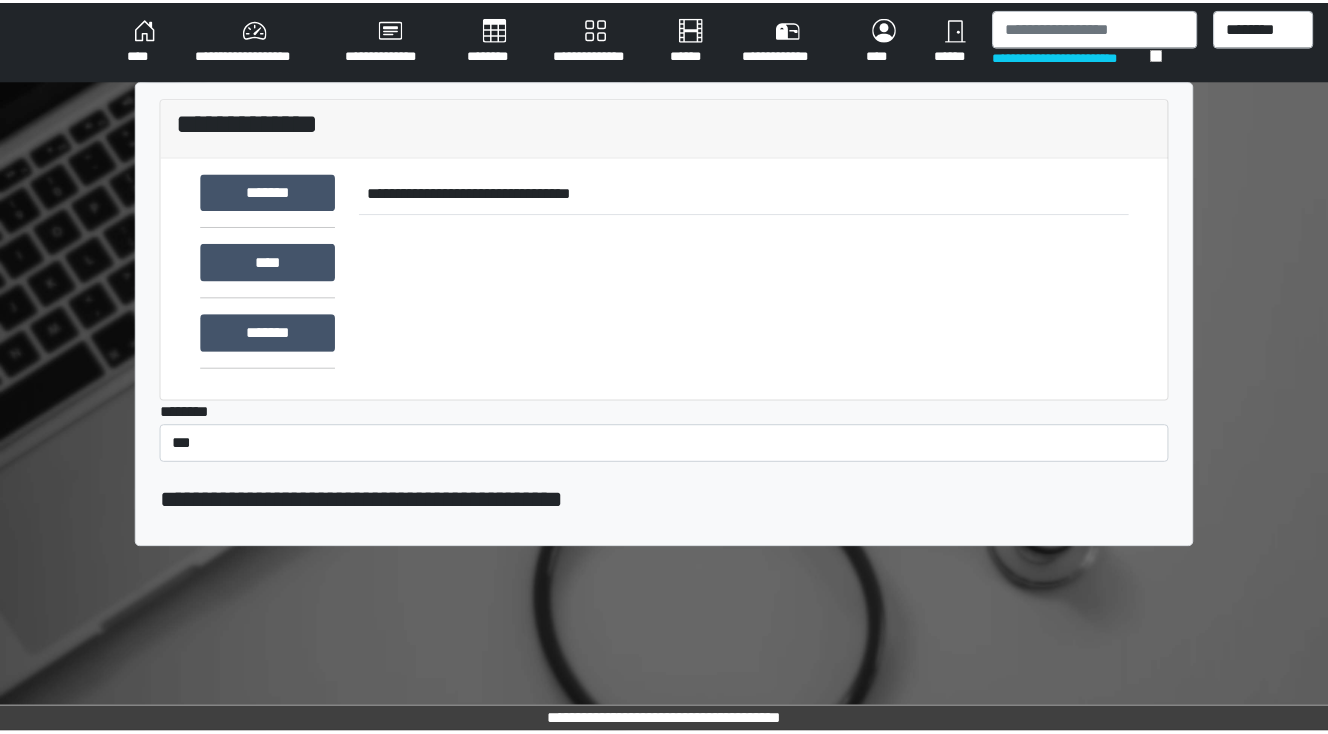 scroll, scrollTop: 0, scrollLeft: 0, axis: both 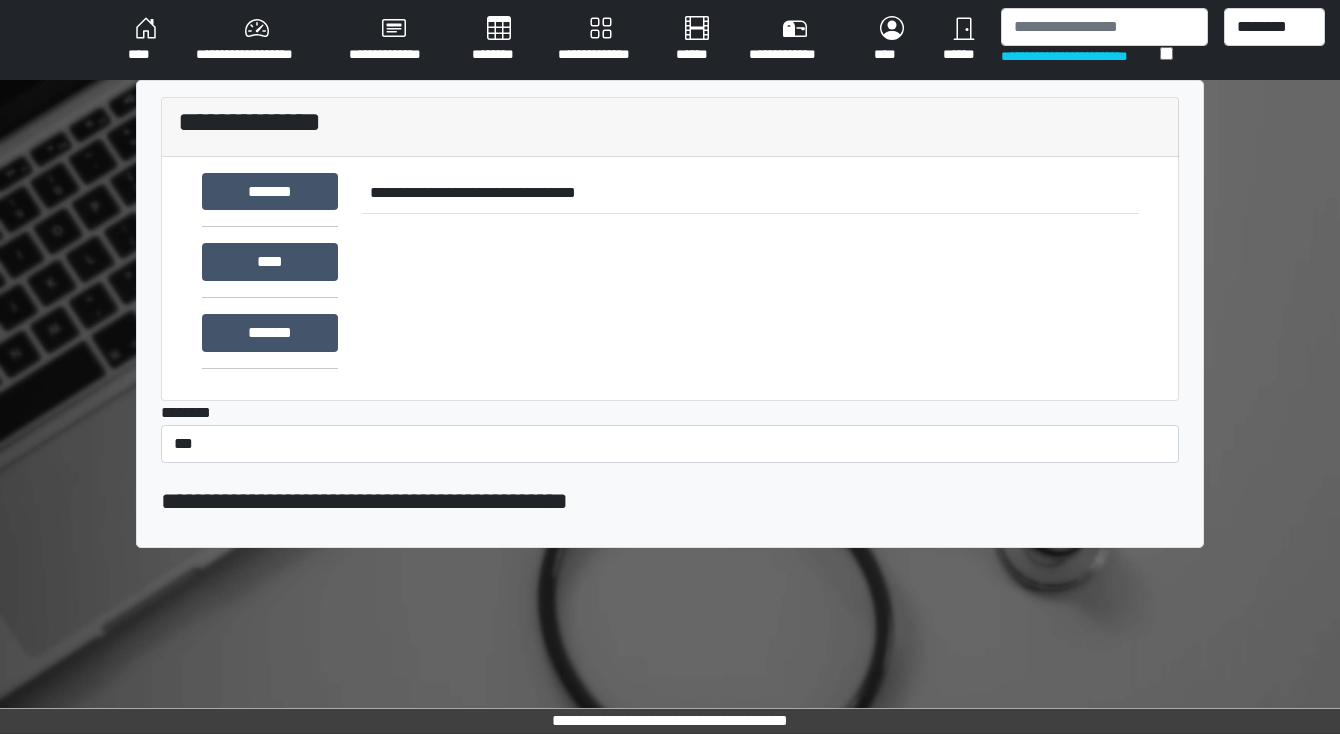 click on "**********" at bounding box center (256, 40) 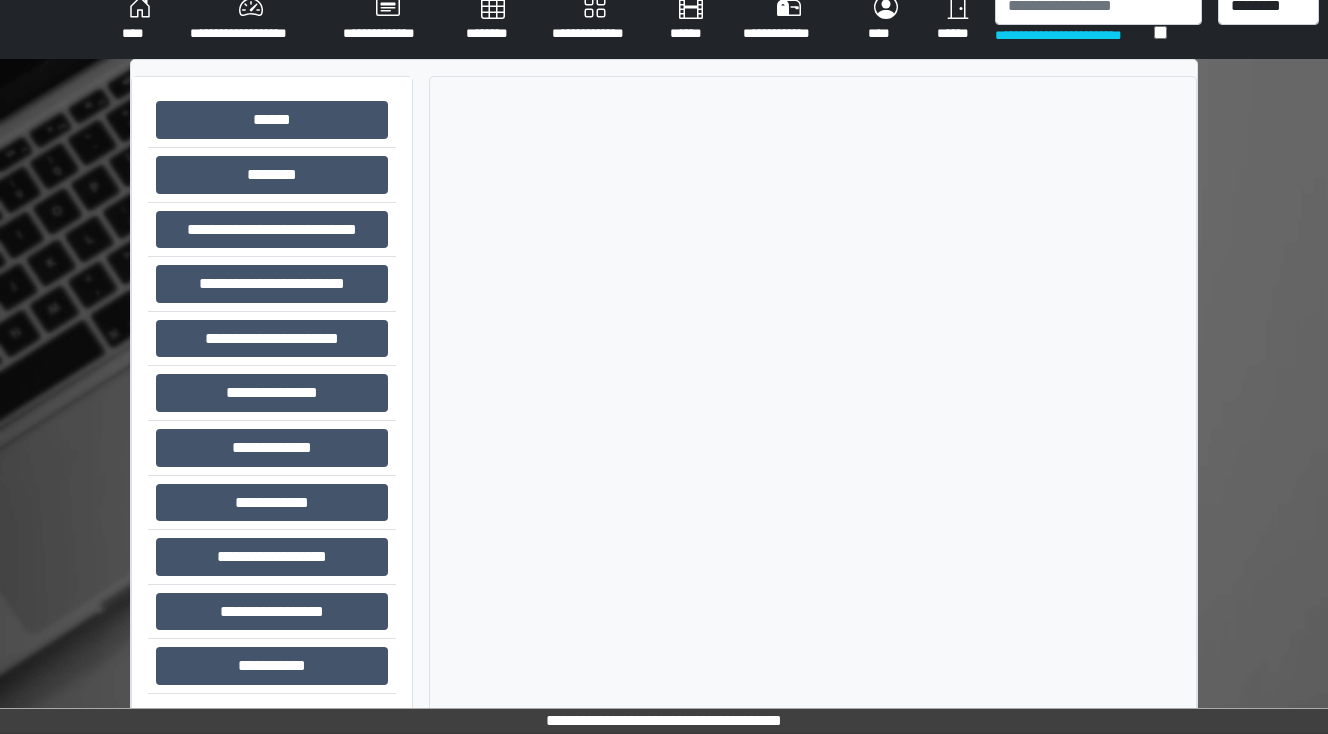 scroll, scrollTop: 28, scrollLeft: 0, axis: vertical 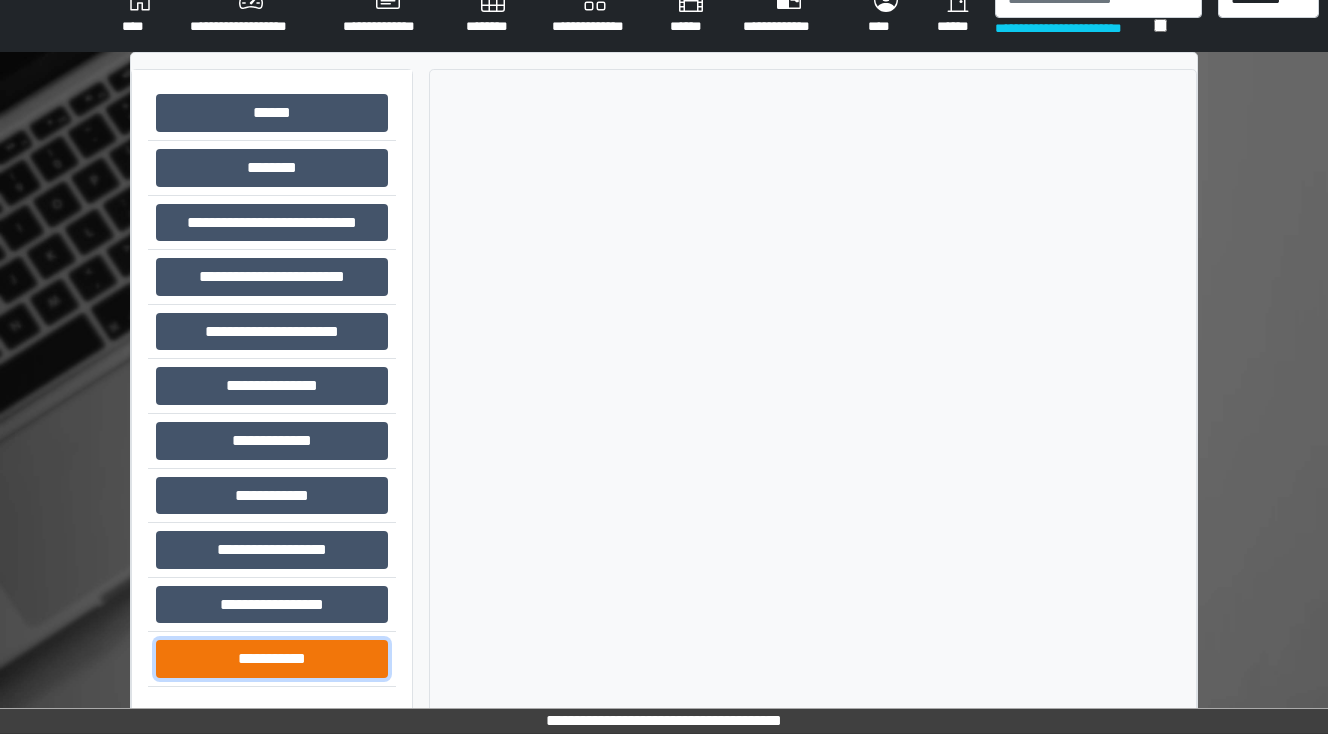 click on "**********" at bounding box center [272, 659] 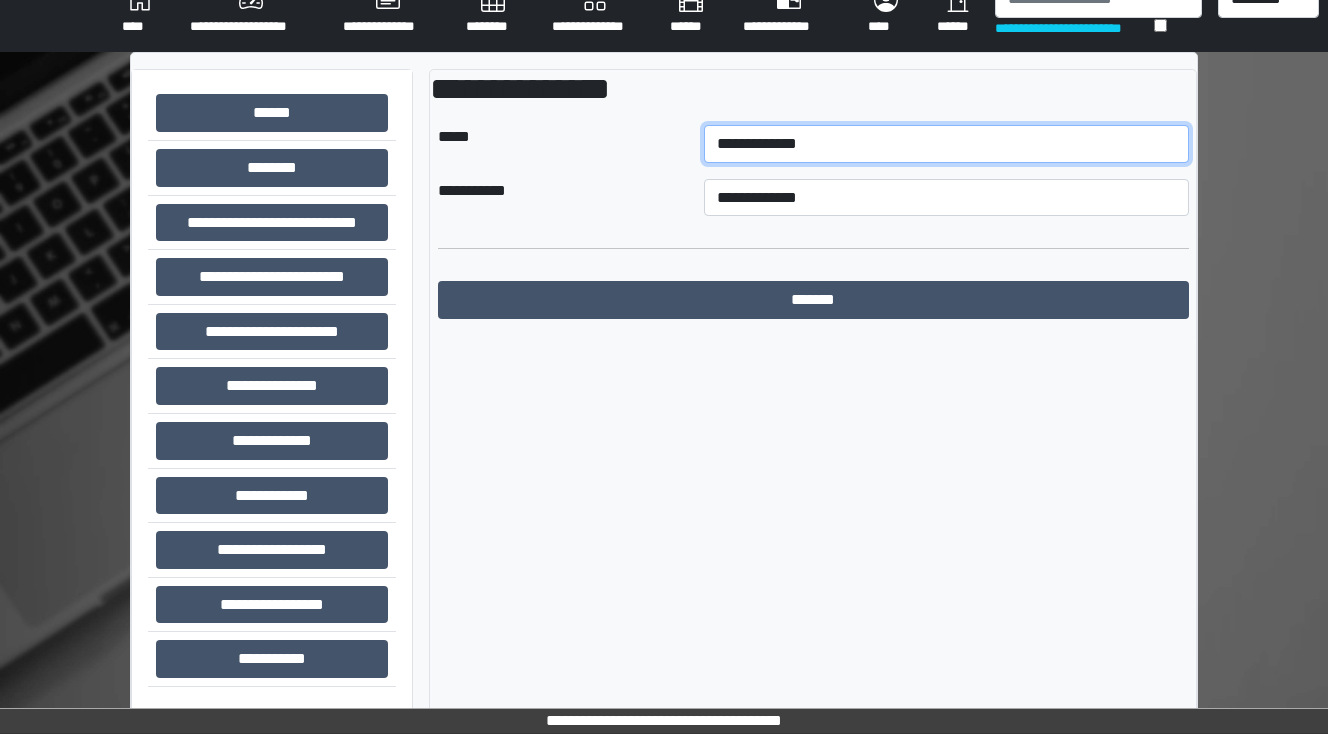click on "**********" at bounding box center (946, 144) 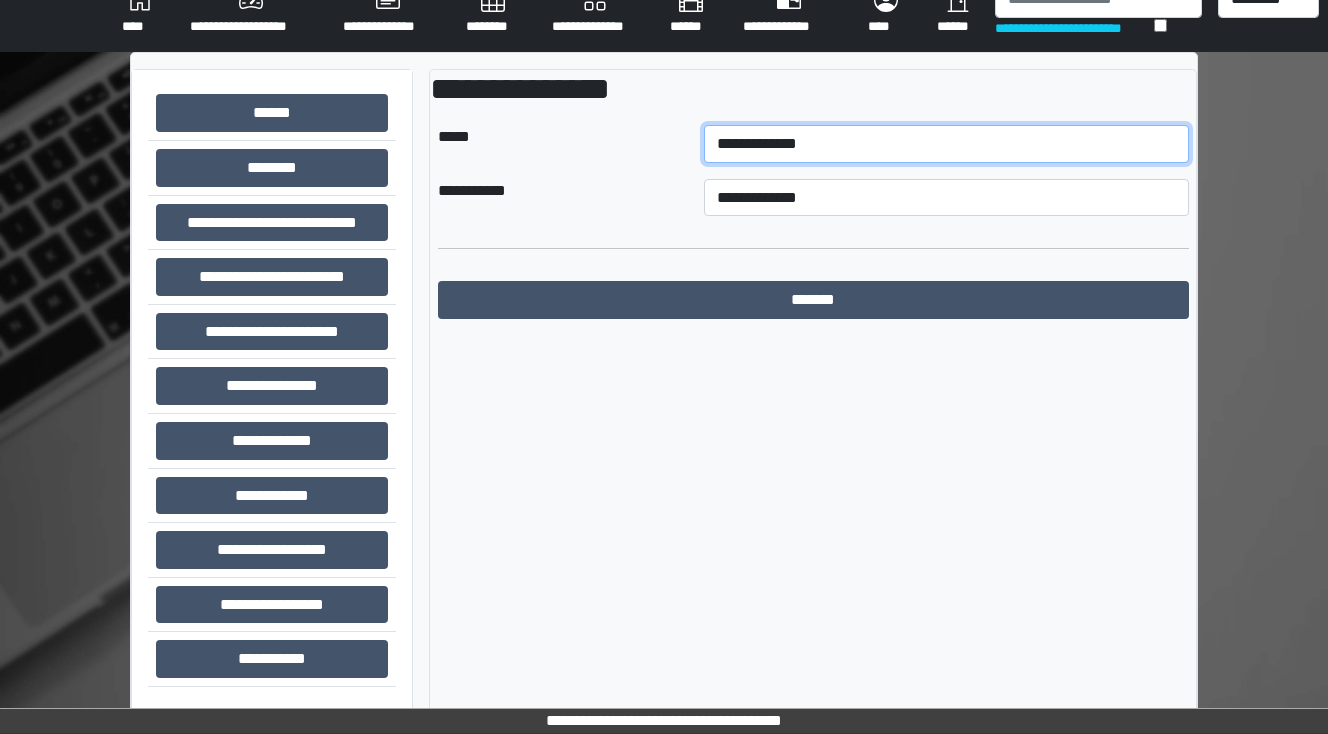 select on "**" 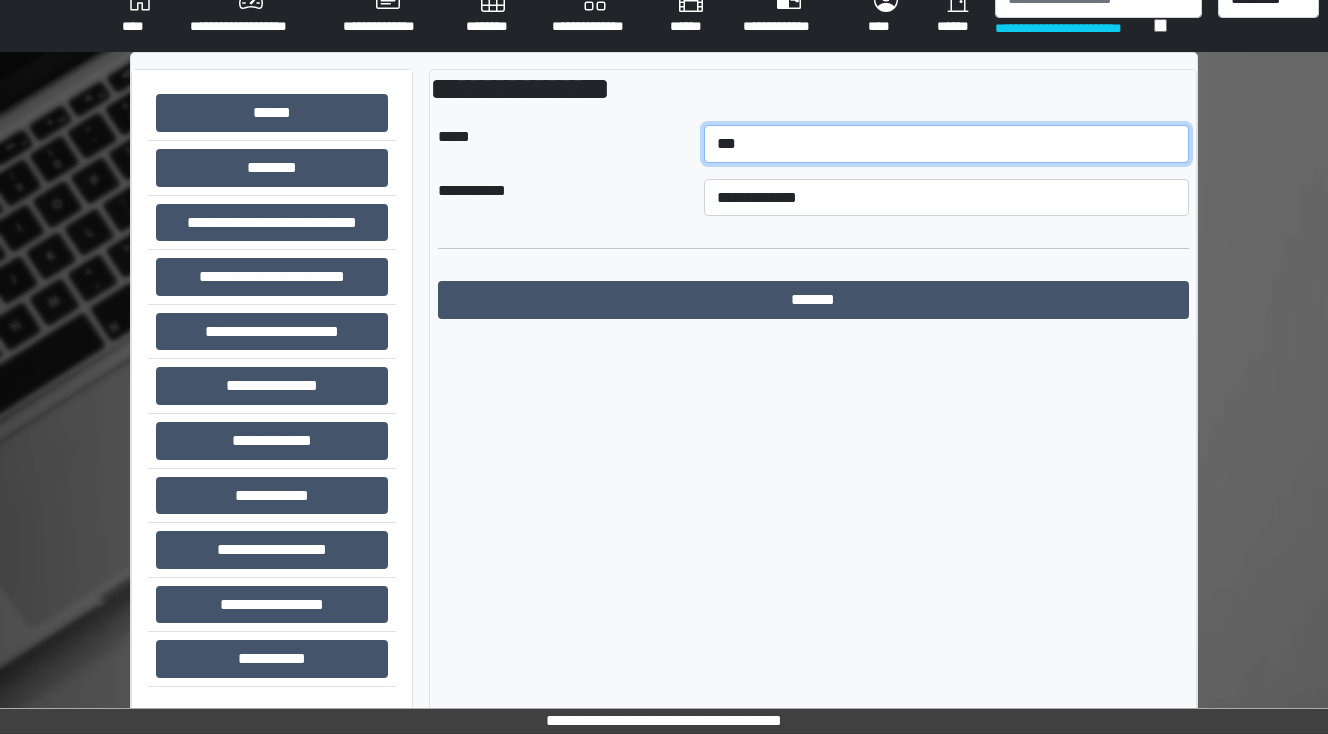 click on "**********" at bounding box center [946, 144] 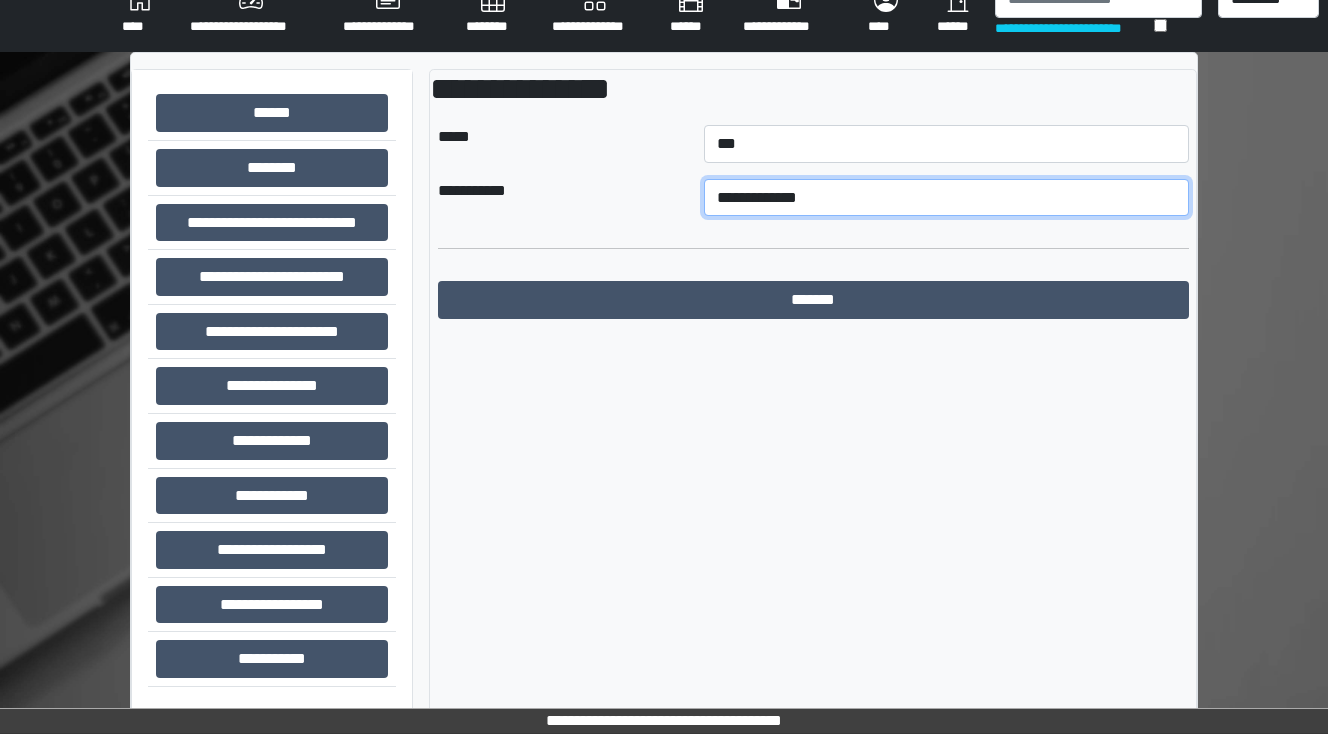 click on "**********" at bounding box center [946, 198] 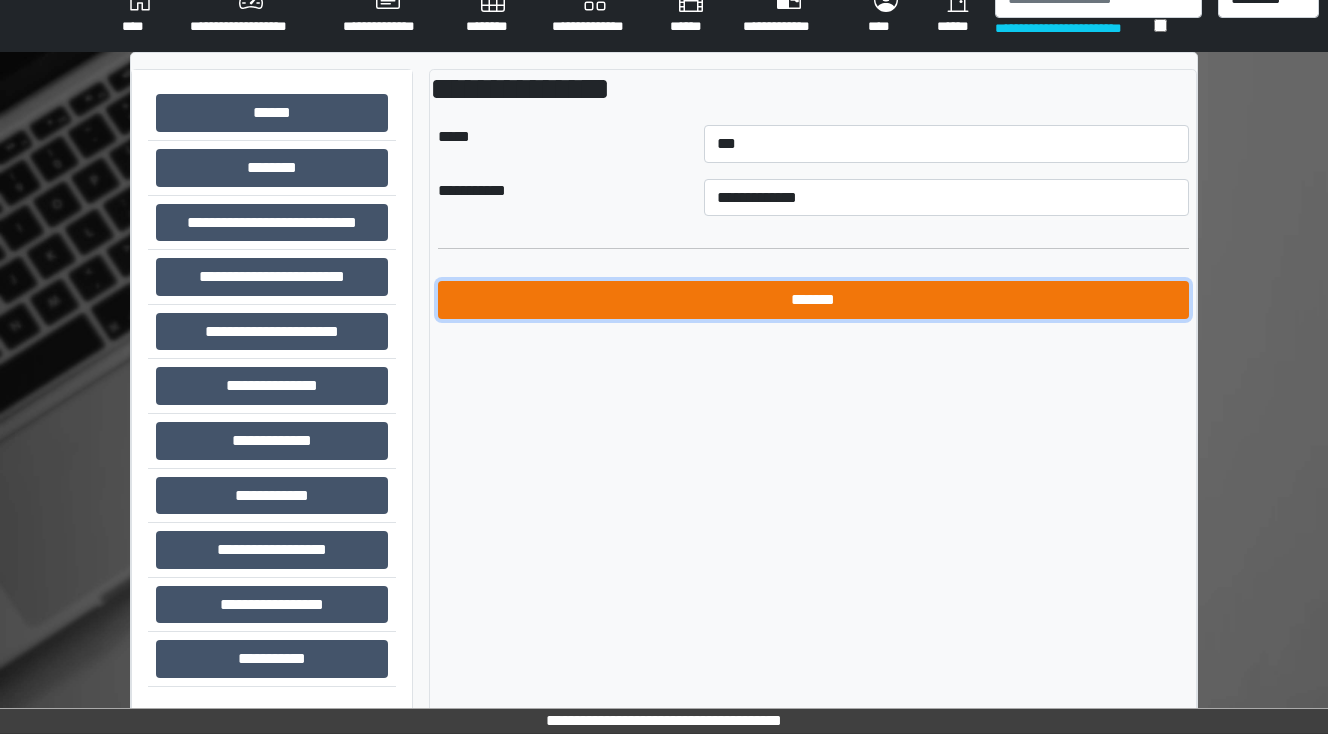 click on "*******" at bounding box center (813, 300) 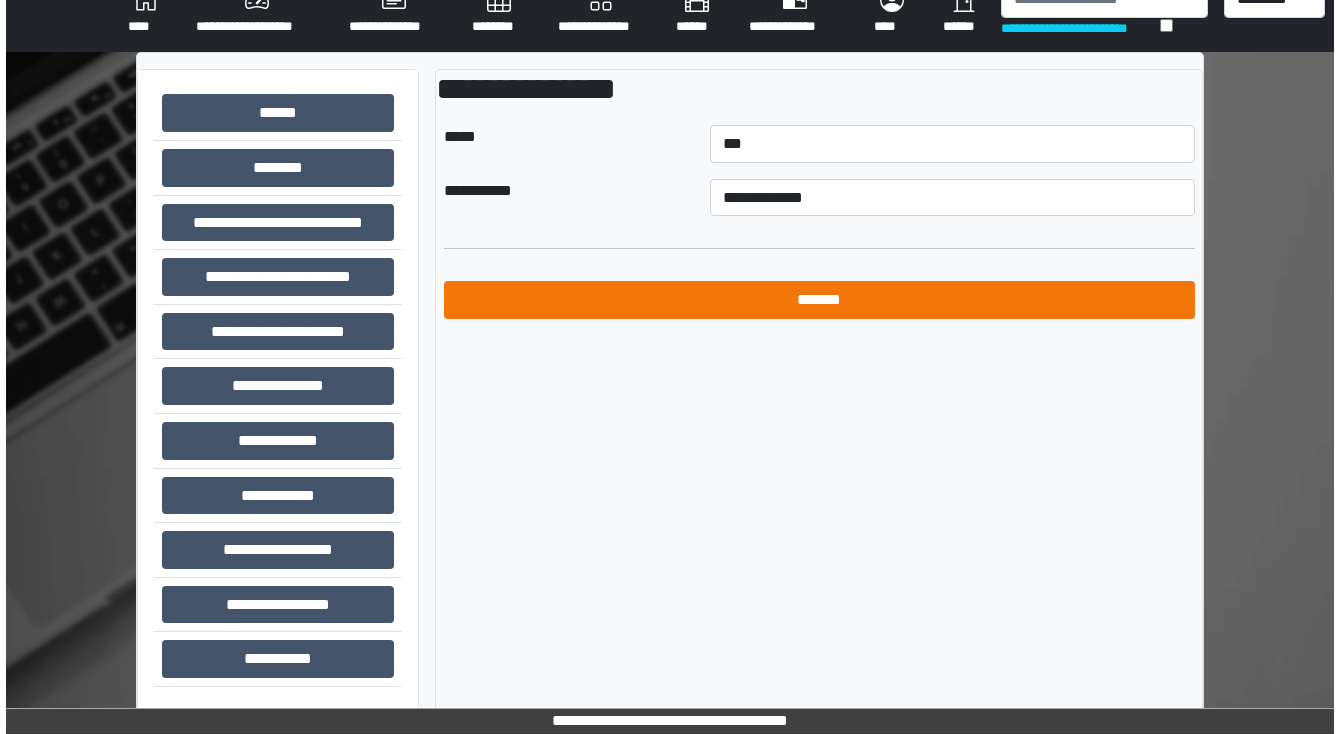 scroll, scrollTop: 0, scrollLeft: 0, axis: both 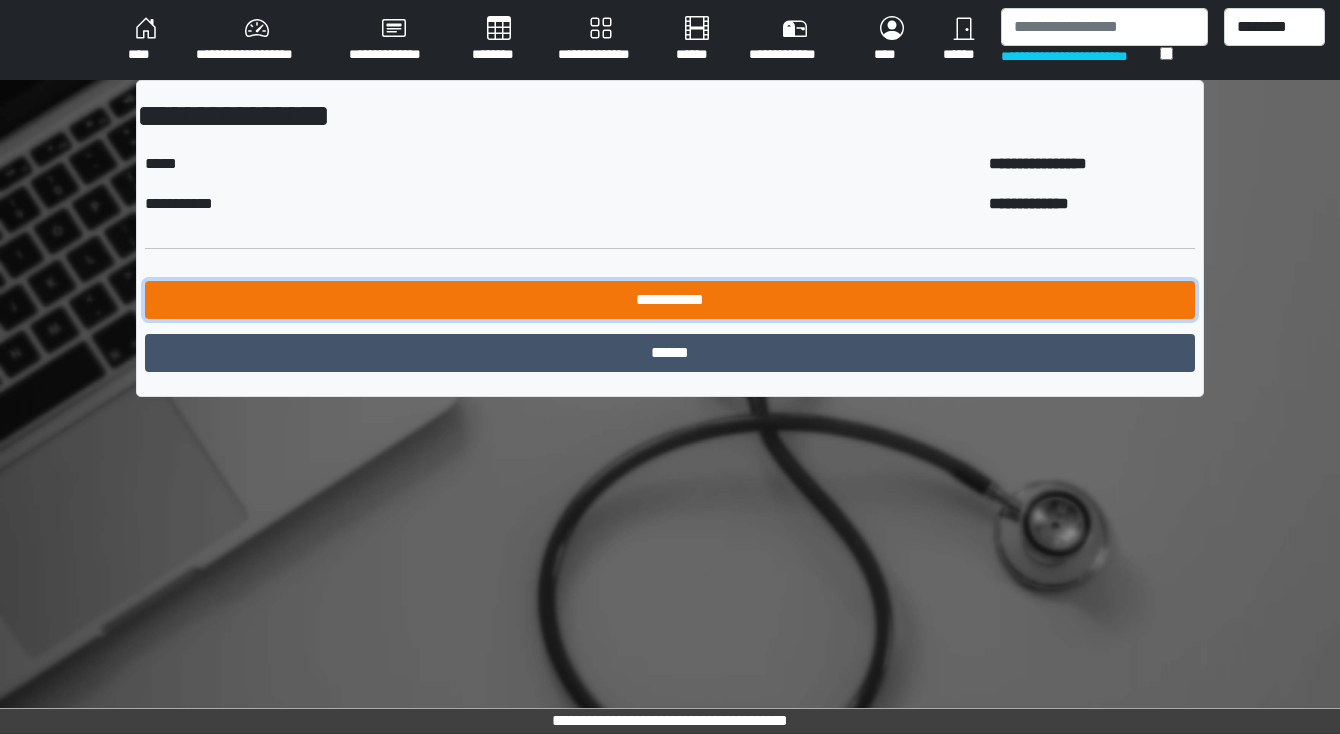 click on "**********" at bounding box center [670, 300] 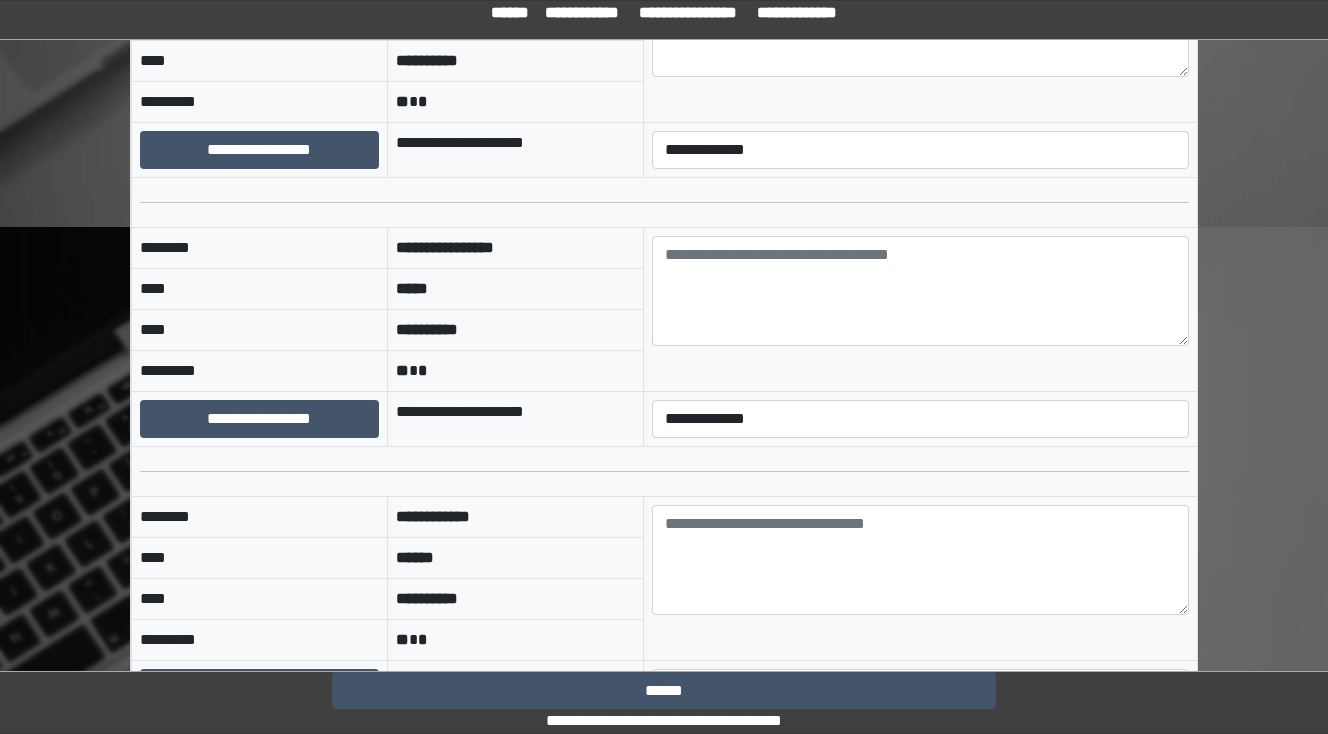 scroll, scrollTop: 3120, scrollLeft: 0, axis: vertical 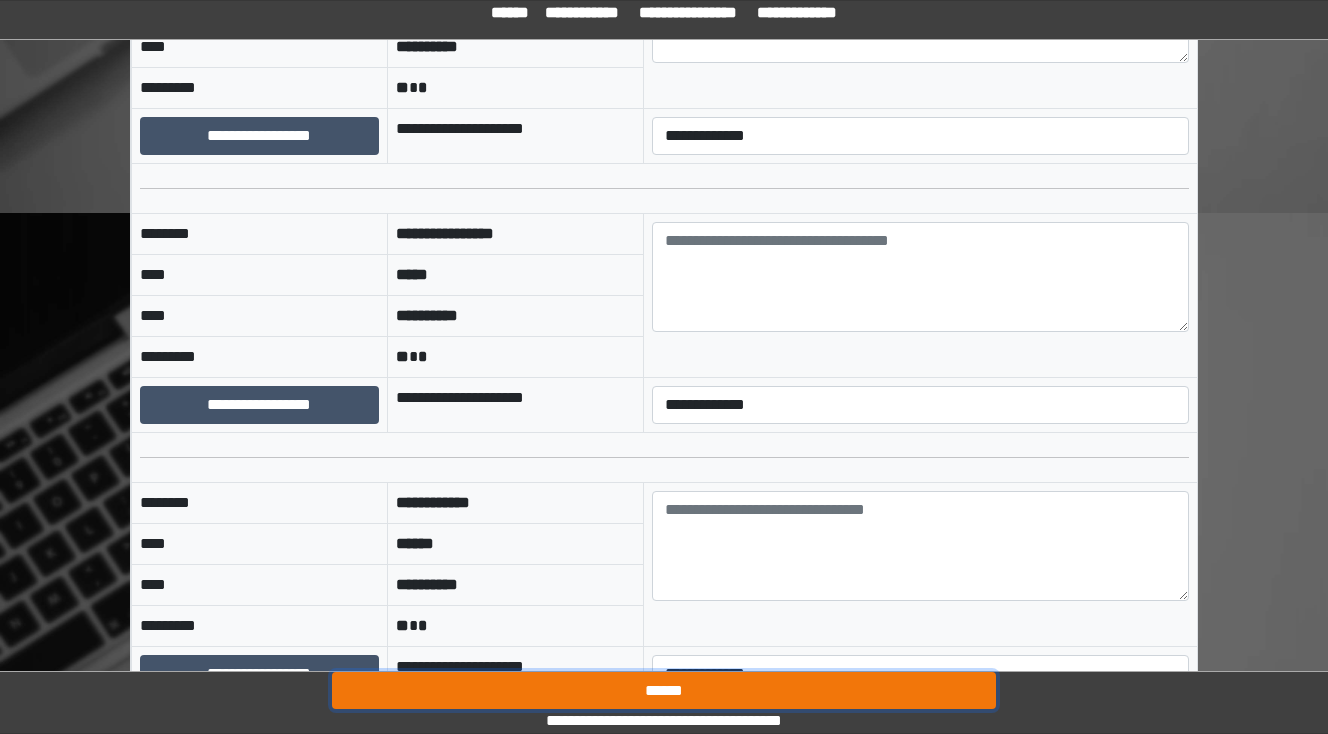 click on "******" at bounding box center [664, 691] 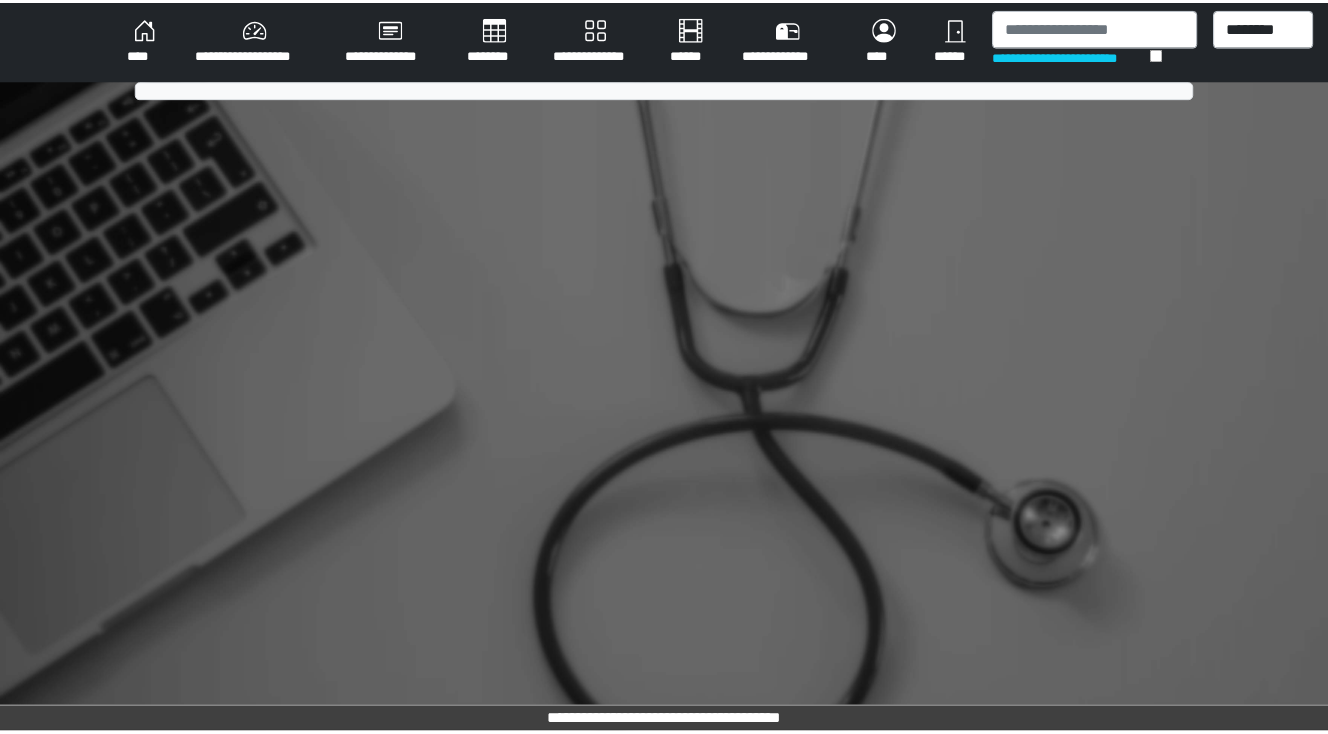 scroll, scrollTop: 0, scrollLeft: 0, axis: both 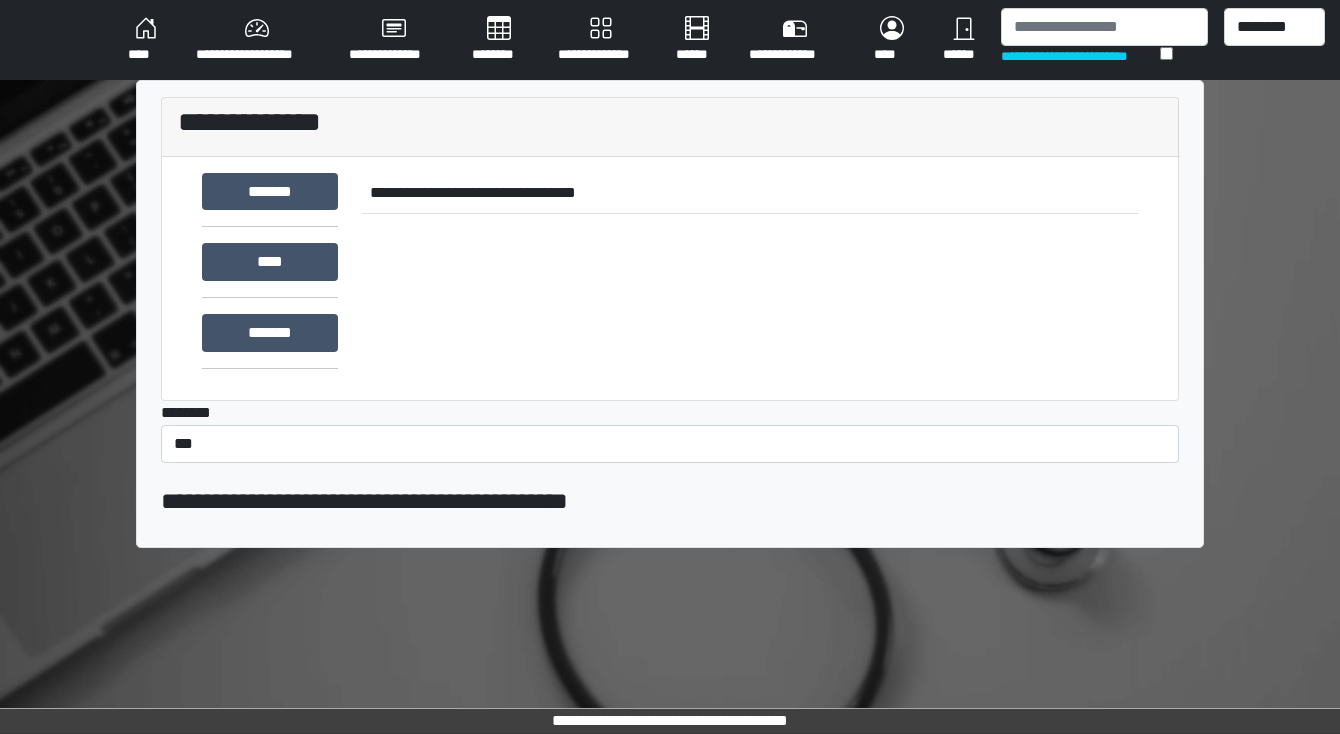 click on "**********" at bounding box center (256, 40) 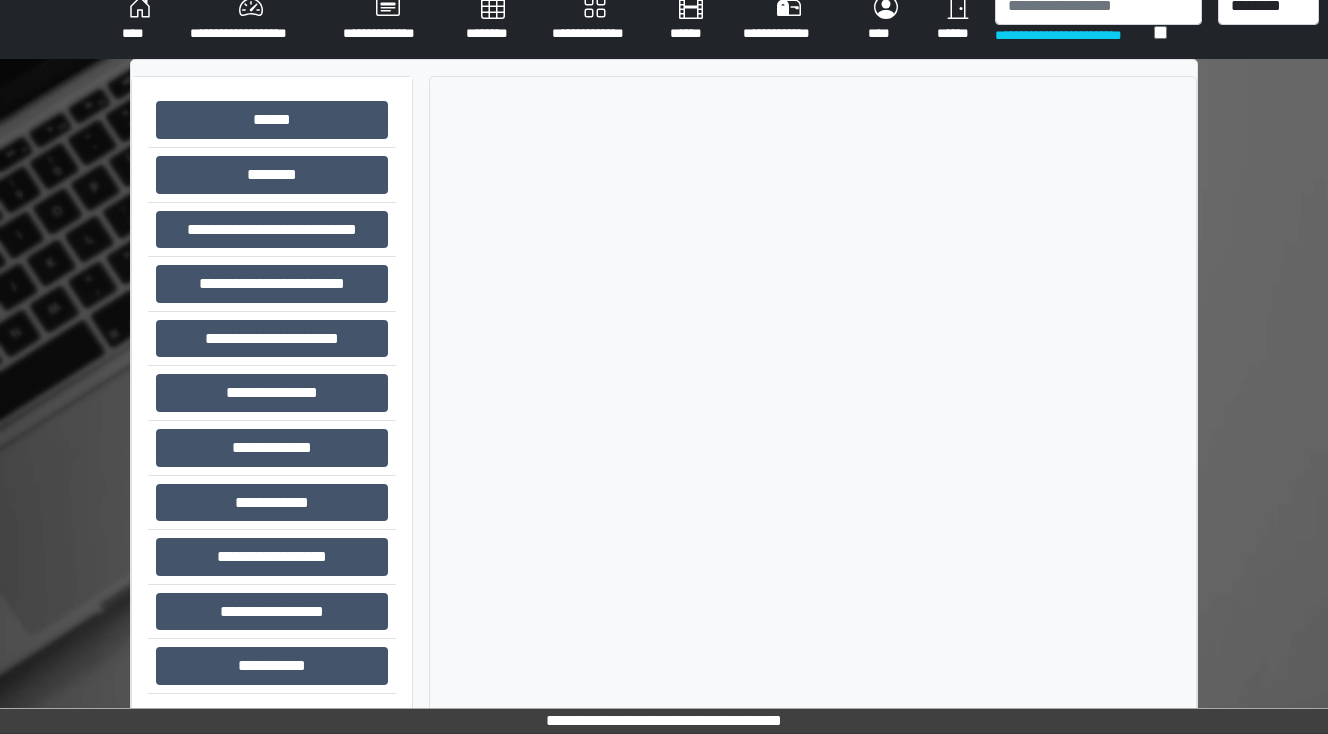 scroll, scrollTop: 28, scrollLeft: 0, axis: vertical 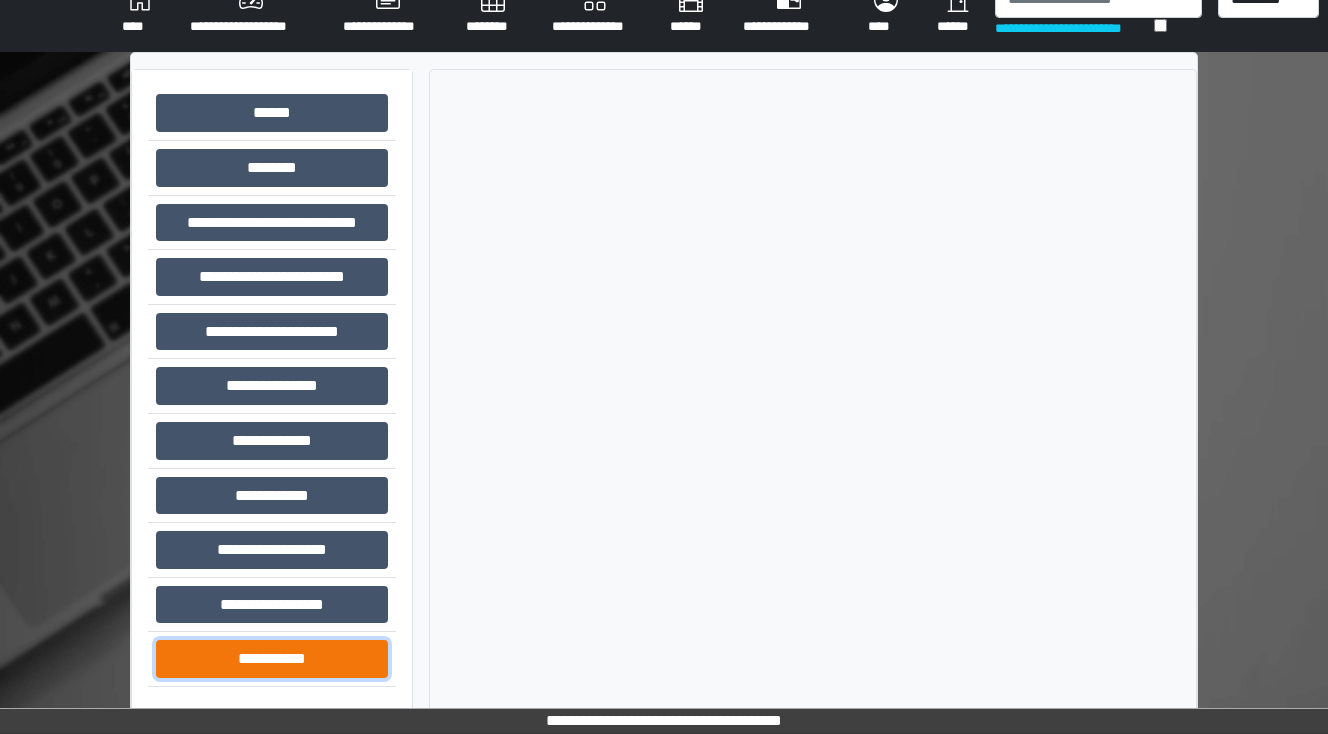 click on "**********" at bounding box center (272, 659) 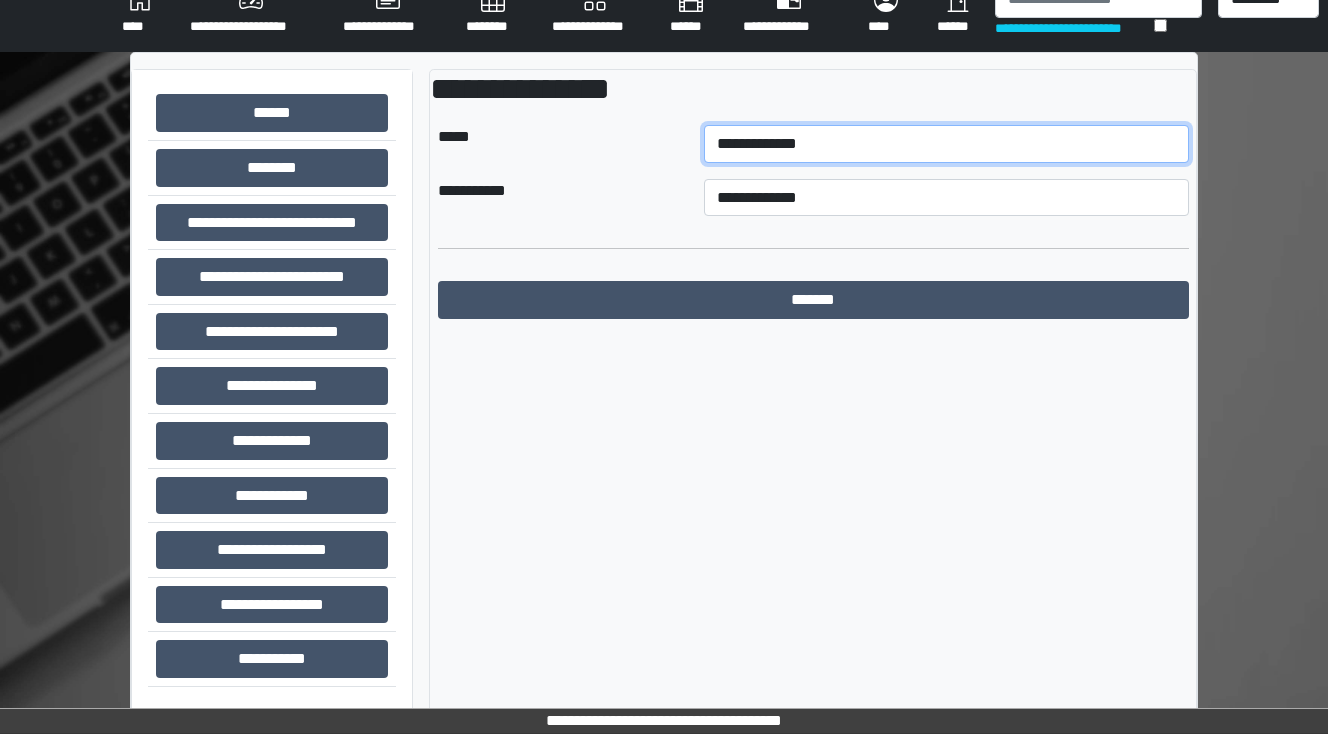 click on "**********" at bounding box center (946, 144) 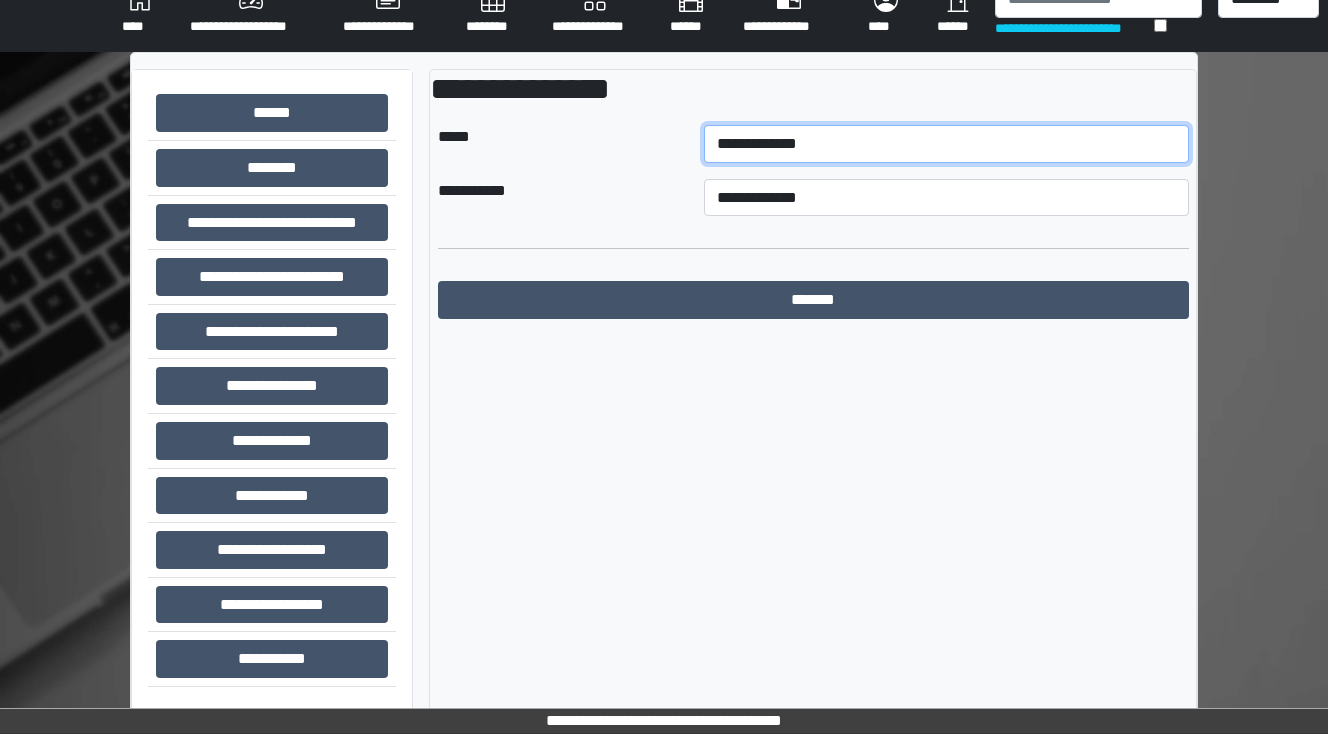 select on "**" 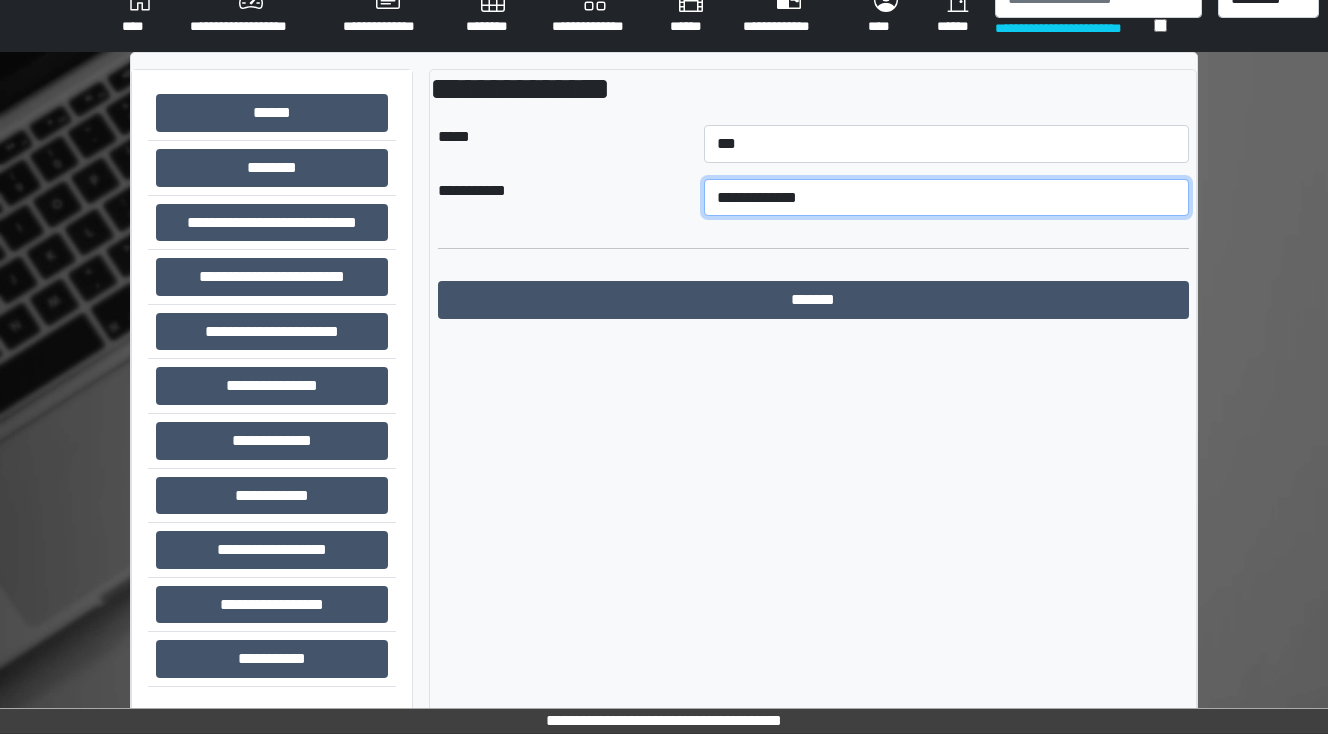click on "**********" at bounding box center [946, 198] 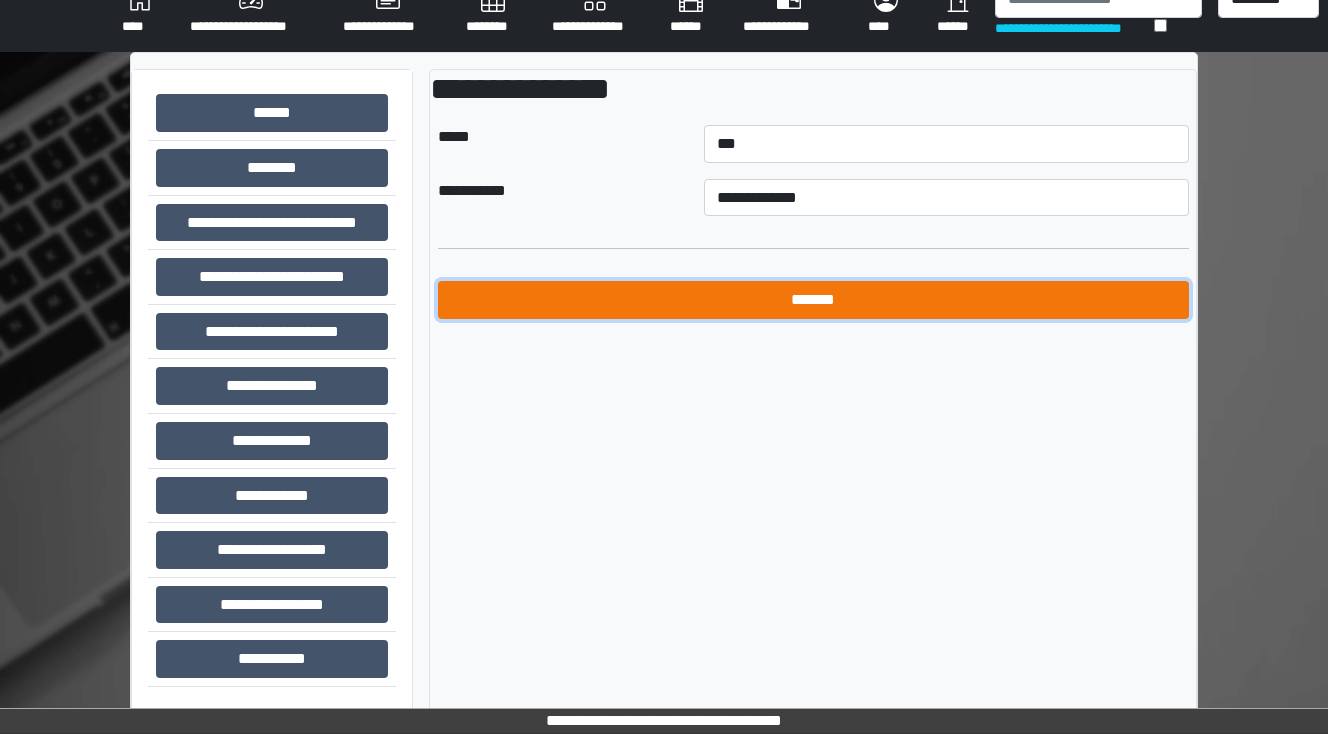 click on "*******" at bounding box center (813, 300) 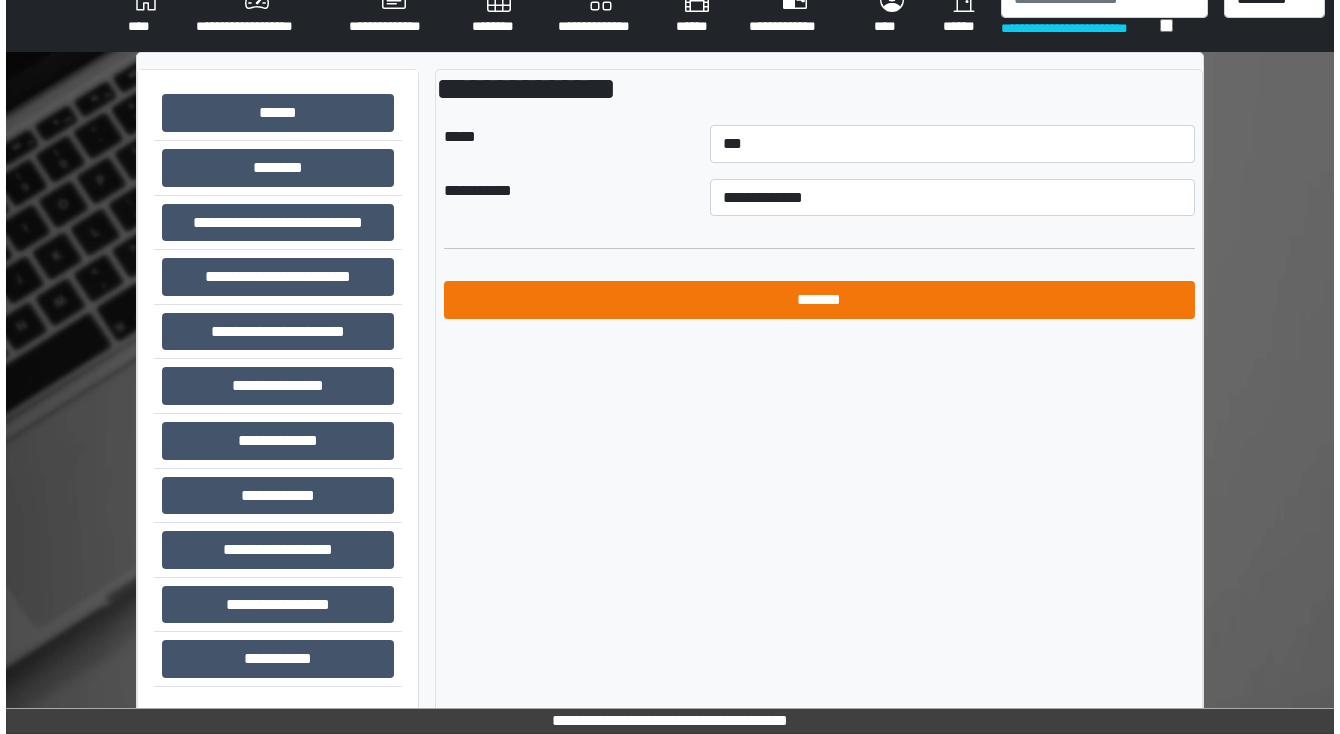 scroll, scrollTop: 0, scrollLeft: 0, axis: both 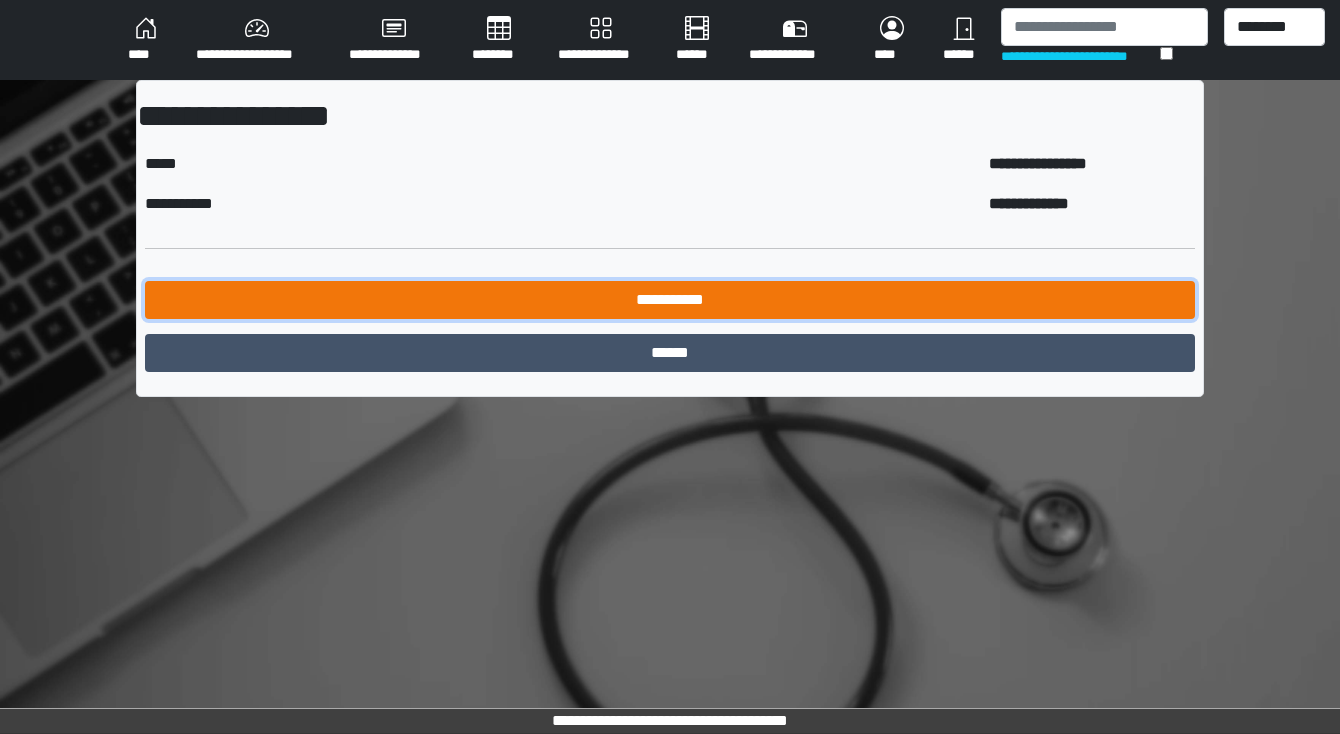 click on "**********" at bounding box center [670, 300] 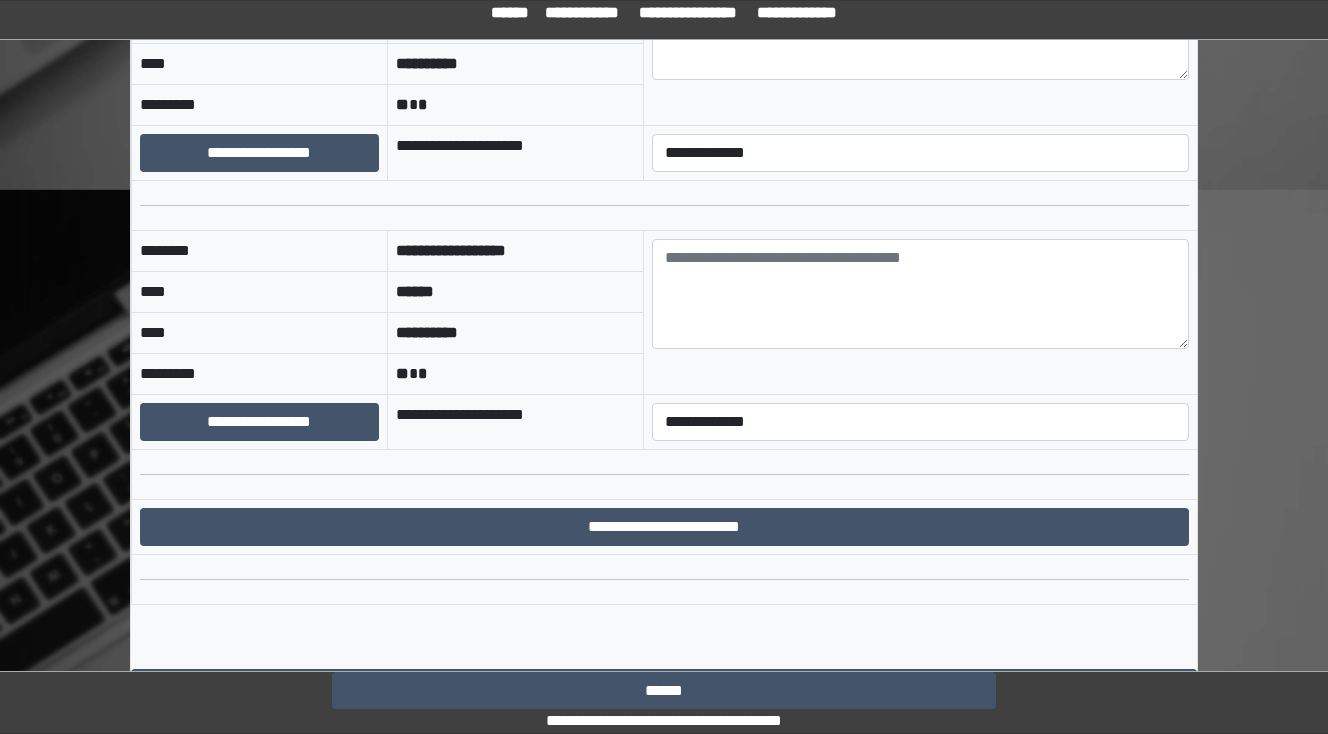 scroll, scrollTop: 2364, scrollLeft: 0, axis: vertical 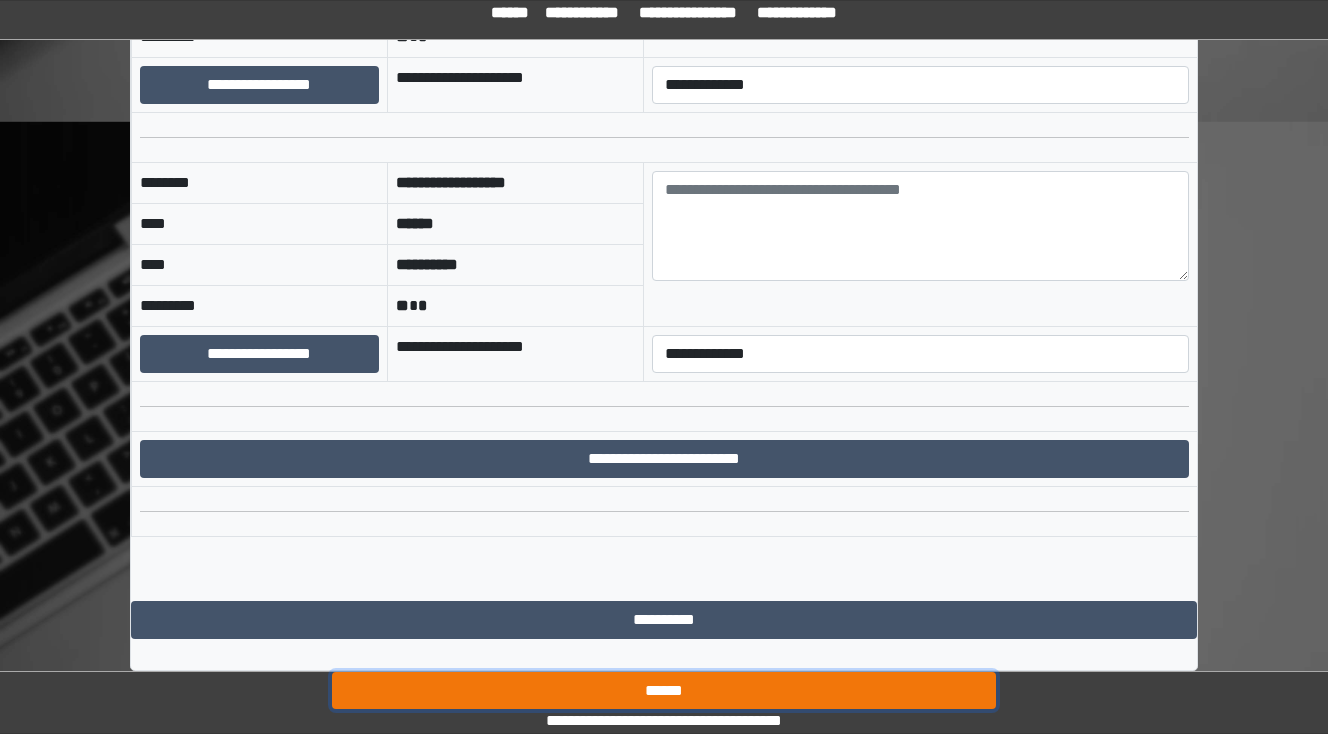 click on "******" at bounding box center [664, 691] 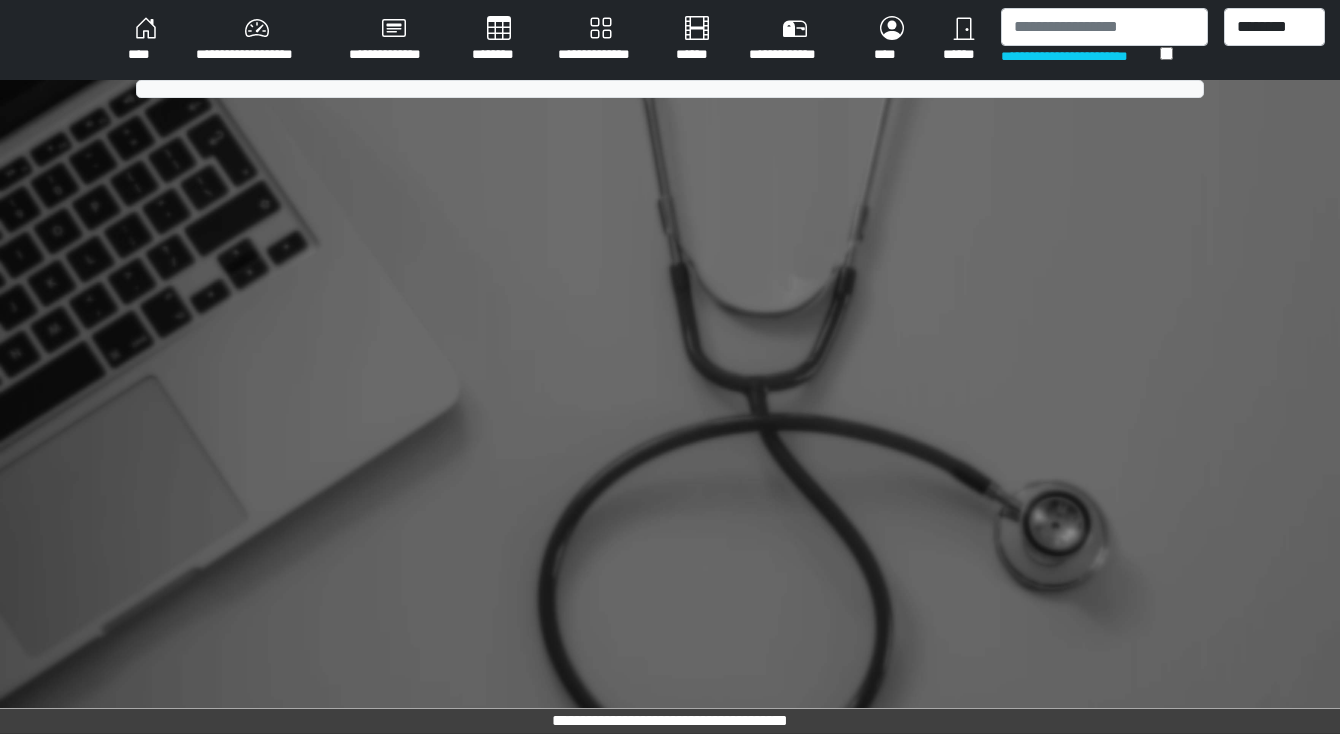 scroll, scrollTop: 0, scrollLeft: 0, axis: both 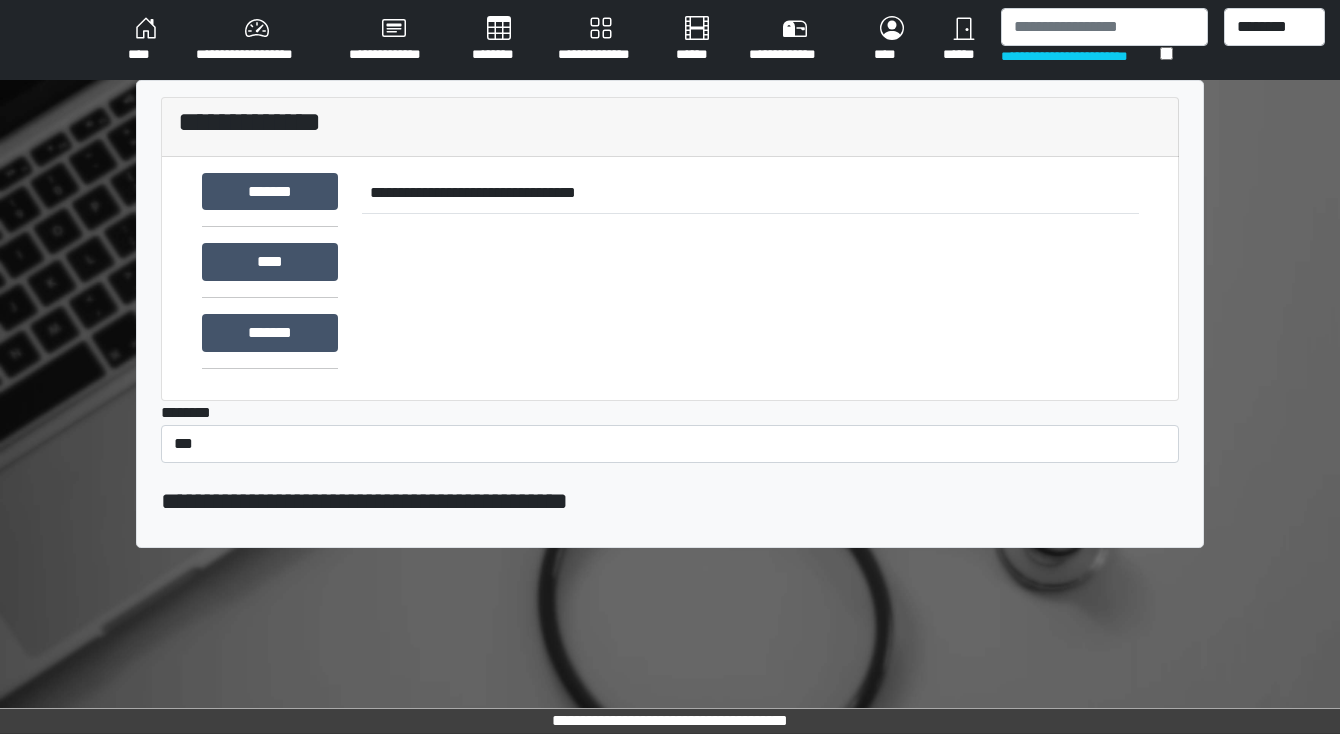 click on "****" at bounding box center (146, 40) 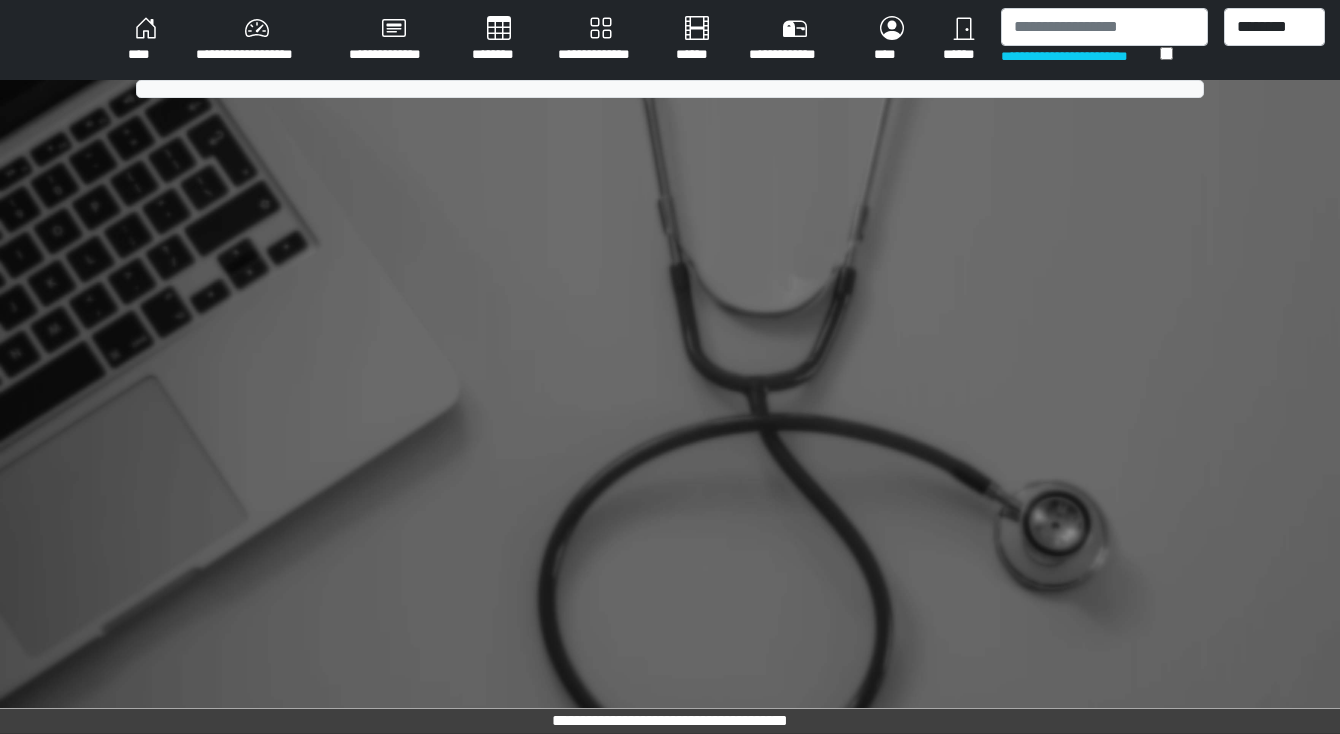 scroll, scrollTop: 0, scrollLeft: 0, axis: both 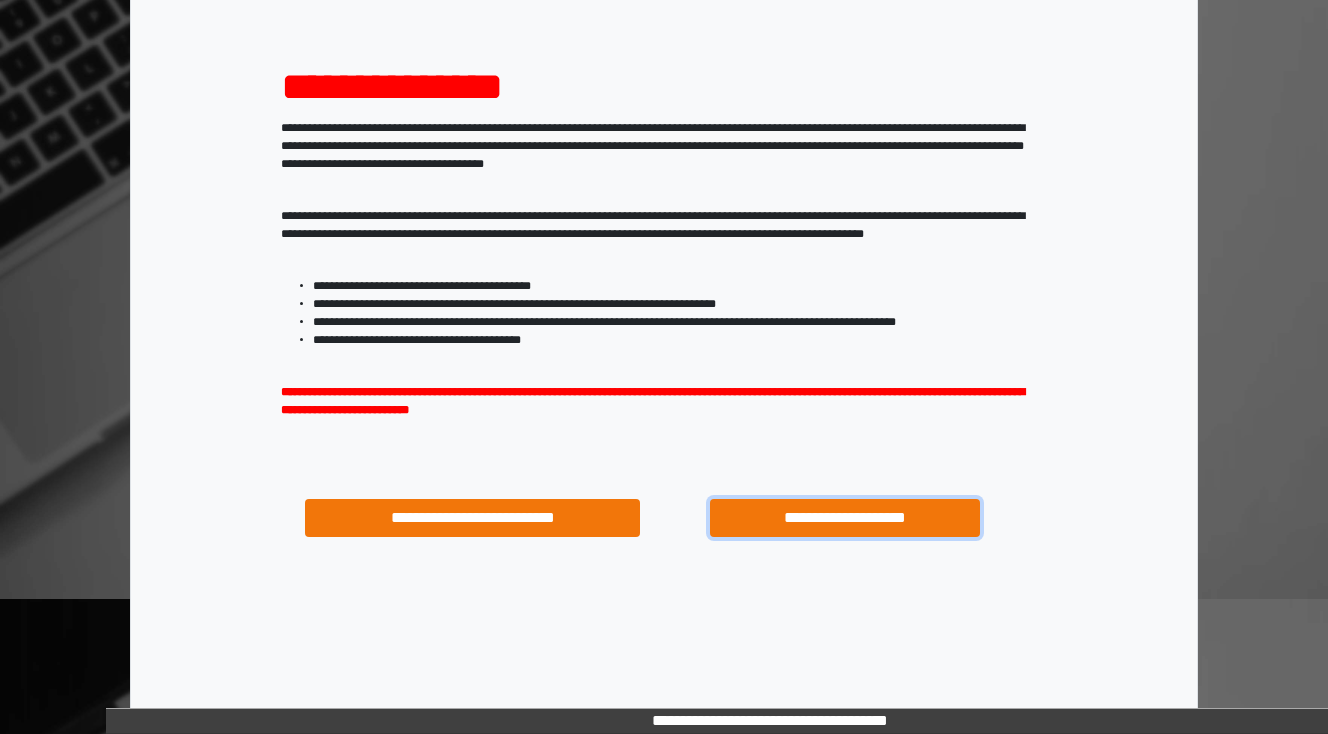 click on "**********" at bounding box center (844, 518) 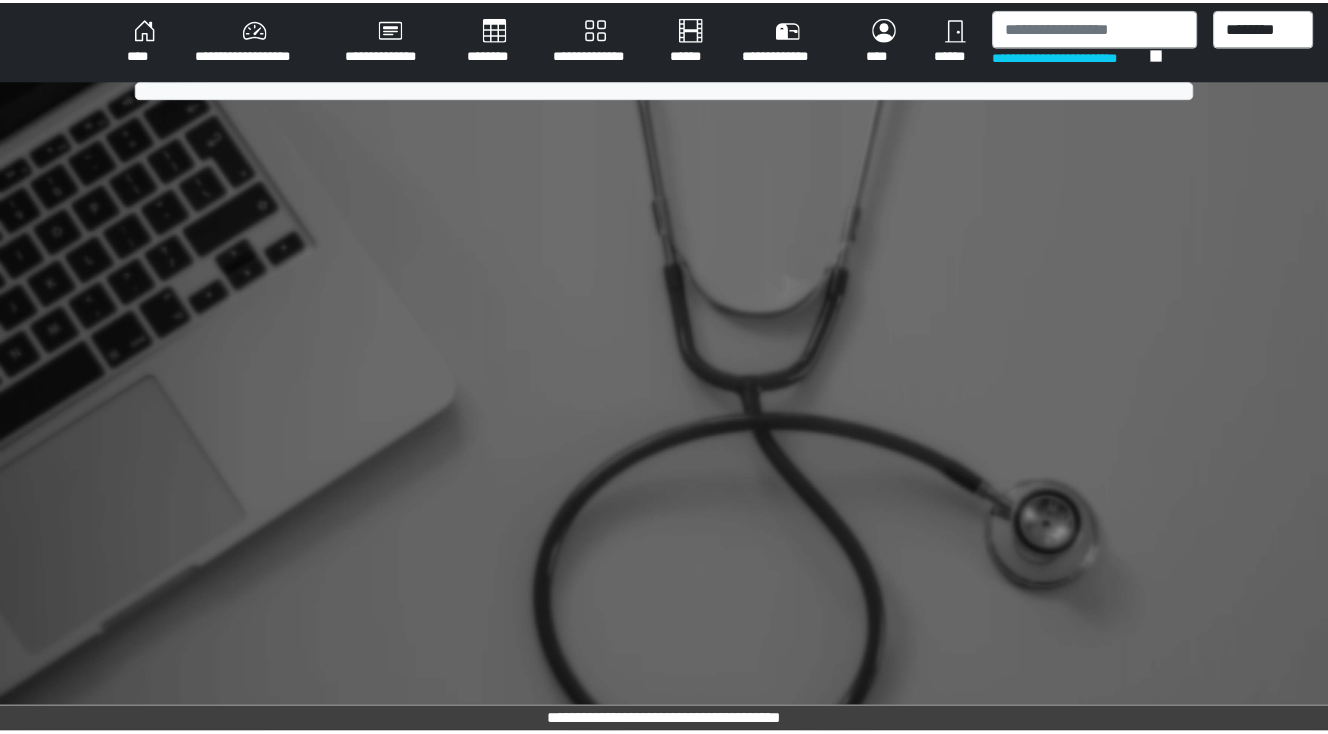 scroll, scrollTop: 0, scrollLeft: 0, axis: both 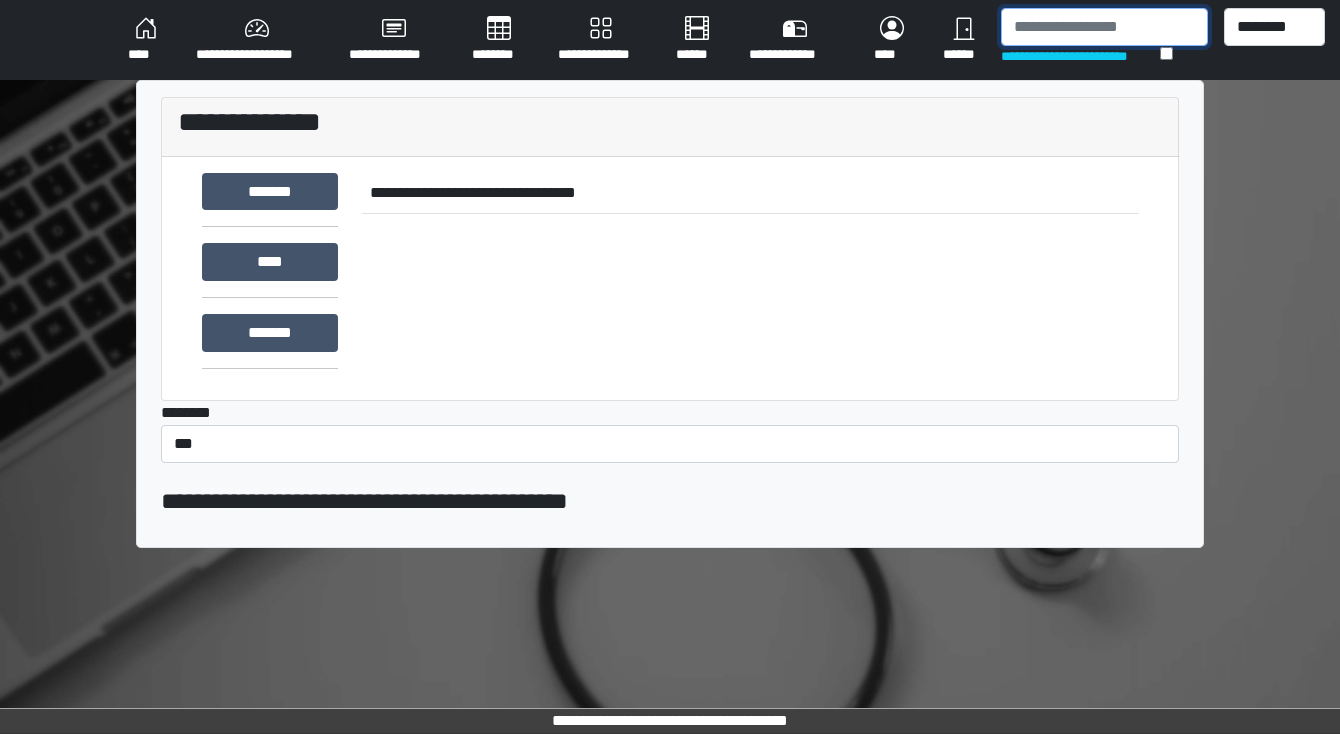click at bounding box center [1104, 27] 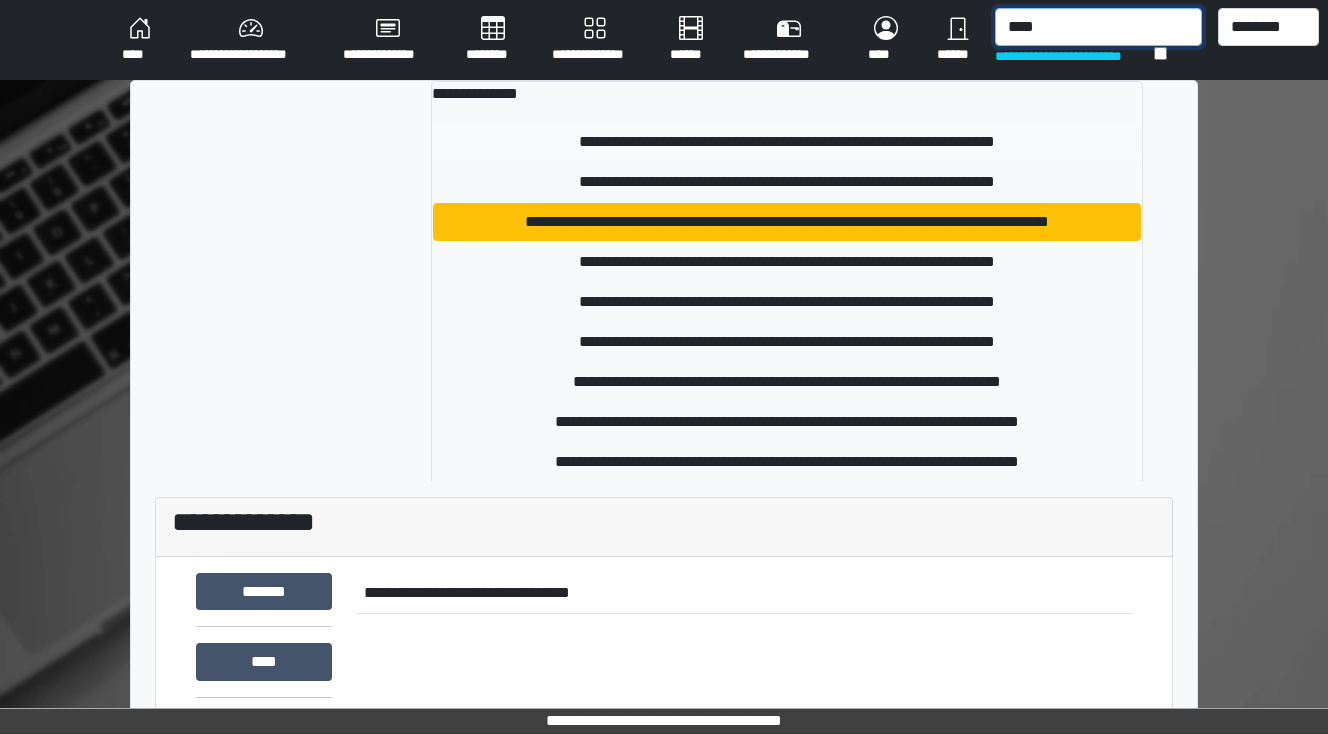 type on "****" 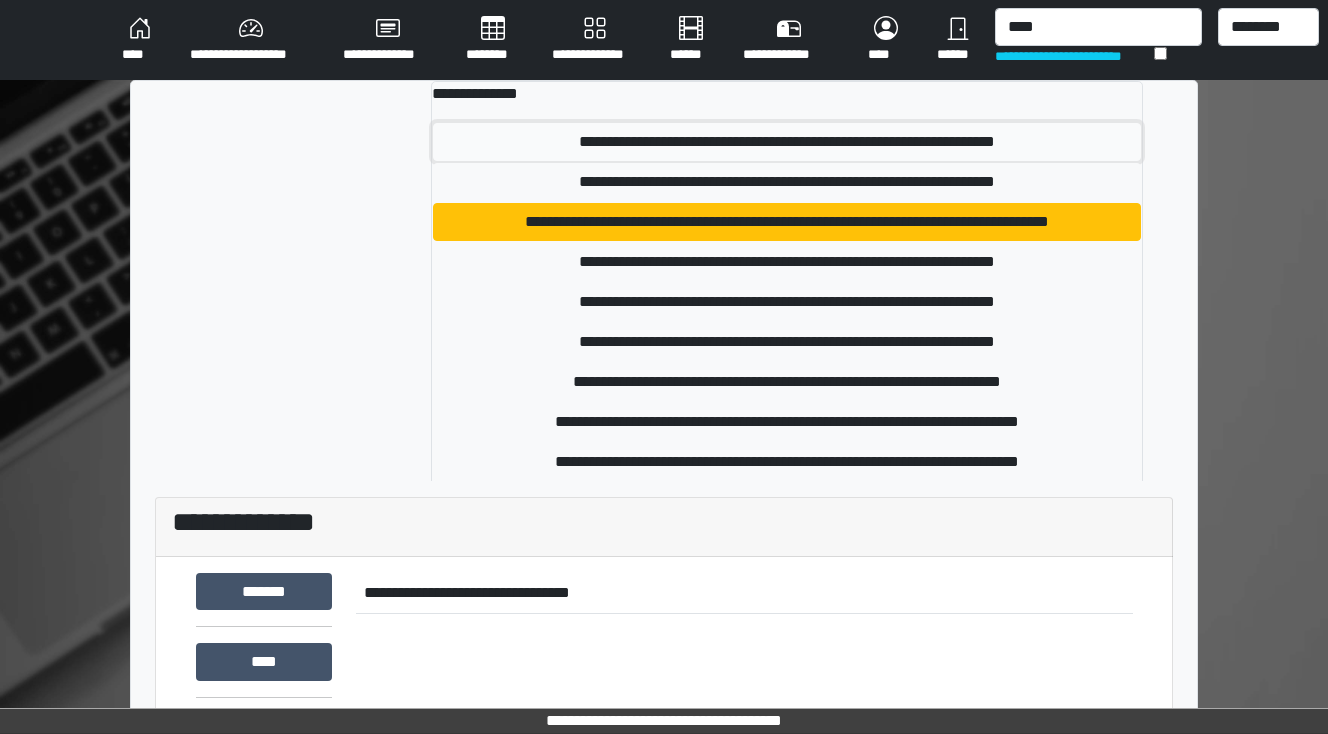 click on "**********" at bounding box center (787, 142) 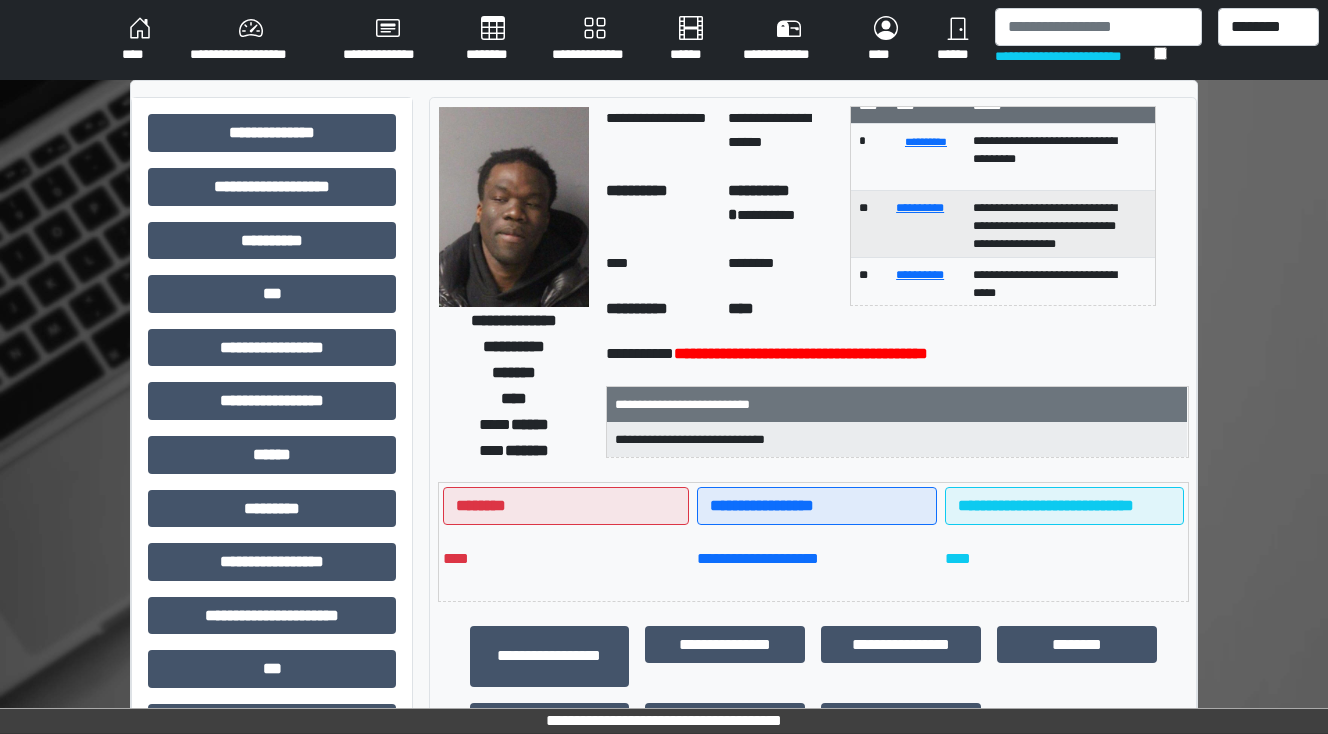 scroll, scrollTop: 0, scrollLeft: 0, axis: both 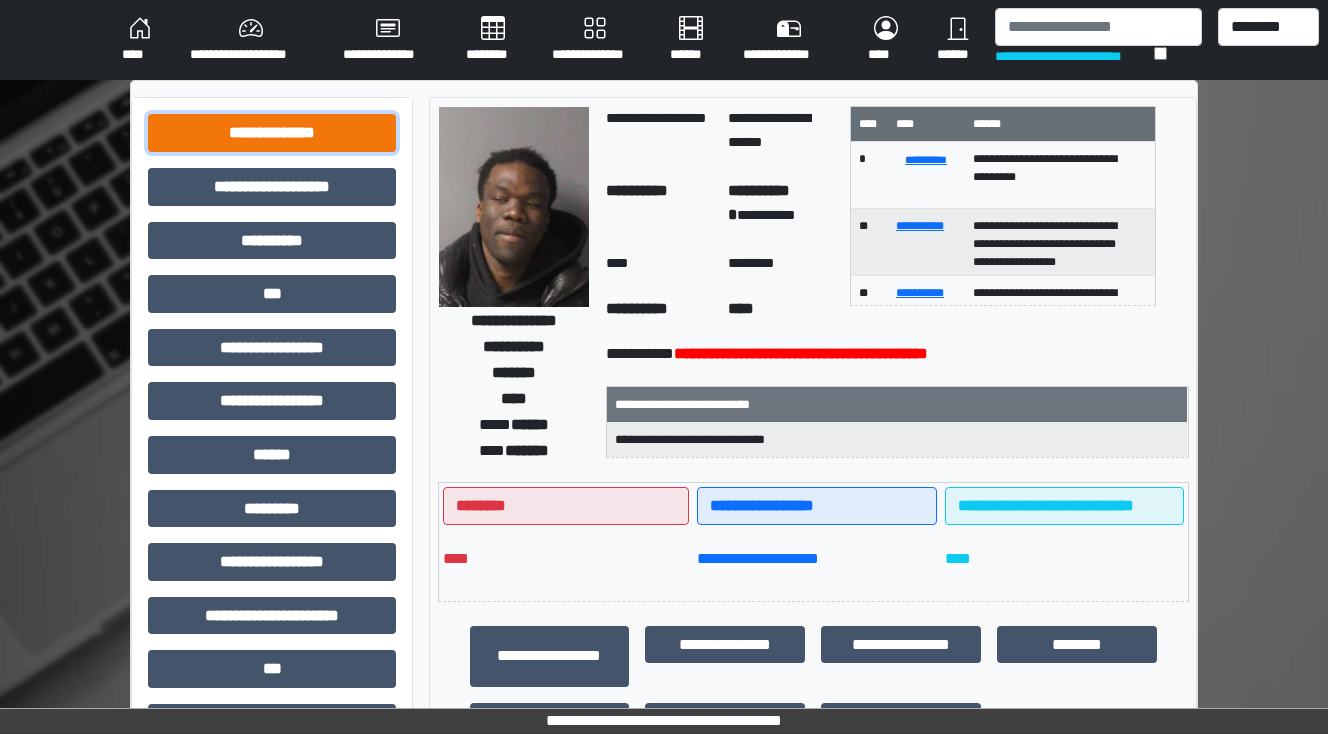 click on "**********" at bounding box center [272, 133] 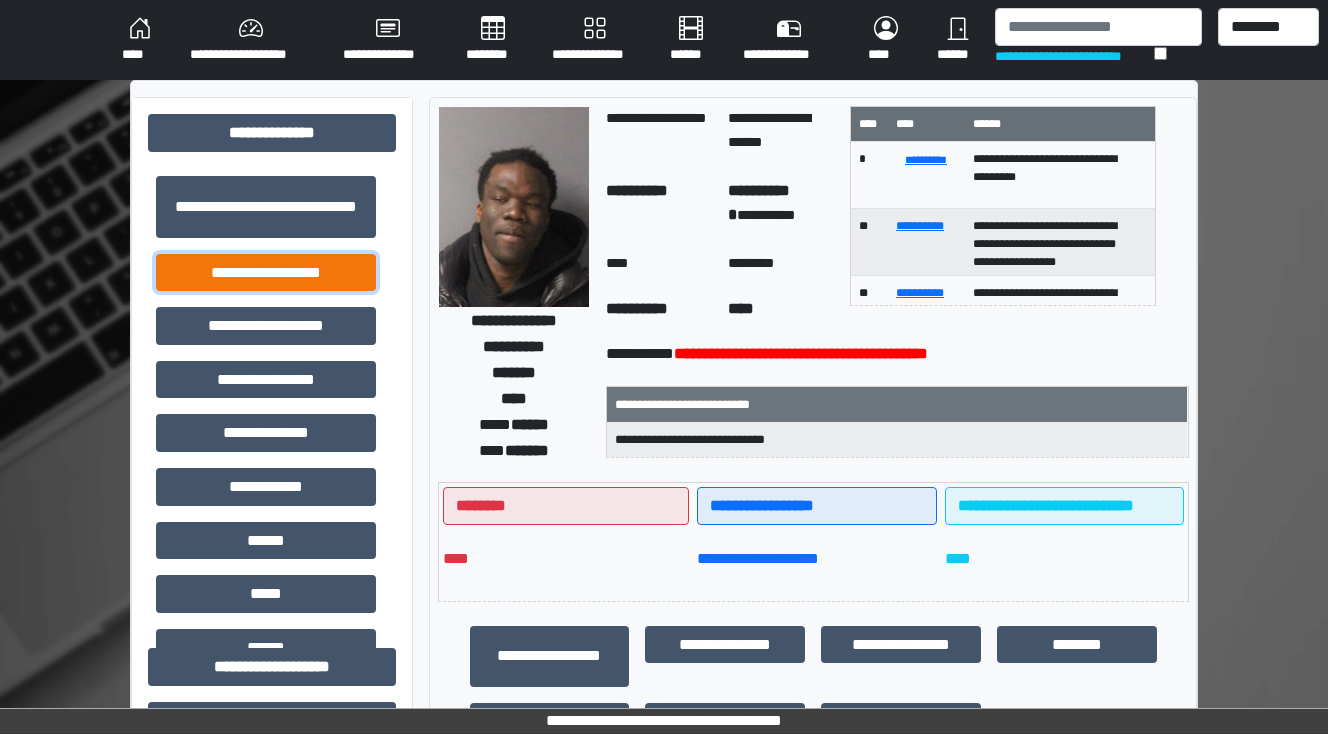 click on "**********" at bounding box center [266, 273] 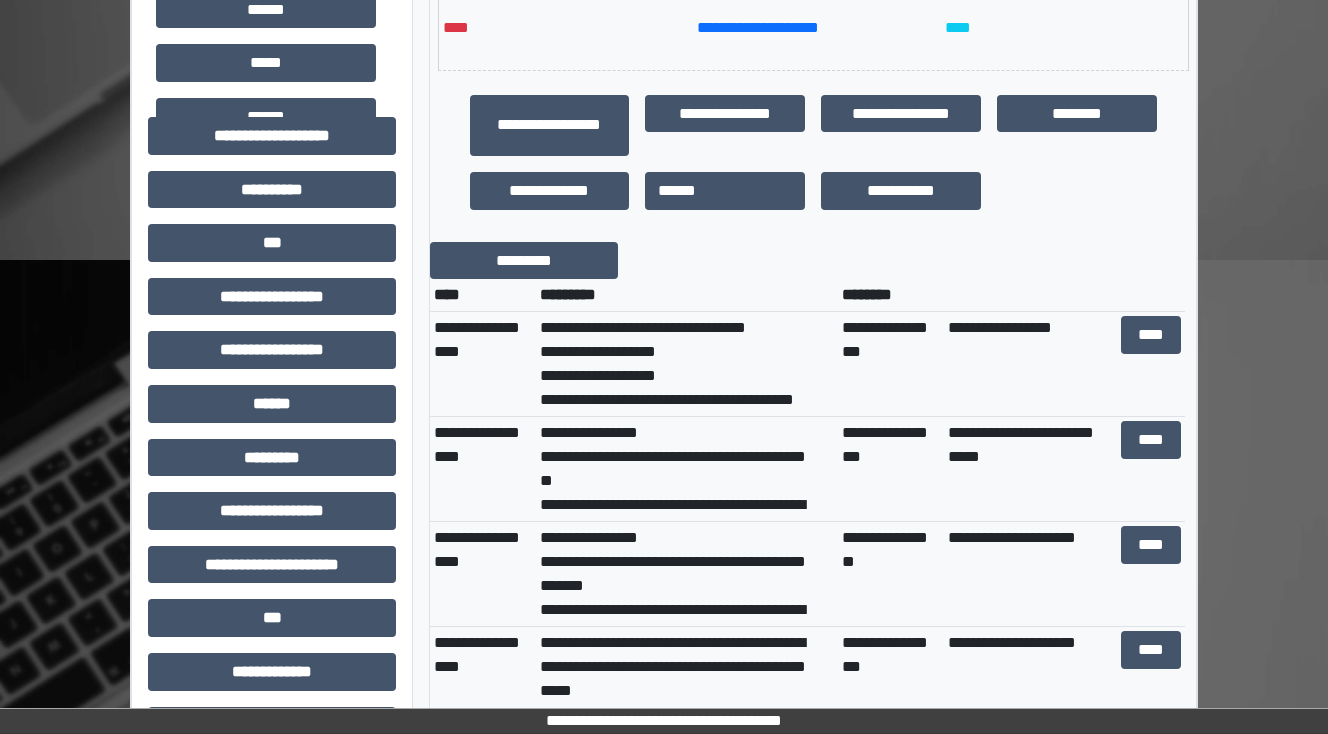 scroll, scrollTop: 560, scrollLeft: 0, axis: vertical 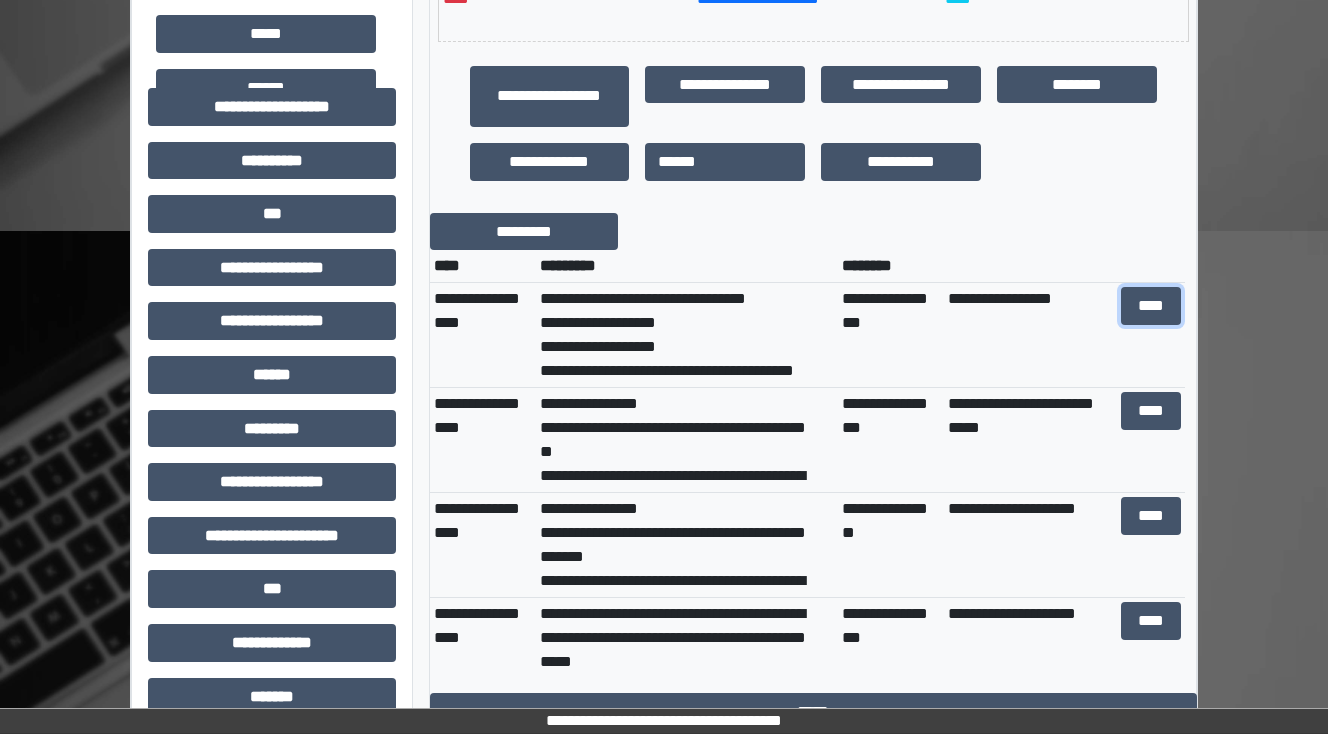 click on "****" at bounding box center [1150, 306] 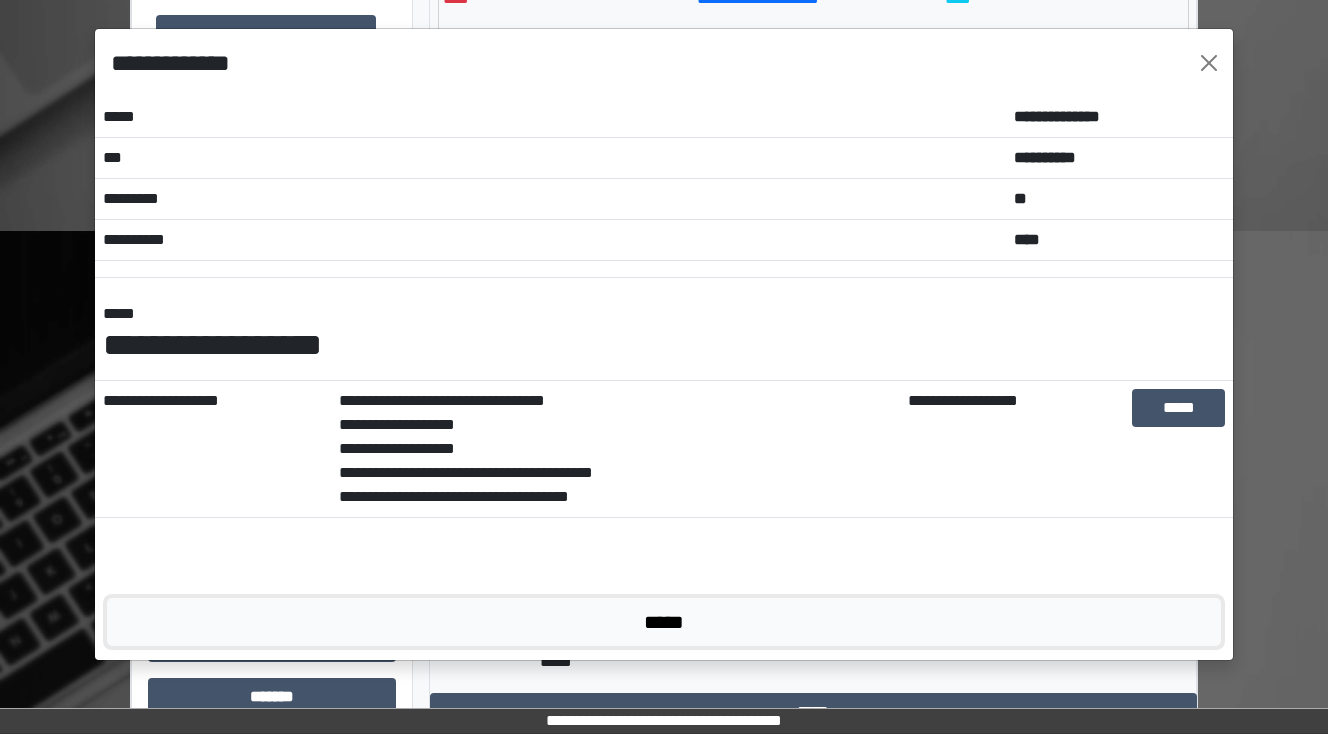 click on "*****" at bounding box center (664, 622) 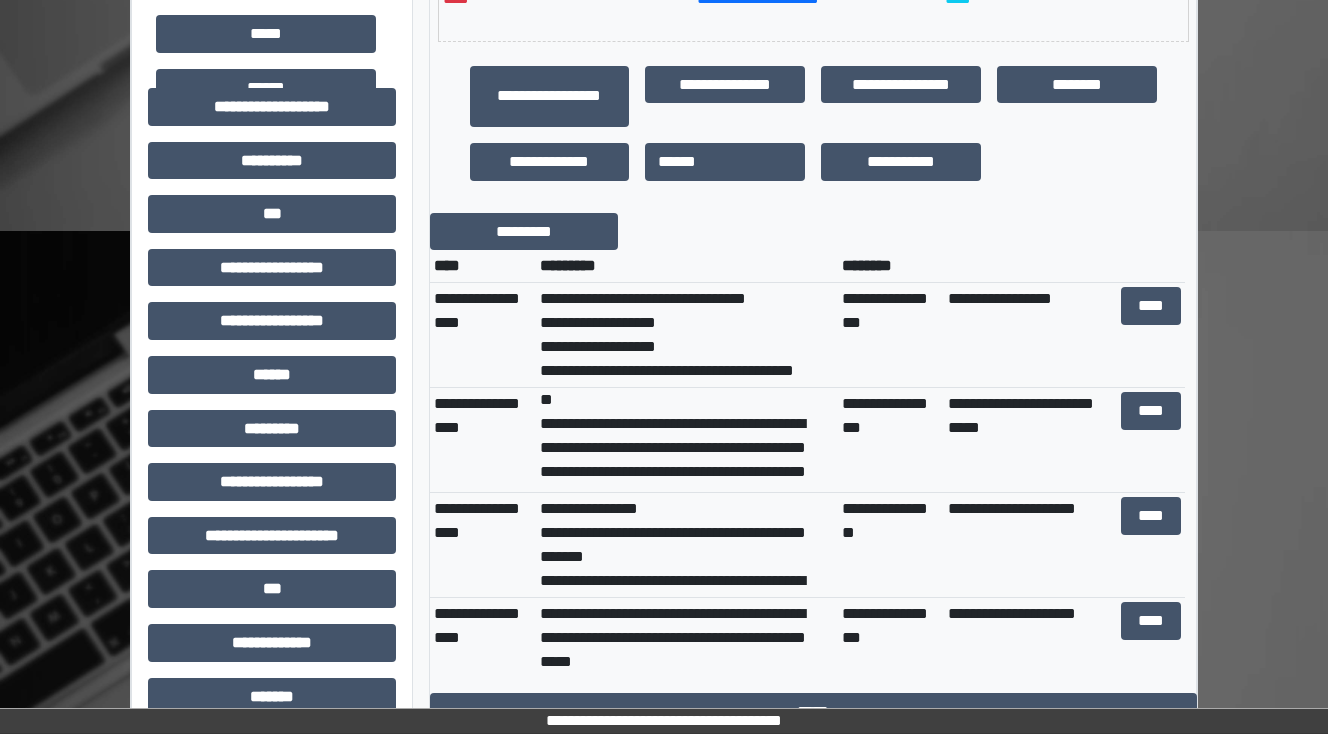 scroll, scrollTop: 0, scrollLeft: 0, axis: both 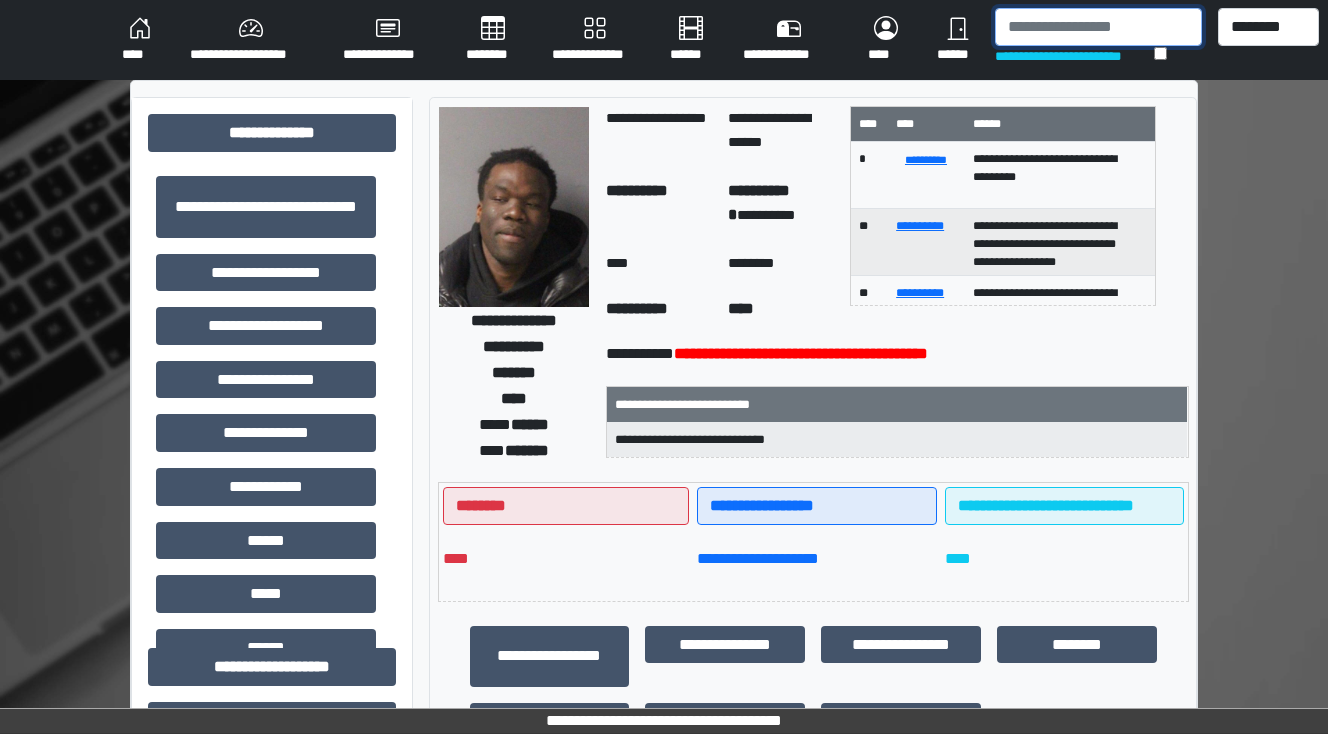 click at bounding box center (1098, 27) 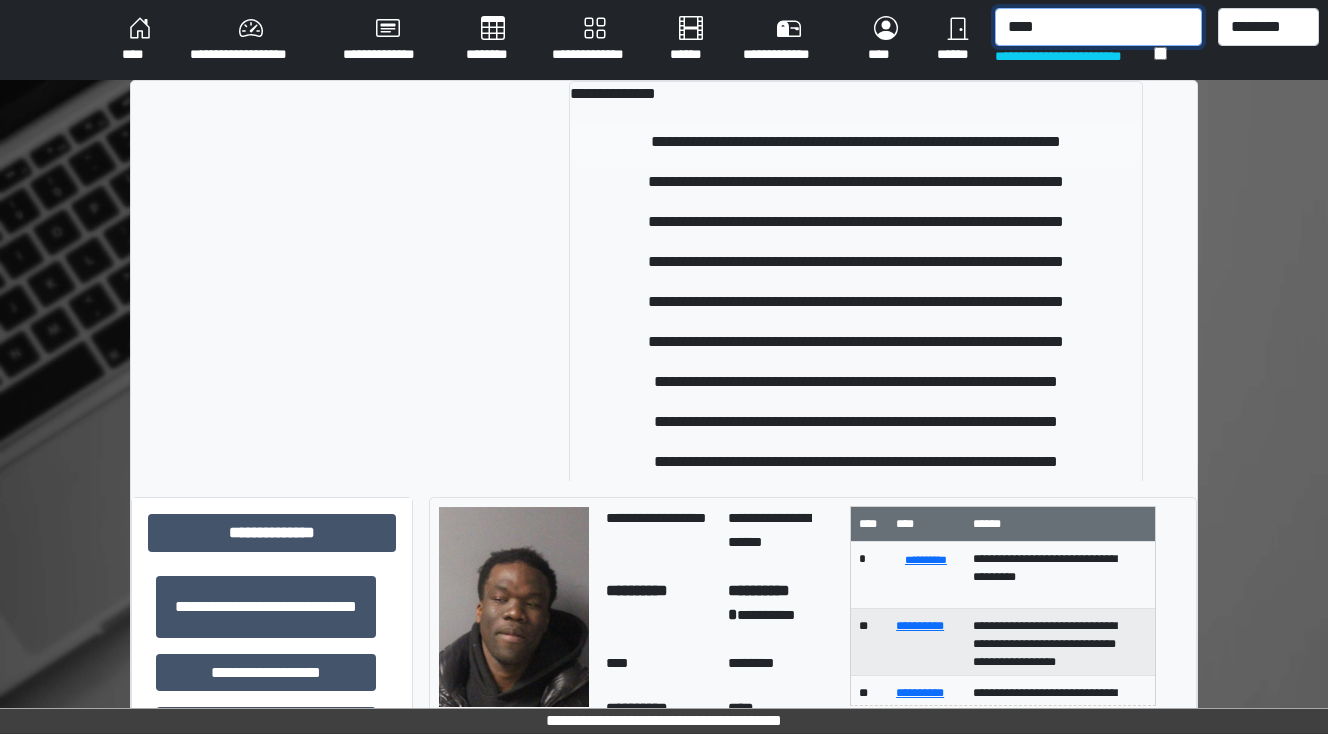 type on "****" 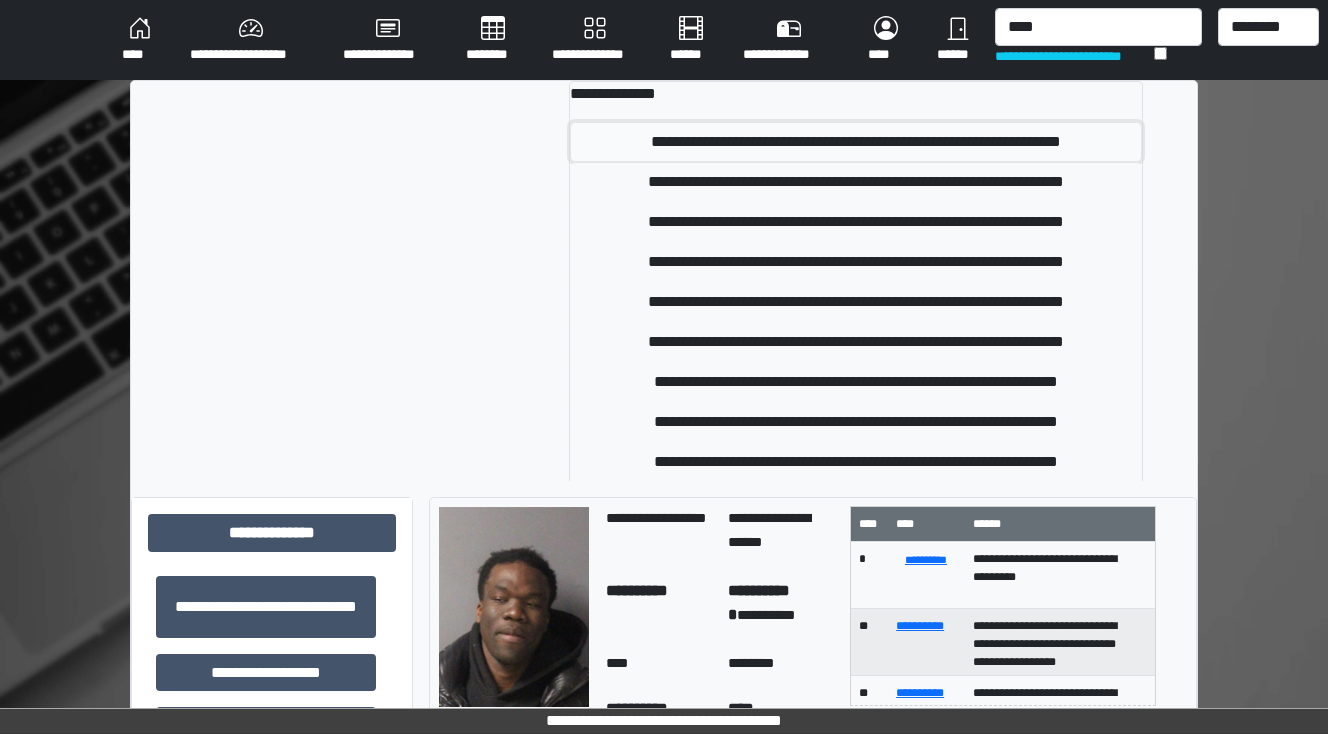 click on "**********" at bounding box center [856, 142] 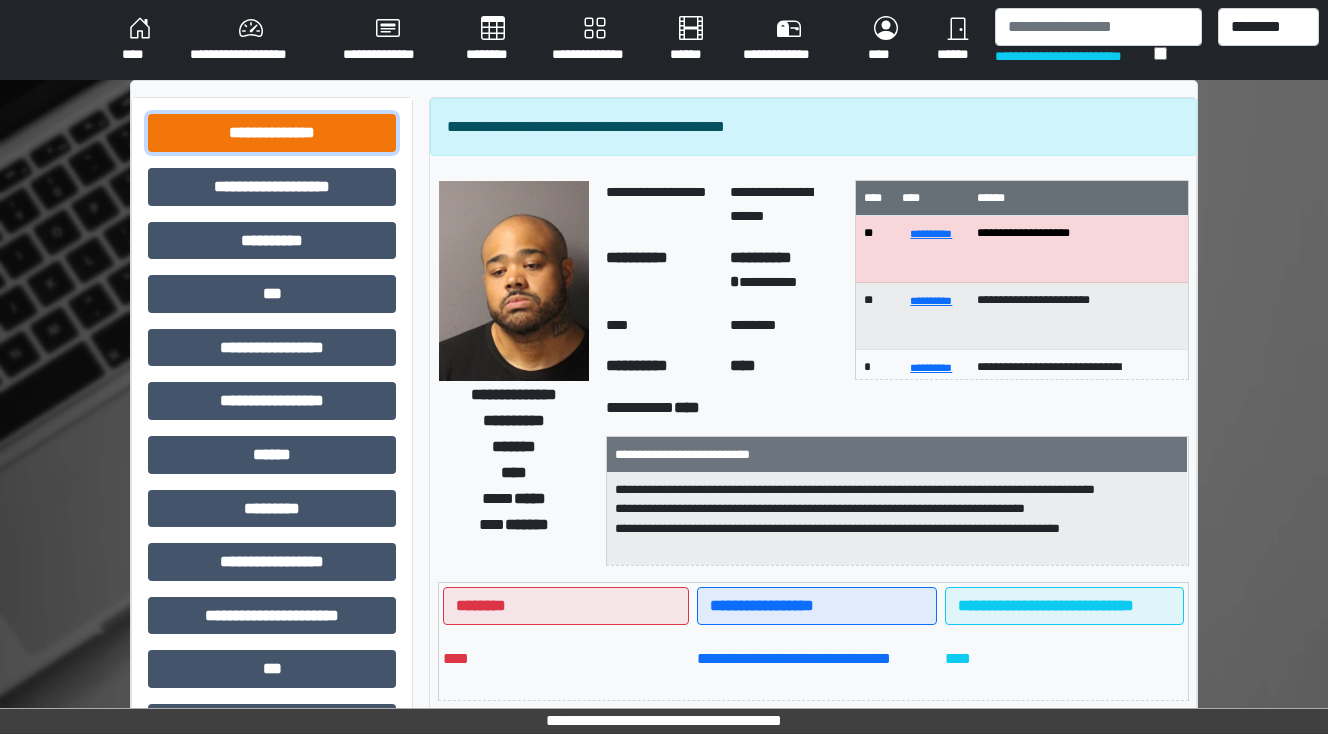click on "**********" at bounding box center [272, 133] 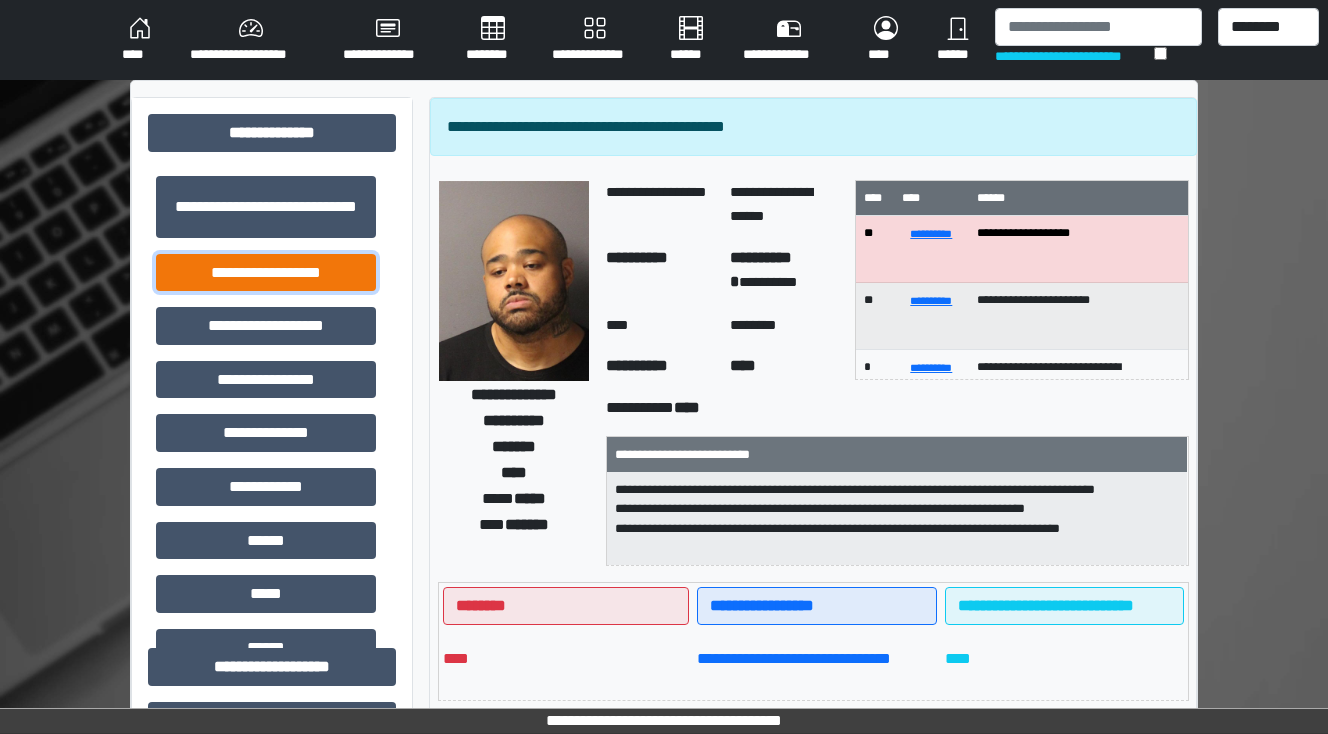 drag, startPoint x: 286, startPoint y: 276, endPoint x: 314, endPoint y: 287, distance: 30.083218 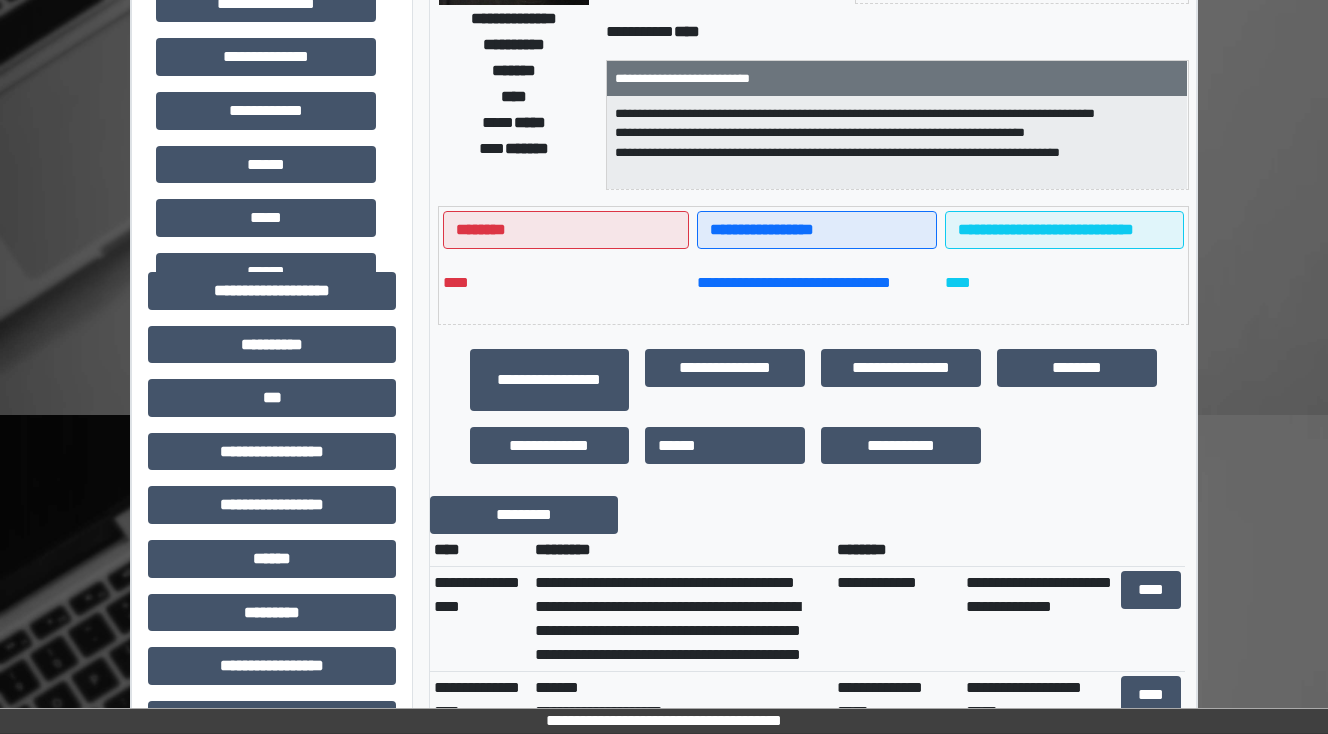 scroll, scrollTop: 640, scrollLeft: 0, axis: vertical 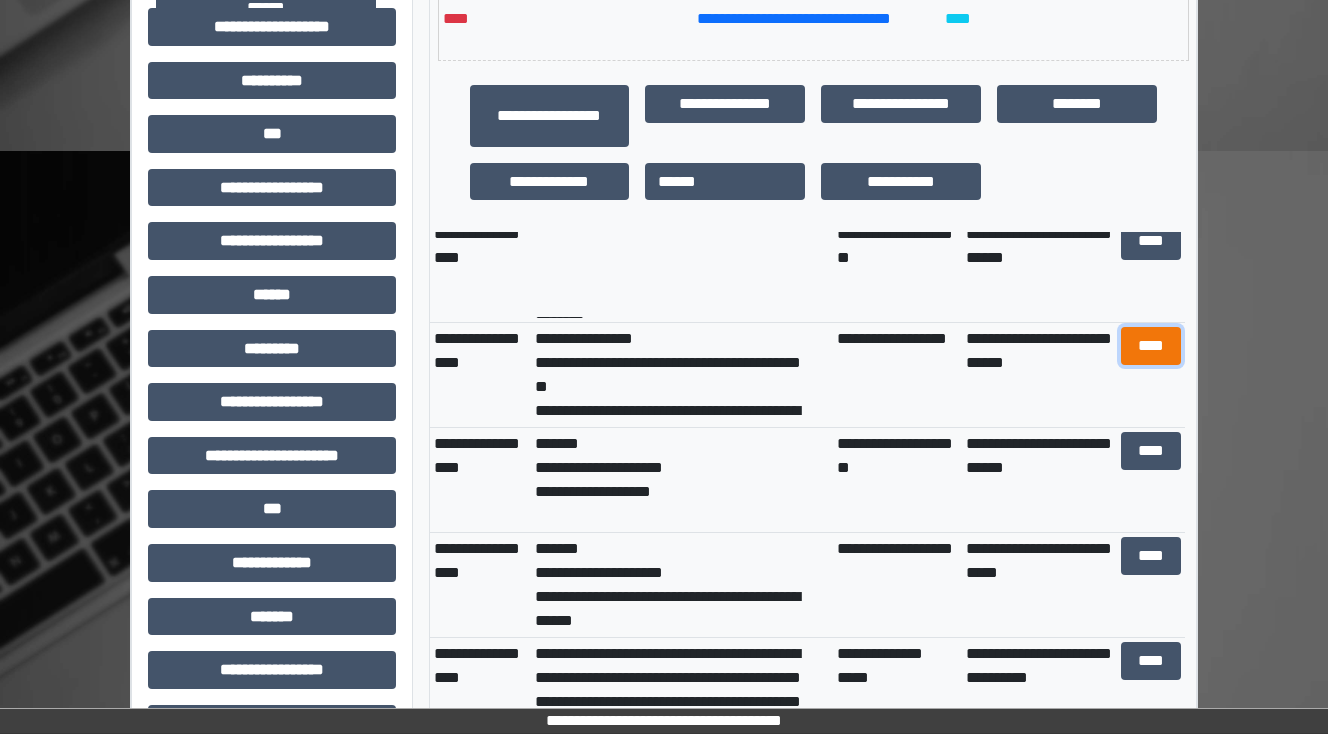 click on "****" at bounding box center (1150, 346) 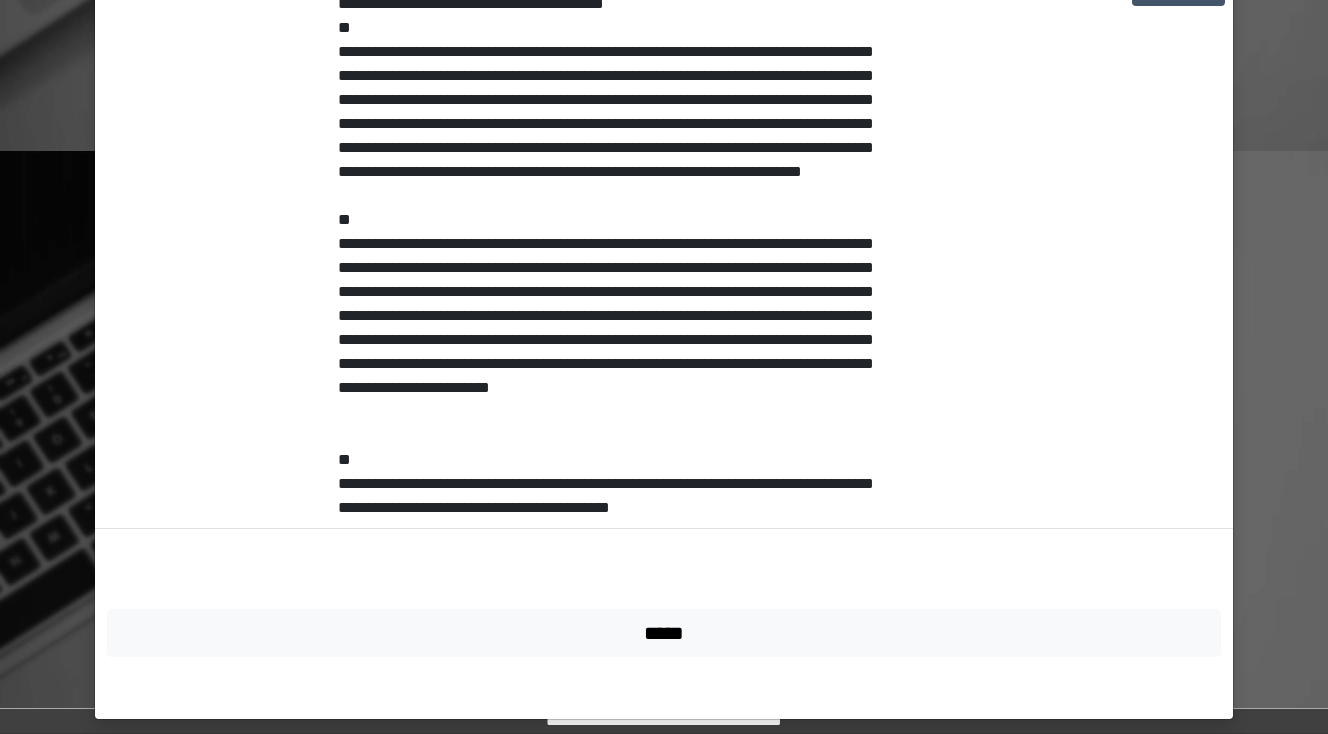scroll, scrollTop: 435, scrollLeft: 0, axis: vertical 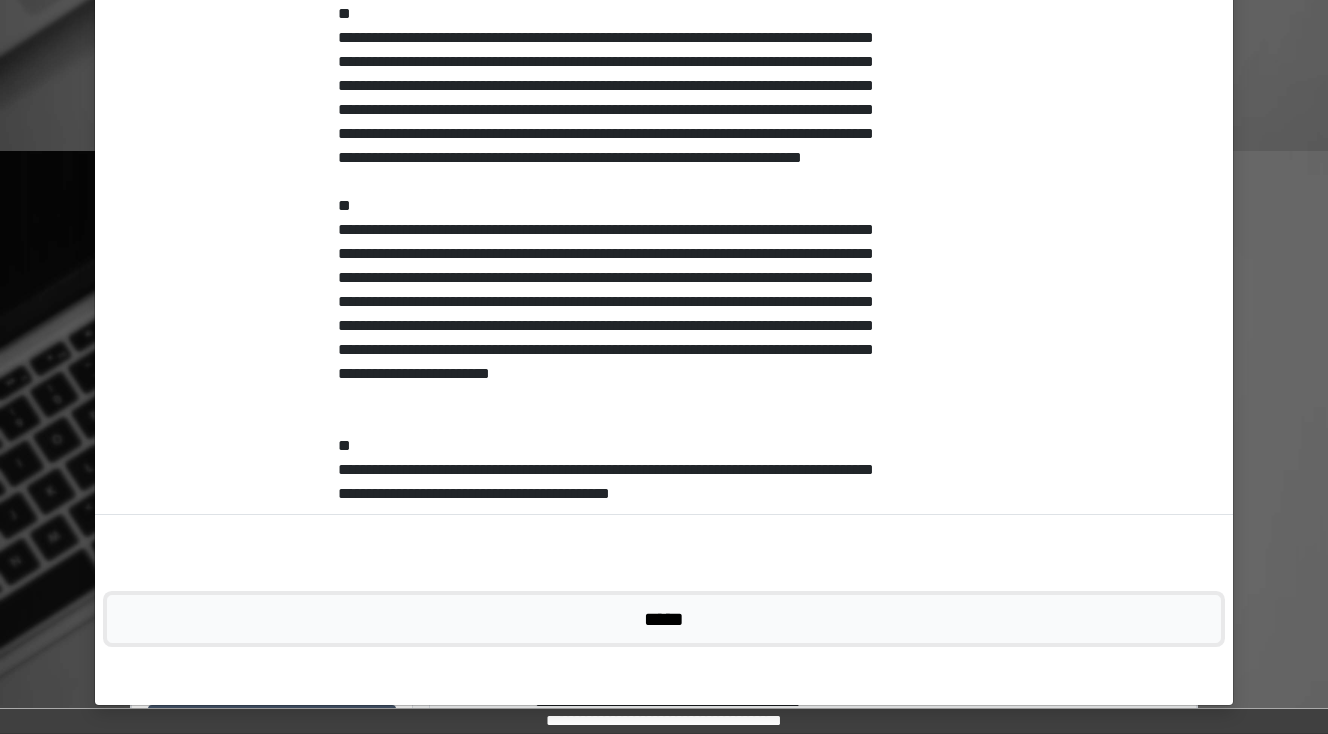 click on "*****" at bounding box center [664, 619] 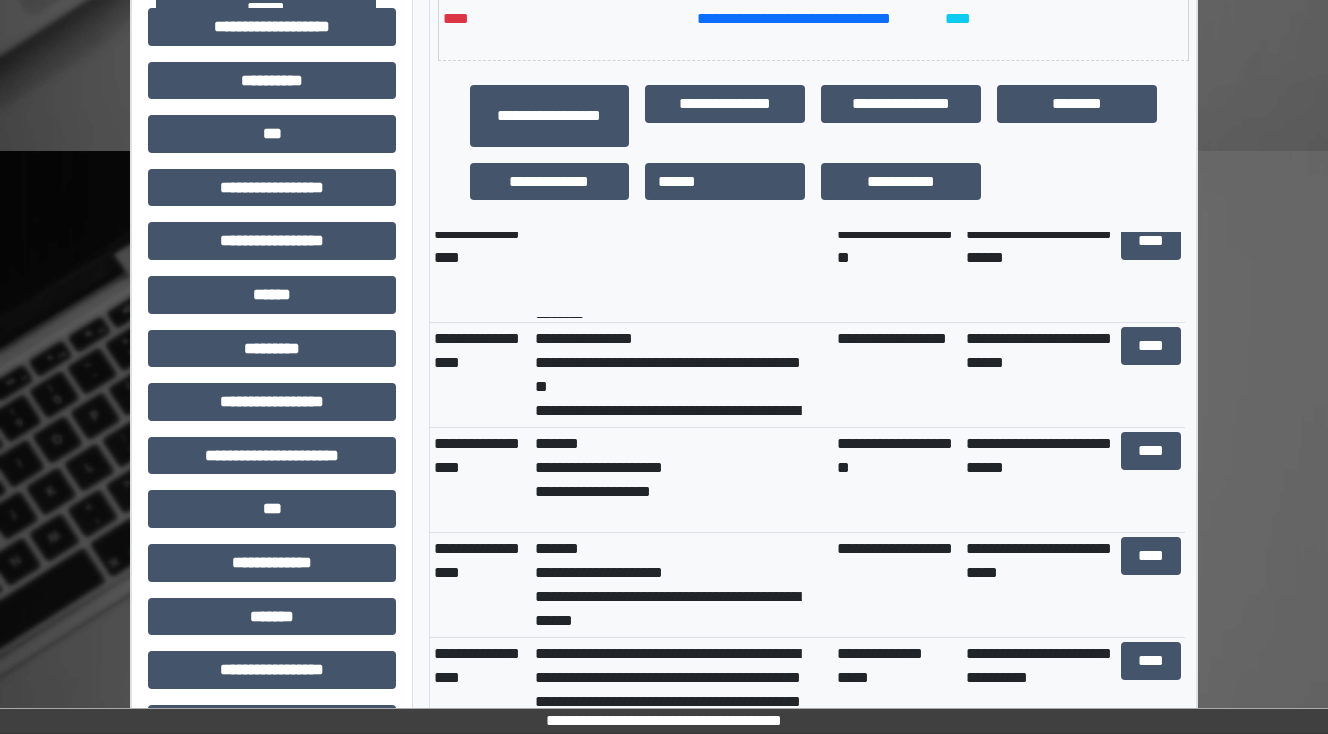 scroll, scrollTop: 480, scrollLeft: 0, axis: vertical 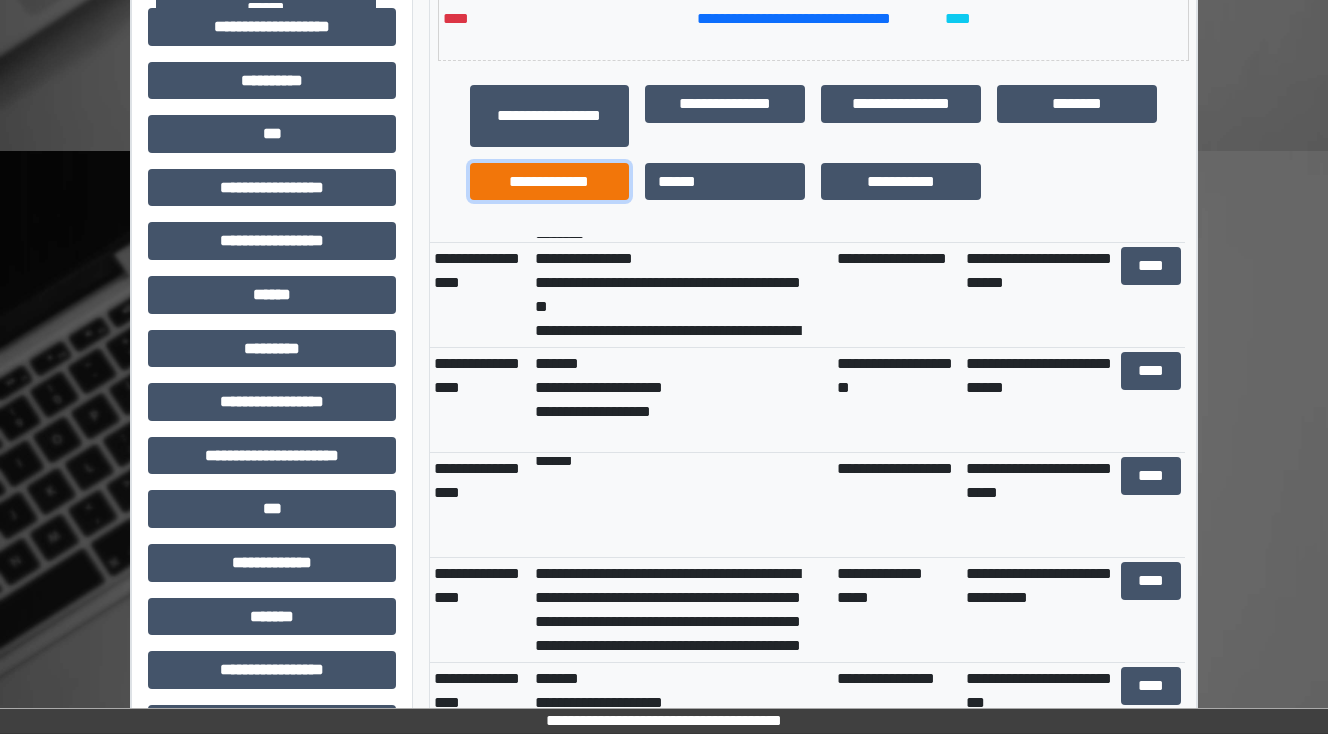 click on "**********" at bounding box center [550, 182] 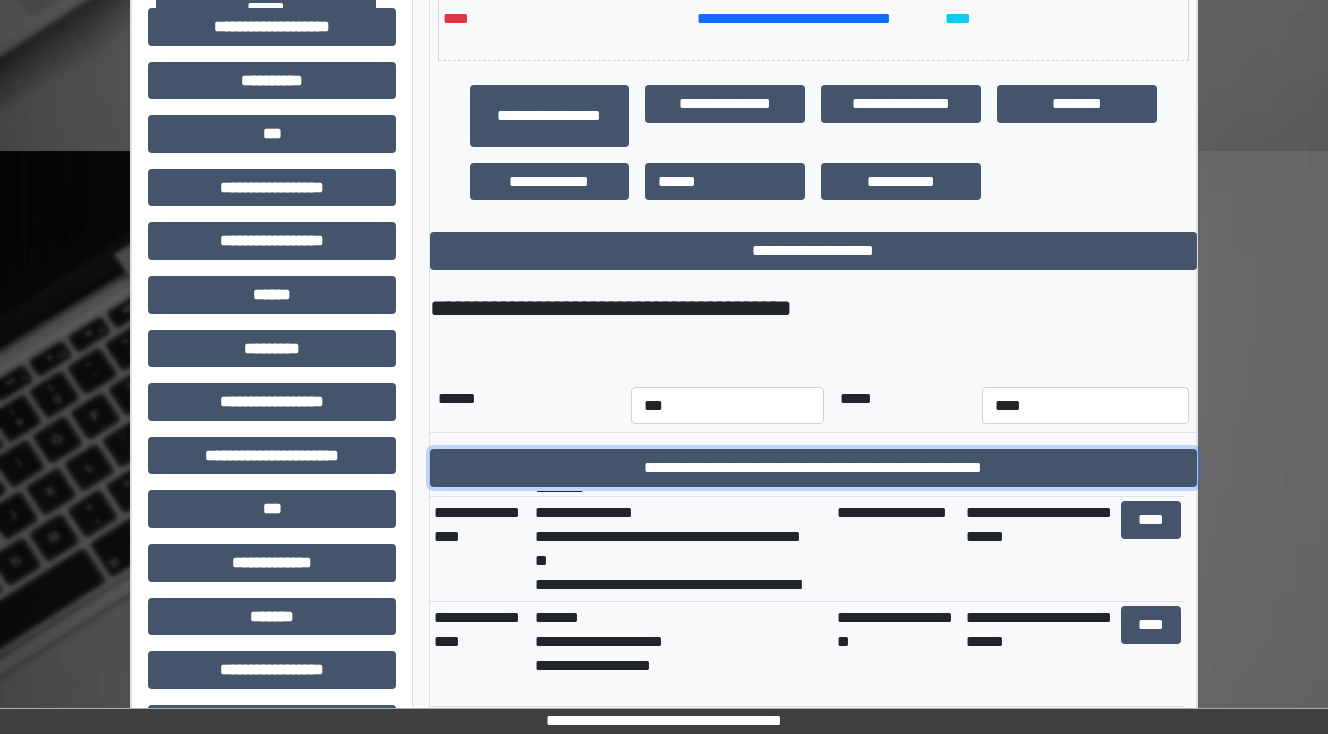 drag, startPoint x: 700, startPoint y: 461, endPoint x: 531, endPoint y: 344, distance: 205.54805 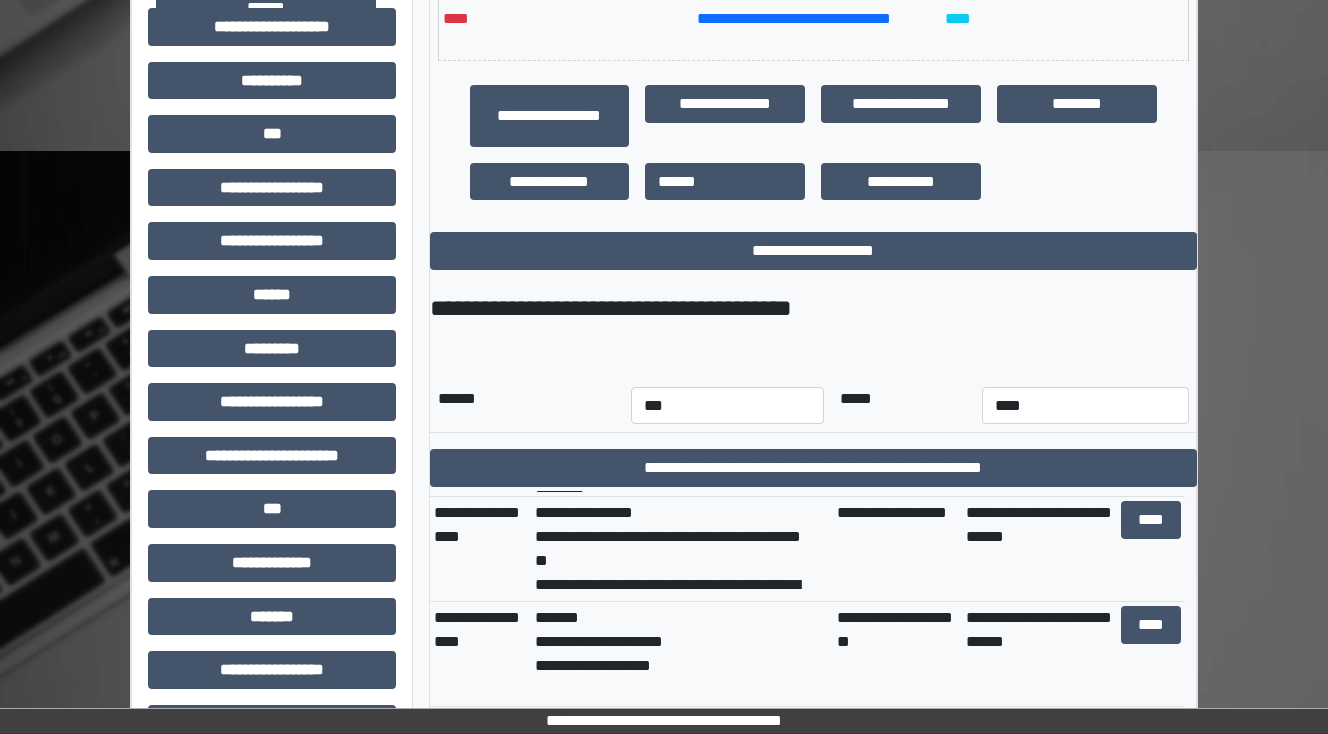 click on "**********" at bounding box center [813, 378] 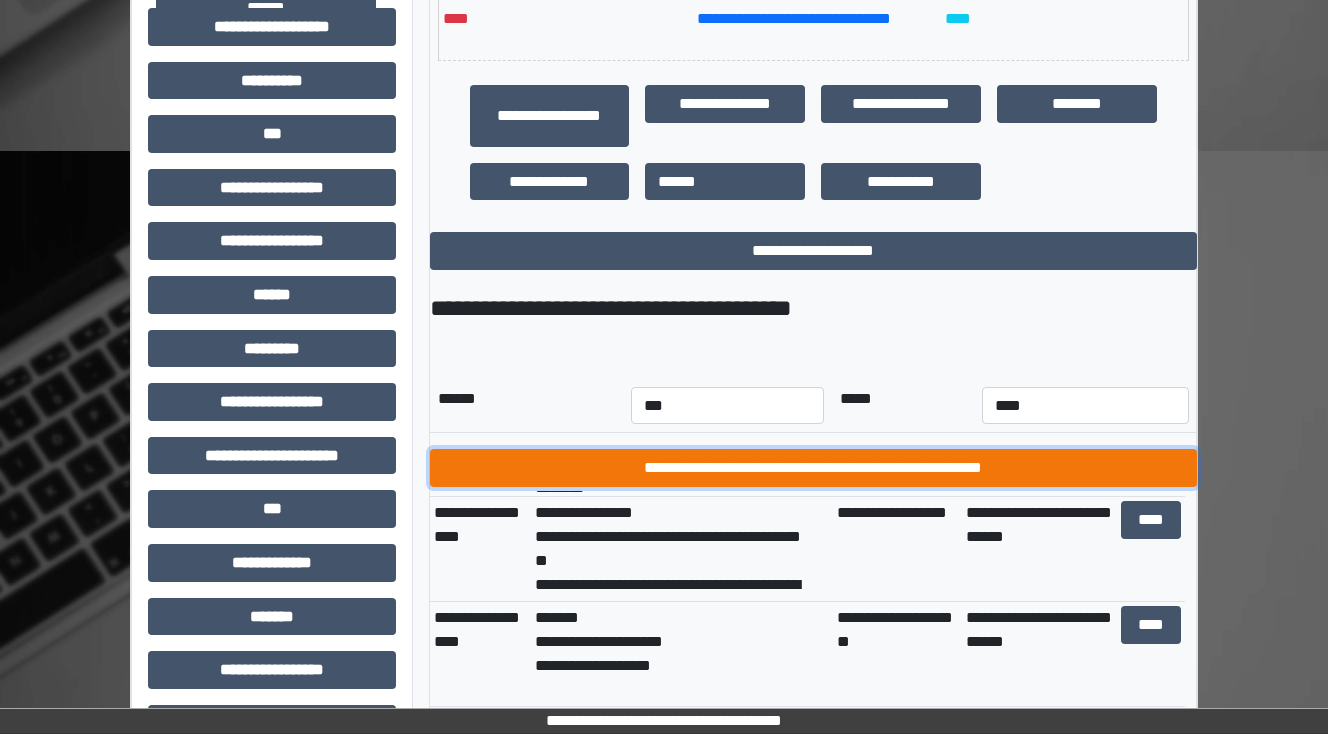 click on "**********" at bounding box center [813, 468] 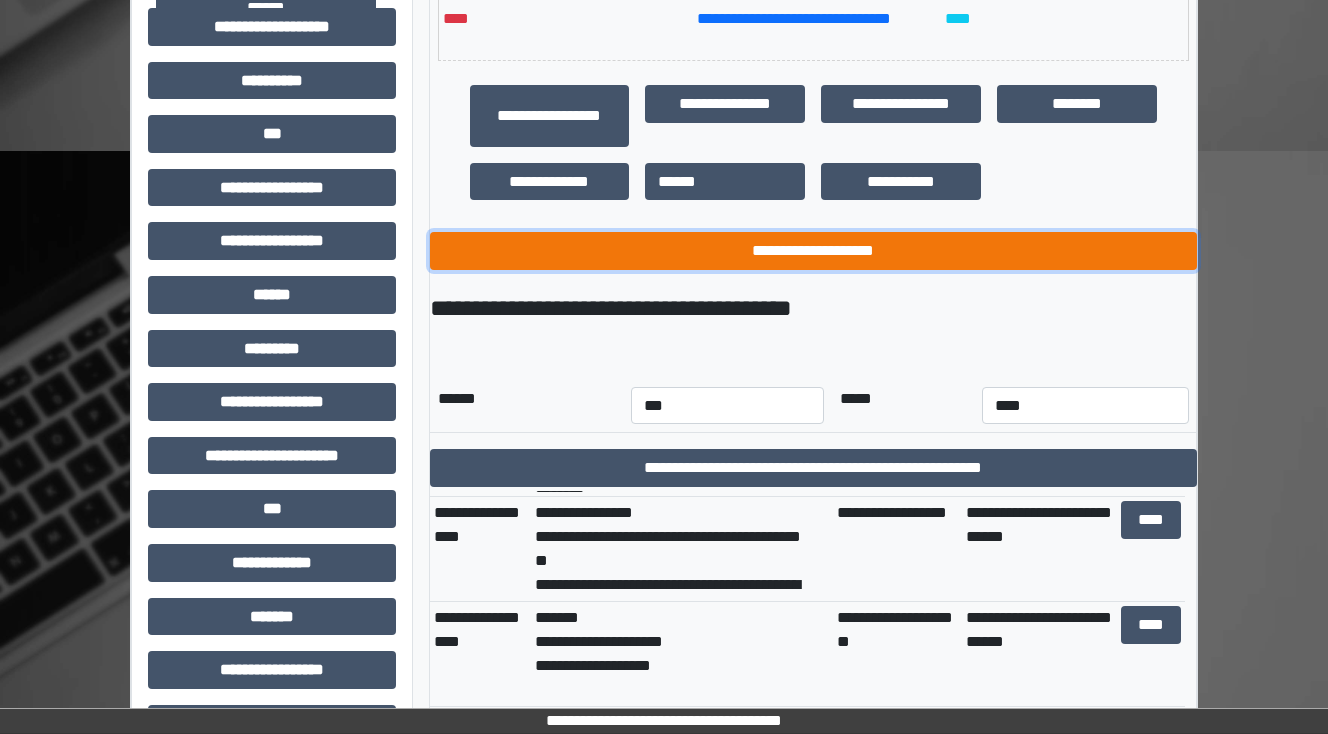 click on "**********" at bounding box center (813, 251) 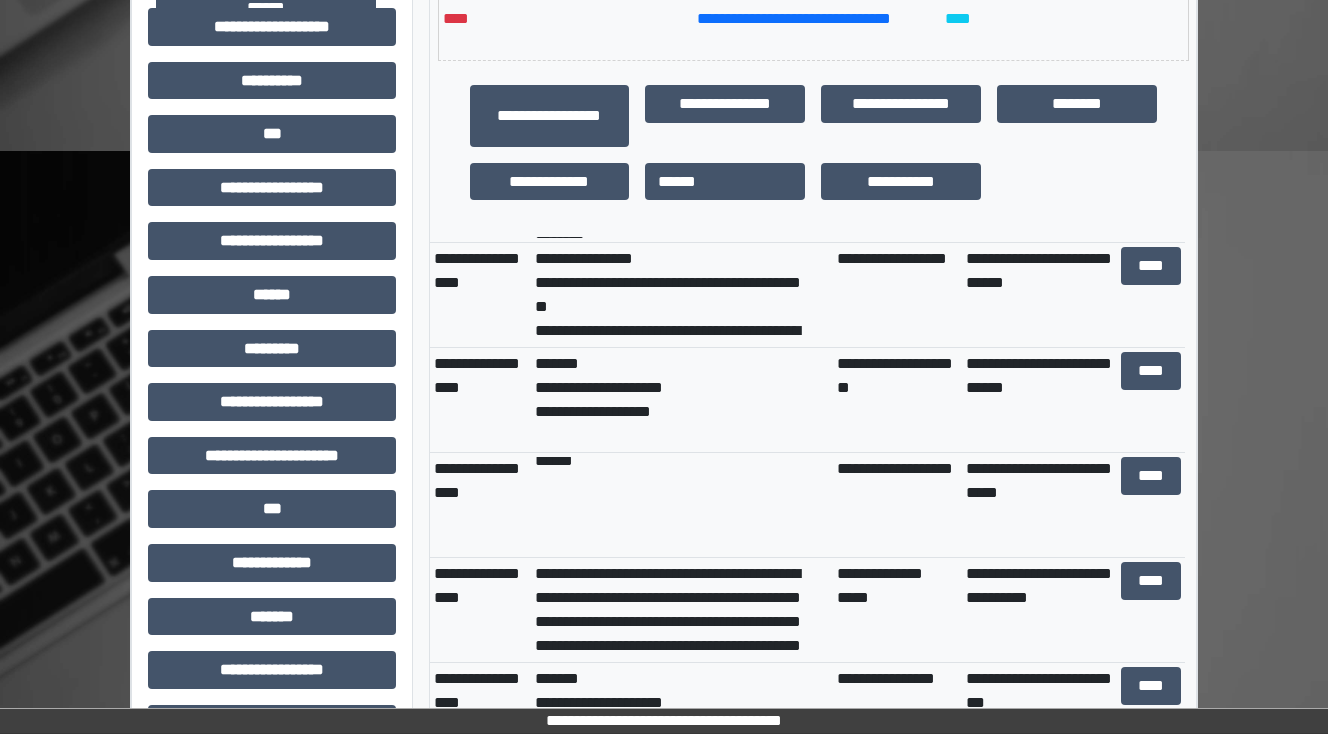 scroll, scrollTop: 0, scrollLeft: 0, axis: both 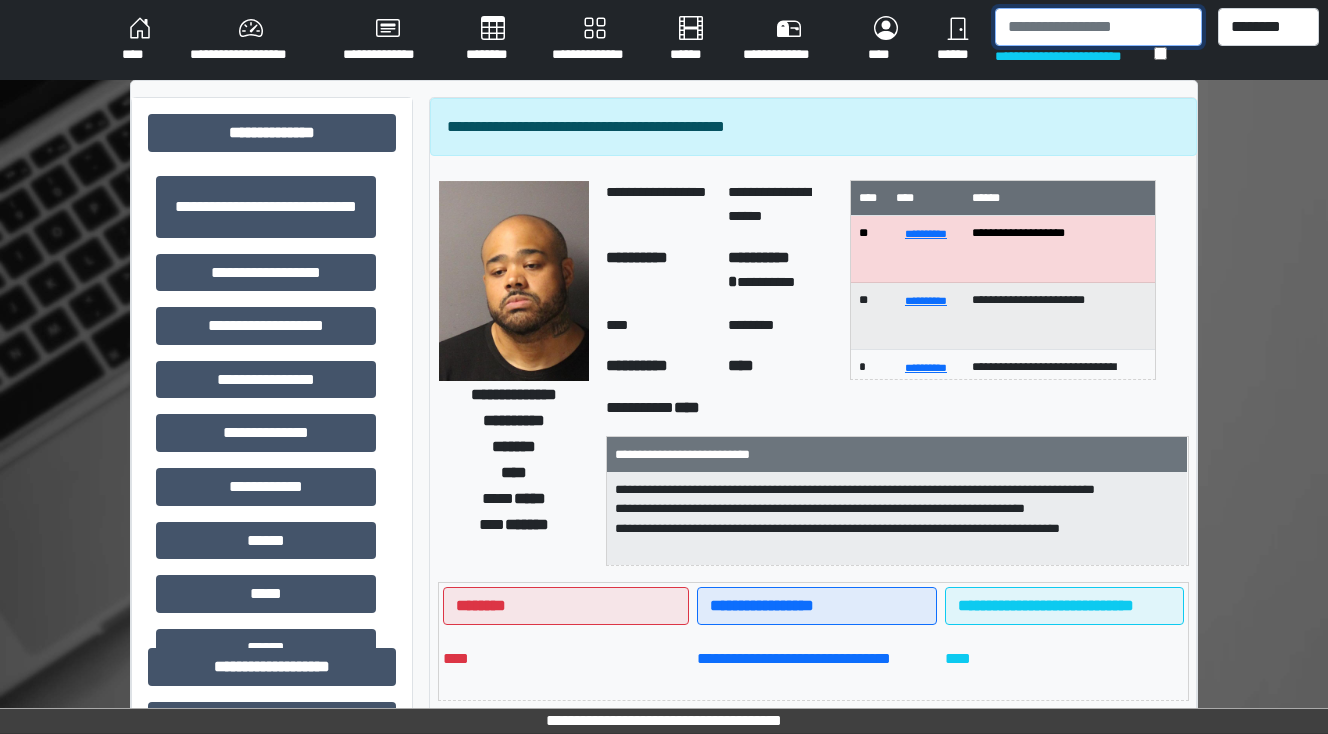click at bounding box center (1098, 27) 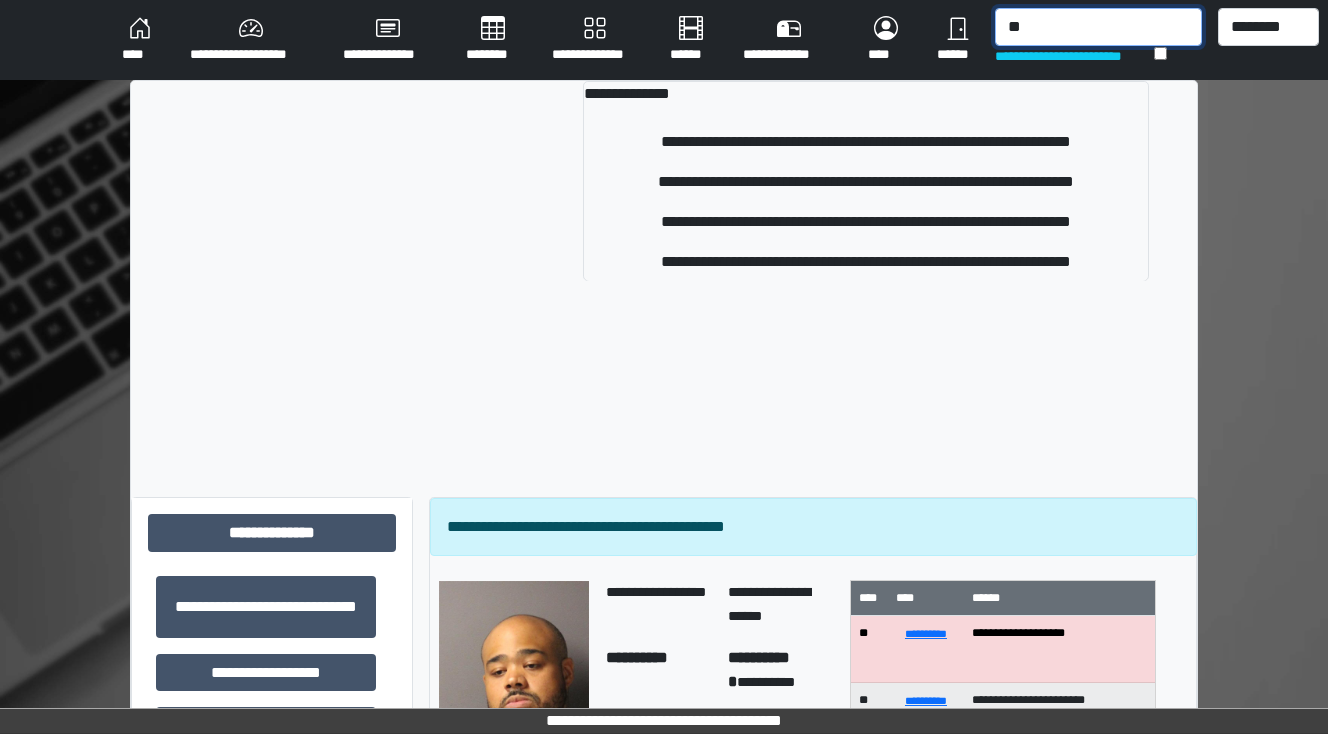type on "*" 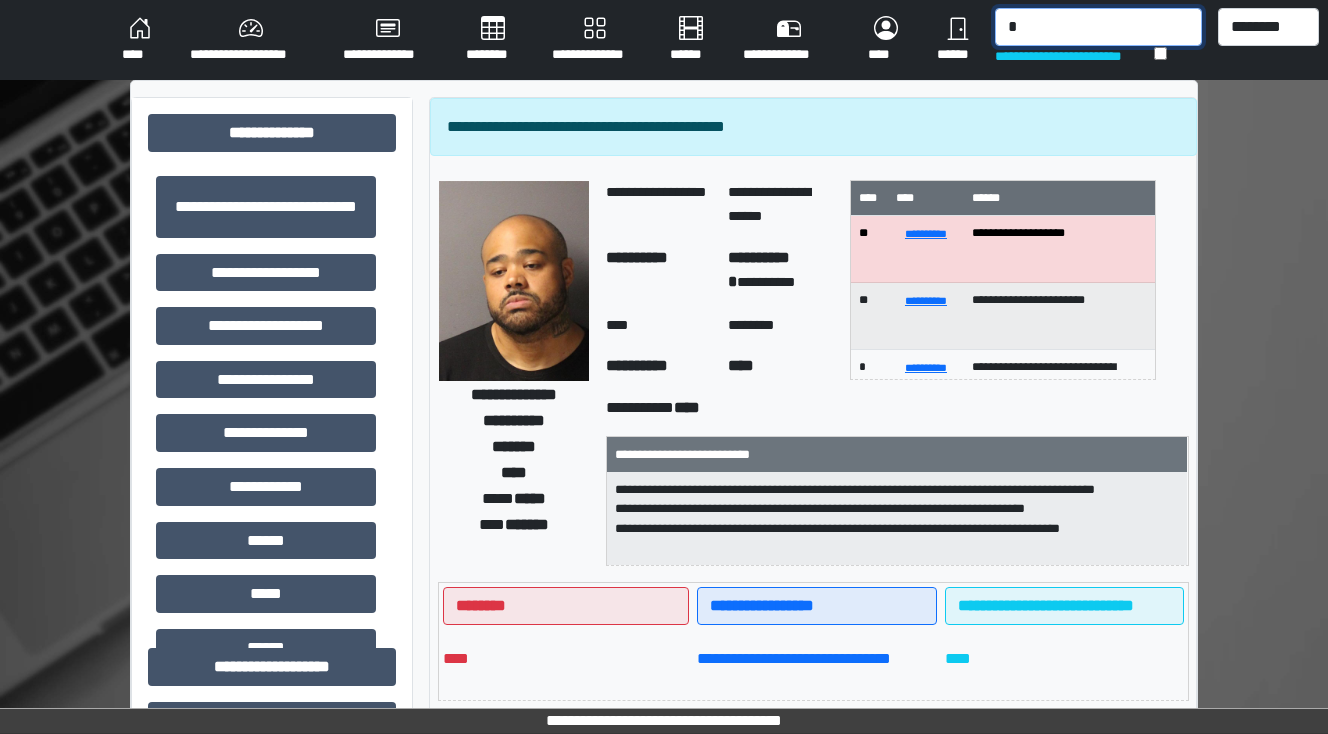 type 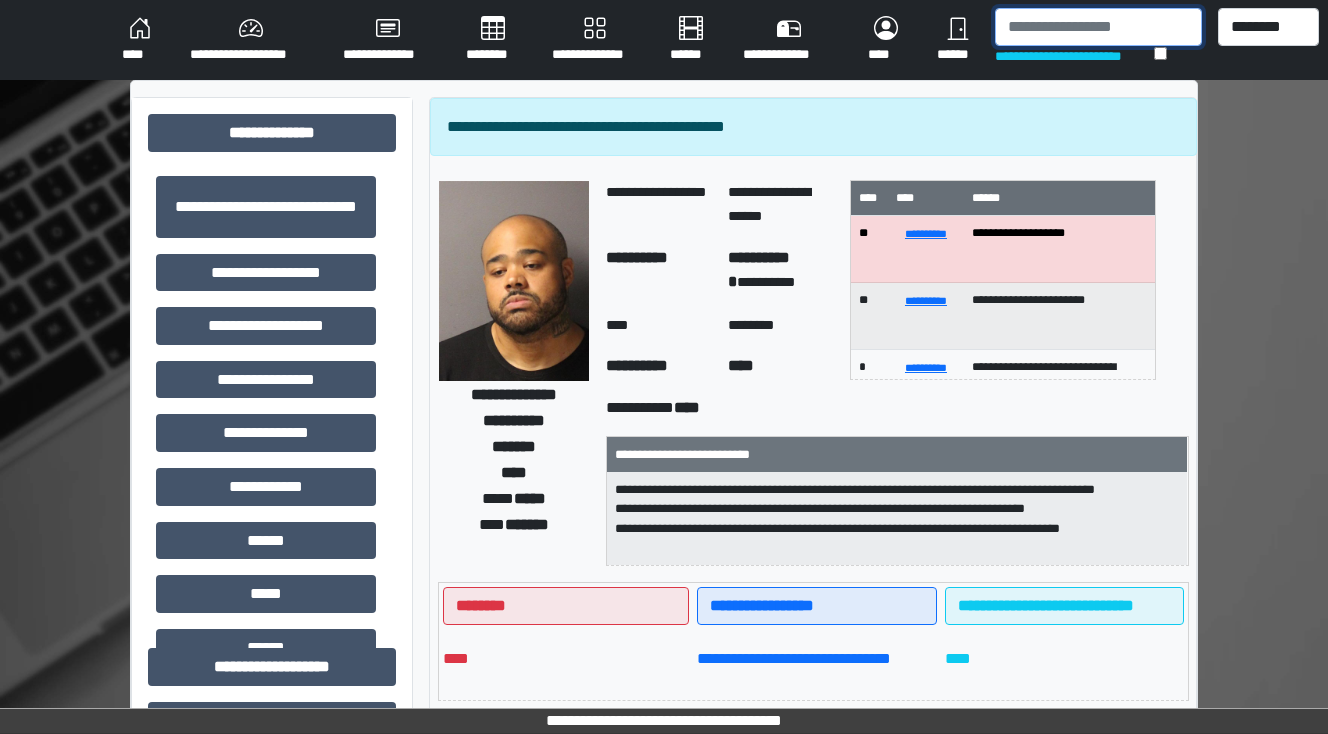 click at bounding box center [1098, 27] 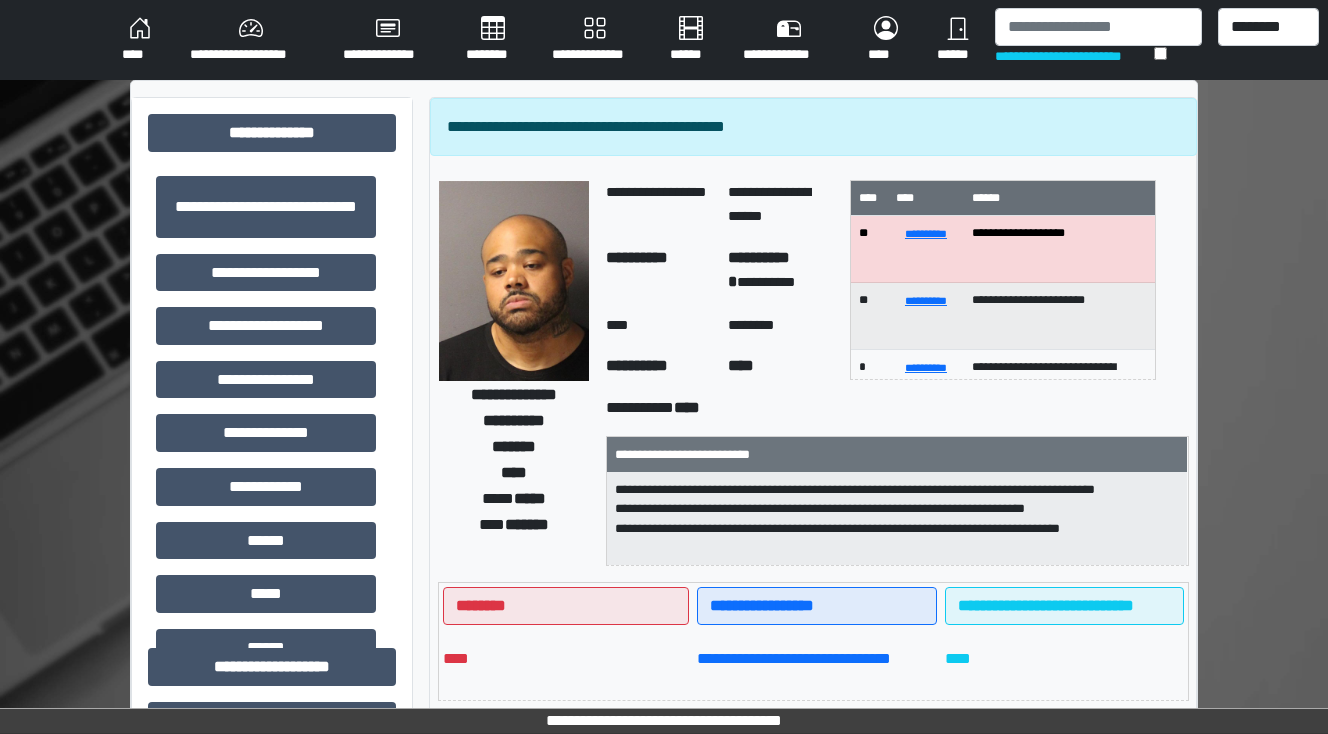 click on "****" at bounding box center [140, 40] 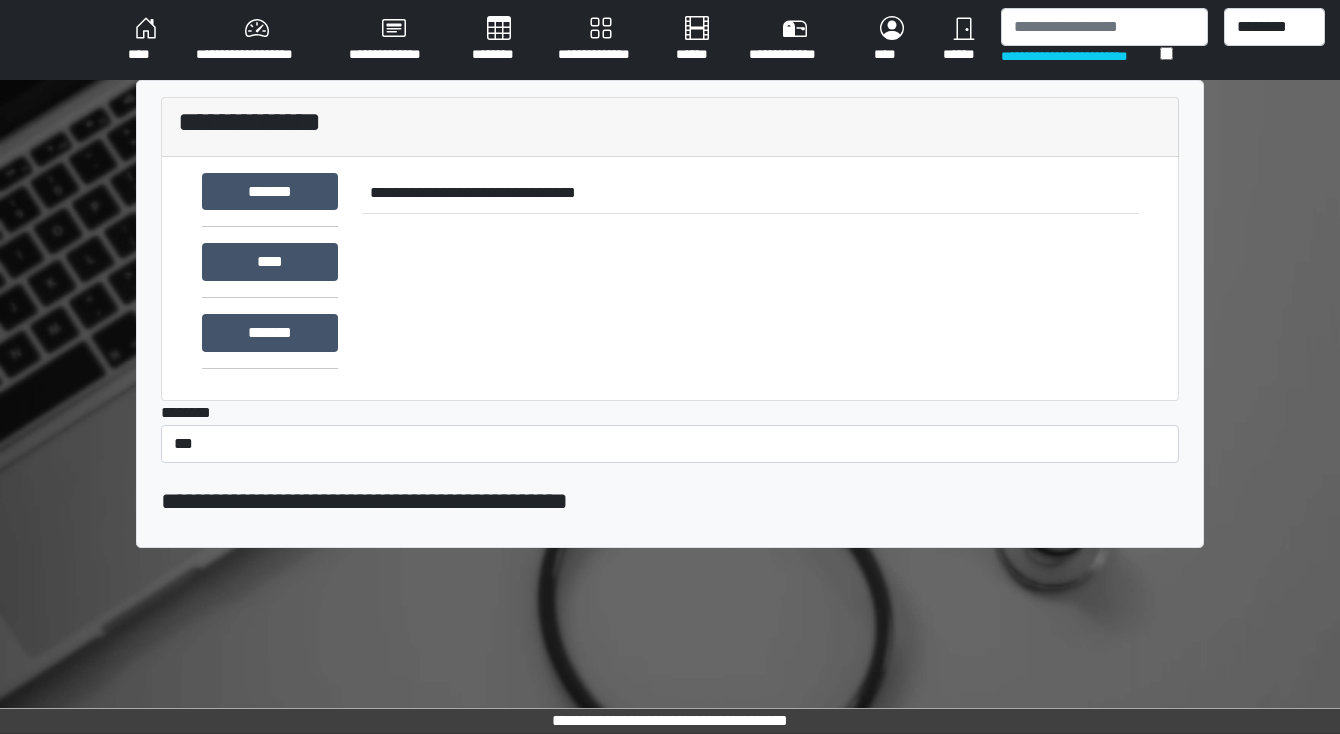 scroll, scrollTop: 0, scrollLeft: 0, axis: both 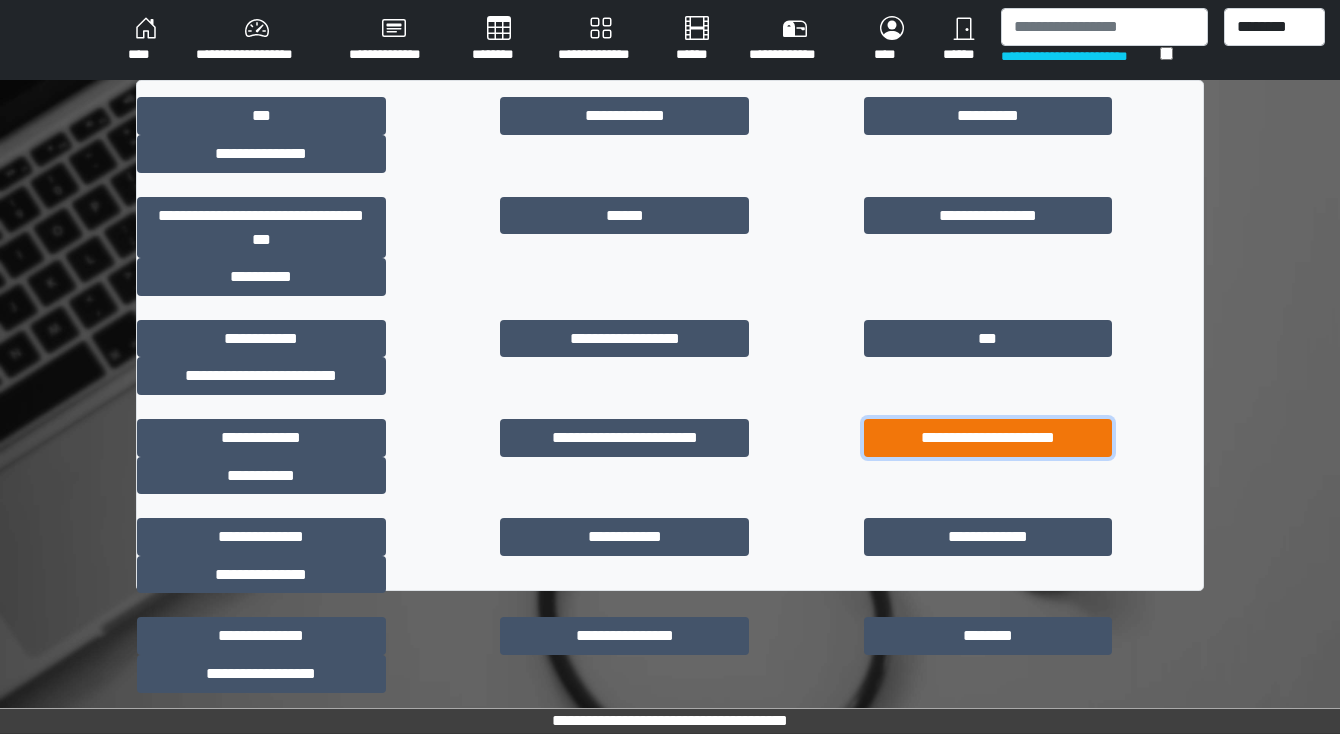 click on "**********" at bounding box center [988, 438] 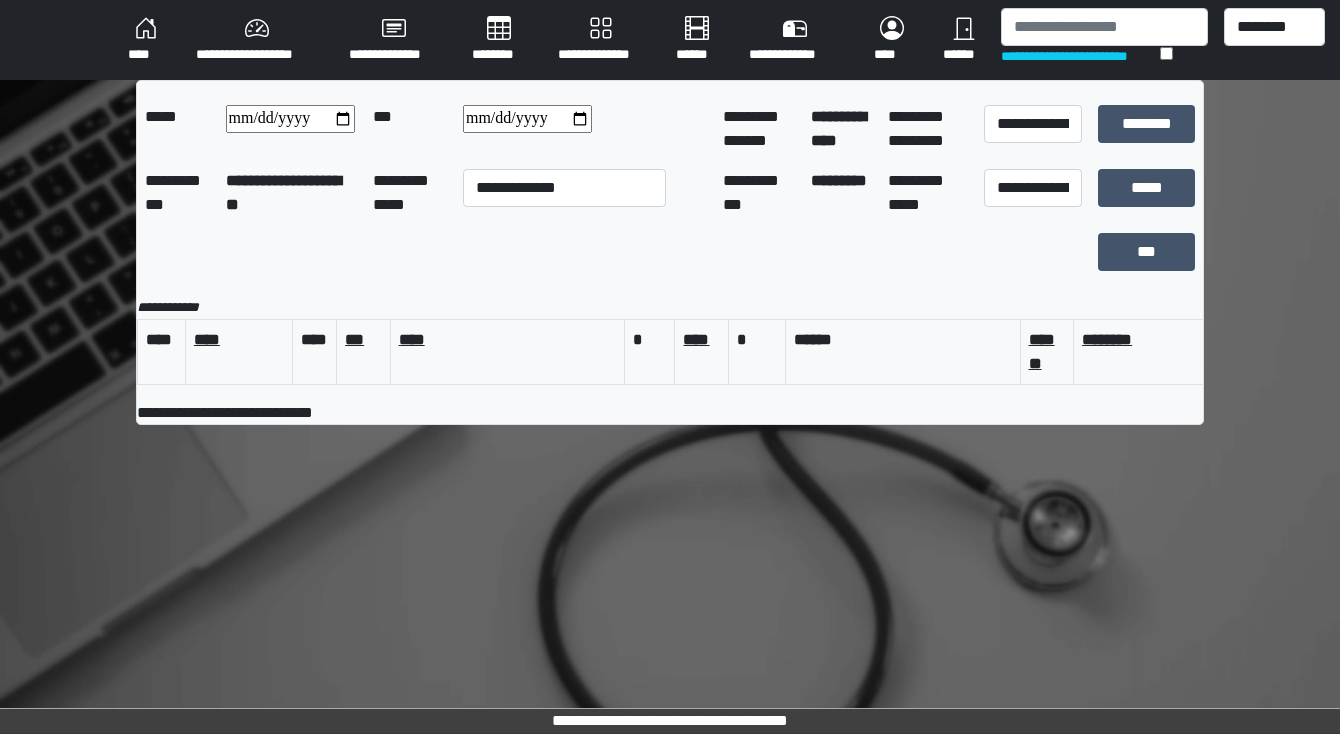 click on "****" at bounding box center (146, 40) 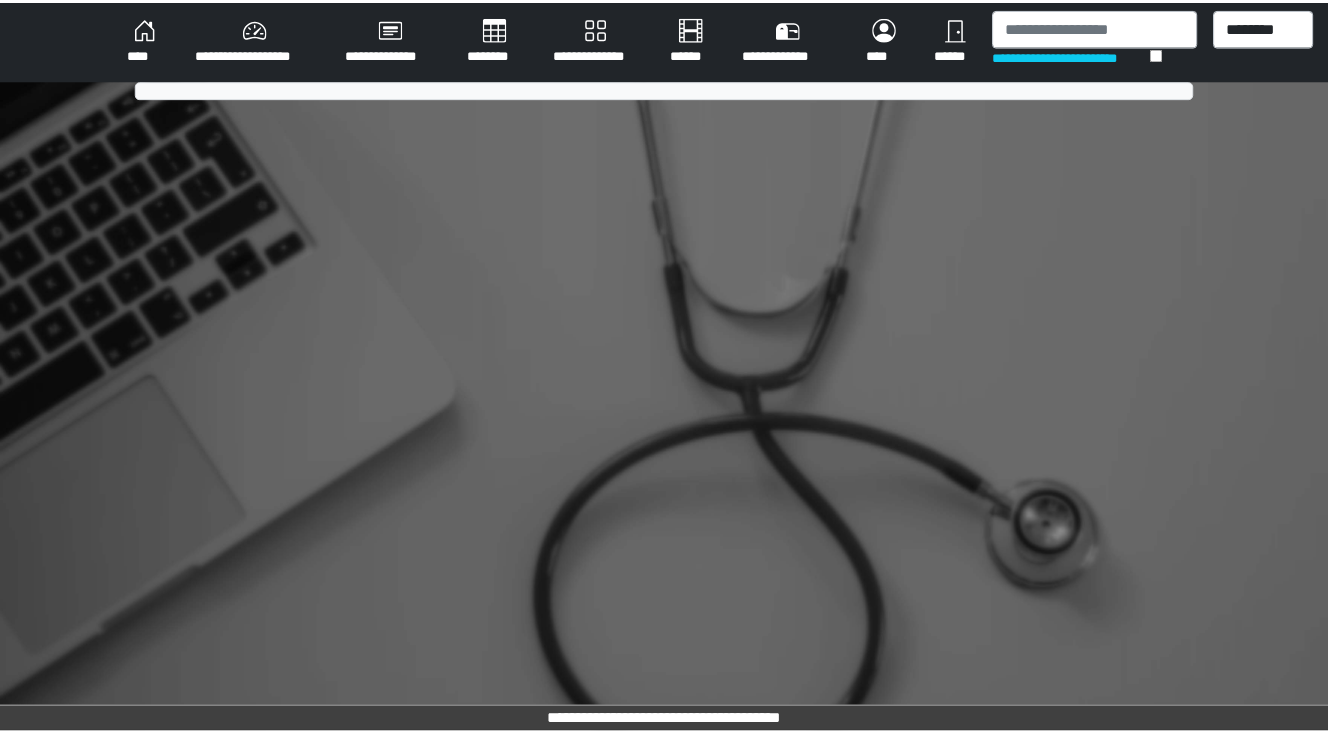 scroll, scrollTop: 0, scrollLeft: 0, axis: both 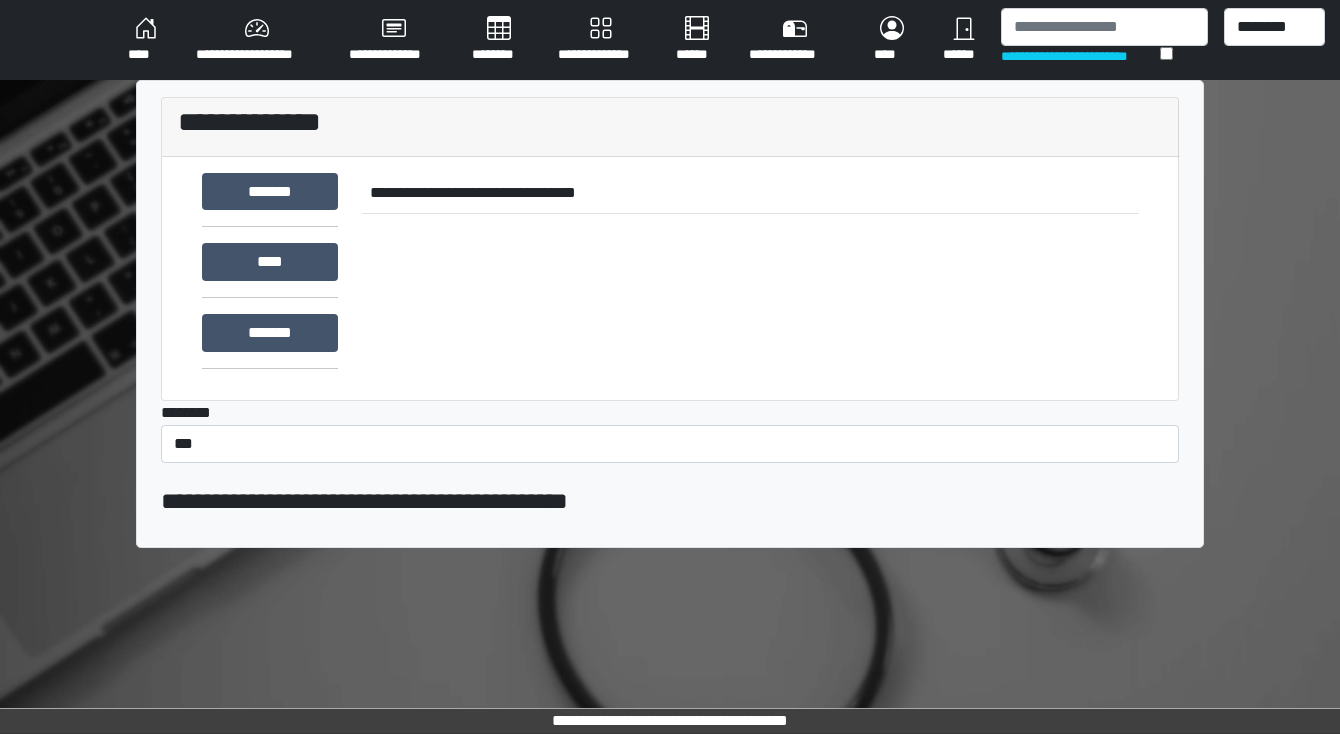 click on "********" at bounding box center (499, 40) 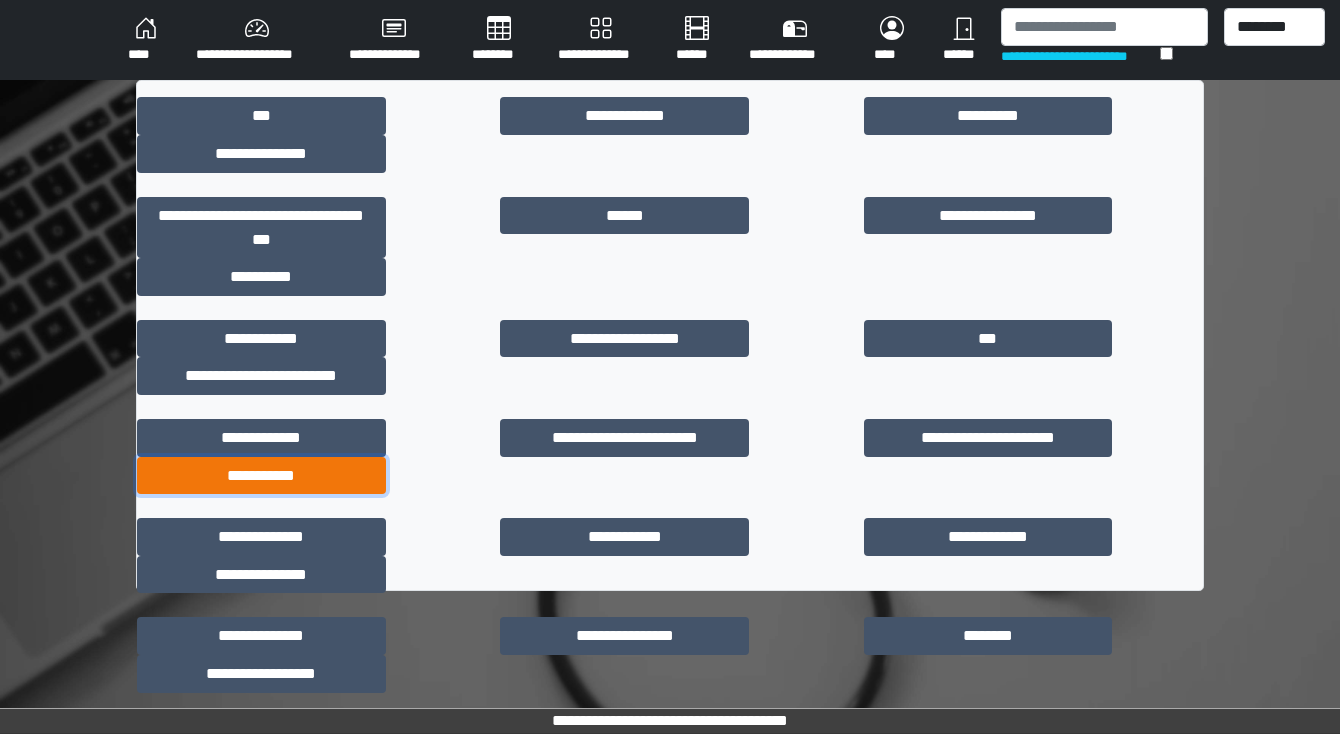 click on "**********" at bounding box center (261, 476) 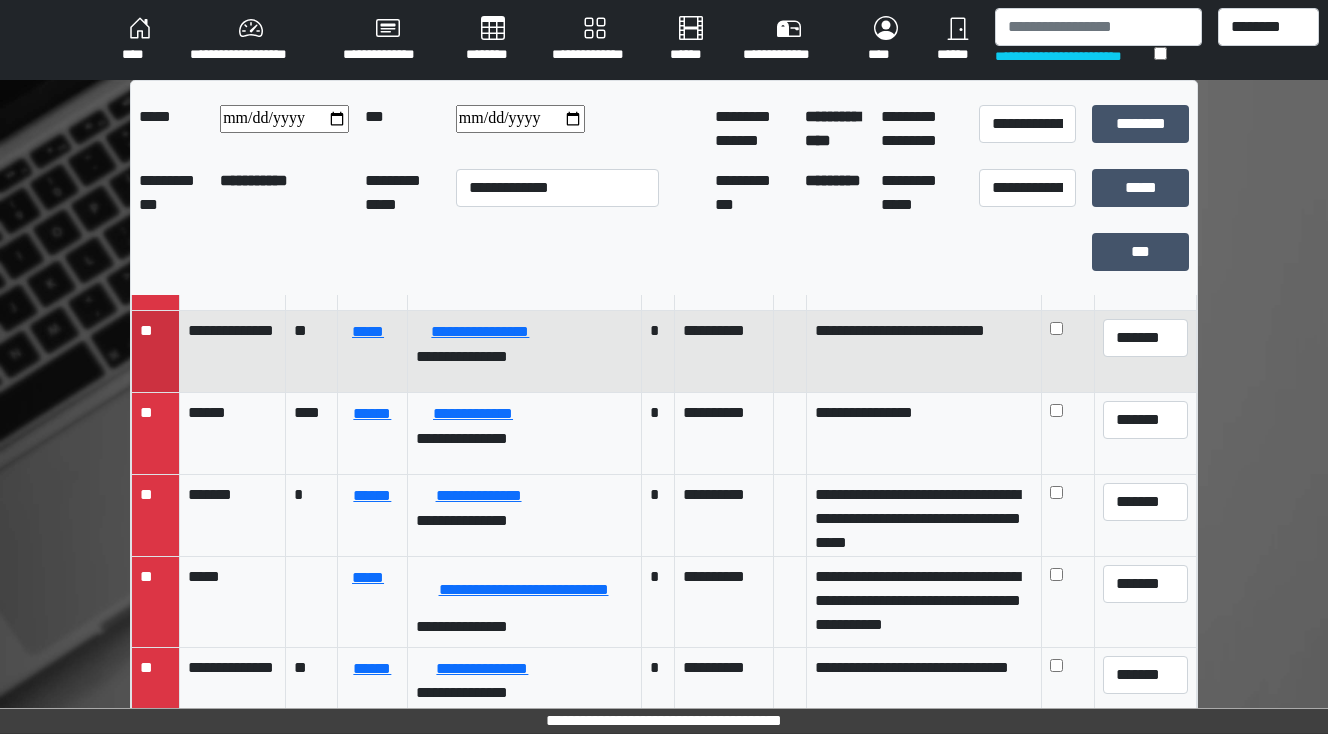scroll, scrollTop: 400, scrollLeft: 0, axis: vertical 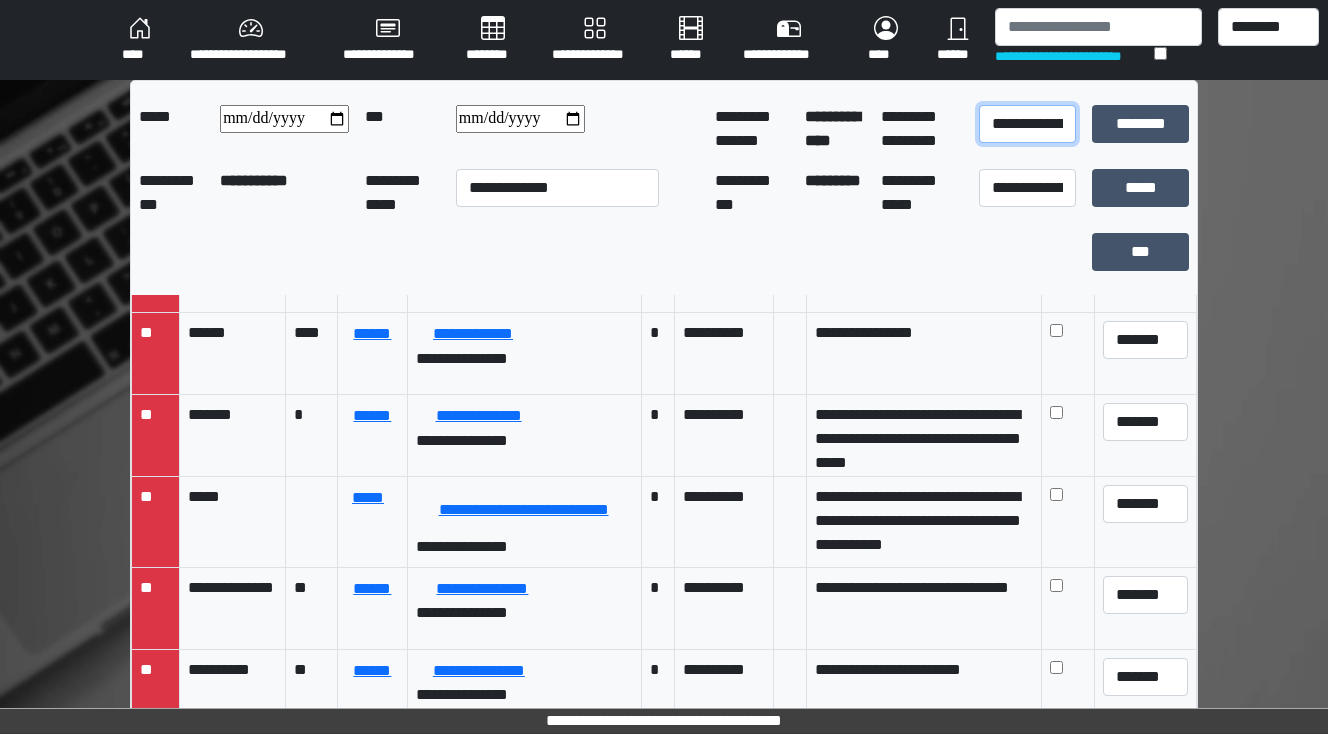click on "**********" at bounding box center [1027, 124] 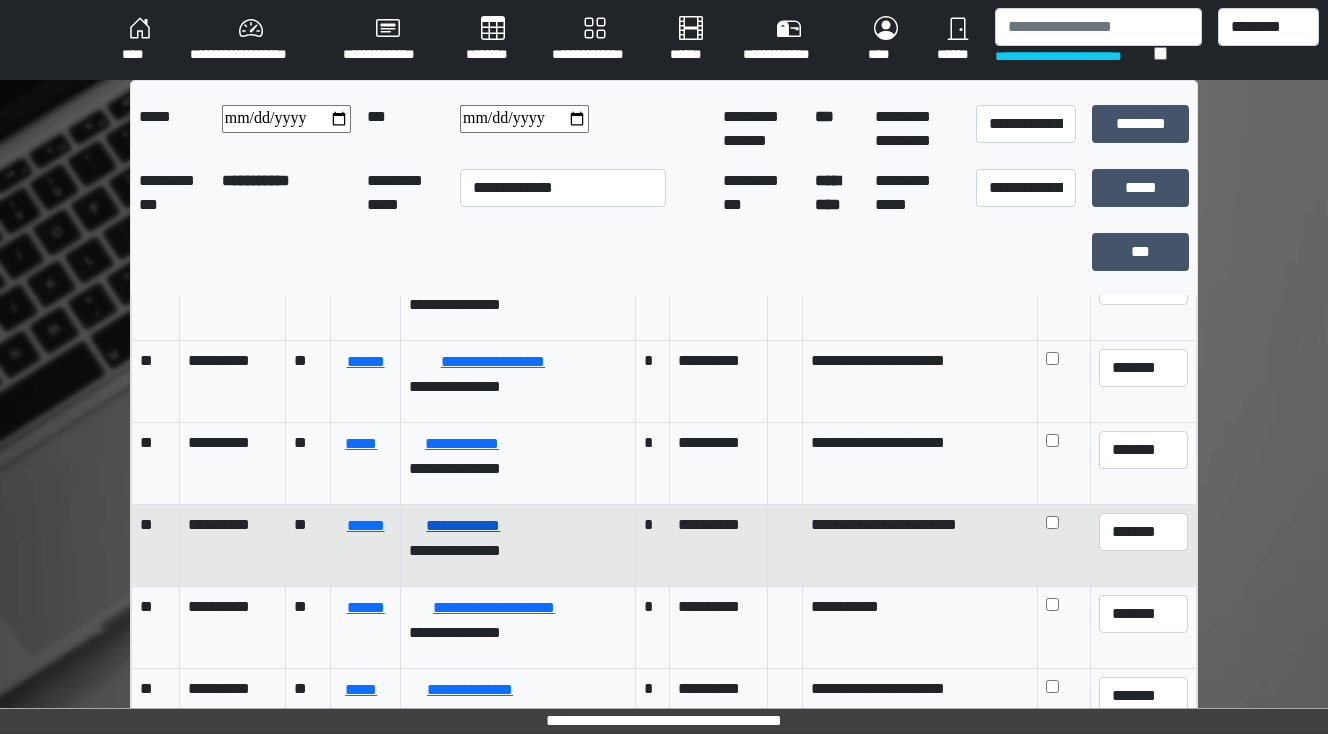 scroll, scrollTop: 560, scrollLeft: 0, axis: vertical 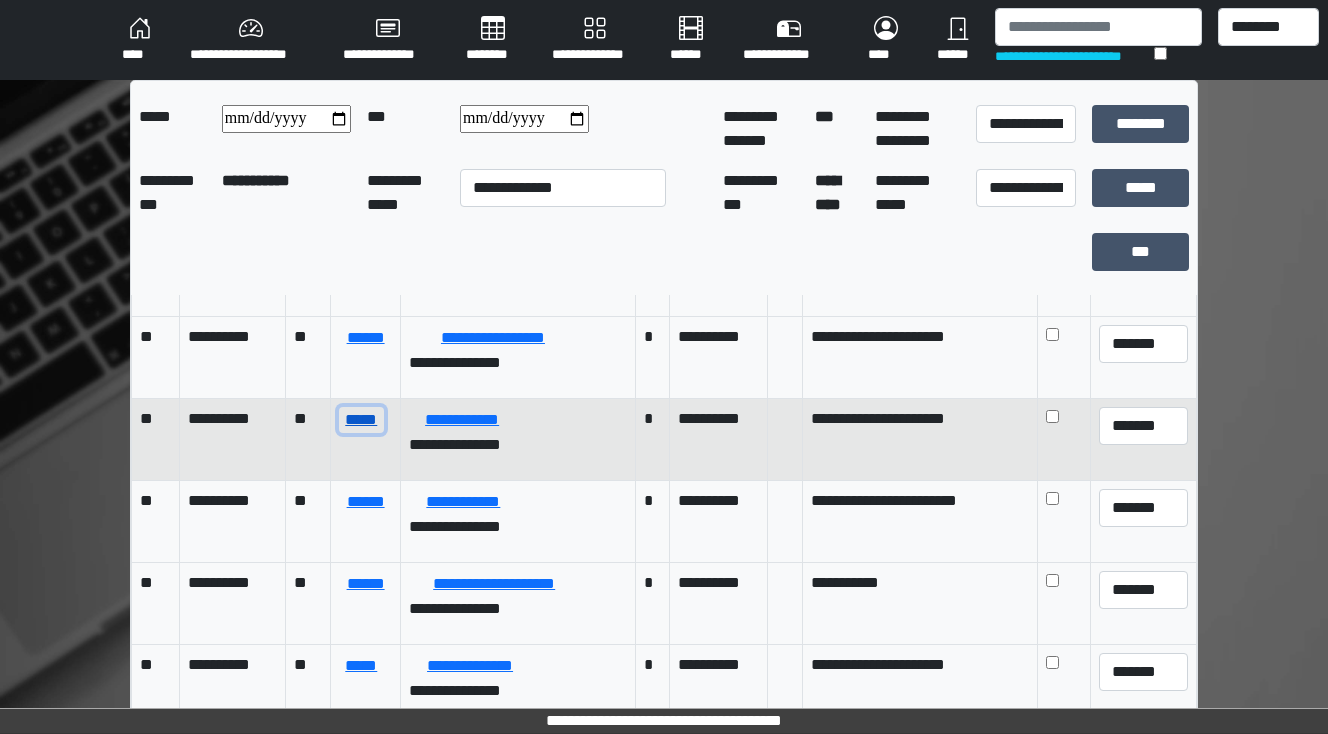 click on "*****" at bounding box center [361, 420] 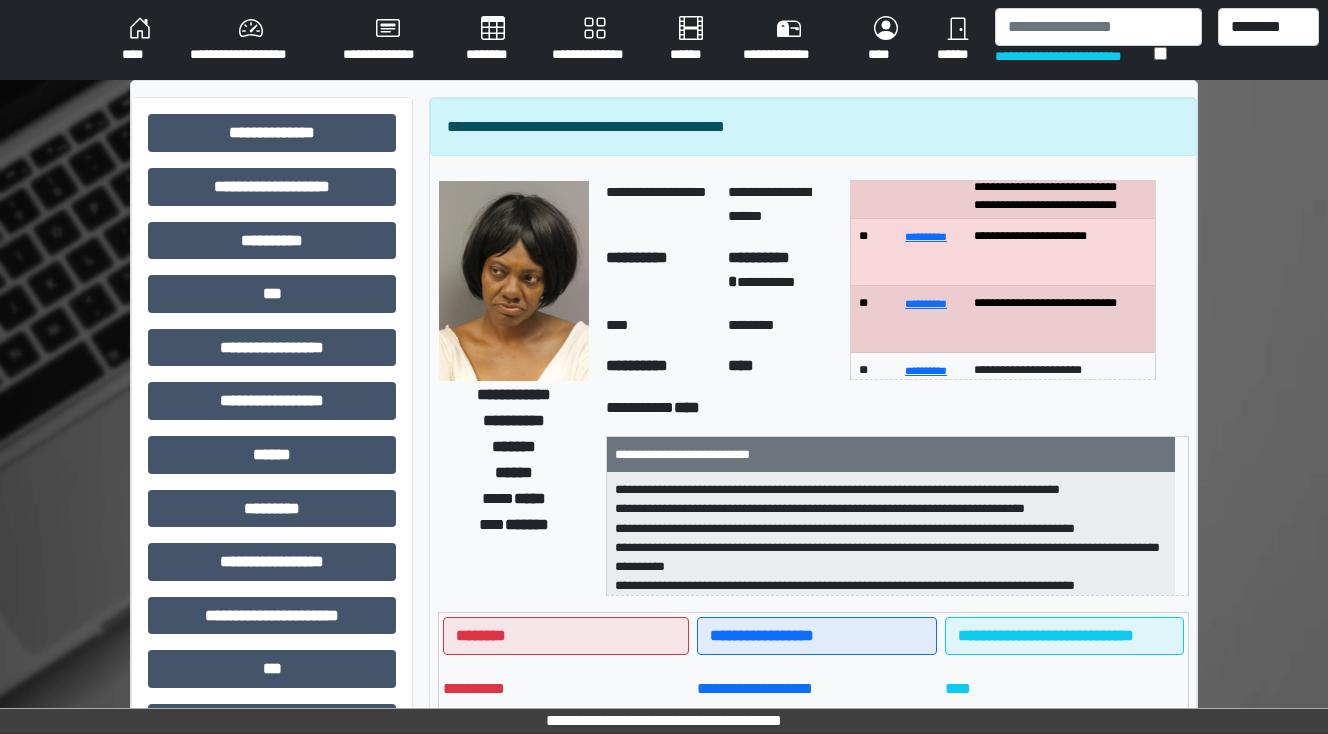 scroll, scrollTop: 160, scrollLeft: 0, axis: vertical 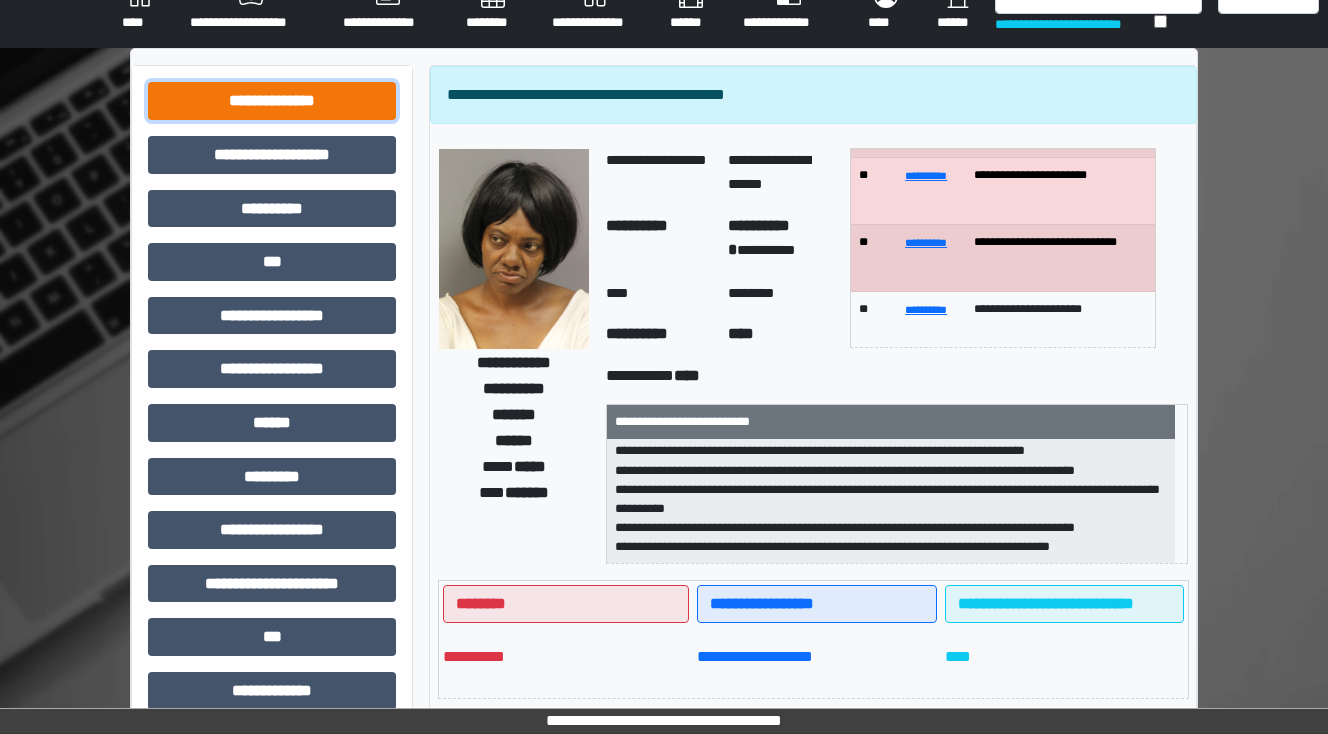 click on "**********" at bounding box center (272, 101) 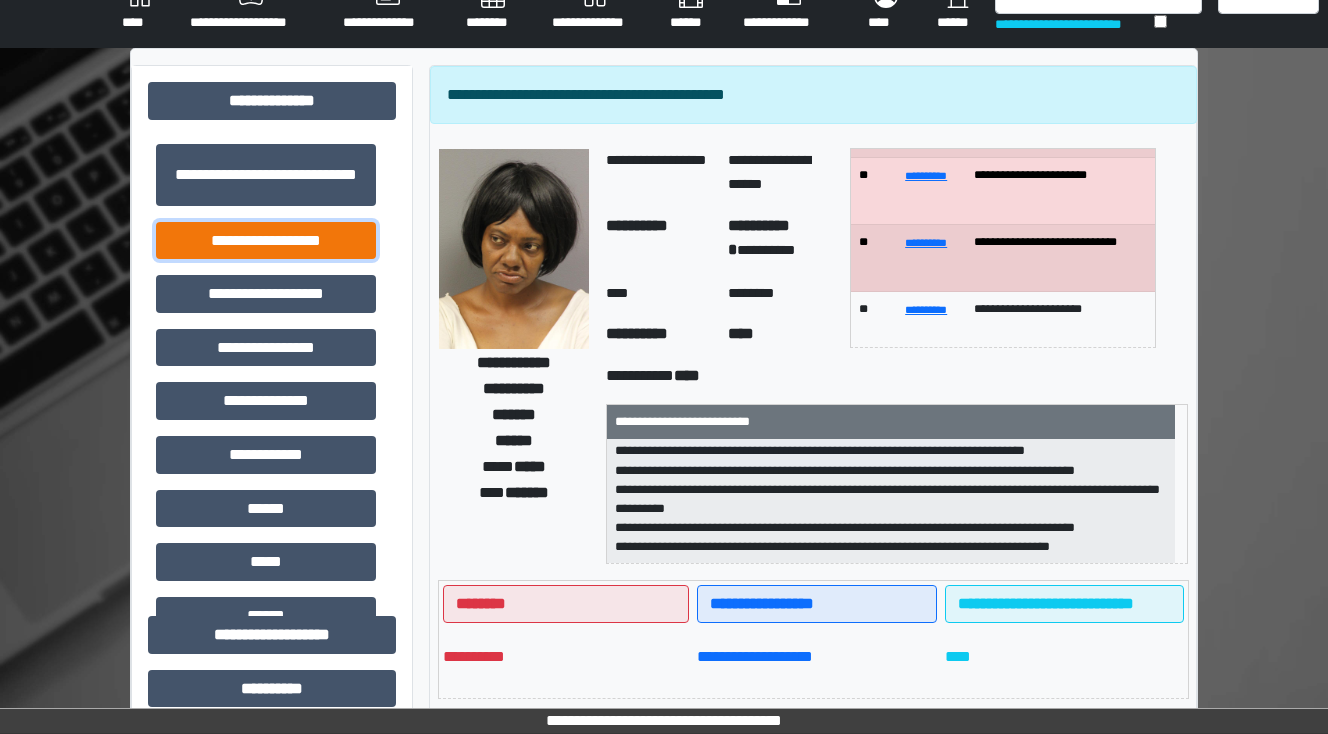 click on "**********" at bounding box center [266, 241] 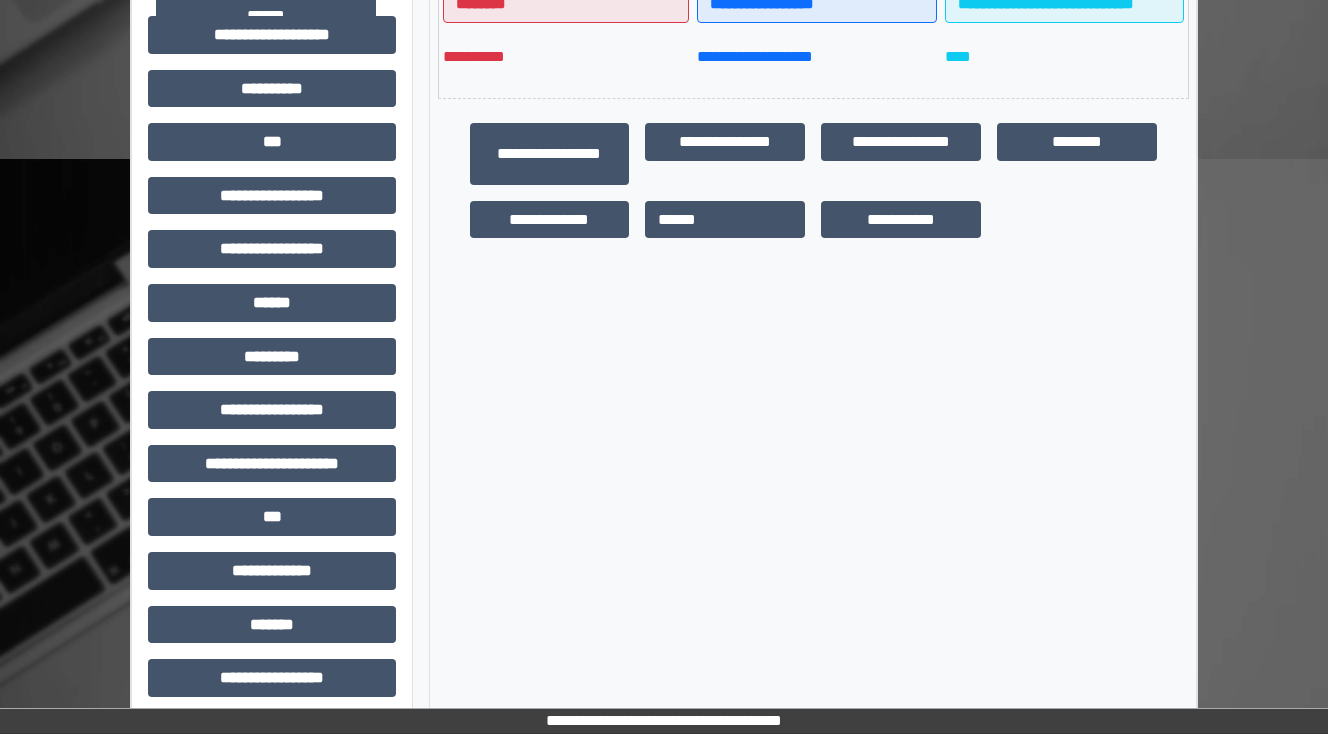 scroll, scrollTop: 672, scrollLeft: 0, axis: vertical 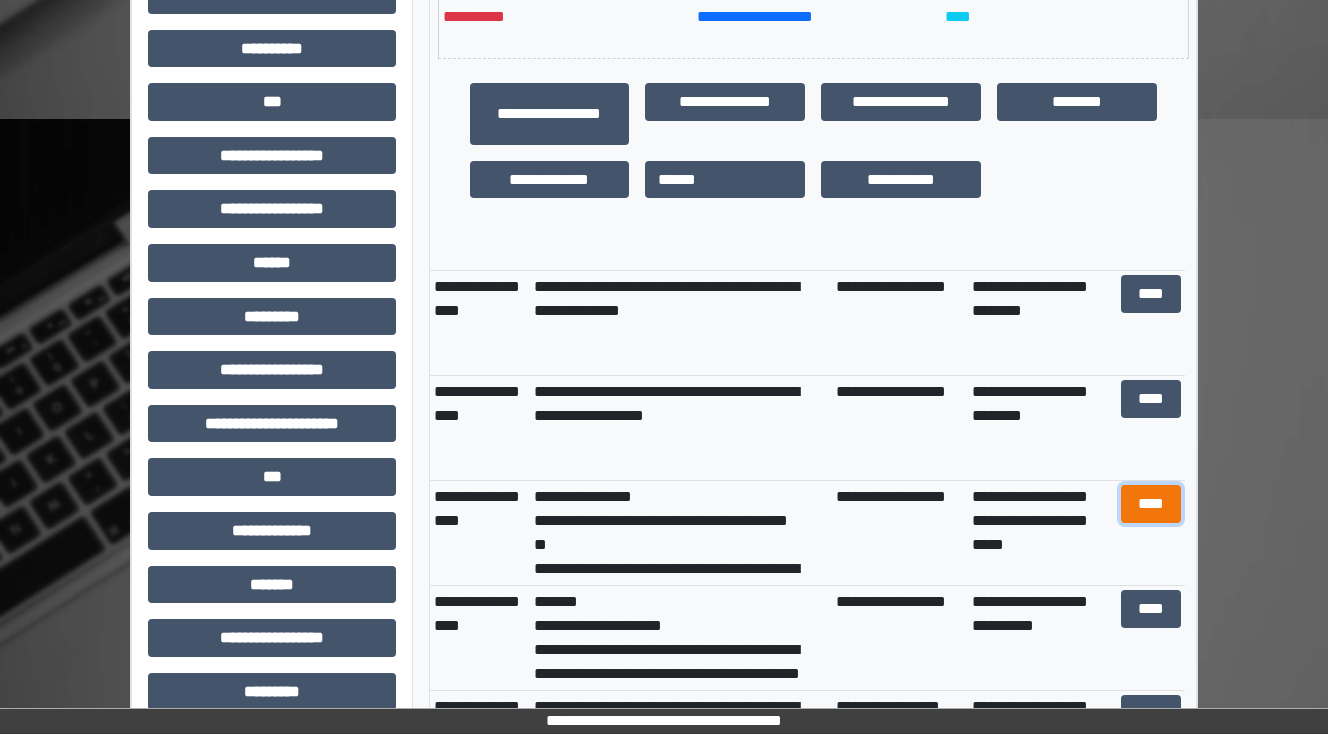 click on "****" at bounding box center (1150, 504) 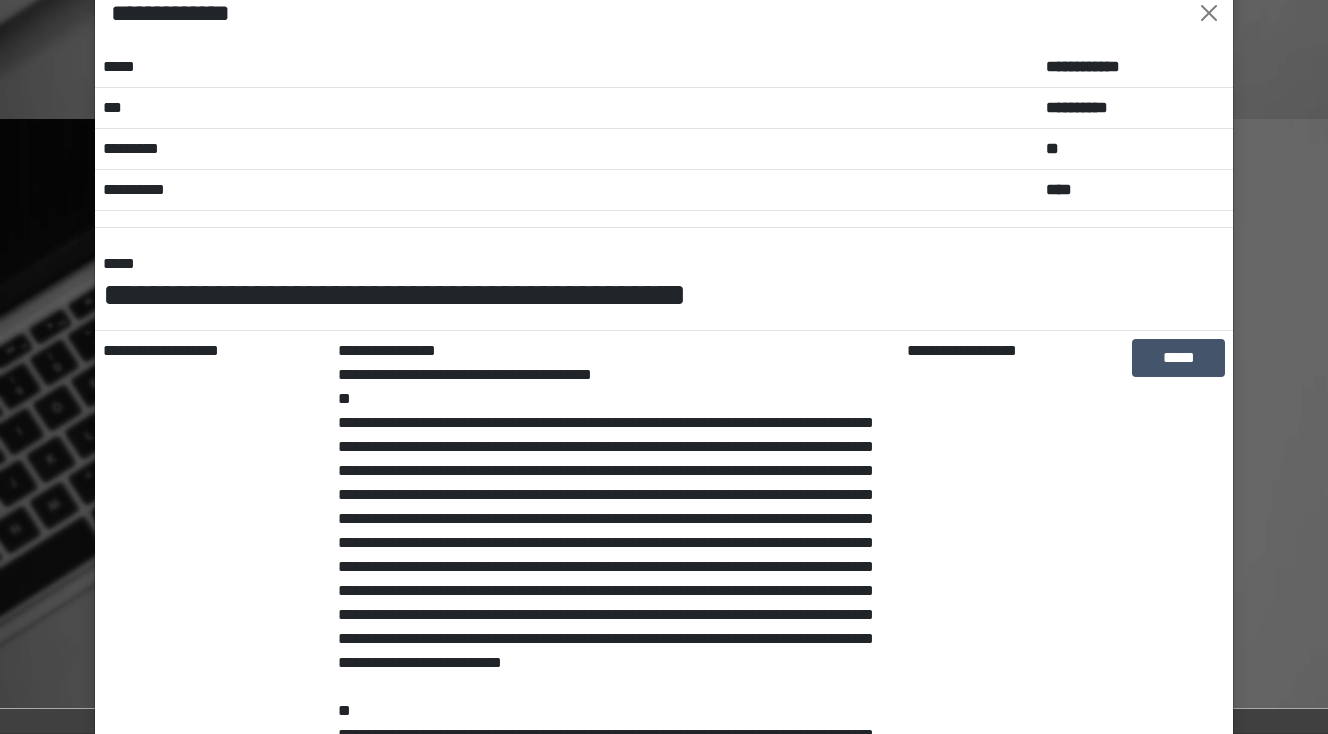 scroll, scrollTop: 0, scrollLeft: 0, axis: both 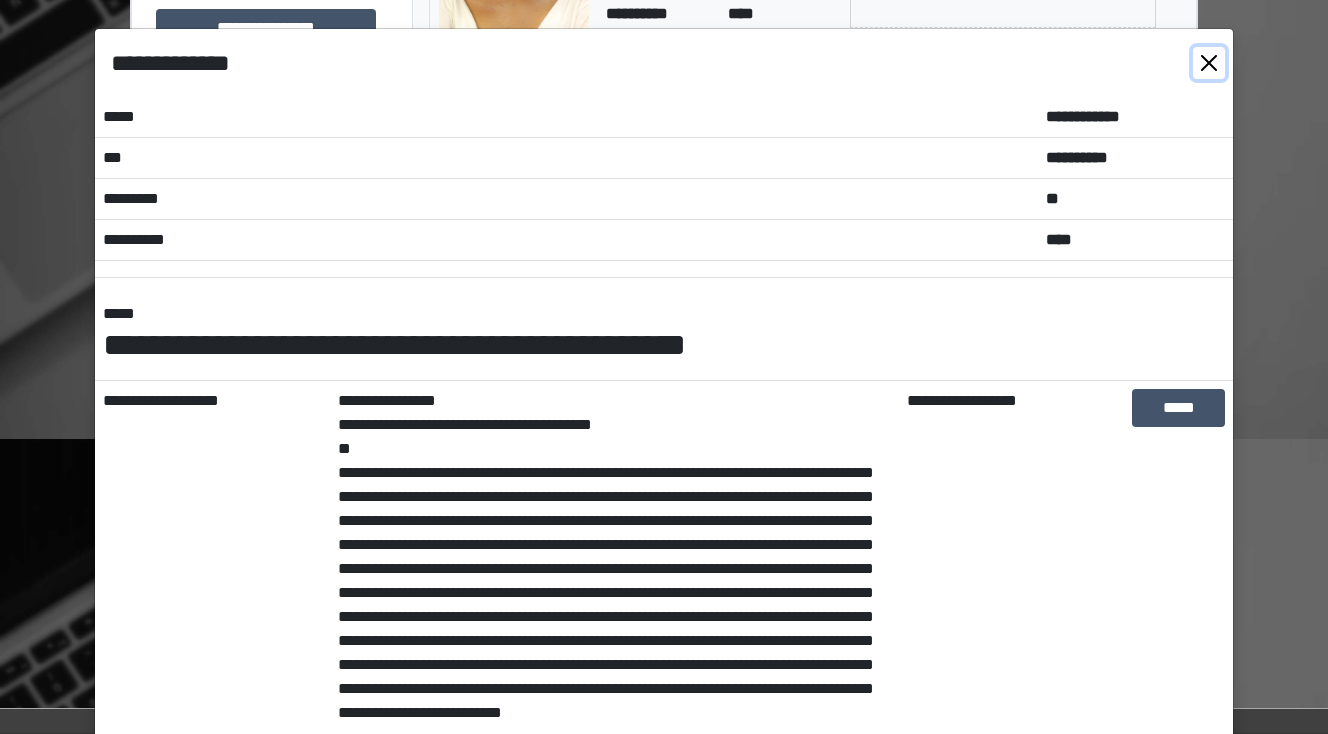click at bounding box center (1209, 63) 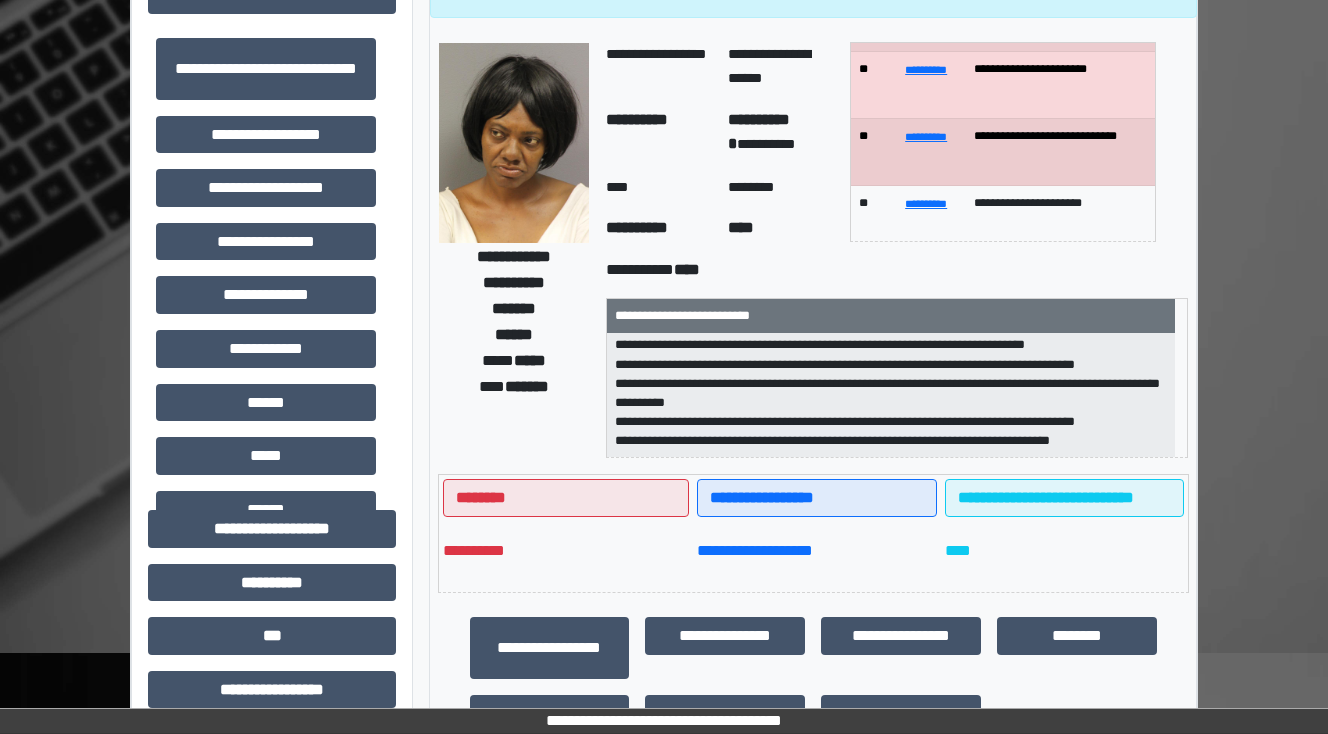 scroll, scrollTop: 0, scrollLeft: 0, axis: both 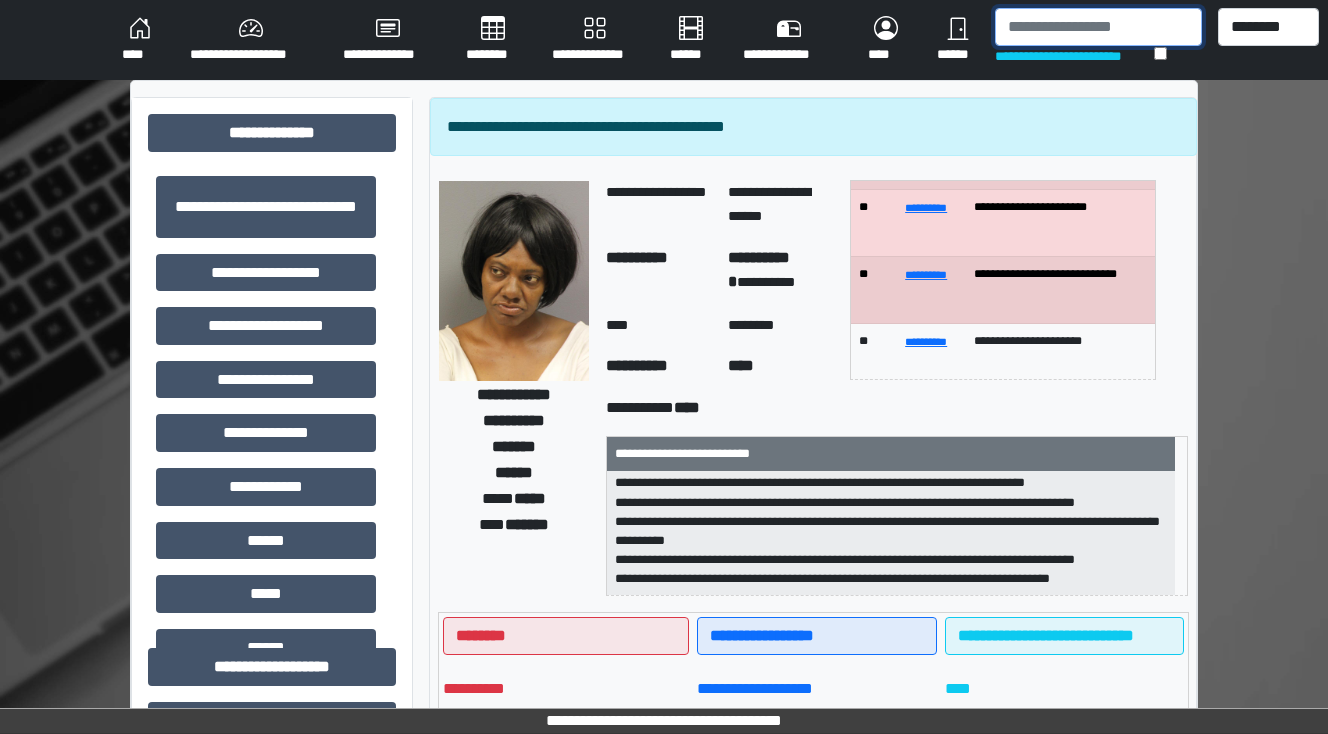 click at bounding box center [1098, 27] 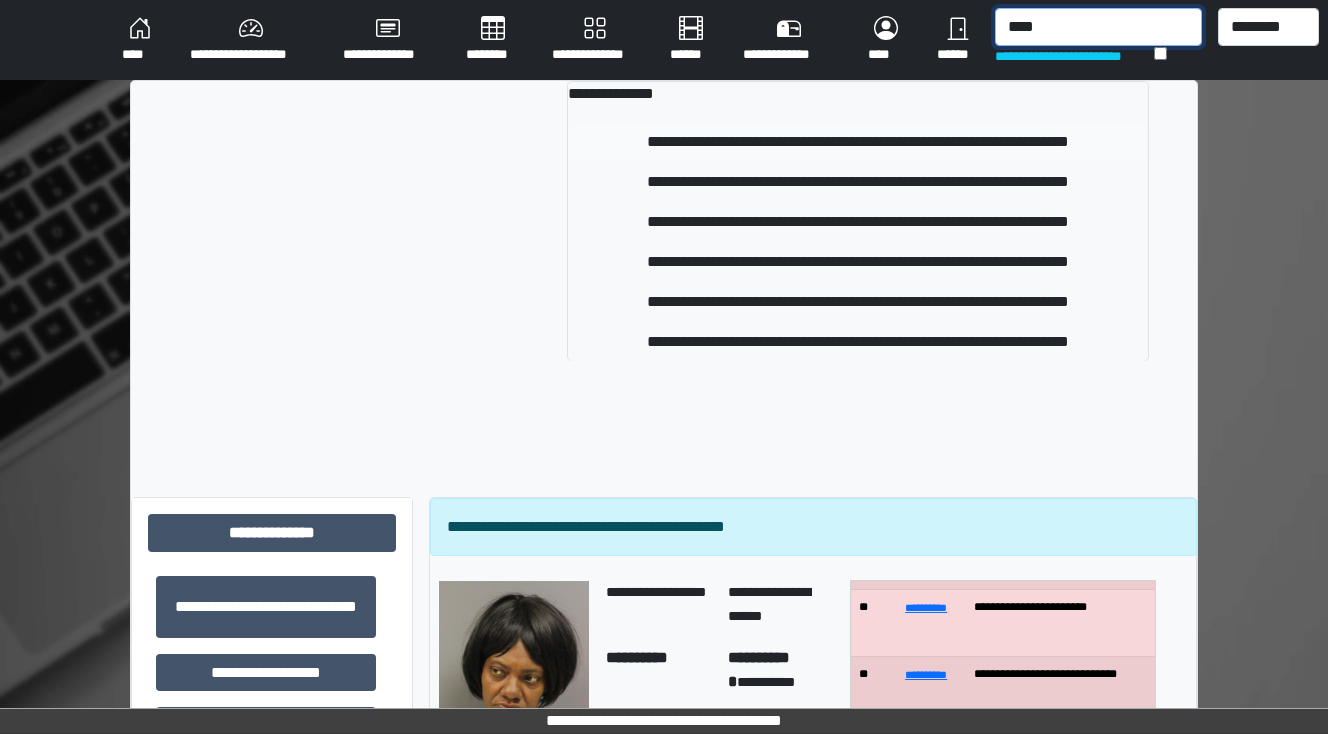 type on "****" 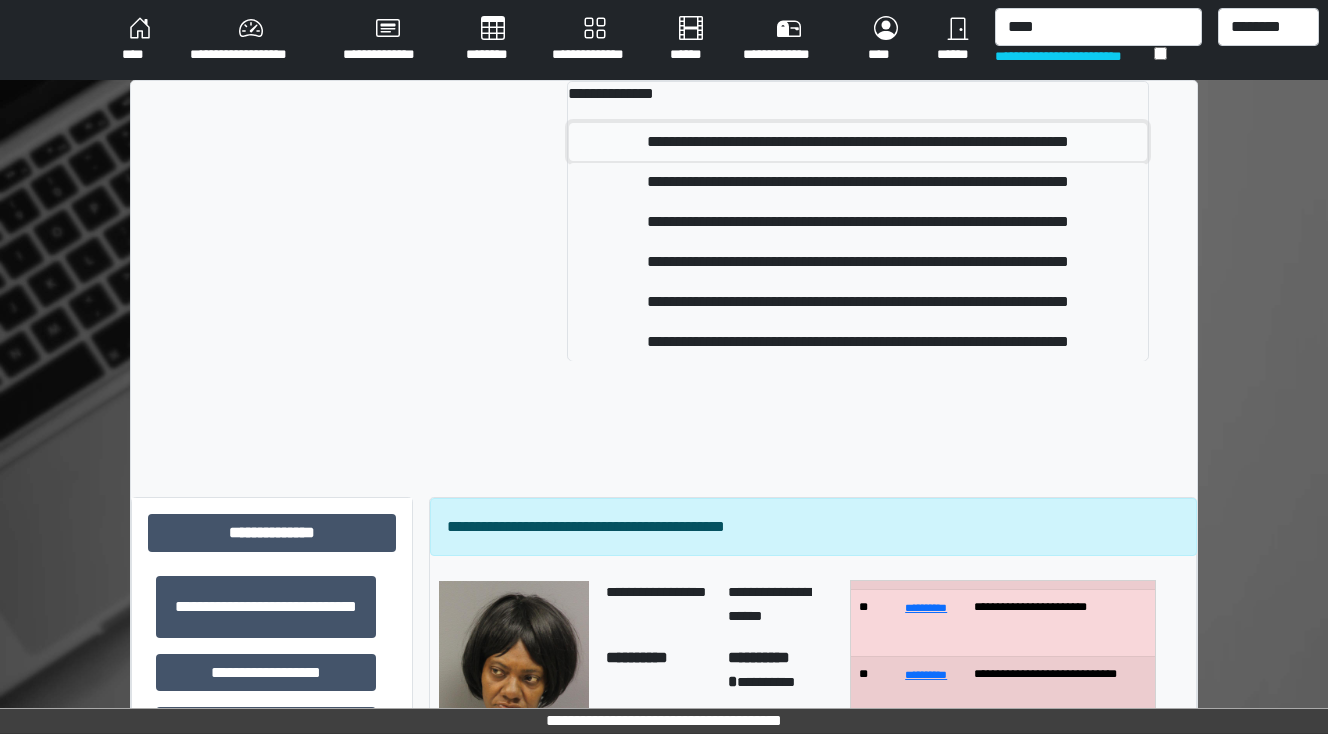click on "**********" at bounding box center [858, 142] 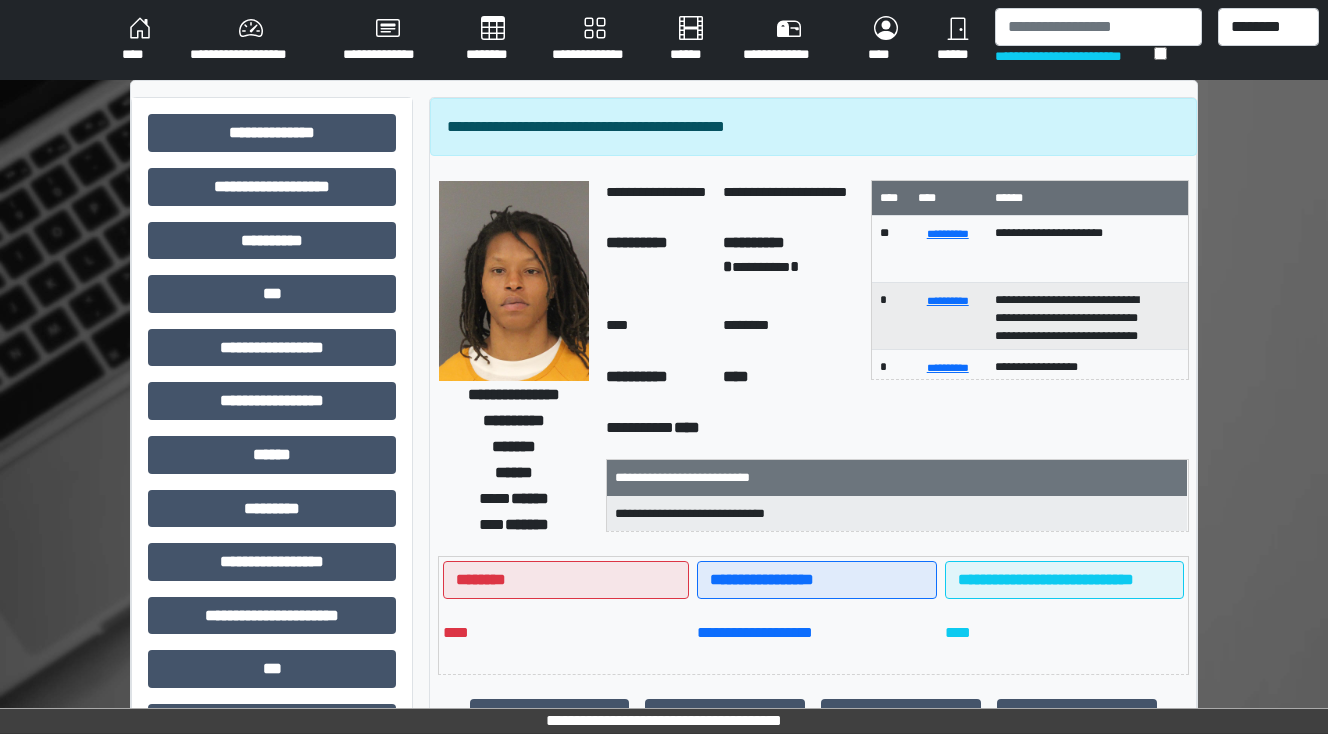 scroll, scrollTop: 76, scrollLeft: 0, axis: vertical 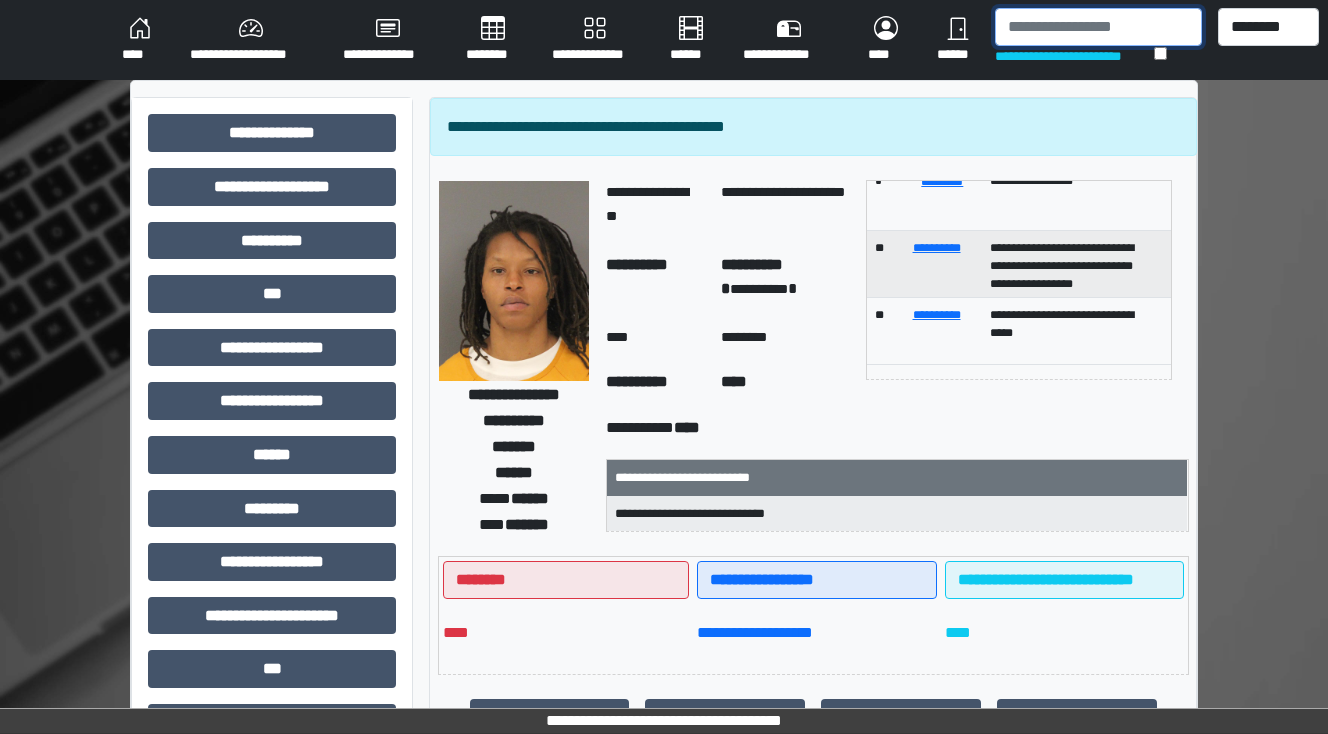 click at bounding box center [1098, 27] 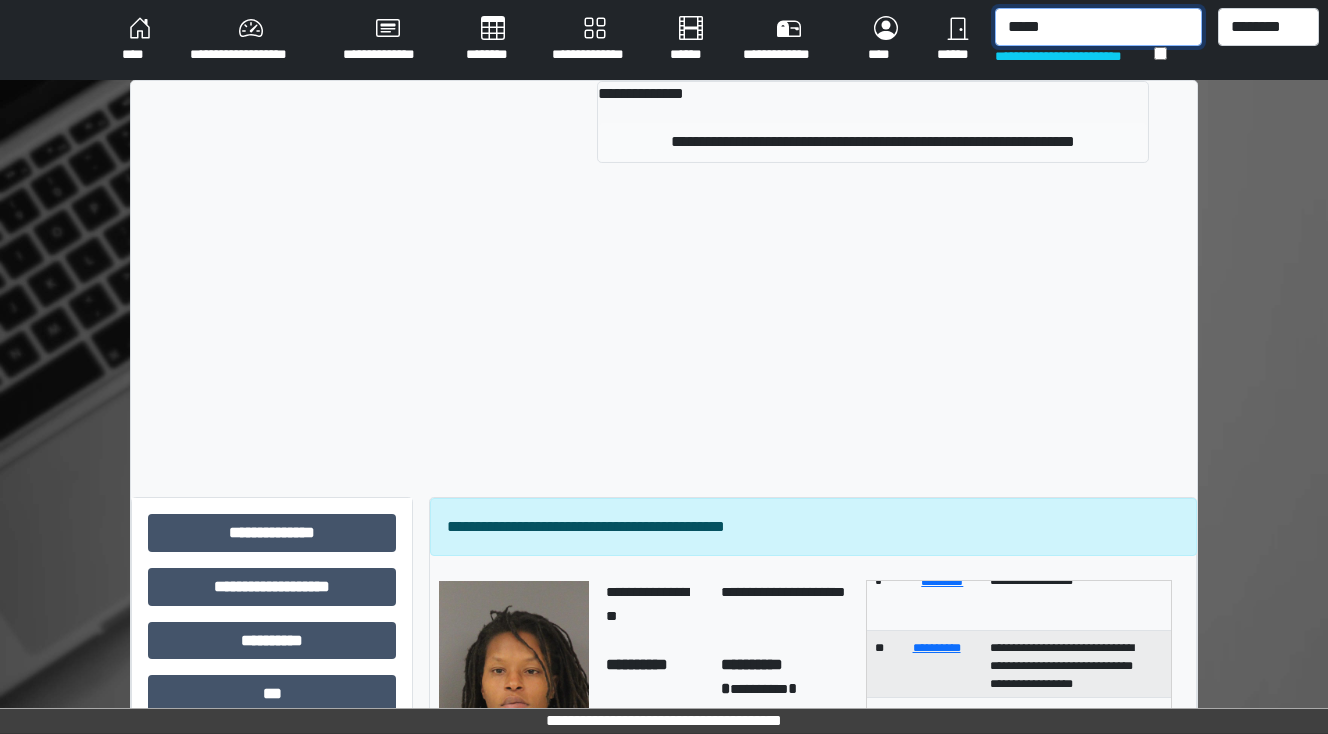 type on "*****" 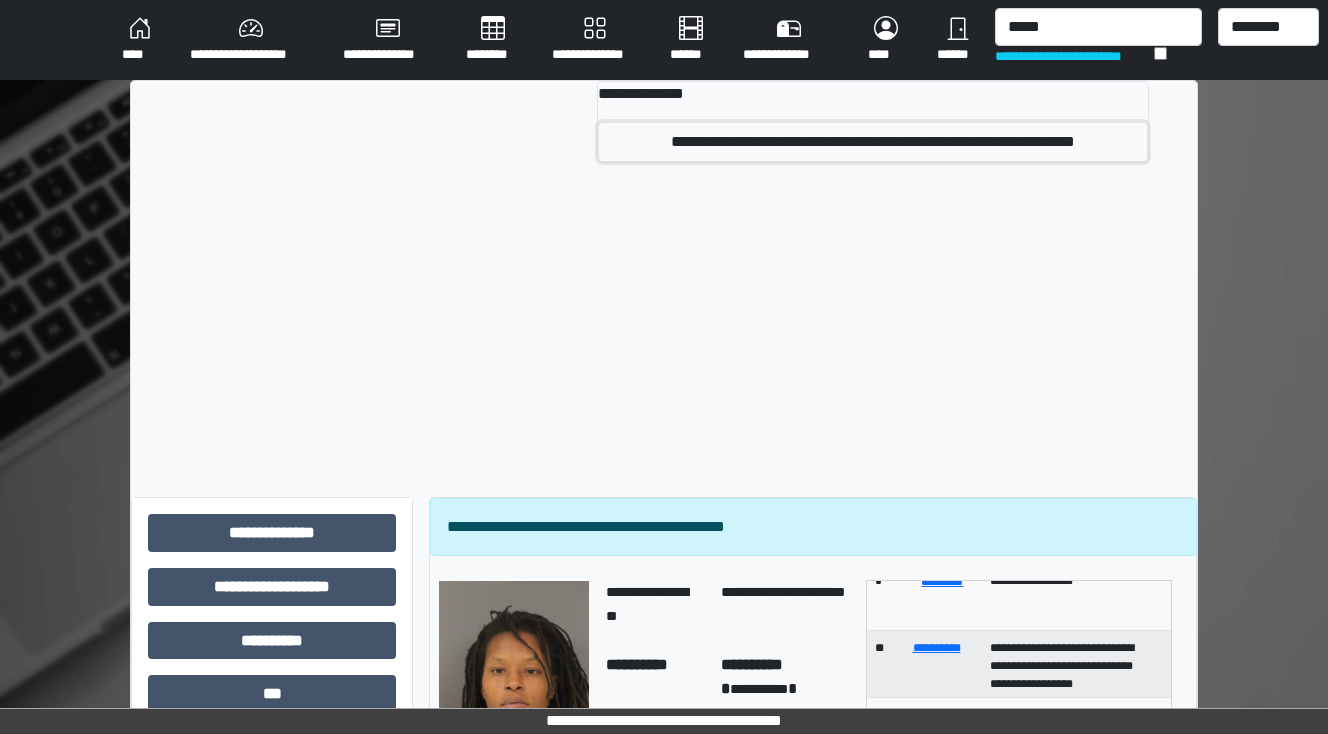 click on "**********" at bounding box center [873, 142] 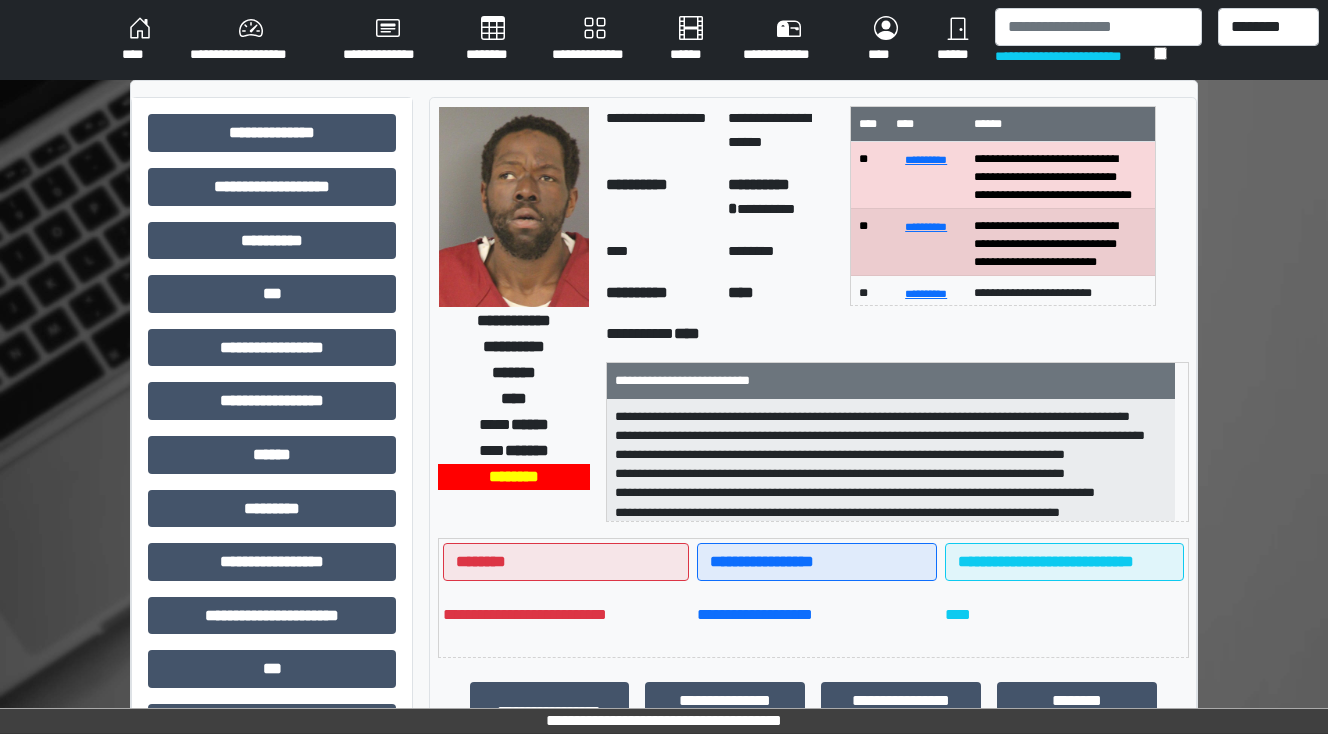 scroll, scrollTop: 0, scrollLeft: 0, axis: both 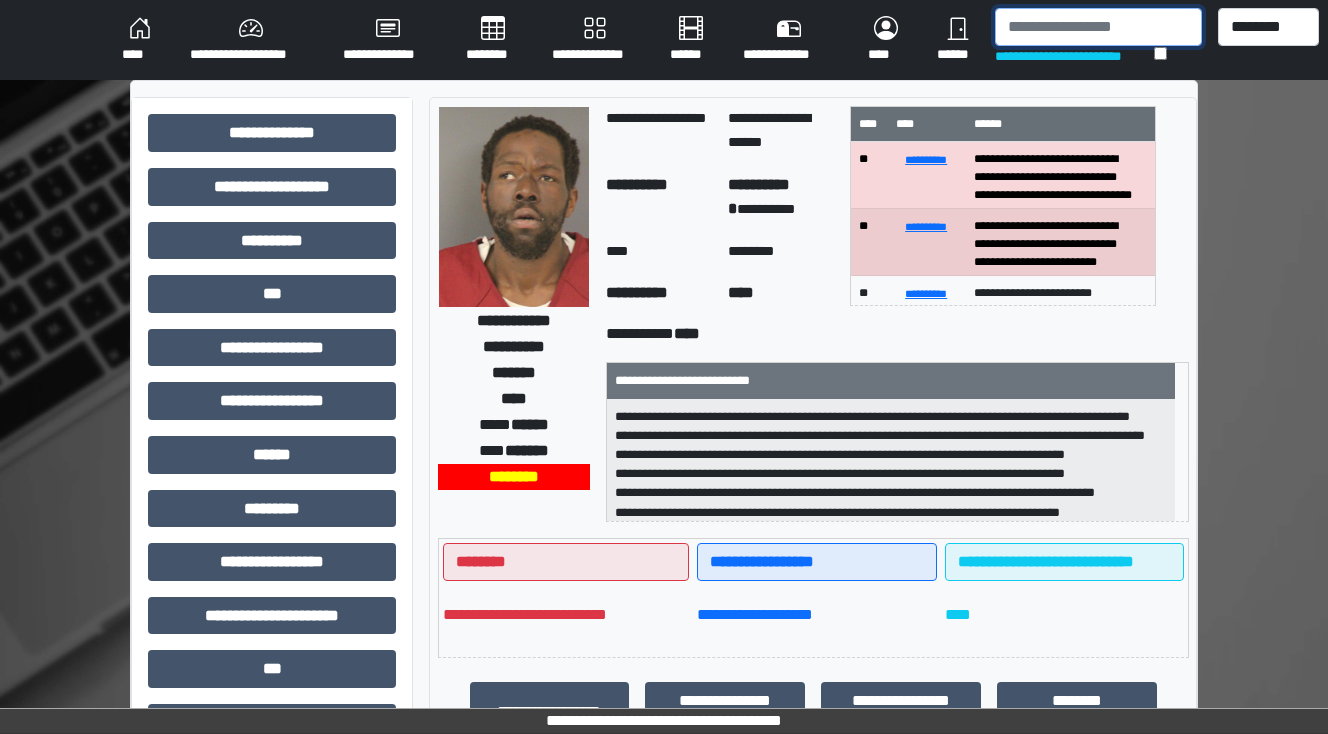 click at bounding box center (1098, 27) 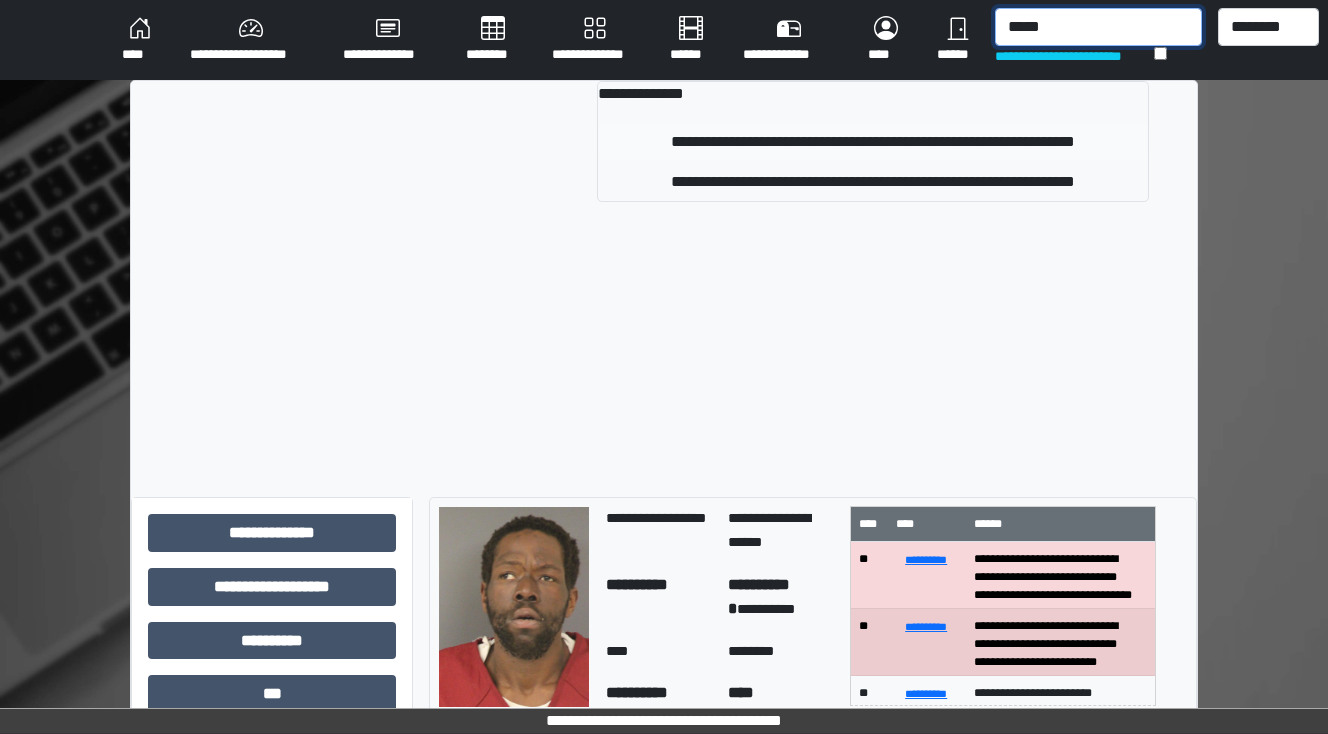 type on "*****" 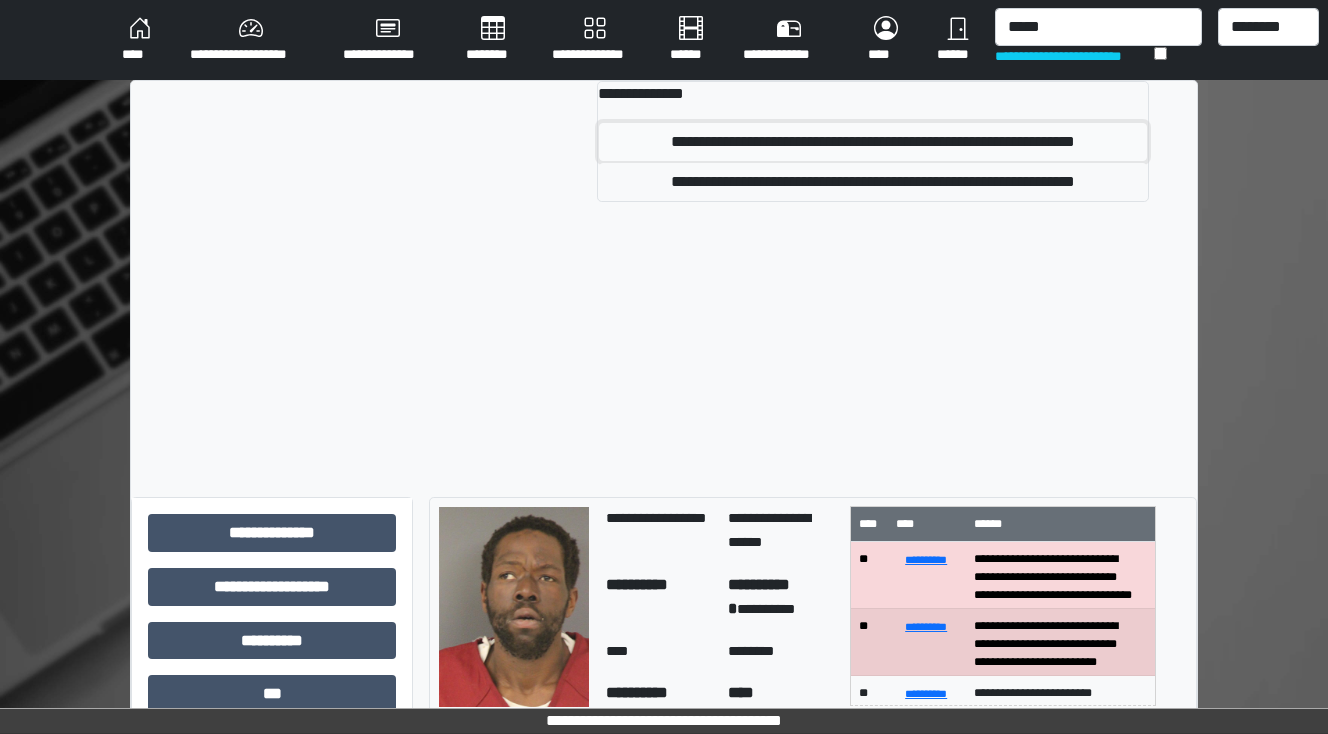 click on "**********" at bounding box center [873, 142] 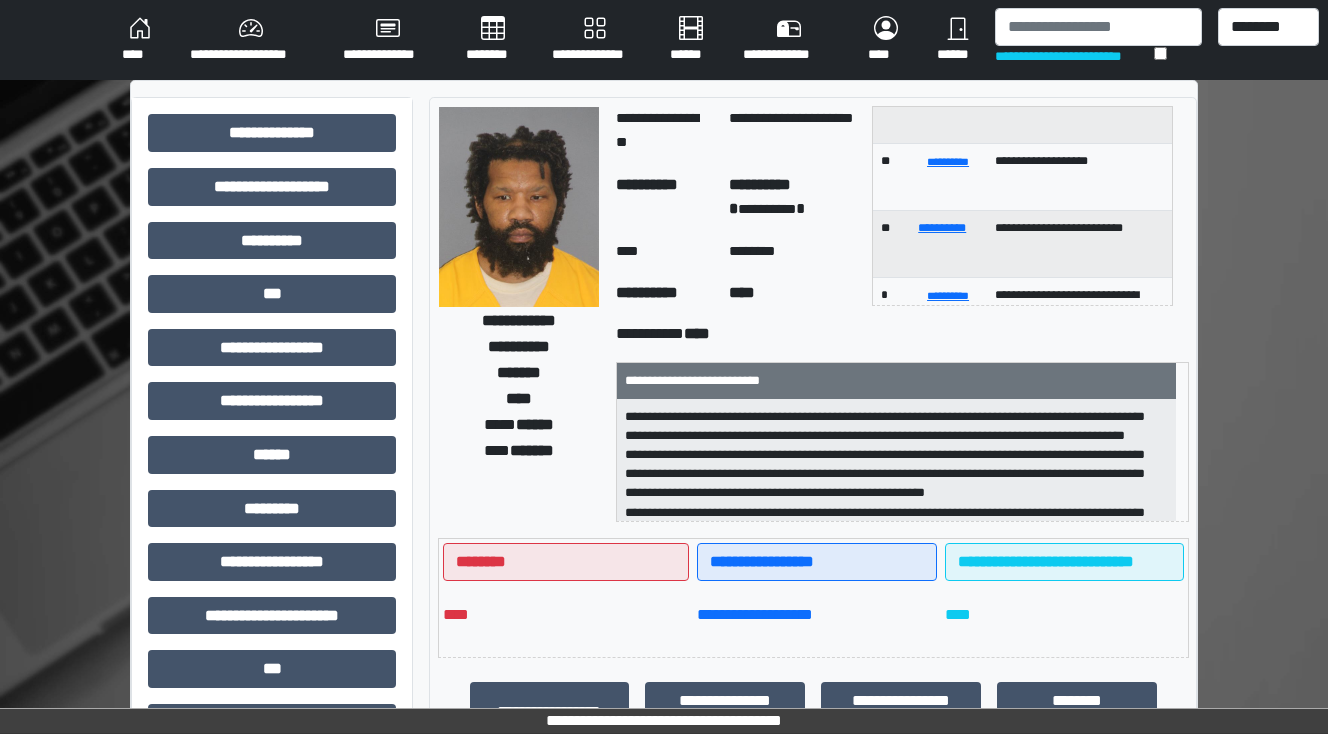 scroll, scrollTop: 160, scrollLeft: 0, axis: vertical 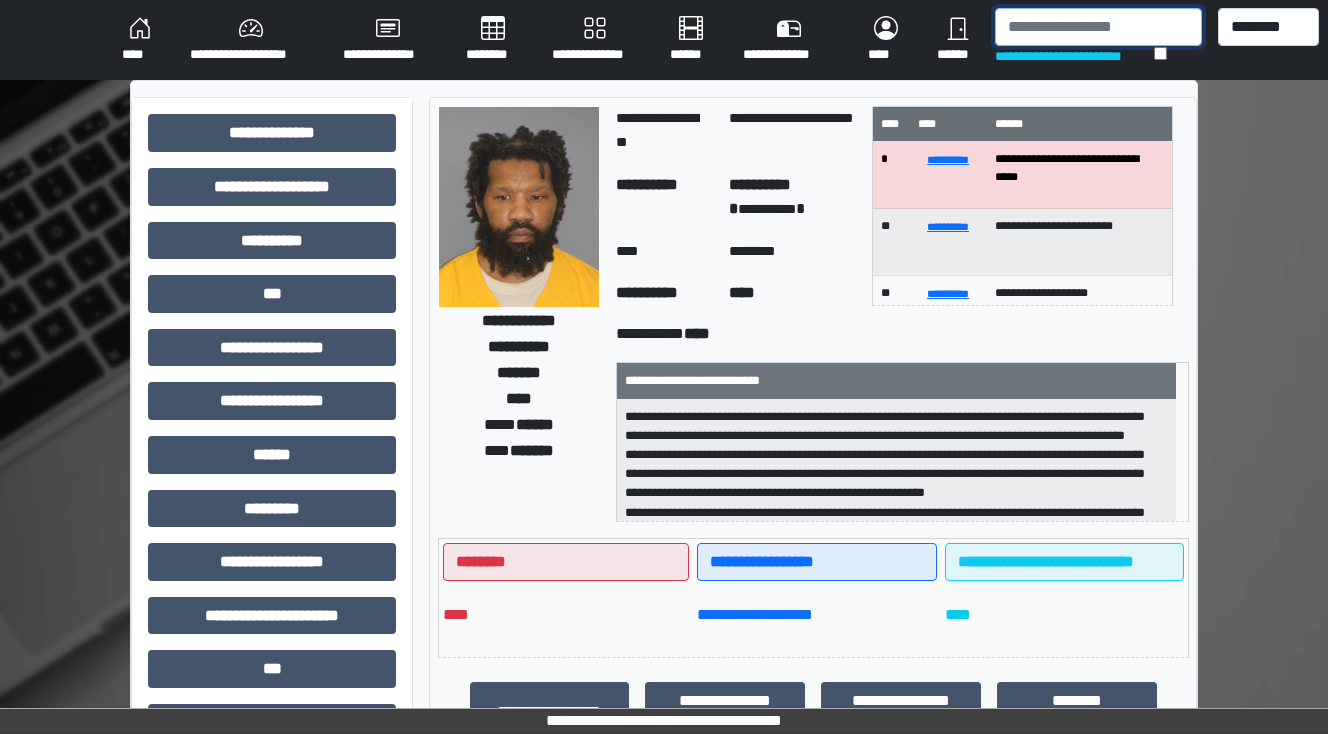 click at bounding box center (1098, 27) 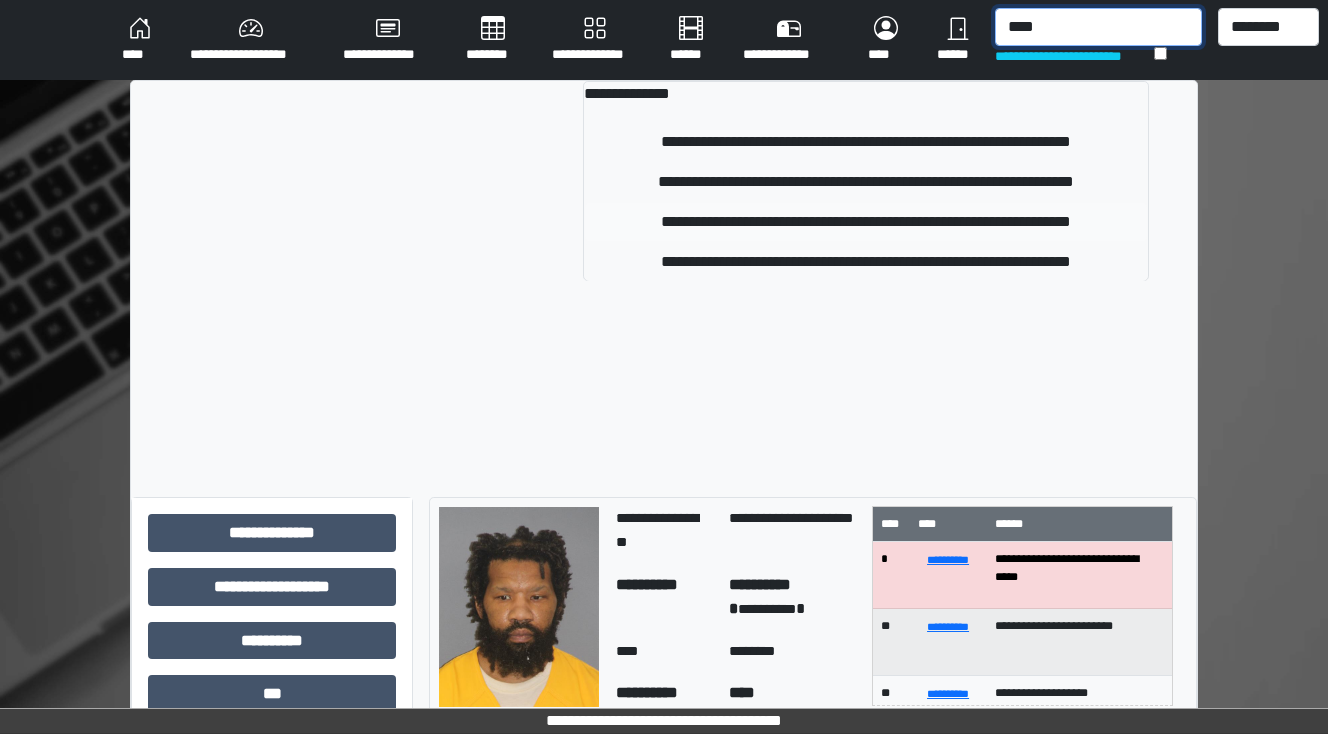 type on "****" 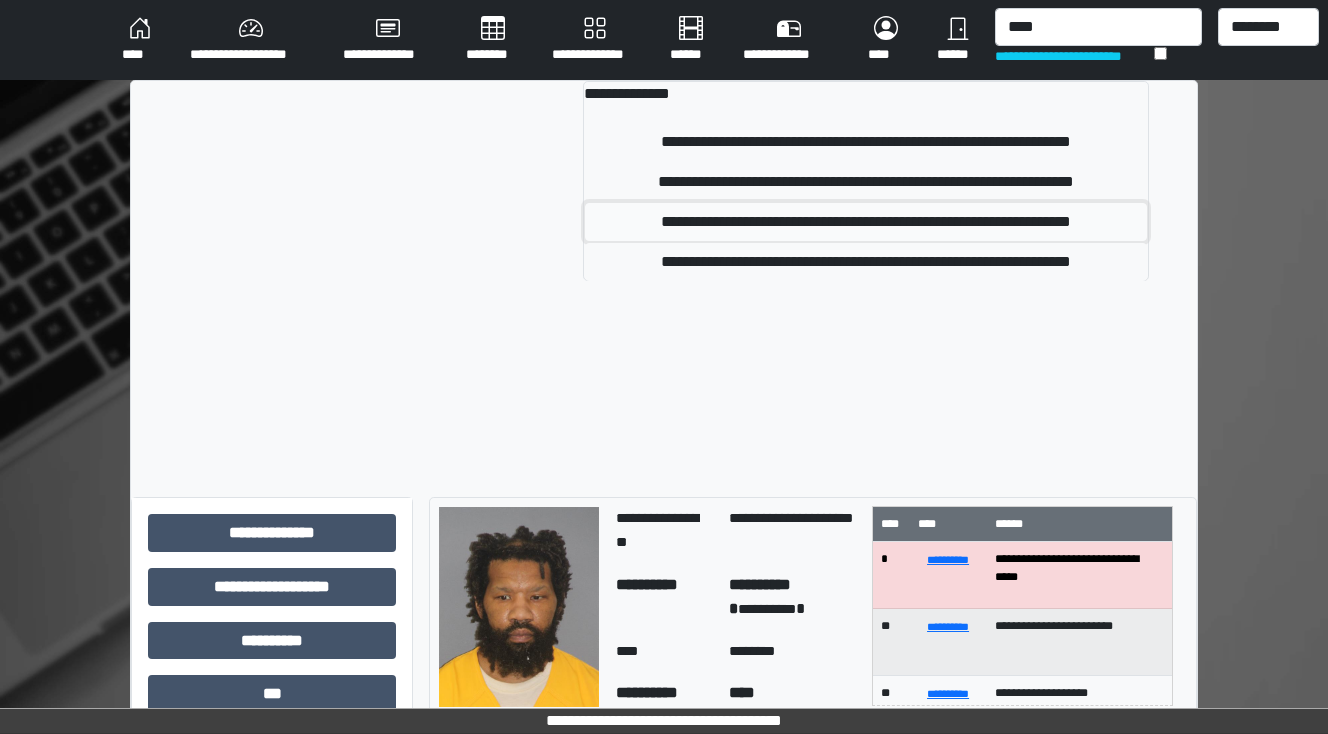 click on "**********" at bounding box center (866, 222) 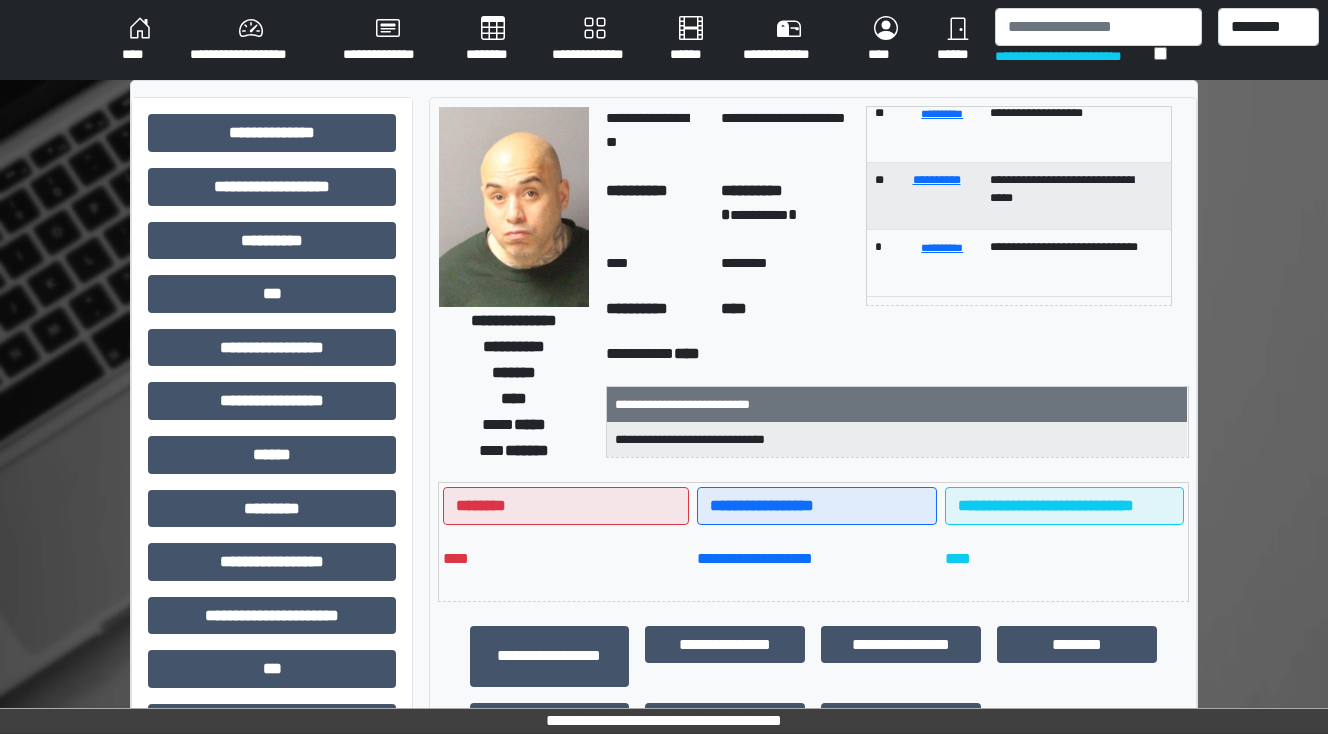 scroll, scrollTop: 186, scrollLeft: 0, axis: vertical 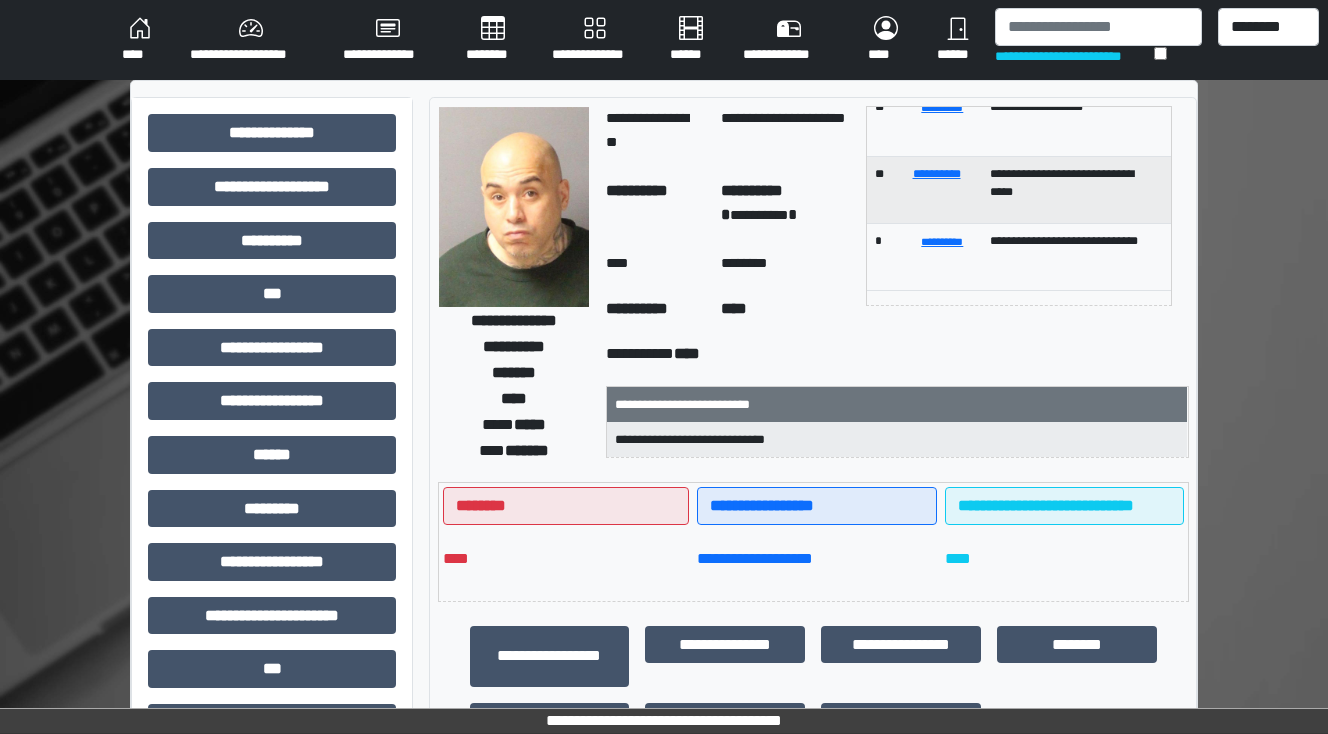 click on "**********" at bounding box center (664, 40) 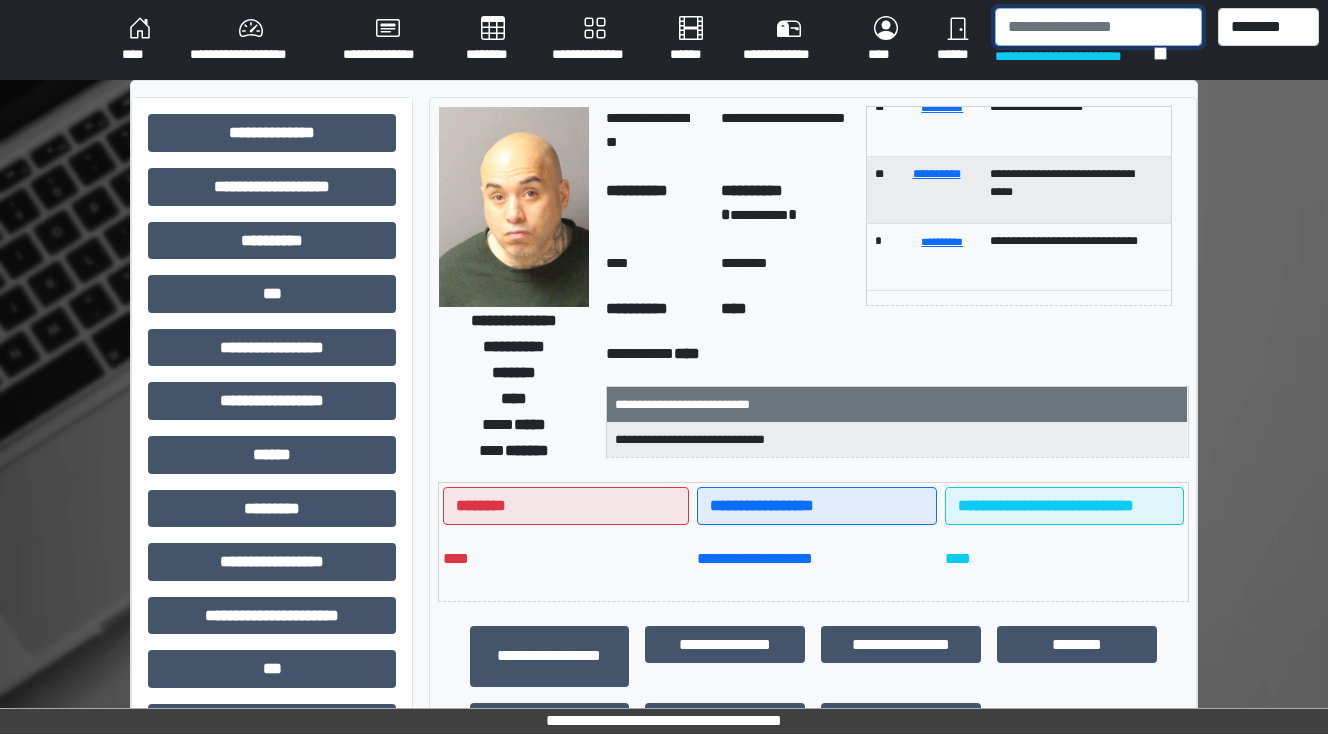 click at bounding box center (1098, 27) 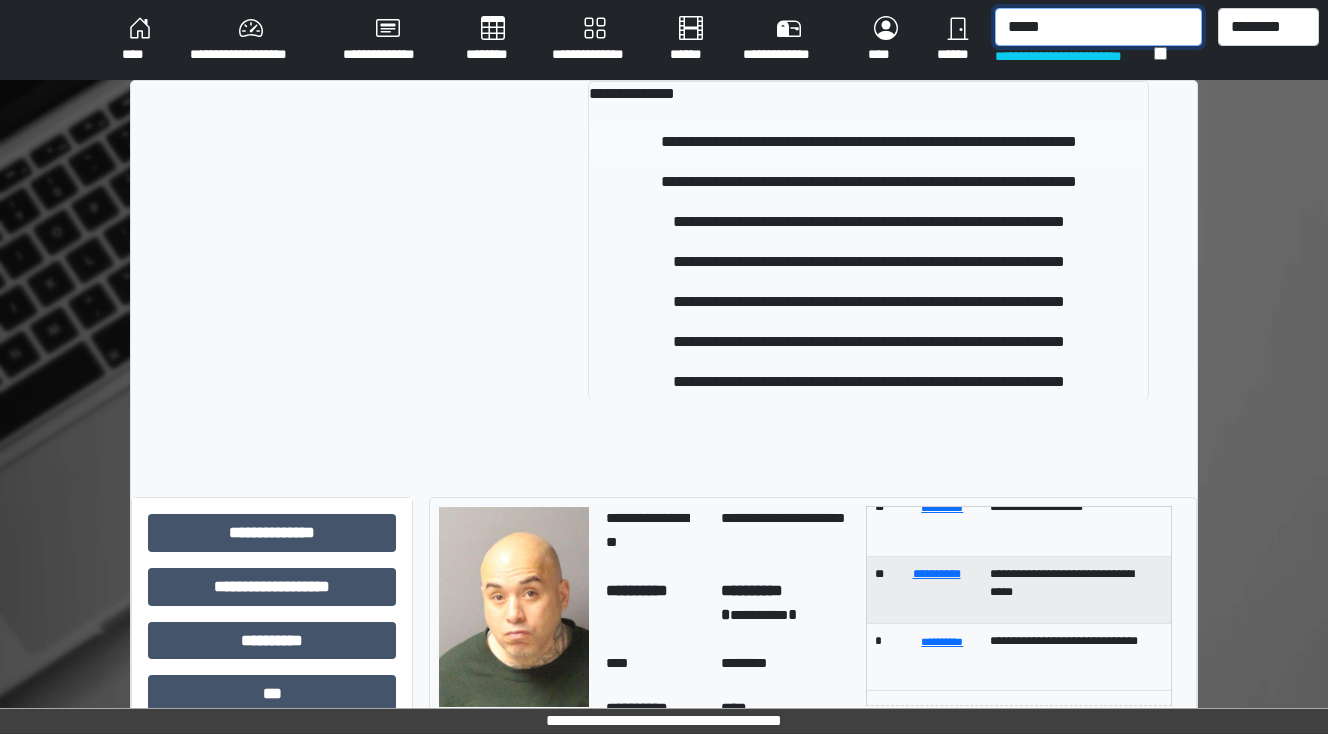 type on "*****" 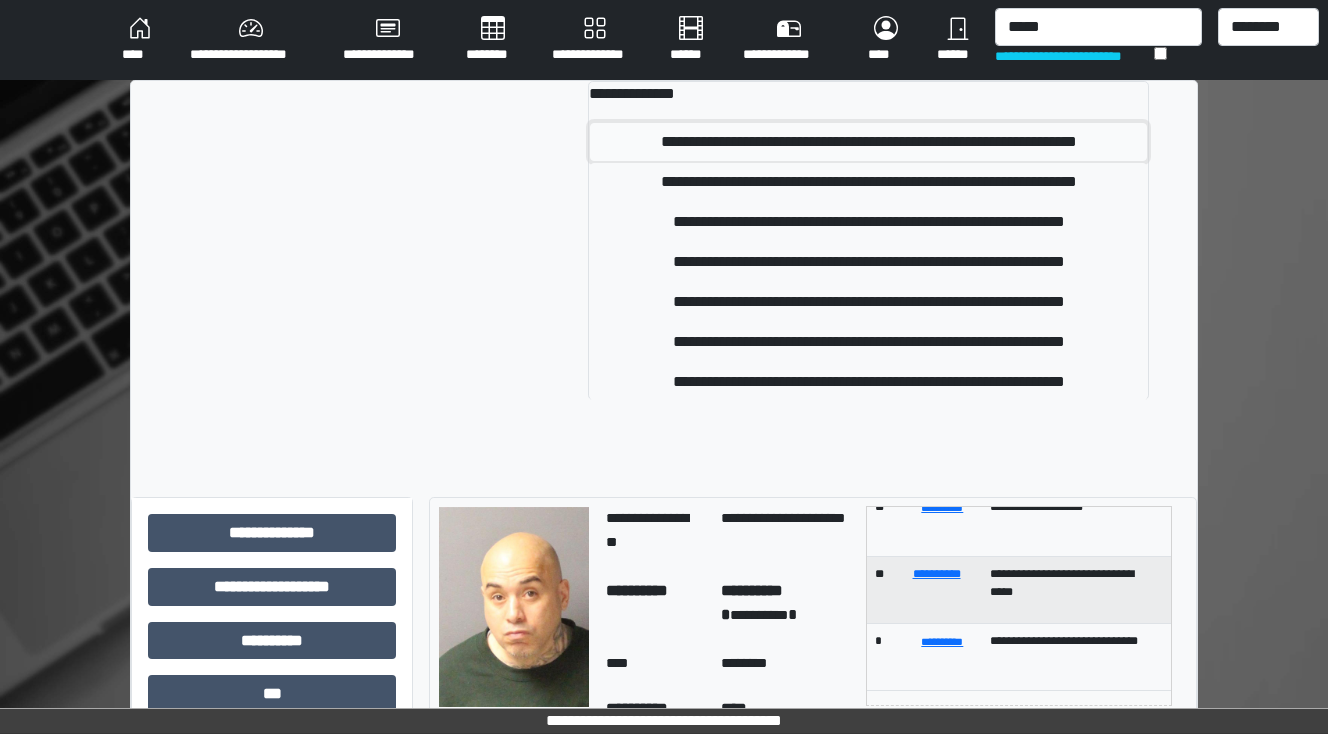 click on "**********" at bounding box center [868, 142] 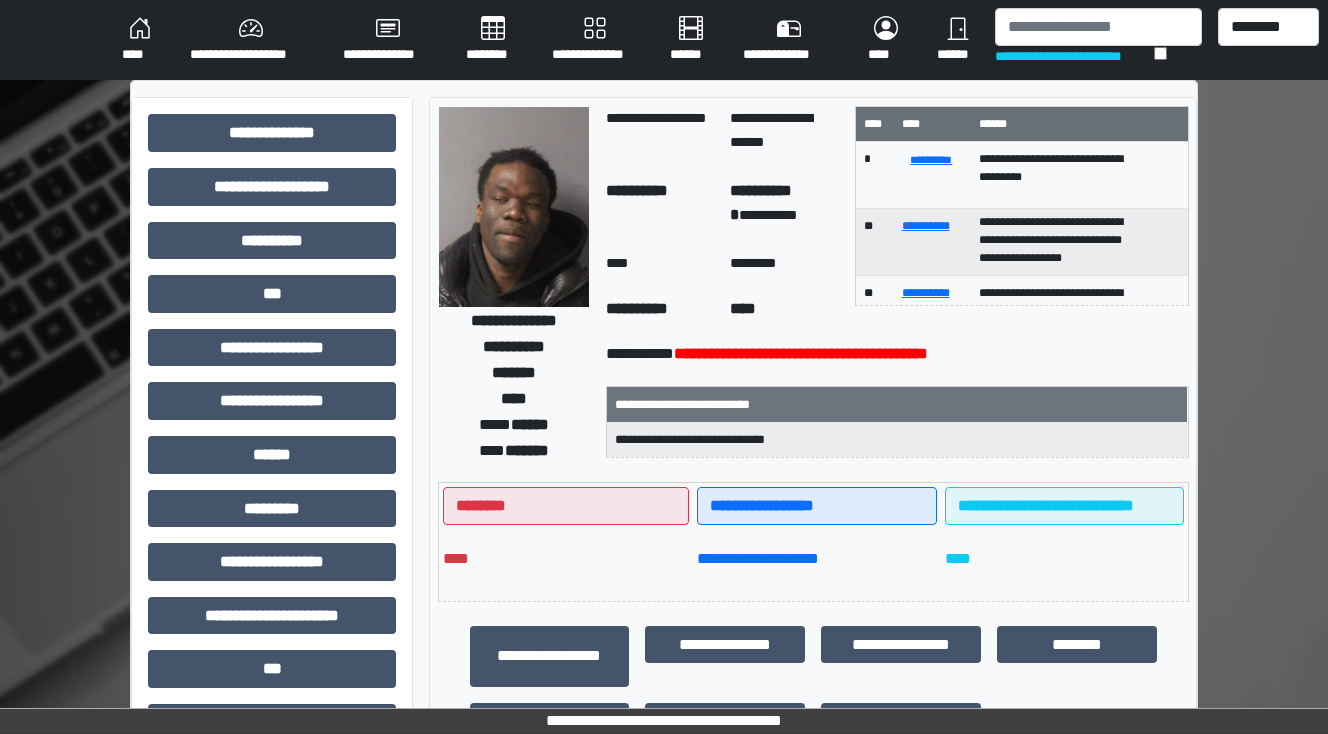 scroll, scrollTop: 21, scrollLeft: 0, axis: vertical 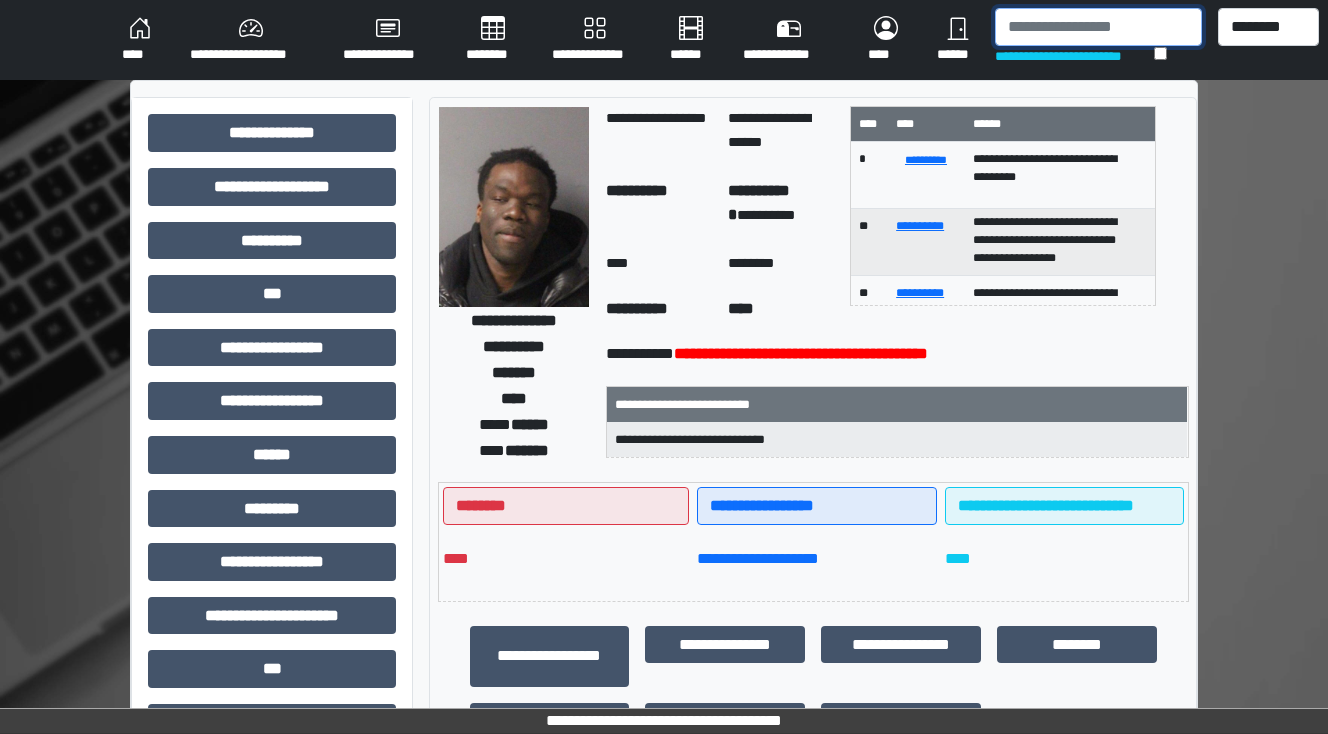 click at bounding box center (1098, 27) 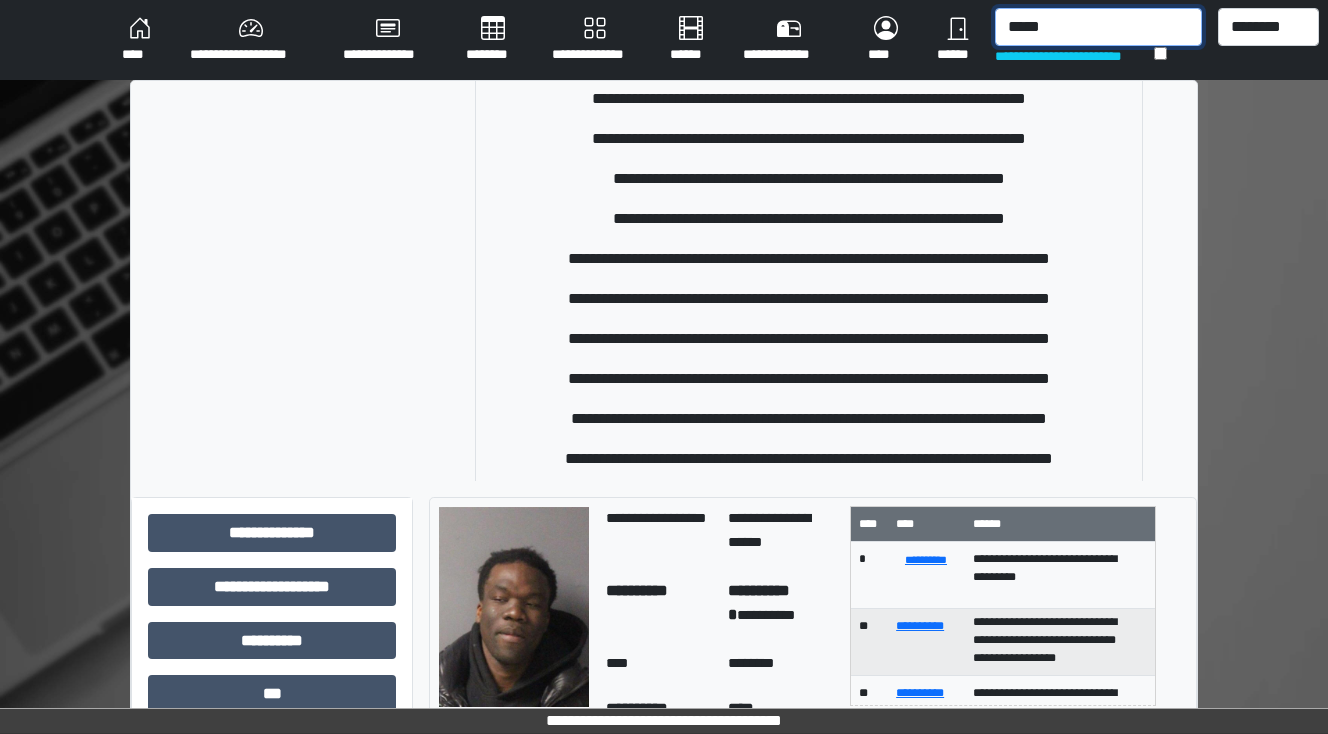 scroll, scrollTop: 960, scrollLeft: 0, axis: vertical 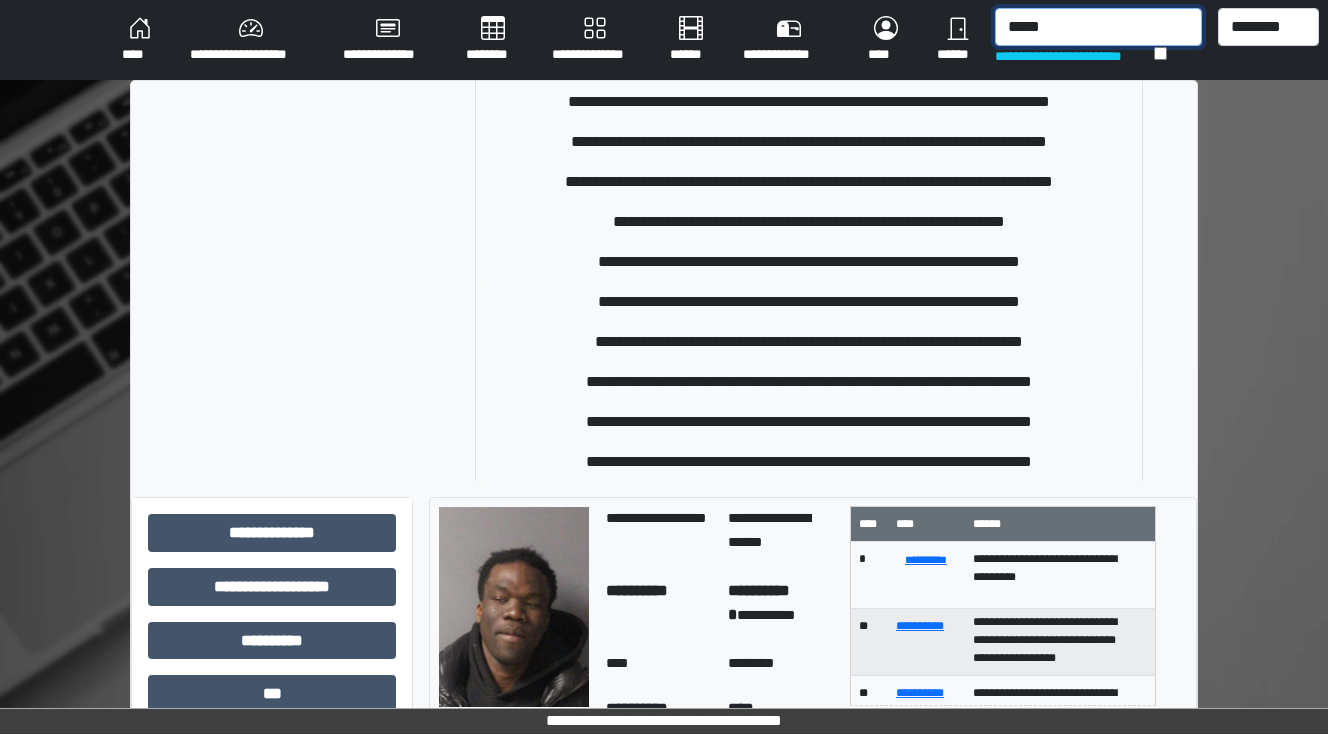 type on "*****" 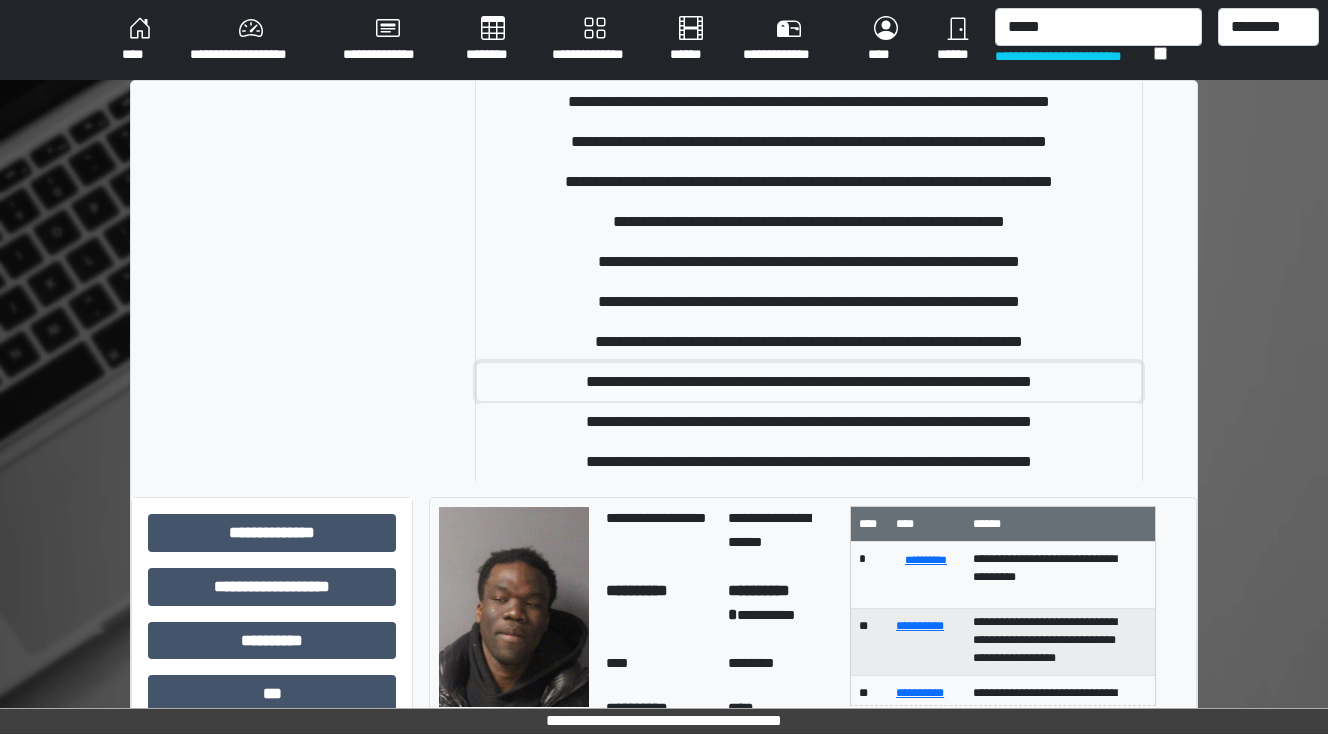 click on "**********" at bounding box center [809, 382] 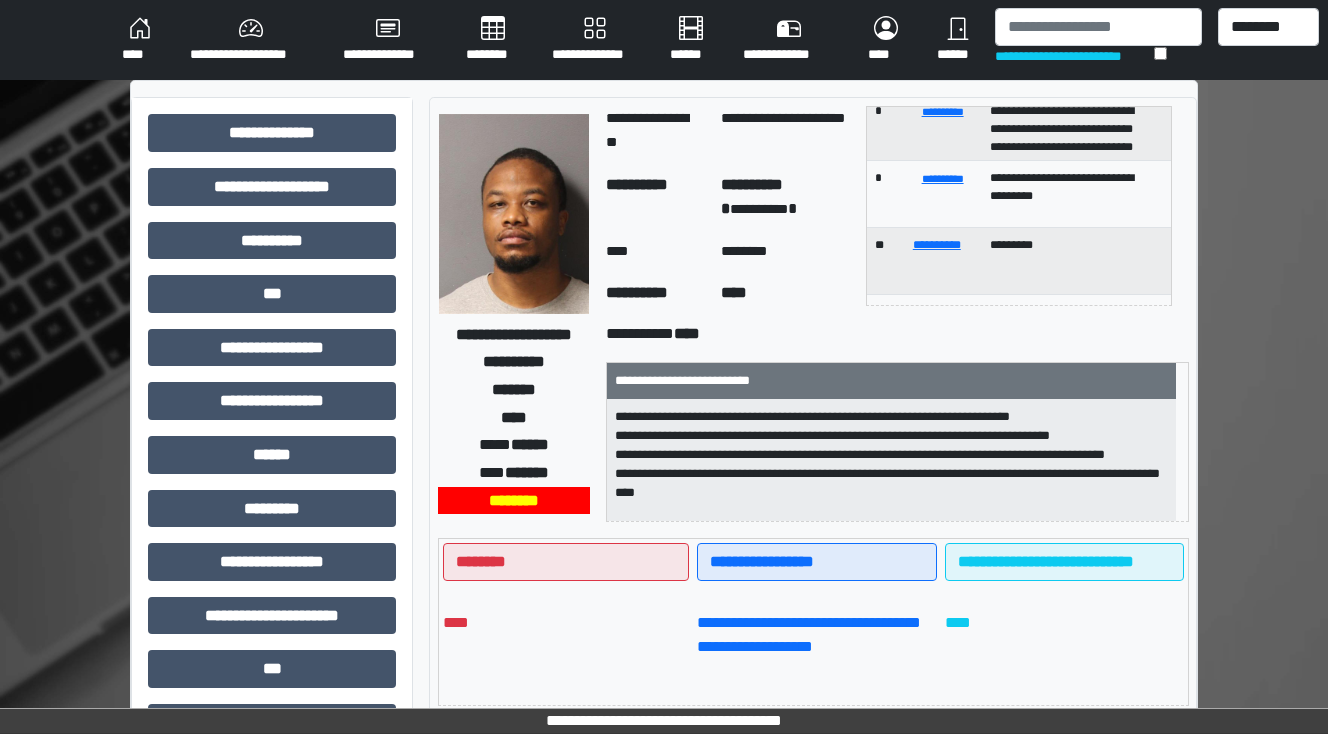 scroll, scrollTop: 252, scrollLeft: 0, axis: vertical 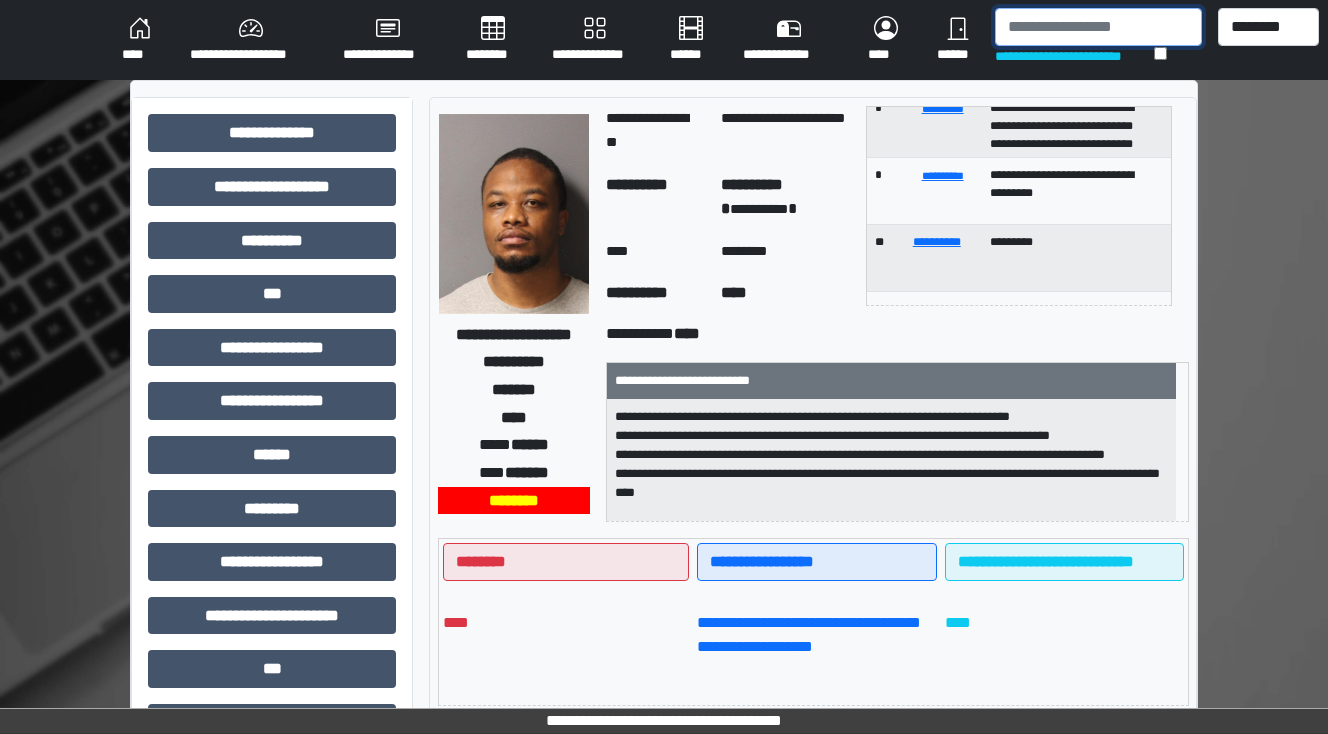click at bounding box center [1098, 27] 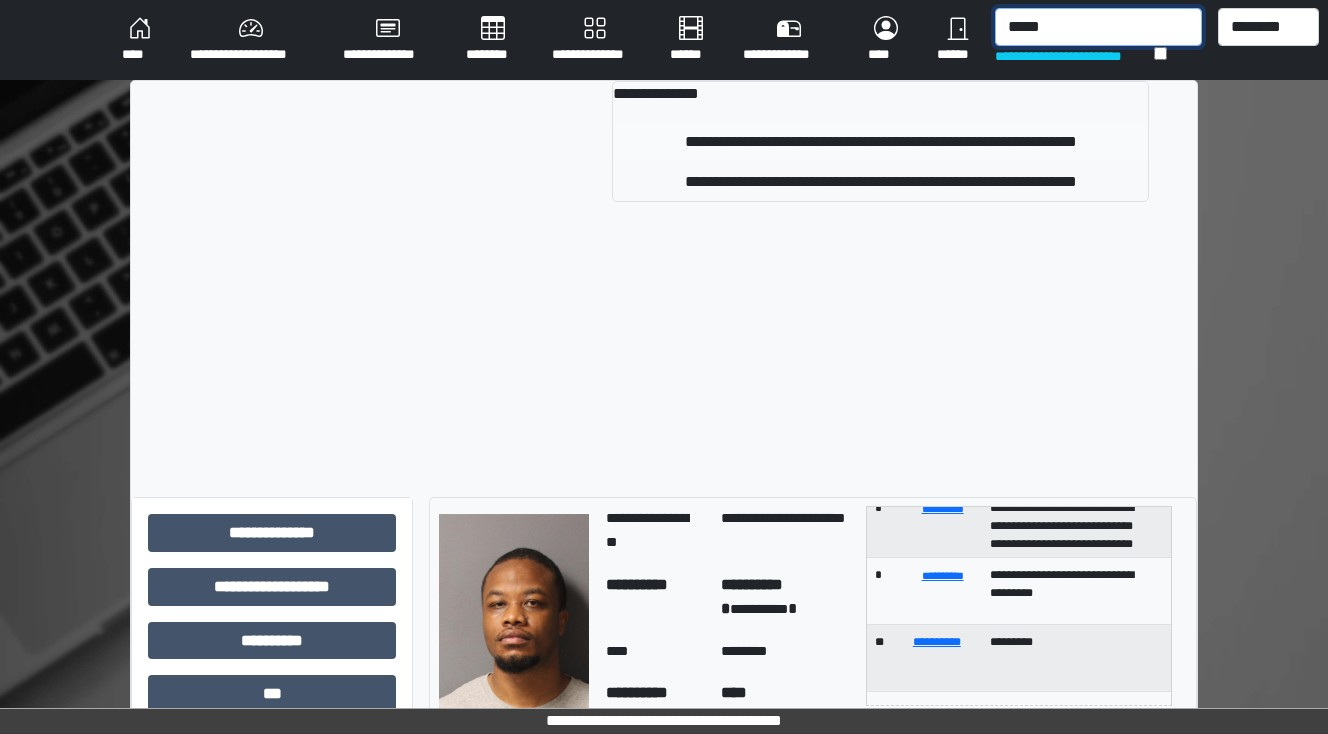 type on "*****" 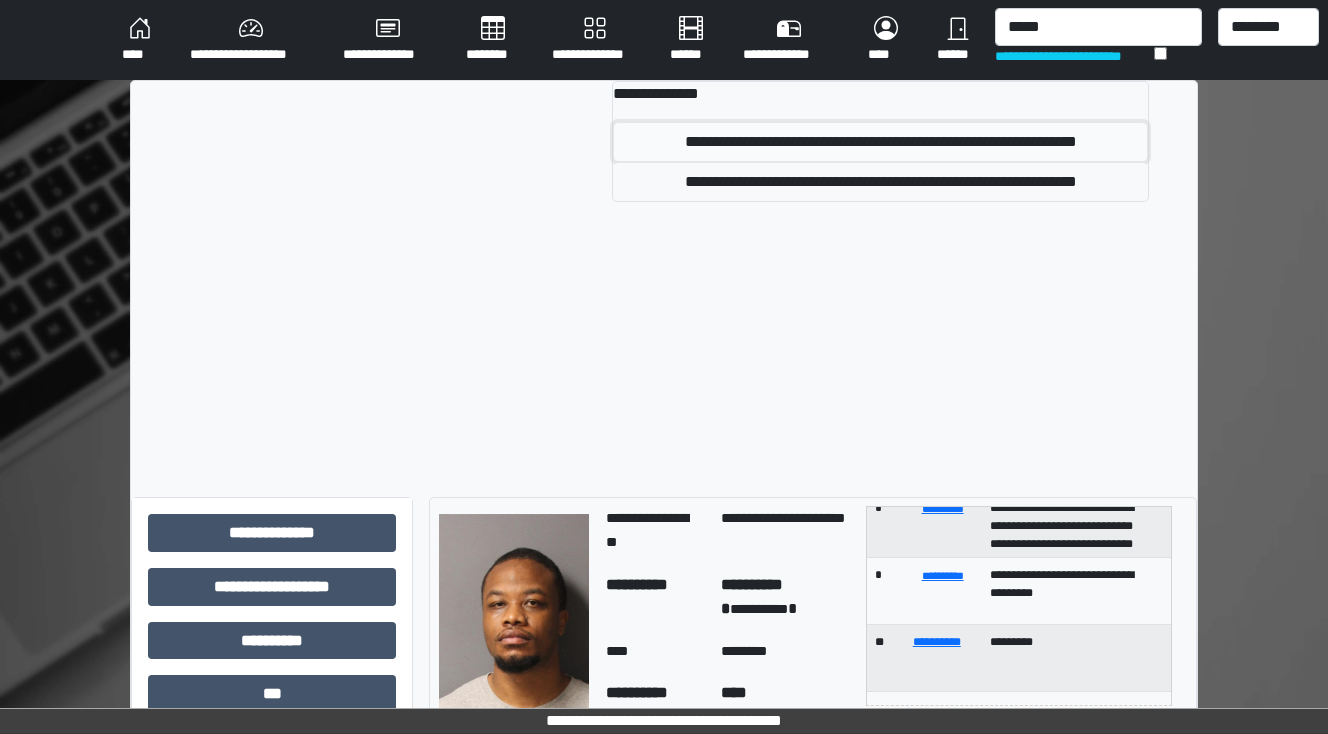 click on "**********" at bounding box center [881, 142] 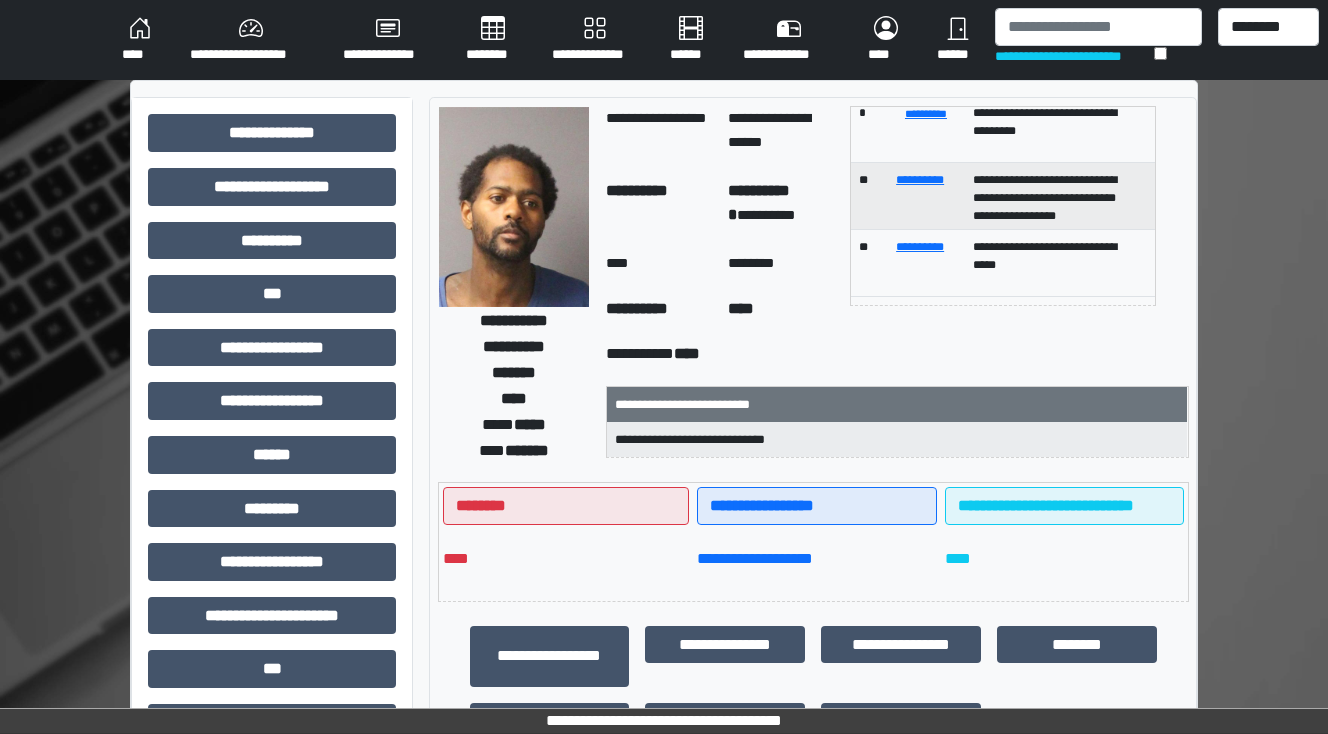 scroll, scrollTop: 186, scrollLeft: 0, axis: vertical 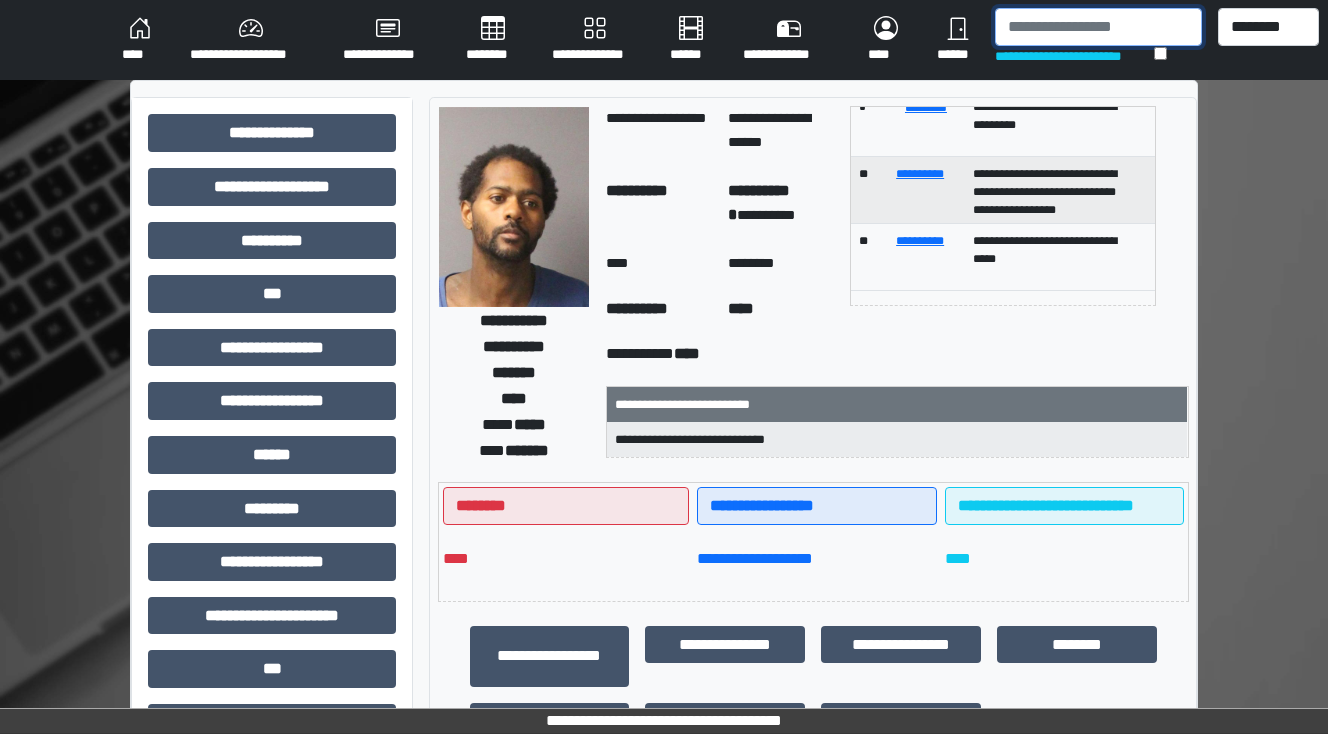 click at bounding box center (1098, 27) 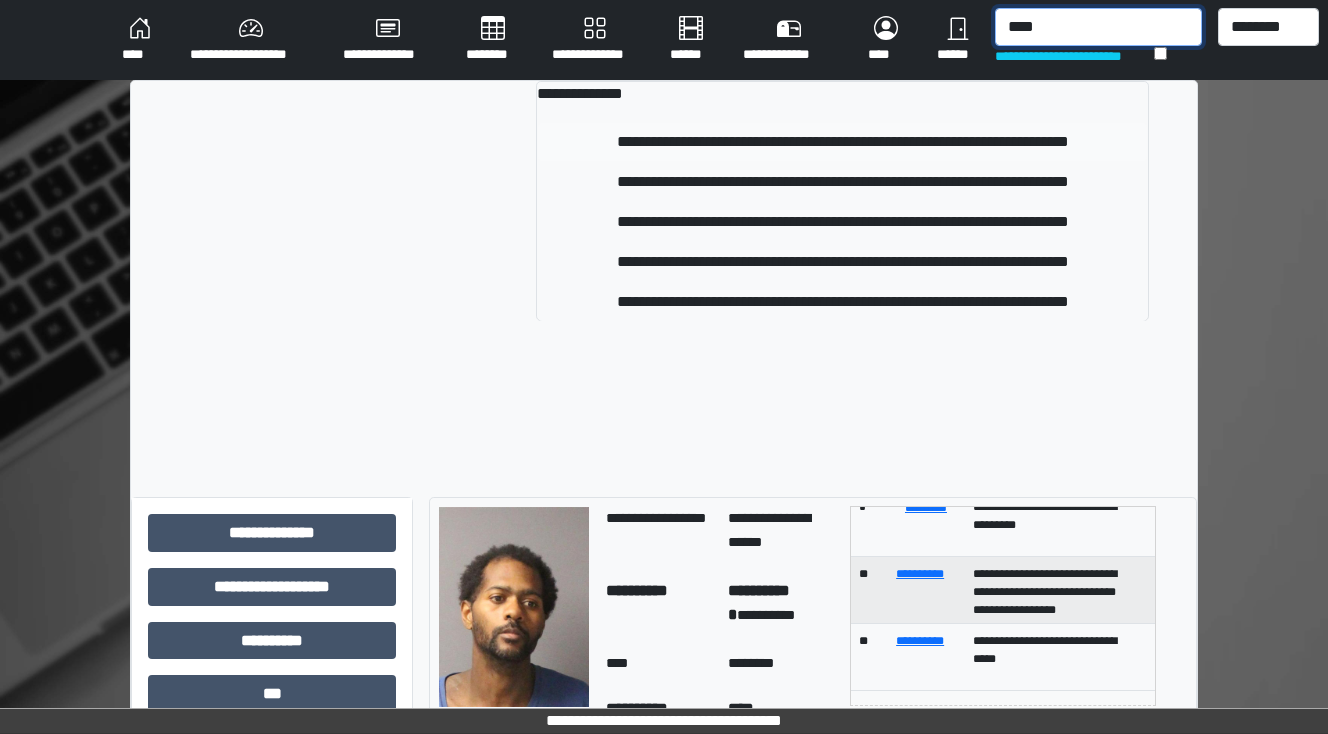 type on "****" 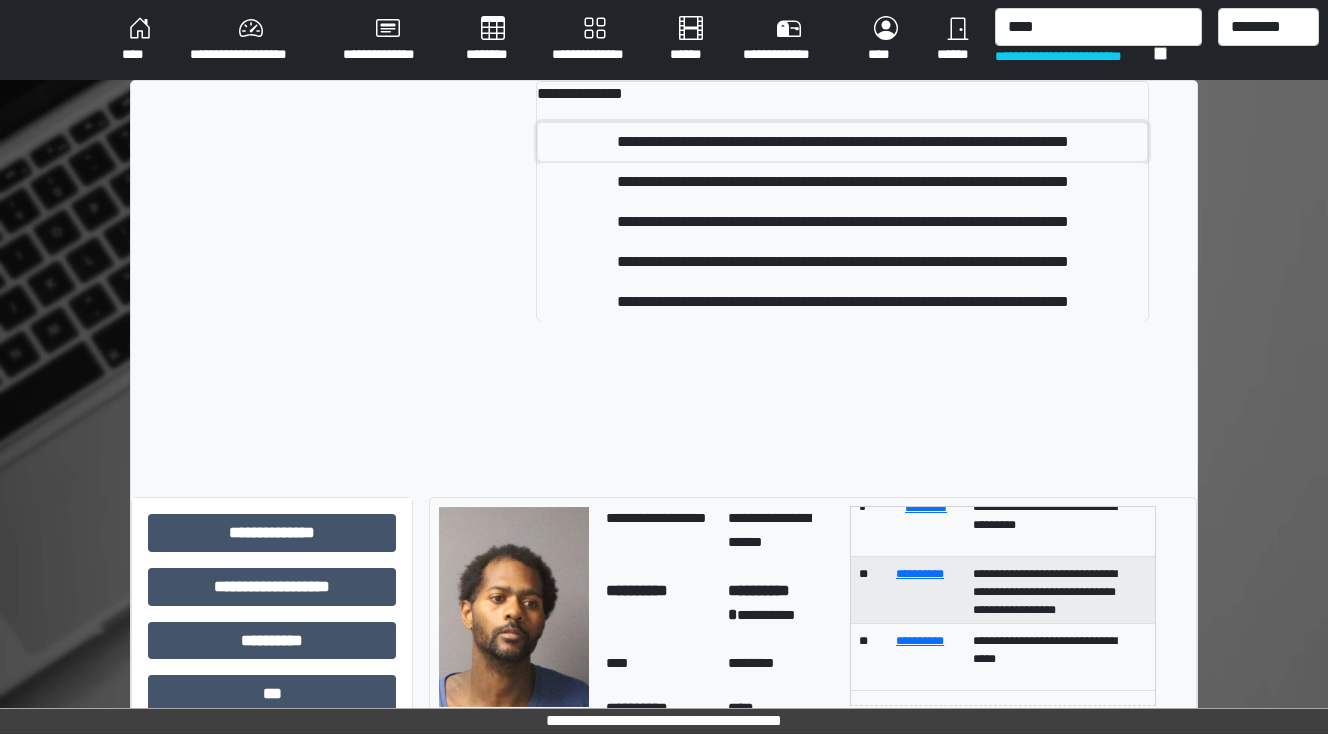 click on "**********" at bounding box center (843, 142) 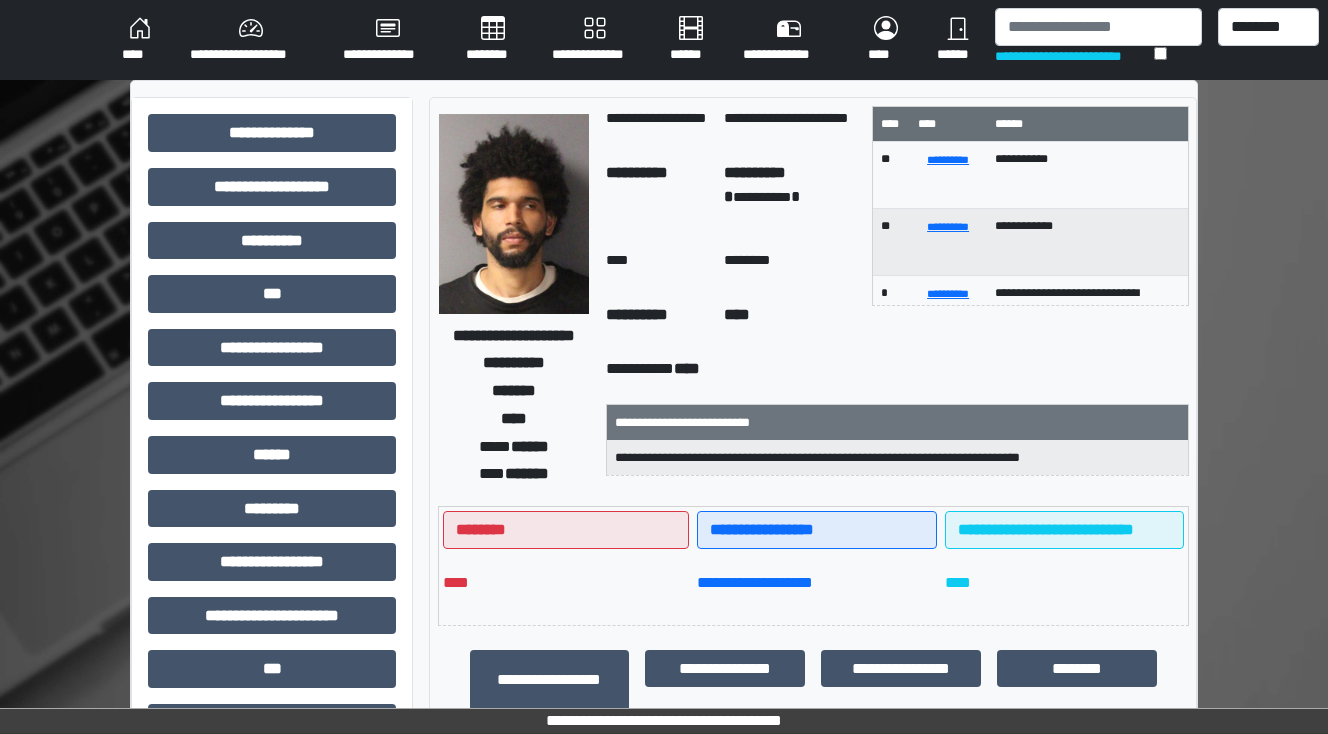scroll, scrollTop: 80, scrollLeft: 0, axis: vertical 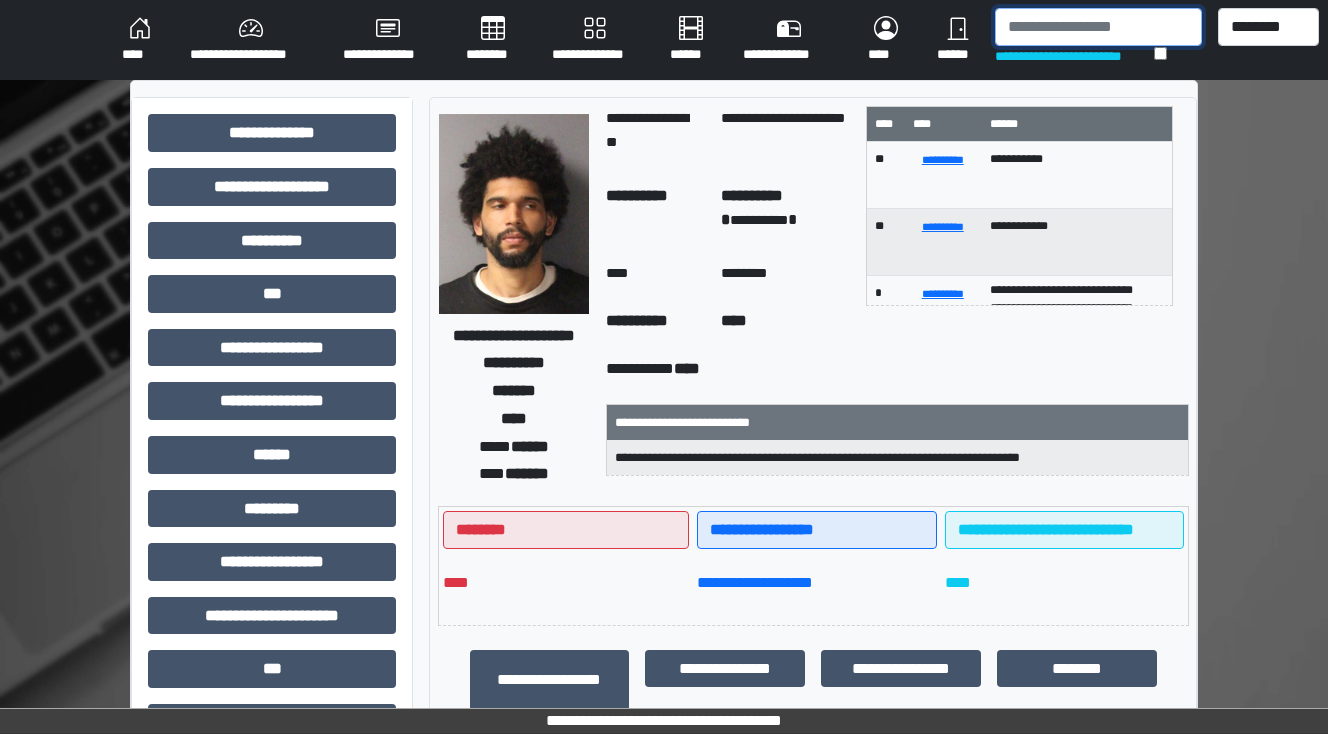 click at bounding box center (1098, 27) 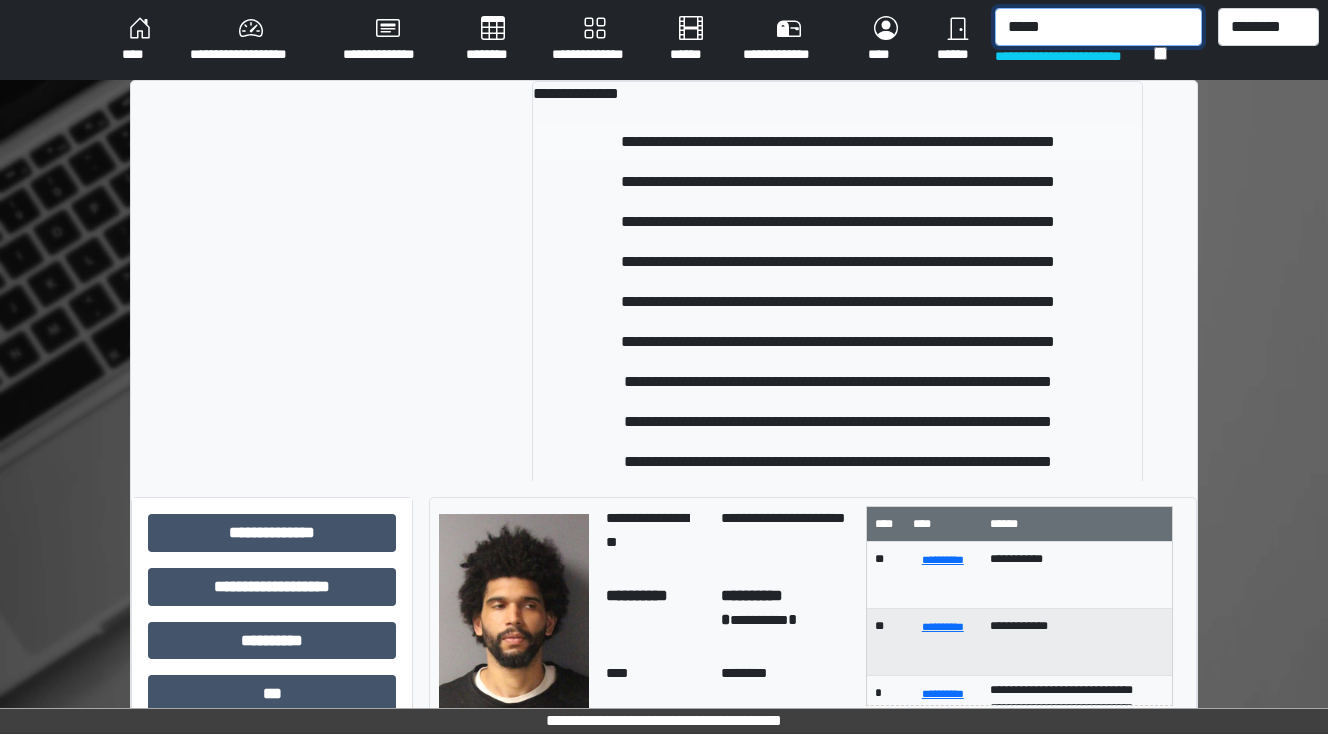 type on "*****" 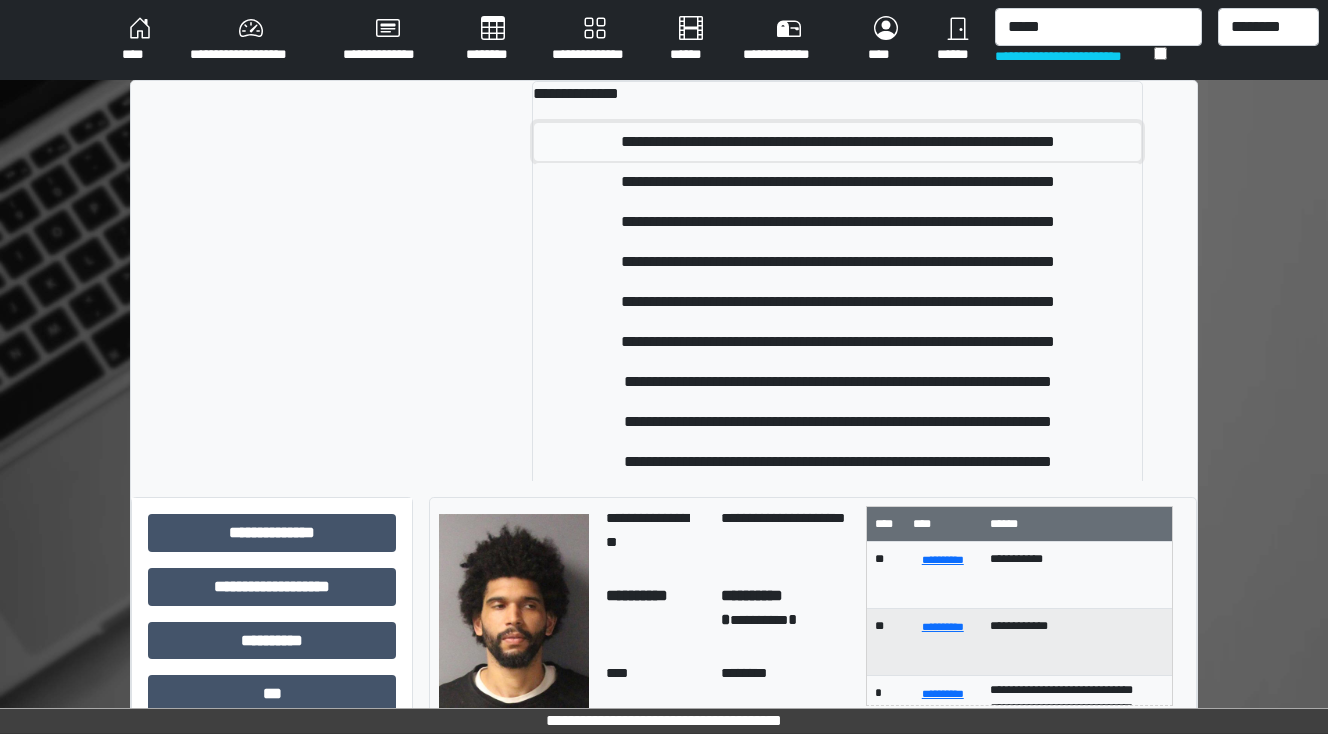 click on "**********" at bounding box center [837, 142] 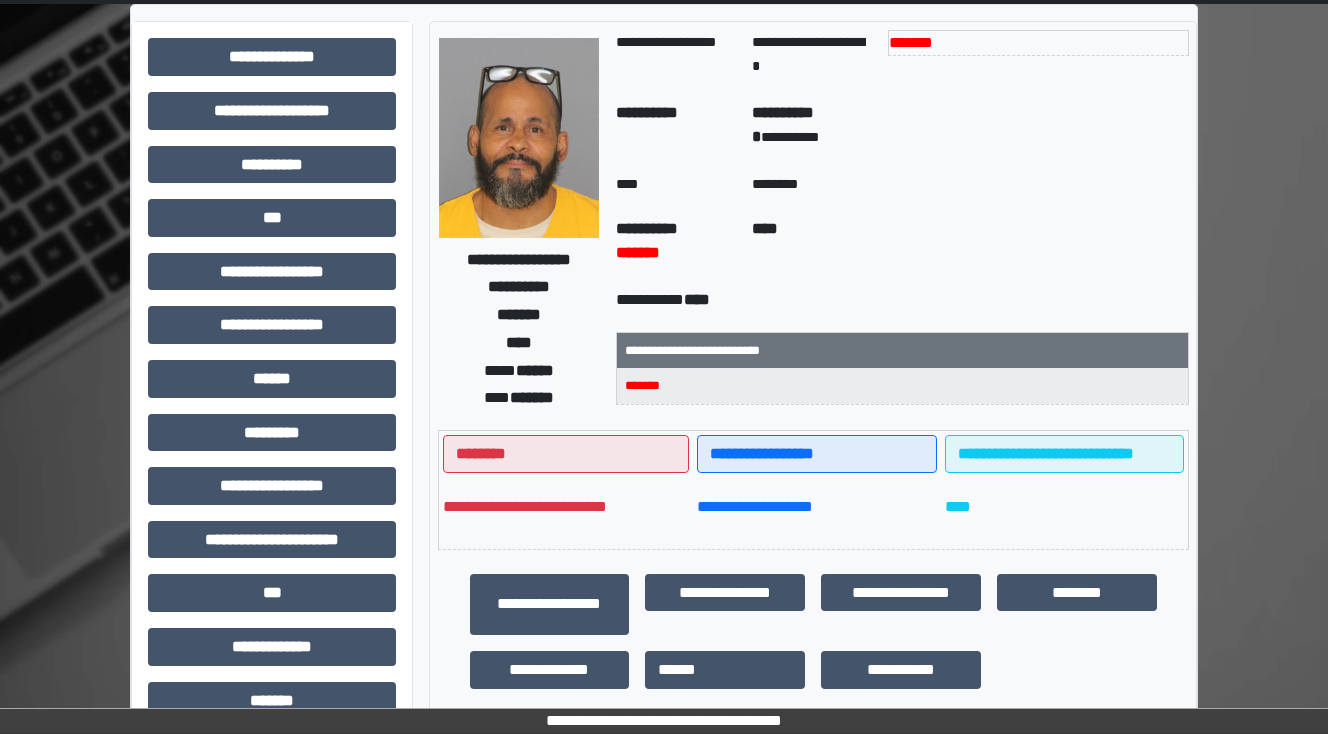 scroll, scrollTop: 80, scrollLeft: 0, axis: vertical 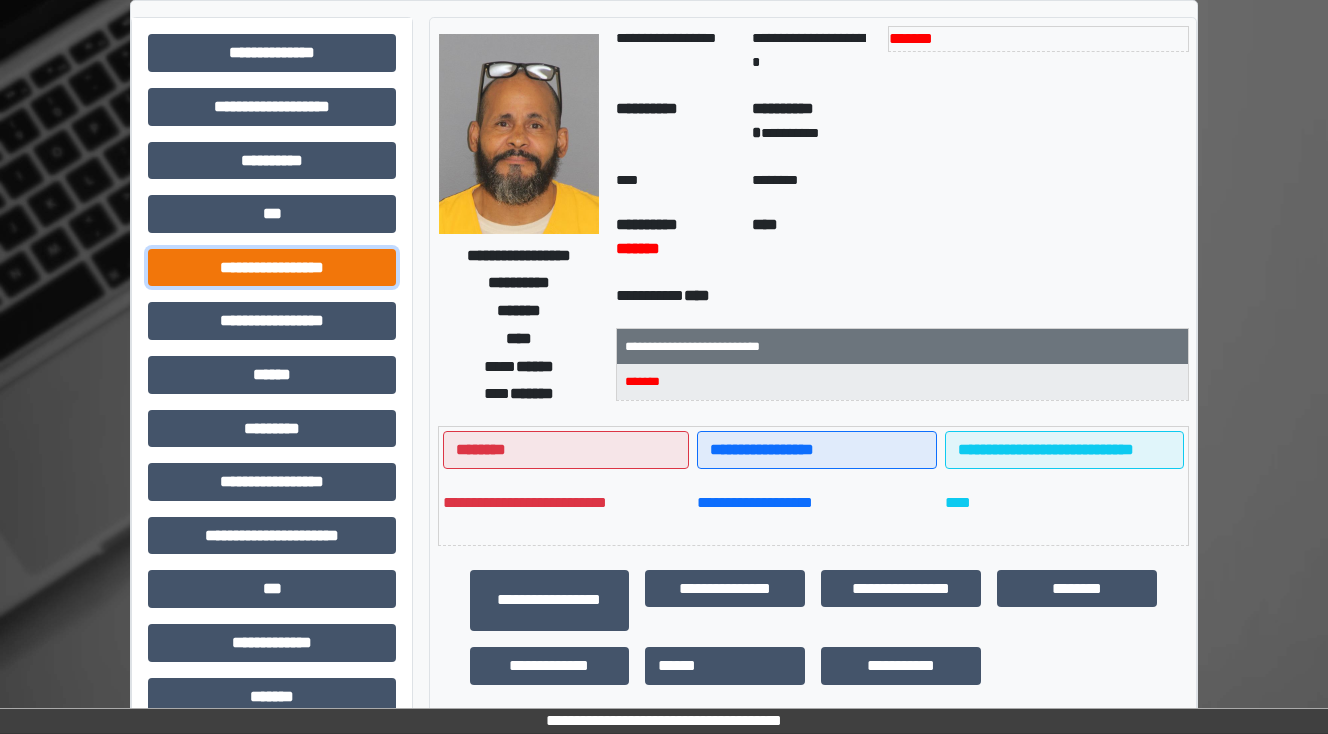 click on "**********" at bounding box center (272, 268) 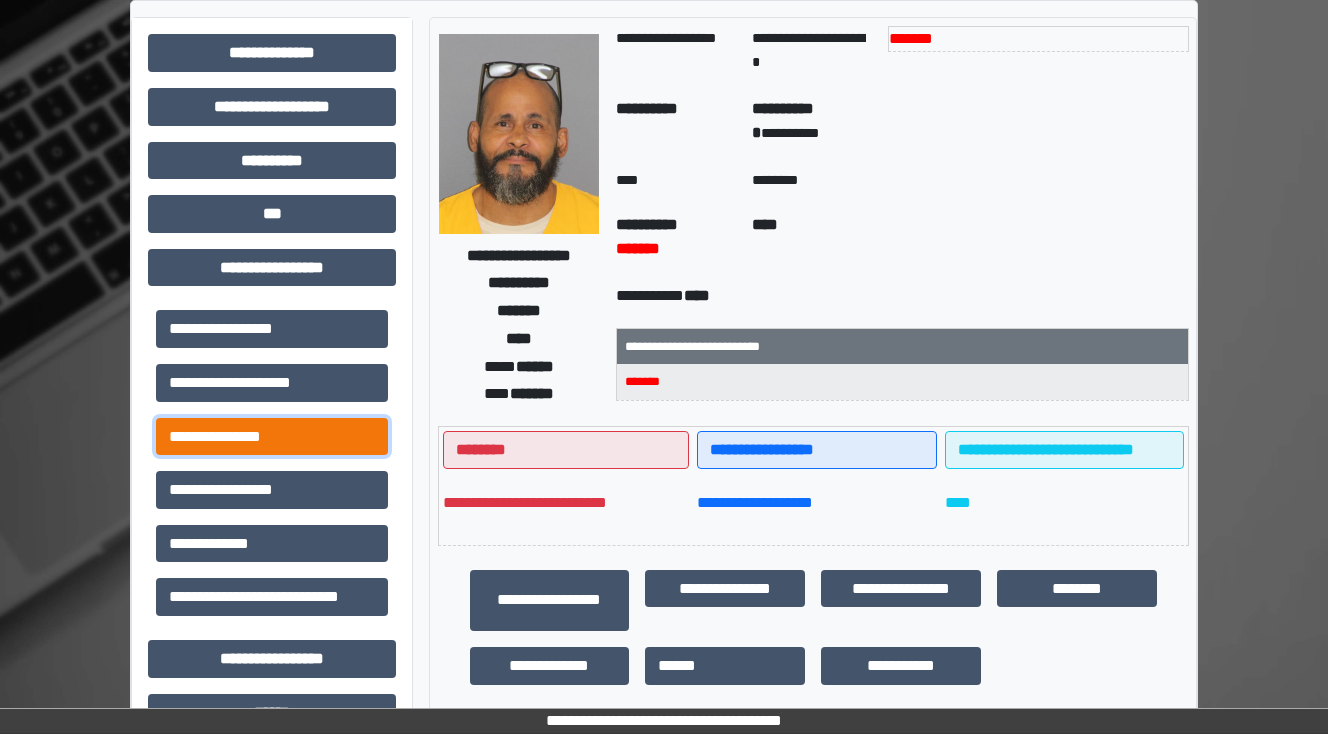 click on "**********" at bounding box center (272, 437) 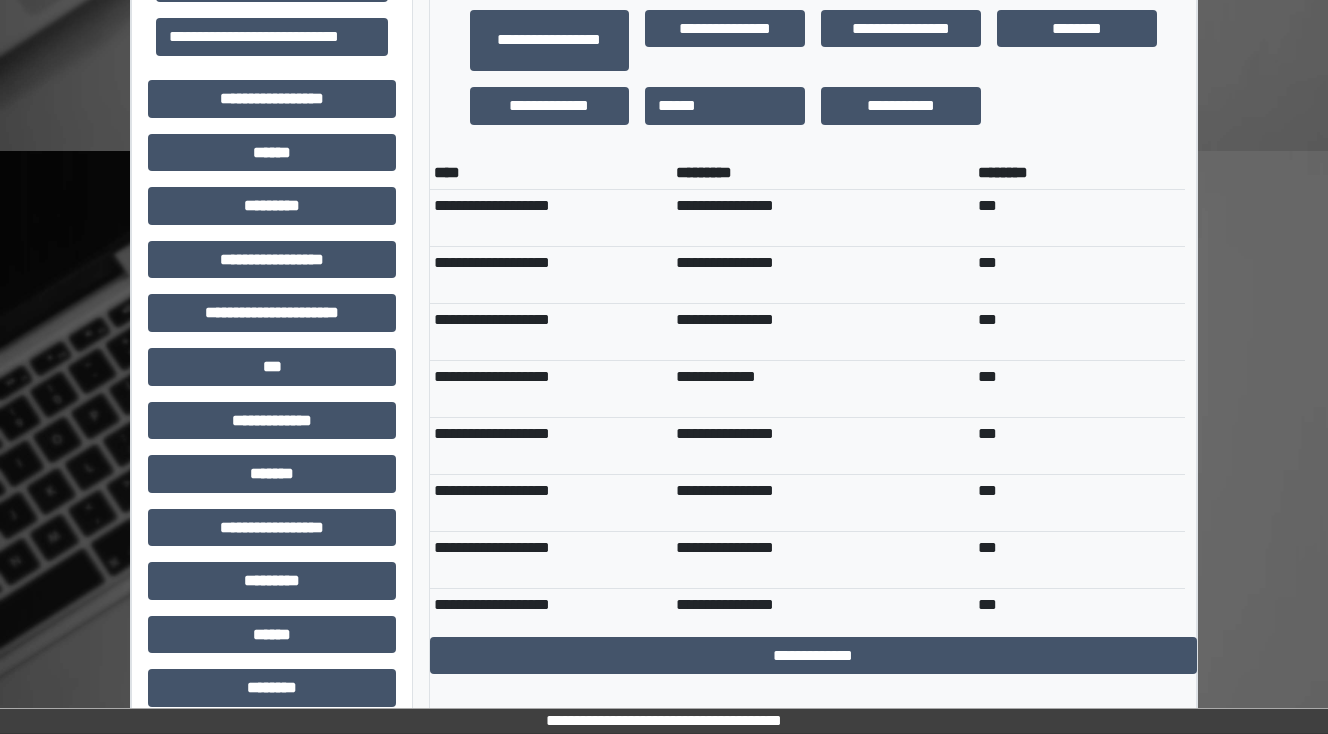 scroll, scrollTop: 560, scrollLeft: 0, axis: vertical 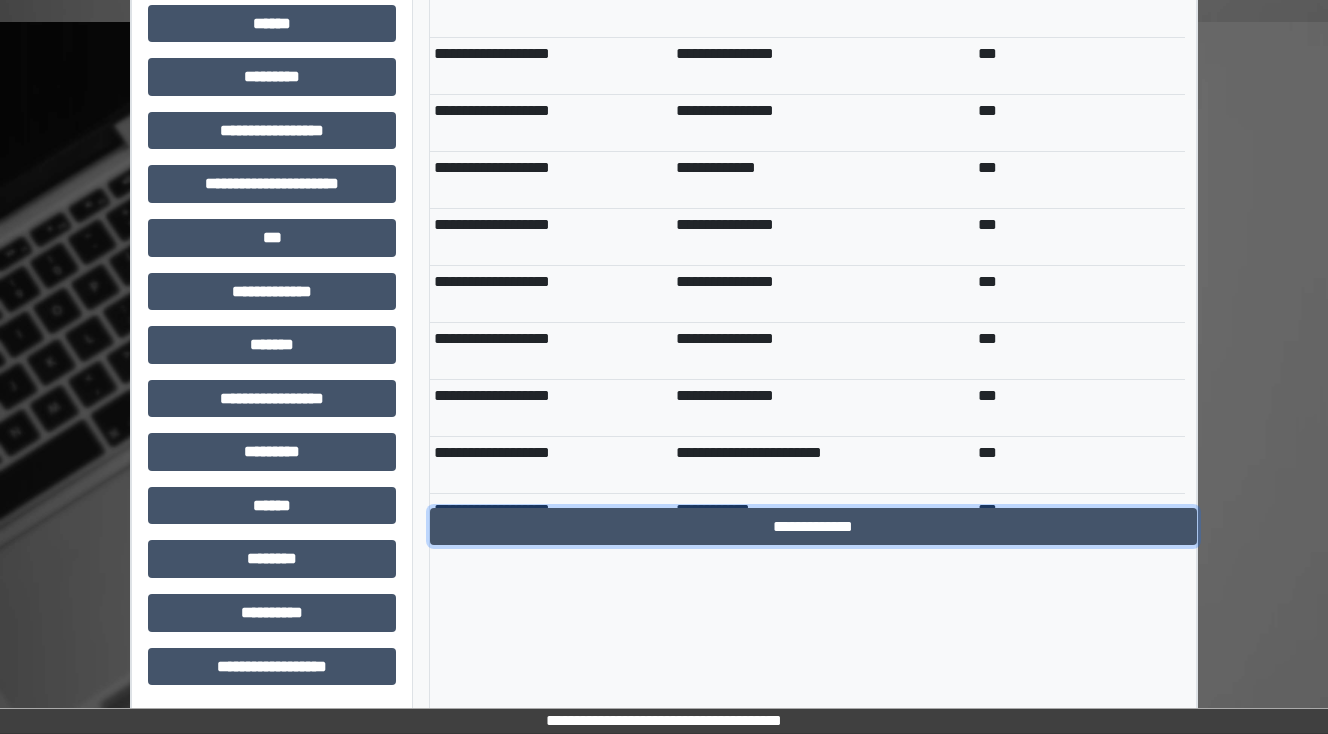 click on "**********" at bounding box center [813, 527] 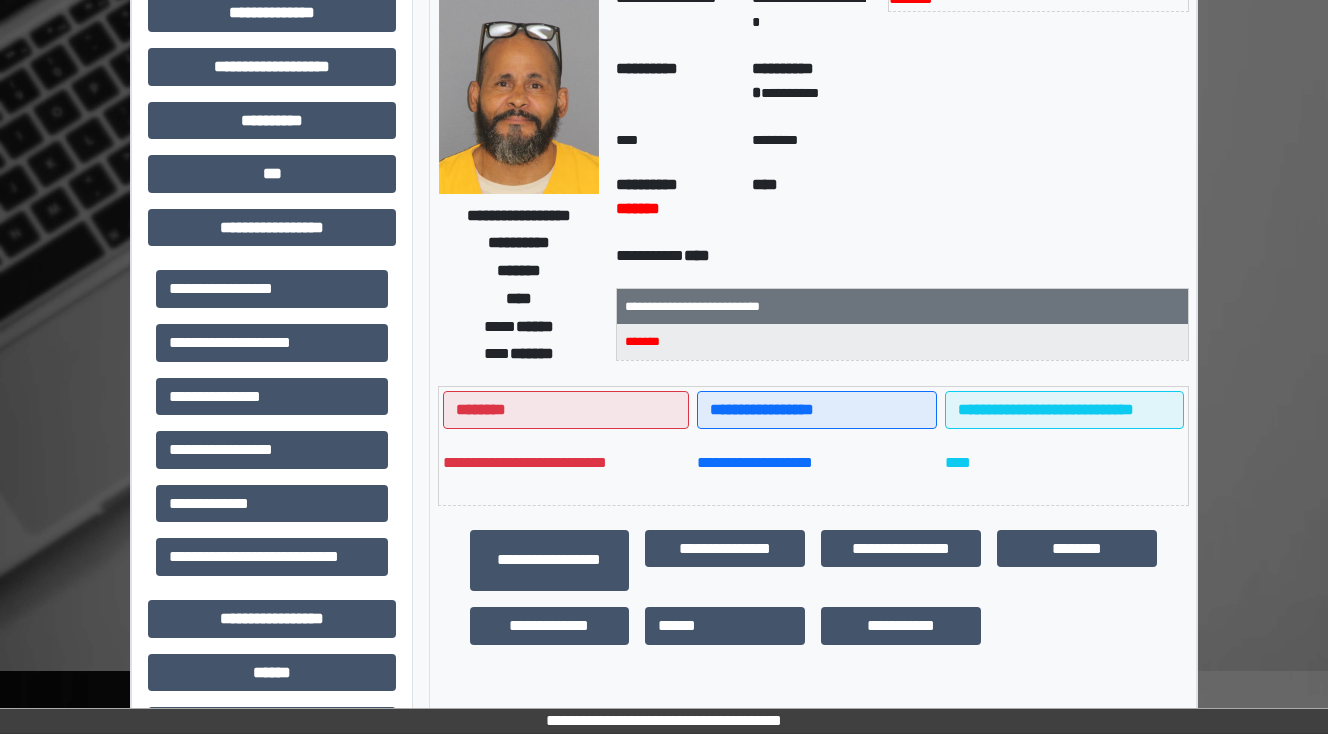 scroll, scrollTop: 0, scrollLeft: 0, axis: both 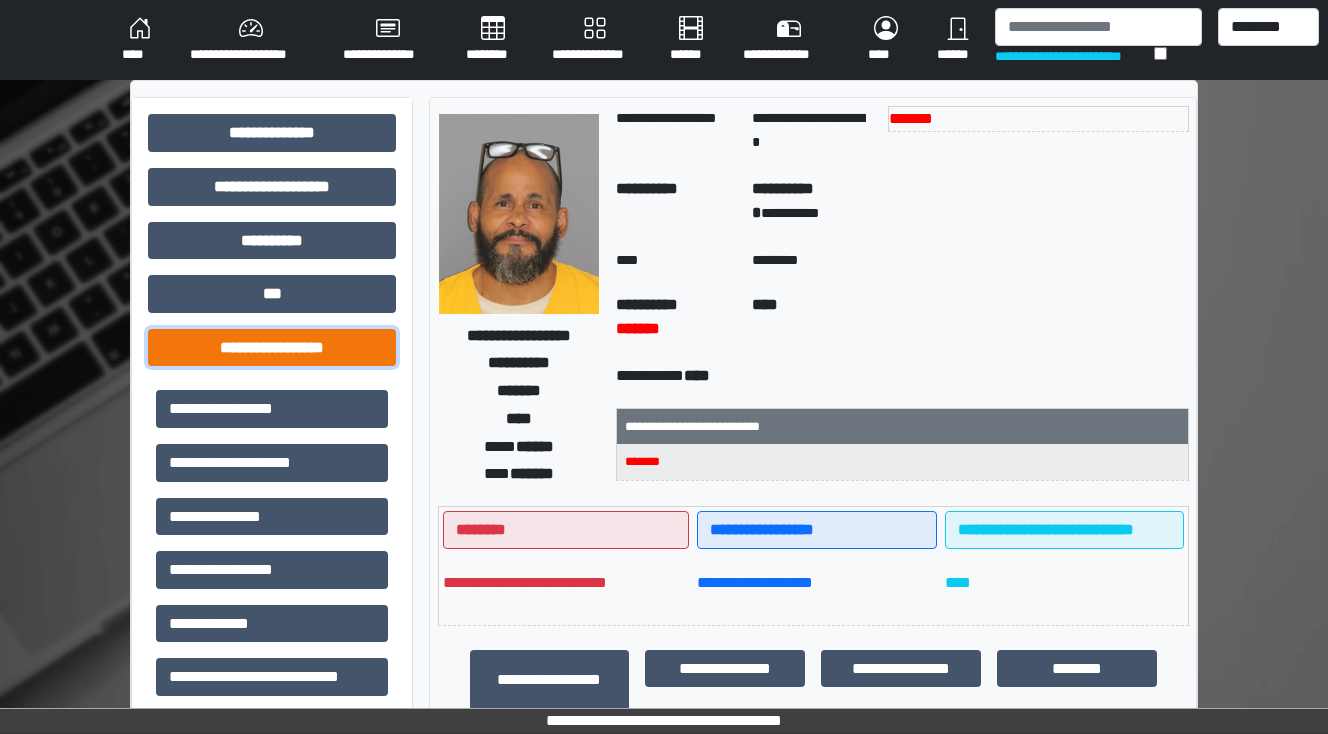 click on "**********" at bounding box center (272, 348) 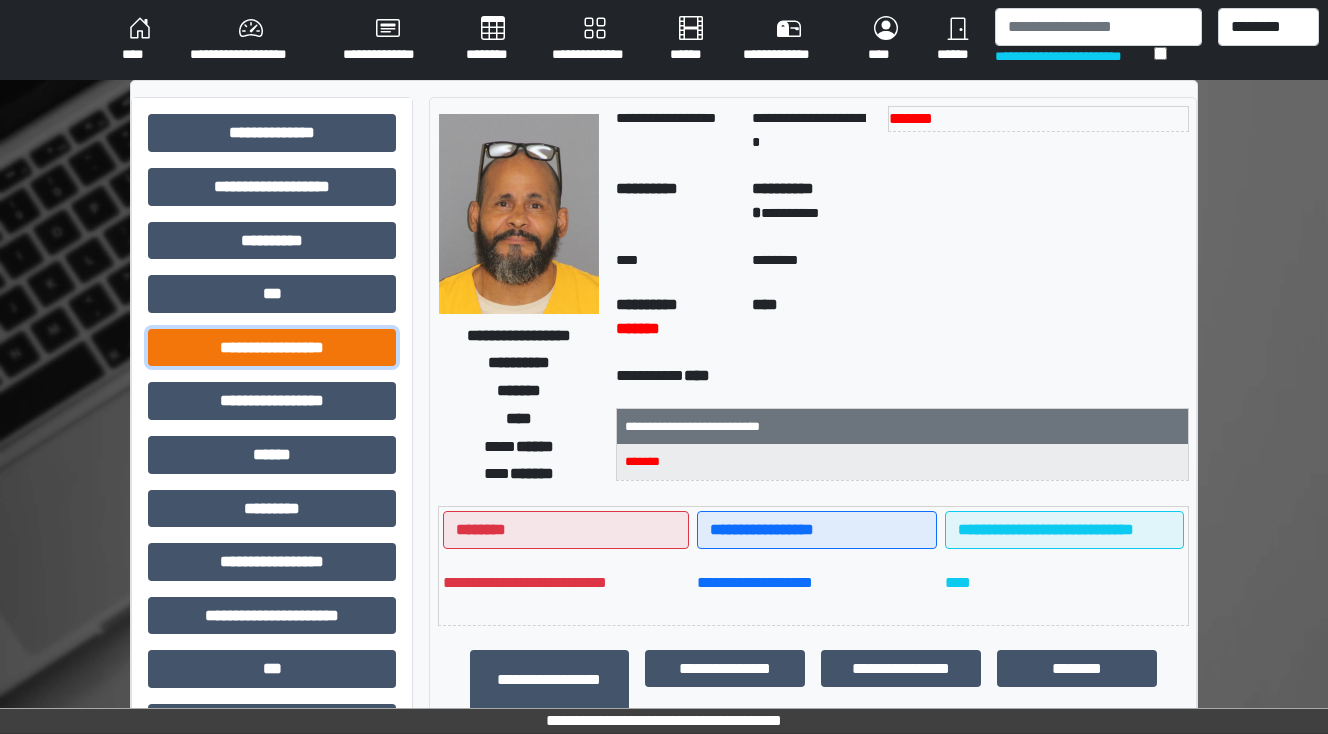 click on "**********" at bounding box center (272, 348) 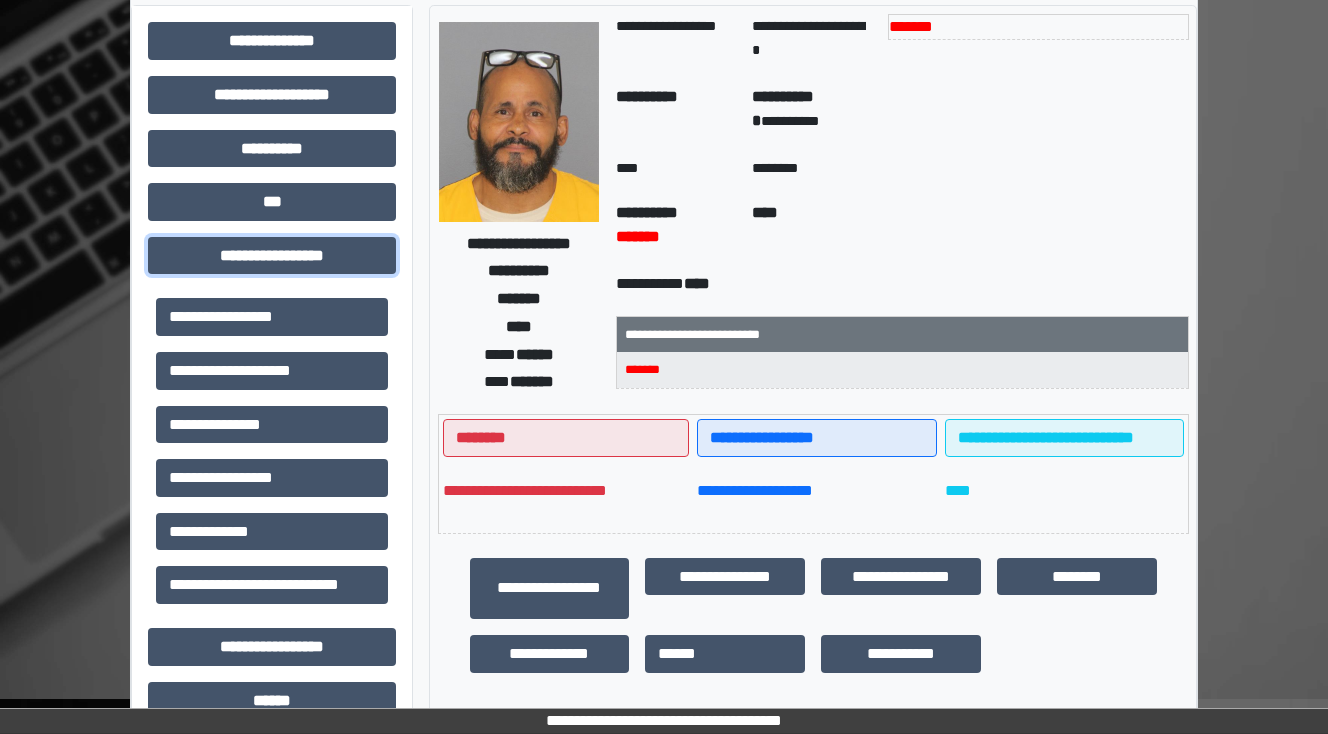 scroll, scrollTop: 240, scrollLeft: 0, axis: vertical 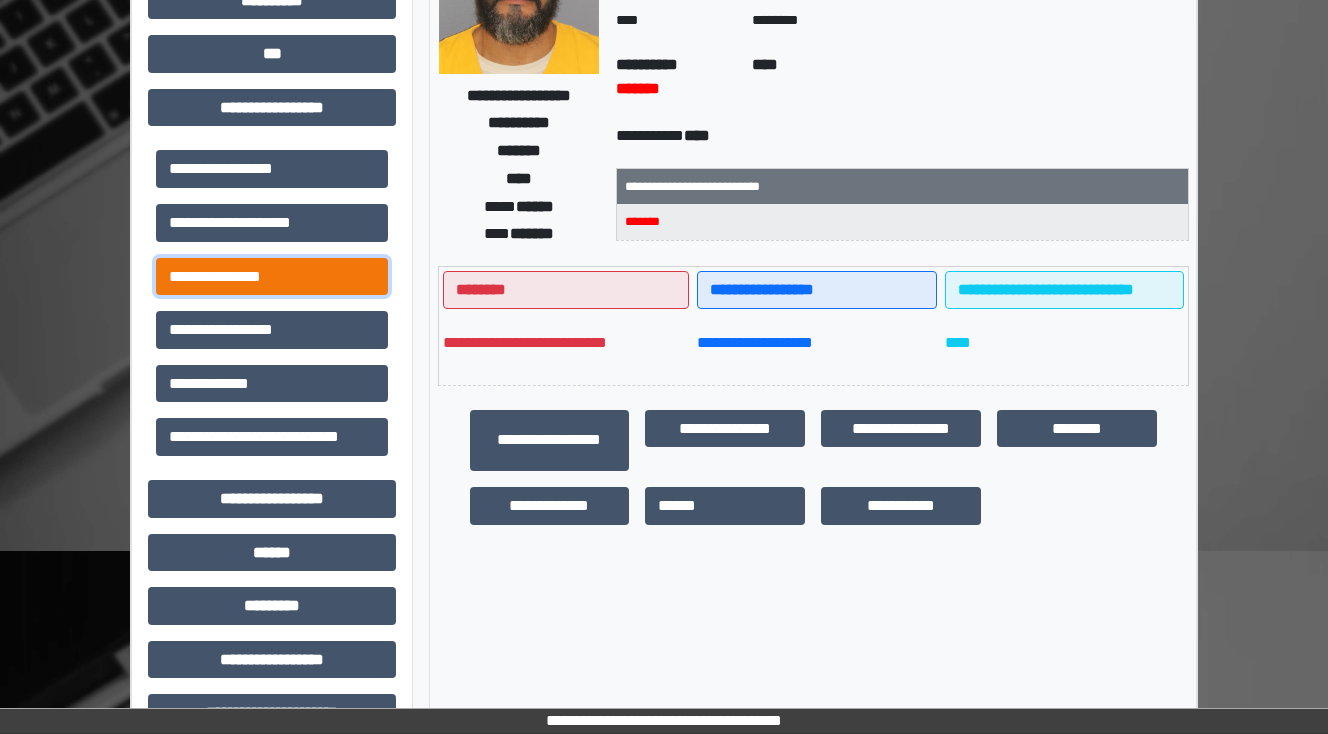 click on "**********" at bounding box center [272, 277] 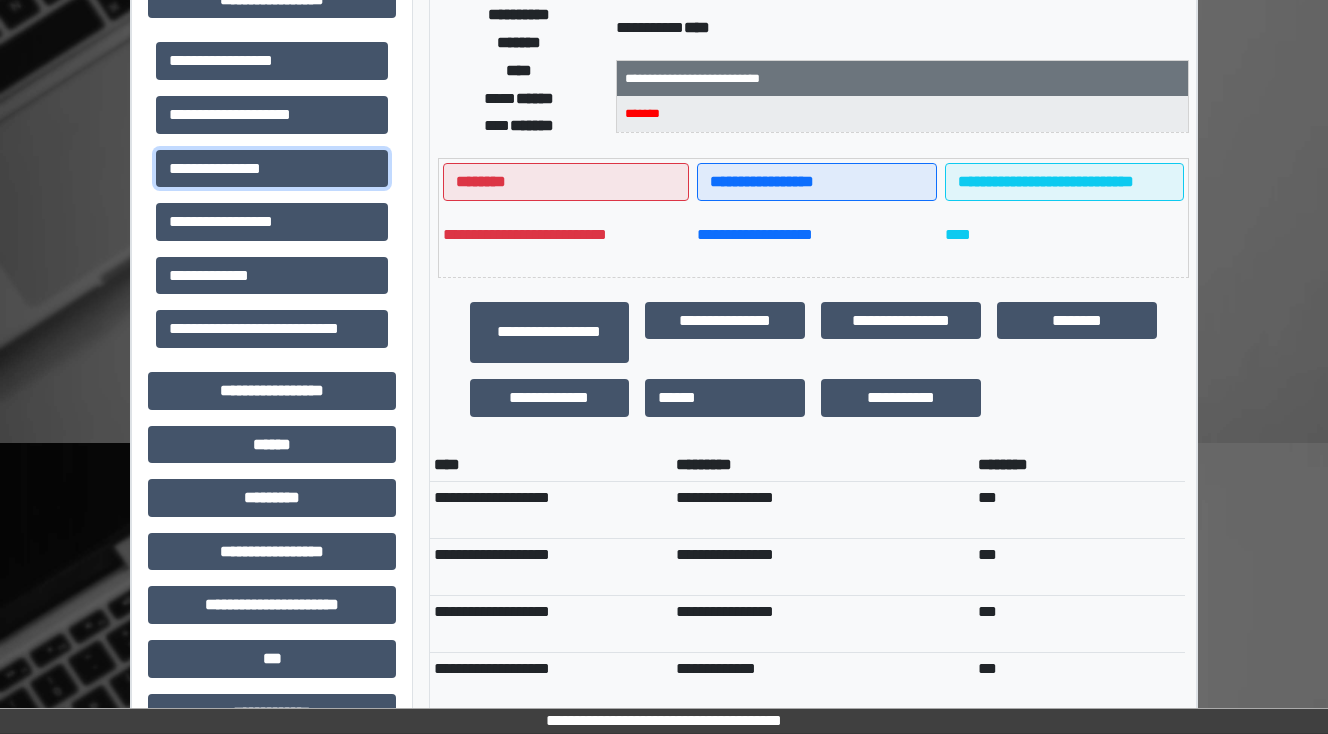 scroll, scrollTop: 80, scrollLeft: 0, axis: vertical 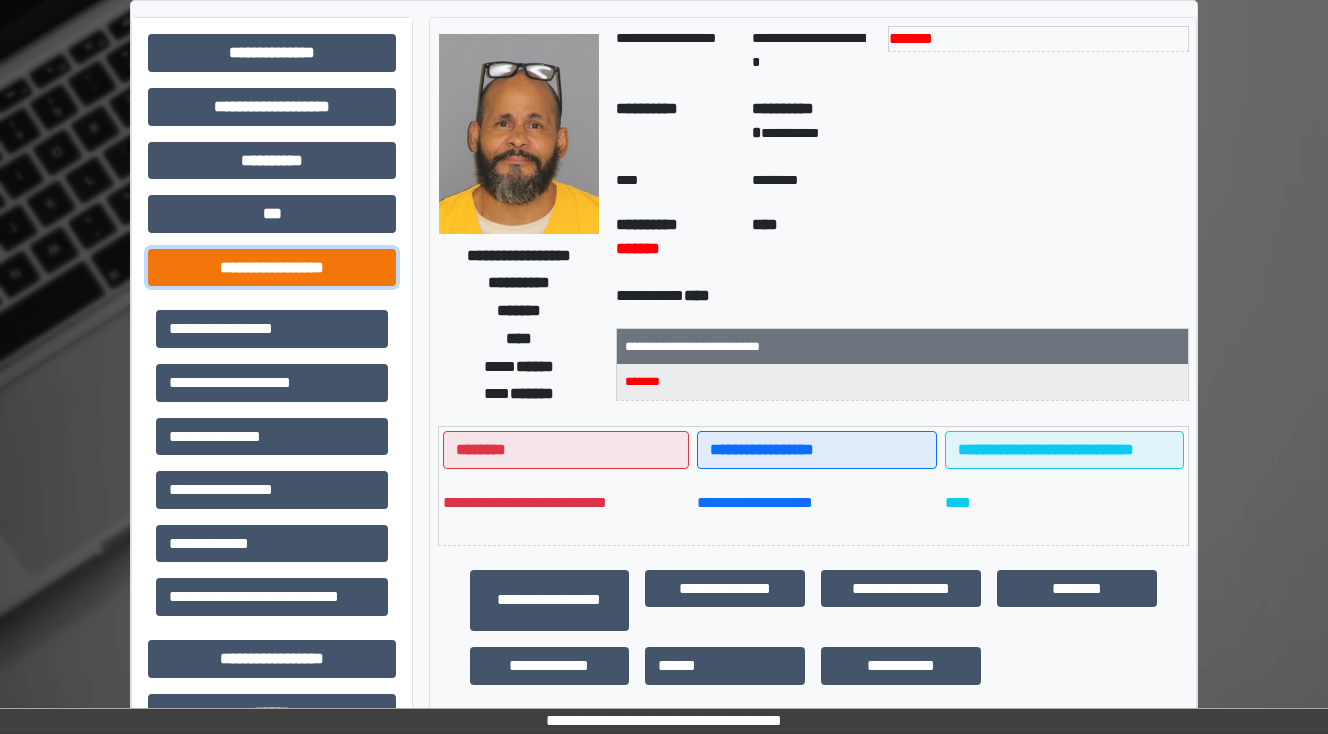 click on "**********" at bounding box center (272, 268) 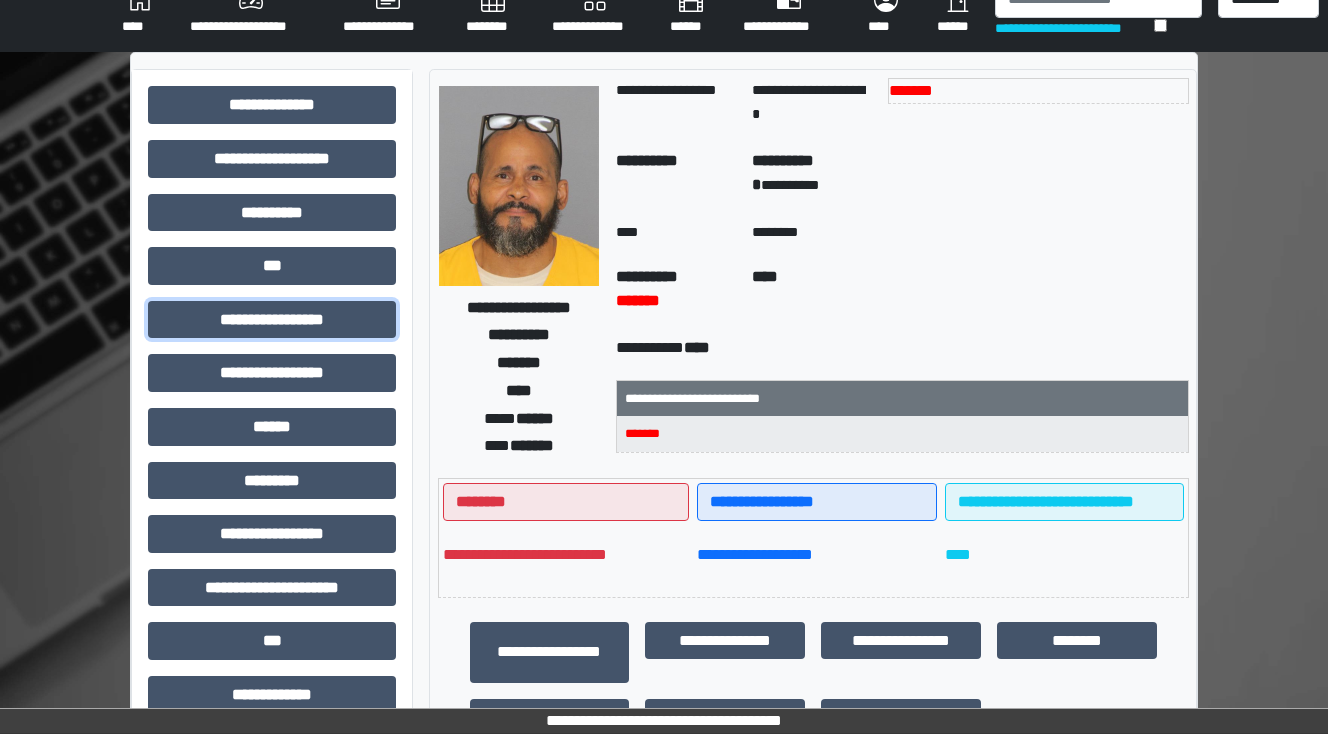 scroll, scrollTop: 0, scrollLeft: 0, axis: both 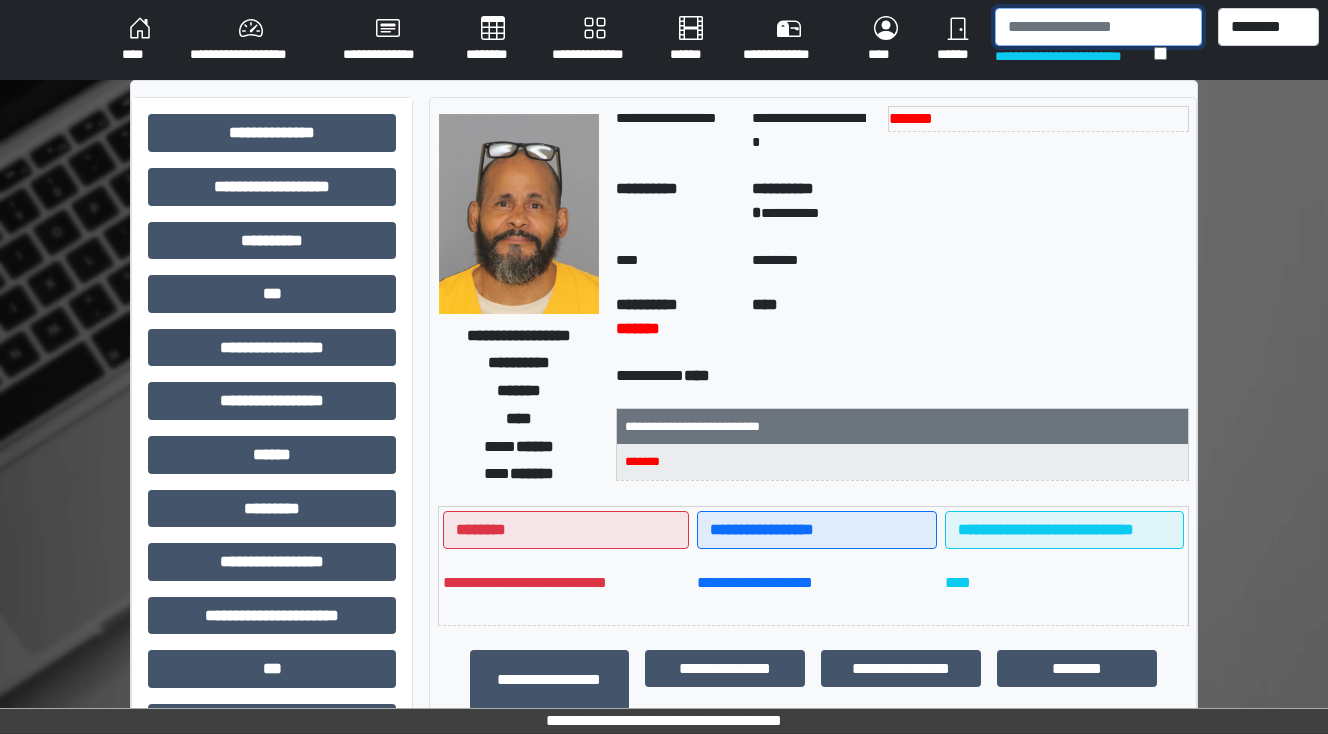 click at bounding box center [1098, 27] 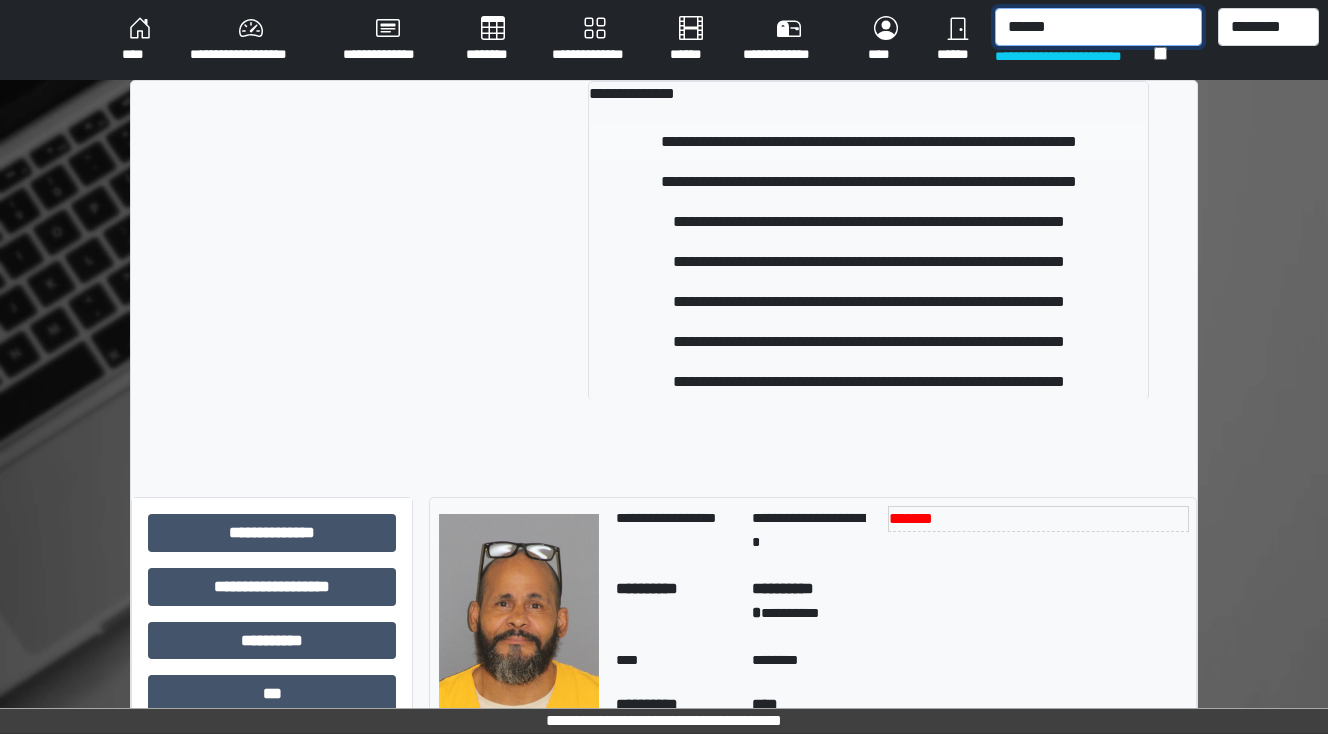type on "******" 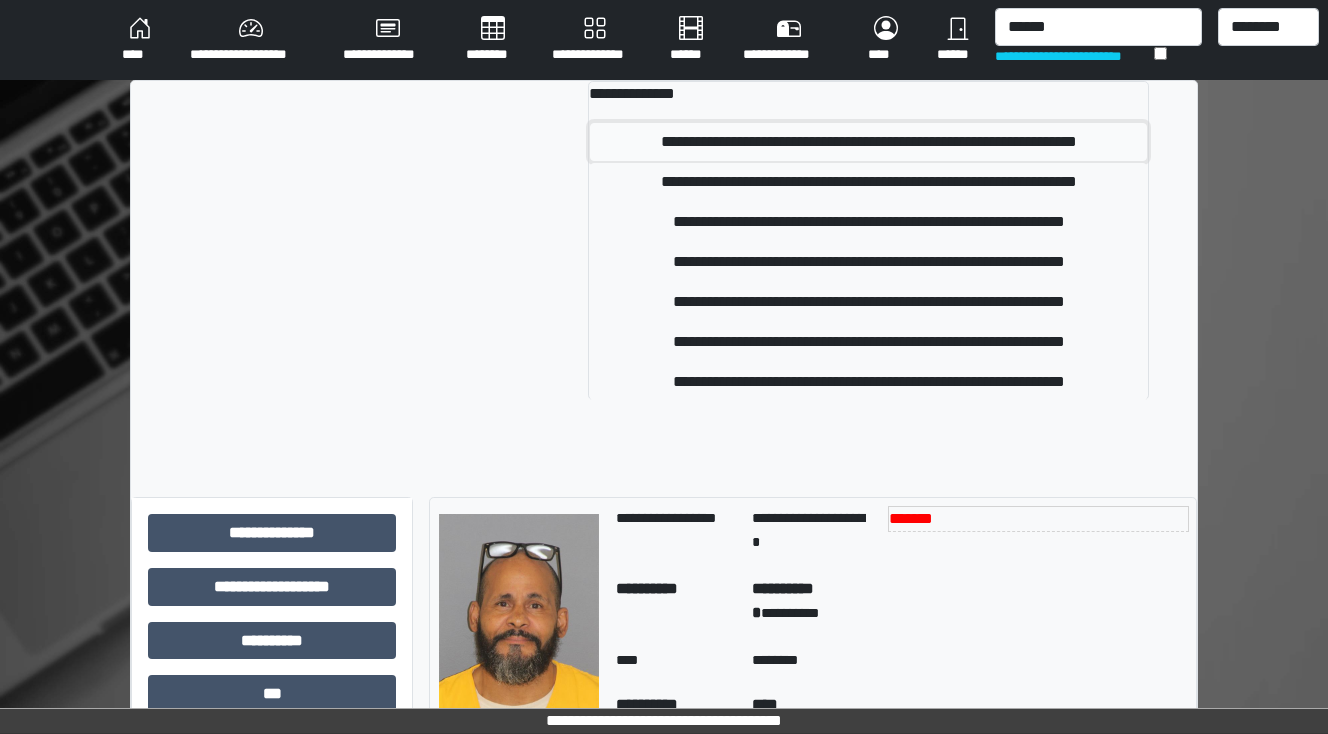 click on "**********" at bounding box center (868, 142) 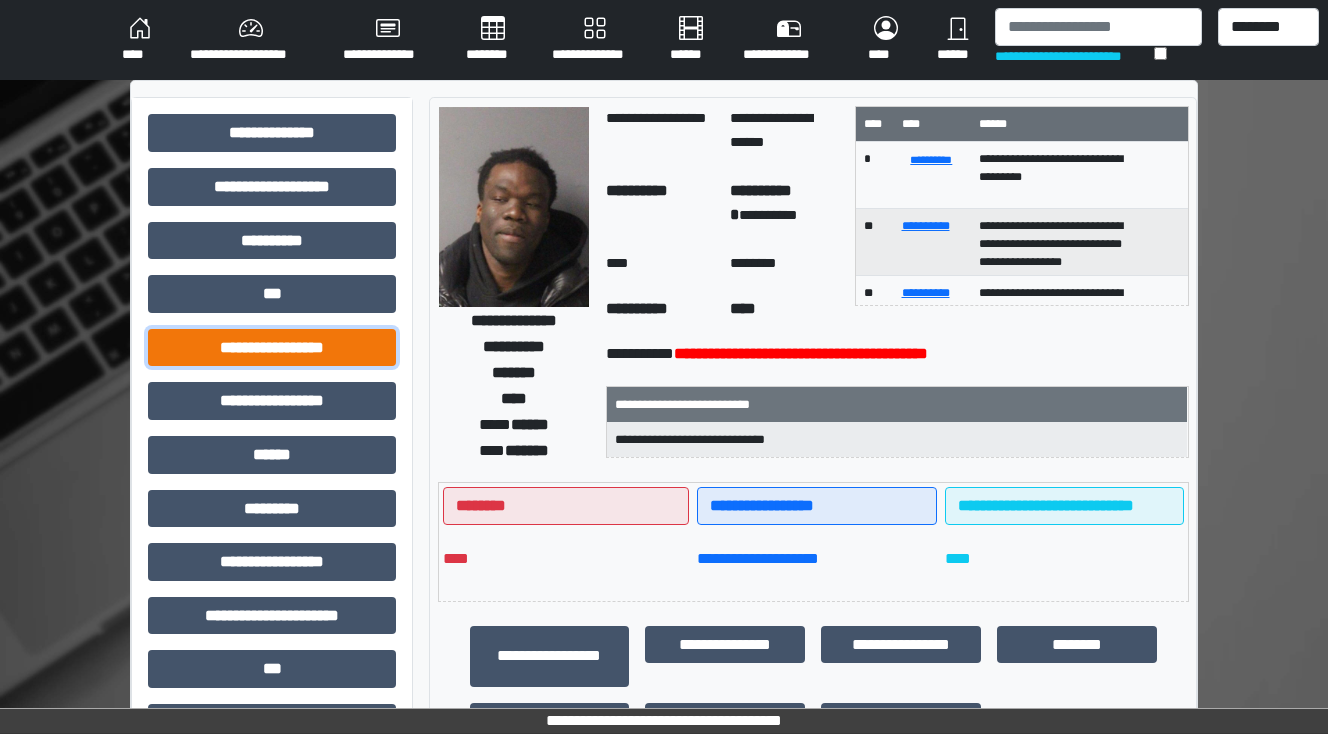click on "**********" at bounding box center [272, 348] 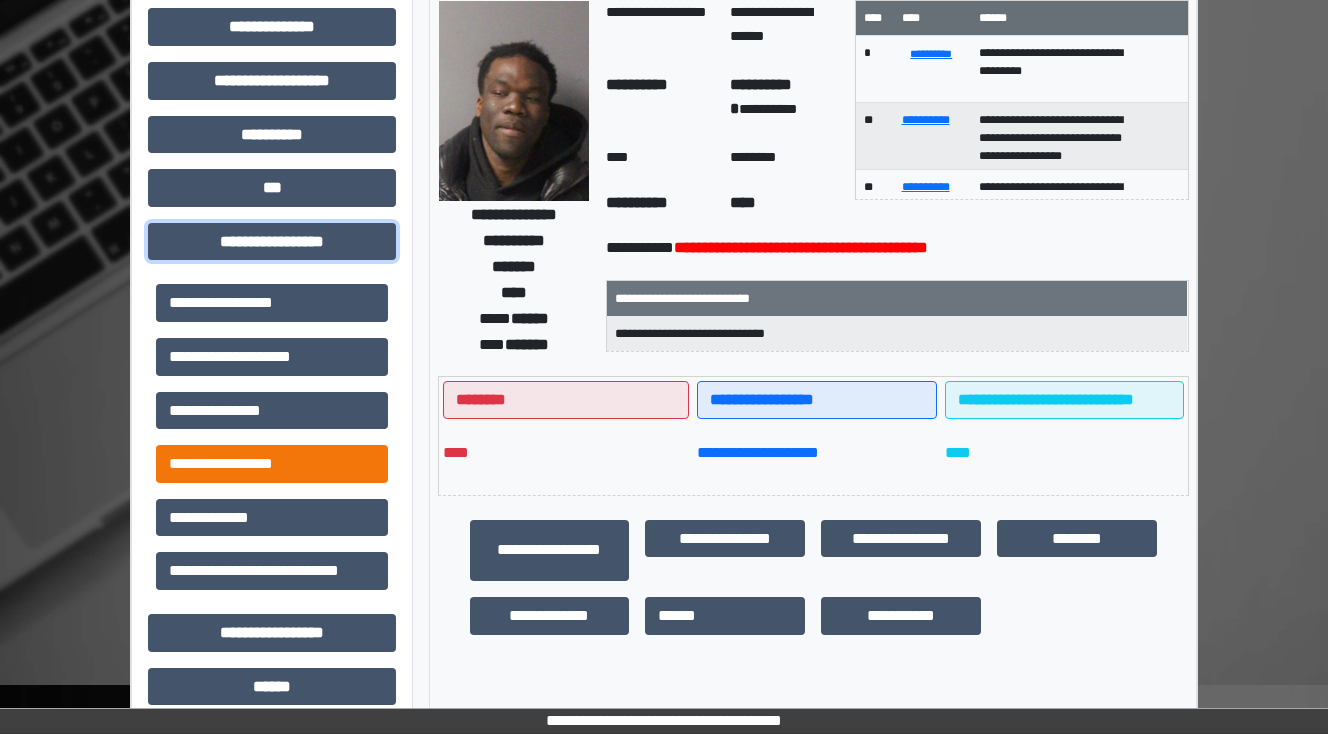scroll, scrollTop: 240, scrollLeft: 0, axis: vertical 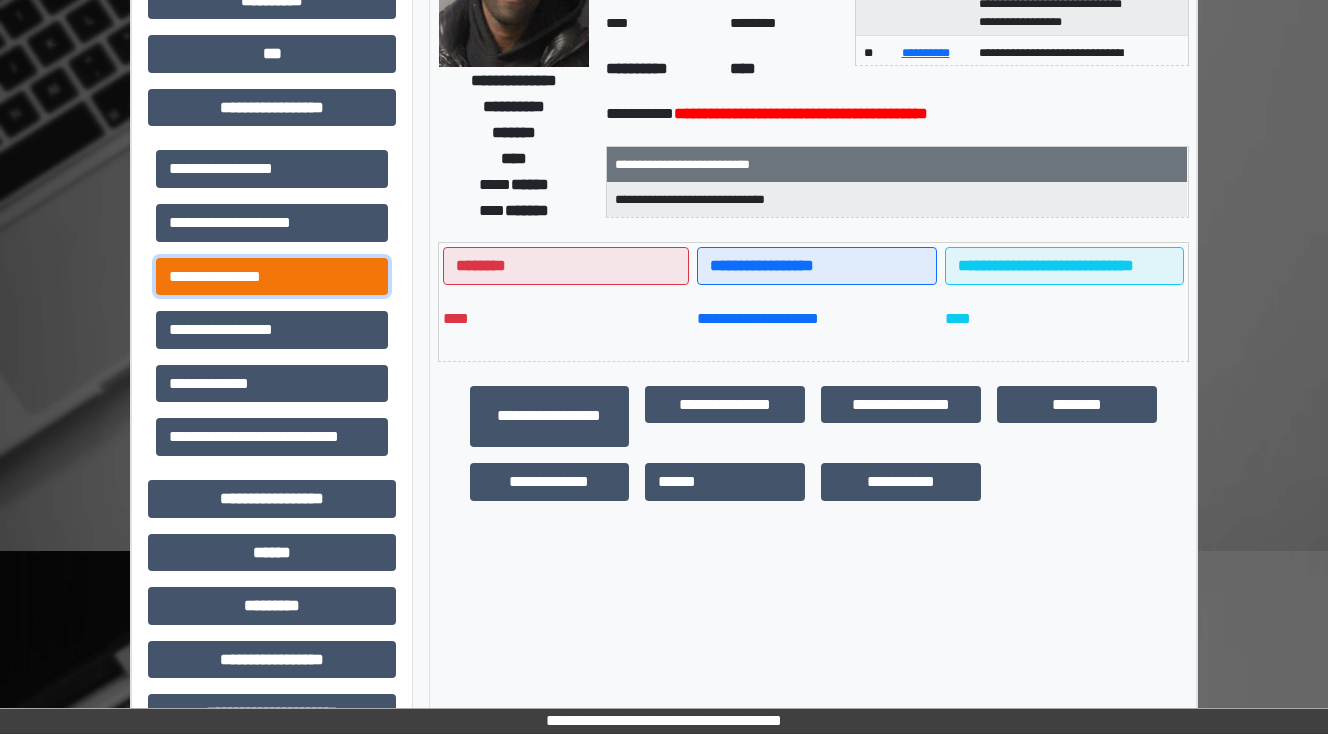 click on "**********" at bounding box center (272, 277) 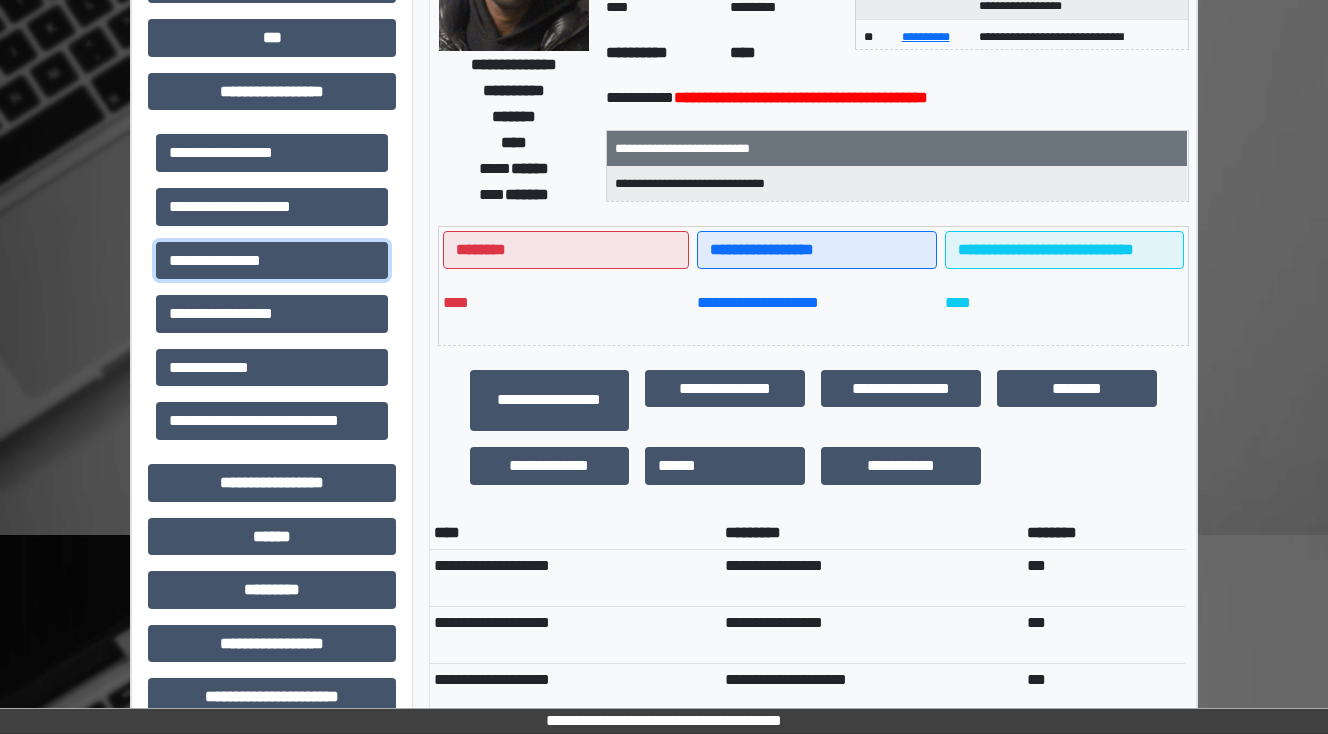 scroll, scrollTop: 0, scrollLeft: 0, axis: both 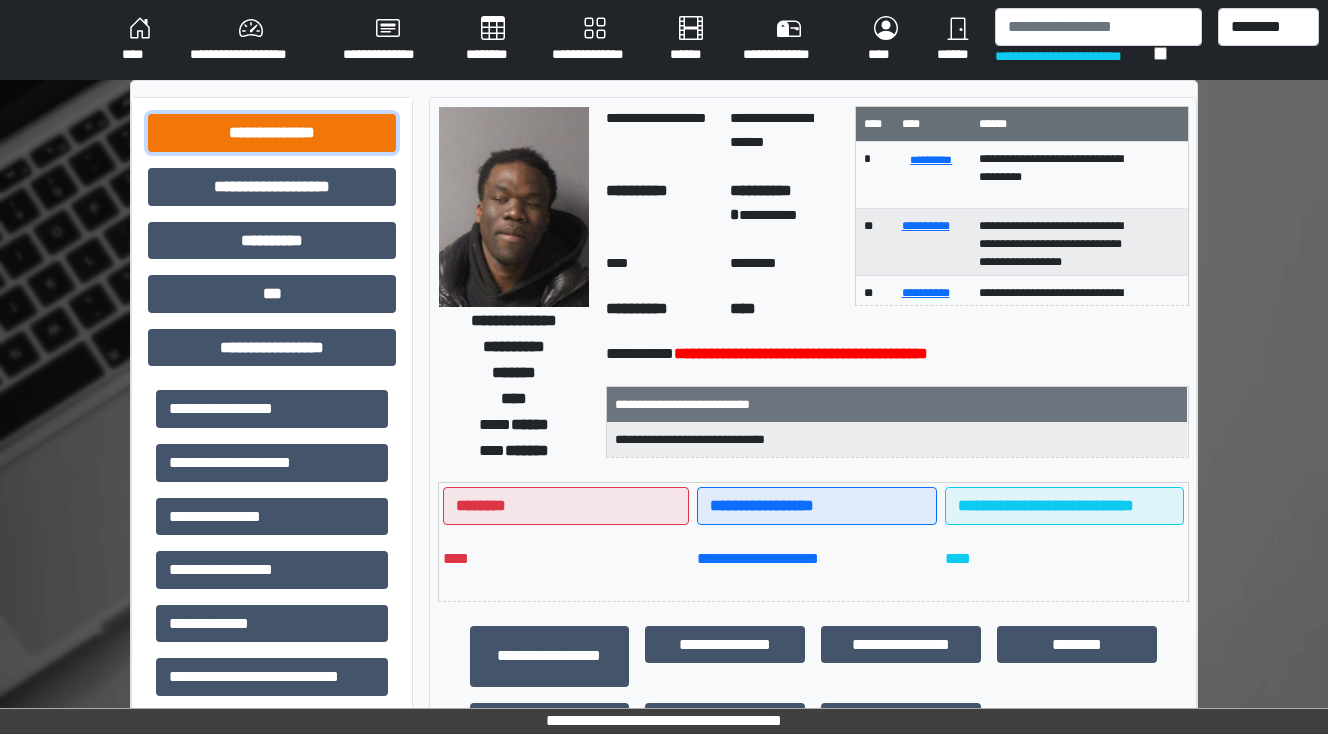 click on "**********" at bounding box center [272, 133] 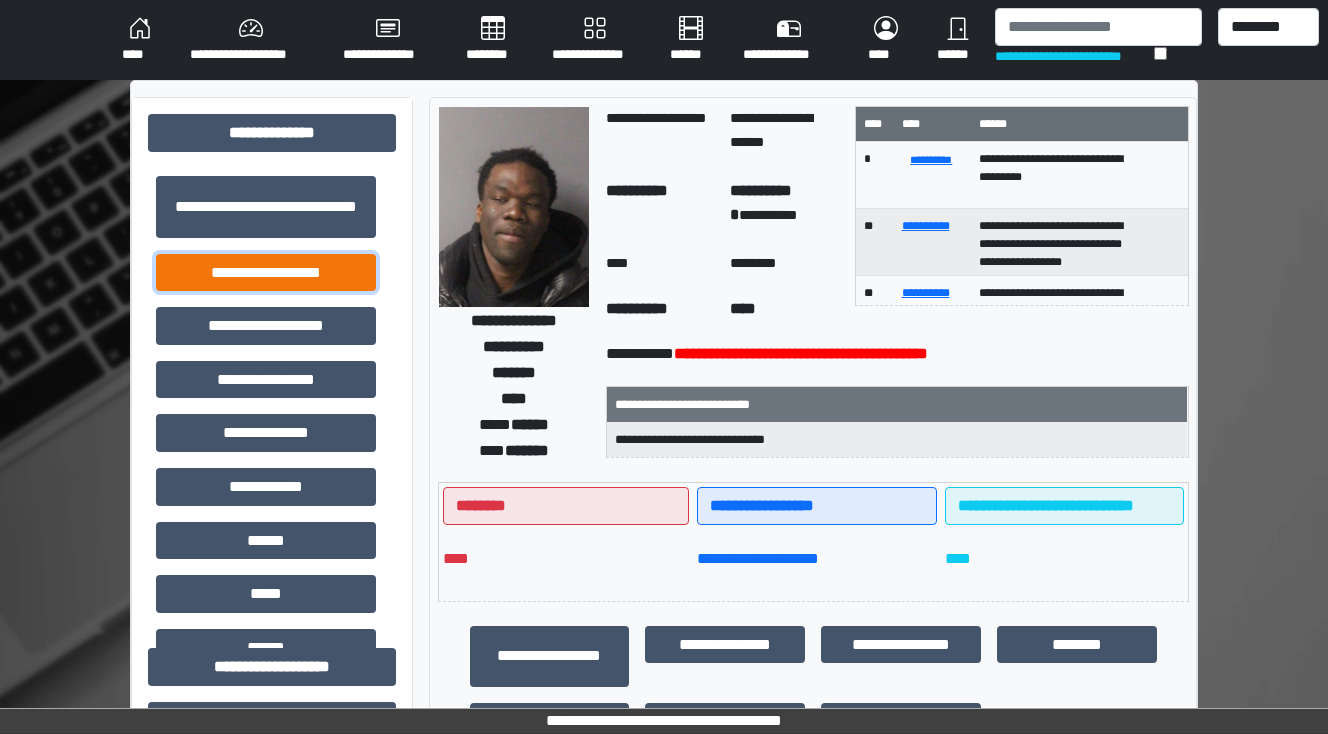 click on "**********" at bounding box center [266, 273] 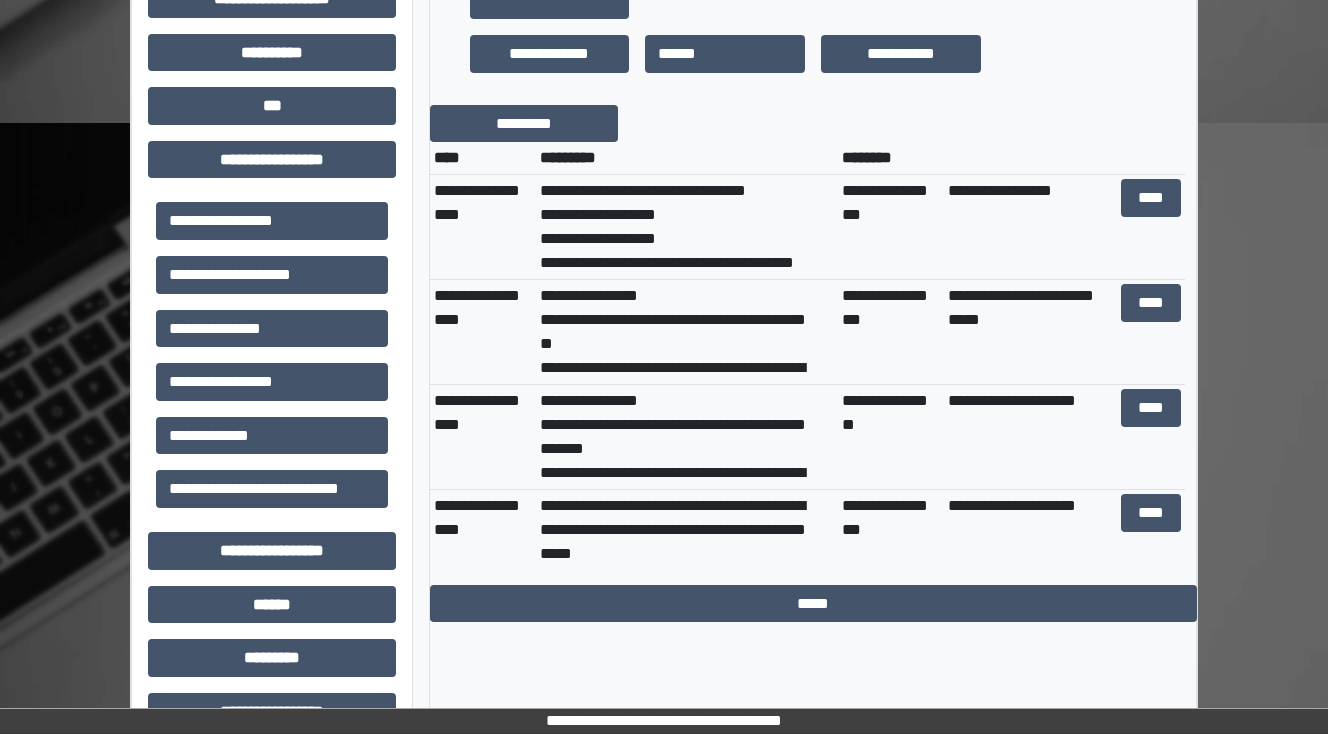 scroll, scrollTop: 640, scrollLeft: 0, axis: vertical 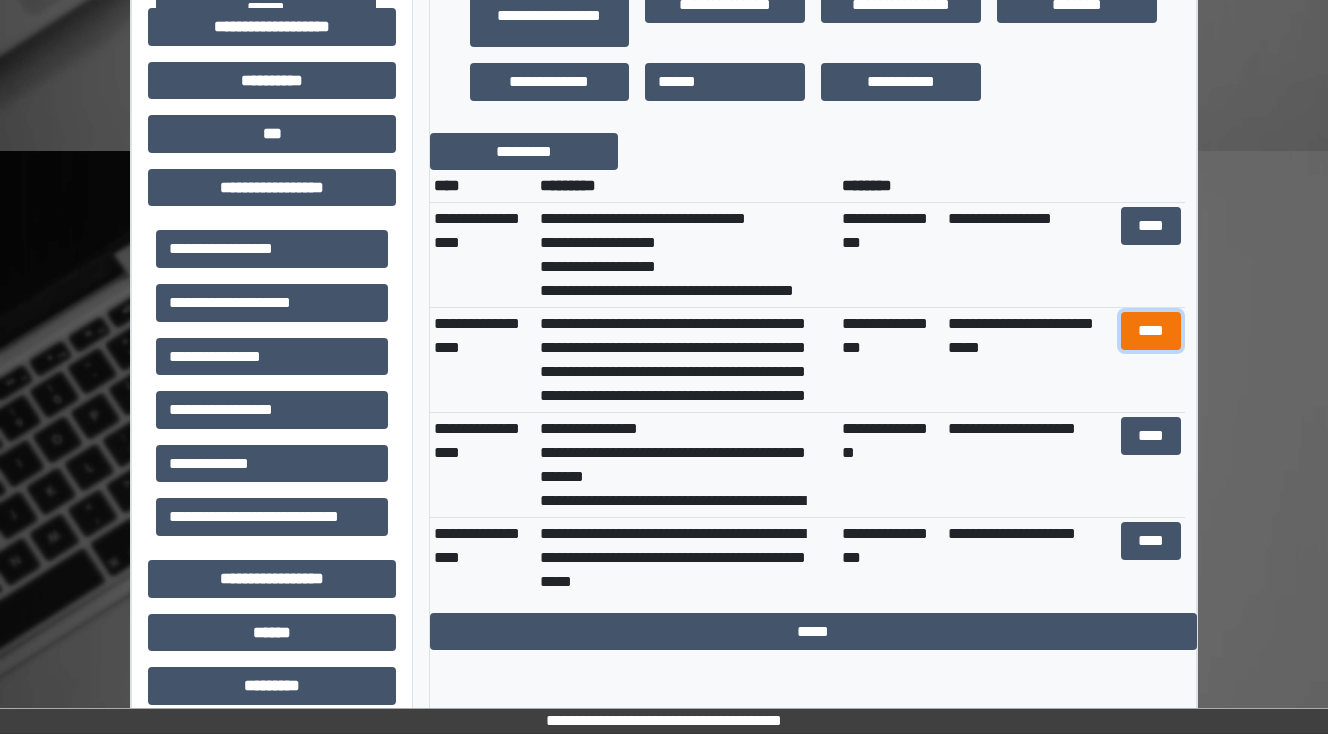 click on "****" at bounding box center (1150, 331) 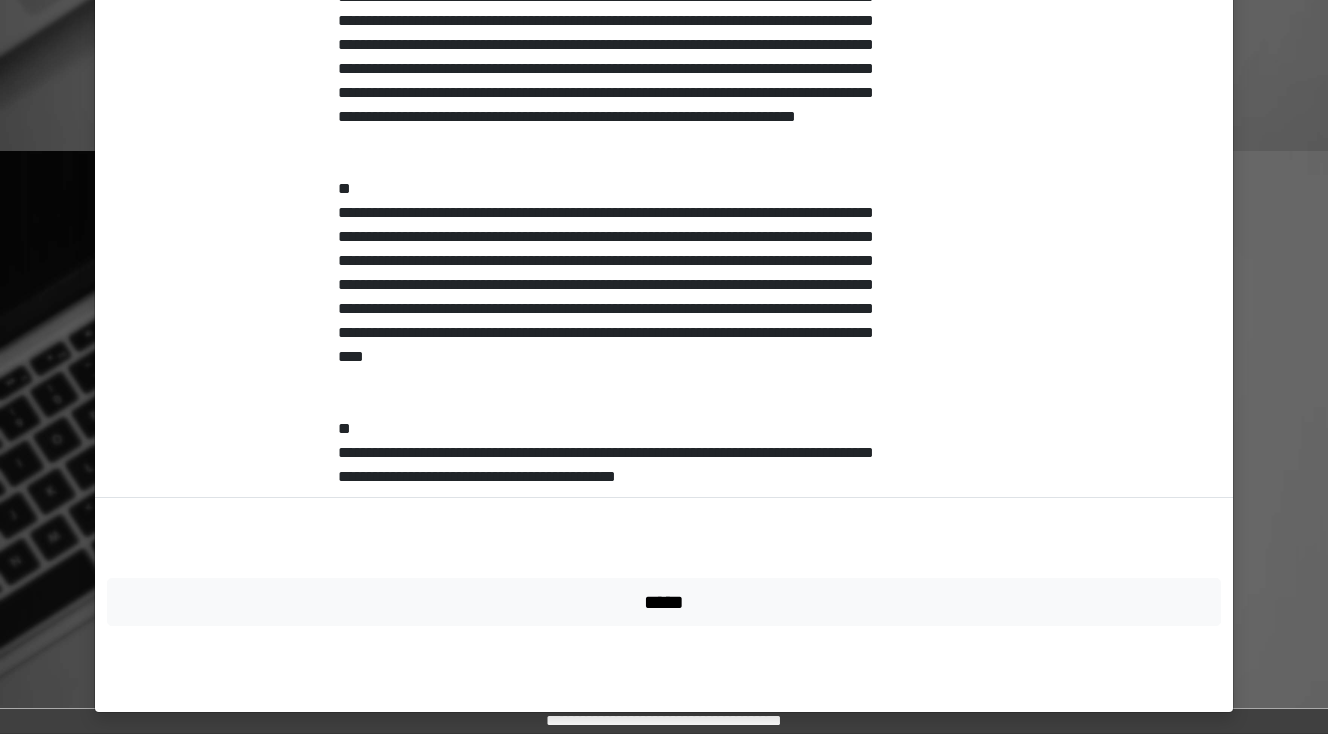 scroll, scrollTop: 531, scrollLeft: 0, axis: vertical 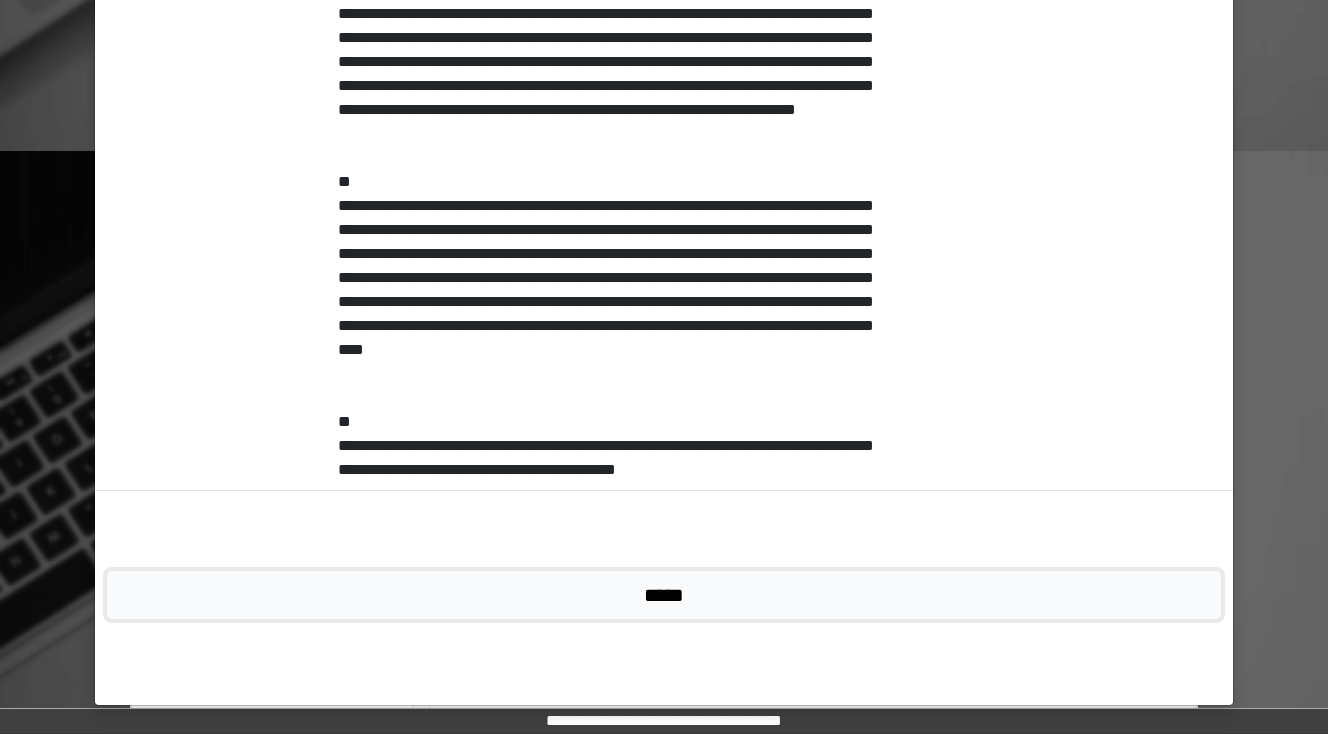 click on "*****" at bounding box center (664, 595) 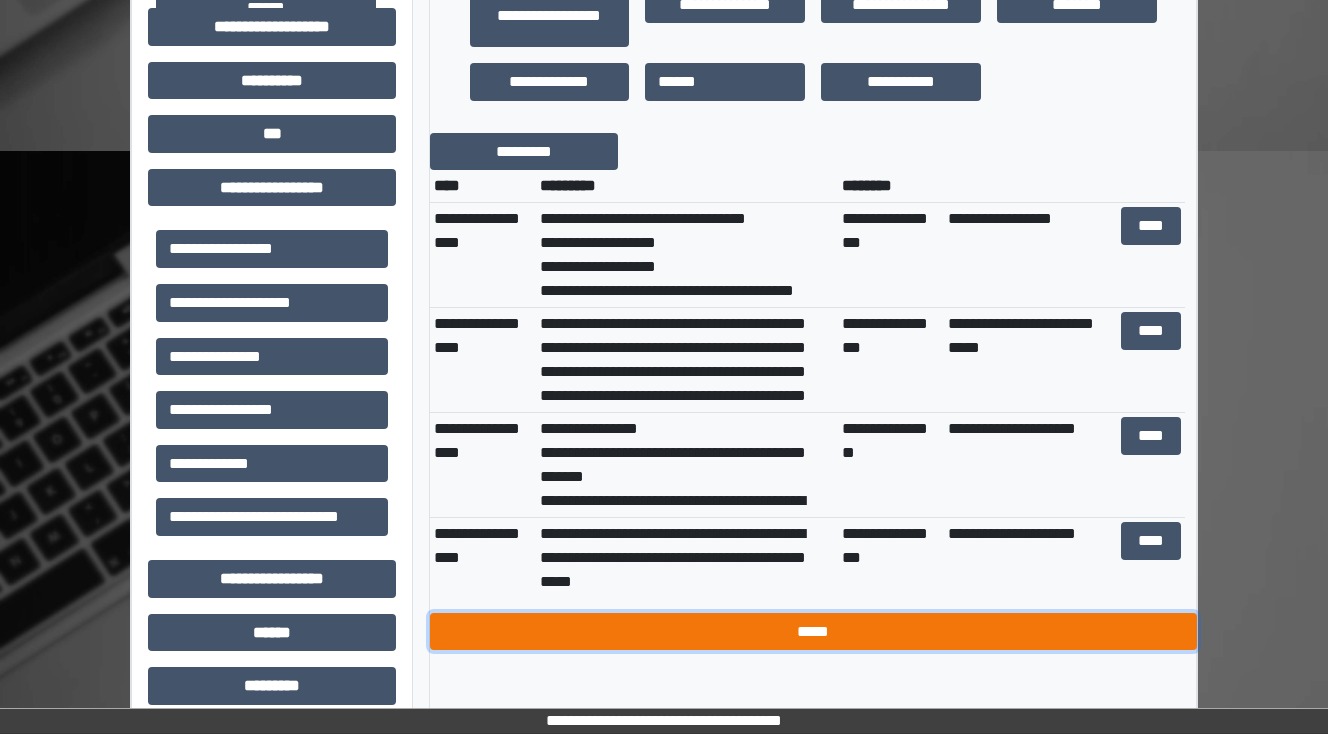click on "*****" at bounding box center [813, 632] 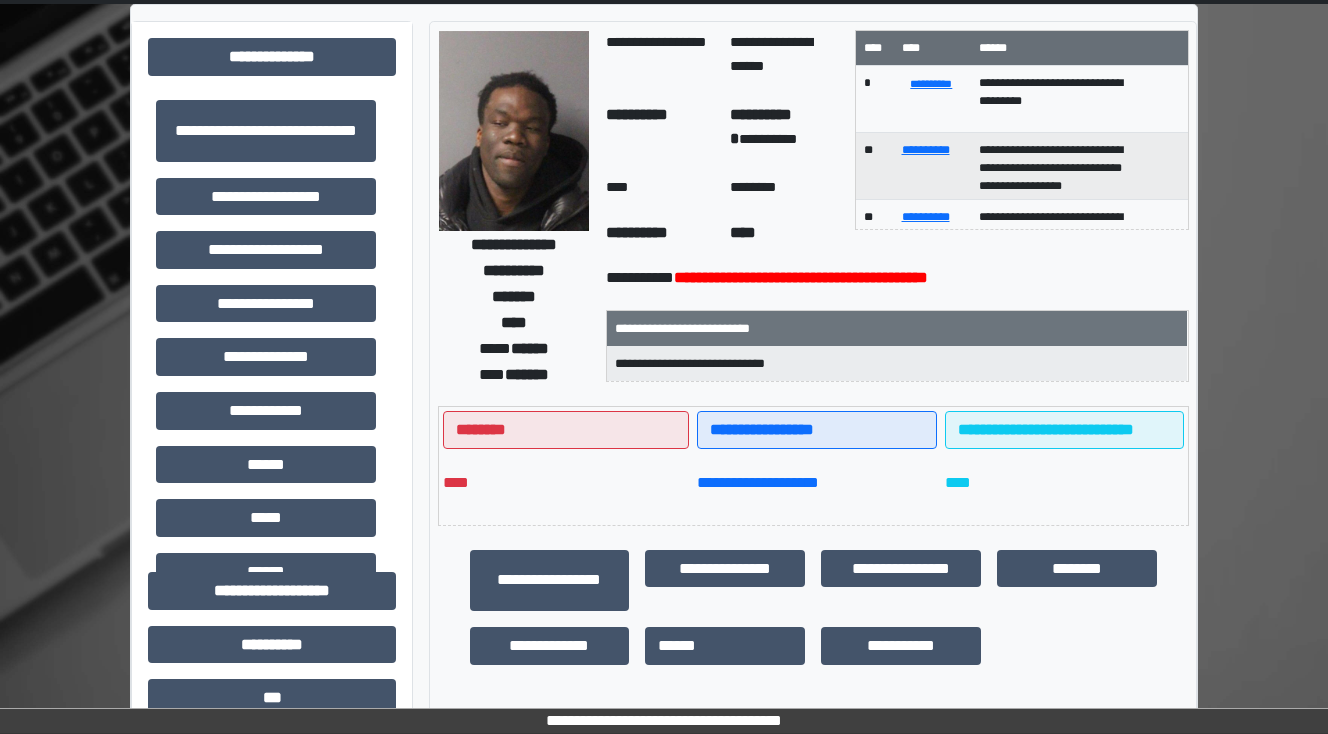 scroll, scrollTop: 0, scrollLeft: 0, axis: both 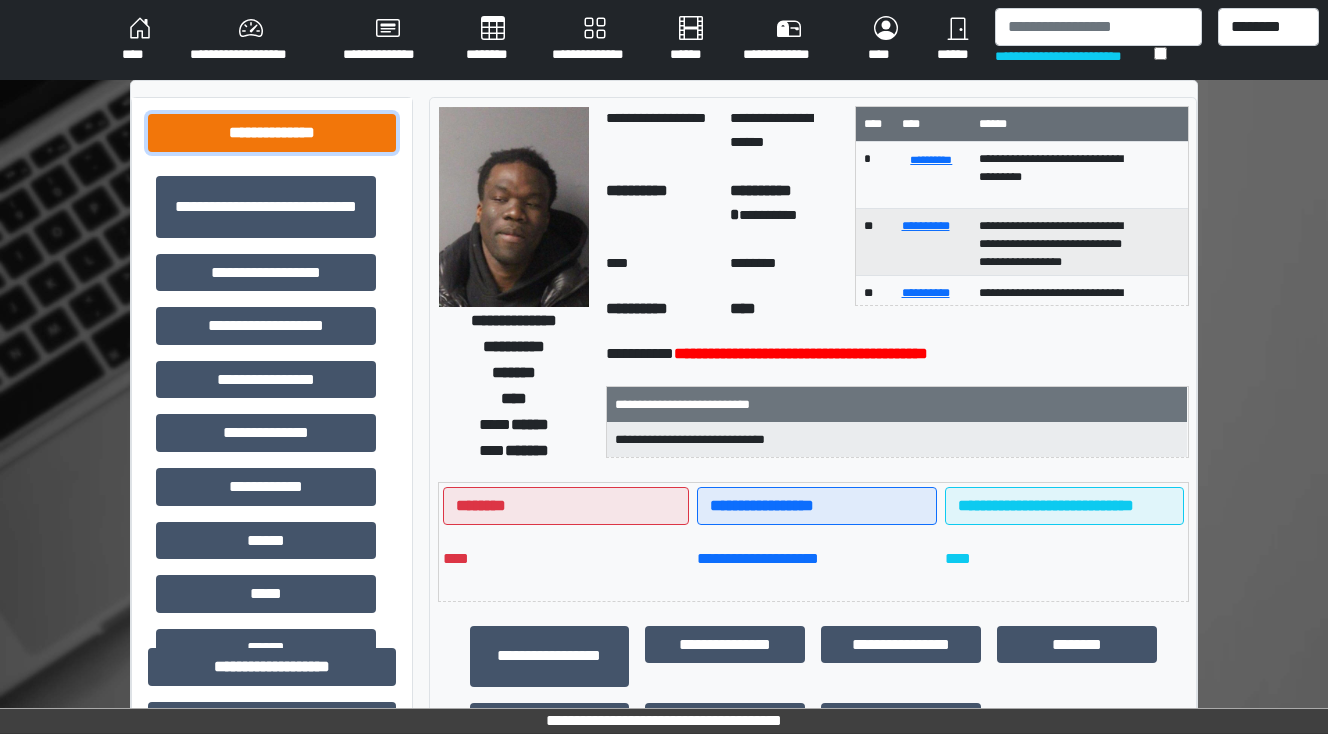 click on "**********" at bounding box center [272, 133] 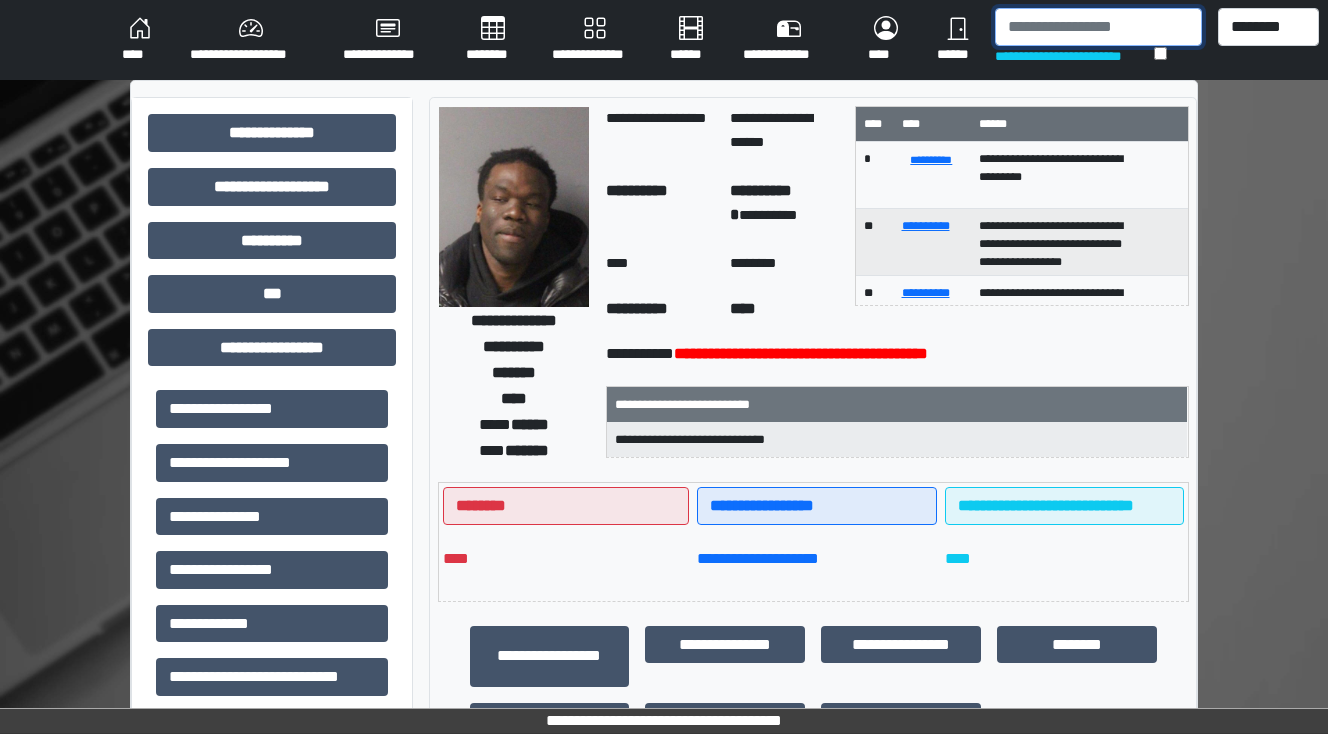 click at bounding box center (1098, 27) 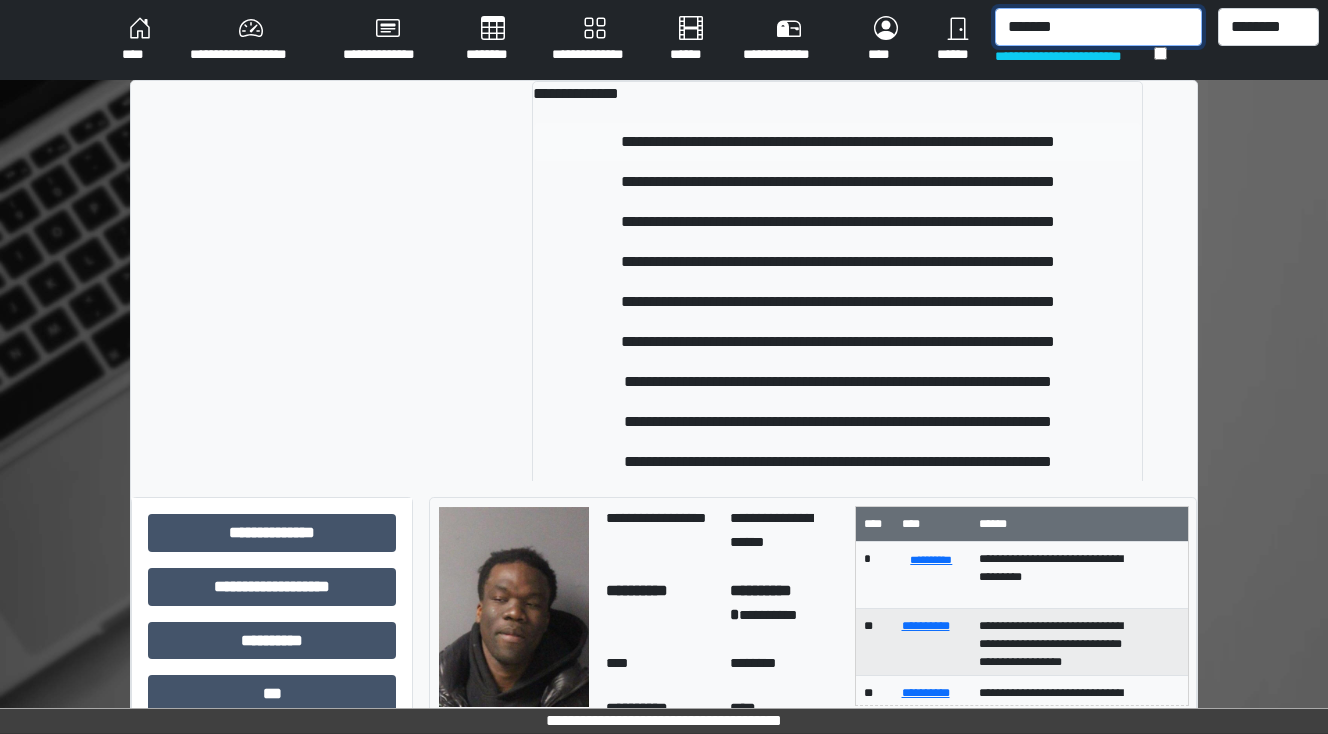 type on "*******" 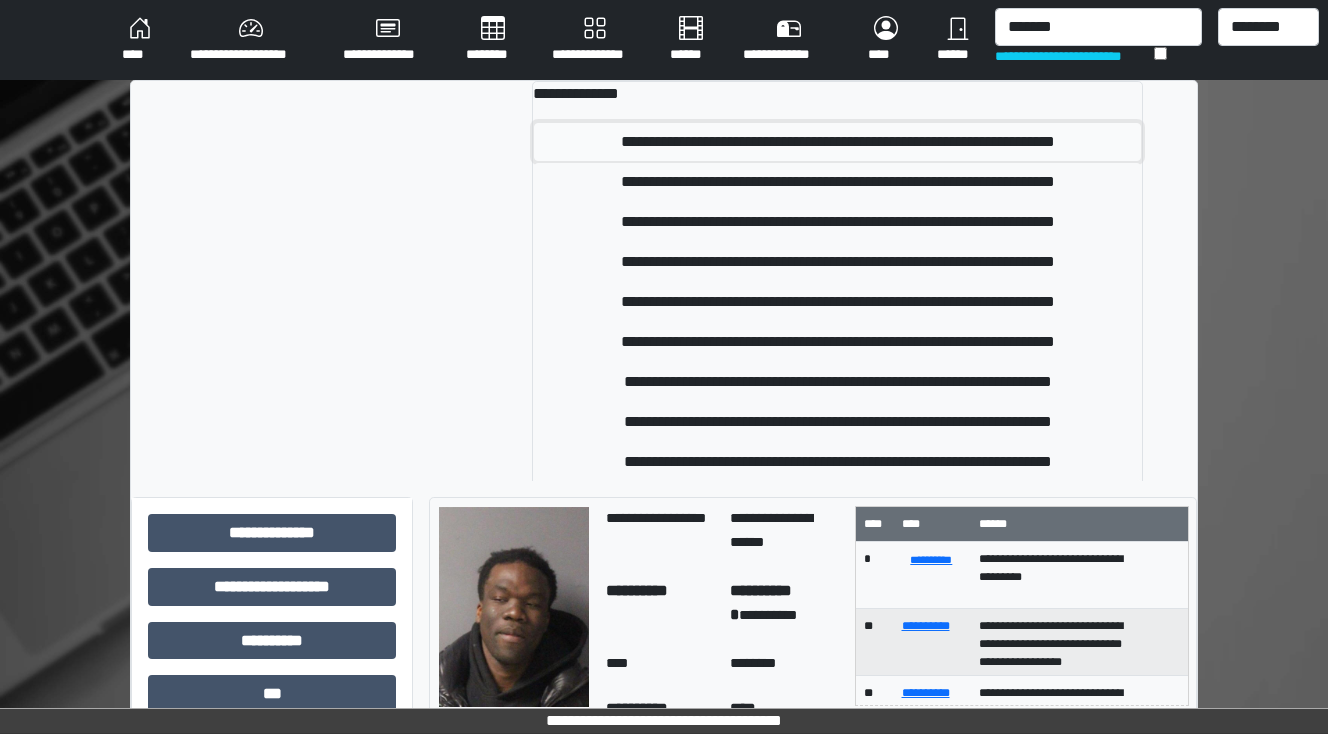 click on "**********" at bounding box center (837, 142) 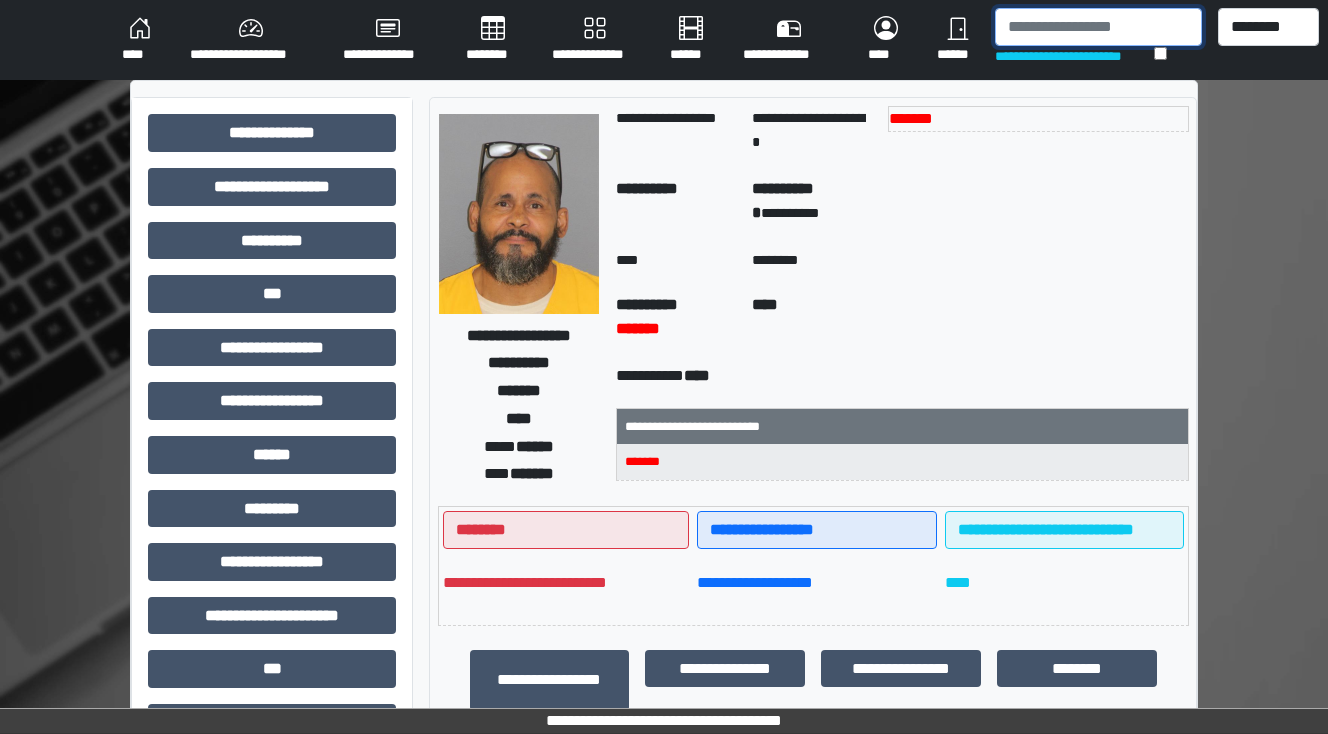 click at bounding box center [1098, 27] 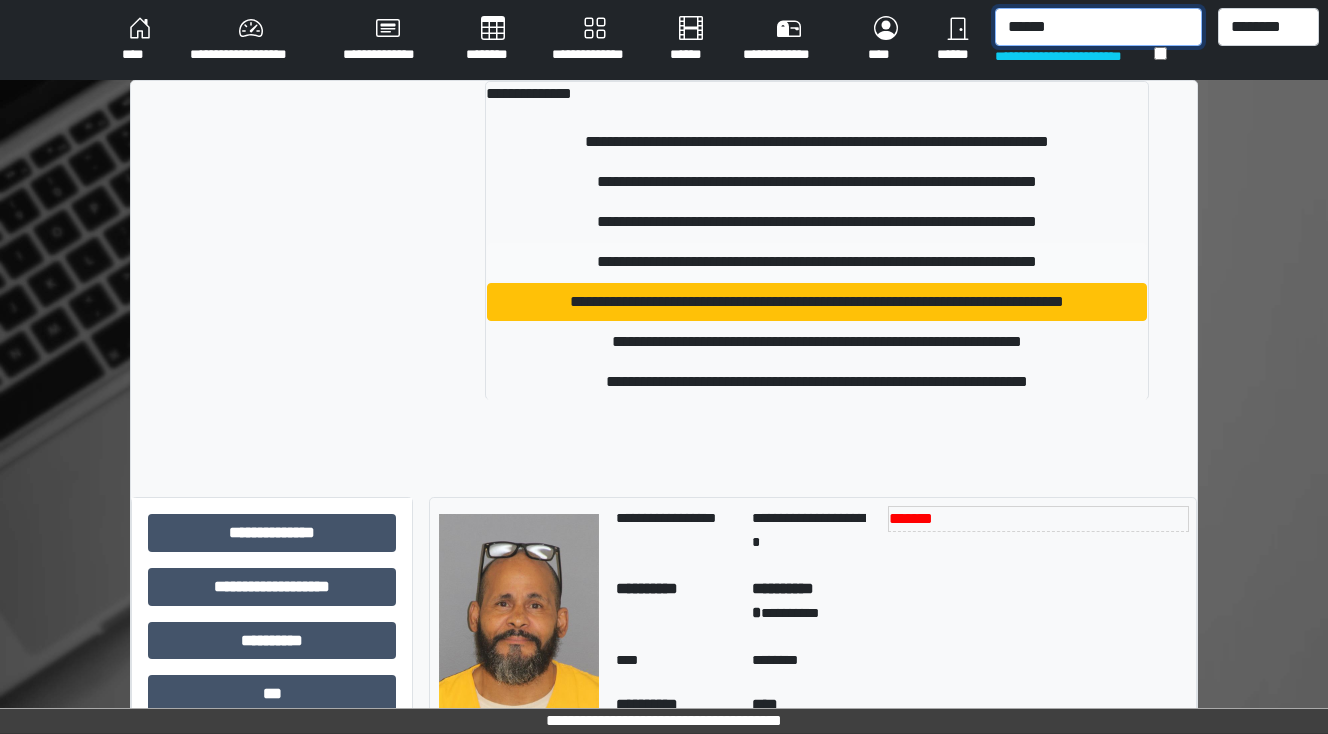 type on "******" 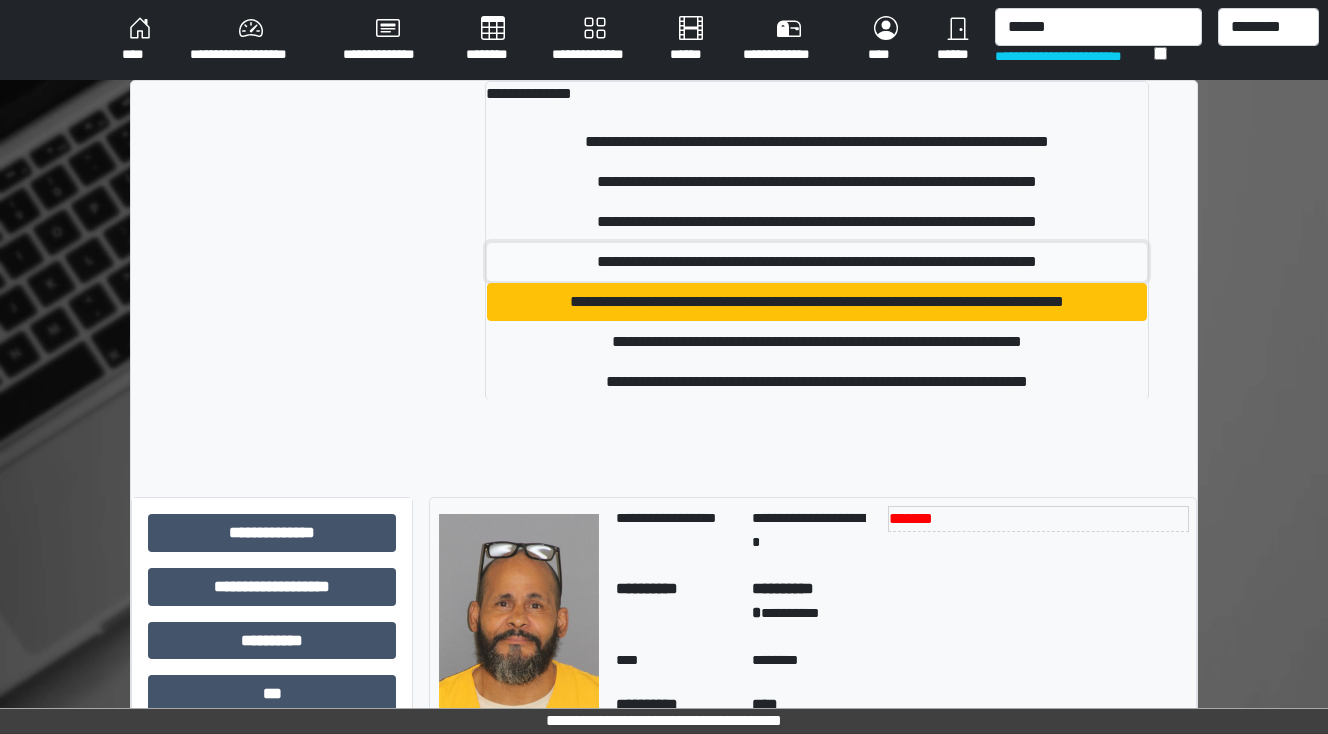 click on "**********" at bounding box center (817, 262) 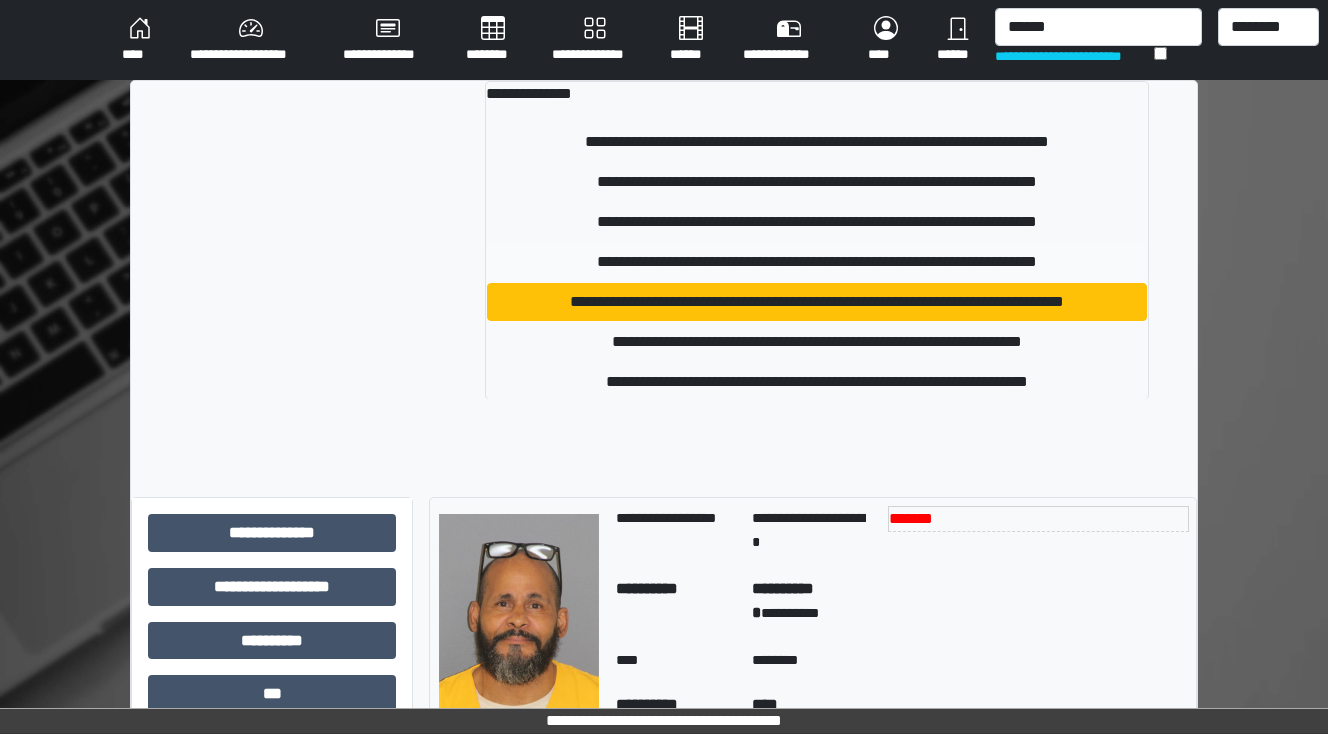 type 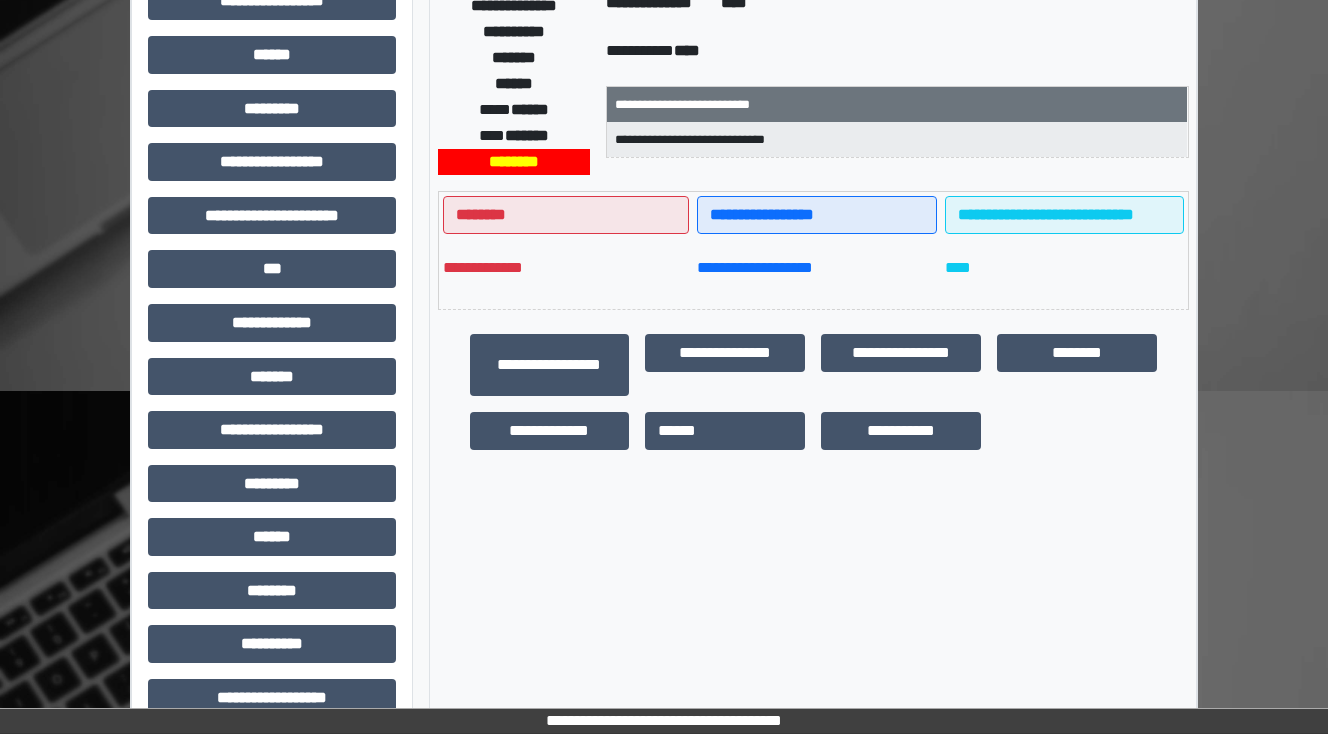 scroll, scrollTop: 0, scrollLeft: 0, axis: both 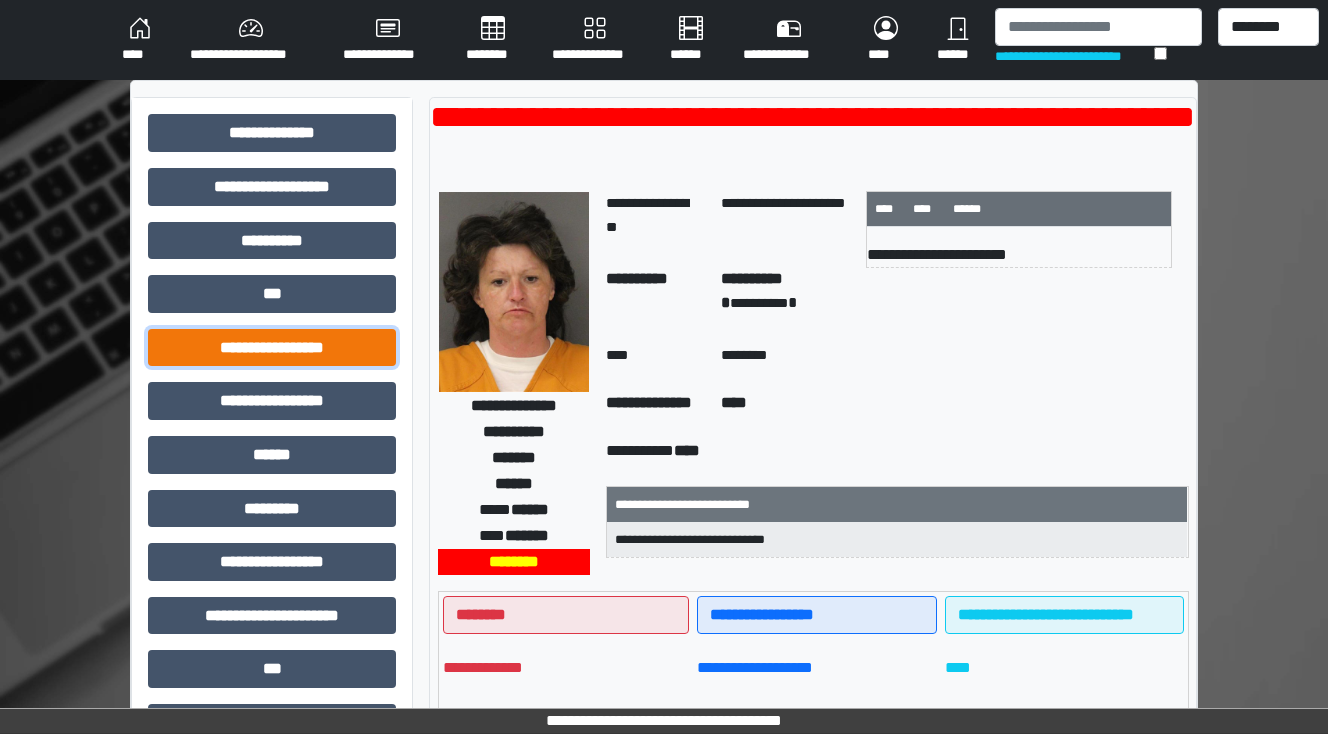 drag, startPoint x: 272, startPoint y: 352, endPoint x: 275, endPoint y: 365, distance: 13.341664 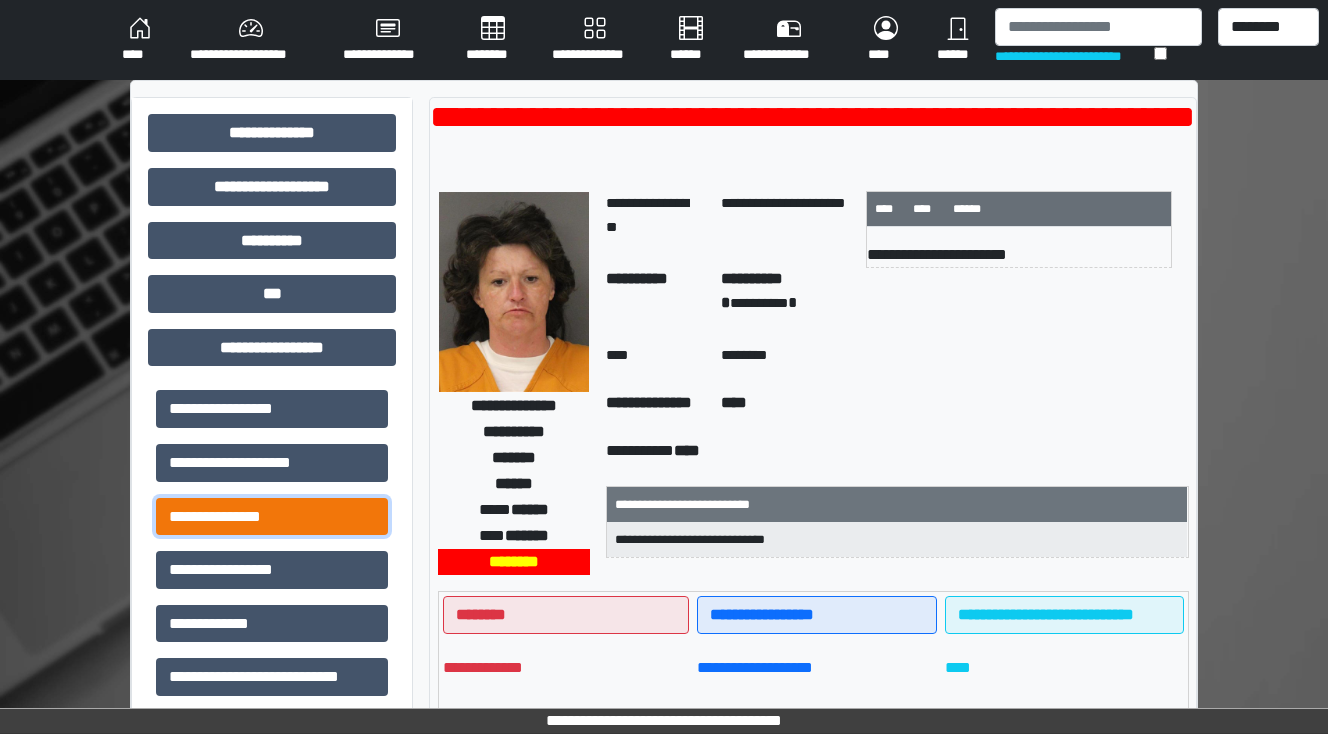 click on "**********" at bounding box center [272, 517] 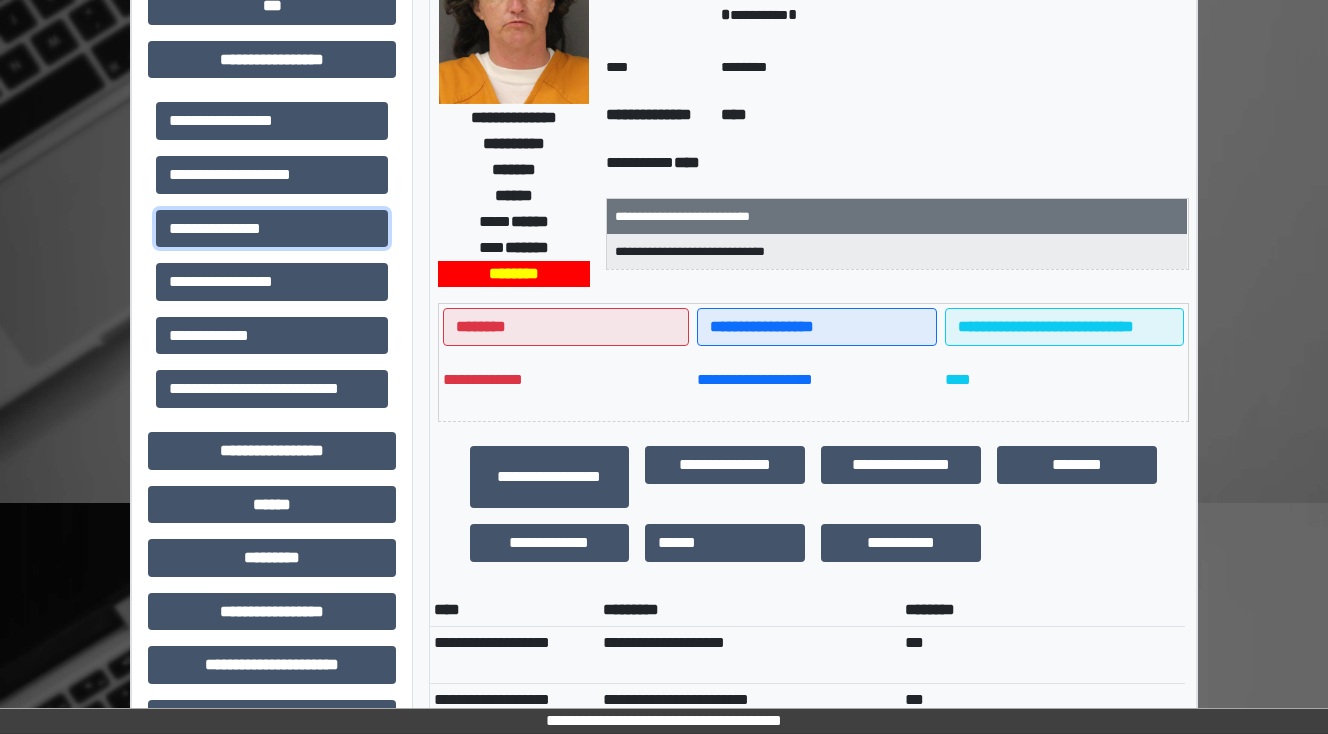 scroll, scrollTop: 0, scrollLeft: 0, axis: both 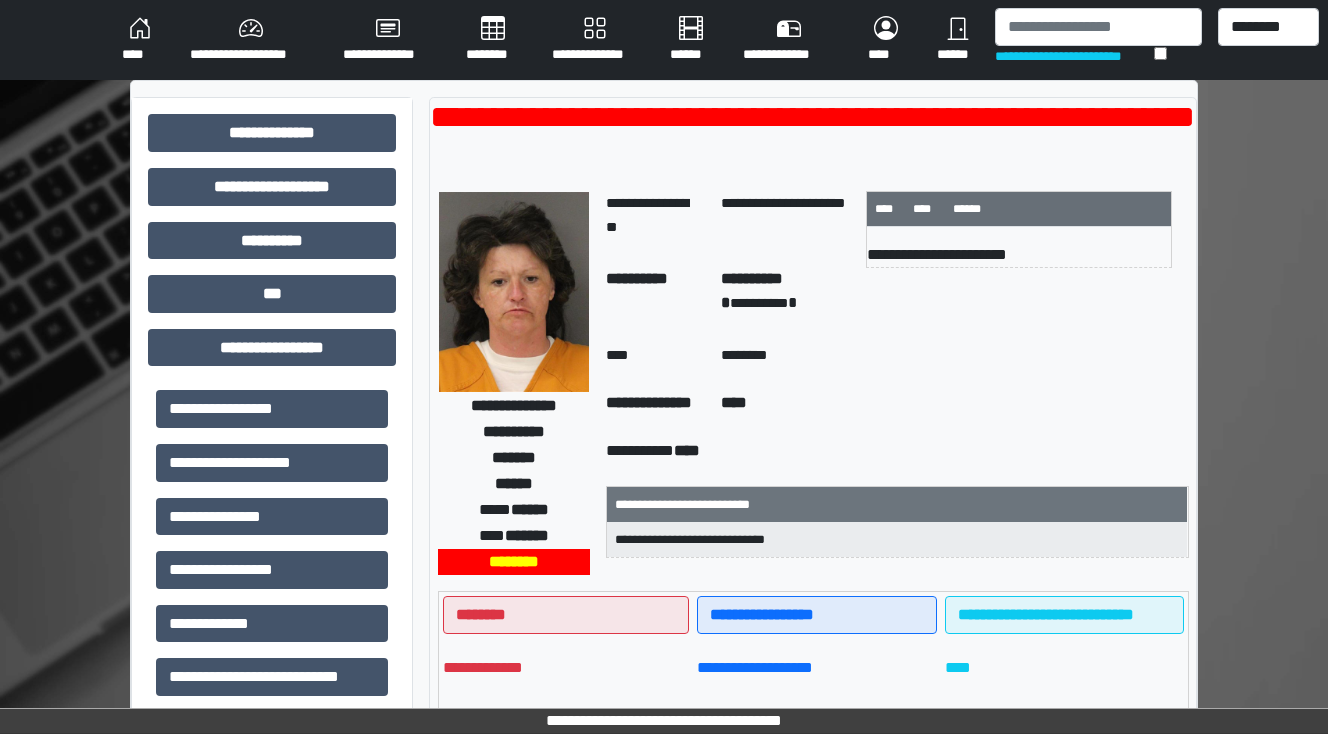 click on "****" at bounding box center (140, 40) 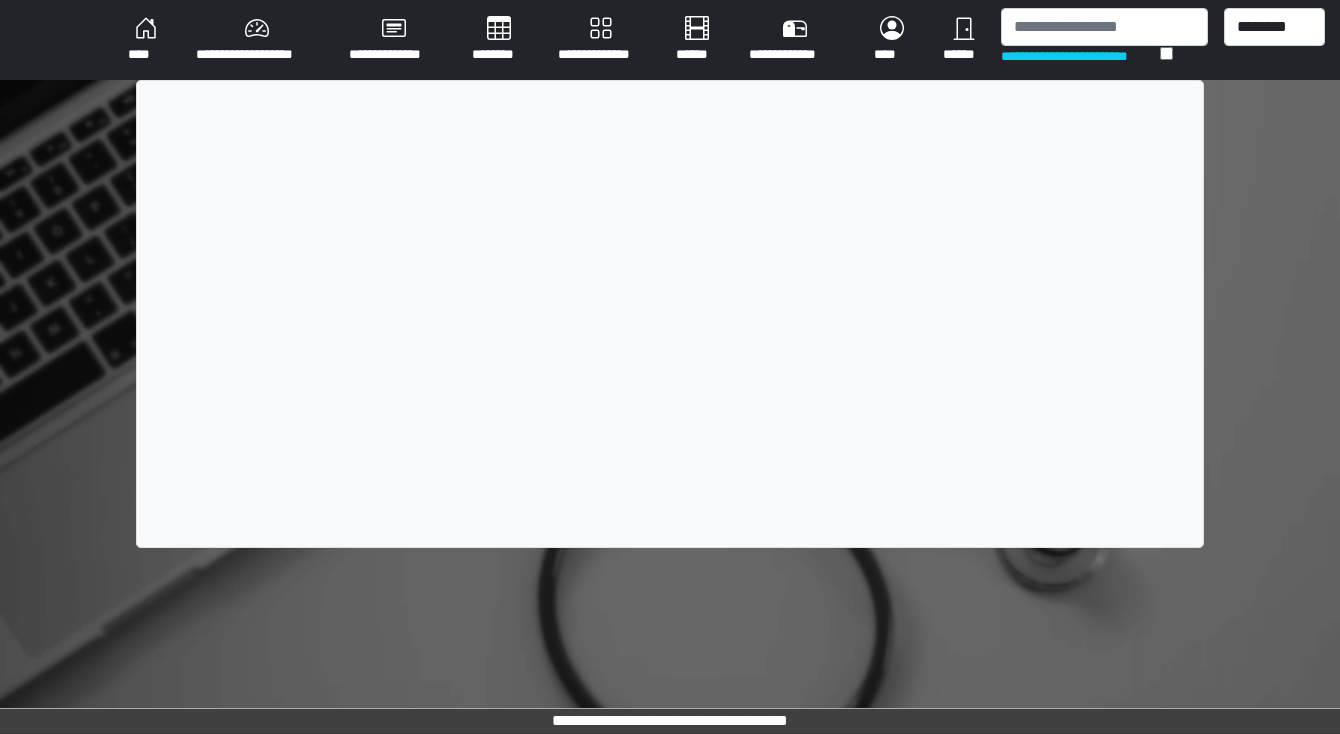 scroll, scrollTop: 0, scrollLeft: 0, axis: both 